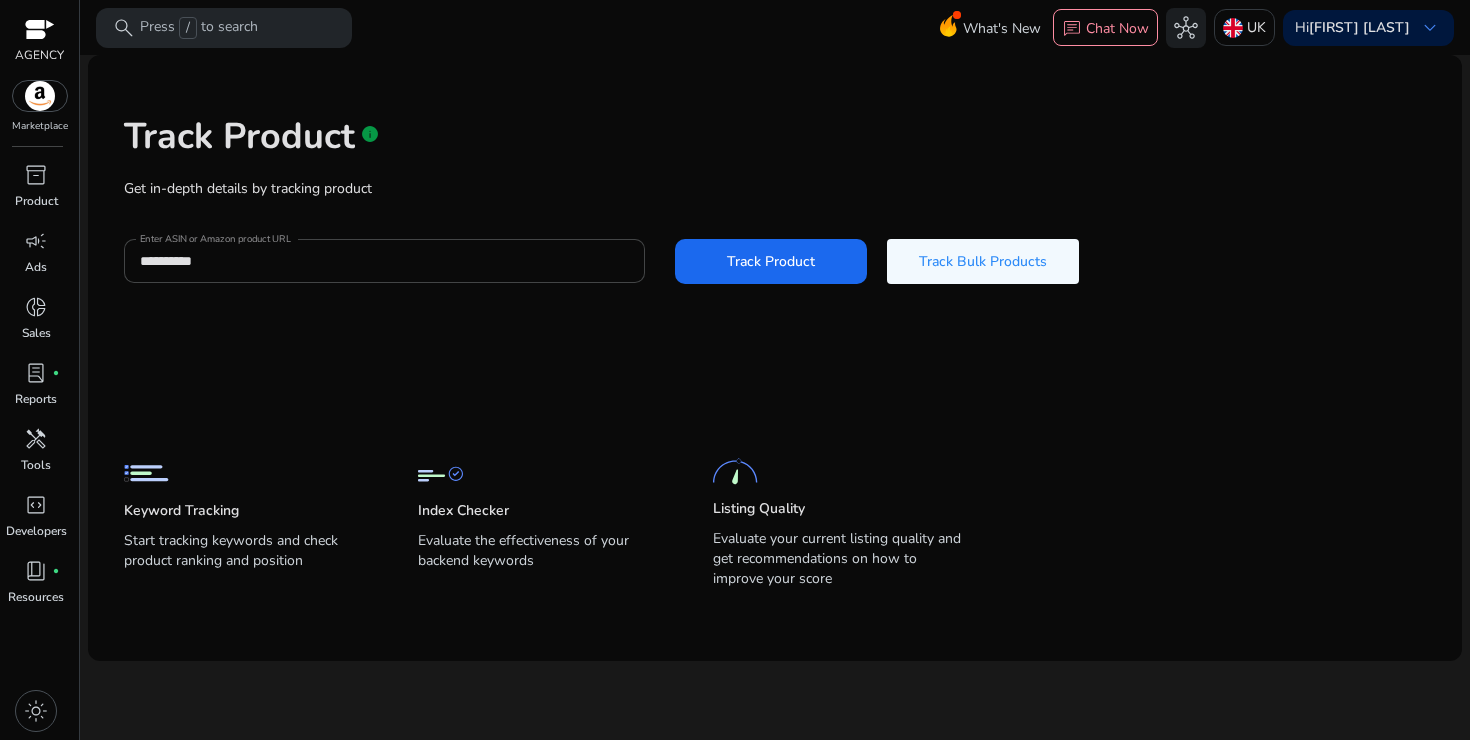 scroll, scrollTop: 0, scrollLeft: 0, axis: both 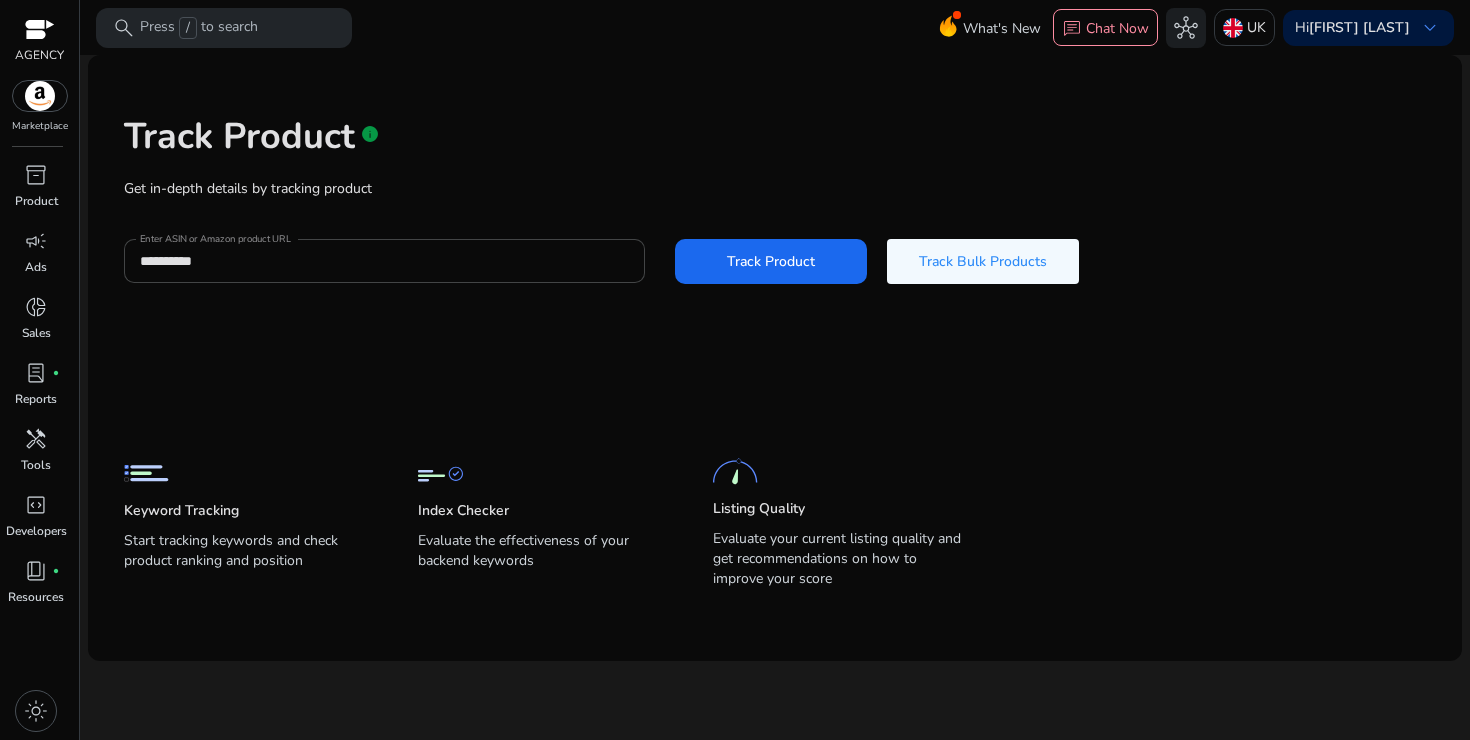 click on "Track Product" 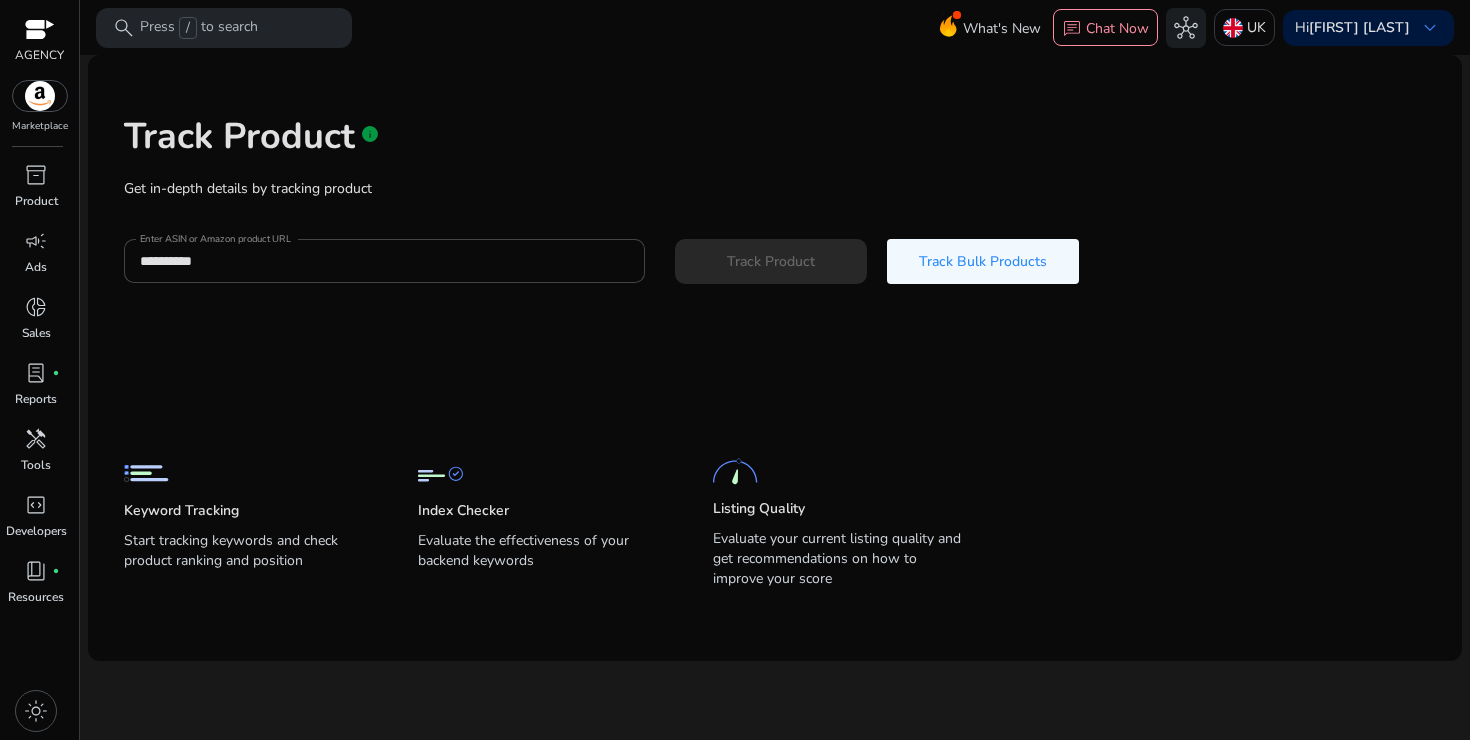 type 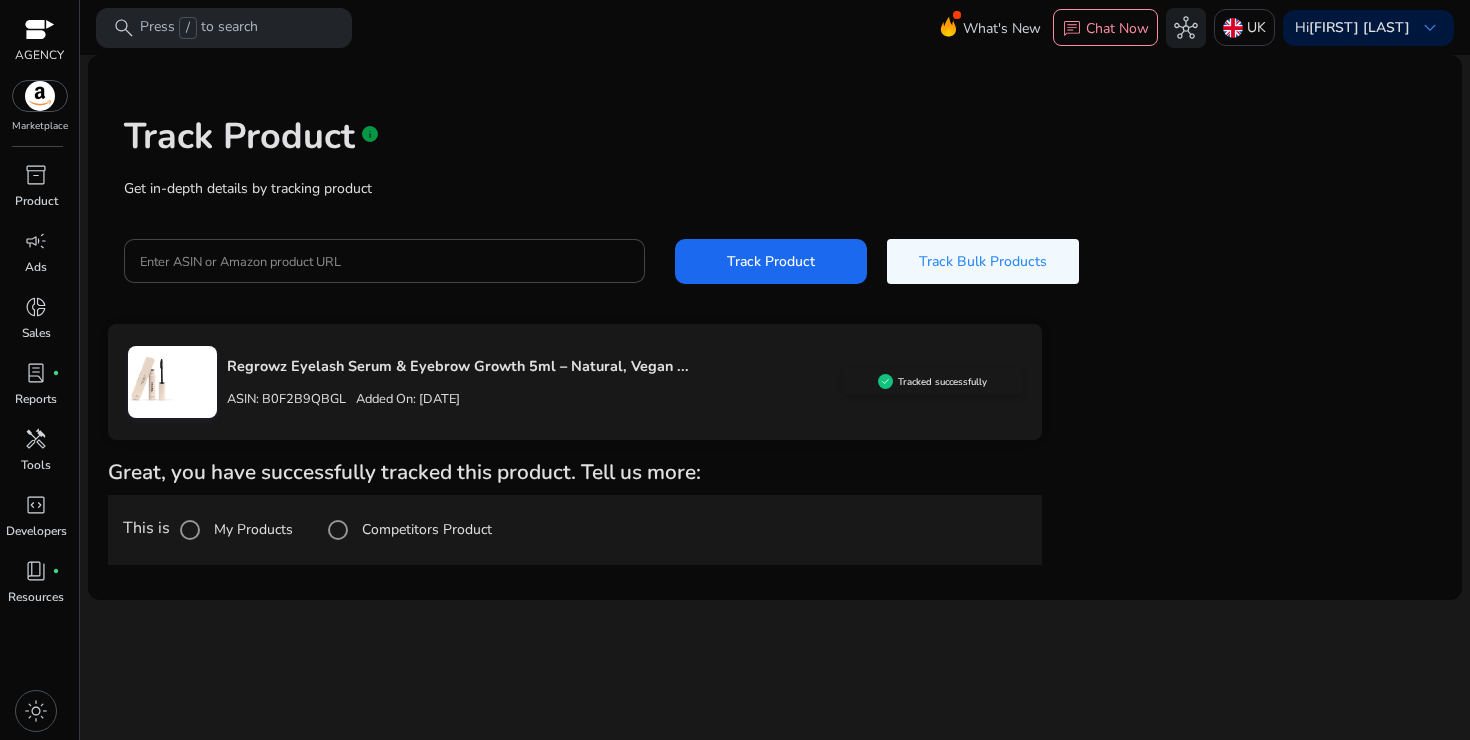scroll, scrollTop: 0, scrollLeft: 0, axis: both 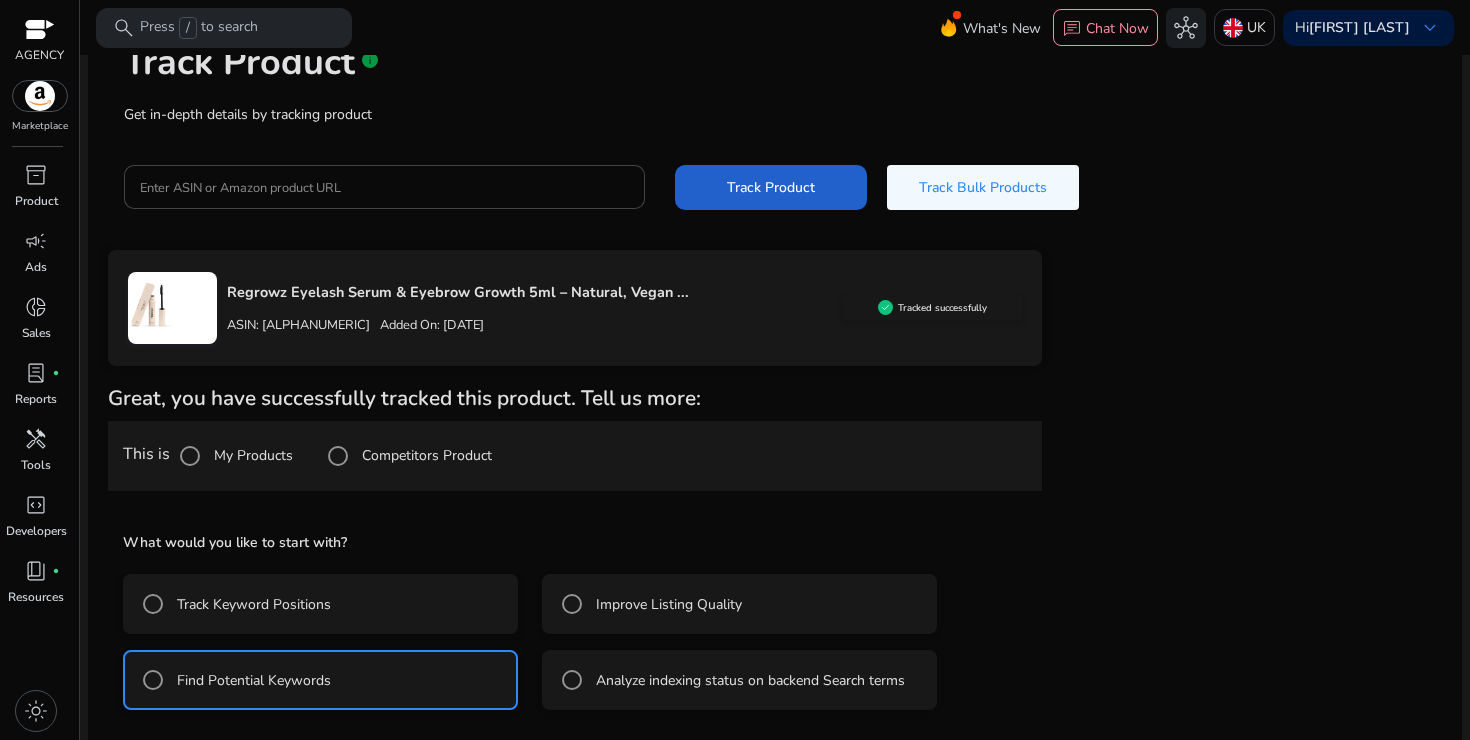 click on "Track Product" 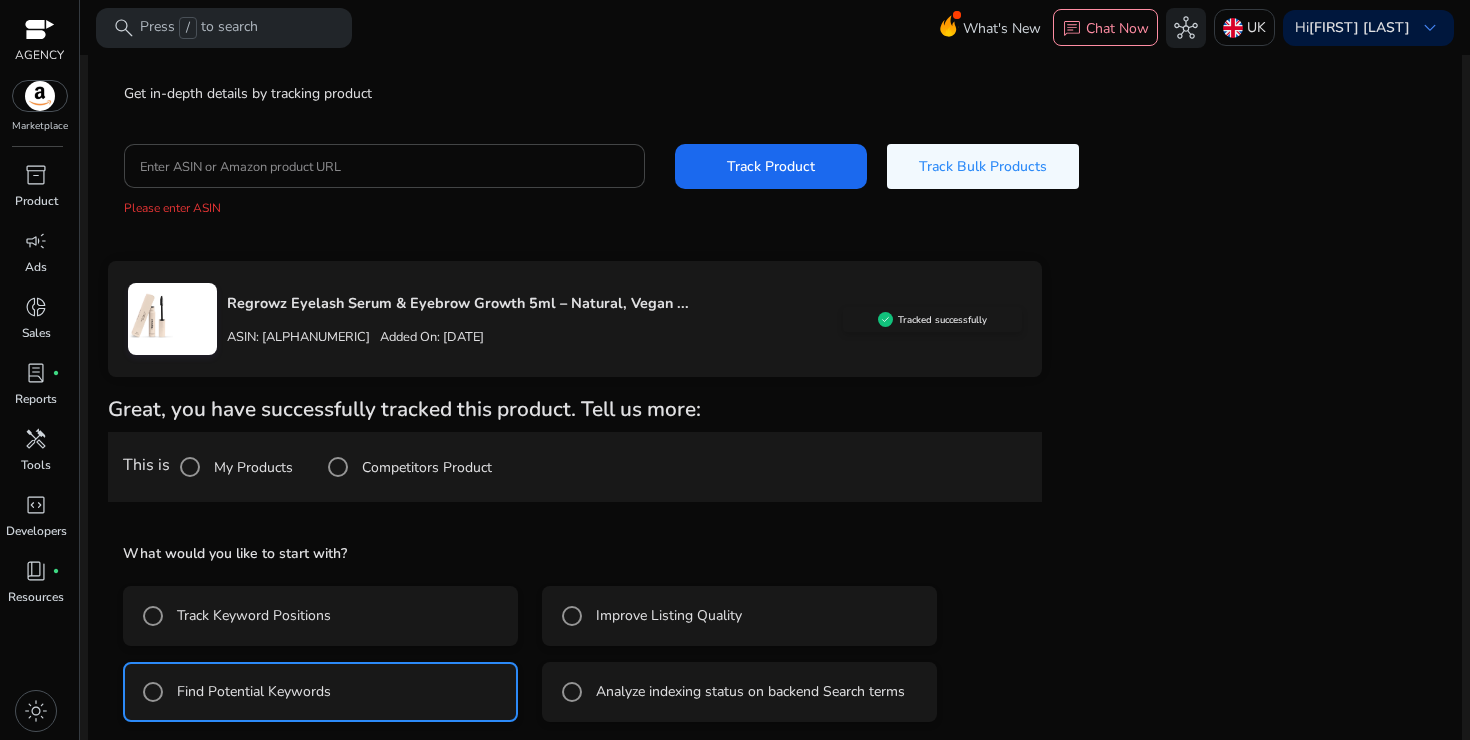 scroll, scrollTop: 94, scrollLeft: 0, axis: vertical 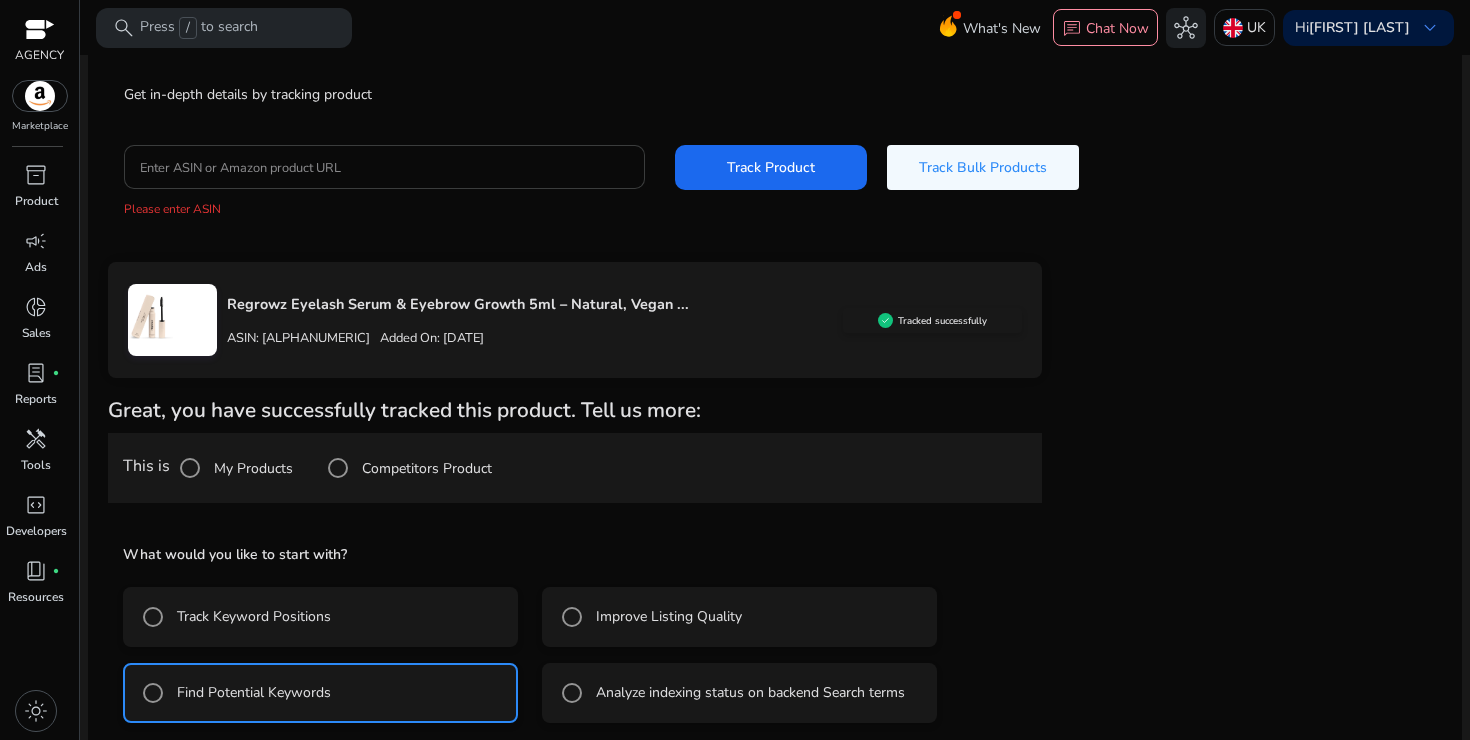 type 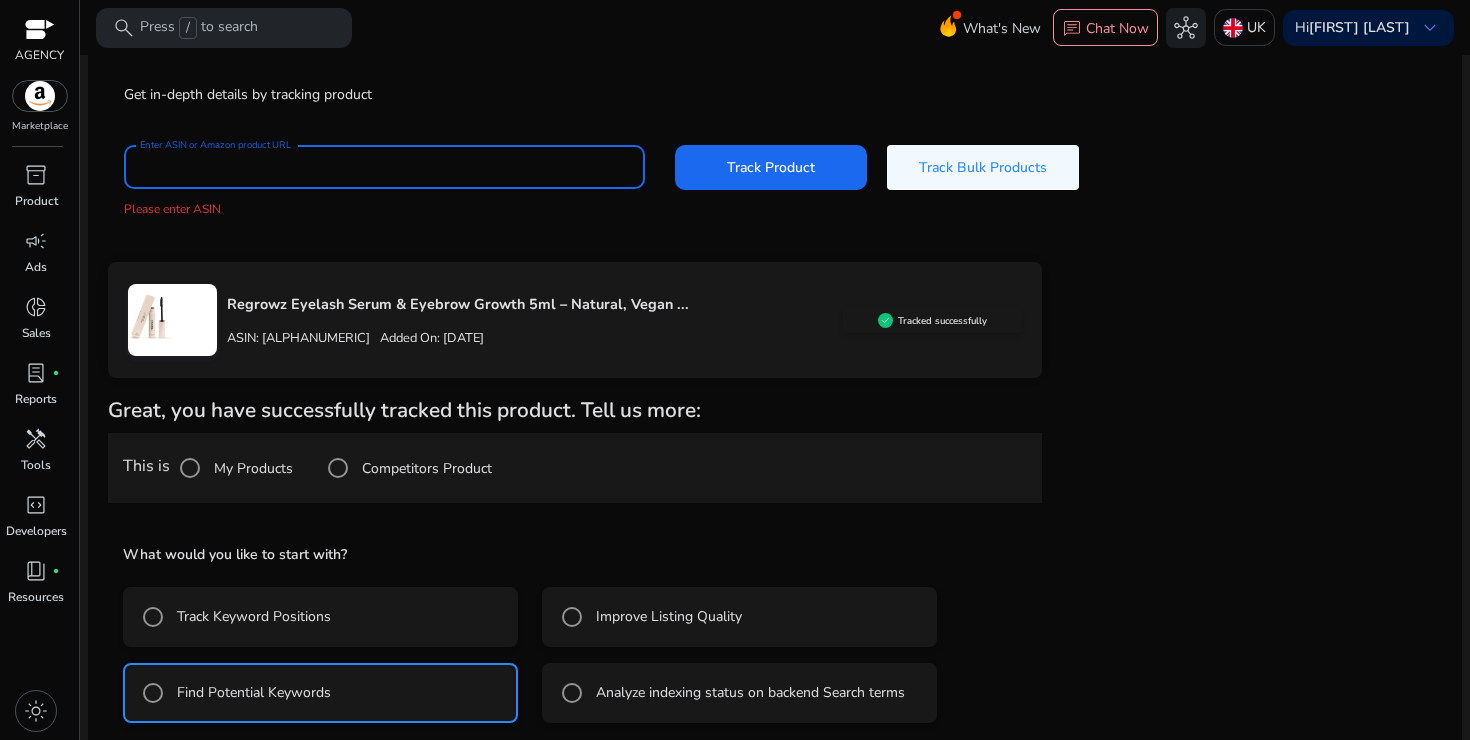 paste on "**********" 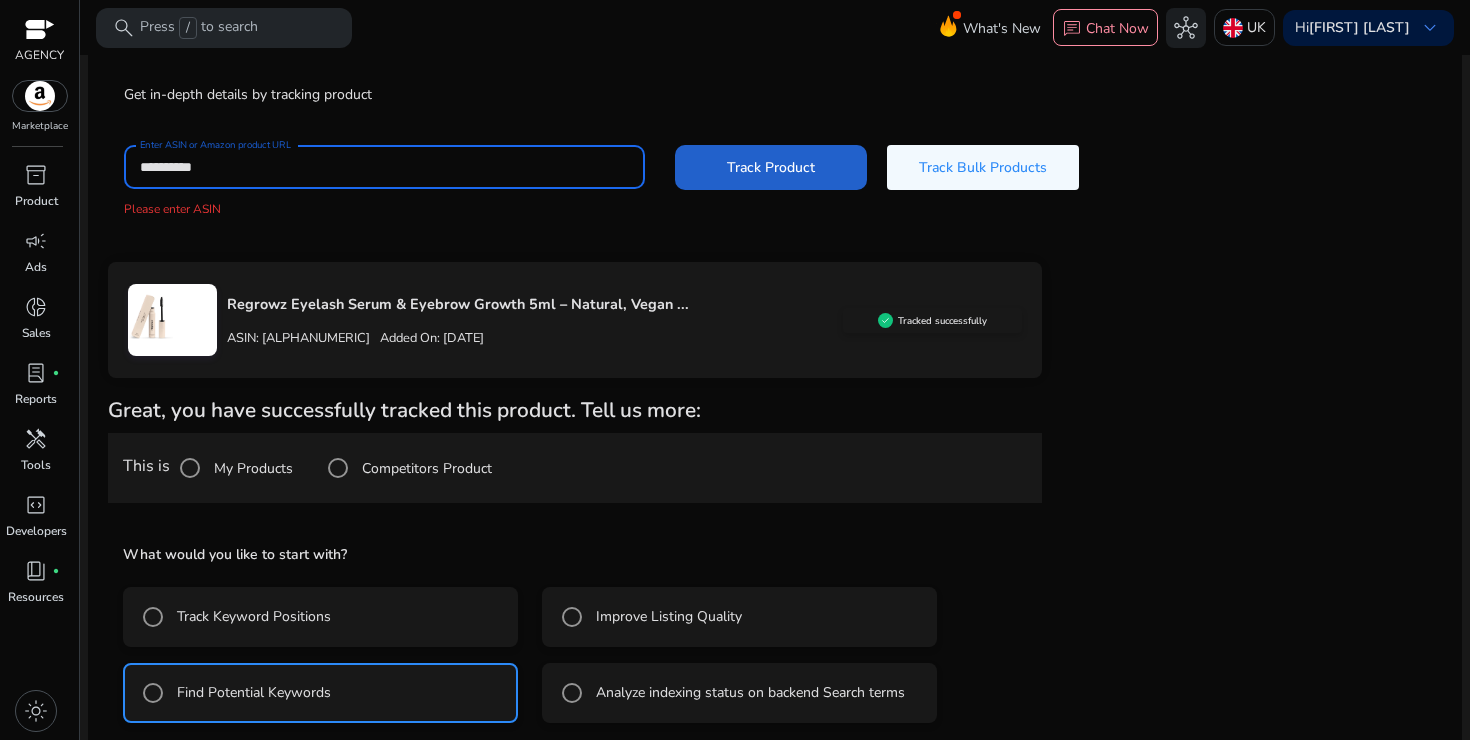 type on "**********" 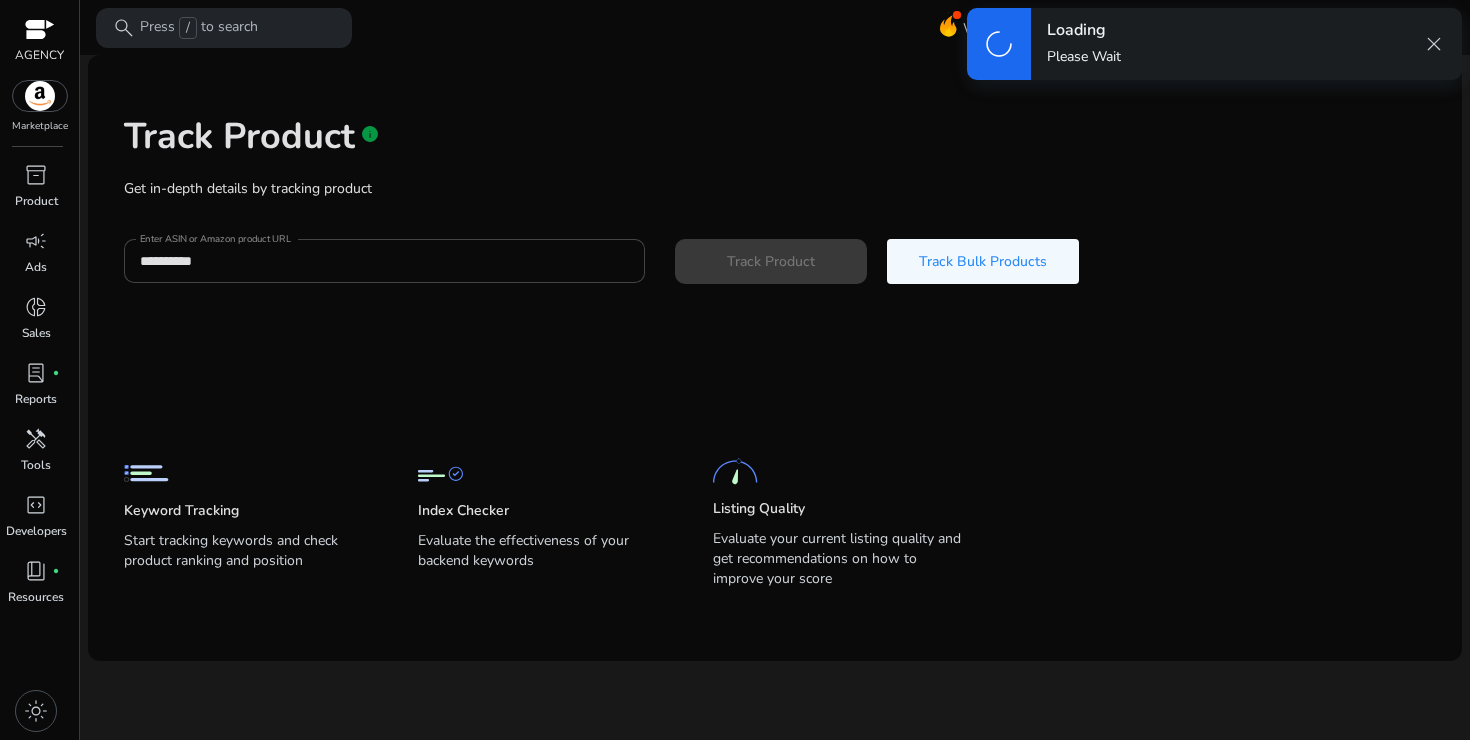 scroll, scrollTop: 0, scrollLeft: 0, axis: both 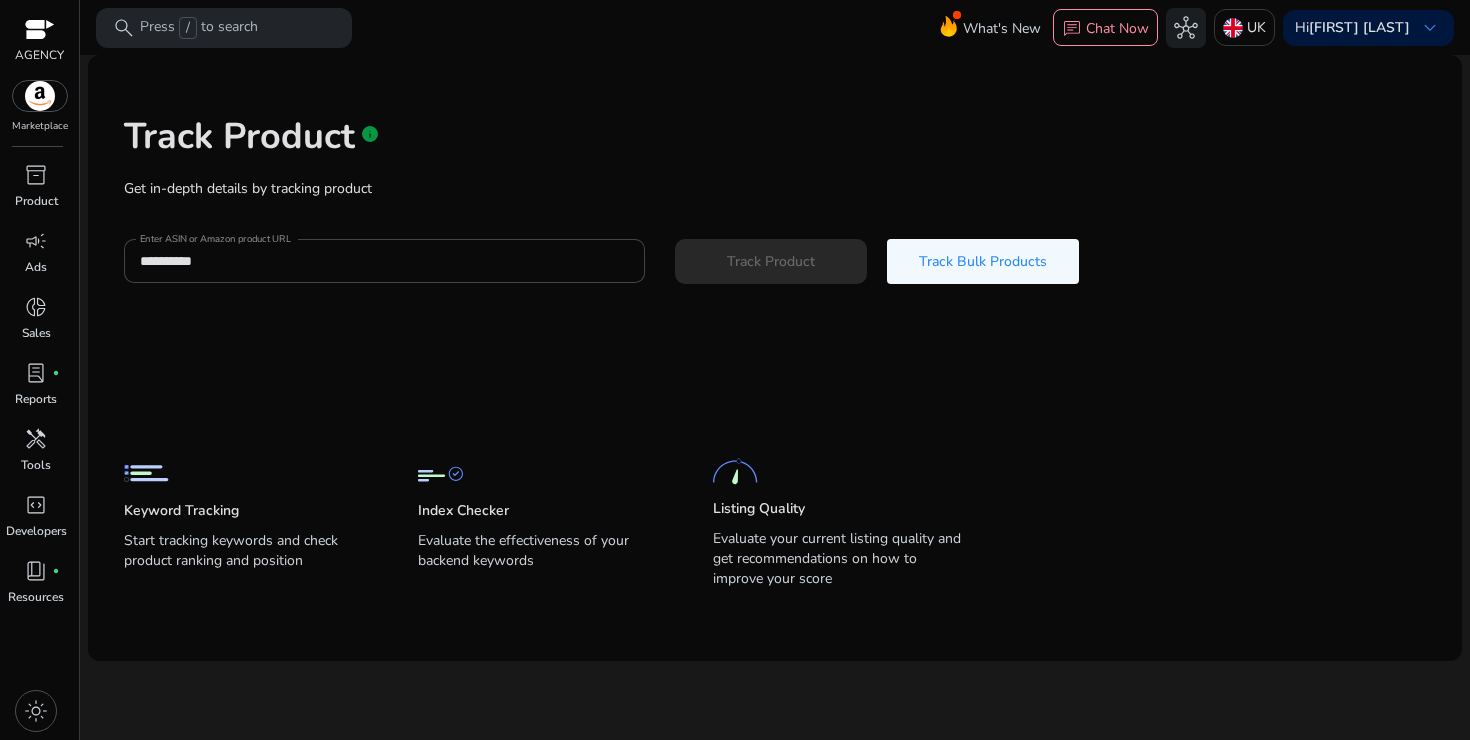 type 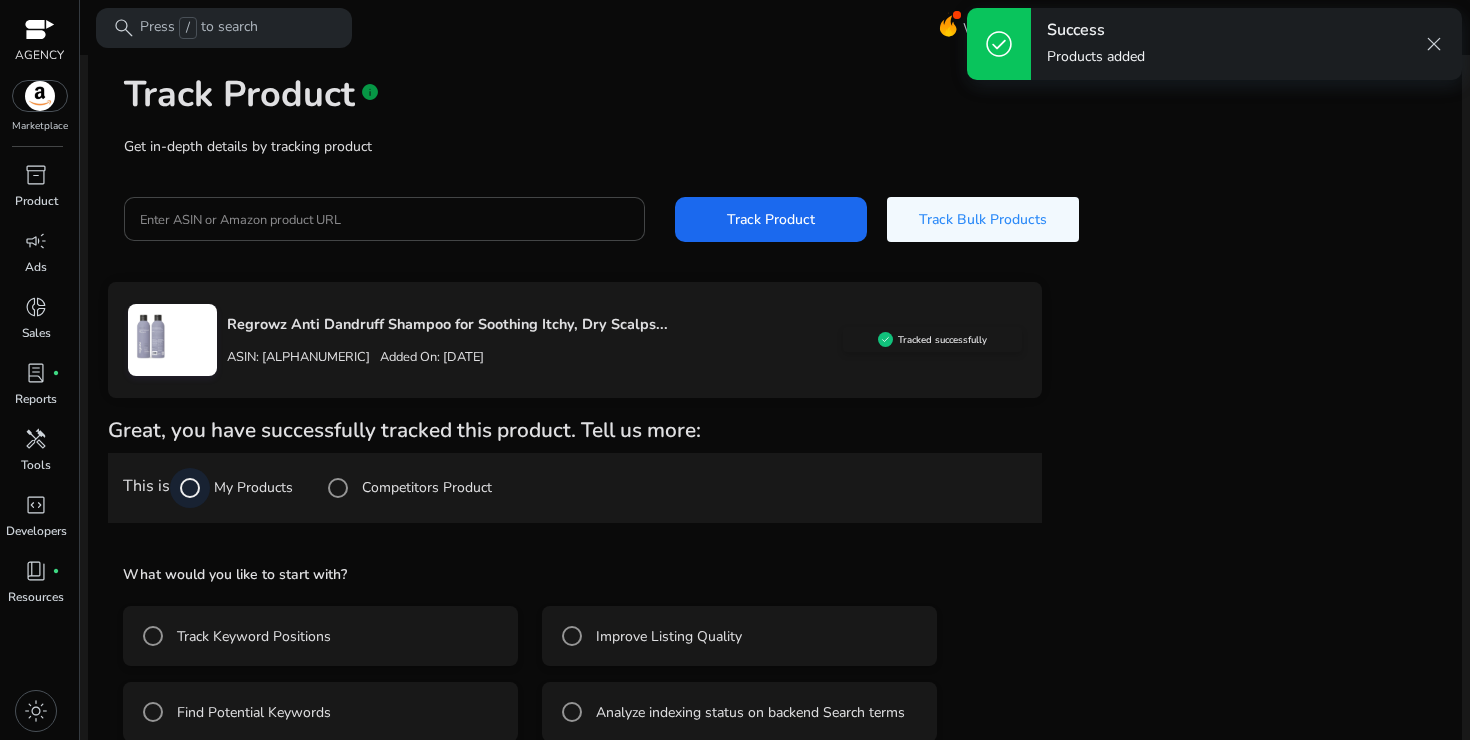 scroll, scrollTop: 74, scrollLeft: 0, axis: vertical 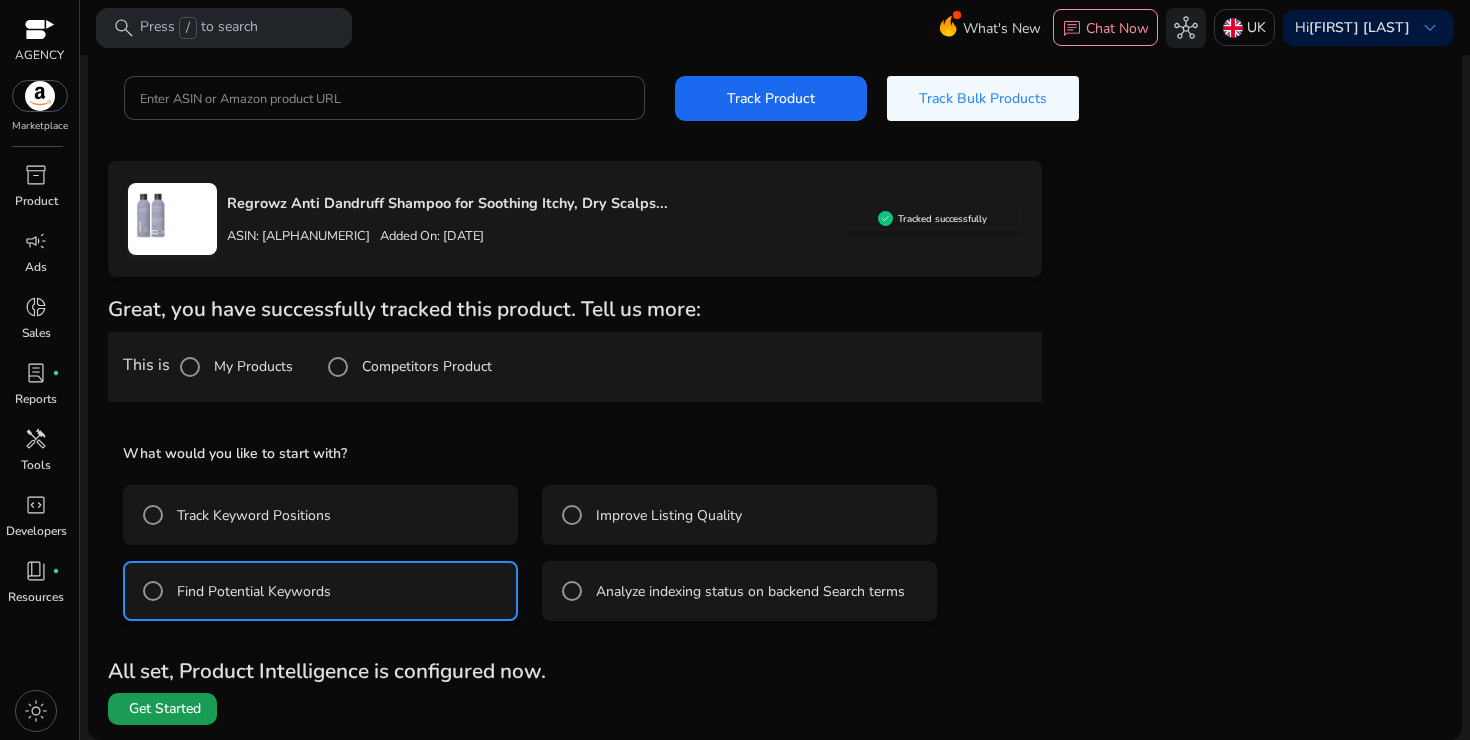 click on "Get Started" at bounding box center [165, 709] 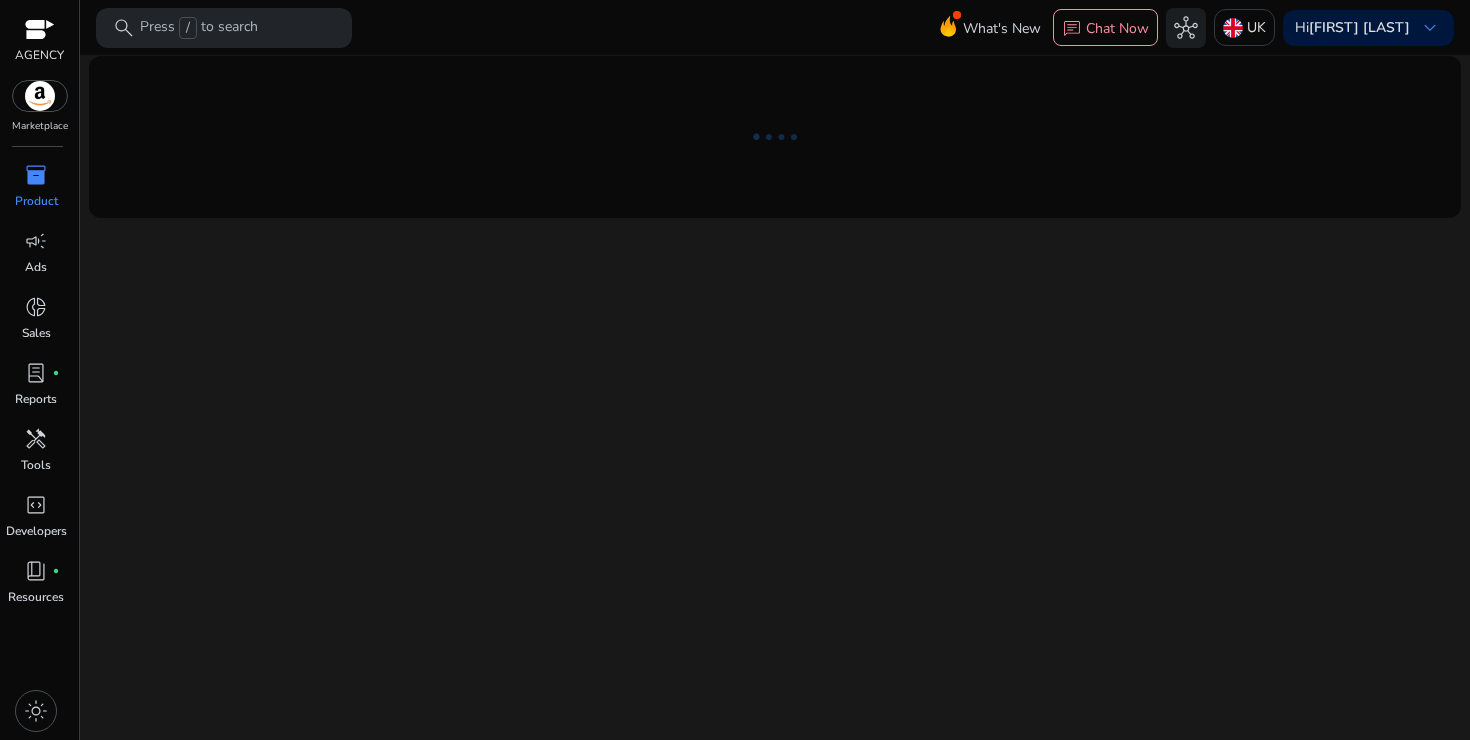 scroll, scrollTop: 0, scrollLeft: 0, axis: both 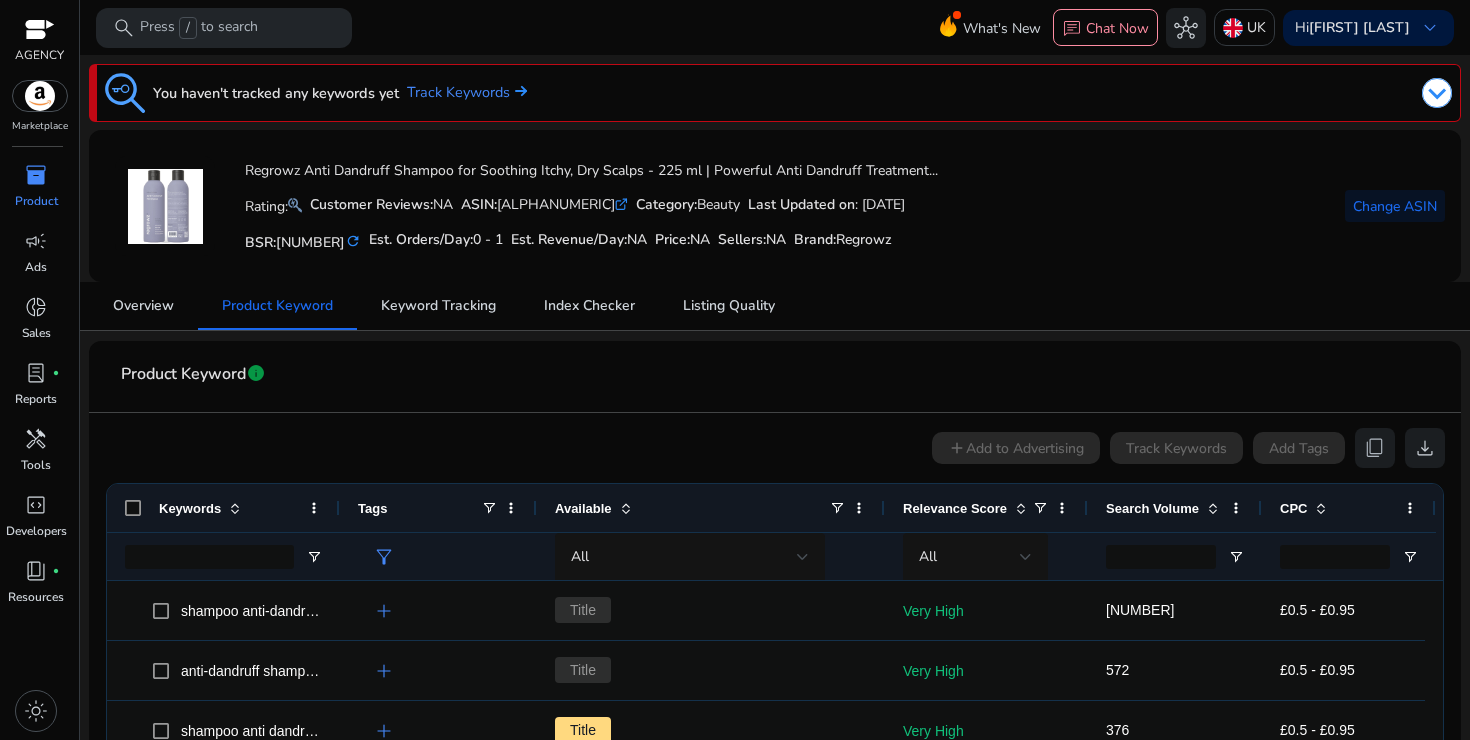 click on "inventory_2" at bounding box center [36, 175] 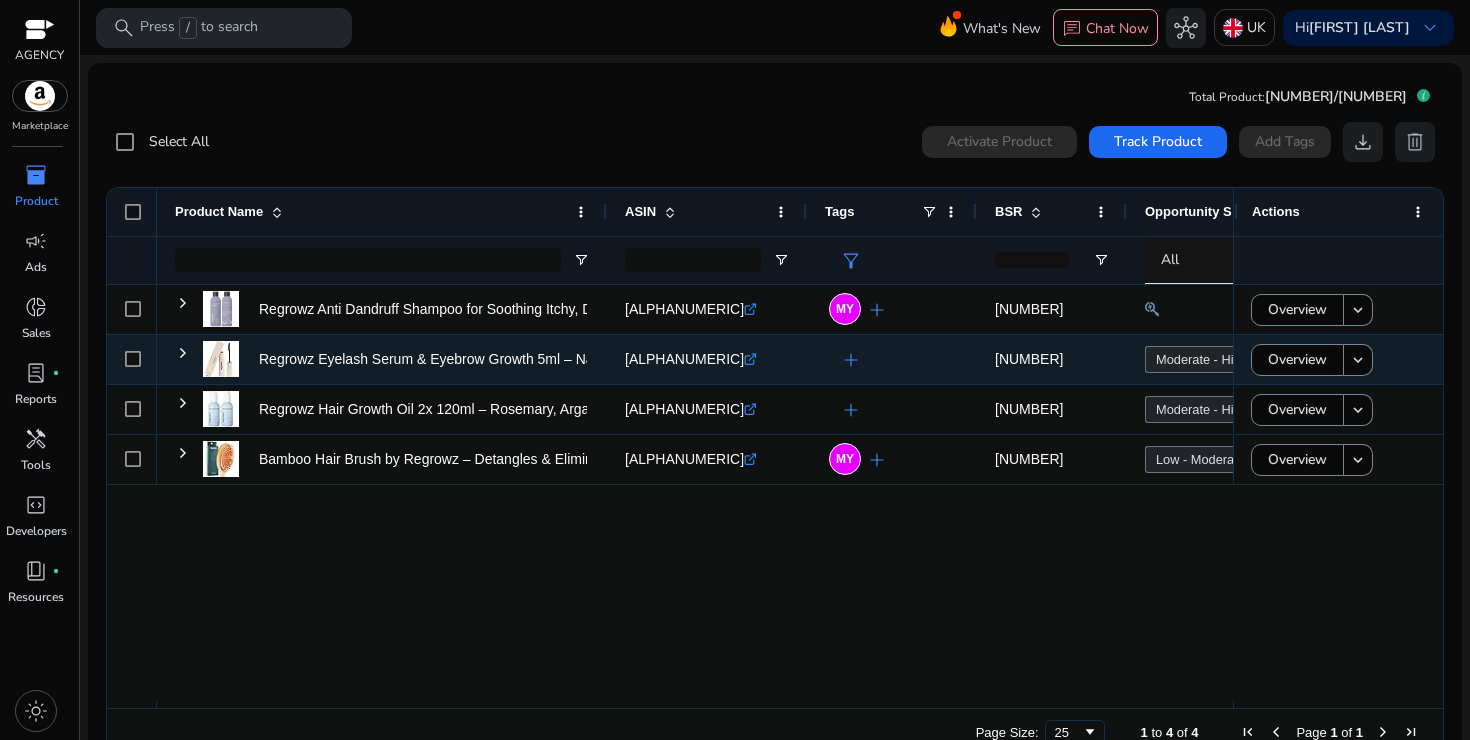 click on "add" 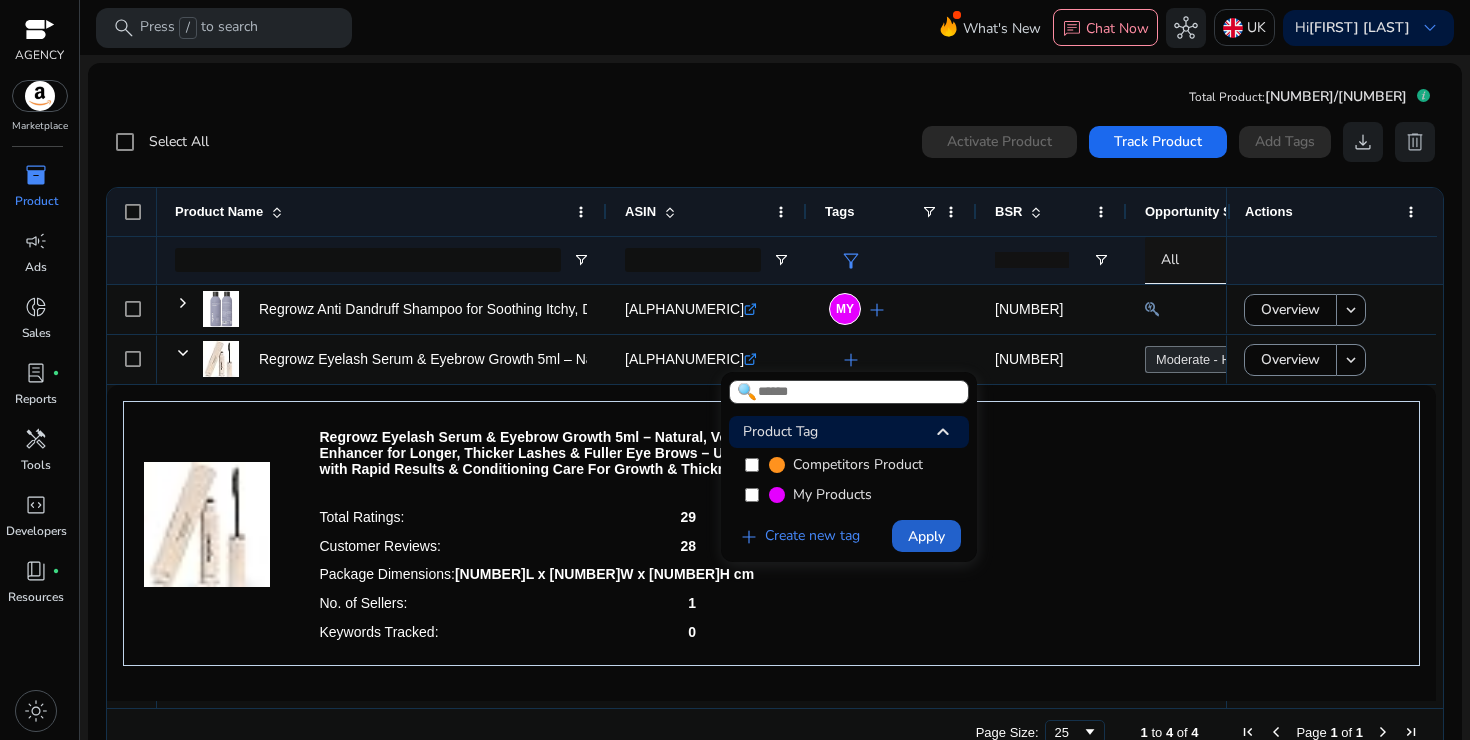 click on "Apply" at bounding box center (926, 536) 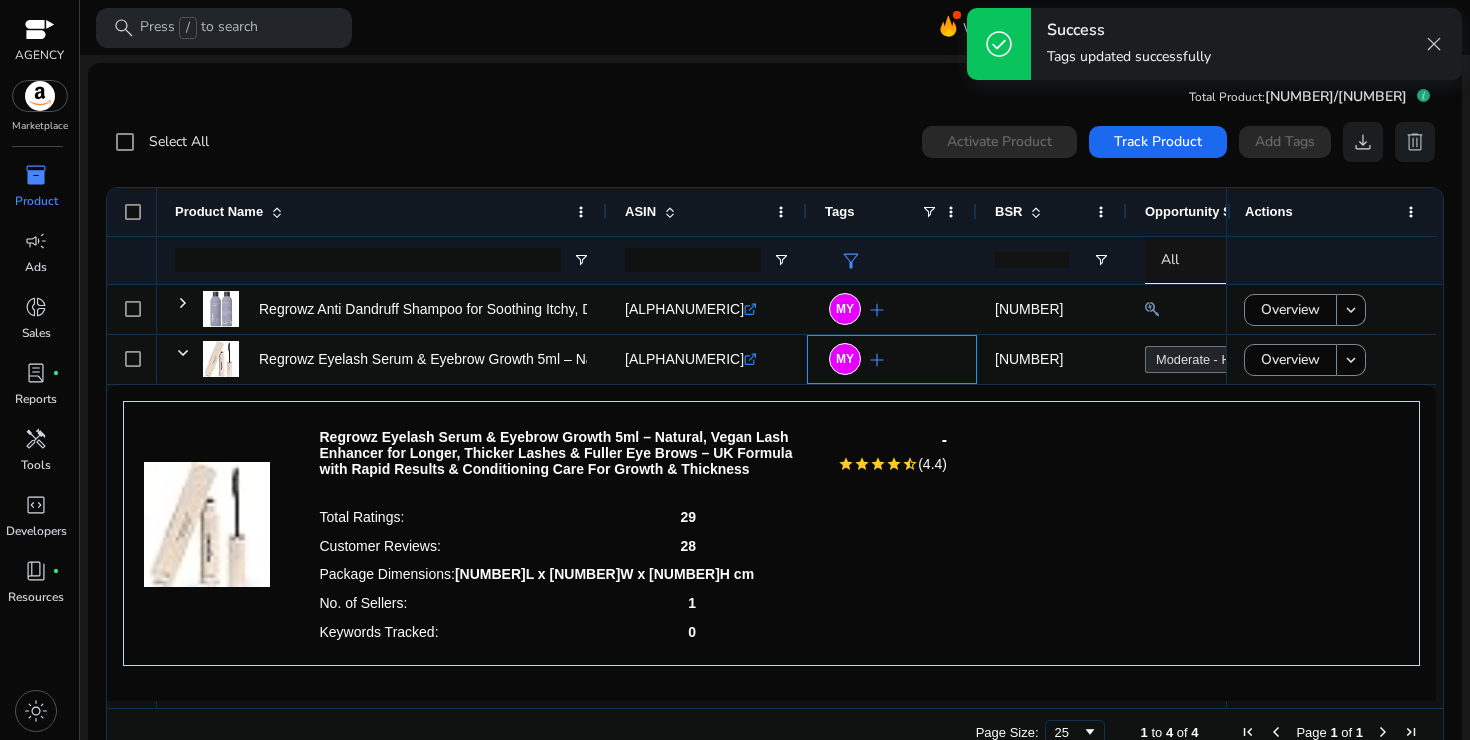 scroll, scrollTop: 22, scrollLeft: 0, axis: vertical 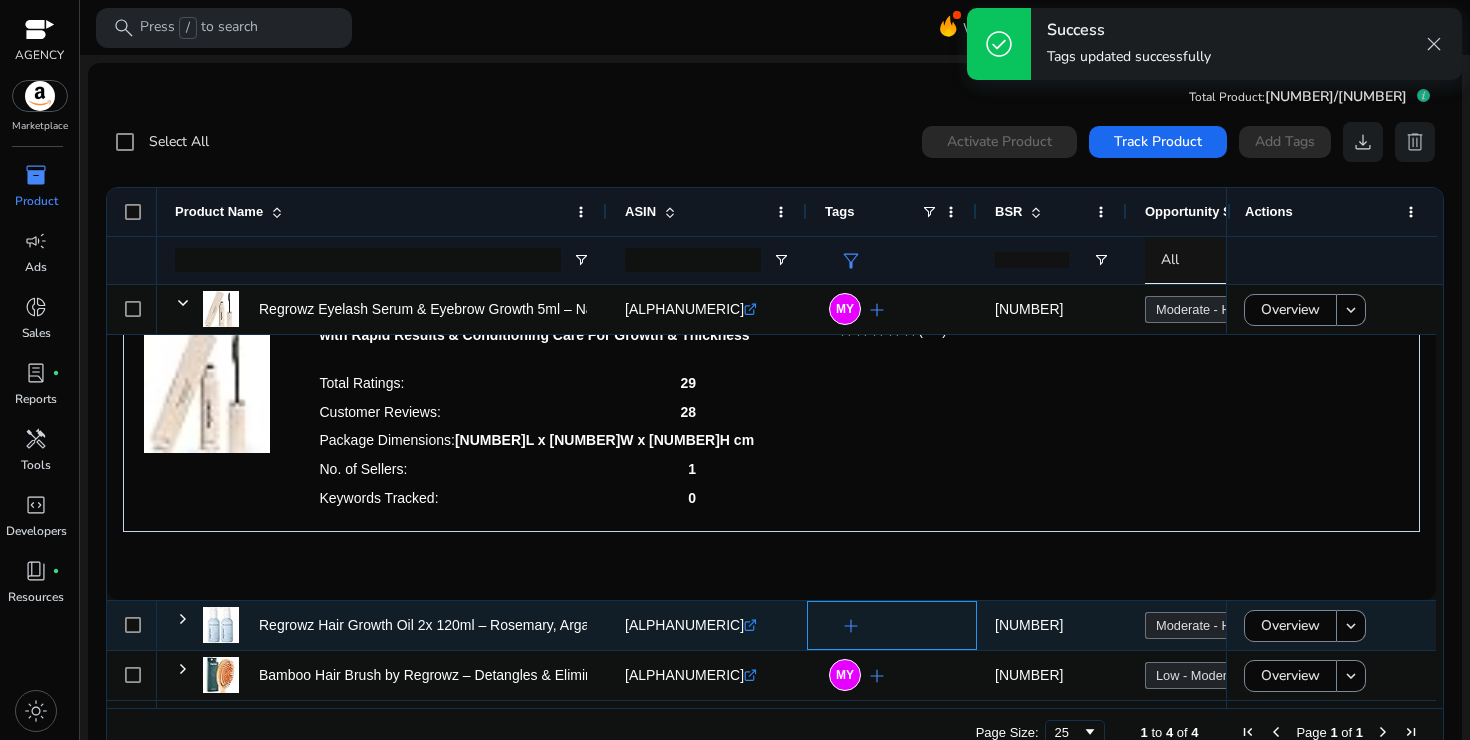 click on "add" 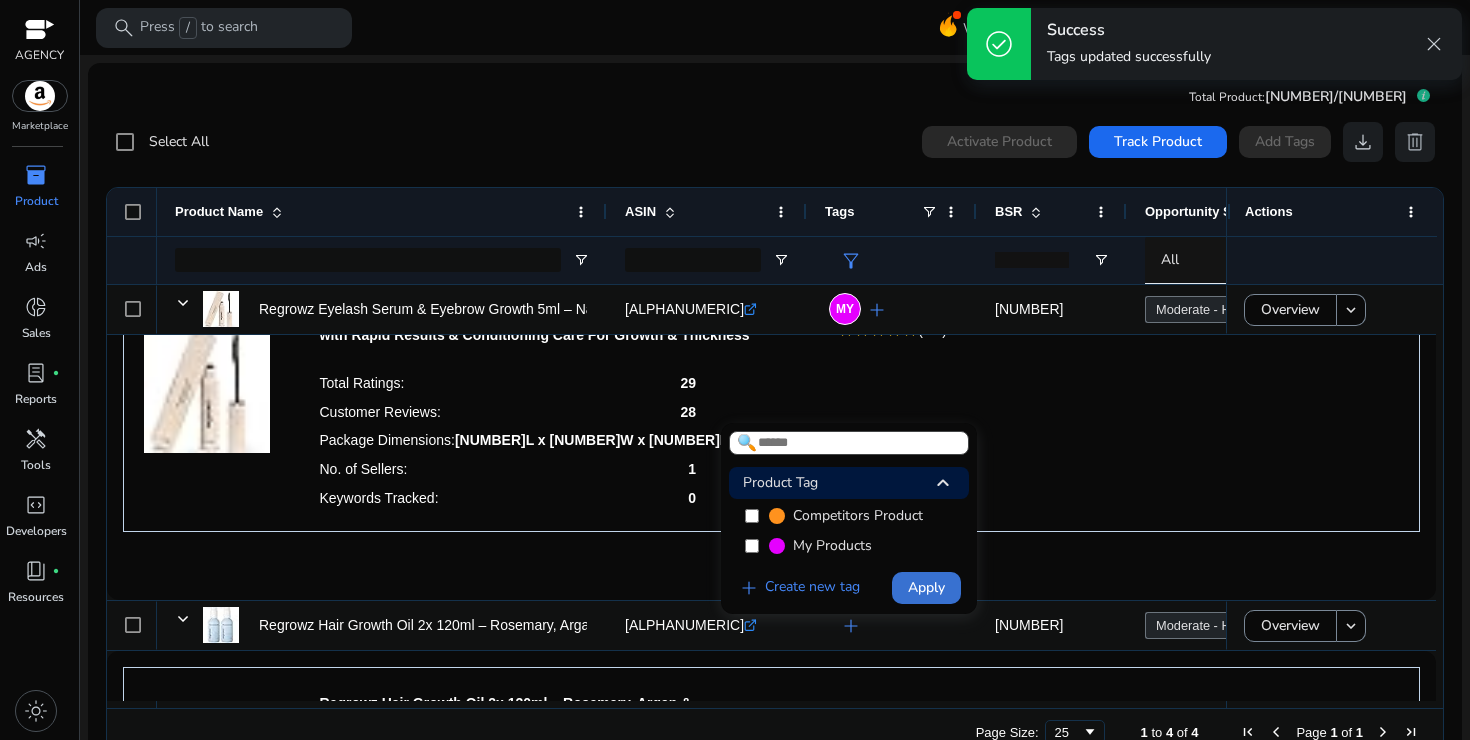 click on "Apply" at bounding box center (926, 587) 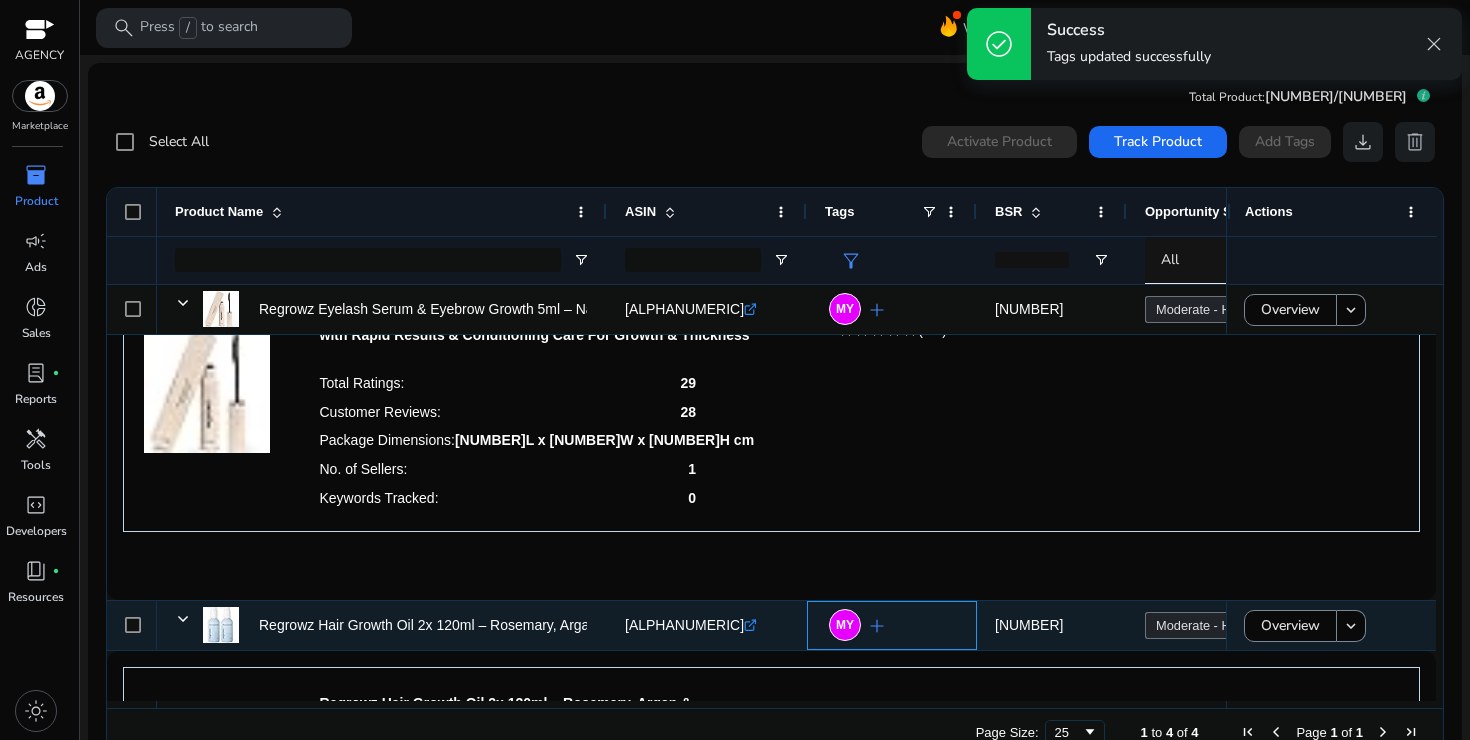 scroll, scrollTop: 145, scrollLeft: 0, axis: vertical 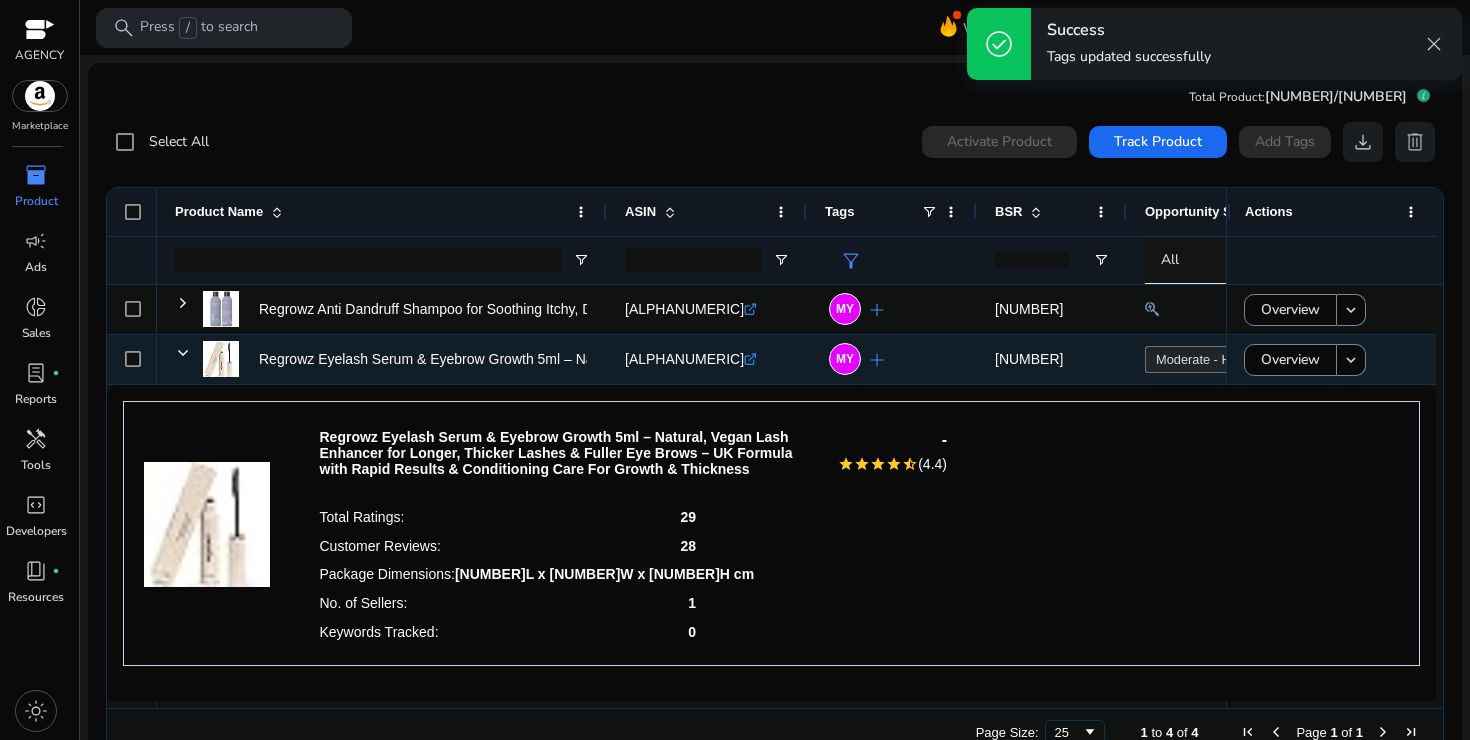 click on "MY  add" 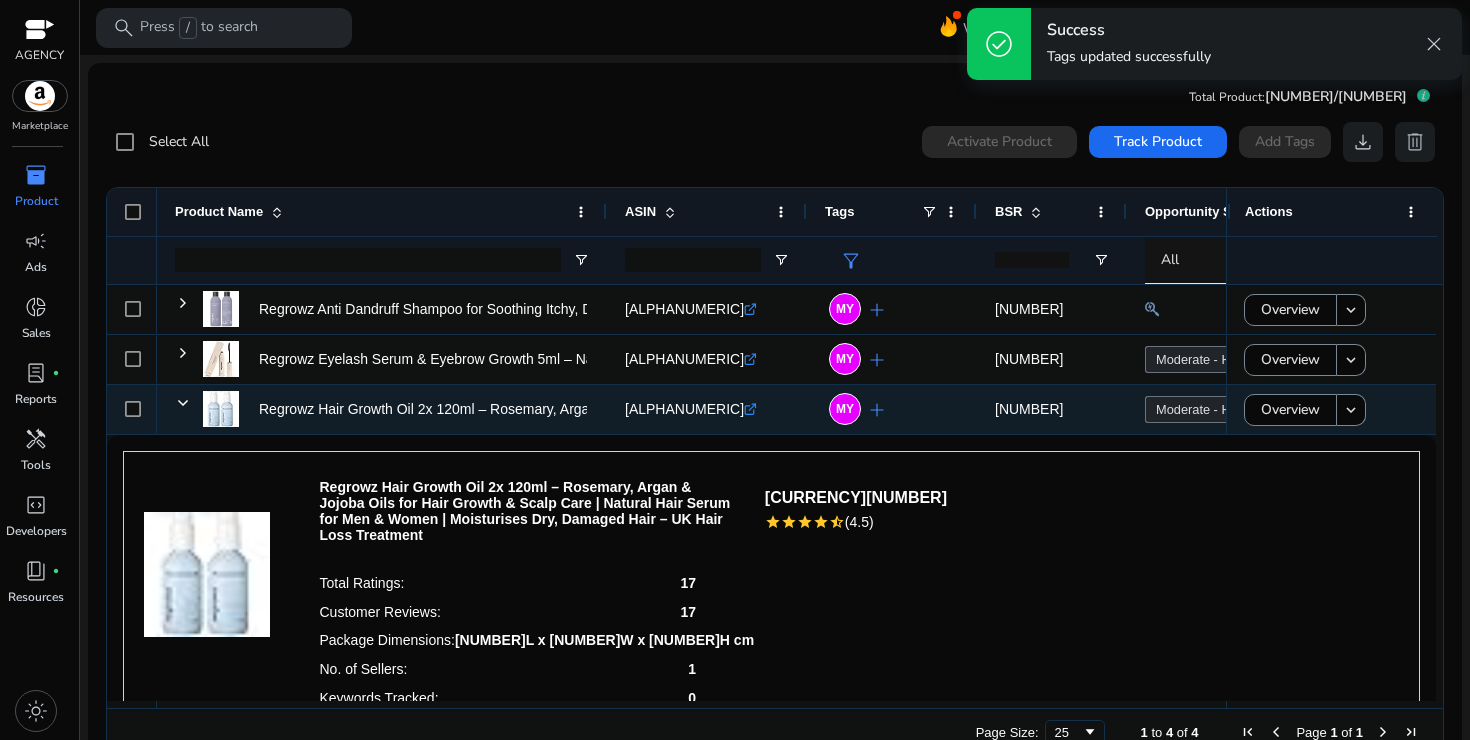click on "MY  add" 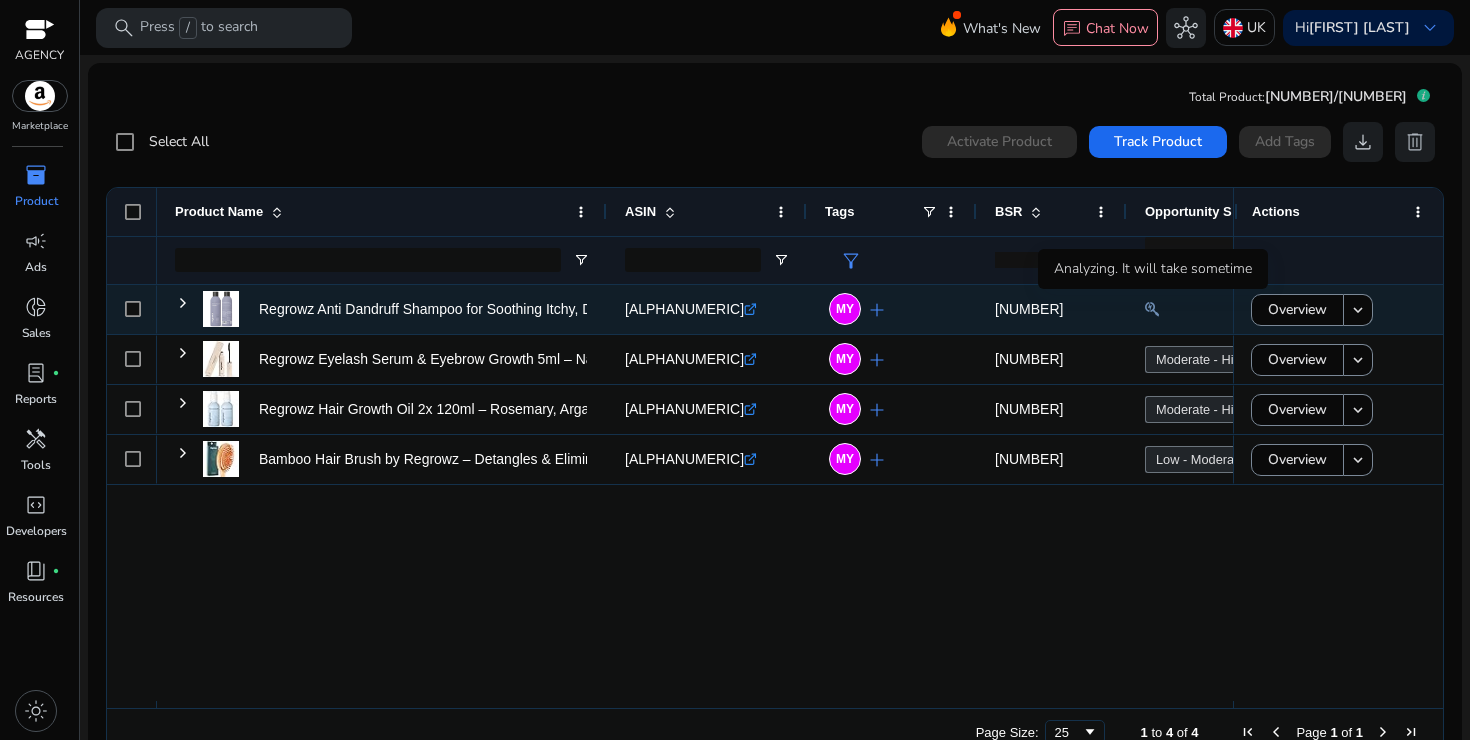 click 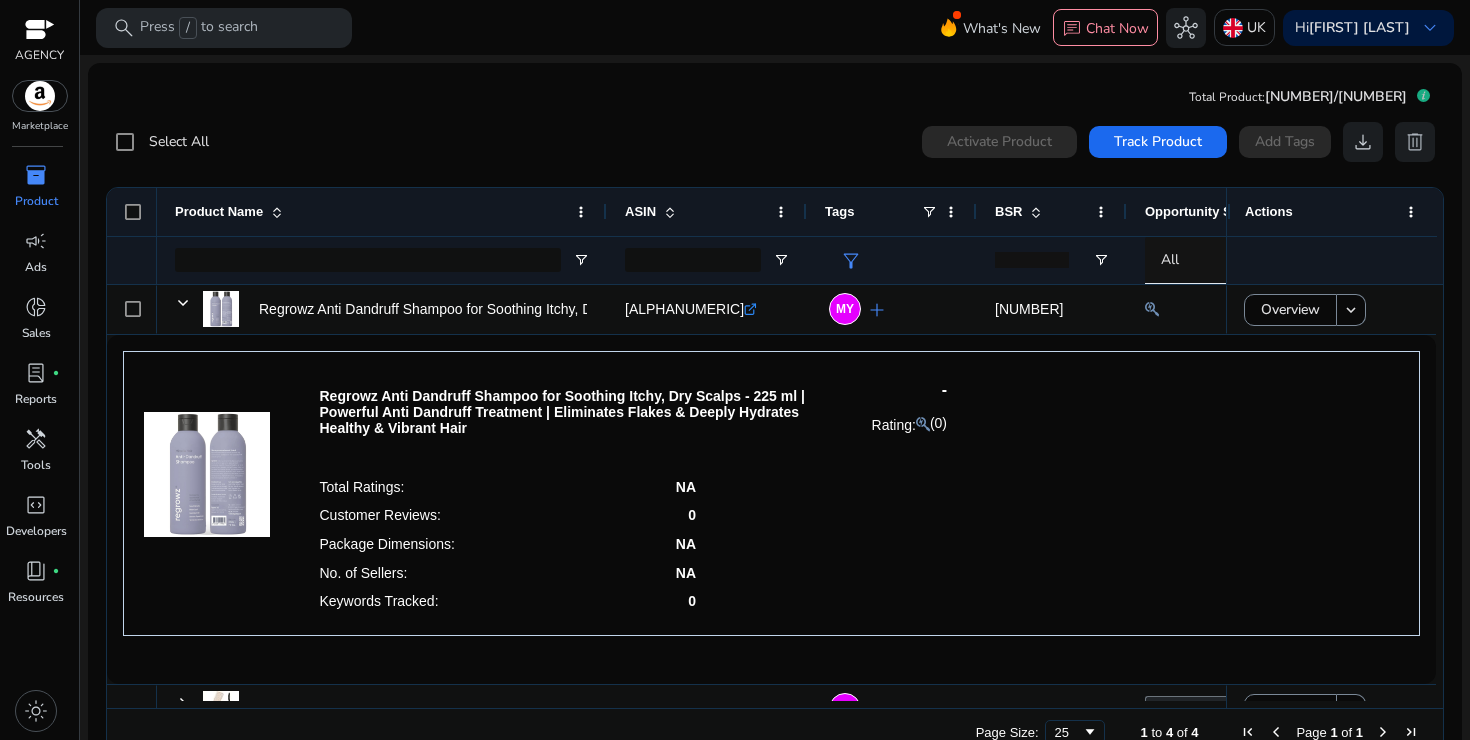 scroll, scrollTop: 134, scrollLeft: 0, axis: vertical 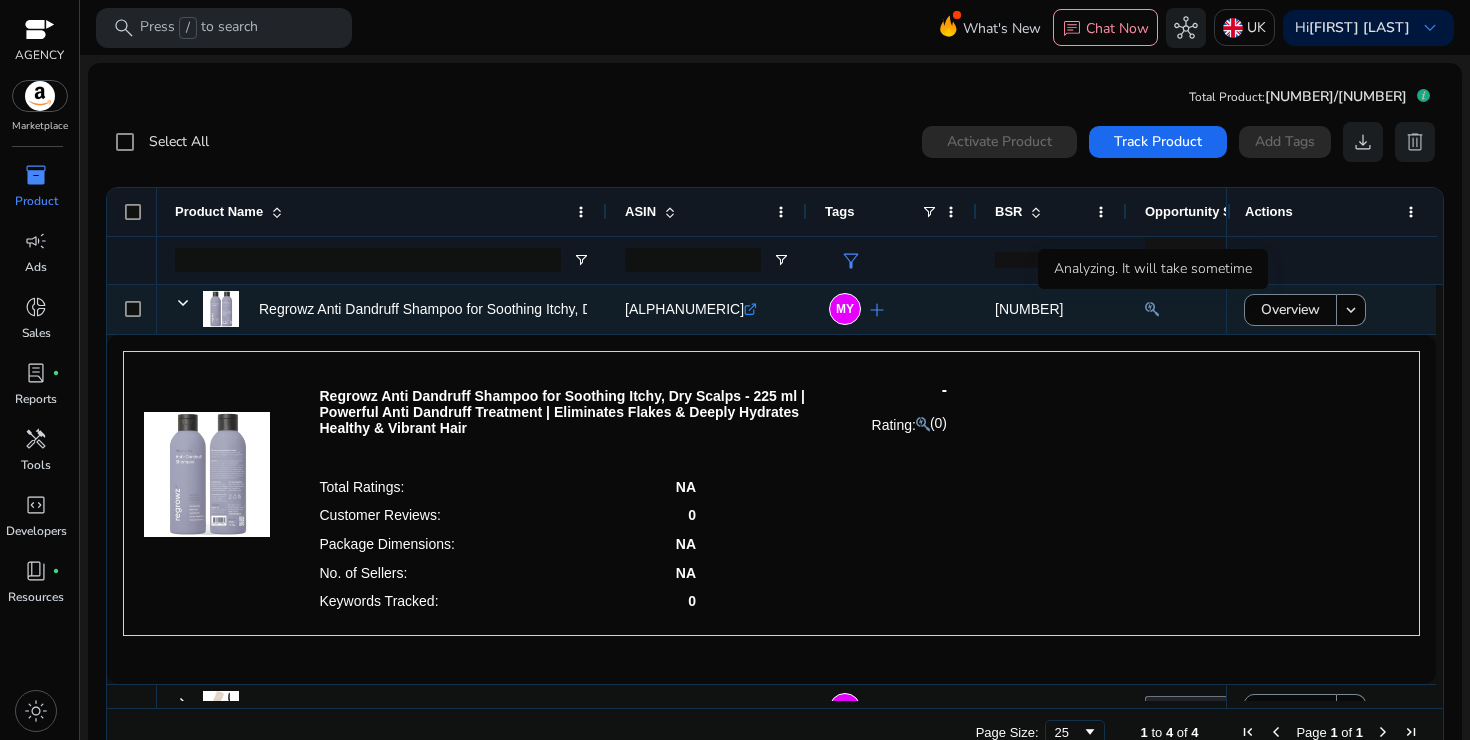 click 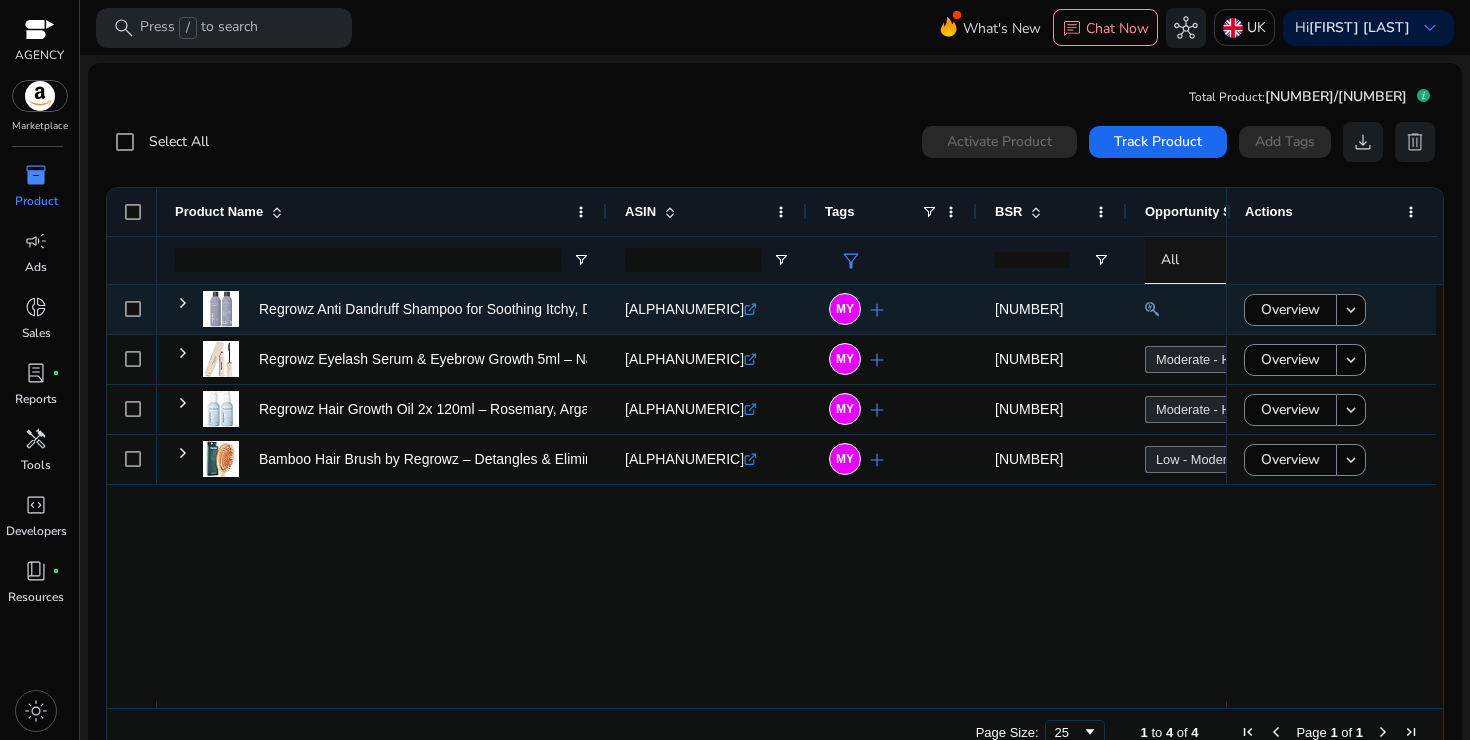 click 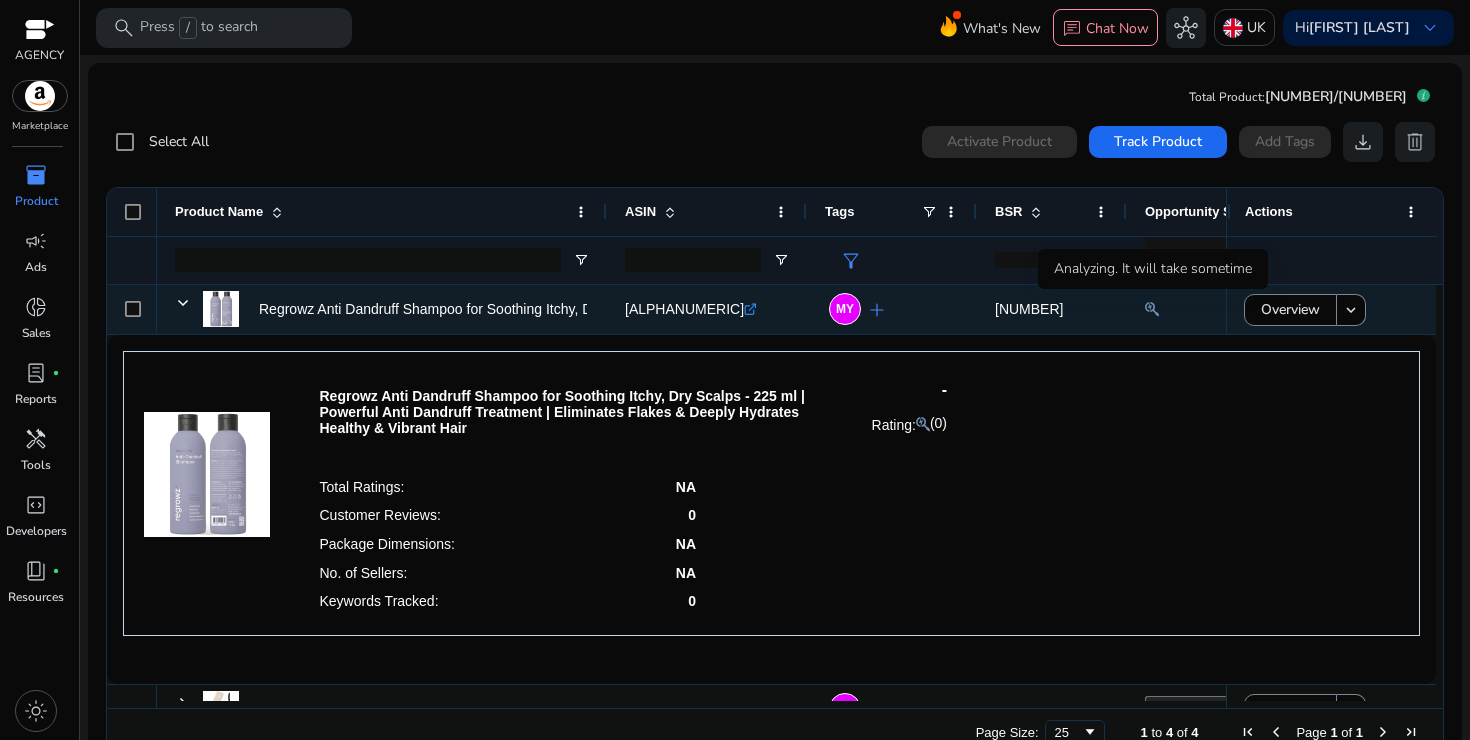 click 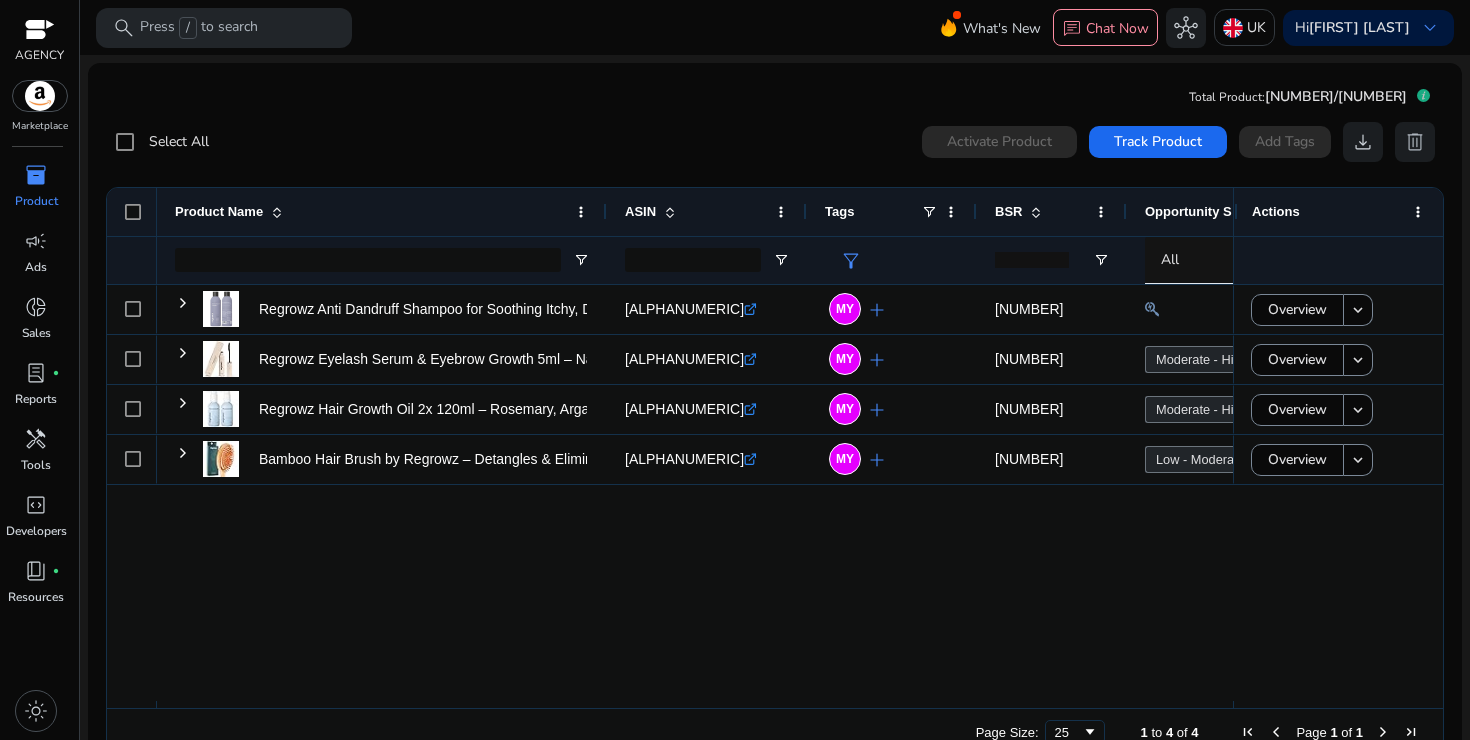 scroll, scrollTop: 0, scrollLeft: 25, axis: horizontal 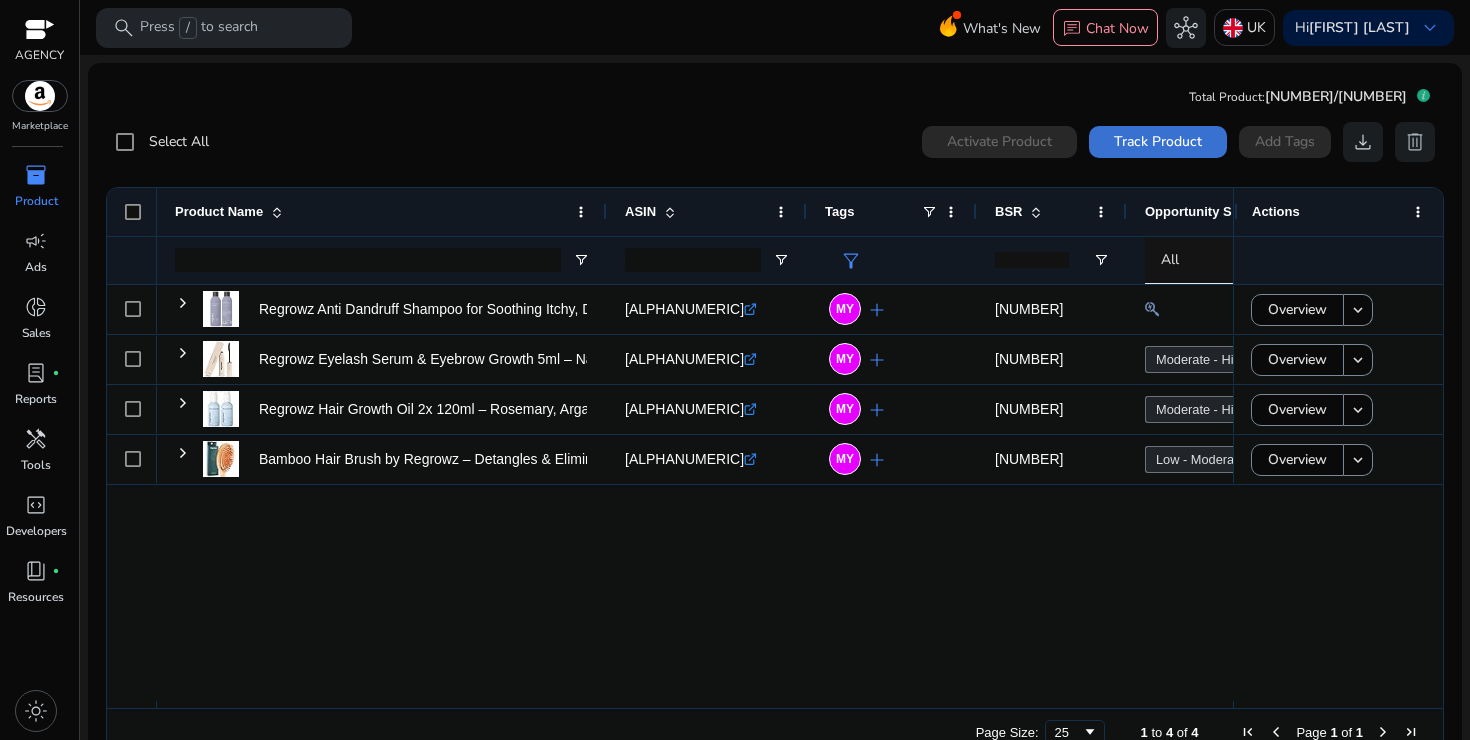 click on "Track Product" 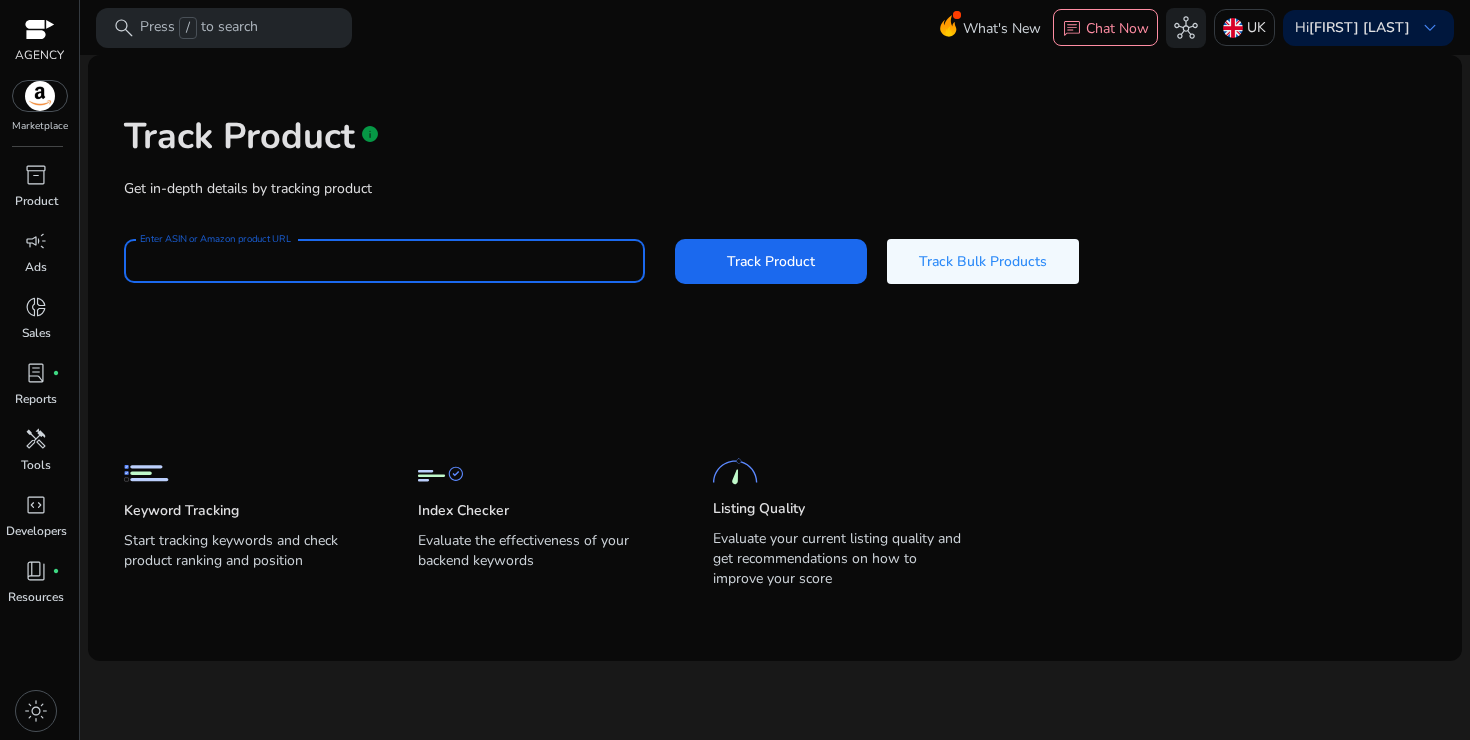 click on "Enter ASIN or Amazon product URL" at bounding box center [384, 261] 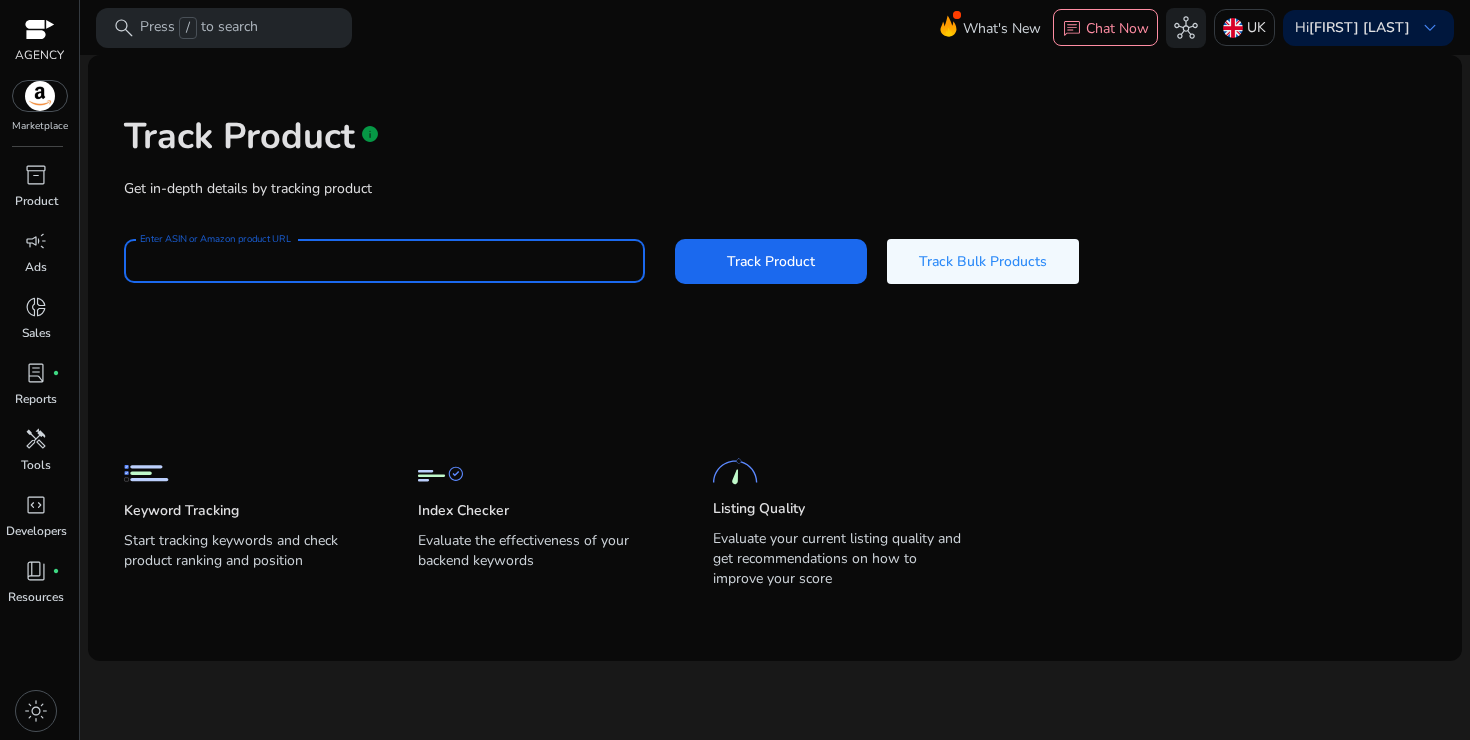 paste on "**********" 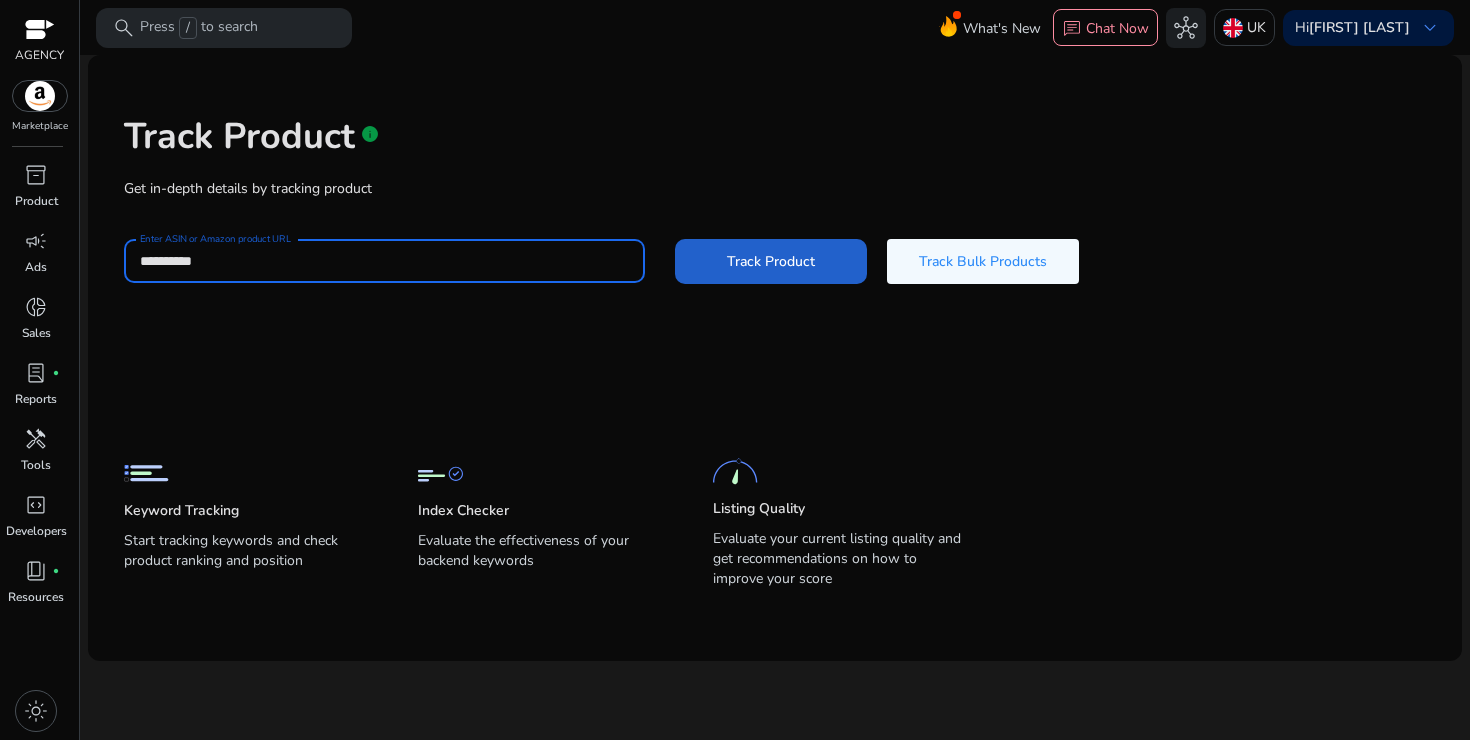 type on "**********" 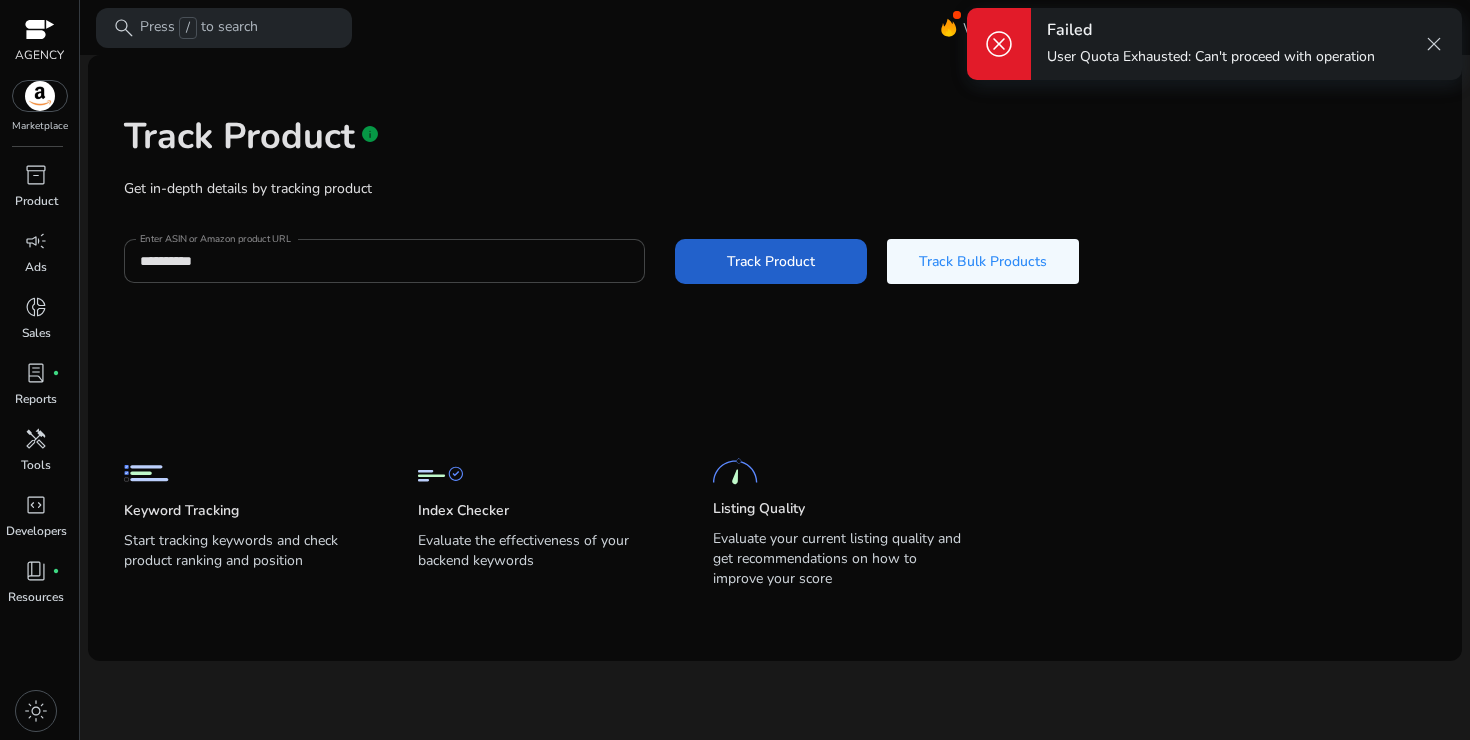 click on "Track Product" 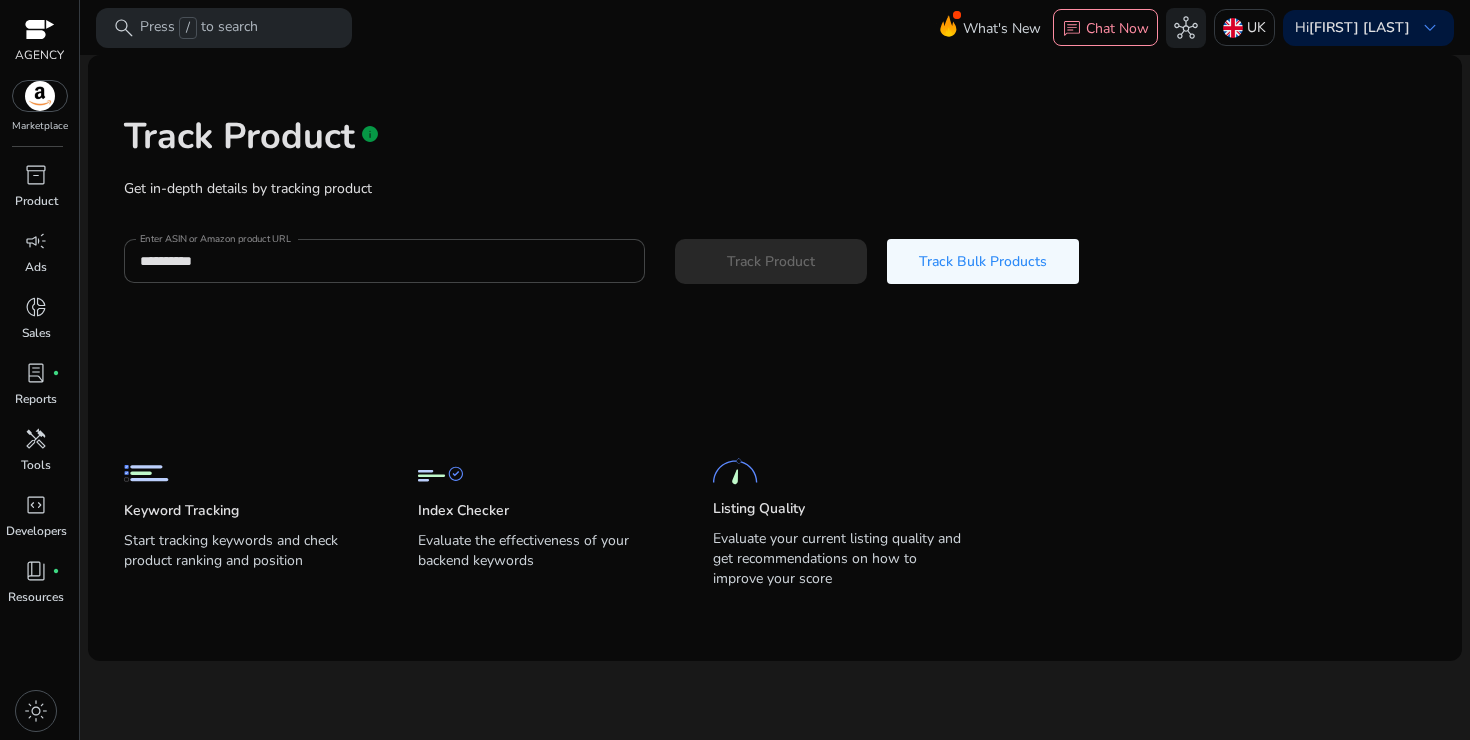 type 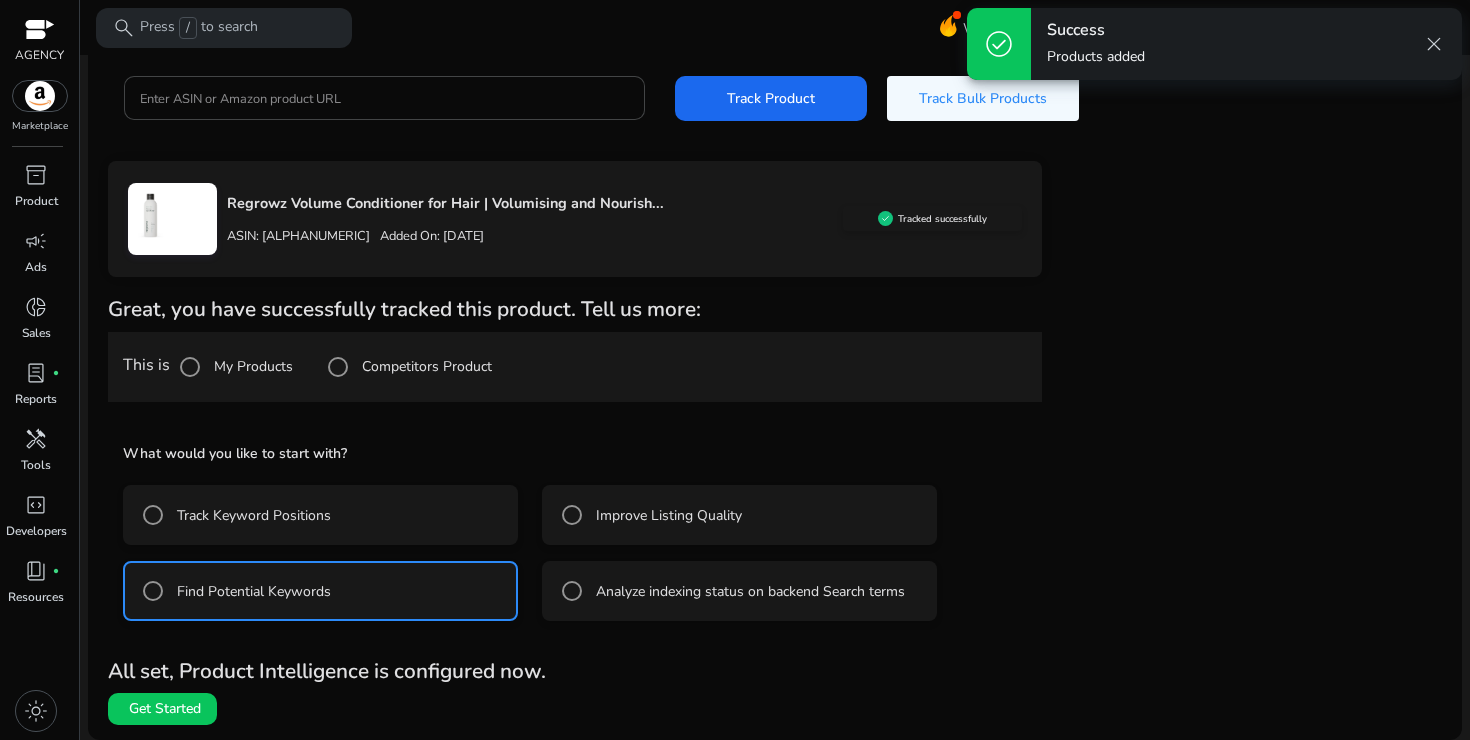click on "Get Started" at bounding box center (165, 709) 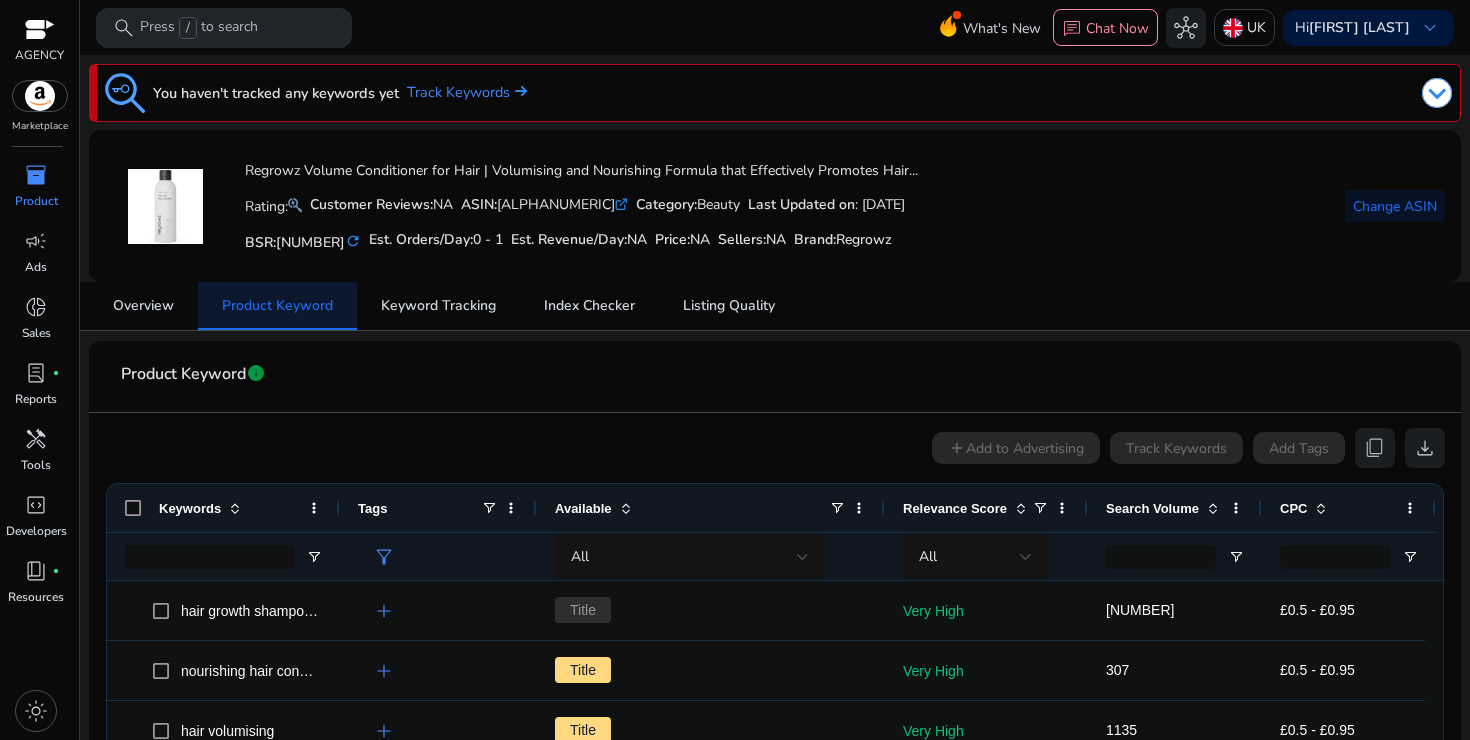 click on "Product Keyword" at bounding box center [277, 306] 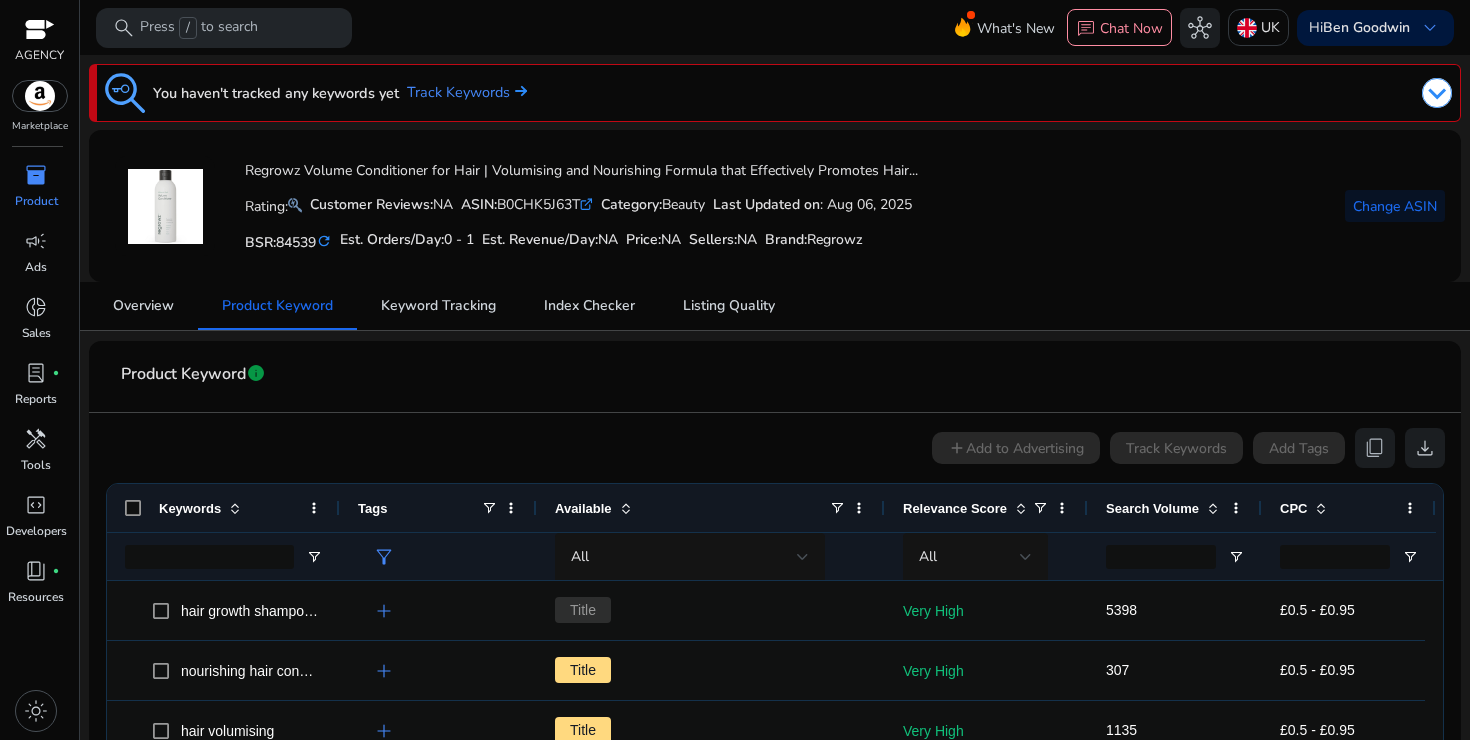 scroll, scrollTop: 0, scrollLeft: 0, axis: both 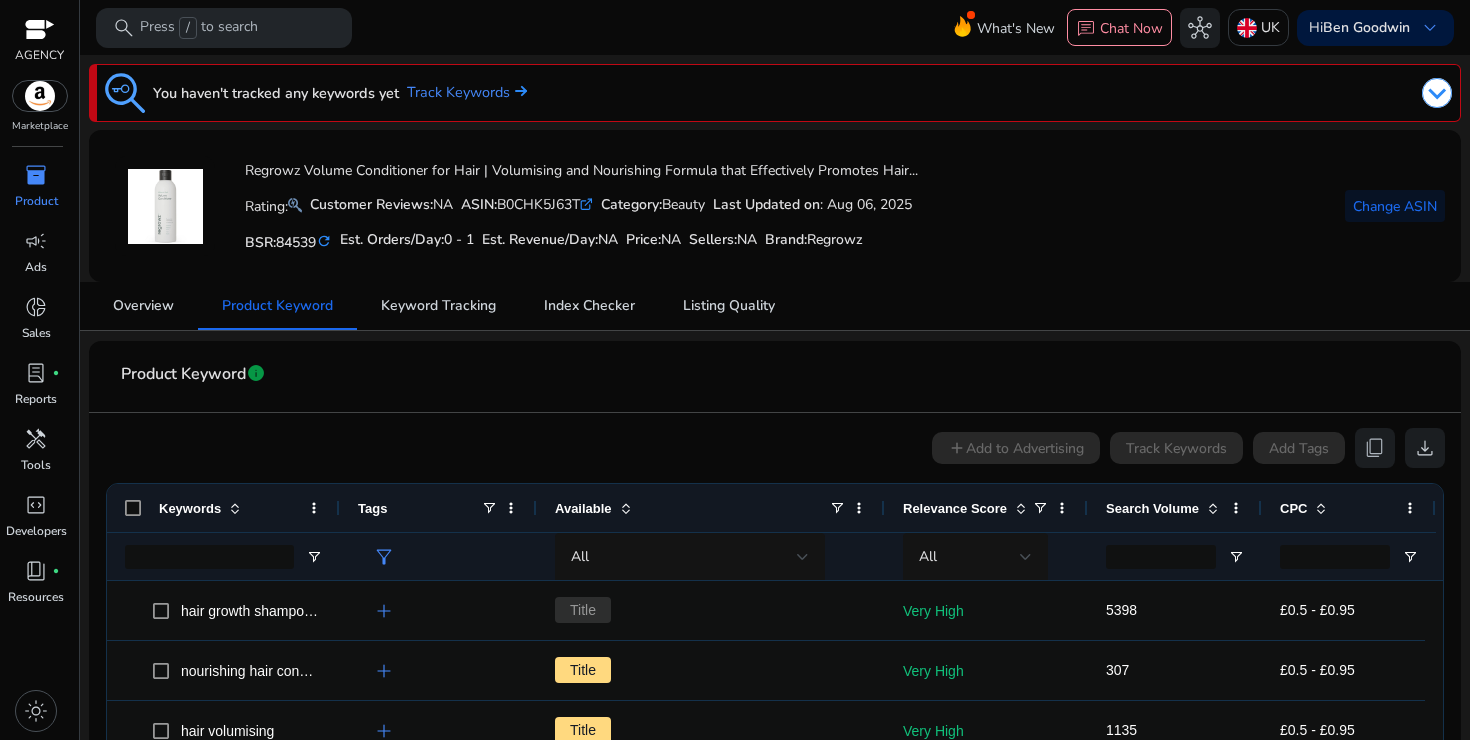 click on "inventory_2" at bounding box center (36, 175) 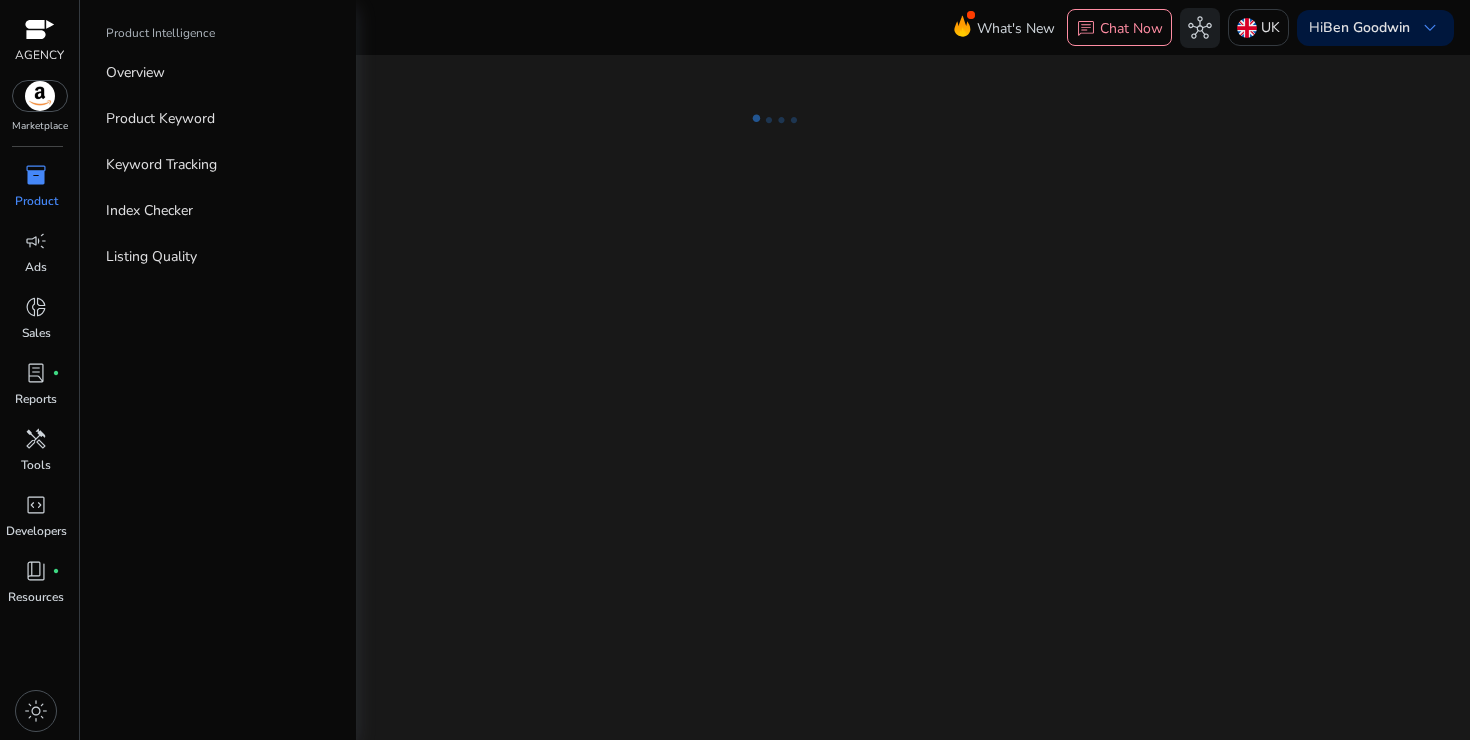 click on "inventory_2" at bounding box center [36, 175] 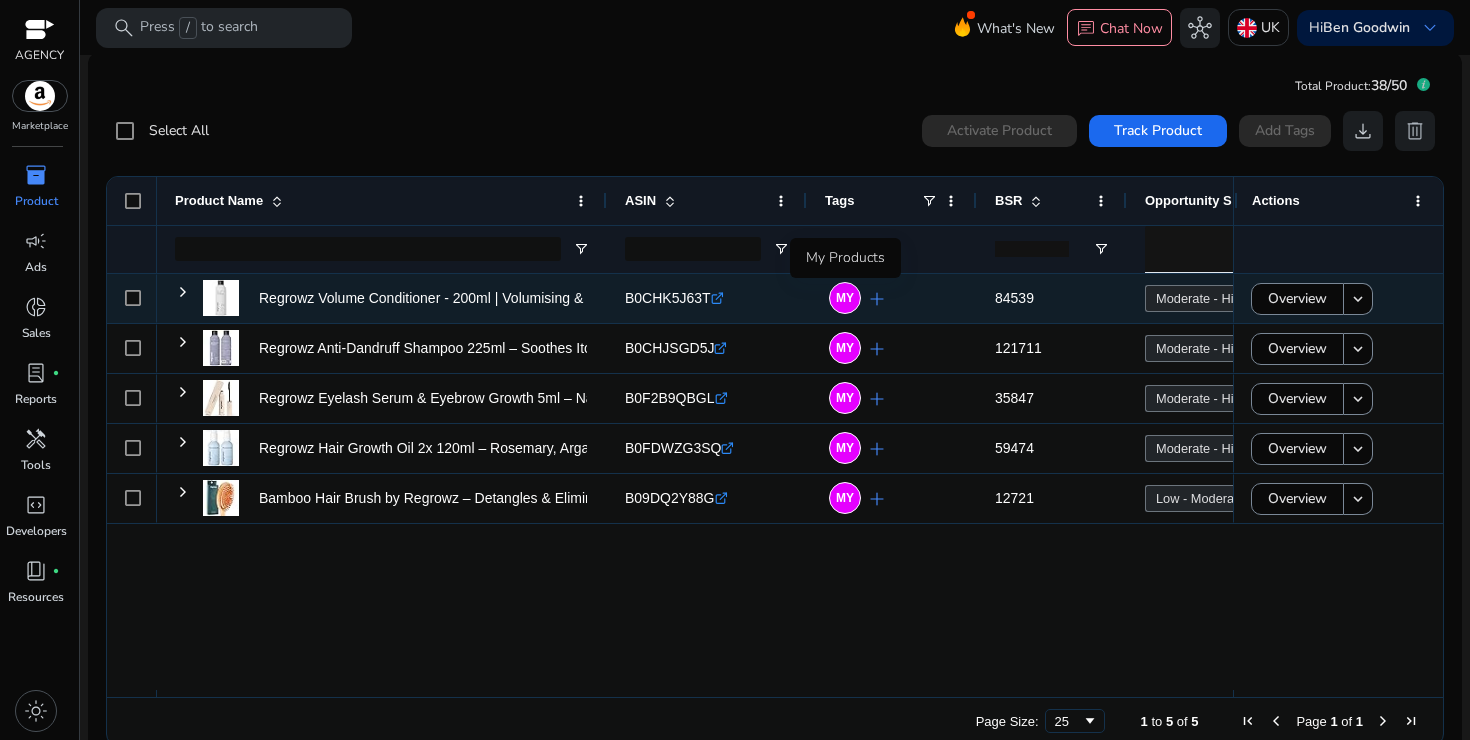 scroll, scrollTop: 0, scrollLeft: 0, axis: both 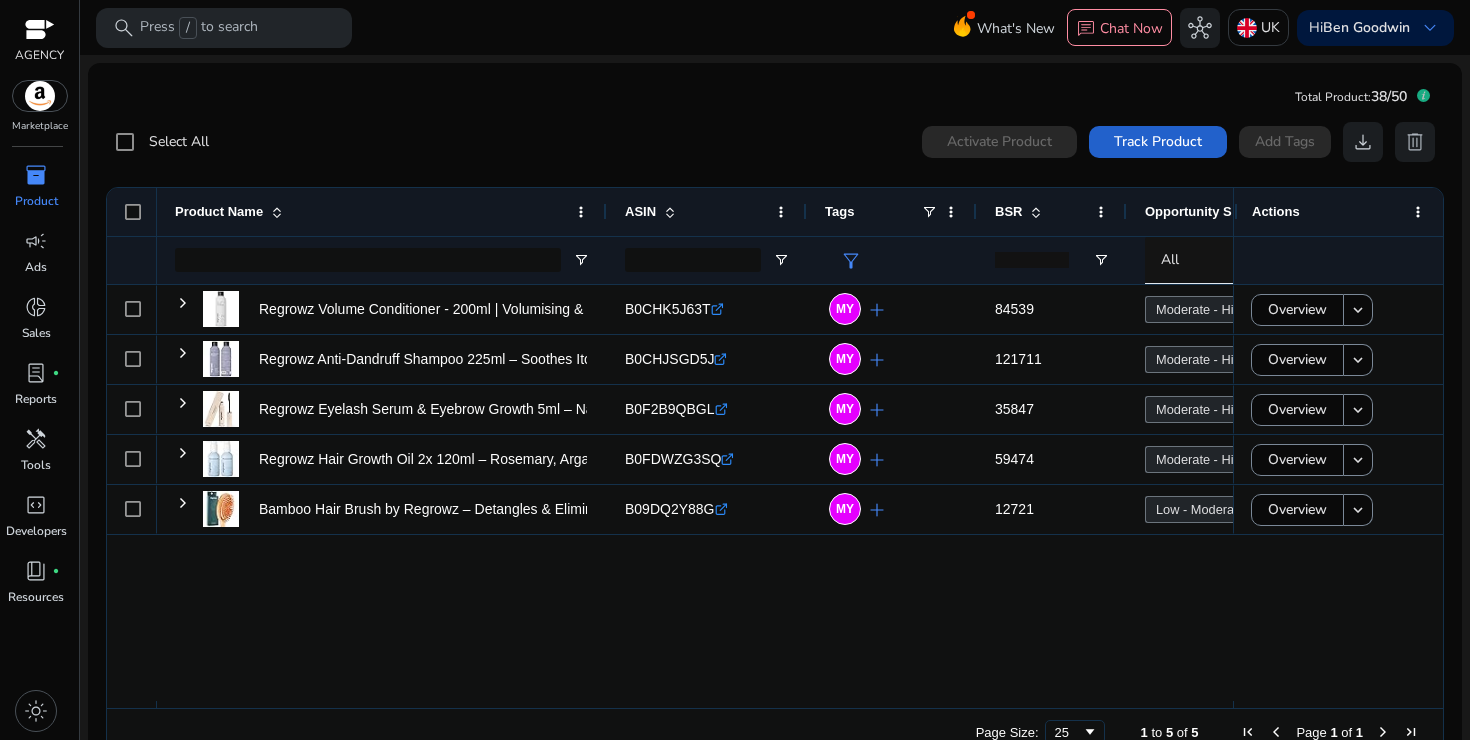 click on "Track Product" 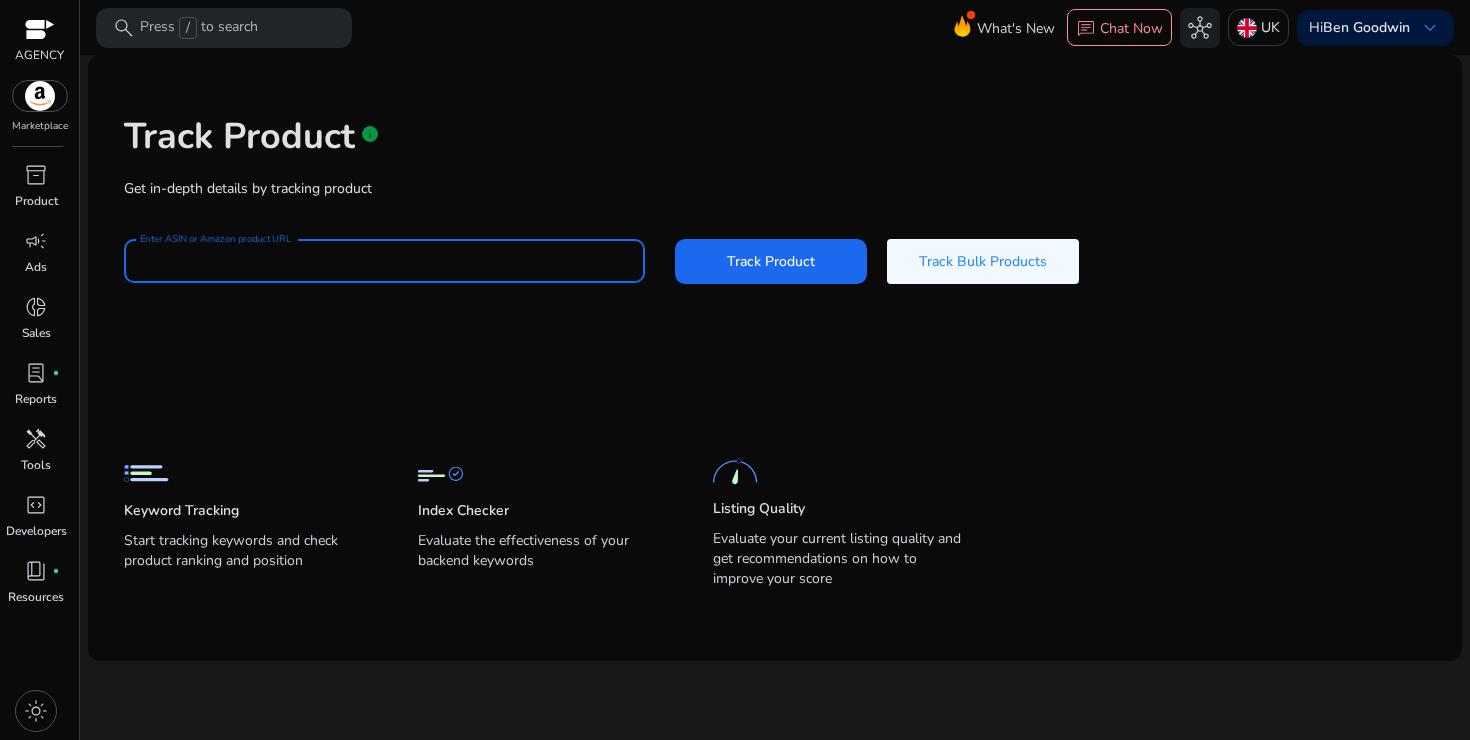click on "Enter ASIN or Amazon product URL" at bounding box center (384, 261) 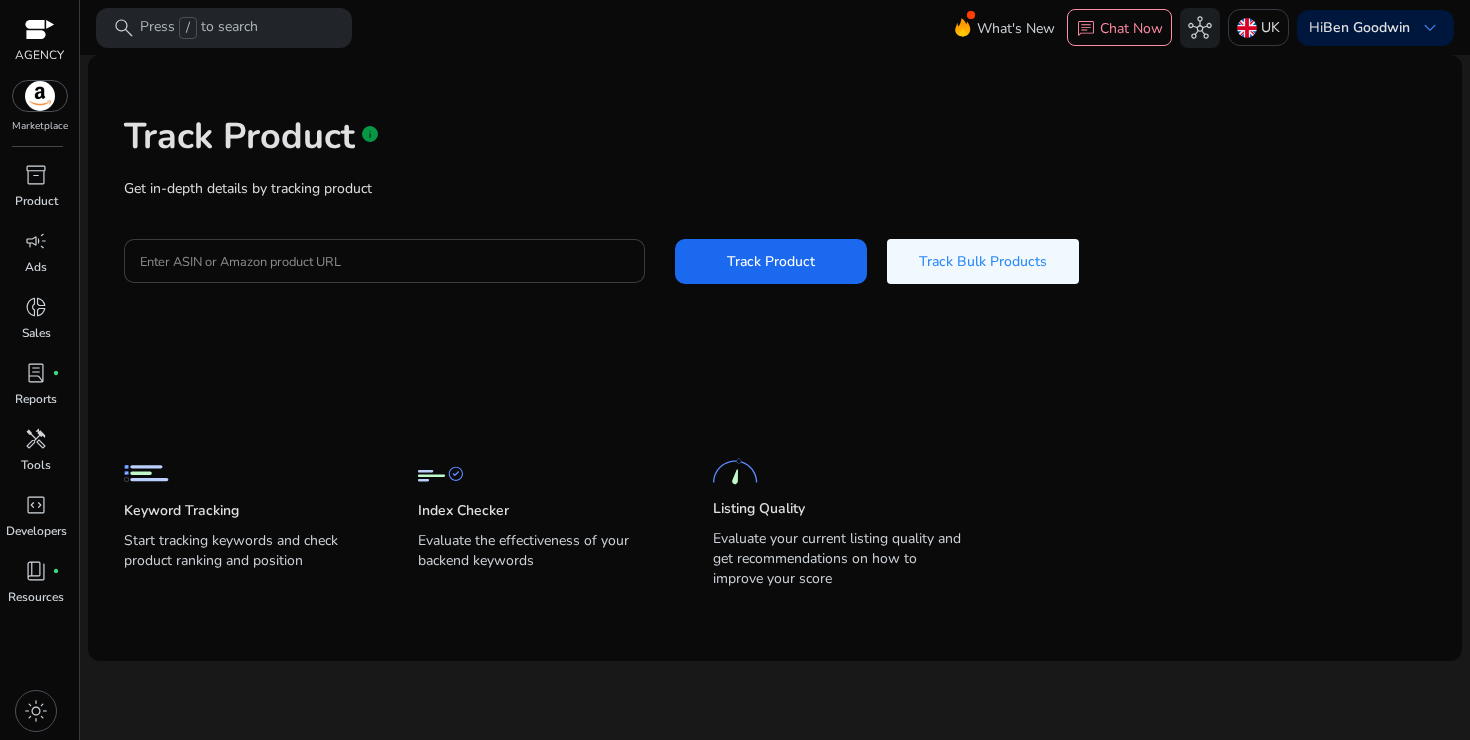 click on "Enter ASIN or Amazon product URL" at bounding box center [384, 261] 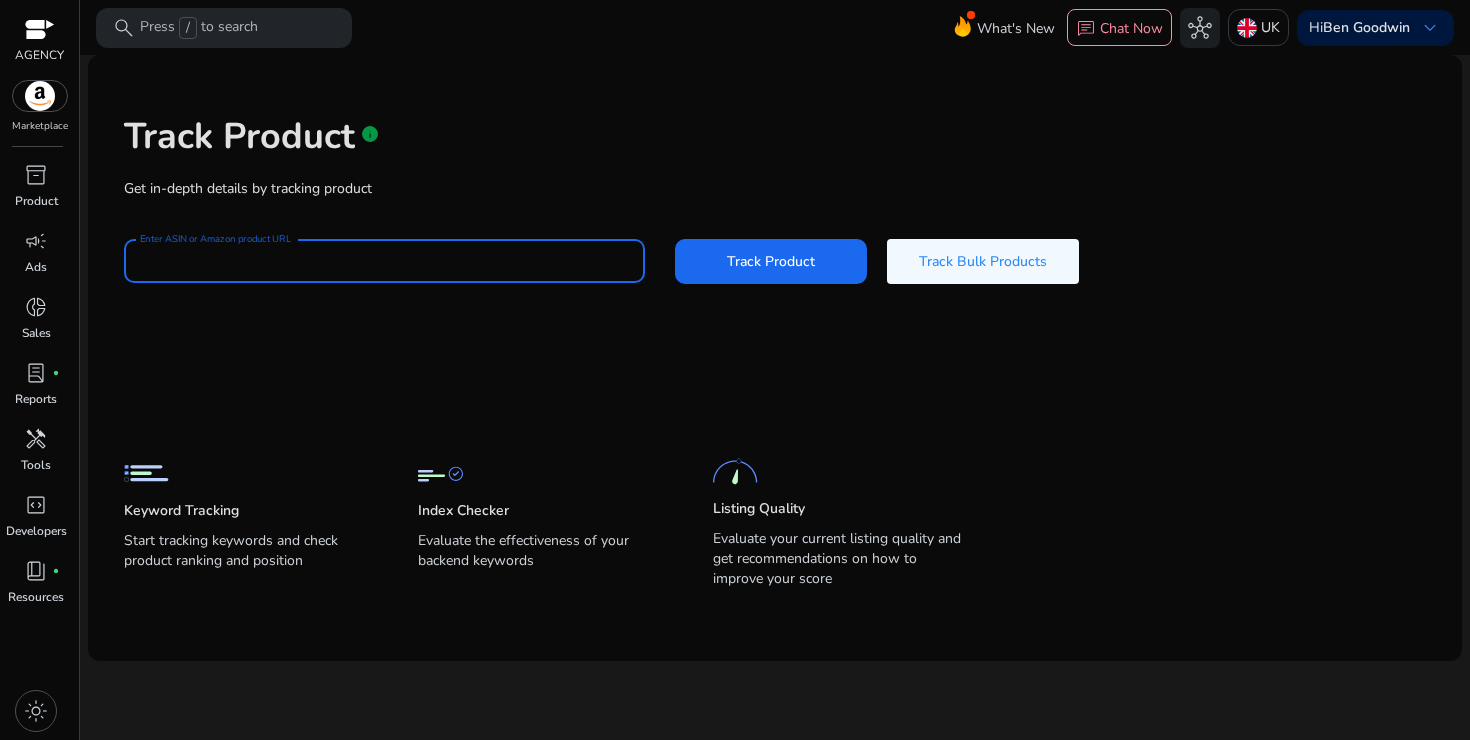 paste on "**********" 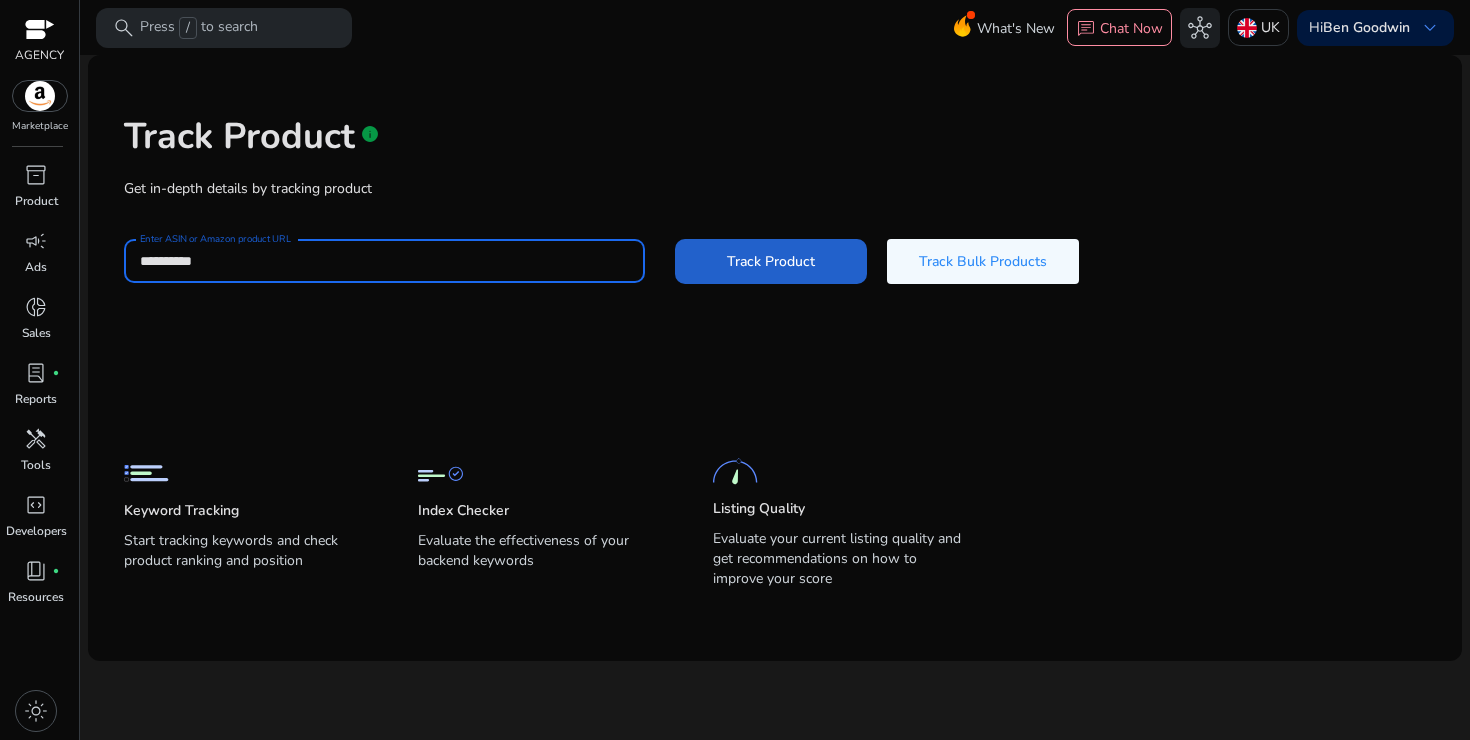type on "**********" 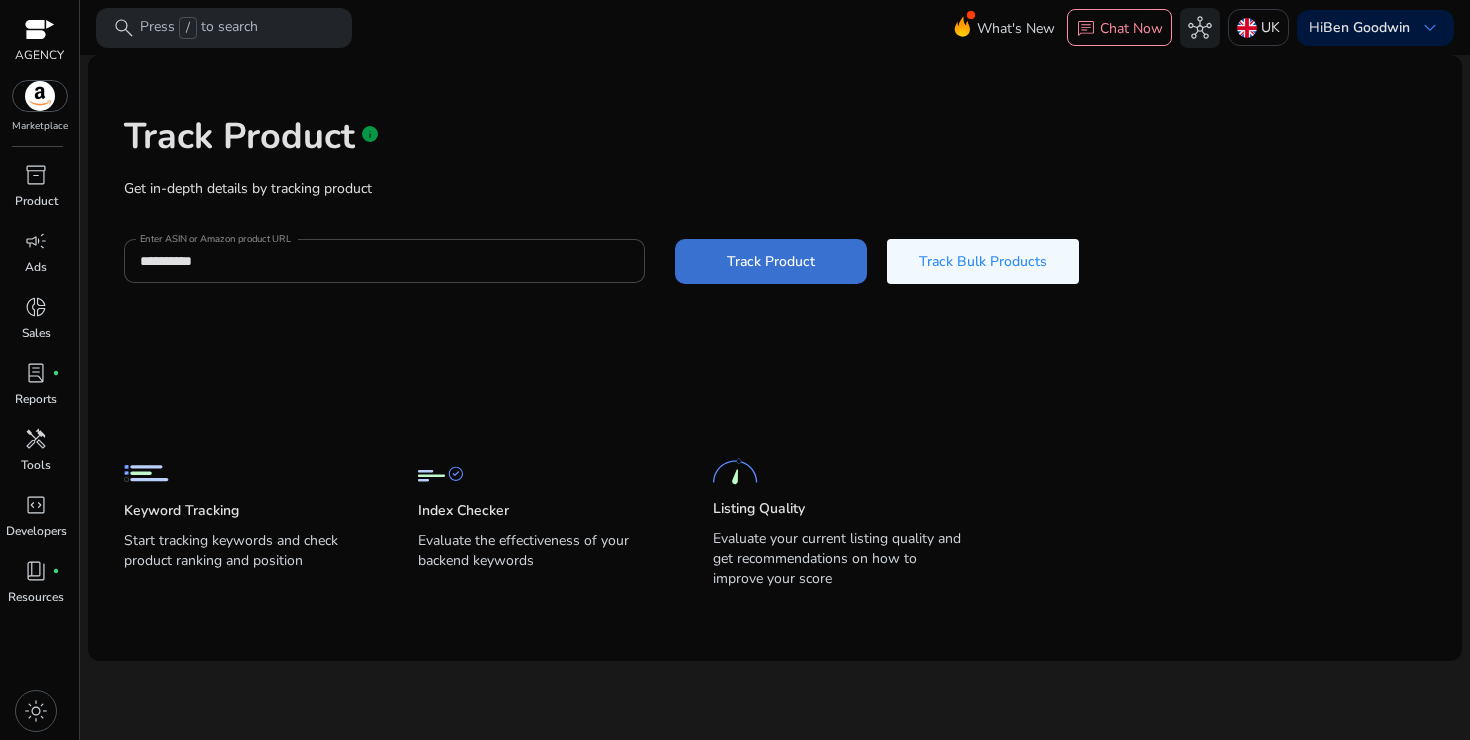 click 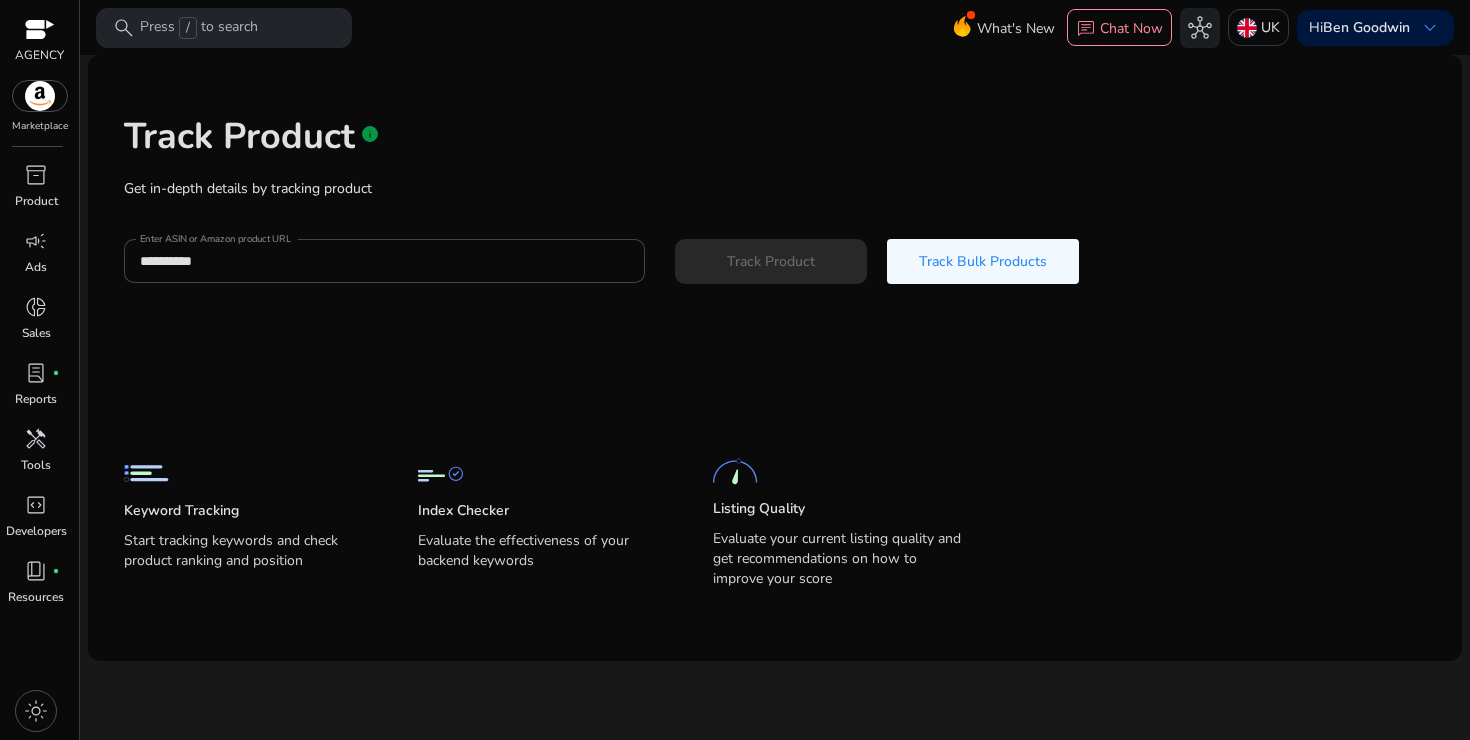 type 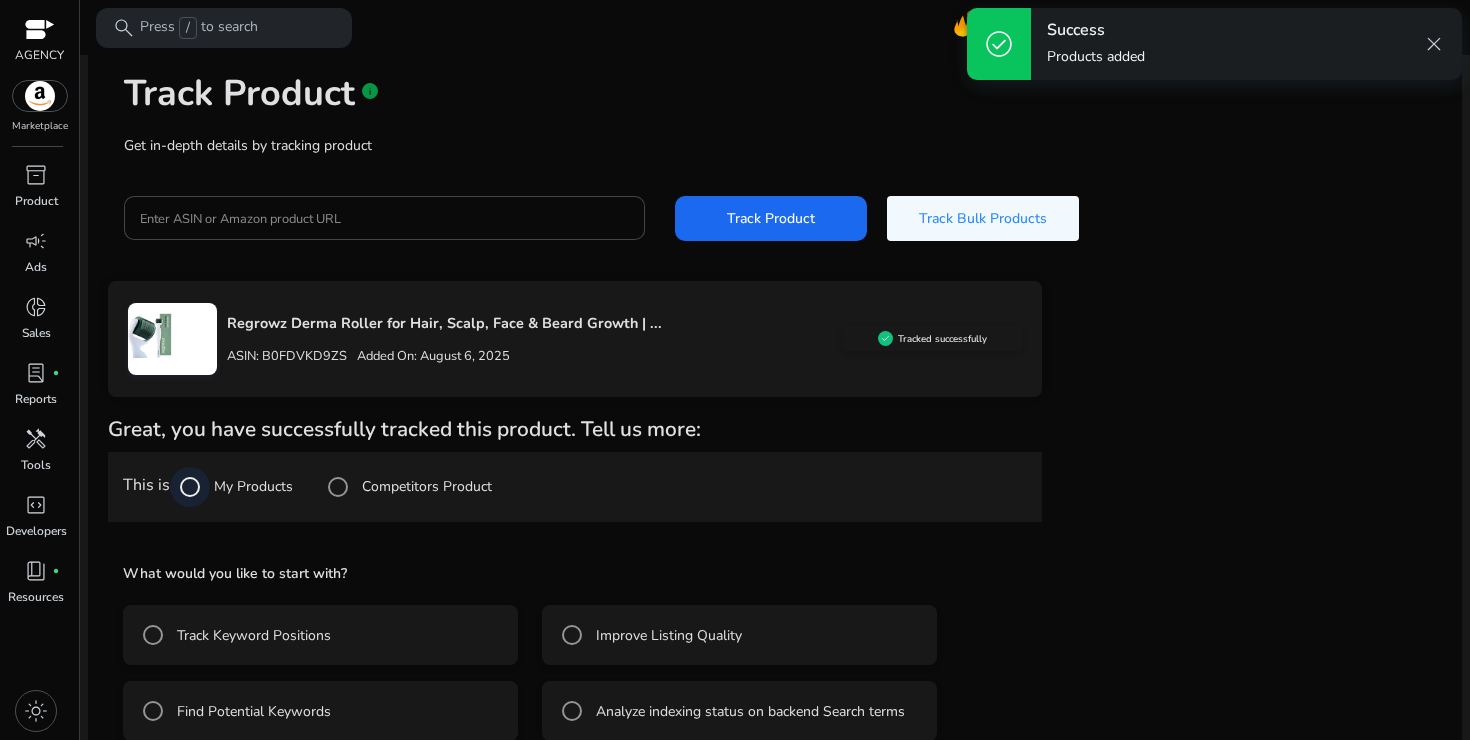 scroll, scrollTop: 74, scrollLeft: 0, axis: vertical 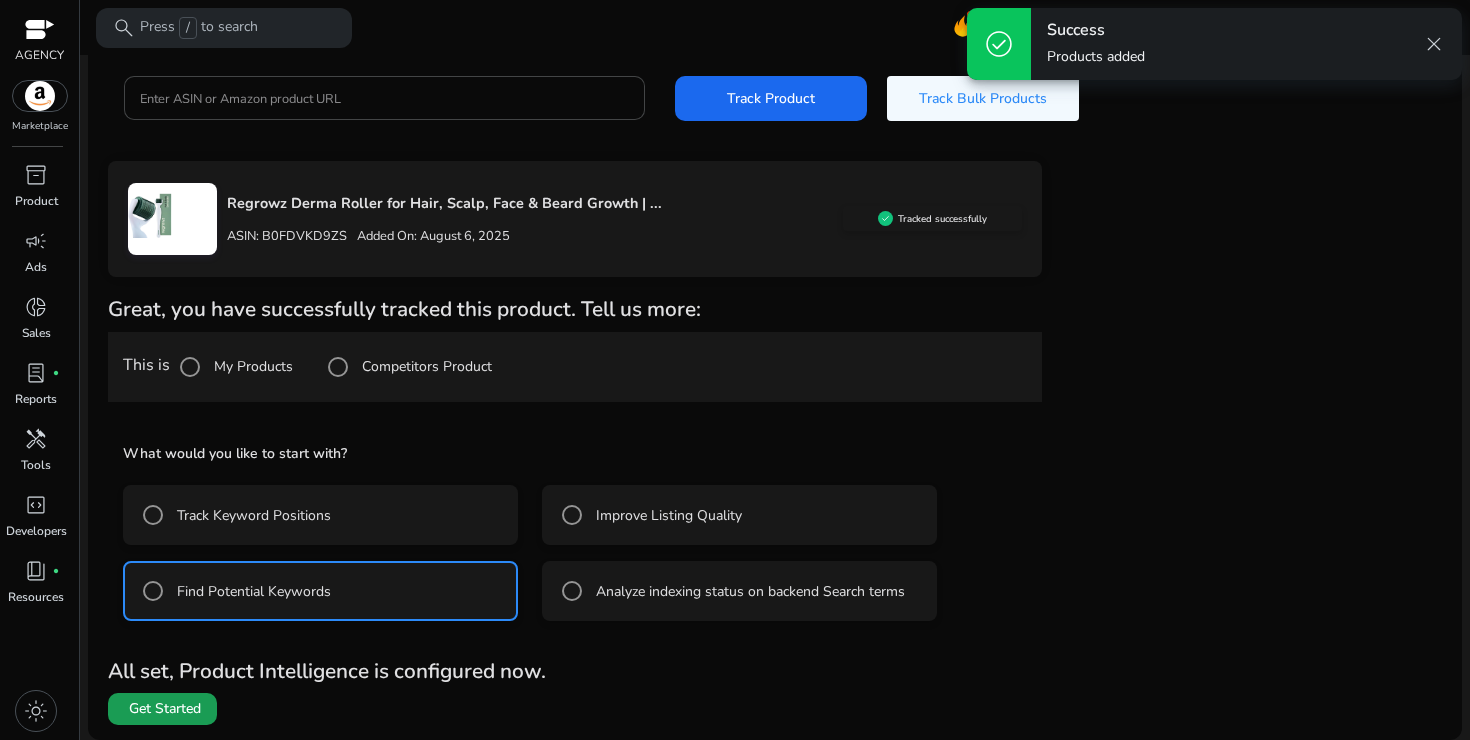 click on "Get Started" at bounding box center [165, 709] 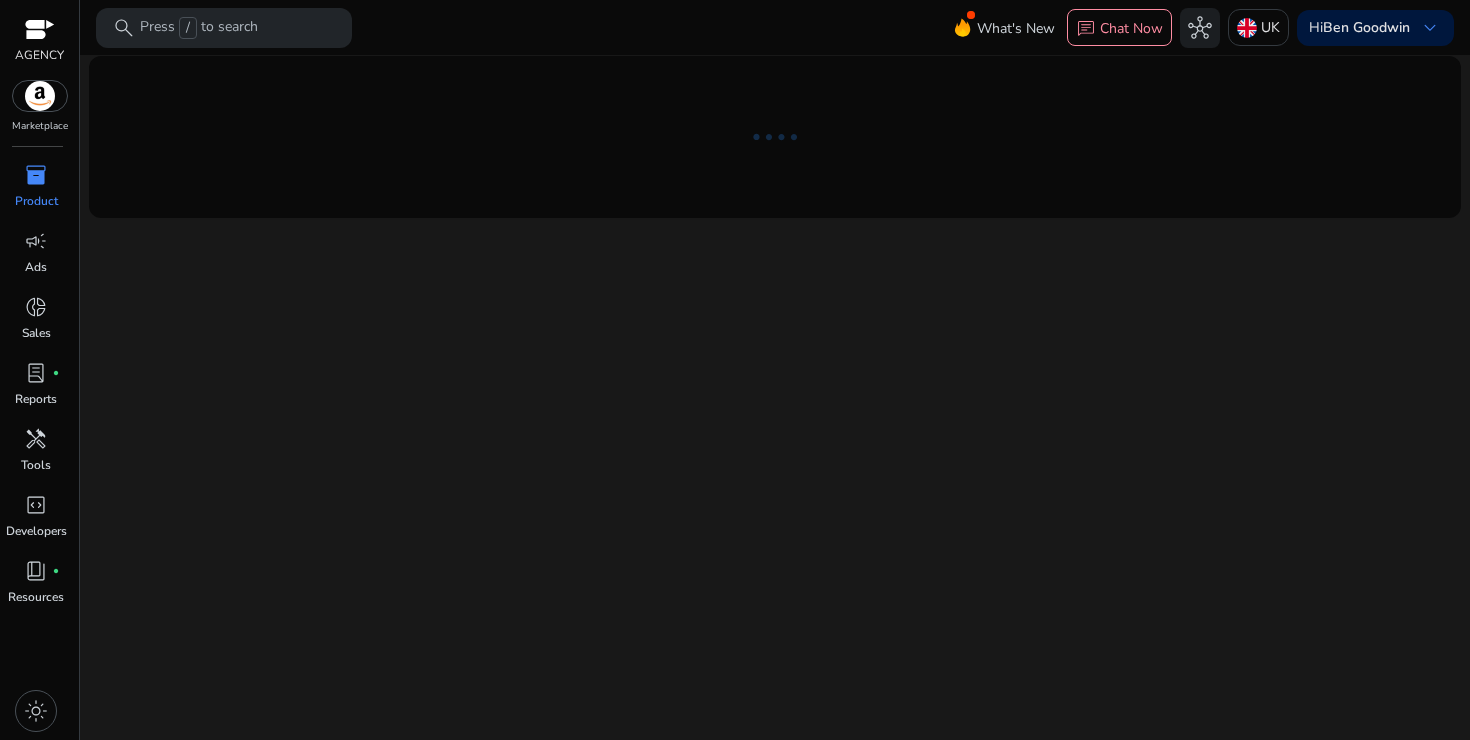scroll, scrollTop: 0, scrollLeft: 0, axis: both 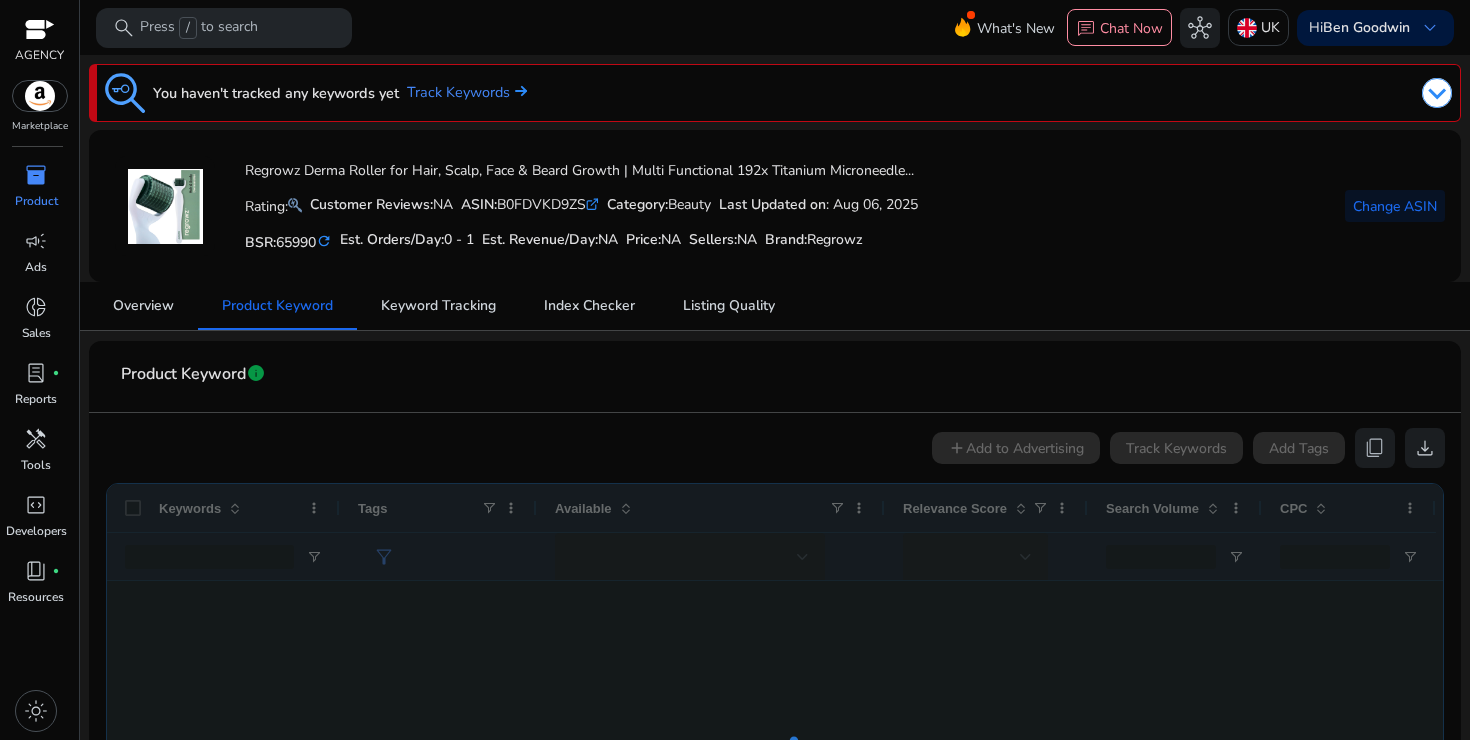 click on "Product" at bounding box center (36, 201) 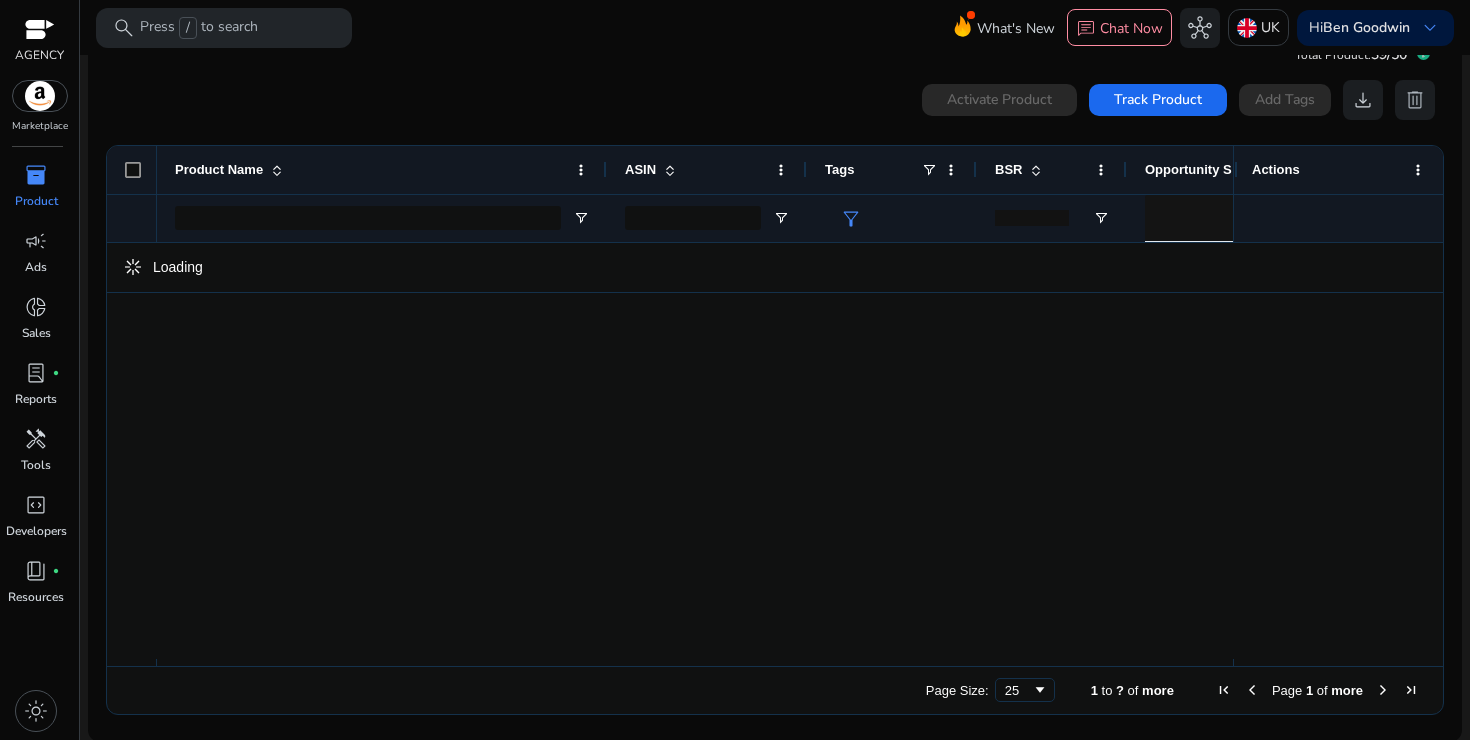 scroll, scrollTop: 43, scrollLeft: 0, axis: vertical 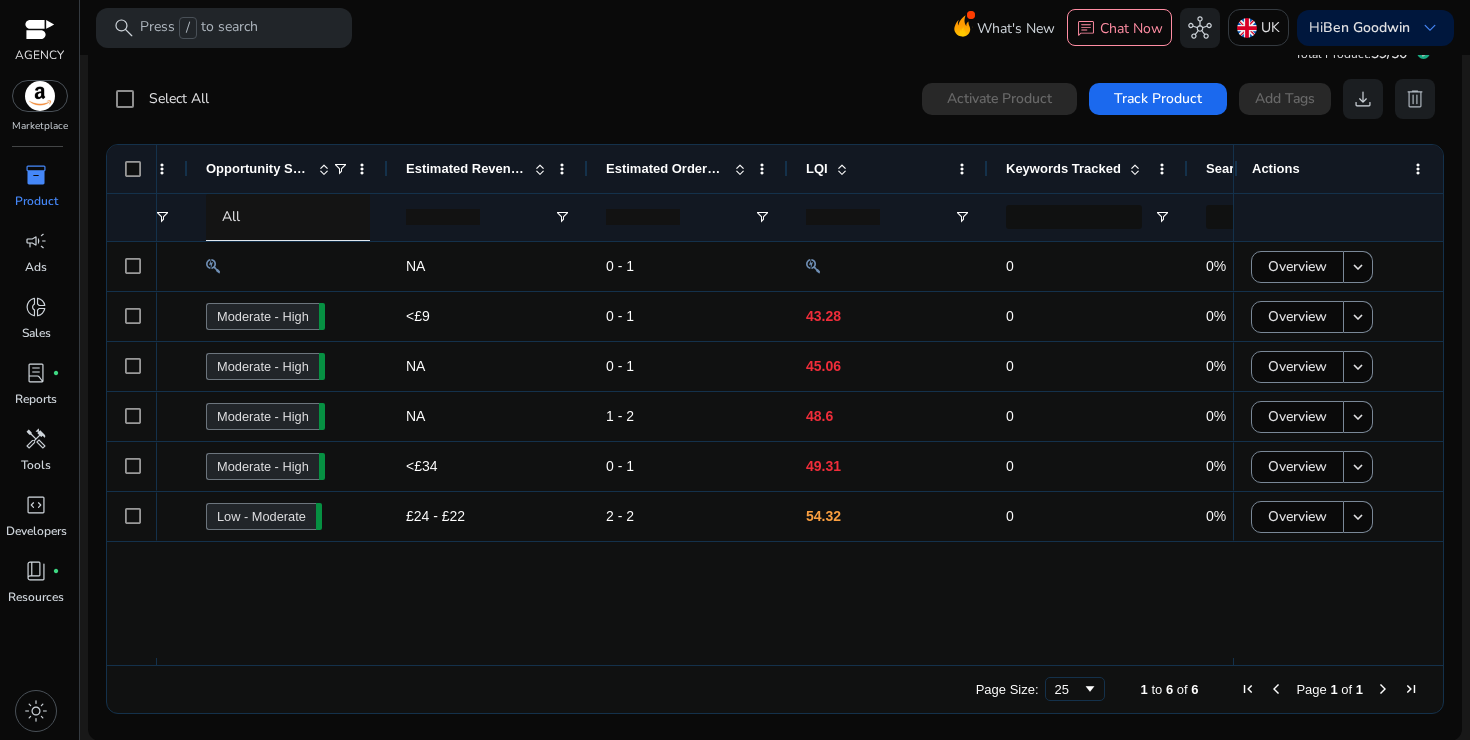 click on "LQI" 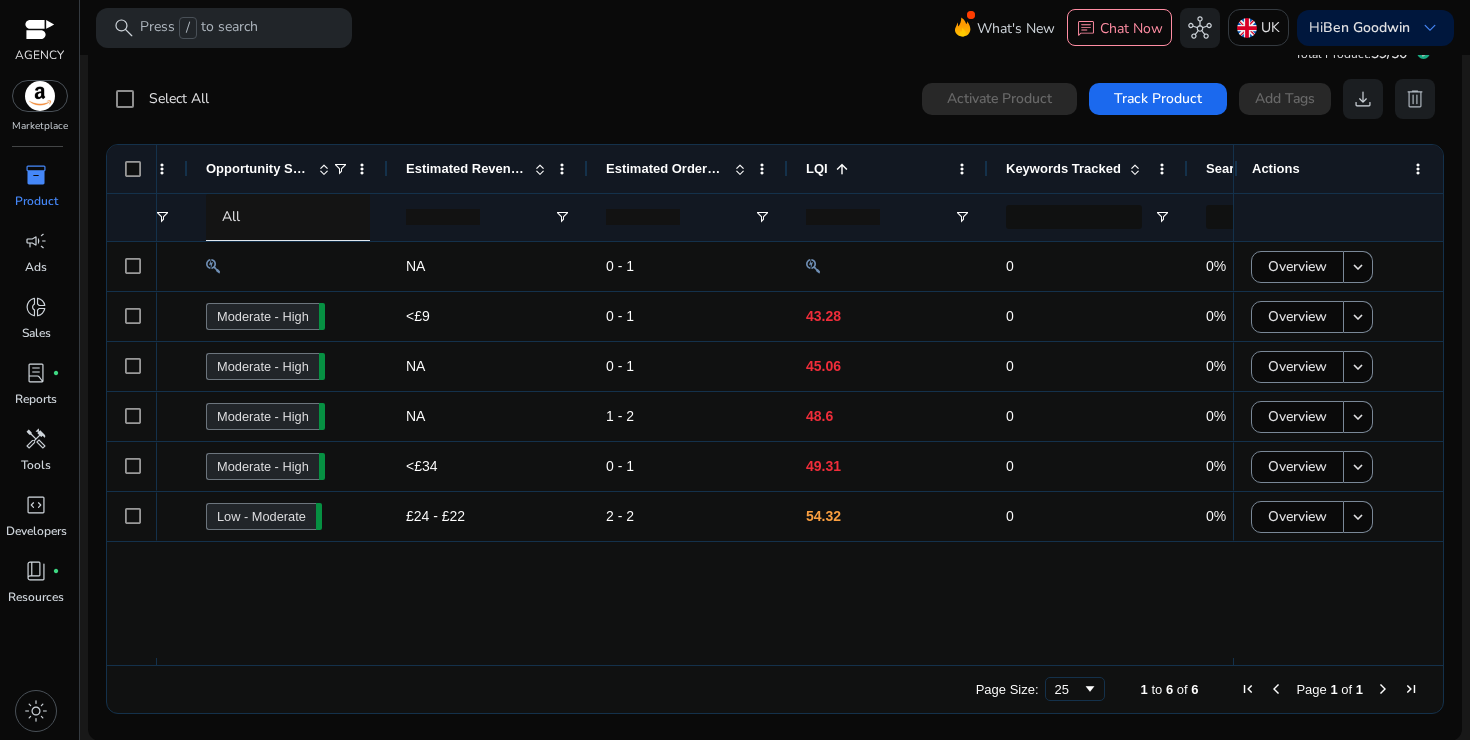 click on "LQI" 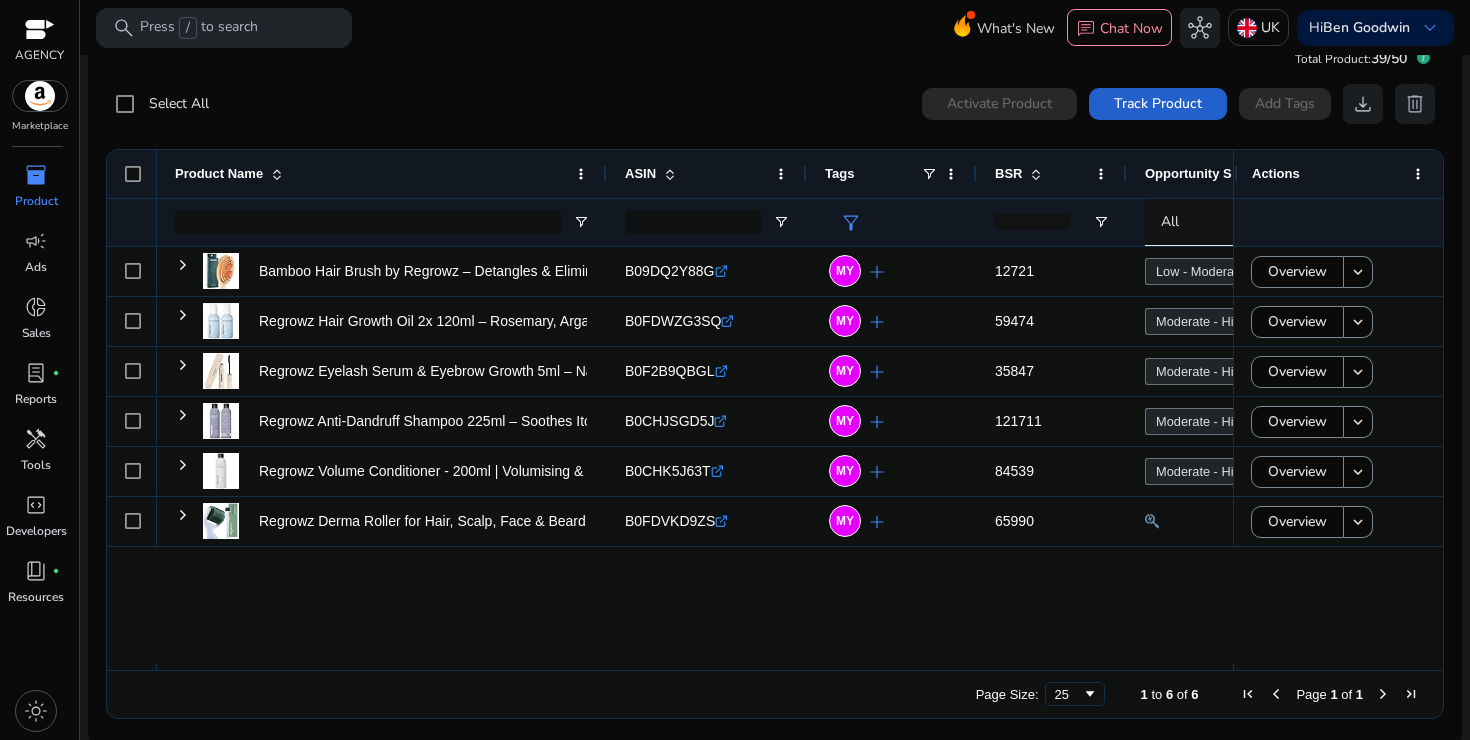 click 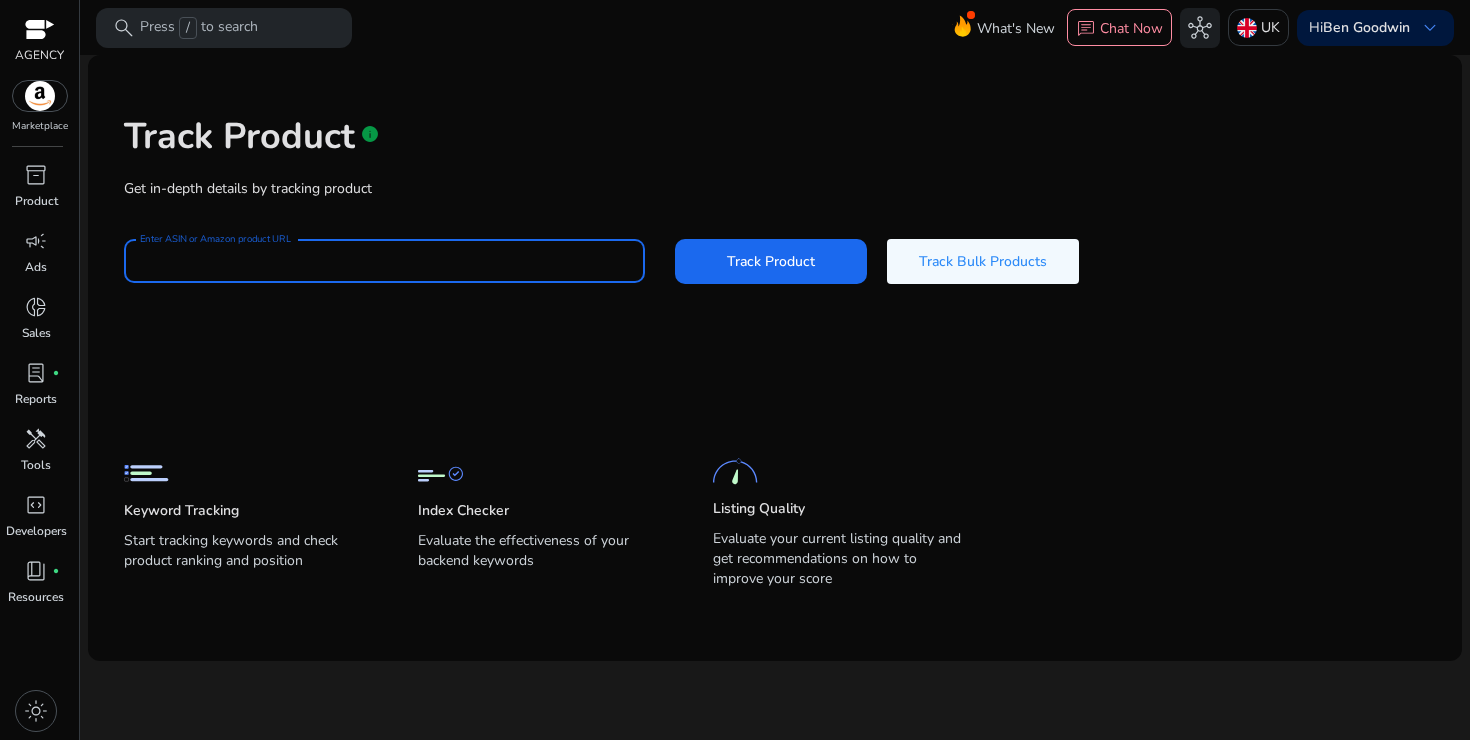 click on "Enter ASIN or Amazon product URL" at bounding box center (384, 261) 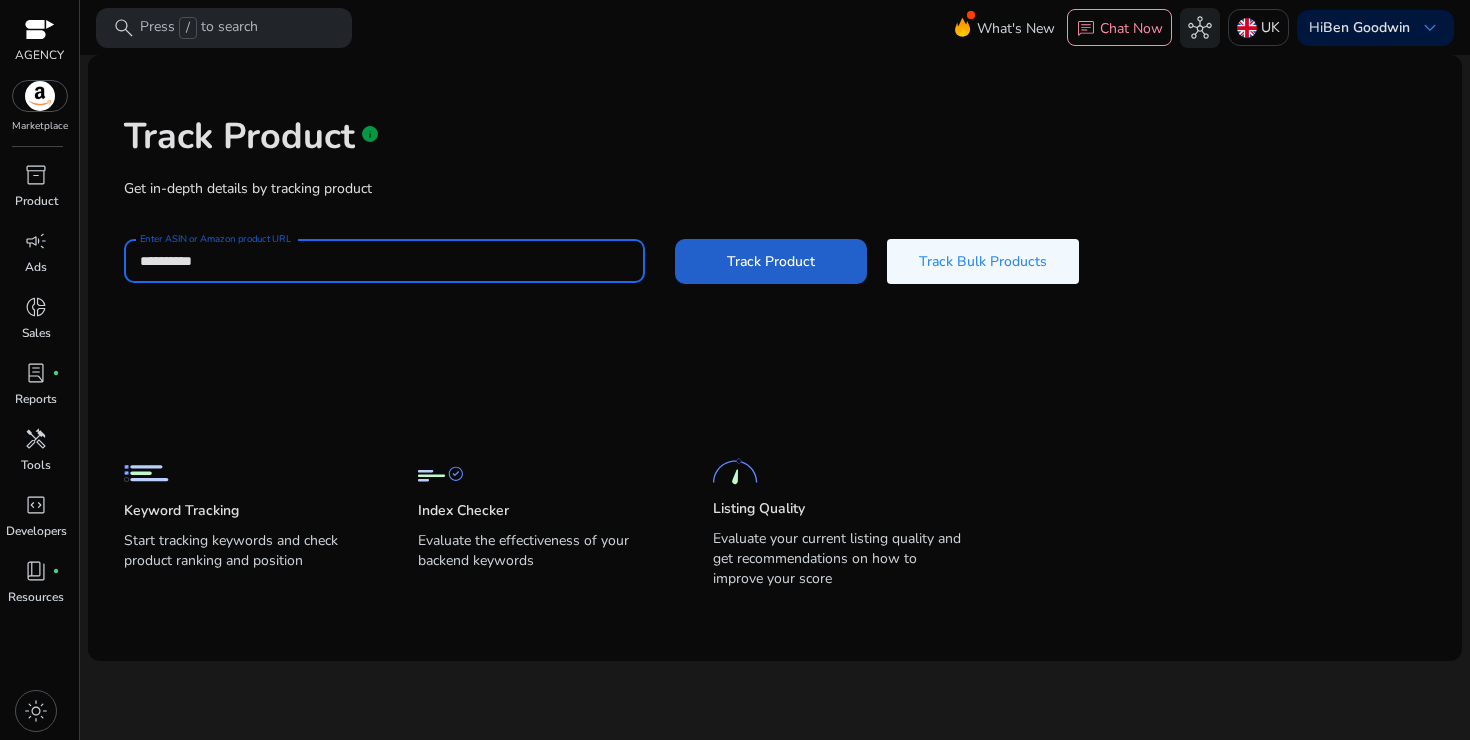 type on "**********" 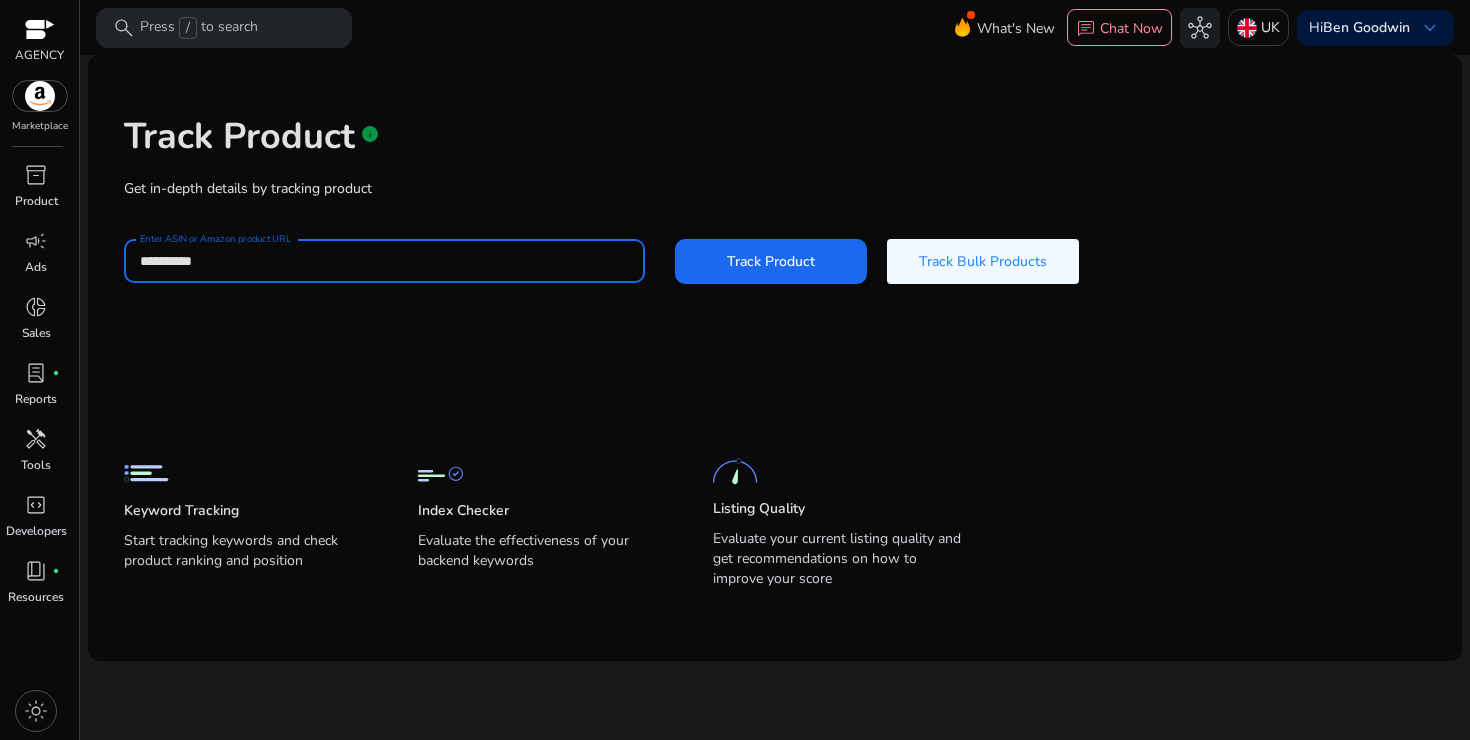 click 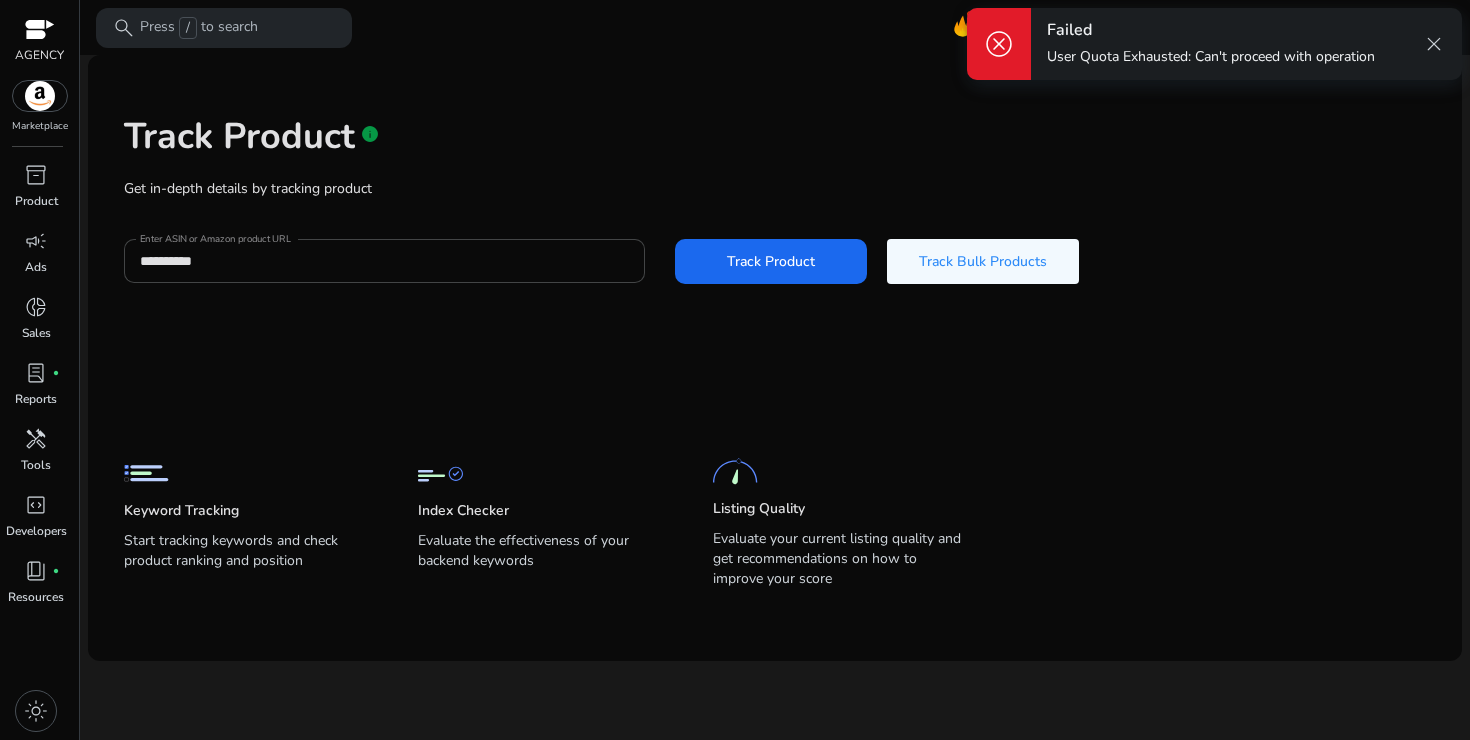 click on "Track Product" 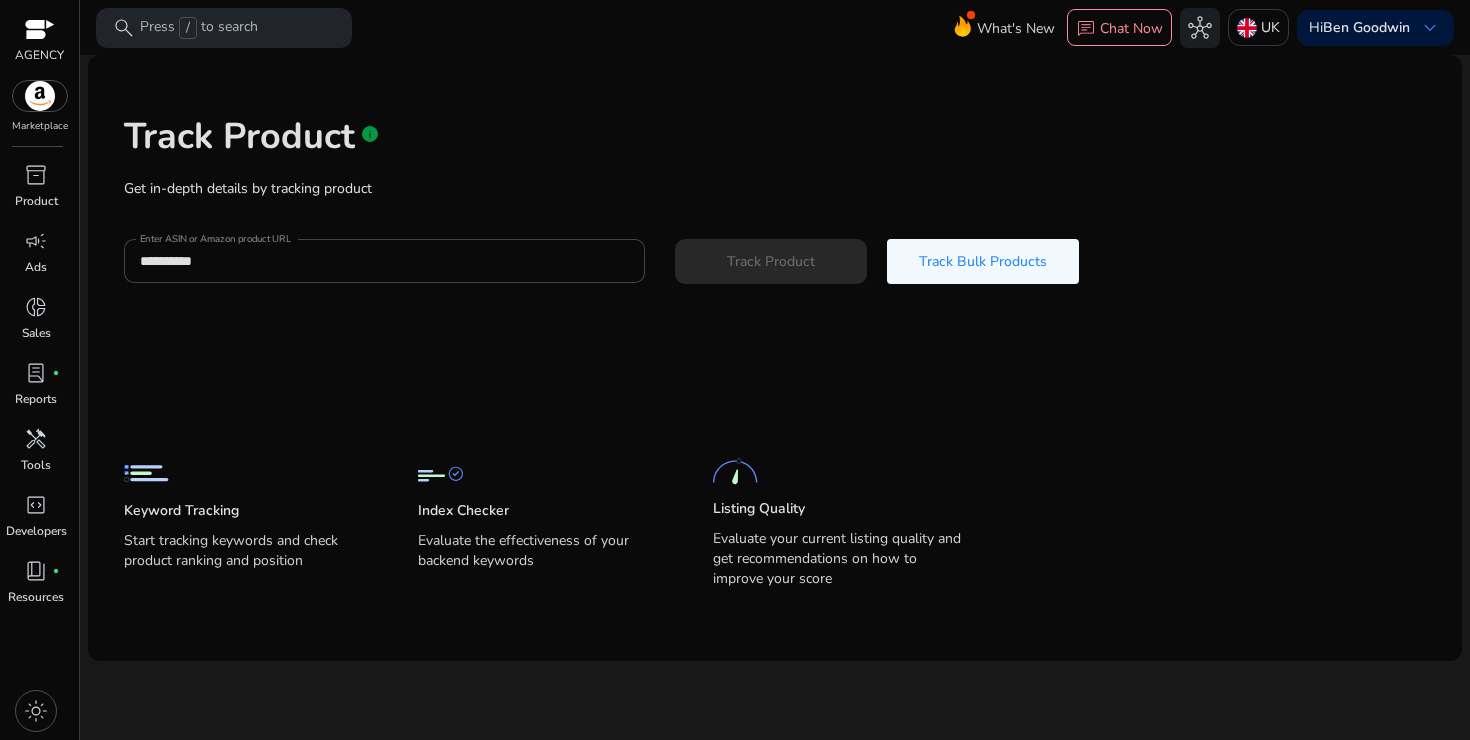 type 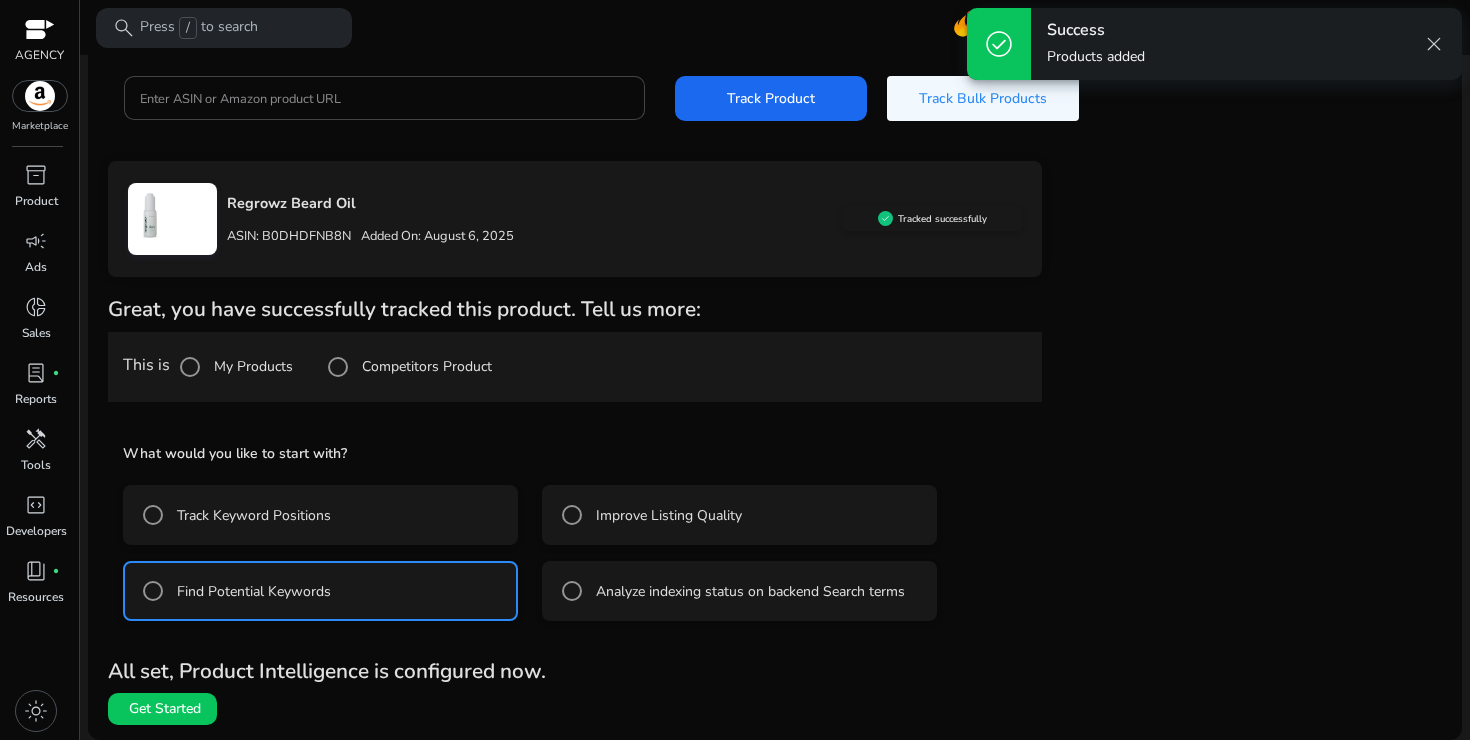 click on "Get Started" at bounding box center [165, 709] 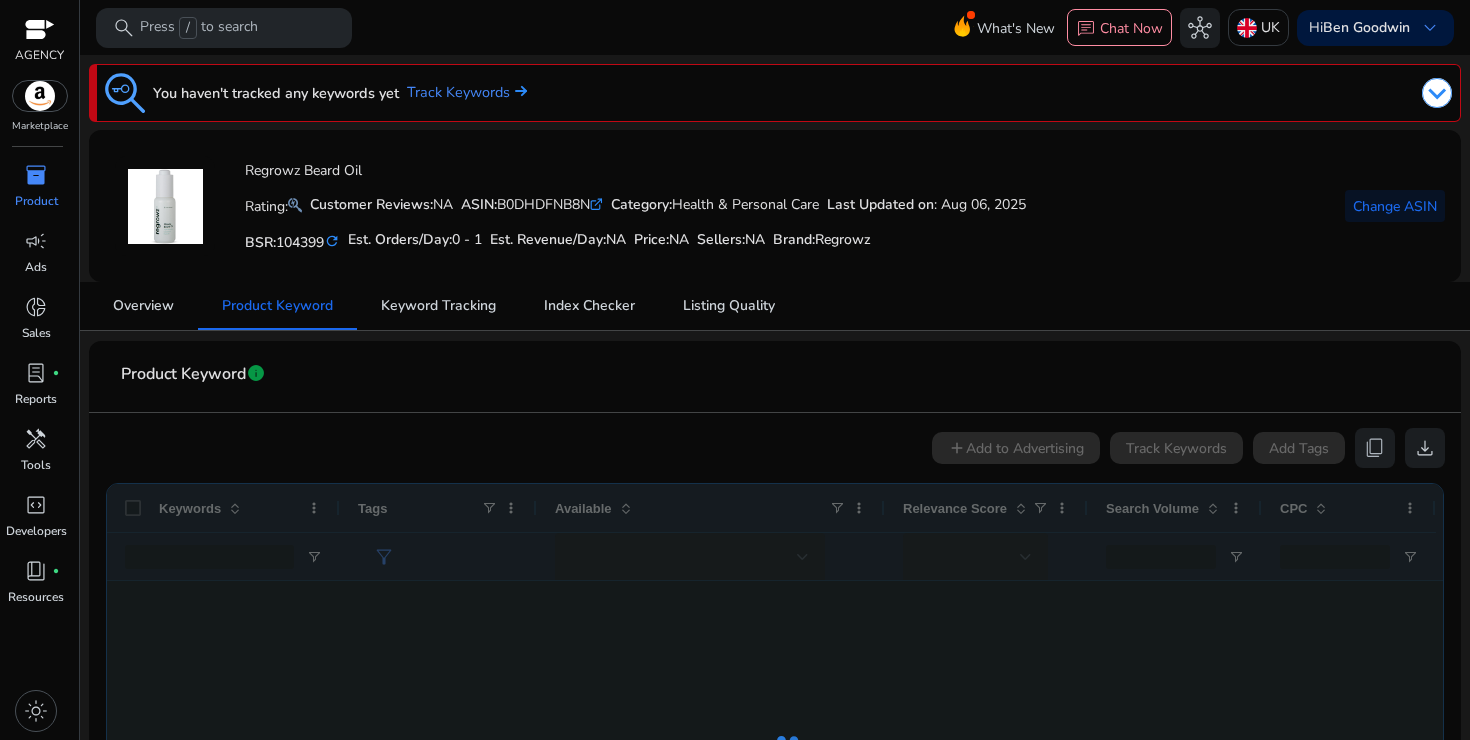 click on "inventory_2" at bounding box center [36, 175] 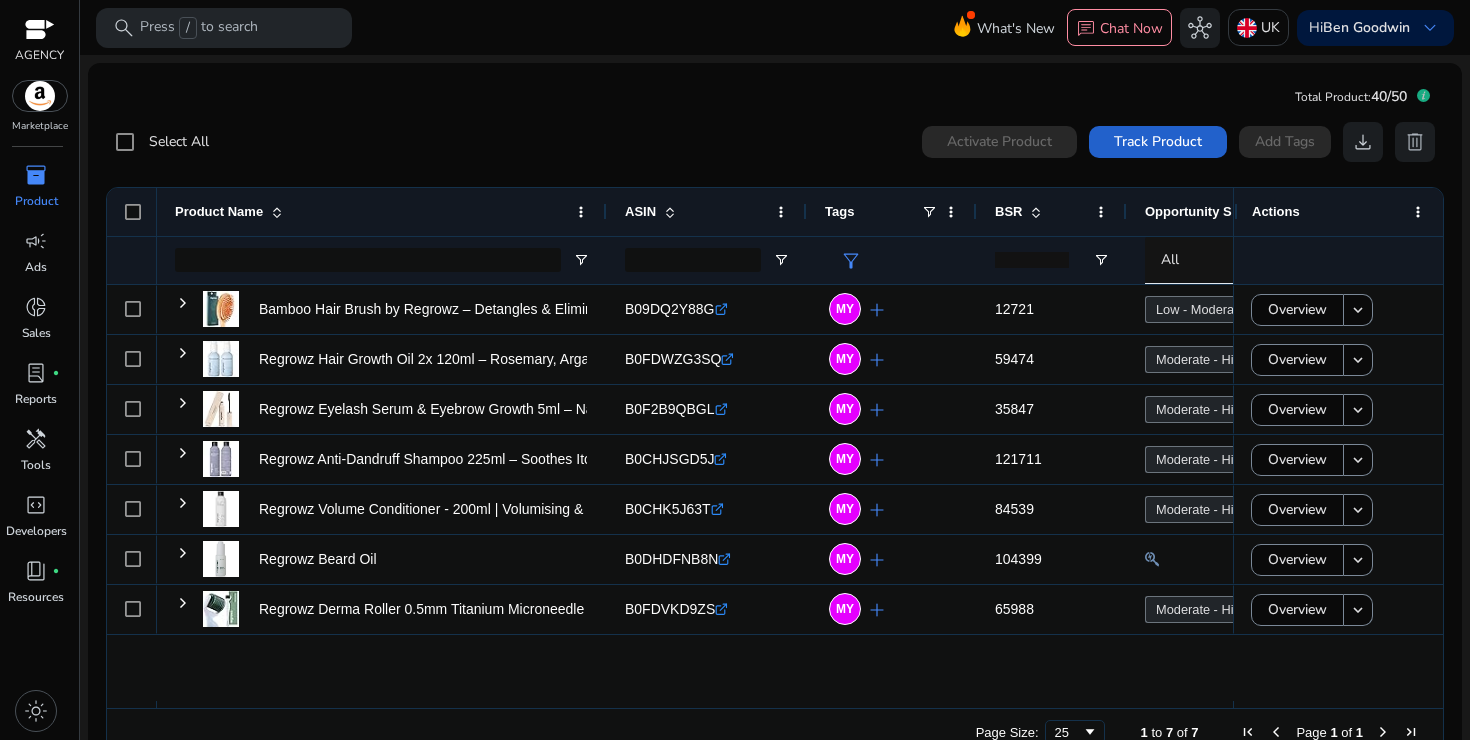 click 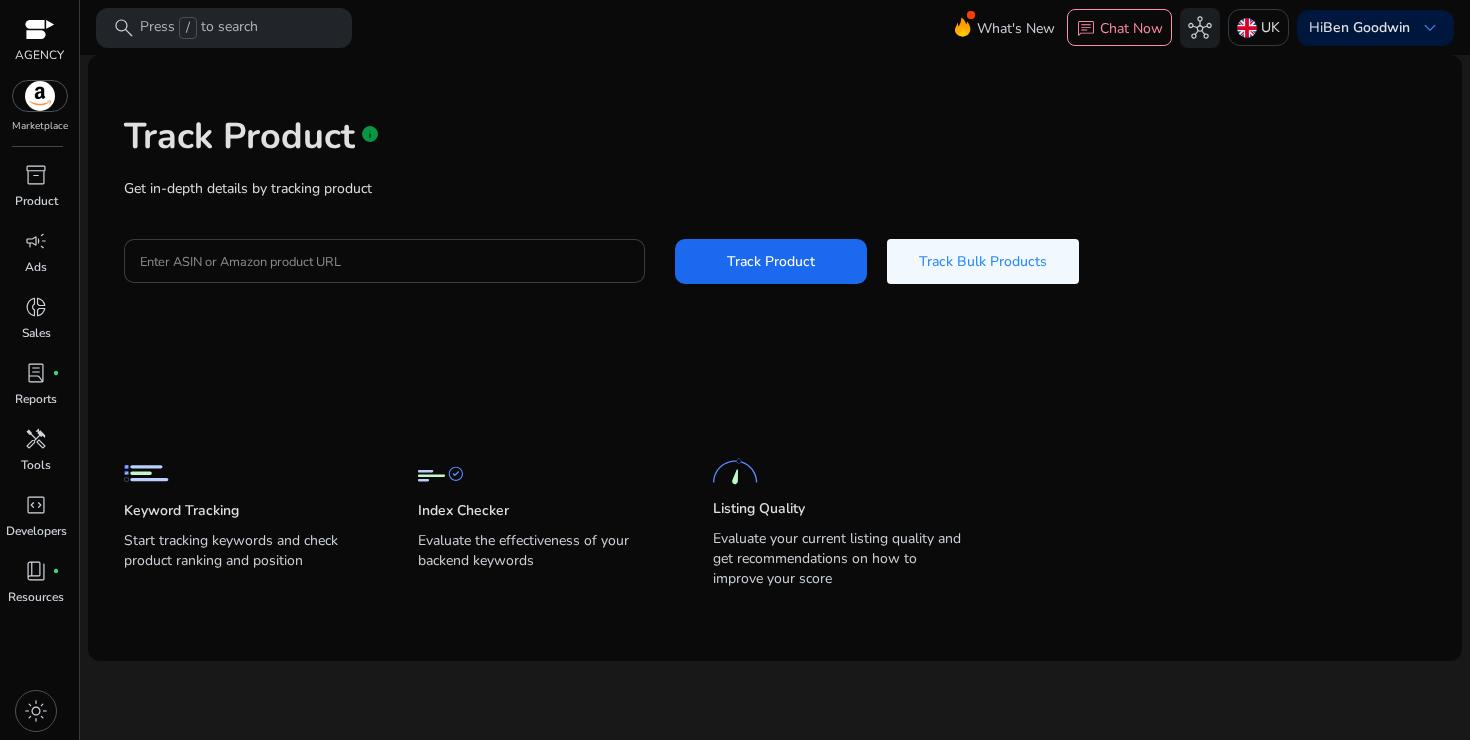 click on "Enter ASIN or Amazon product URL" at bounding box center [384, 261] 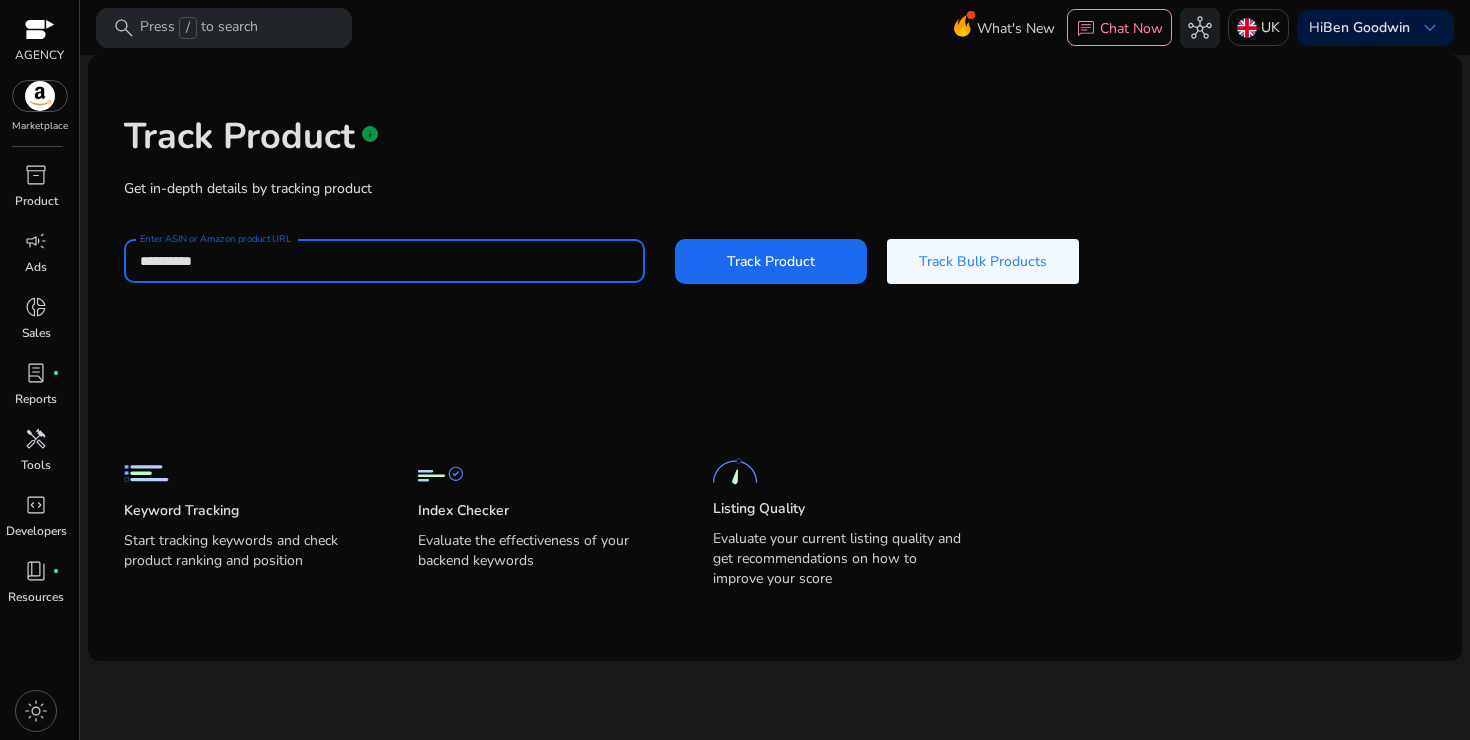 type on "**********" 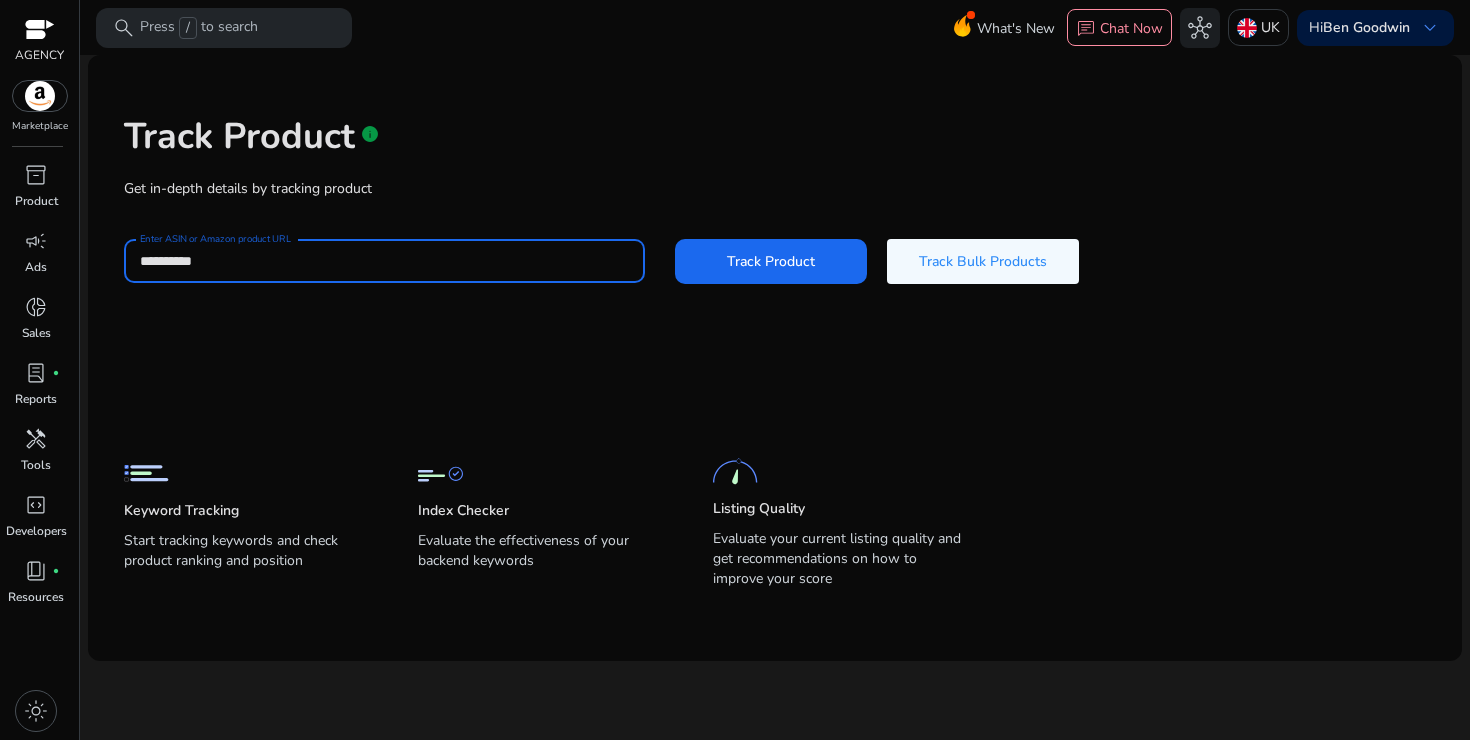 click on "**********" 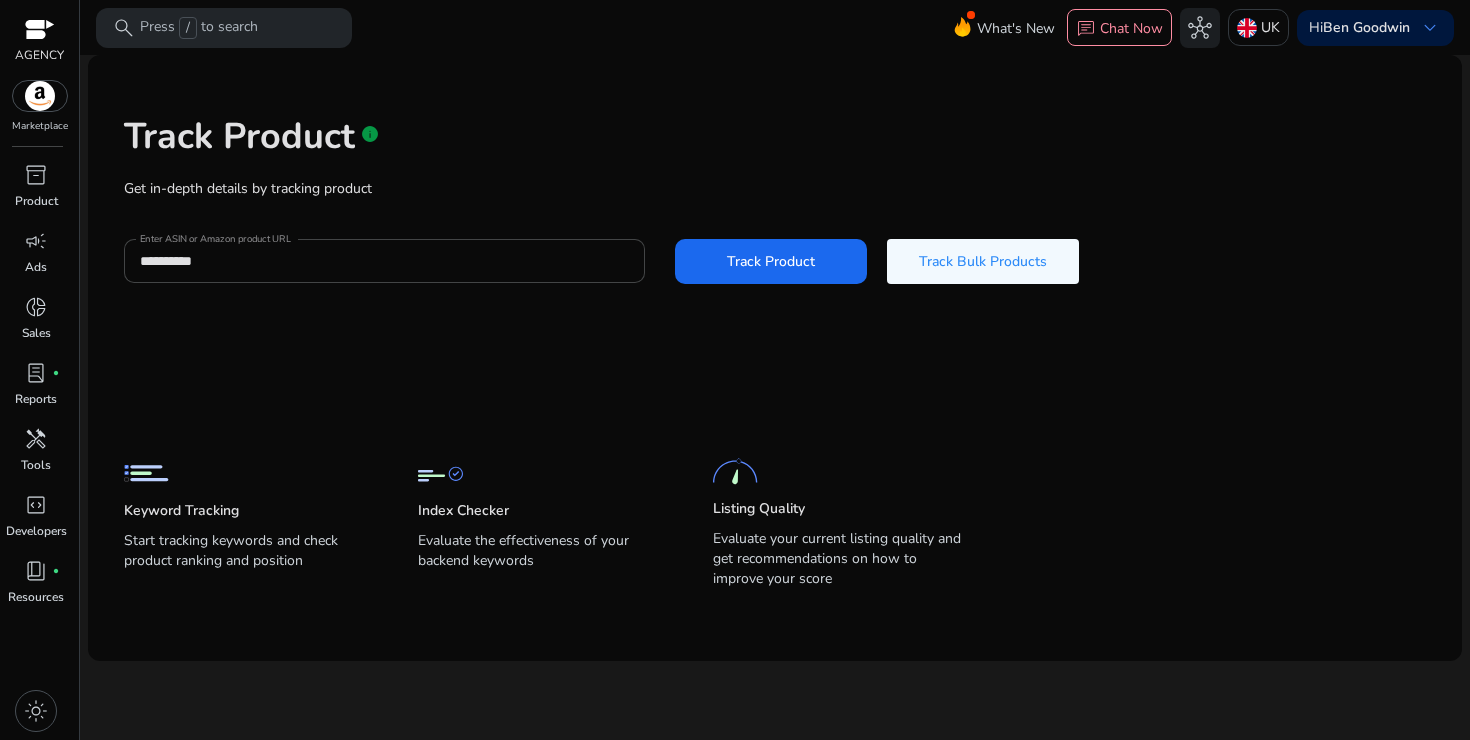 click 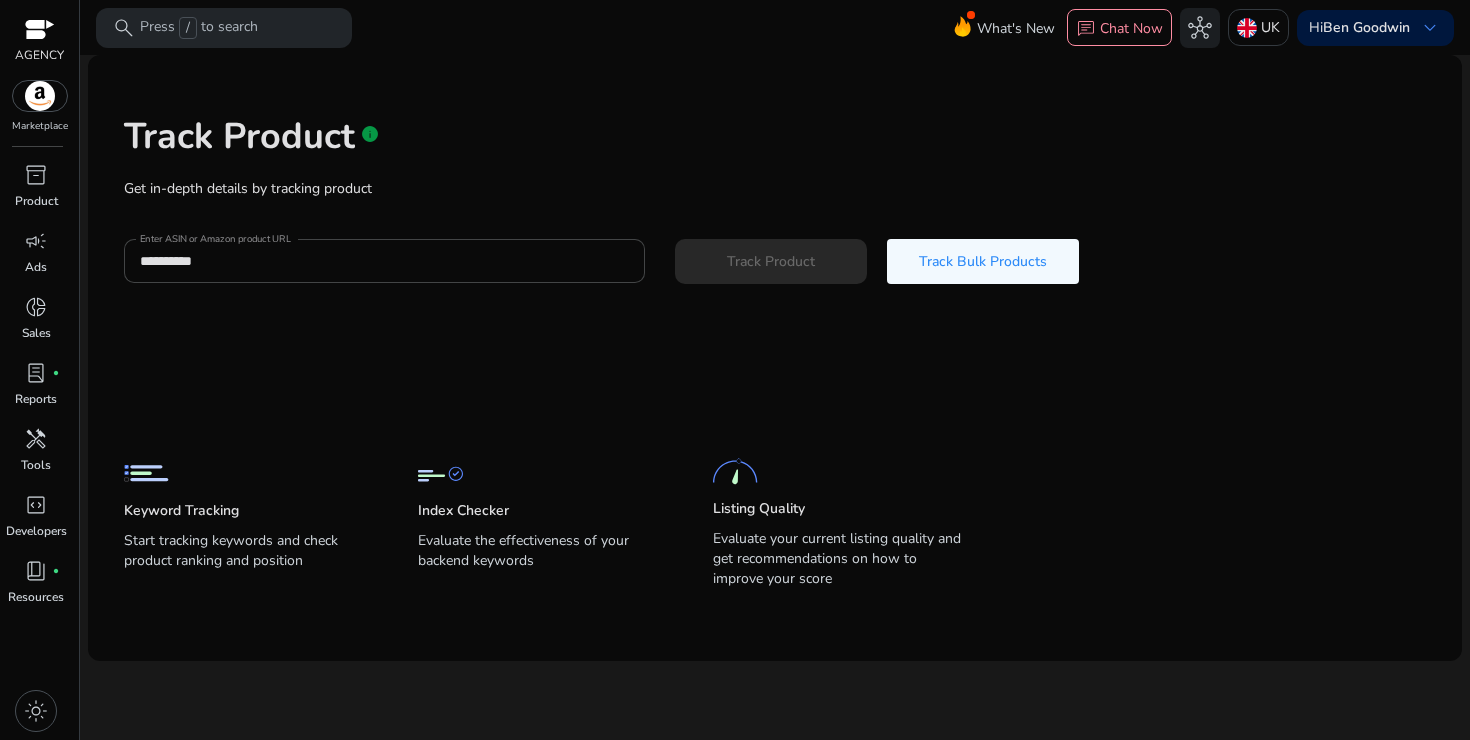 type 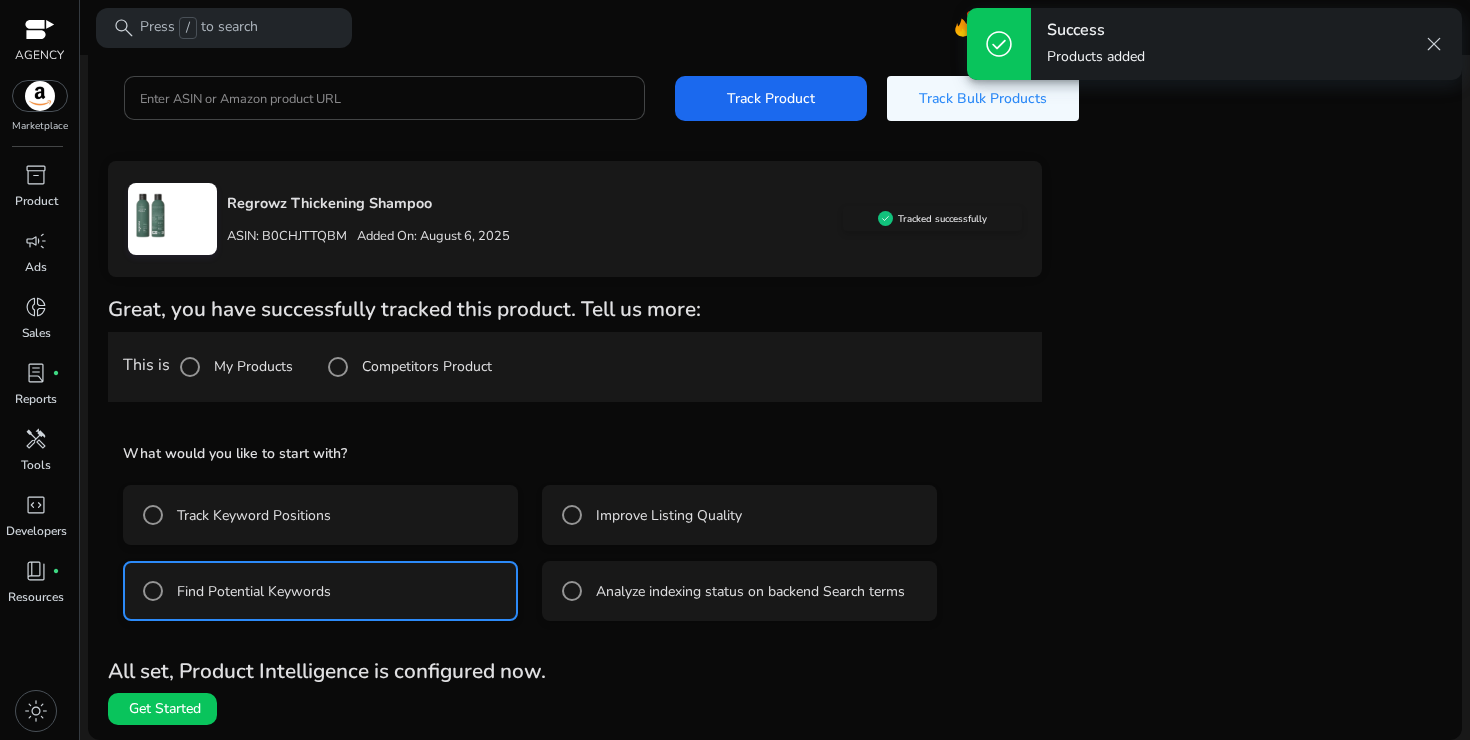 click on "Get Started" at bounding box center (165, 709) 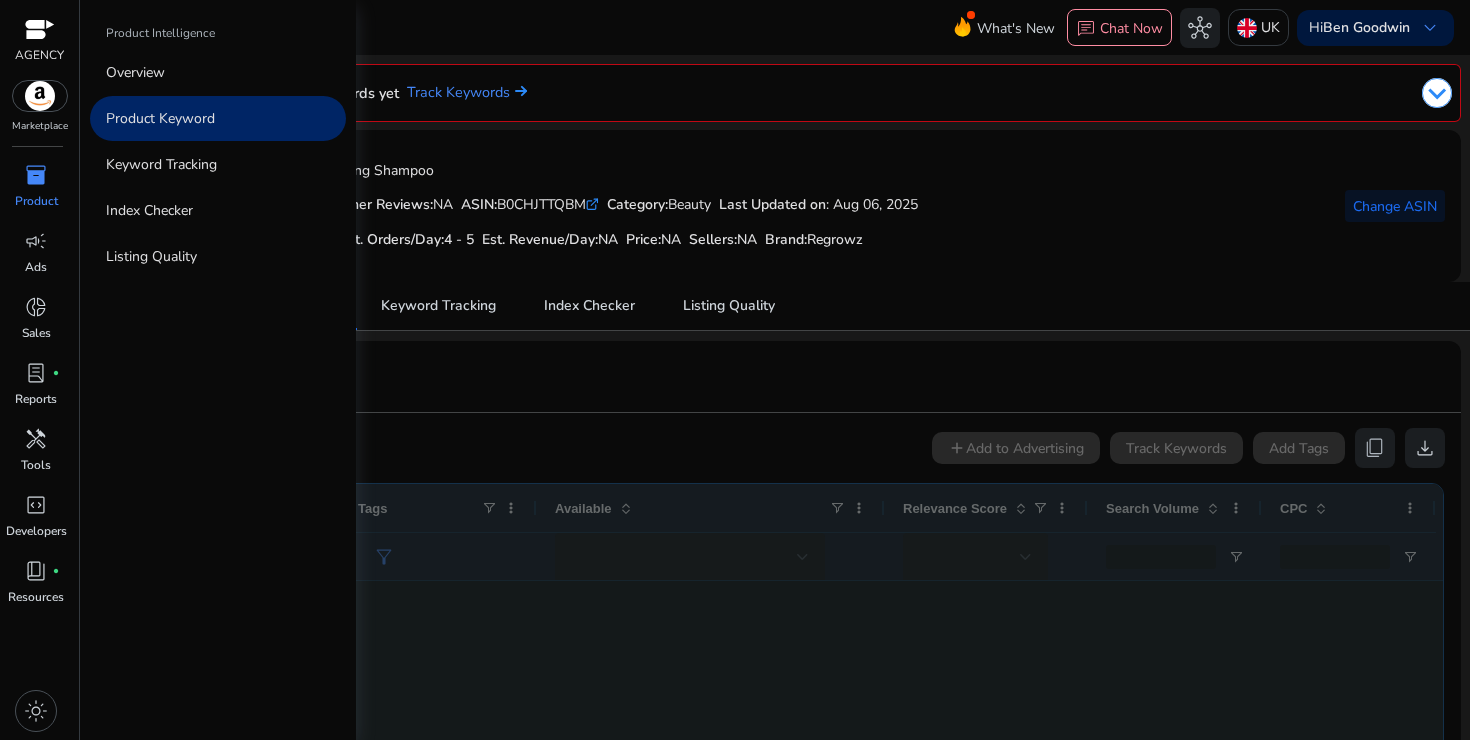 click on "inventory_2" at bounding box center [36, 175] 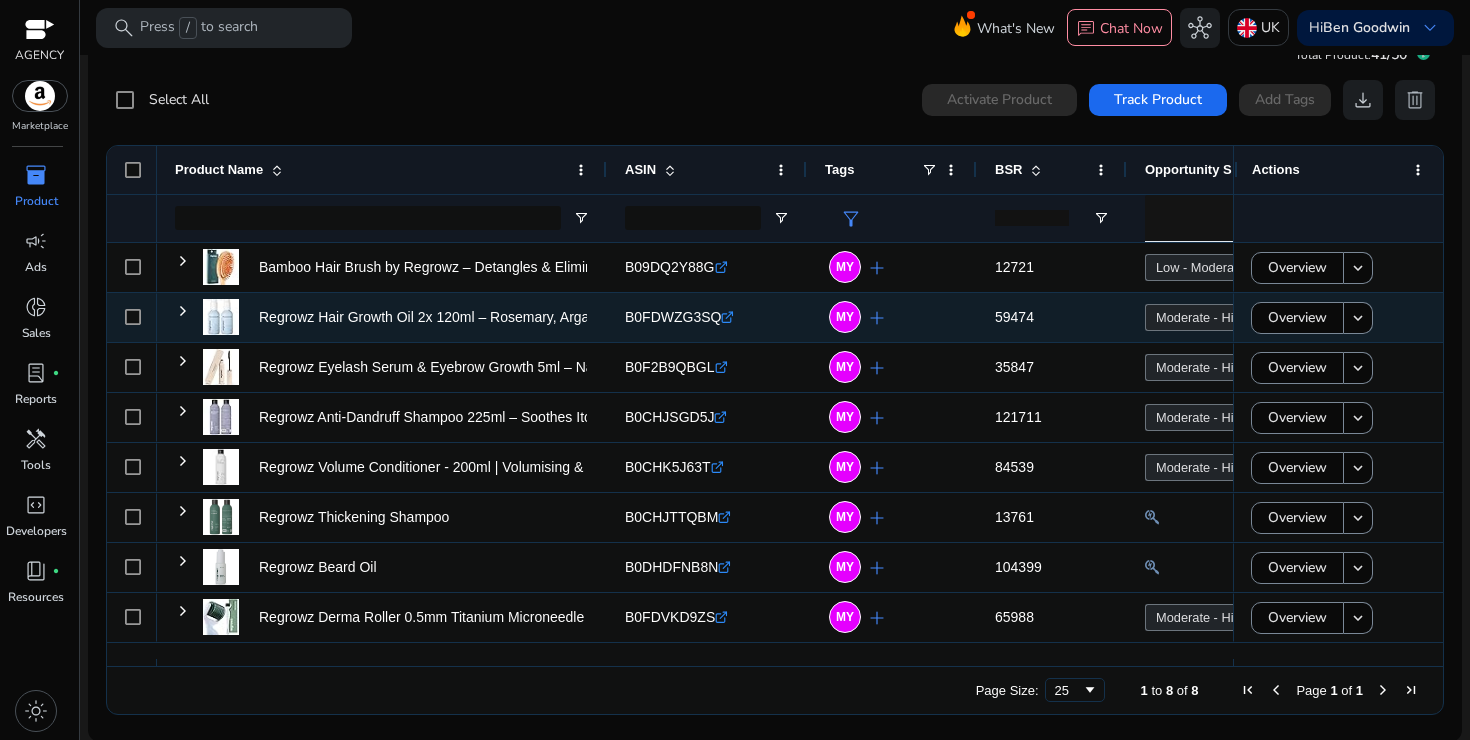 scroll, scrollTop: 43, scrollLeft: 0, axis: vertical 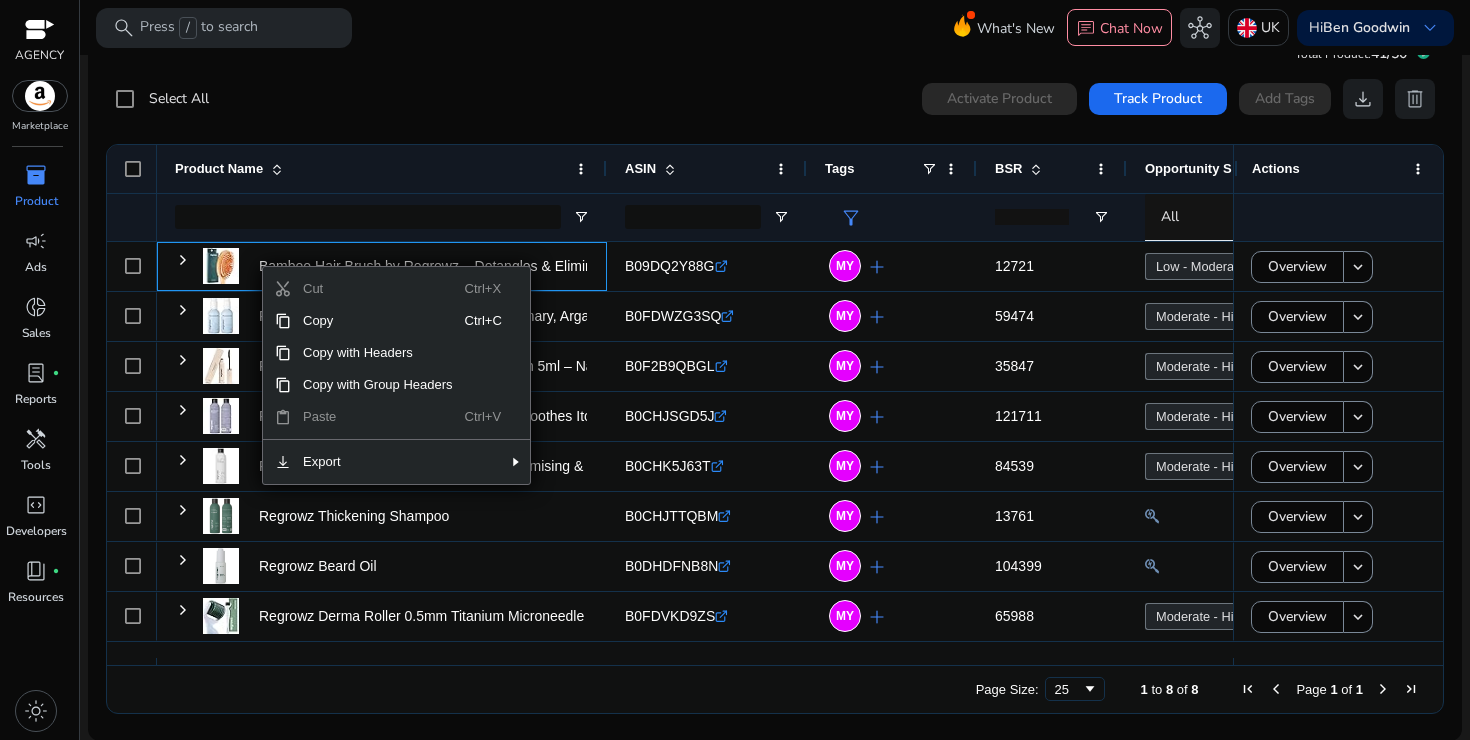 click on "Select All  0  products selected Activate Product Track Product  Add Tags   download   delete" 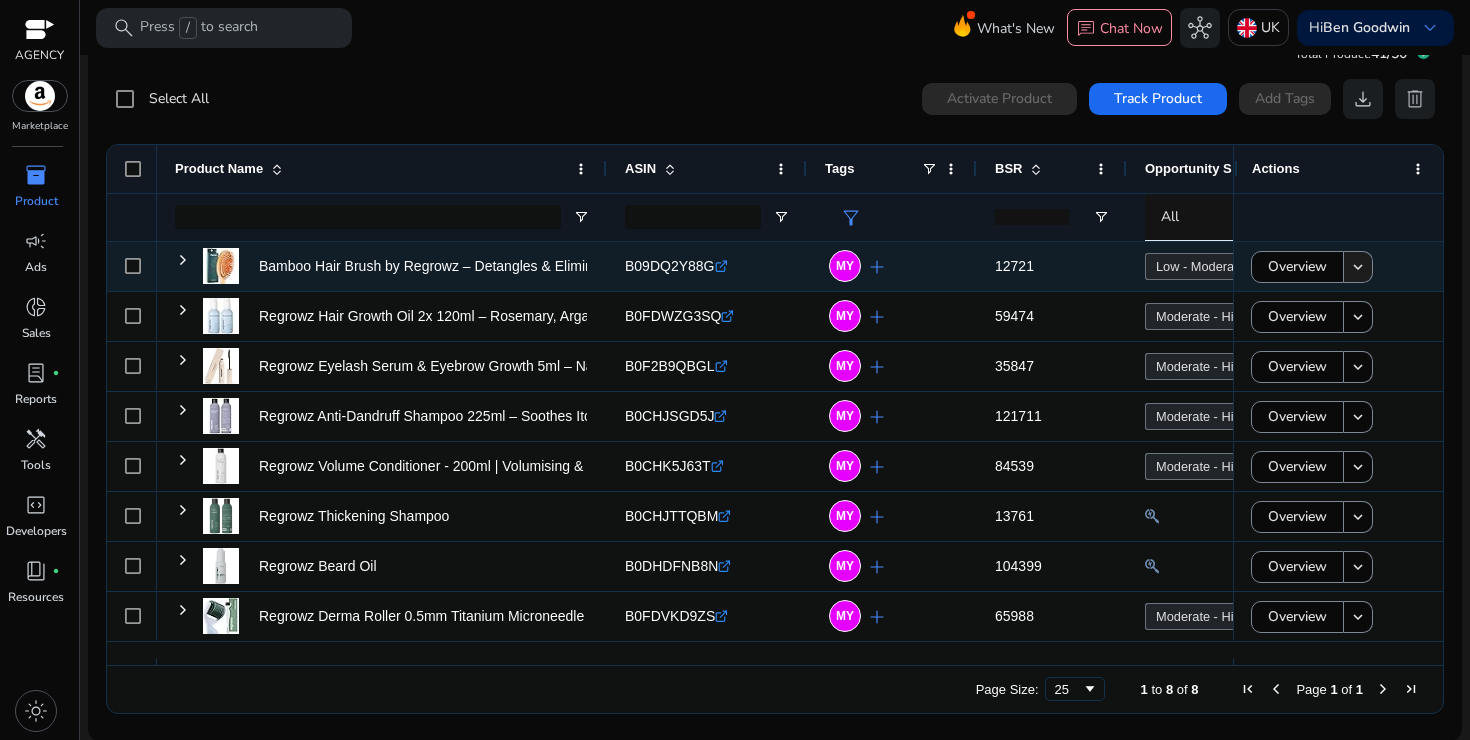 click 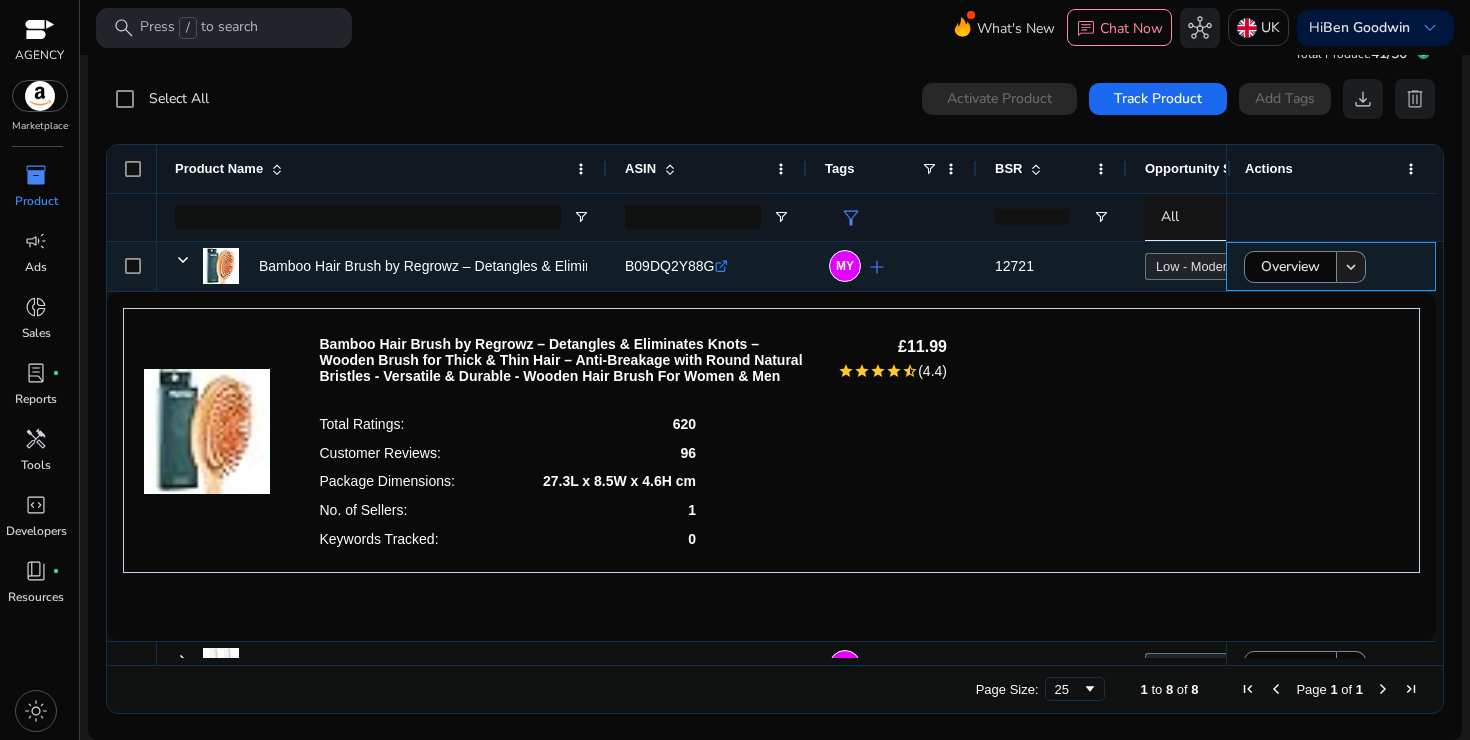 click 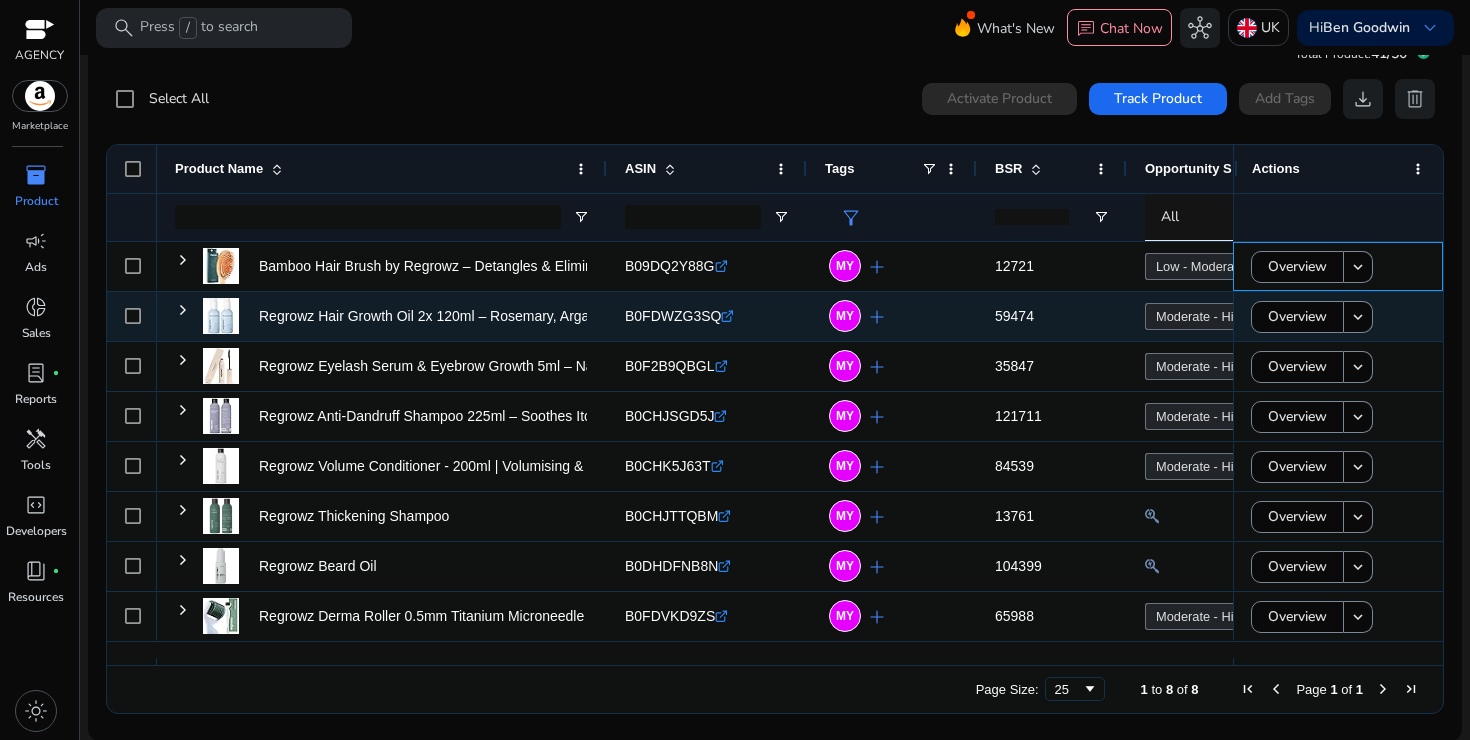 scroll, scrollTop: 0, scrollLeft: 70, axis: horizontal 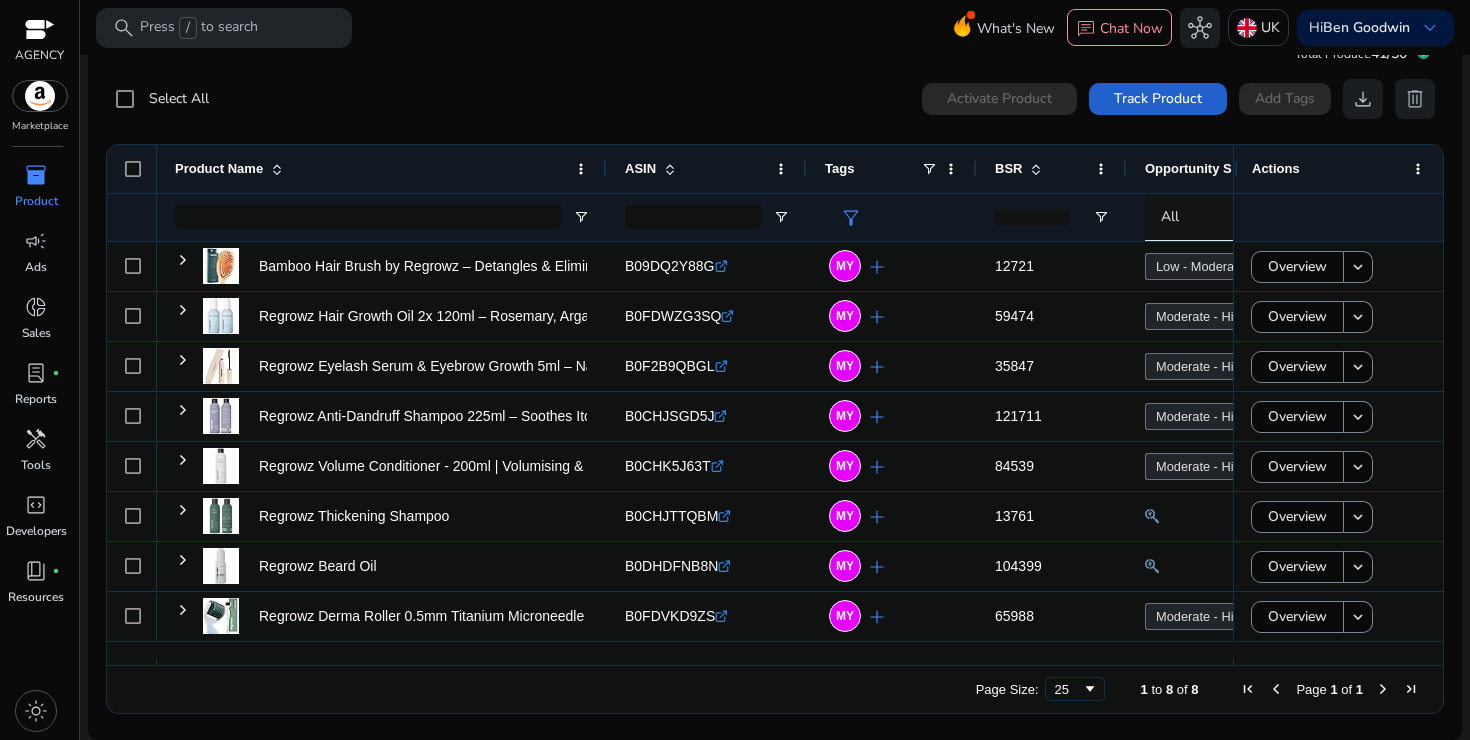 click on "Track Product" 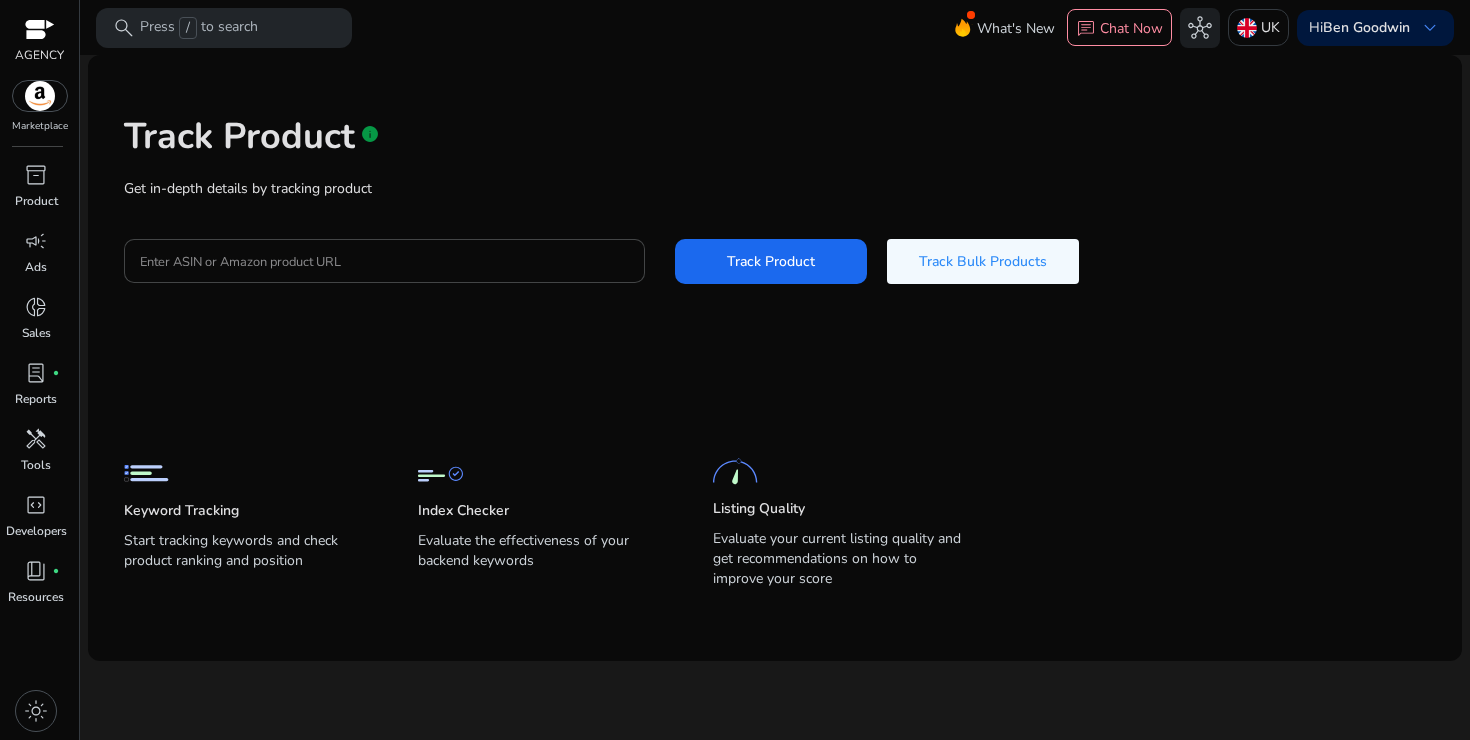 click on "Track Product   info" 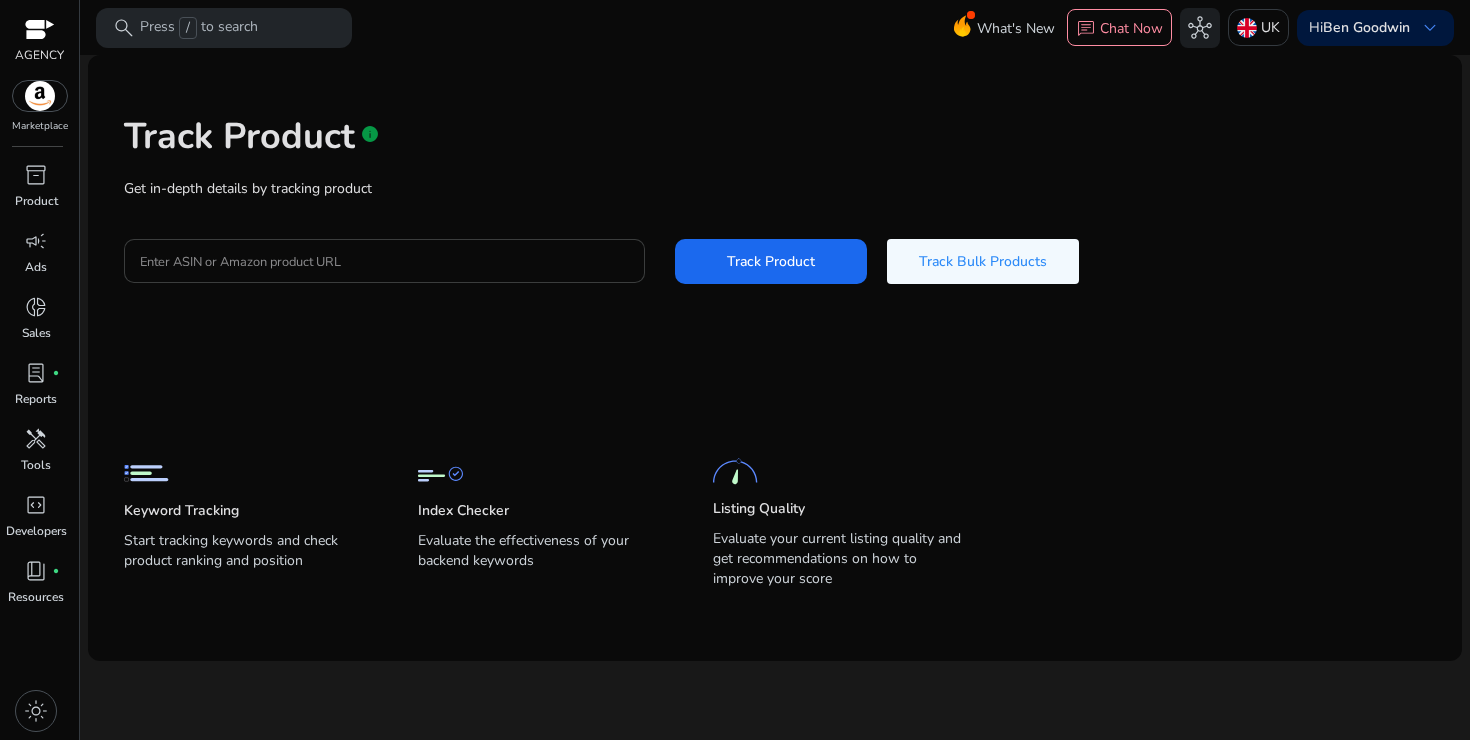 click 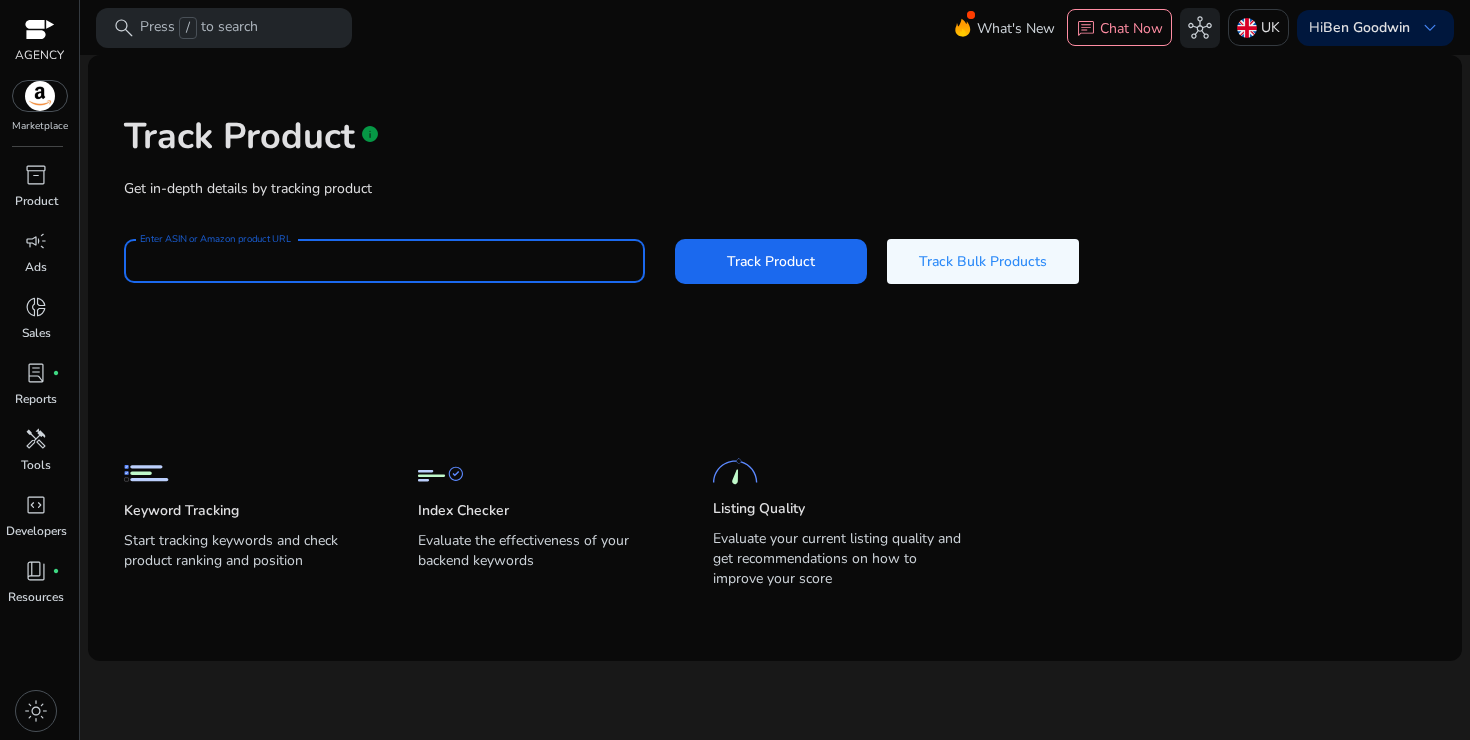 paste on "**********" 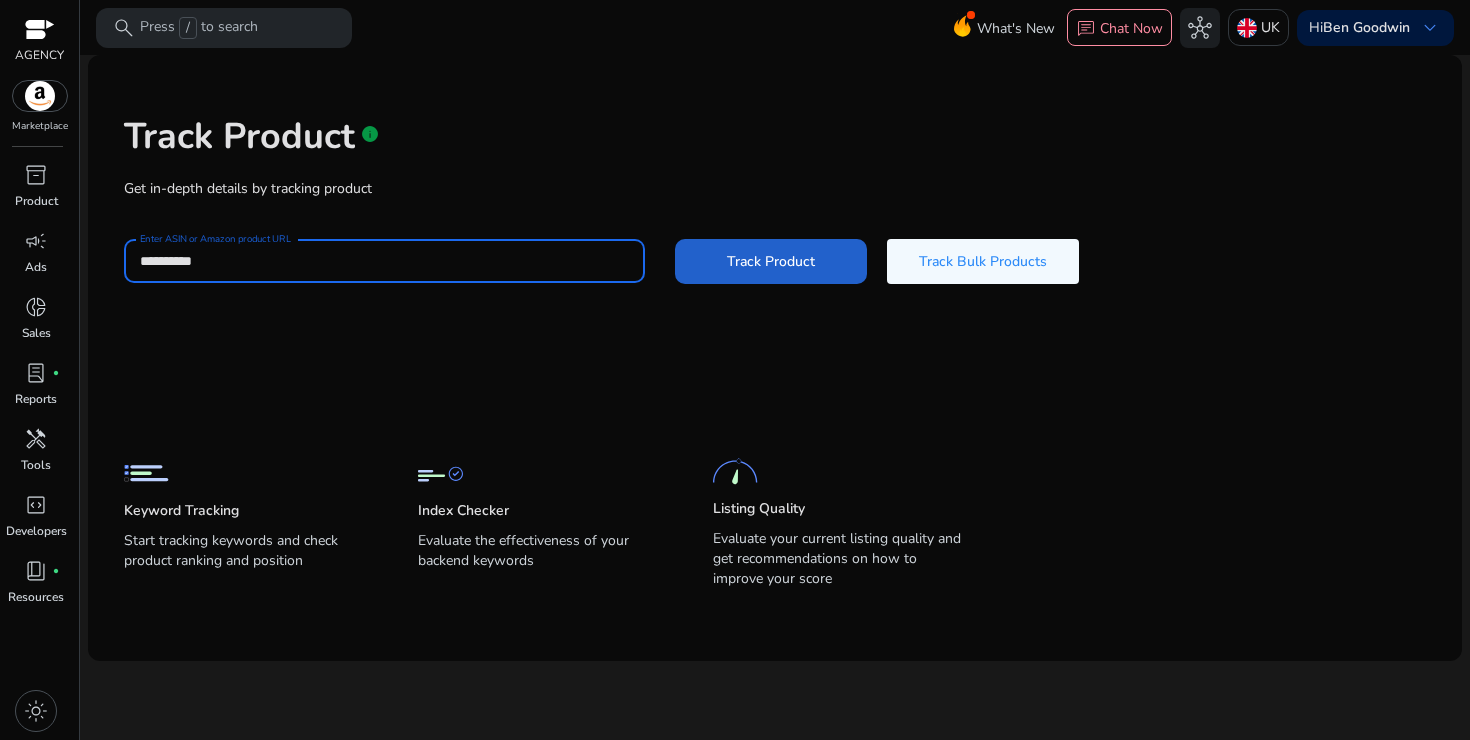 type on "**********" 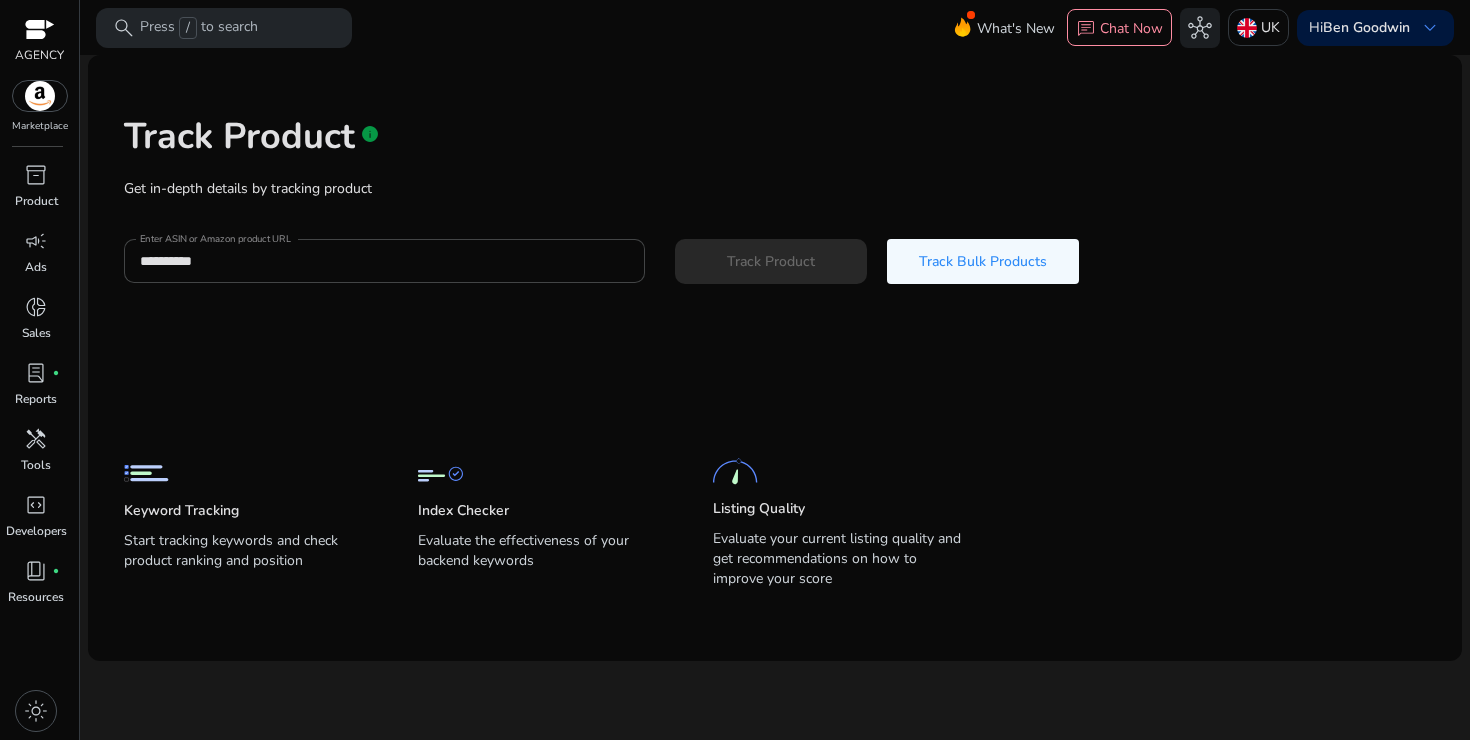 type 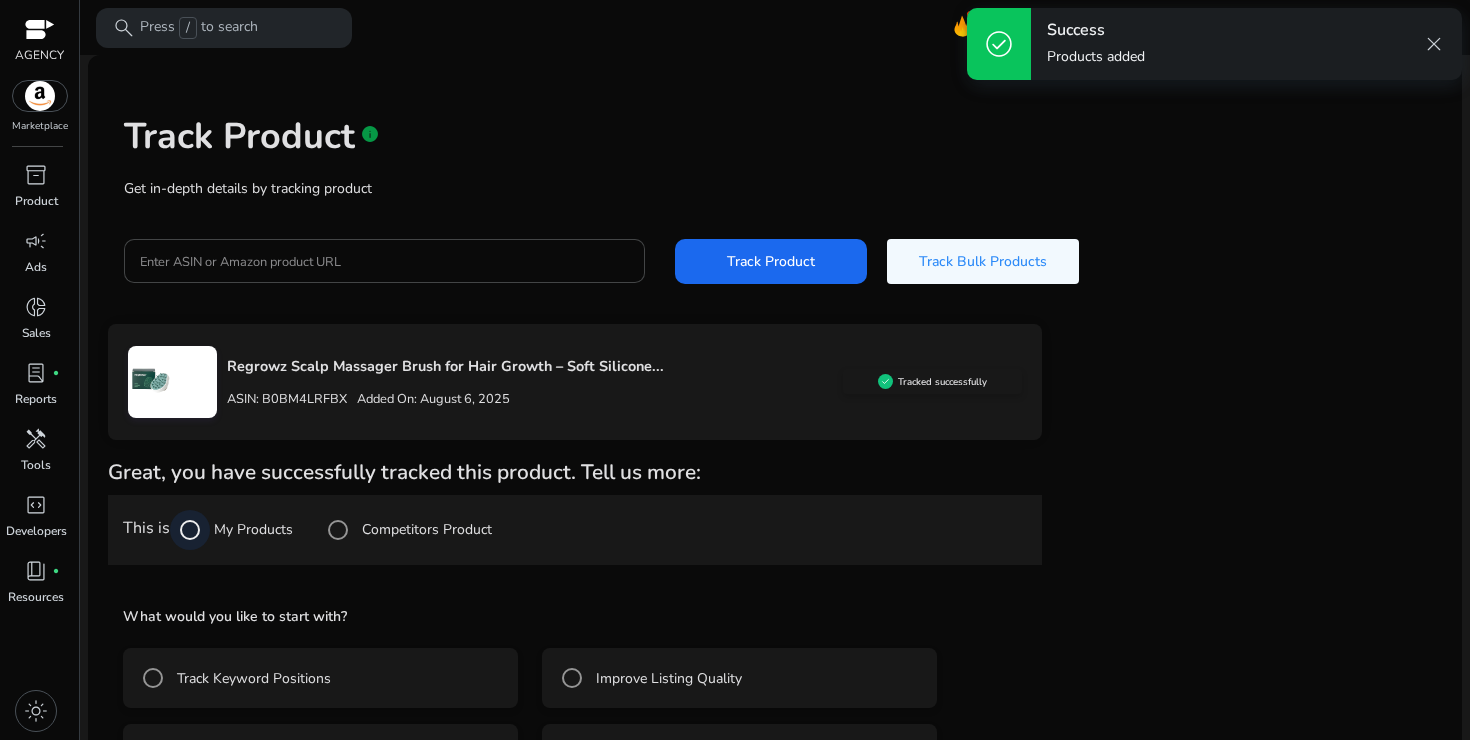 scroll, scrollTop: 74, scrollLeft: 0, axis: vertical 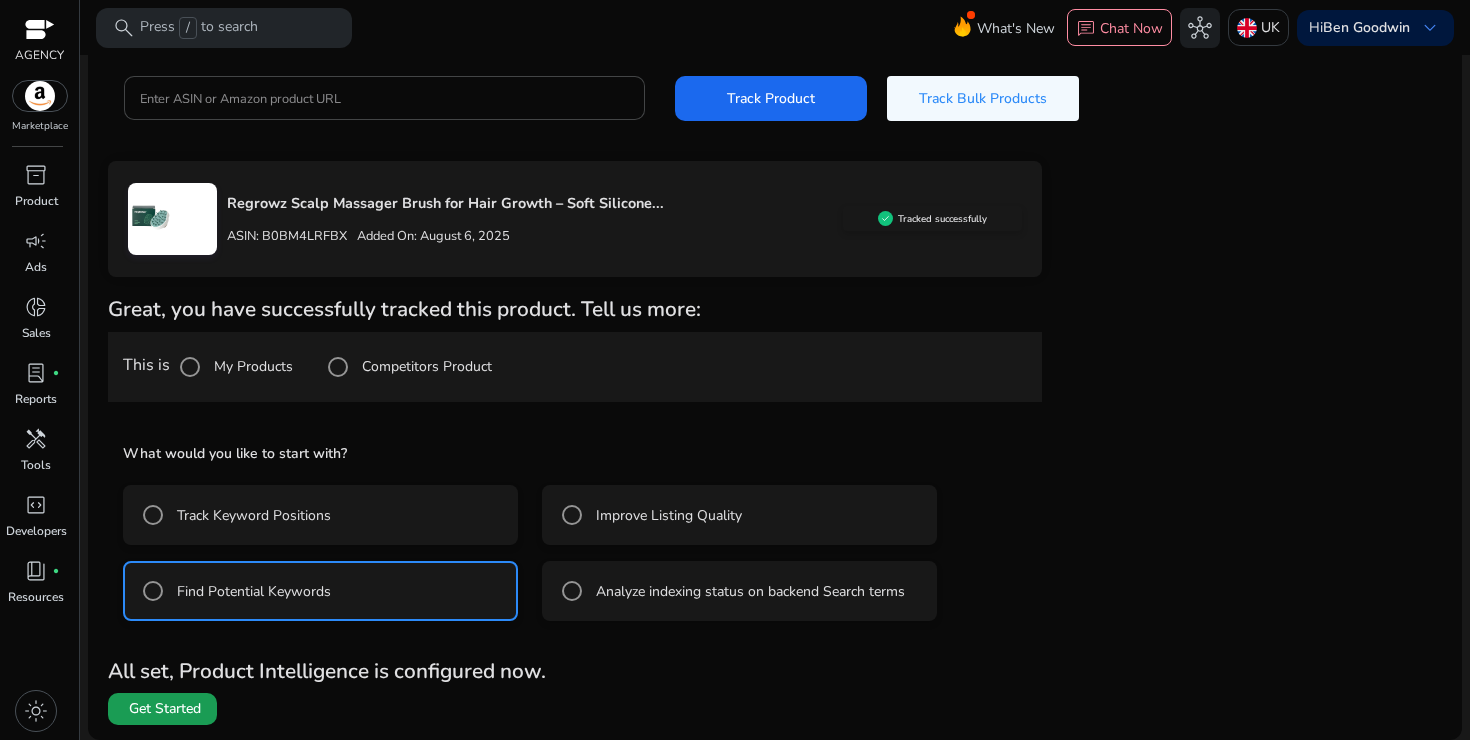 click on "Get Started" at bounding box center (165, 709) 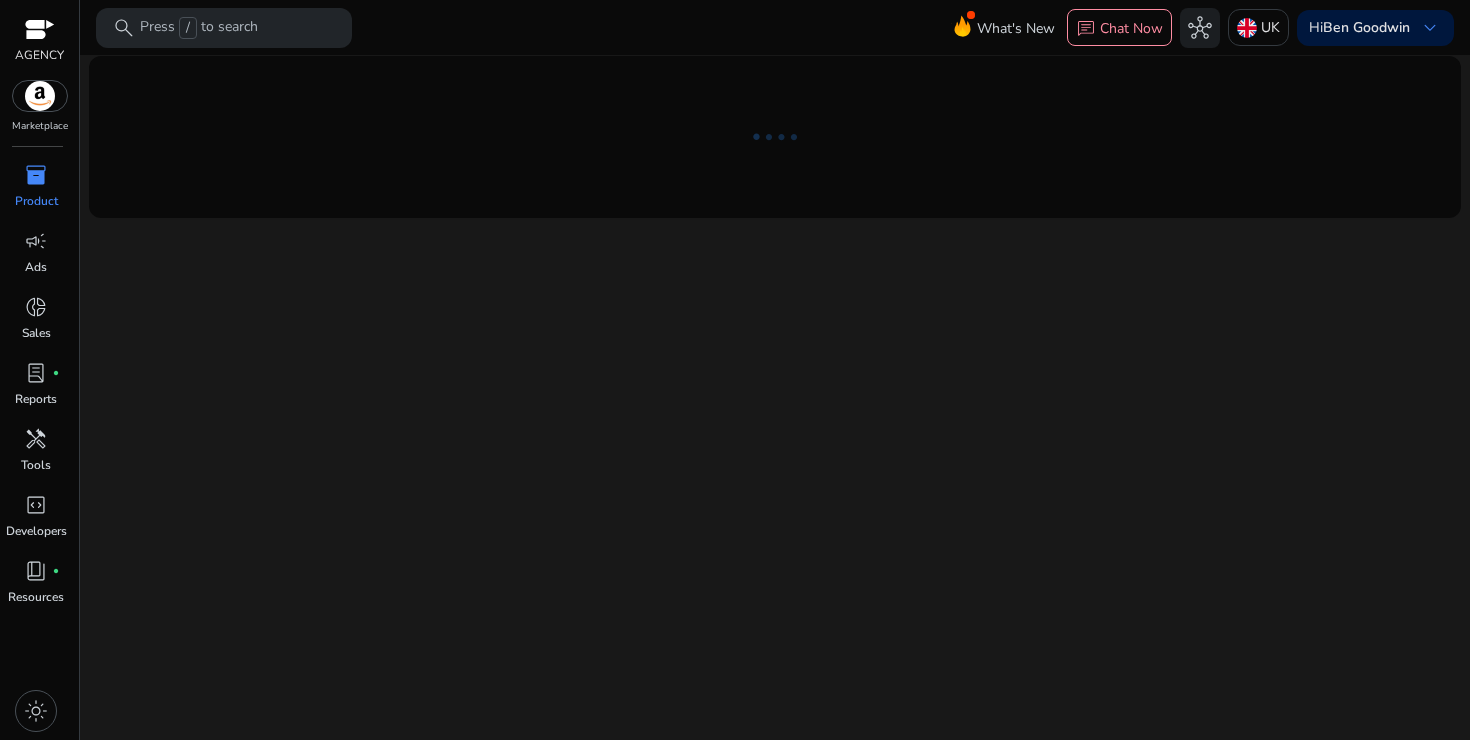 scroll, scrollTop: 0, scrollLeft: 0, axis: both 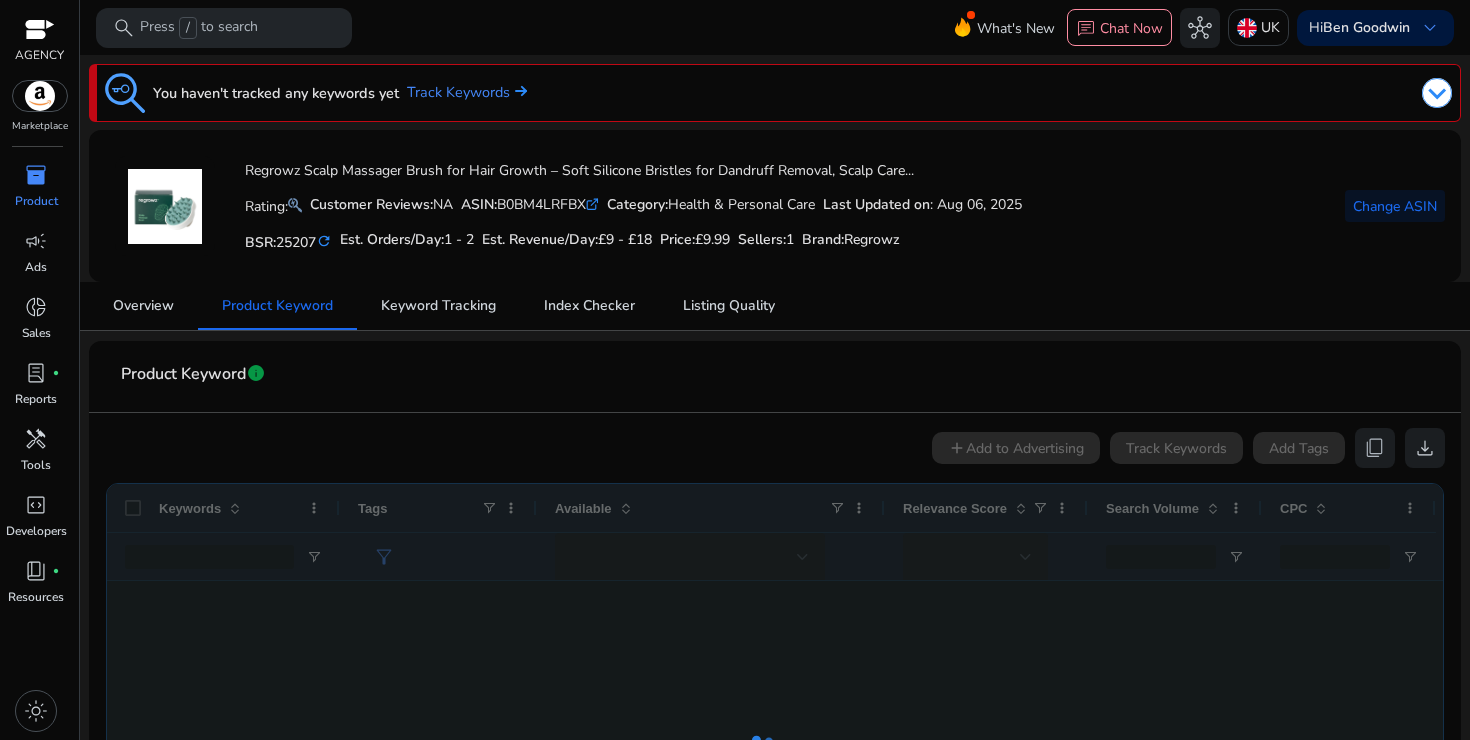 click on "inventory_2" at bounding box center [36, 175] 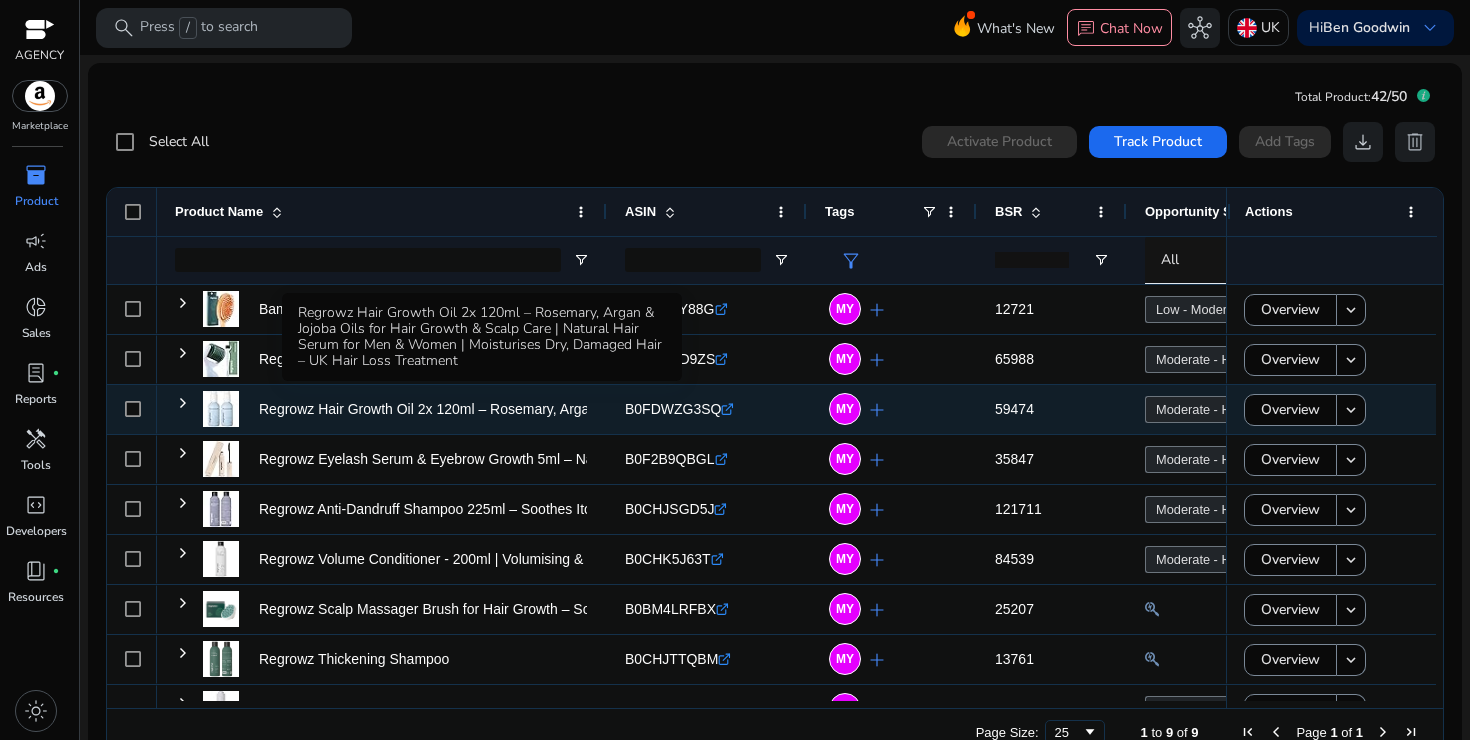 scroll, scrollTop: 34, scrollLeft: 0, axis: vertical 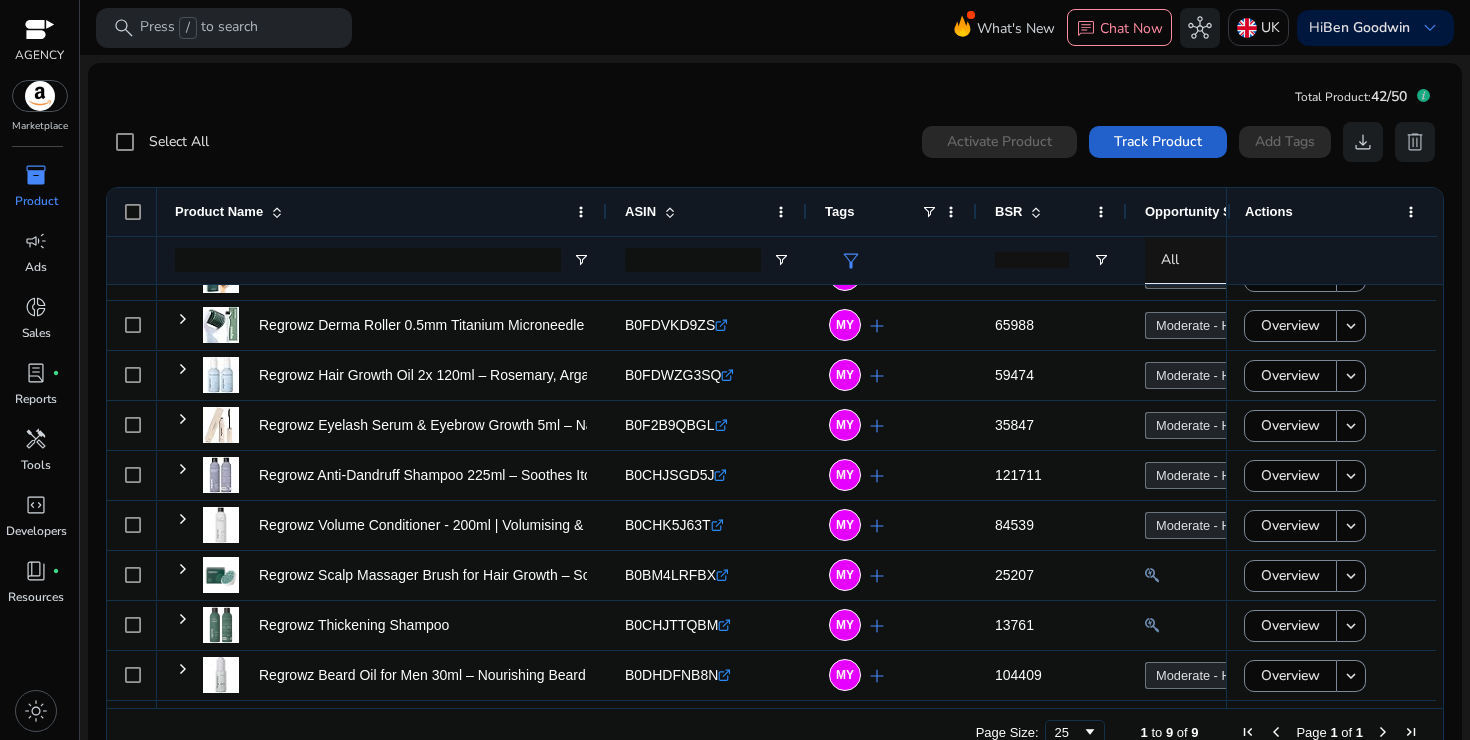 click on "Track Product" 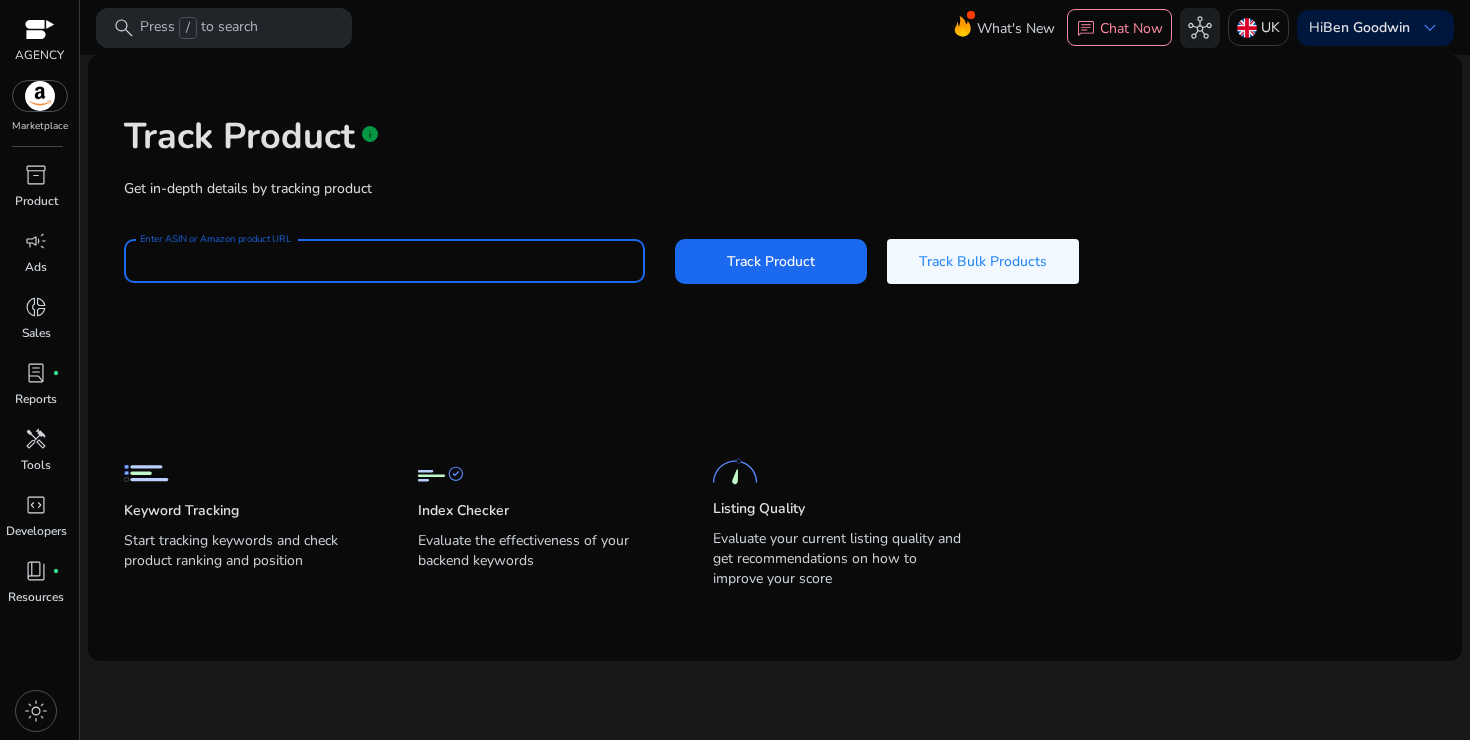 click on "Enter ASIN or Amazon product URL" at bounding box center [384, 261] 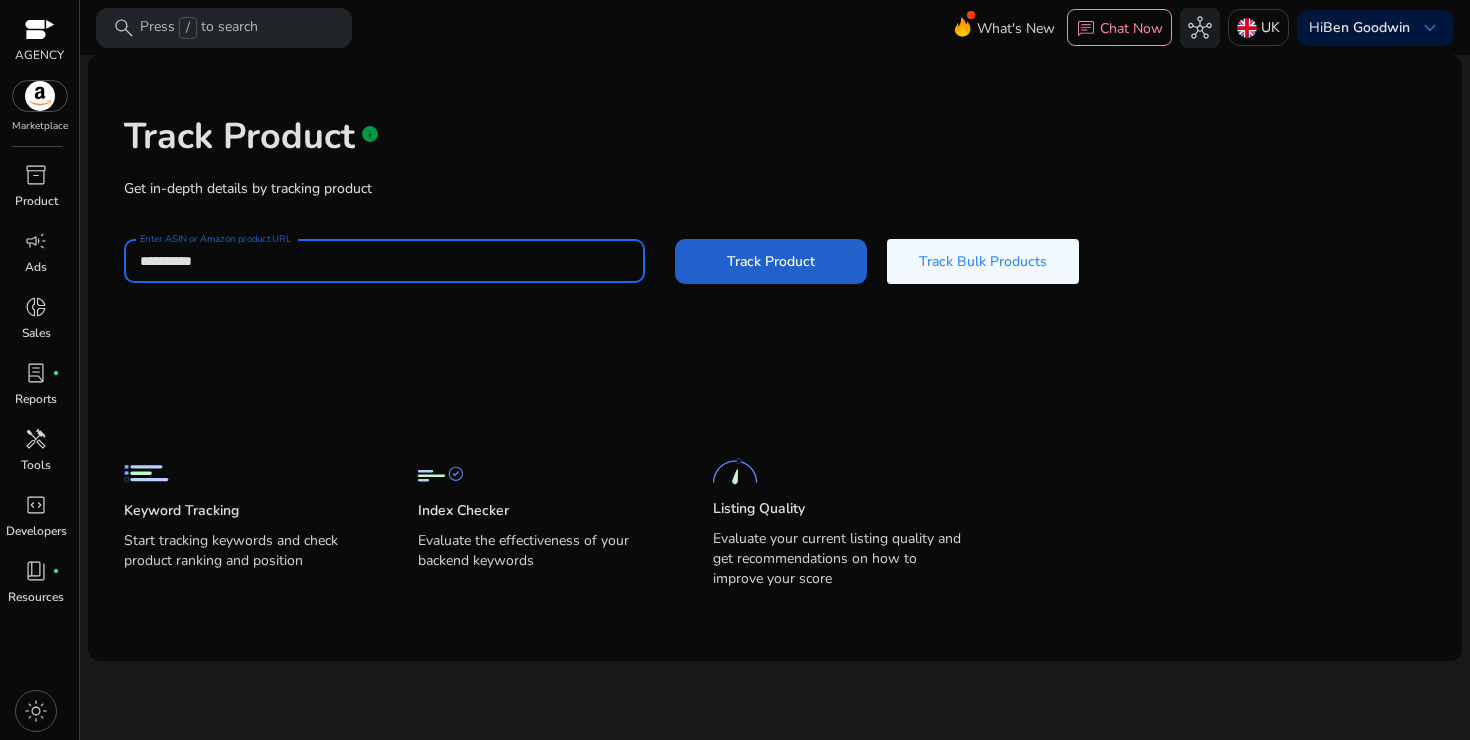 type on "**********" 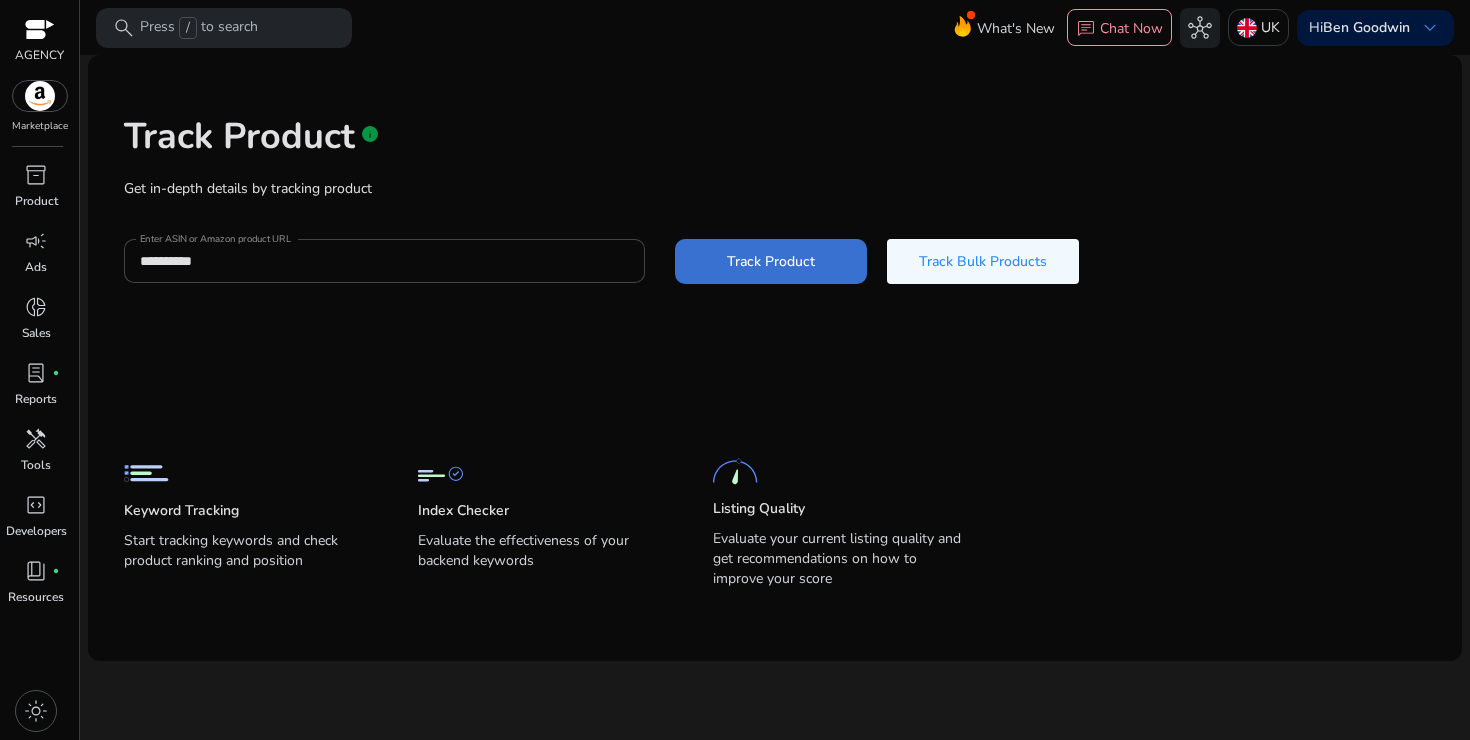 click on "Track Product" 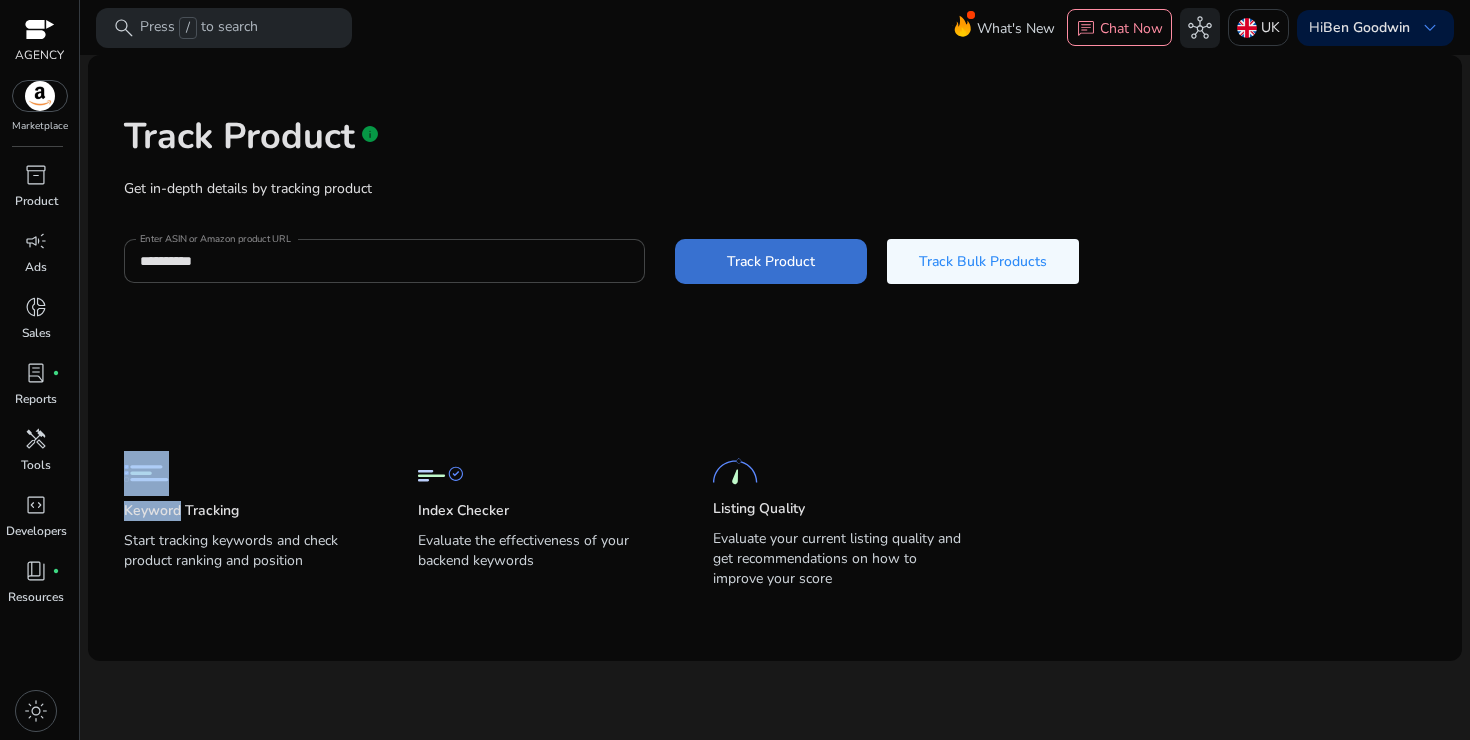 click on "**********" 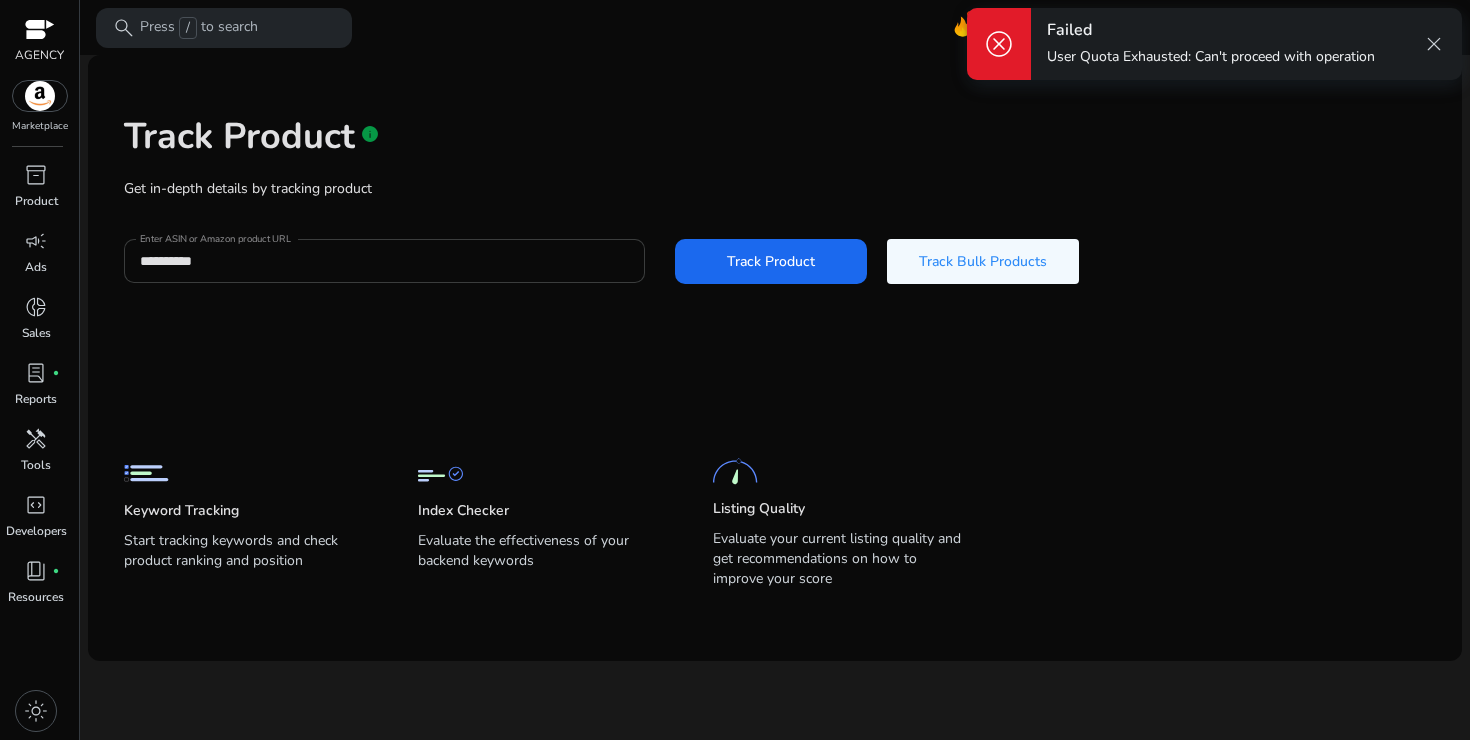 scroll, scrollTop: 0, scrollLeft: 0, axis: both 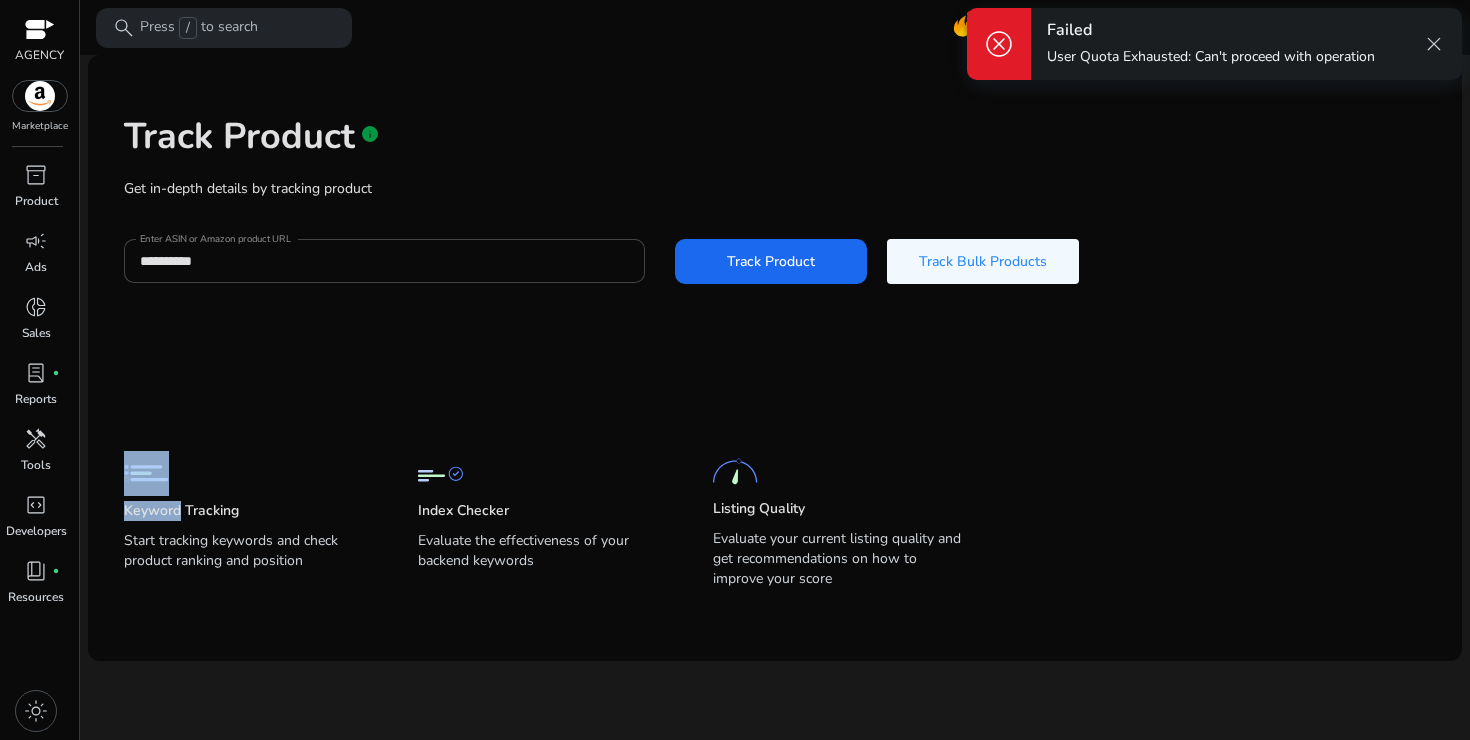 click 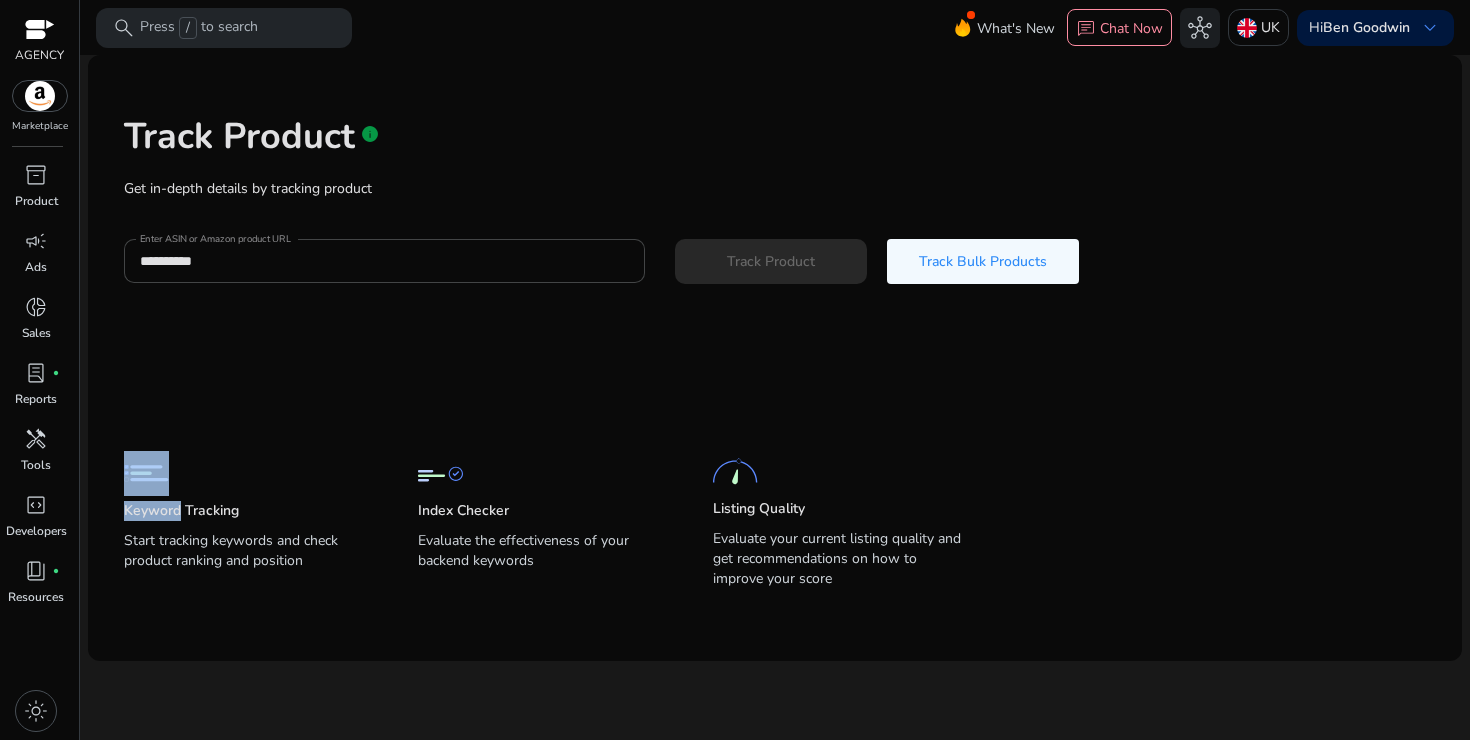 type 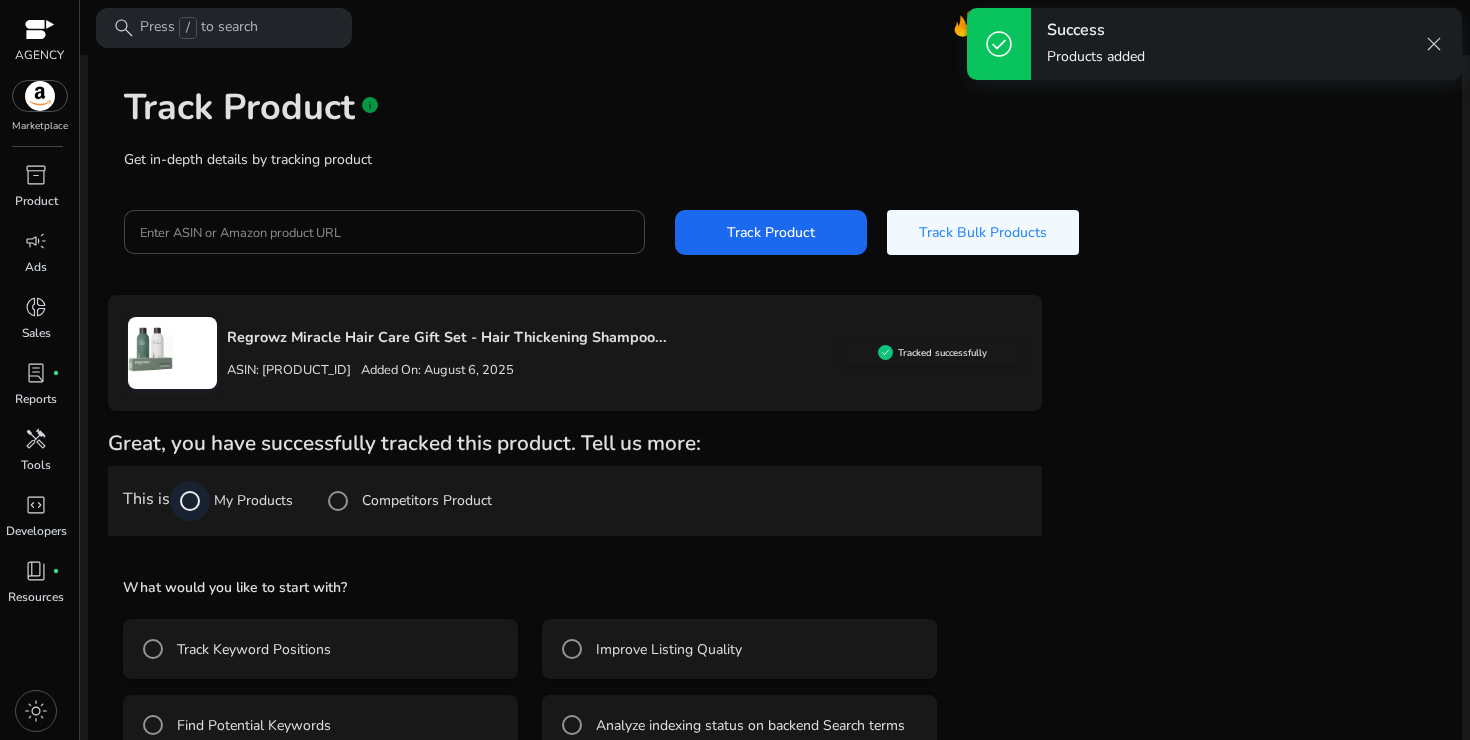 scroll, scrollTop: 74, scrollLeft: 0, axis: vertical 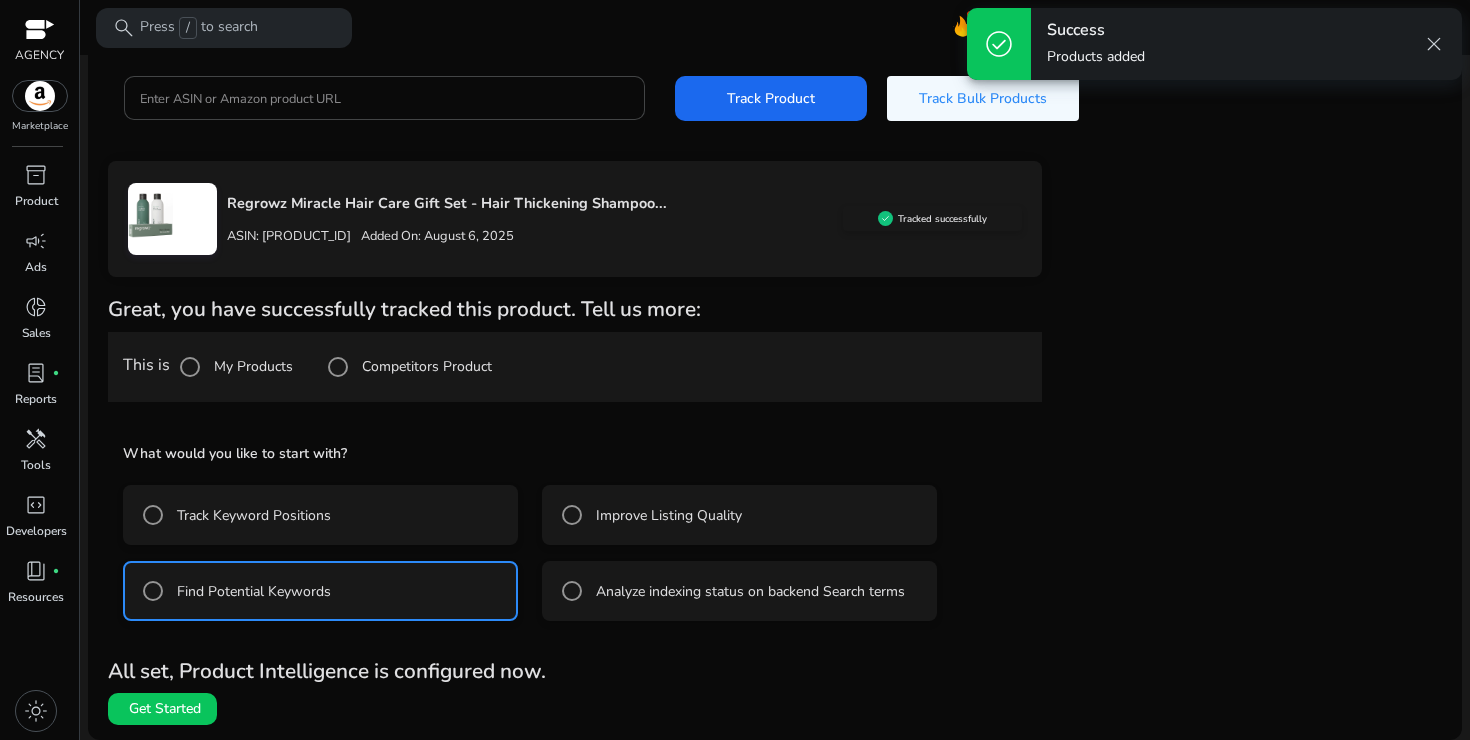 click at bounding box center [162, 709] 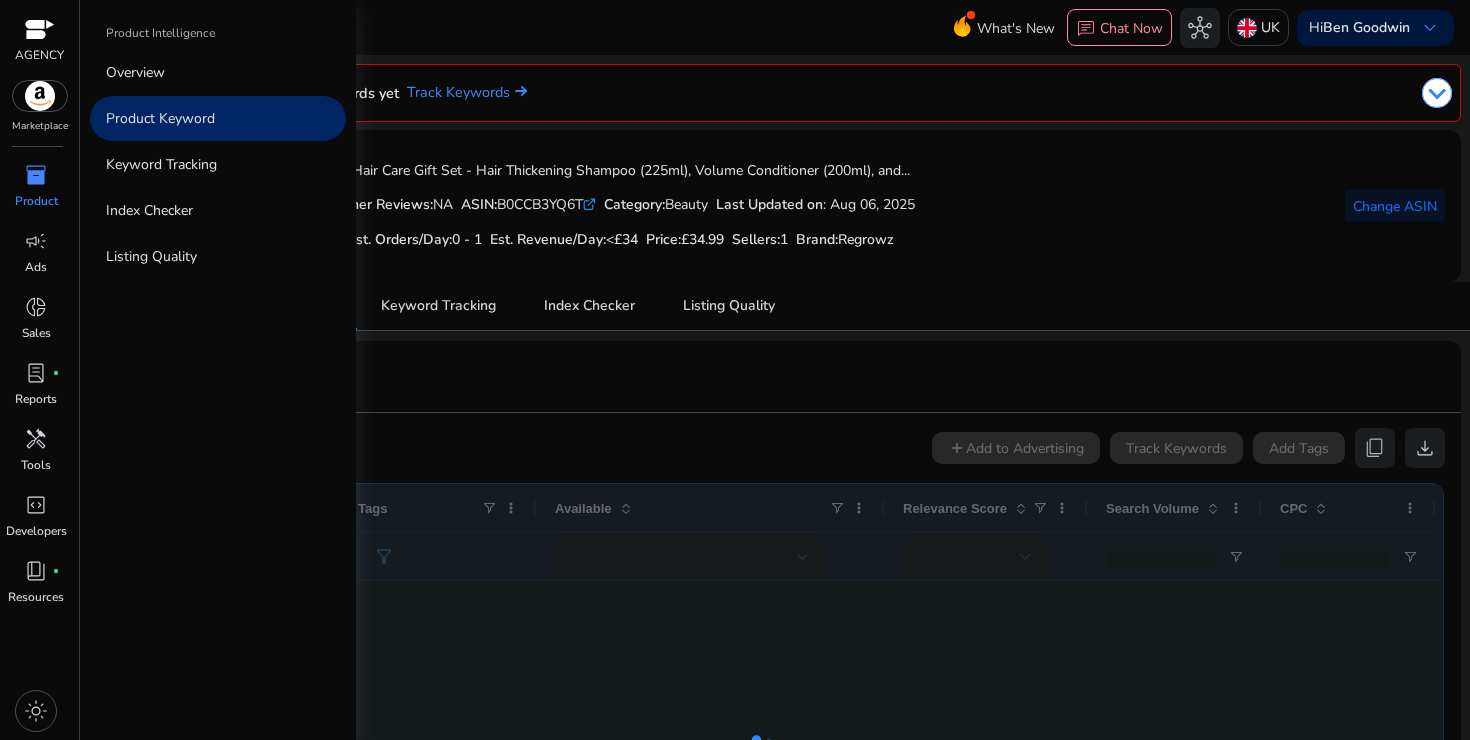 click on "inventory_2" at bounding box center [36, 175] 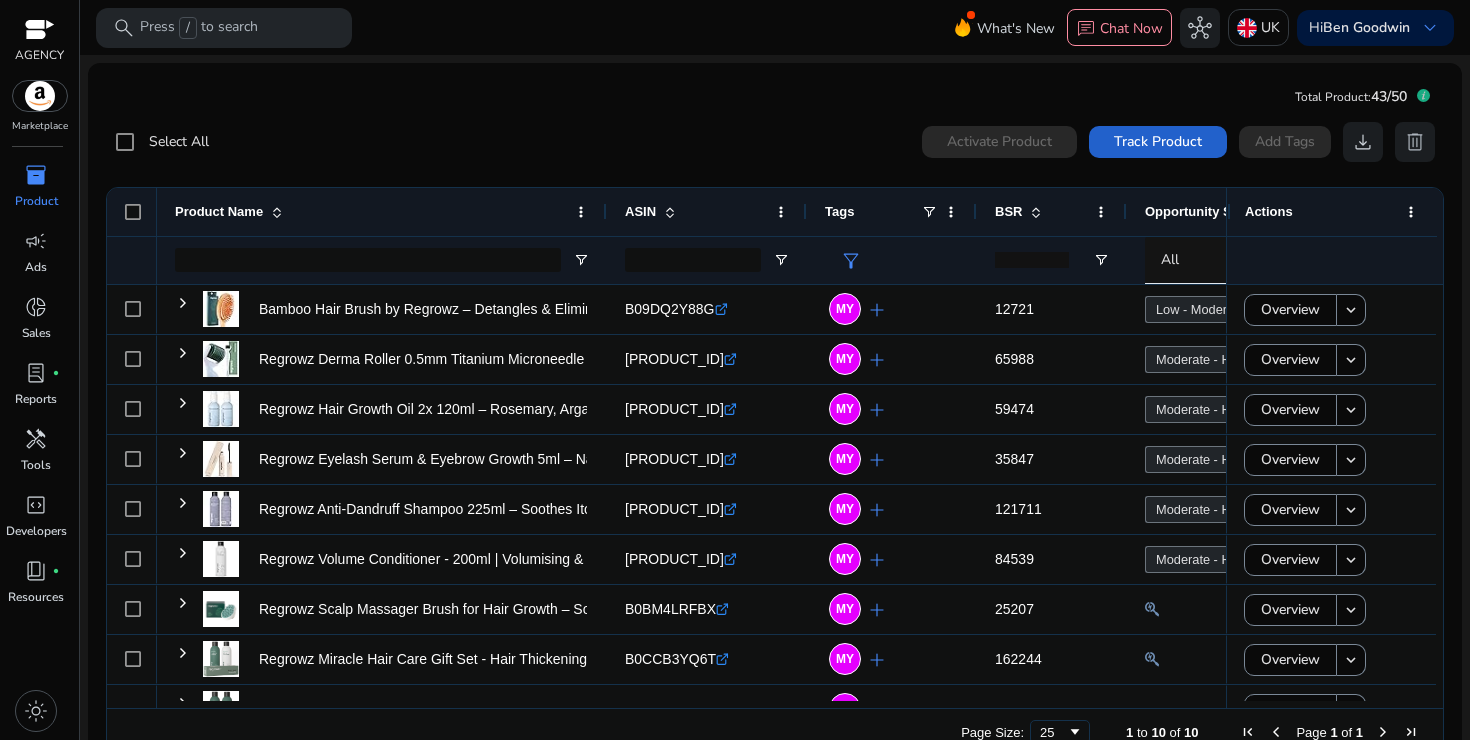 click on "Track Product" 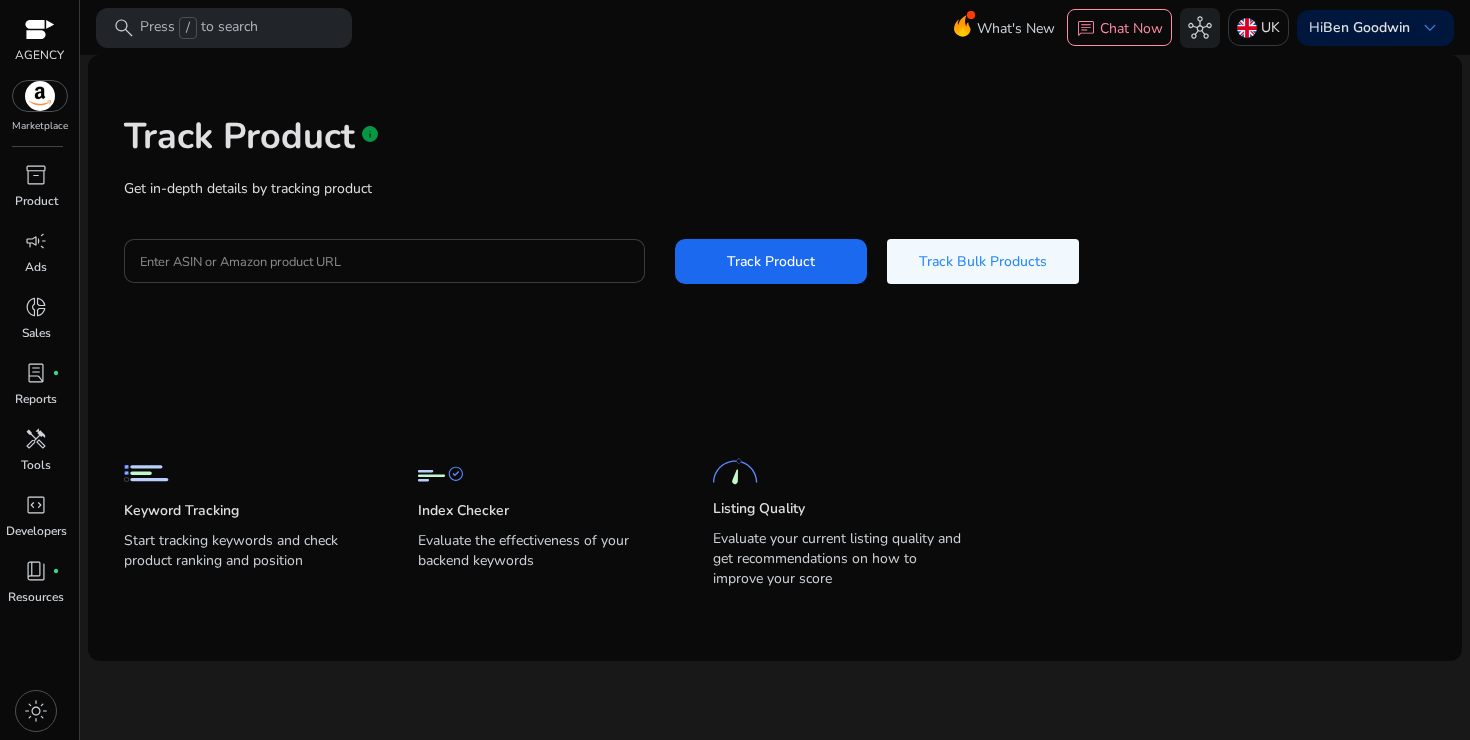 click 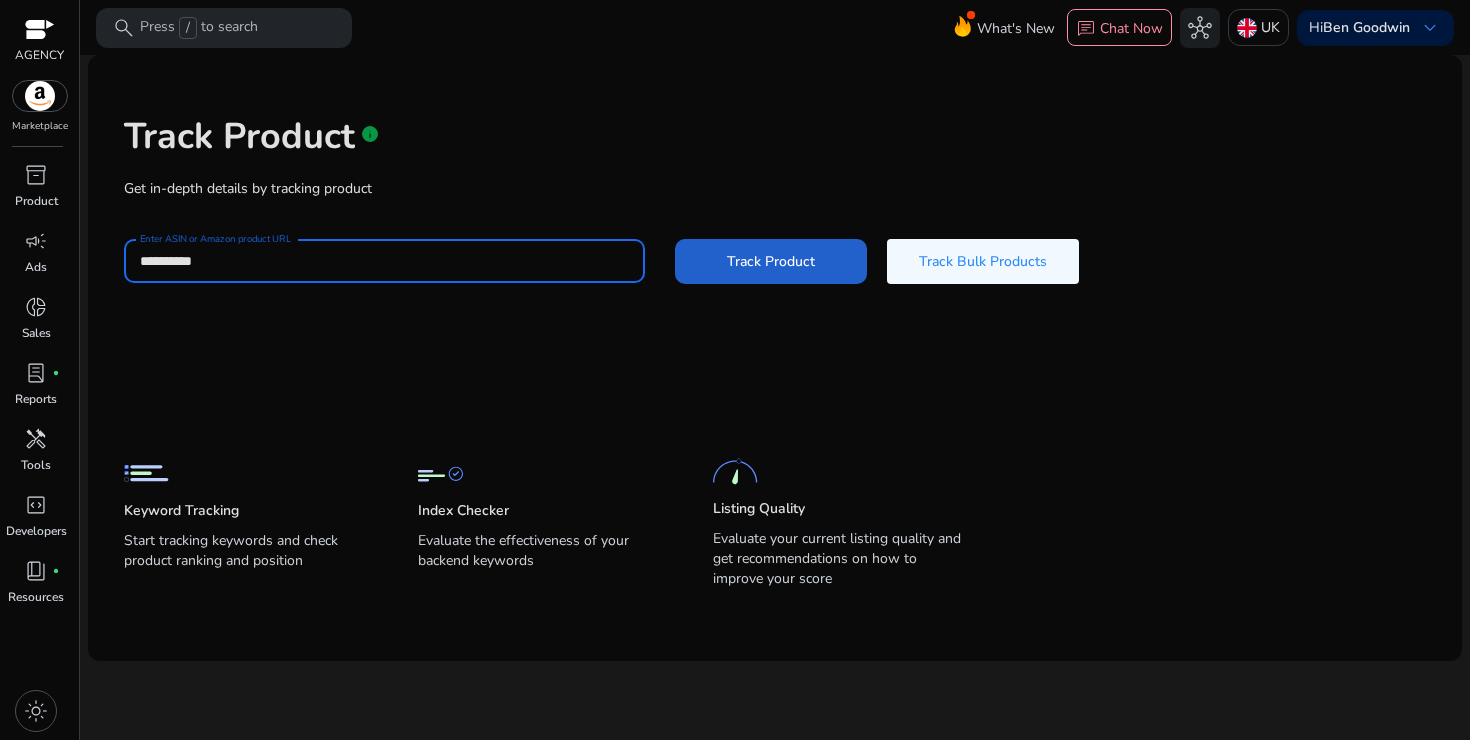 type on "**********" 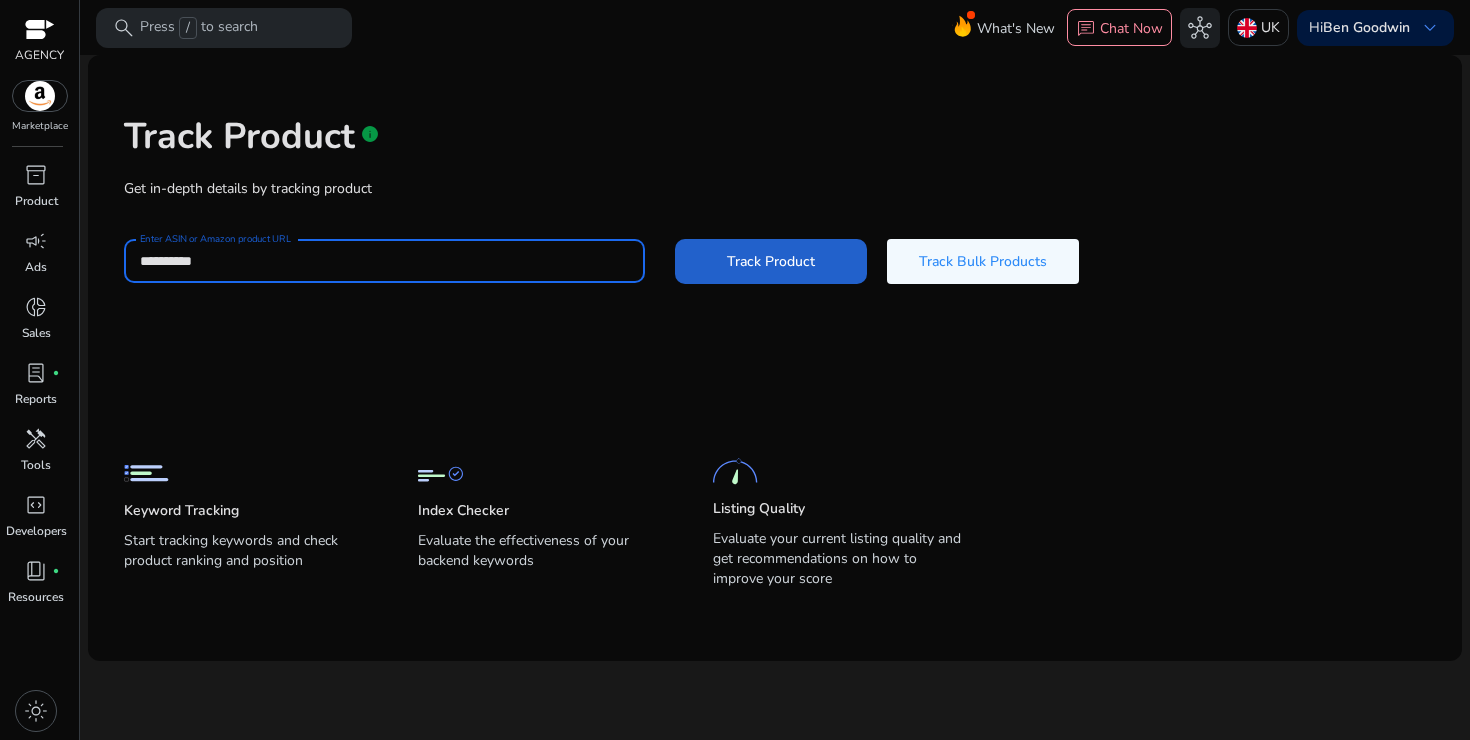 click 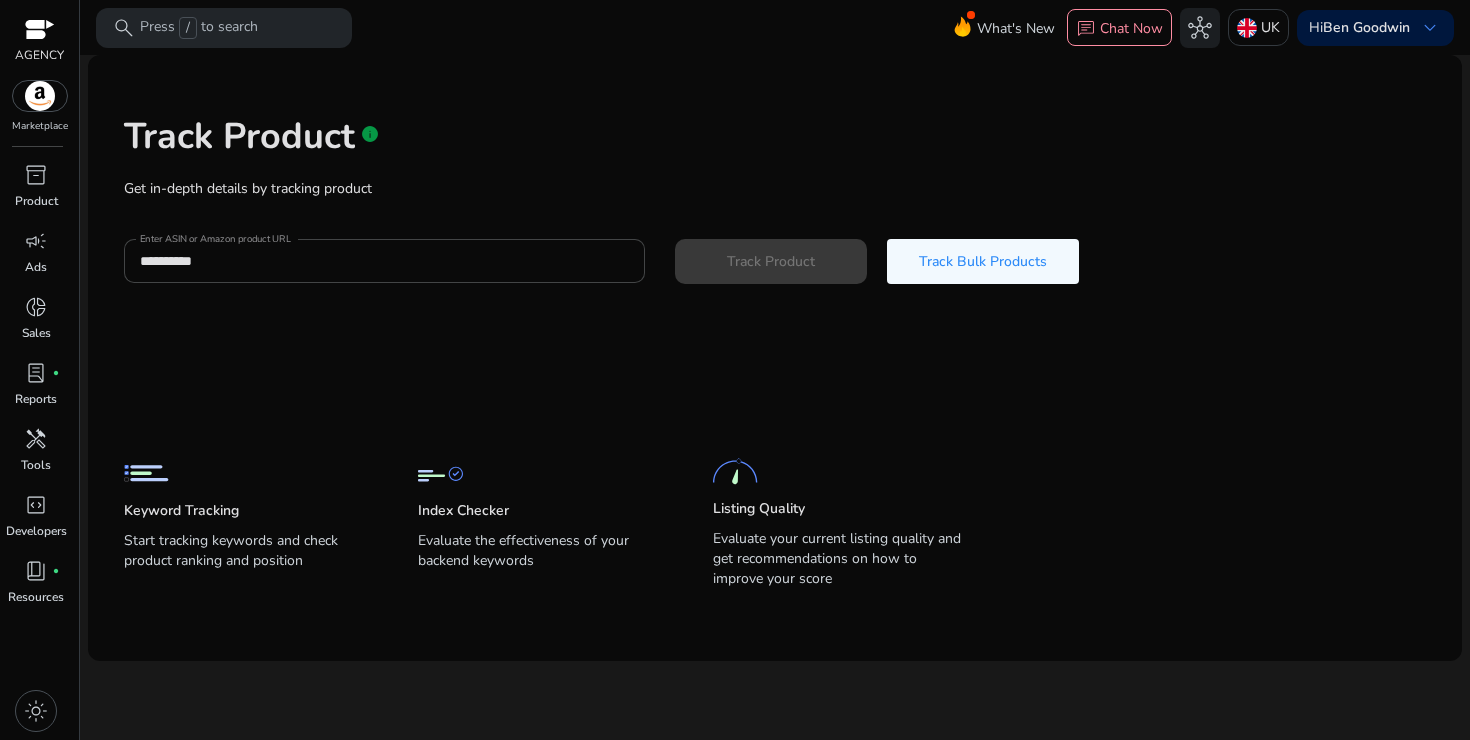 type 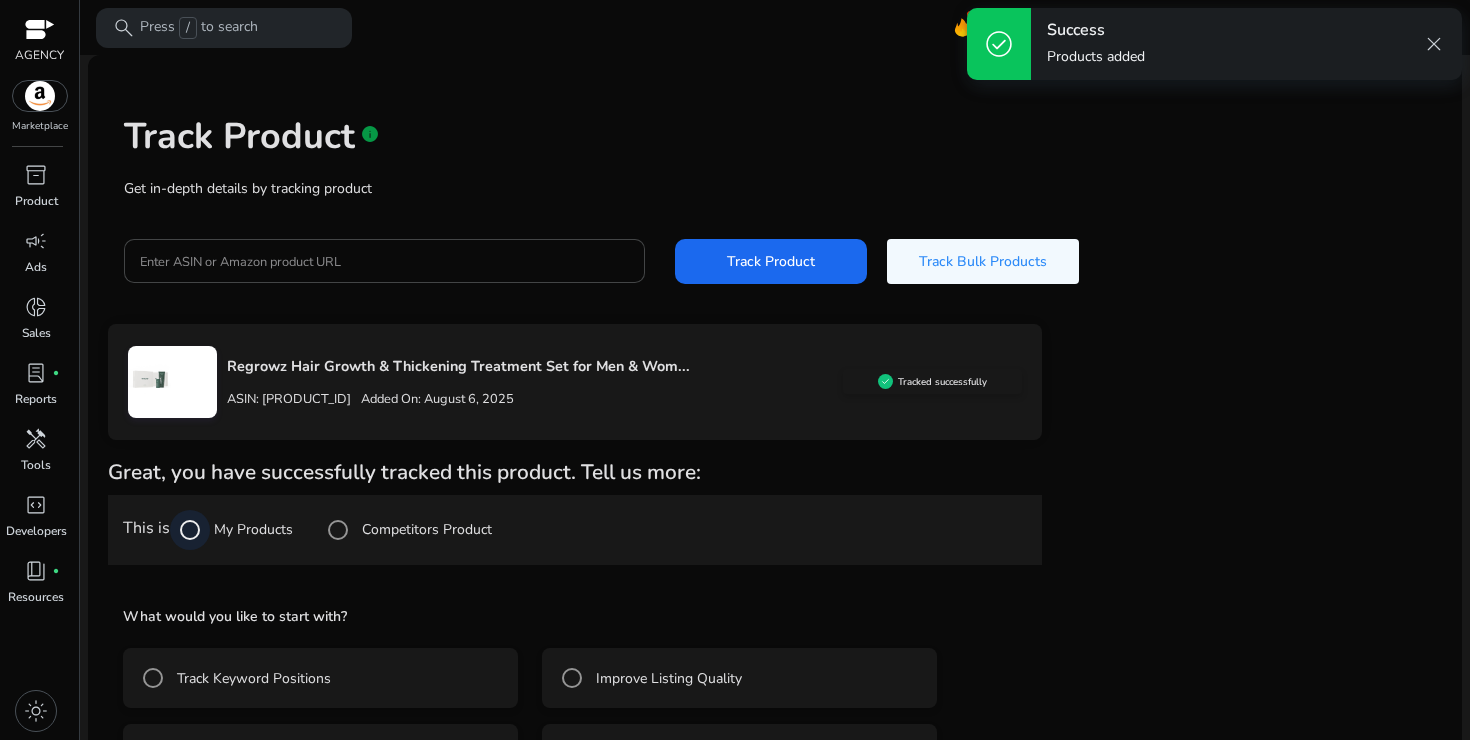scroll, scrollTop: 74, scrollLeft: 0, axis: vertical 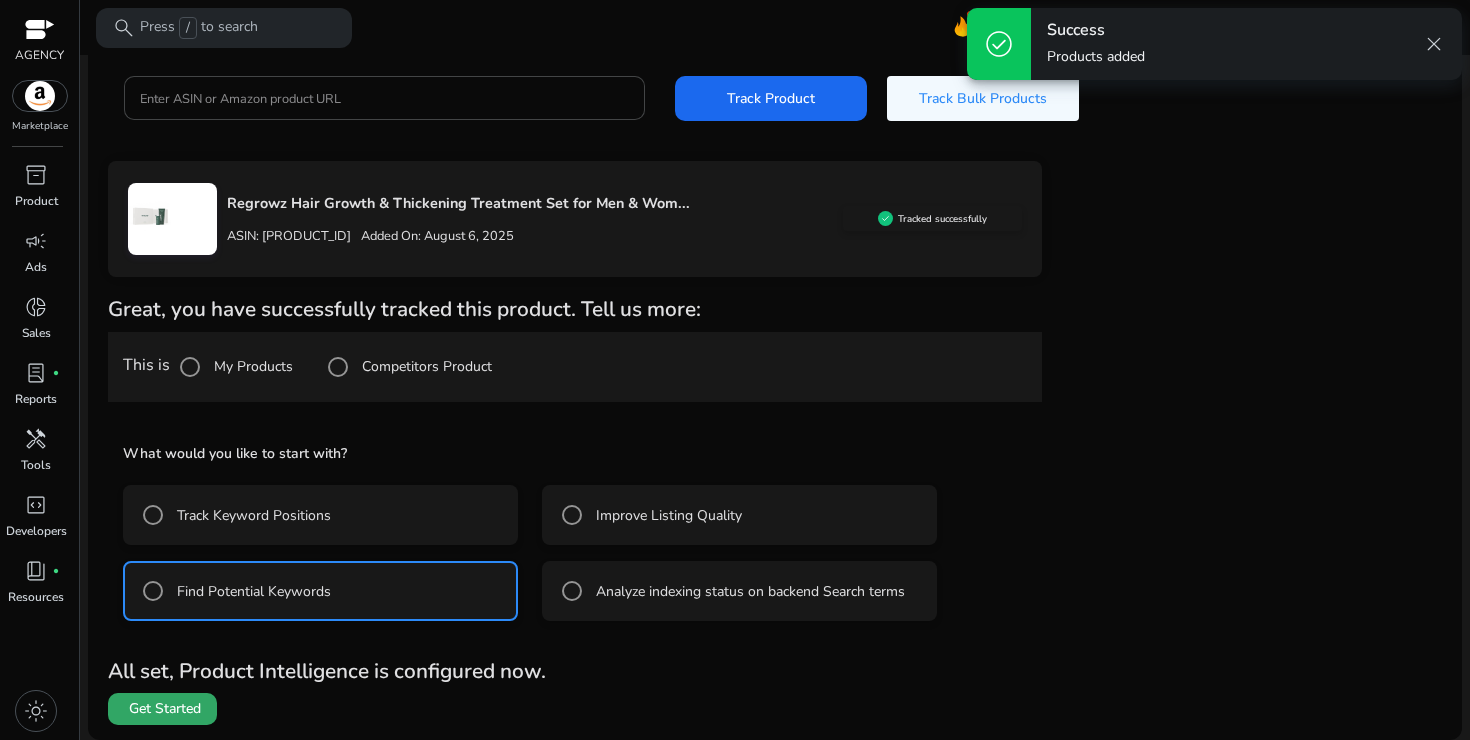 click on "Get Started" at bounding box center [165, 709] 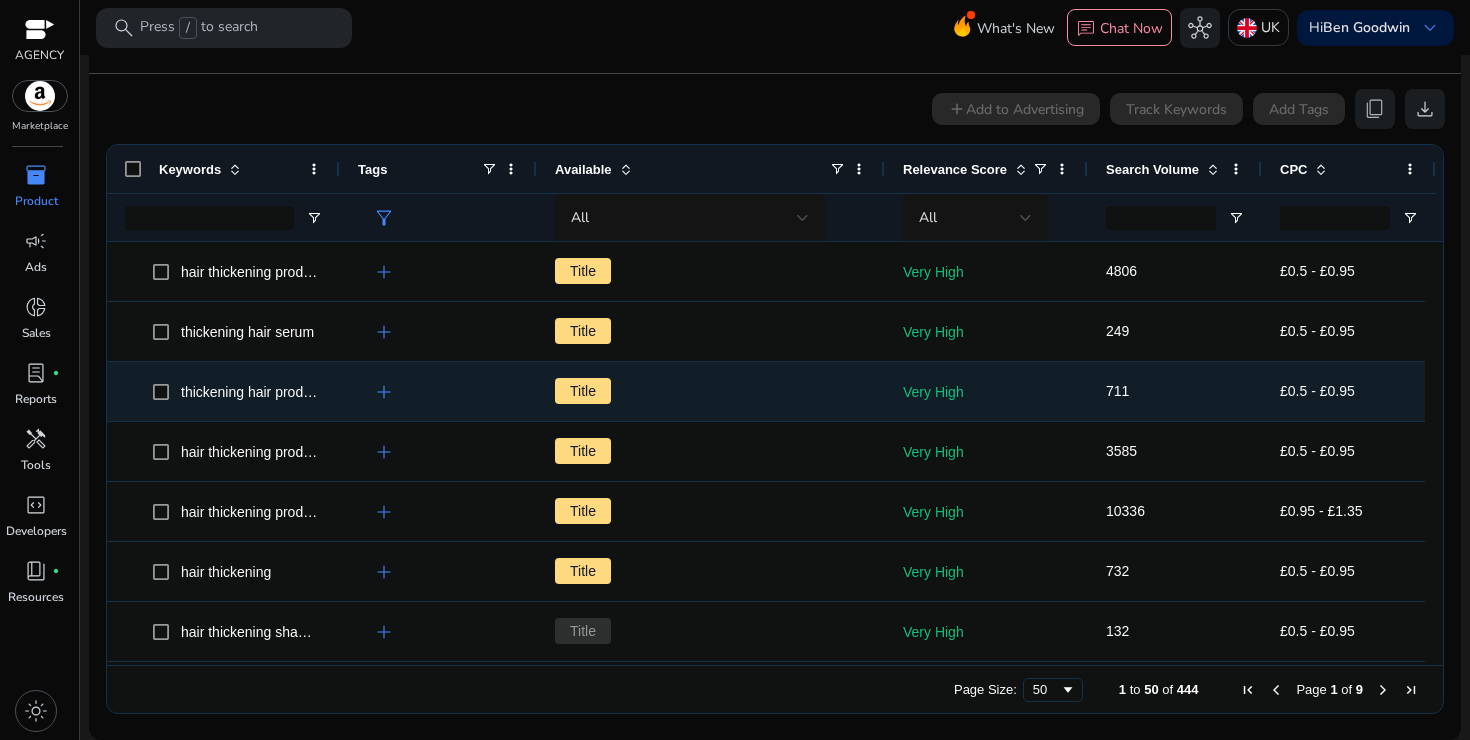 scroll, scrollTop: 0, scrollLeft: 0, axis: both 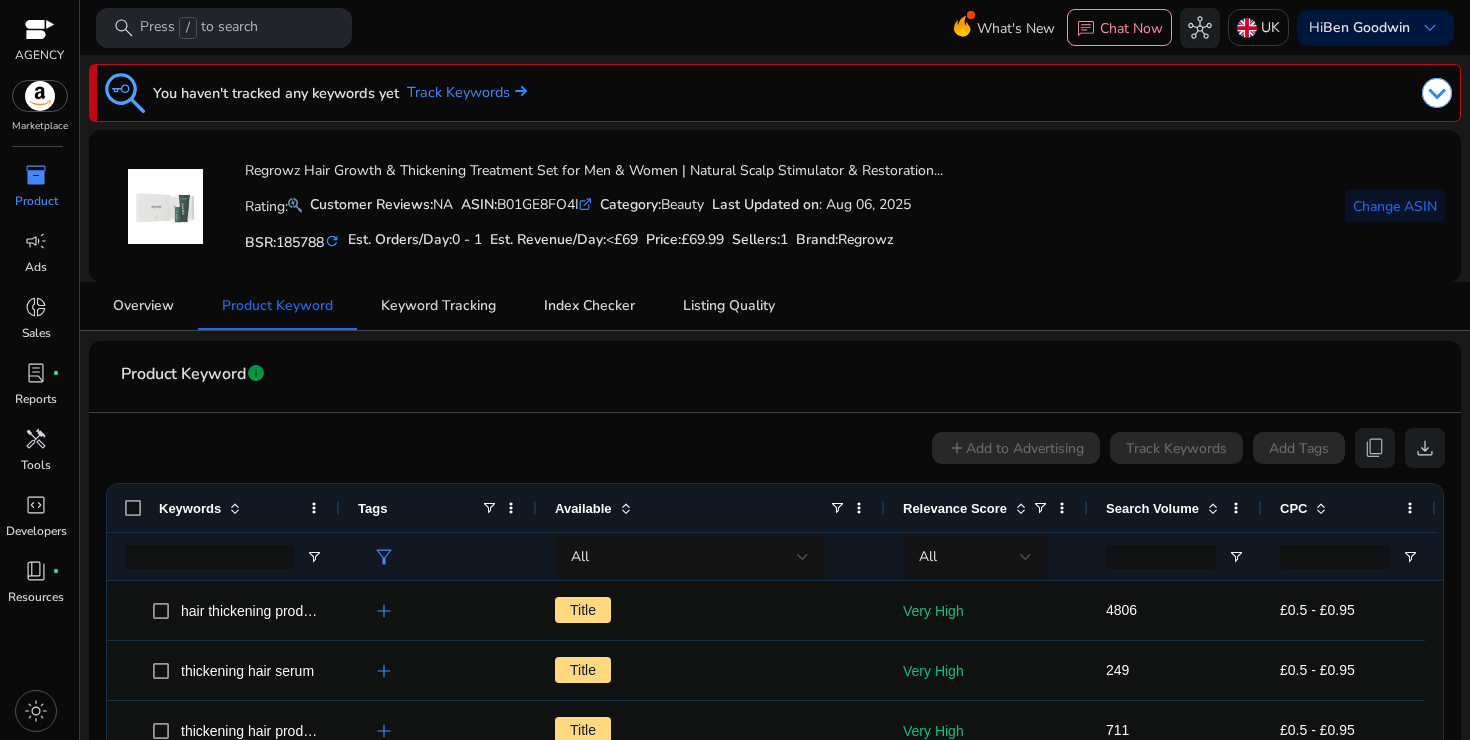 click on "inventory_2" at bounding box center [36, 175] 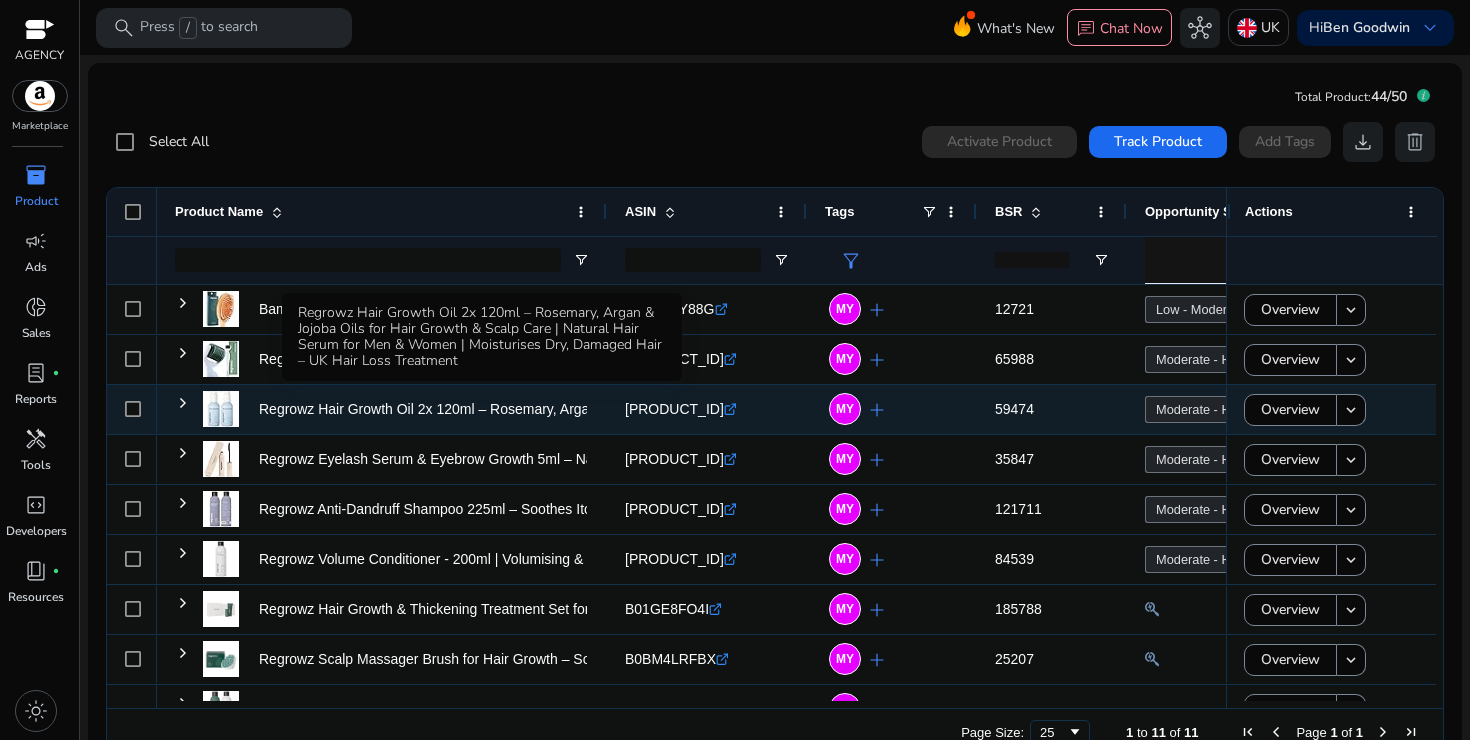 scroll, scrollTop: 75, scrollLeft: 0, axis: vertical 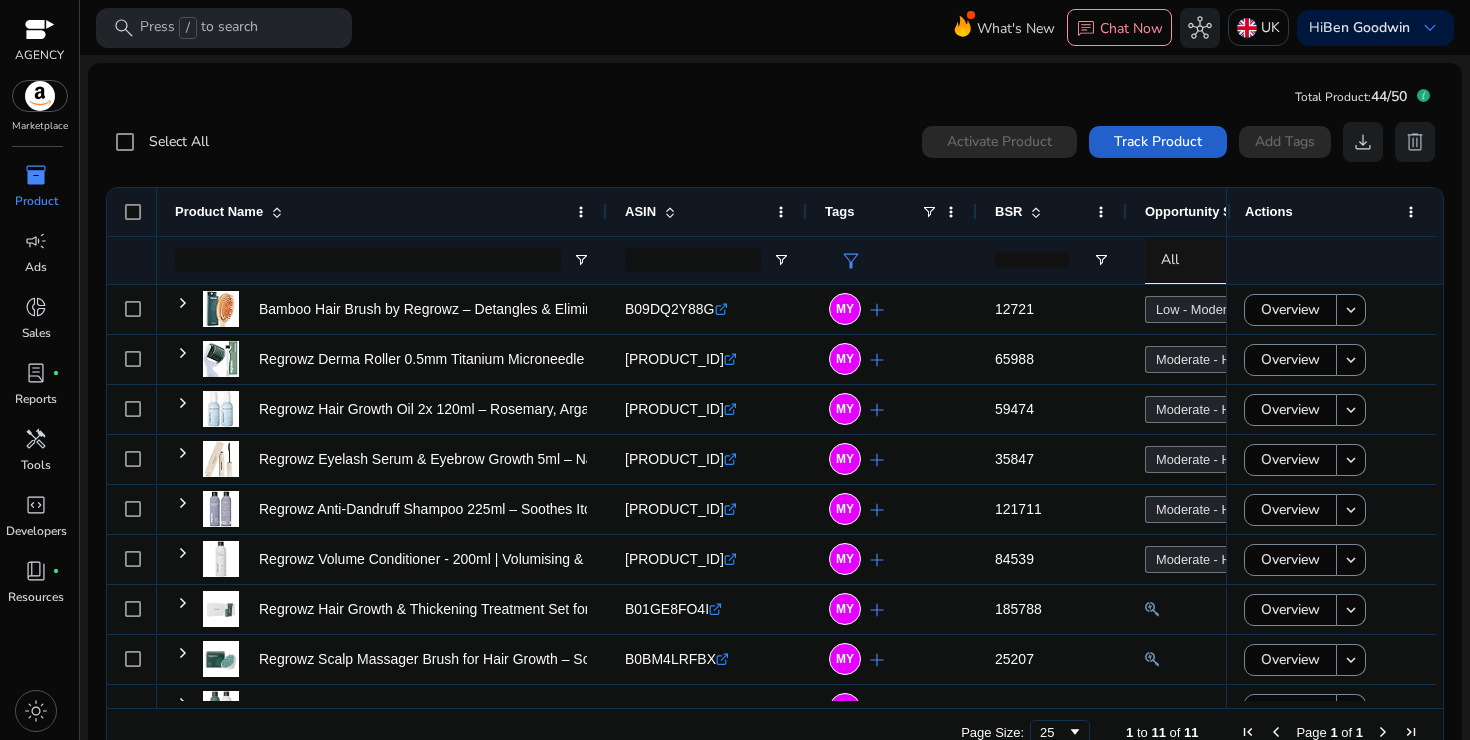 click on "Track Product" 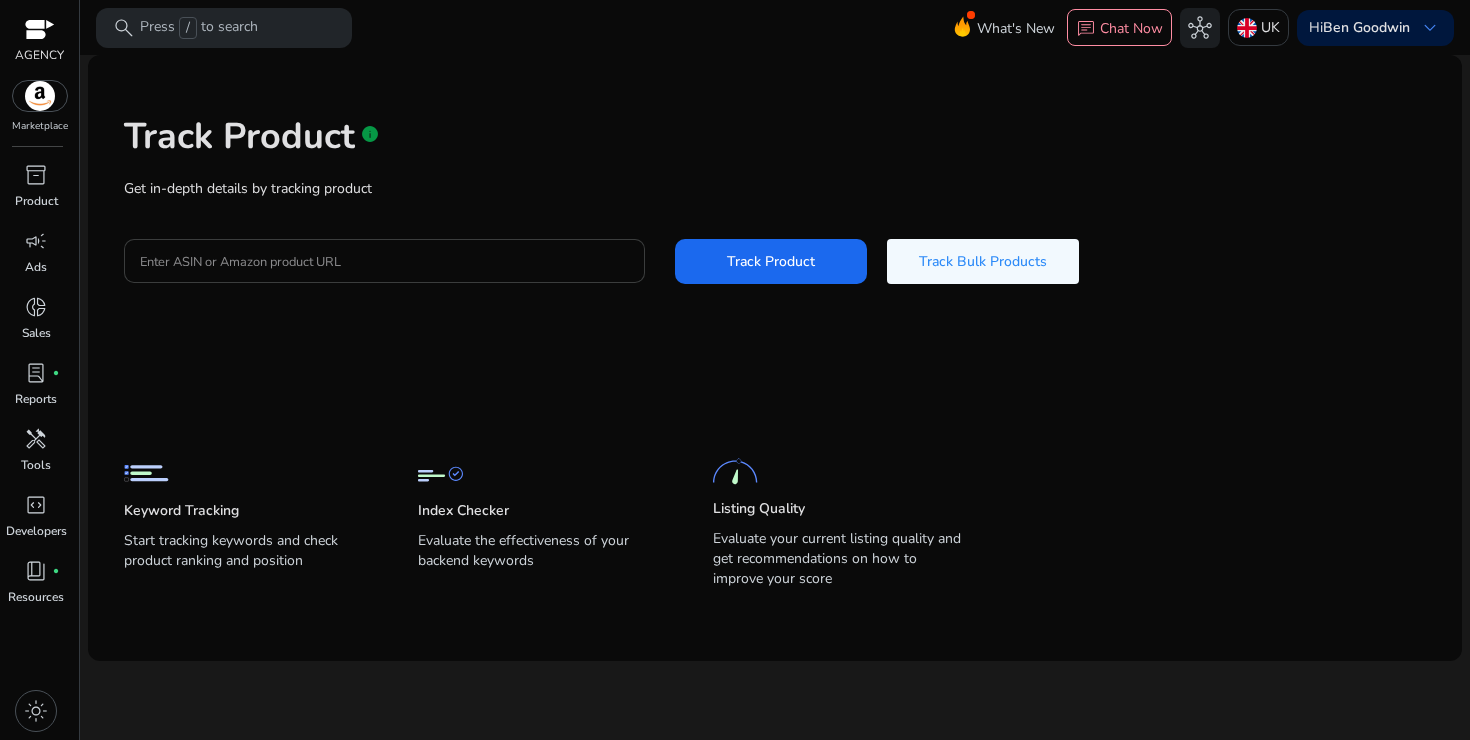 click 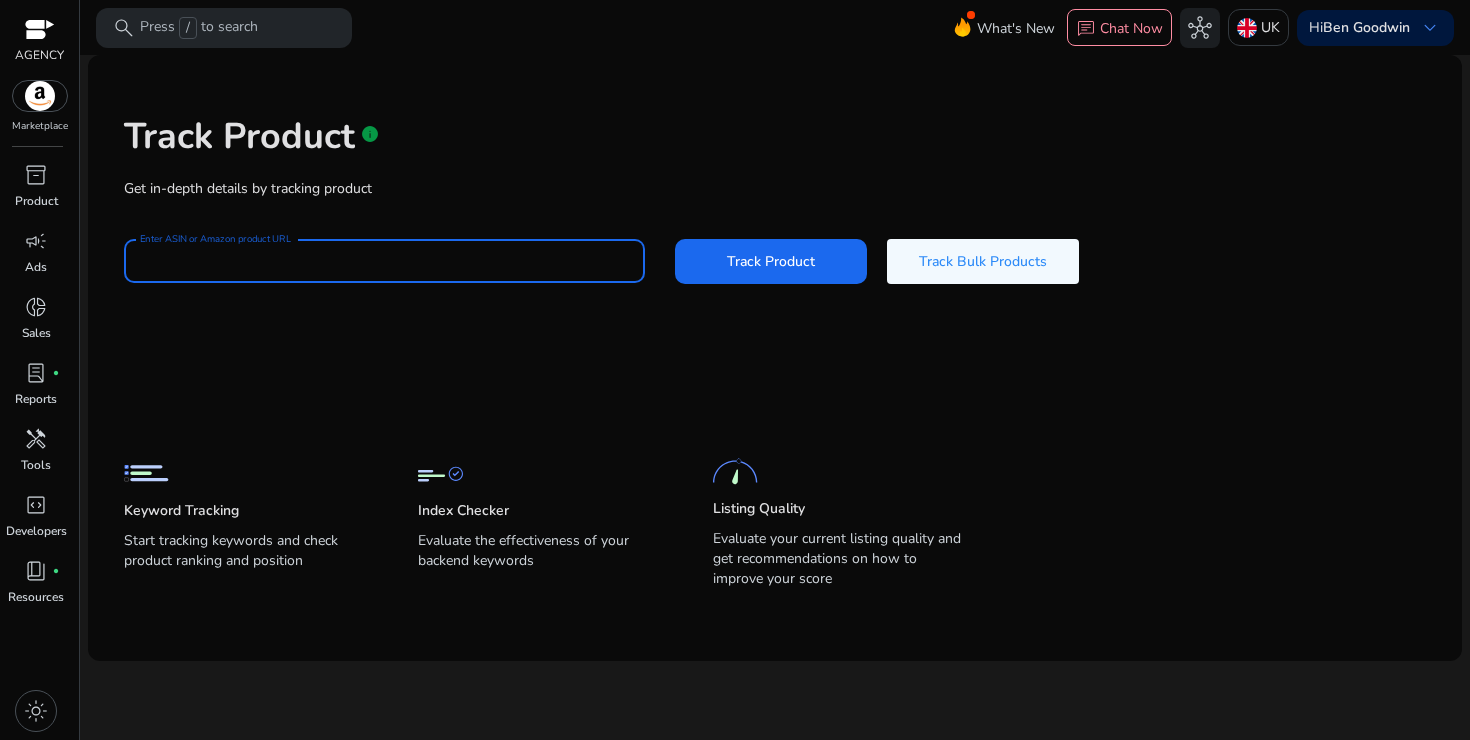 paste on "**********" 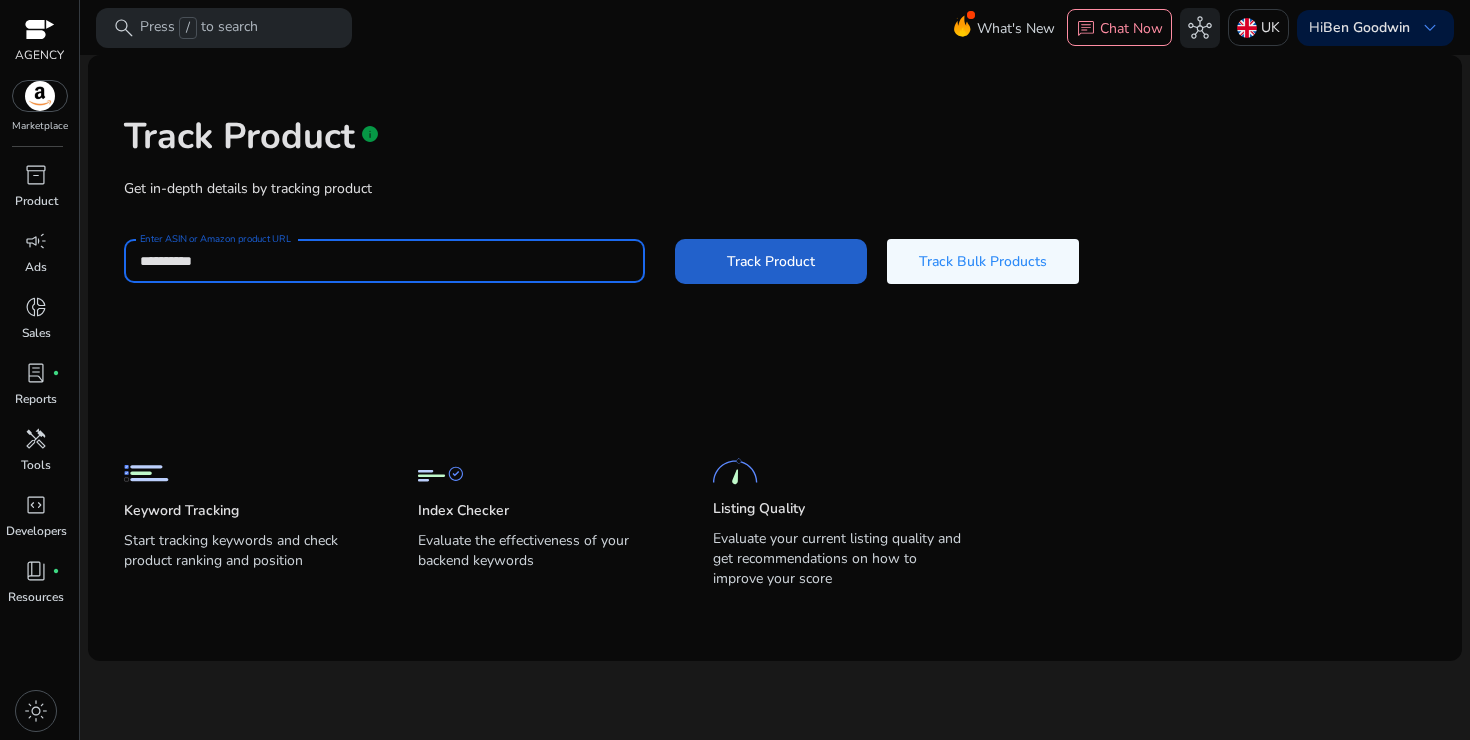 type on "**********" 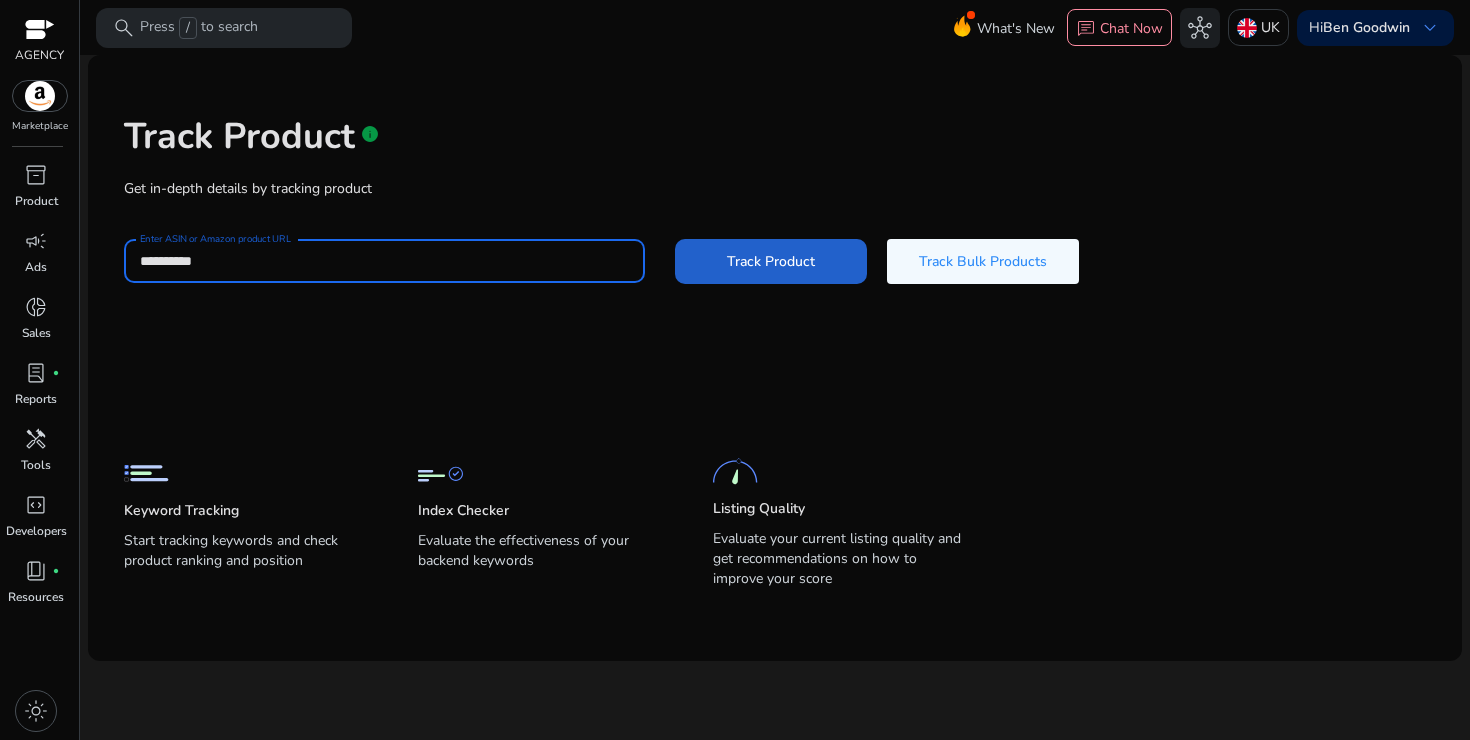 click on "Track Product" 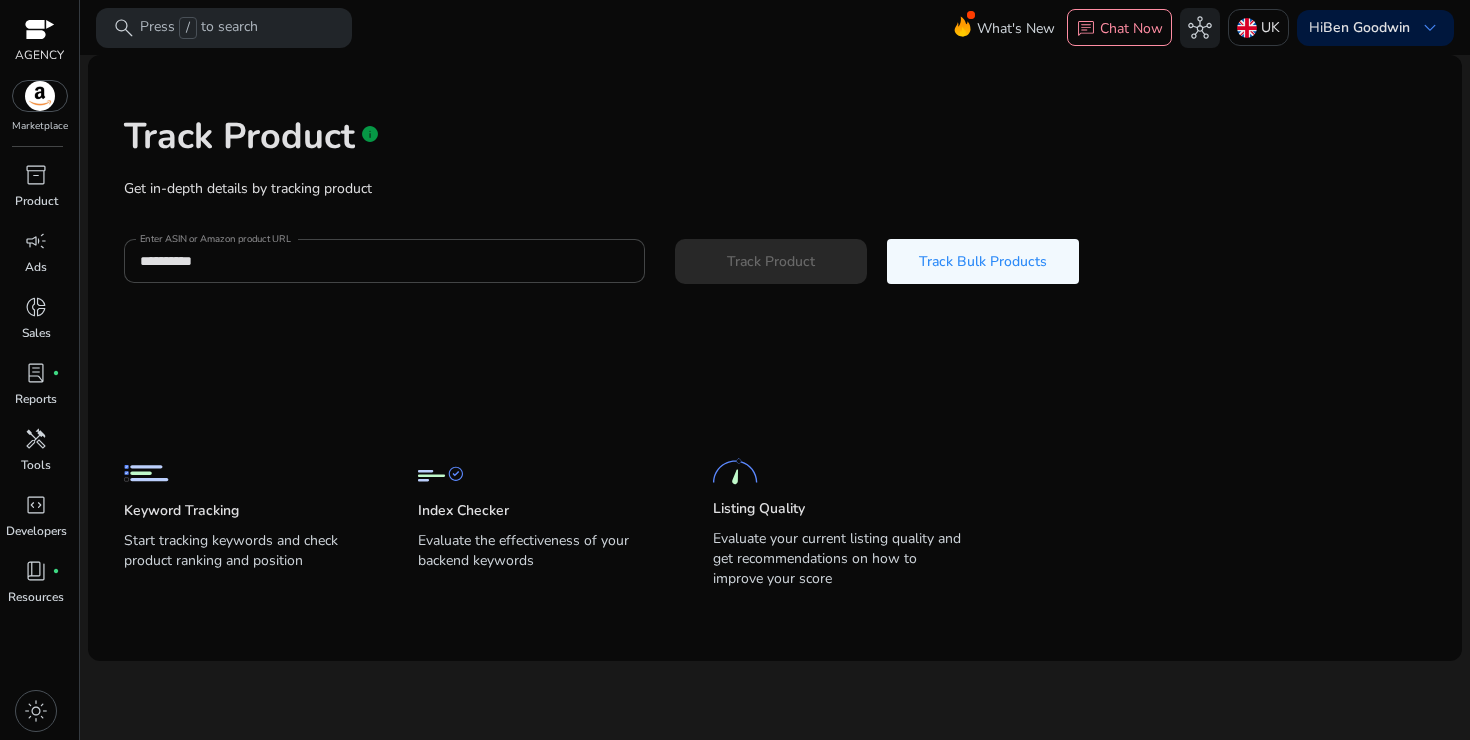 type 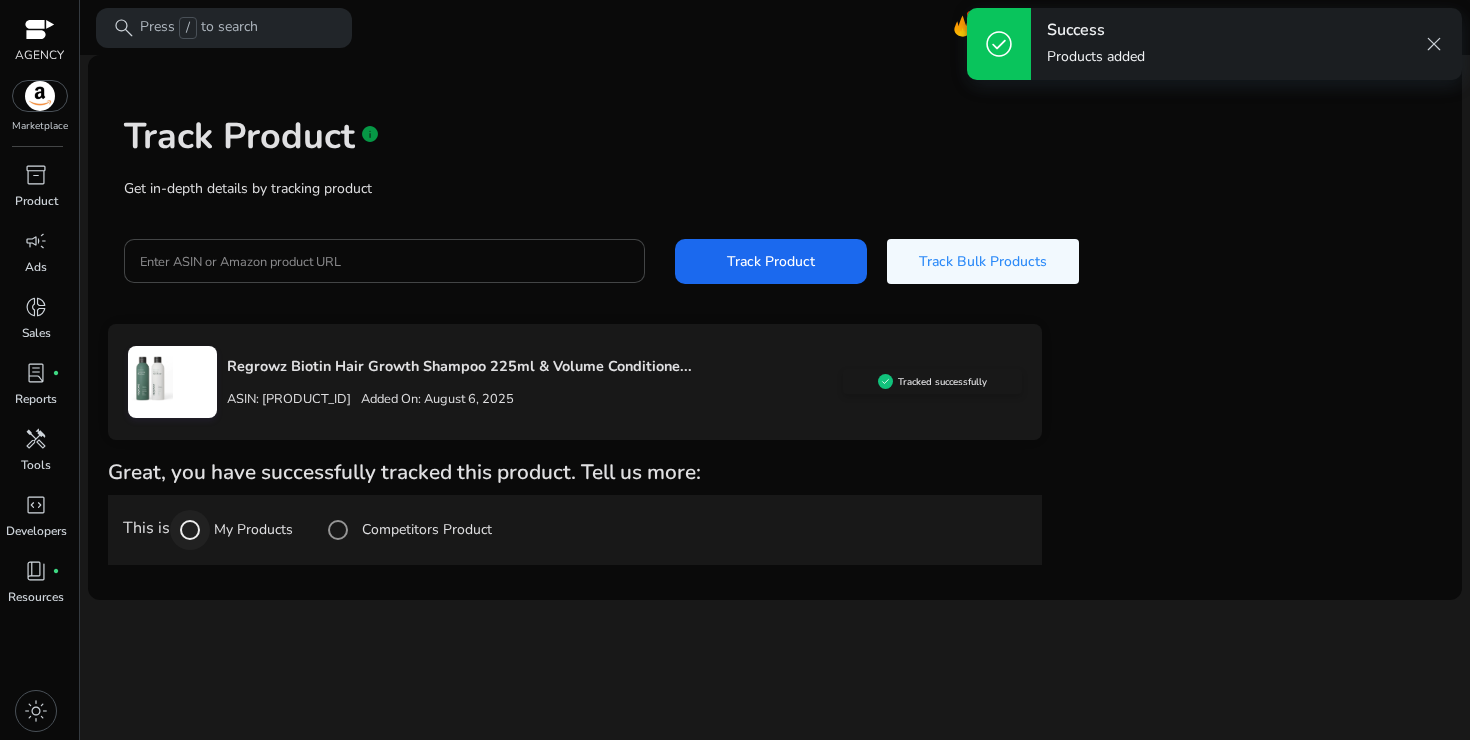 click at bounding box center (190, 530) 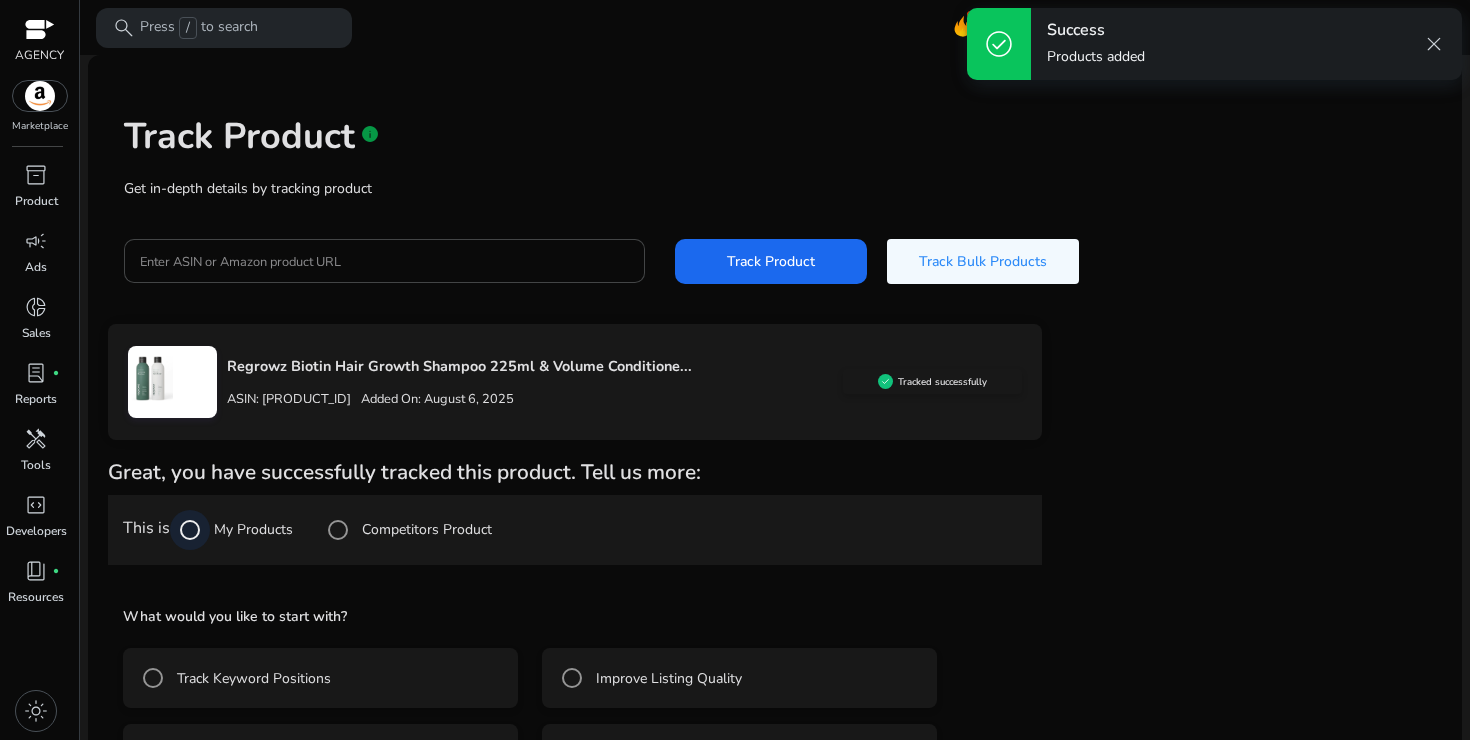 scroll, scrollTop: 74, scrollLeft: 0, axis: vertical 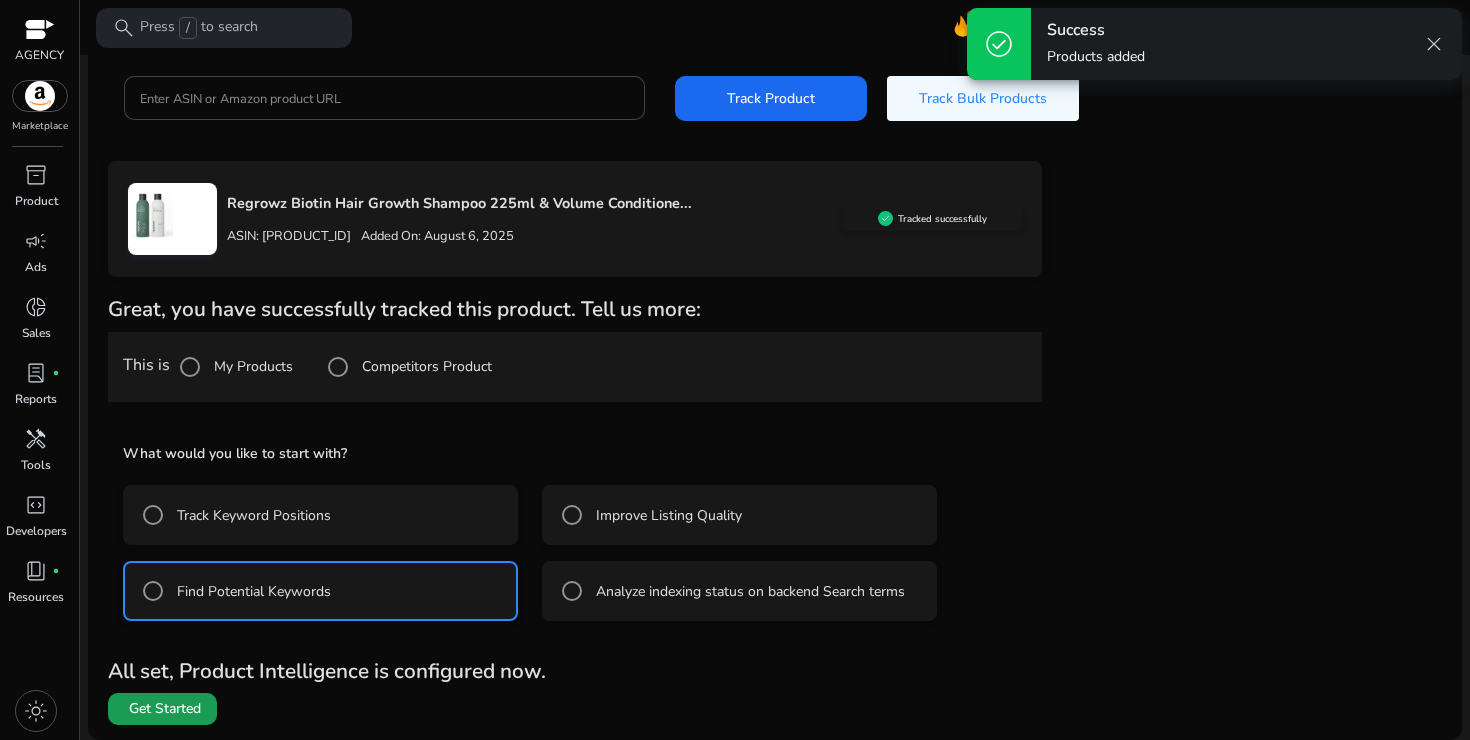 click at bounding box center [162, 709] 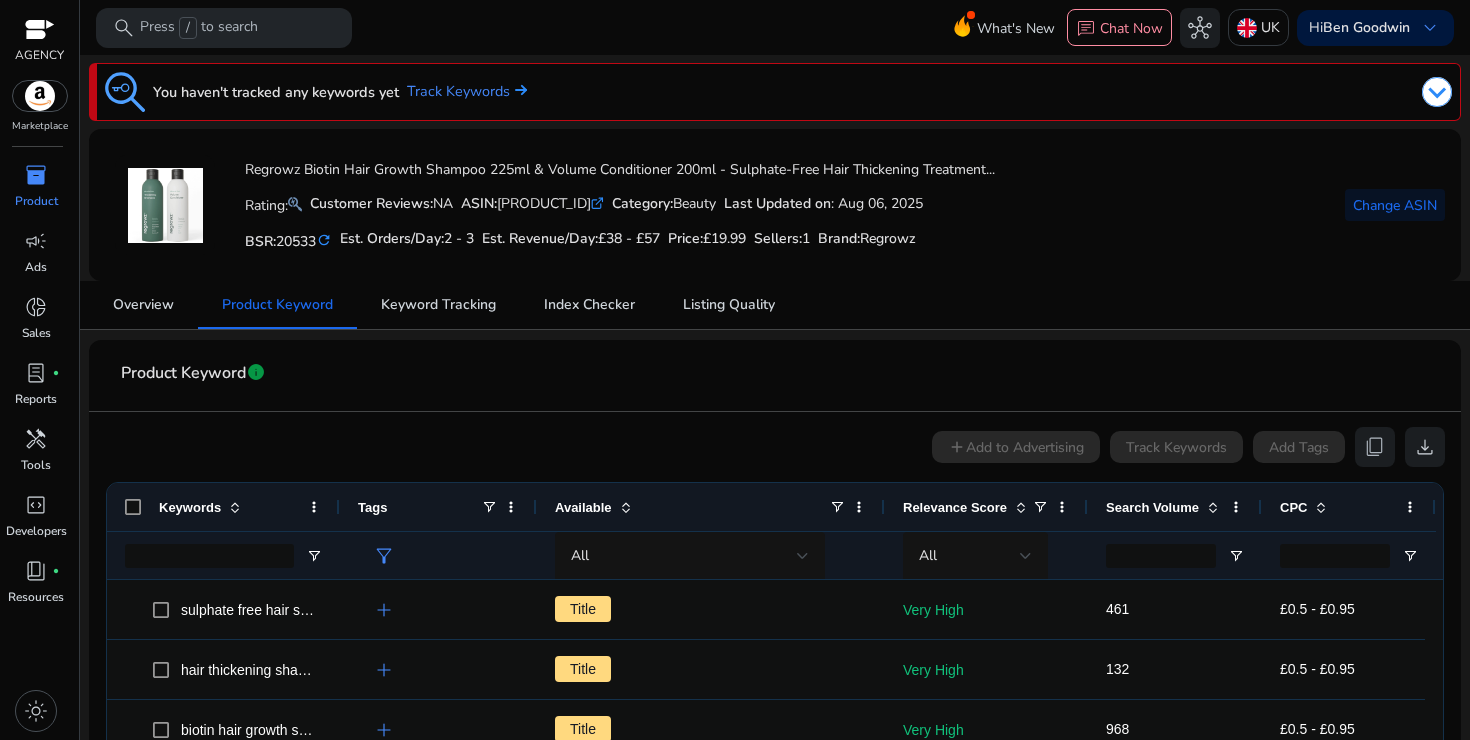 scroll, scrollTop: 0, scrollLeft: 0, axis: both 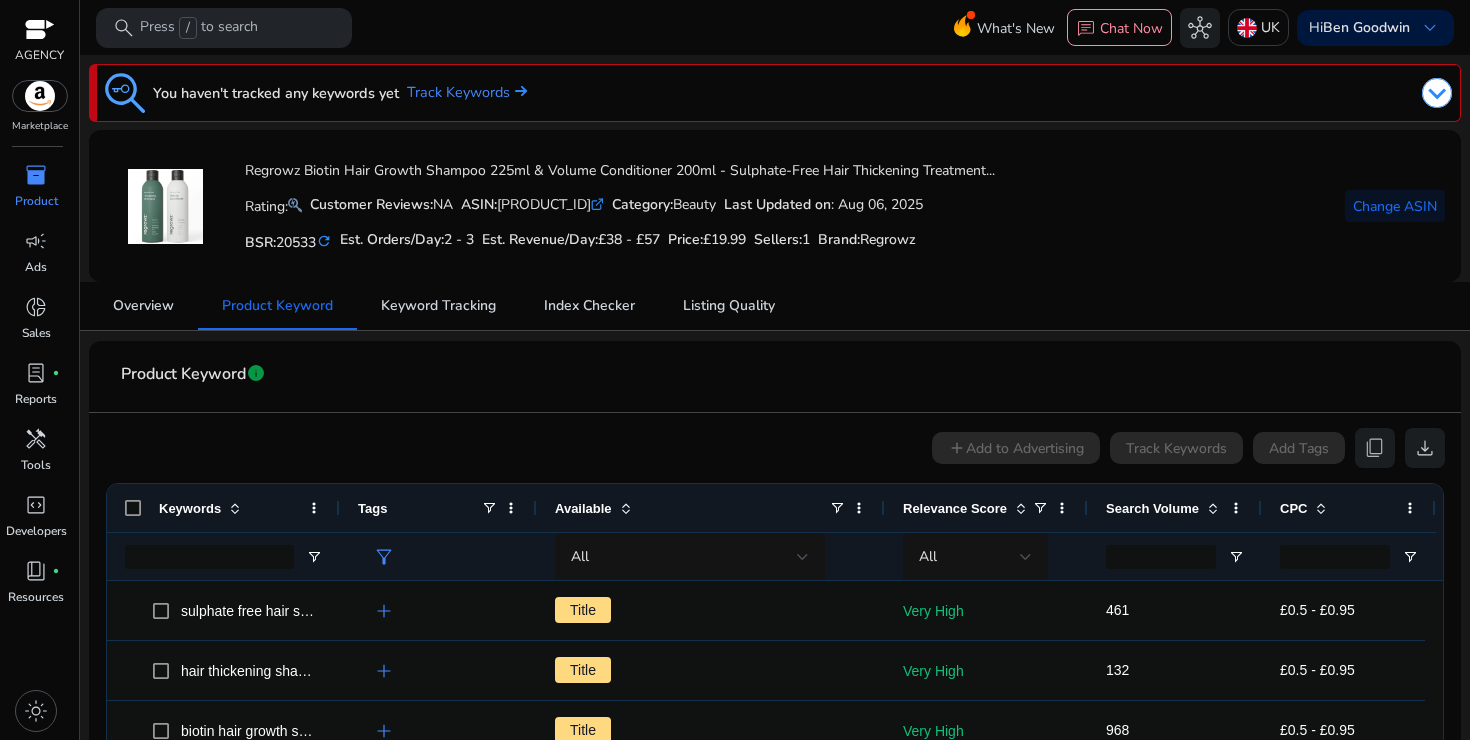 click on "inventory_2" at bounding box center [36, 175] 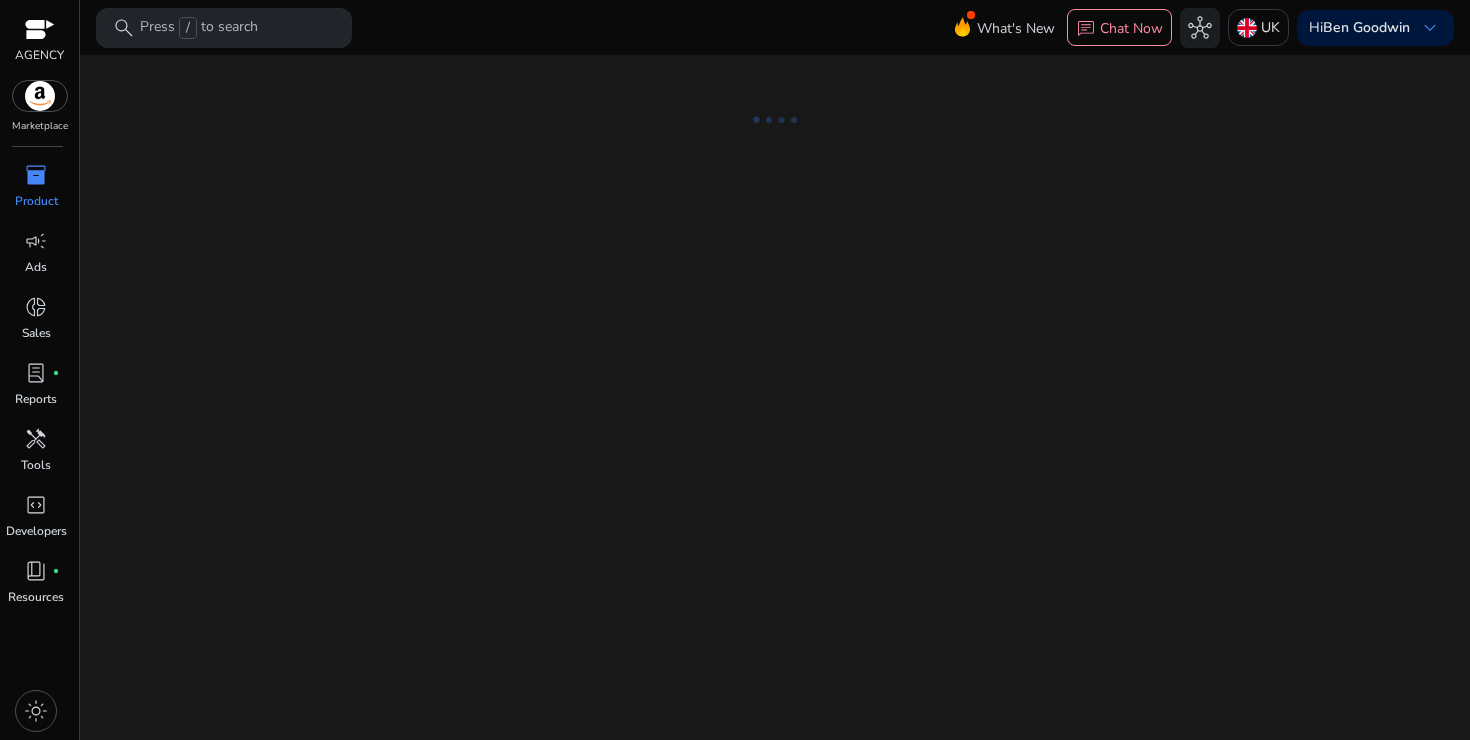 click on "inventory_2" at bounding box center [36, 175] 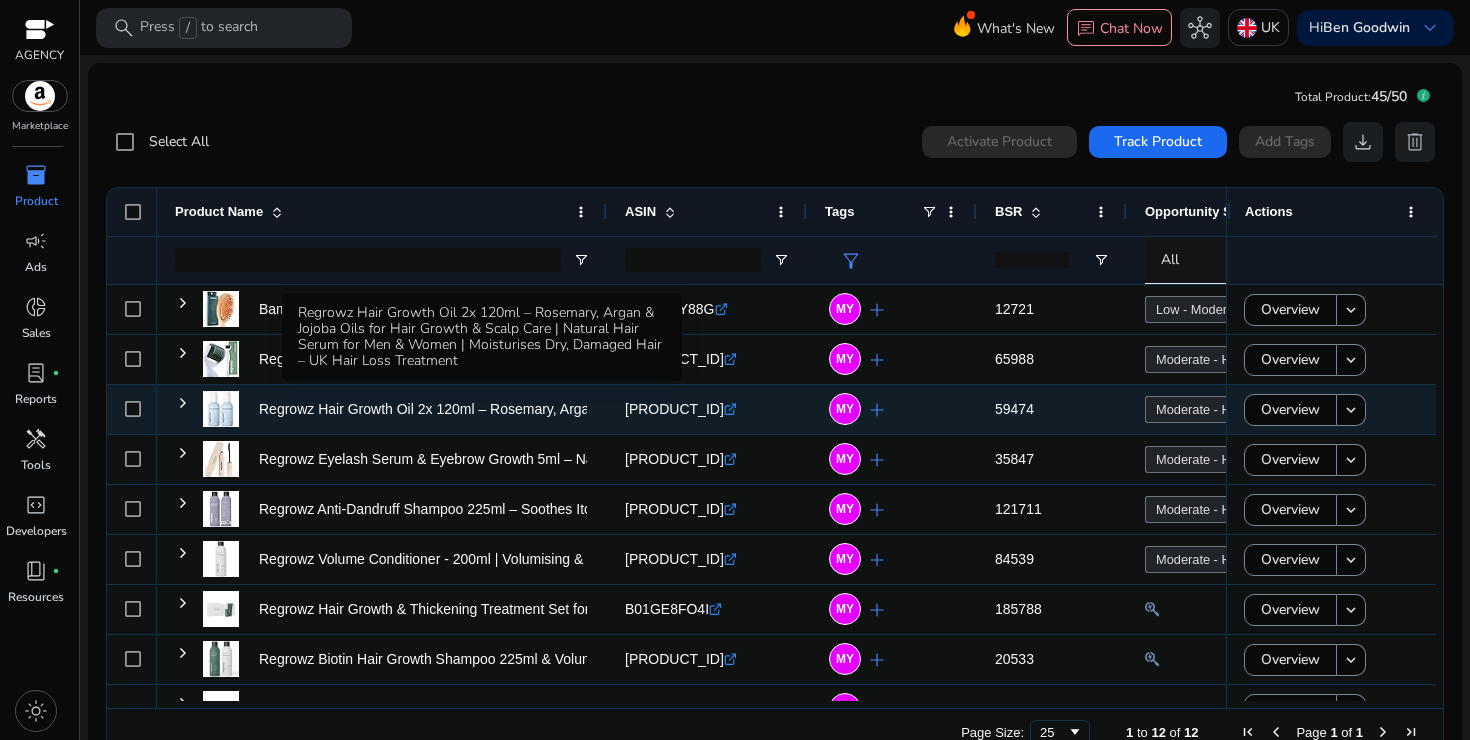 scroll, scrollTop: 144, scrollLeft: 0, axis: vertical 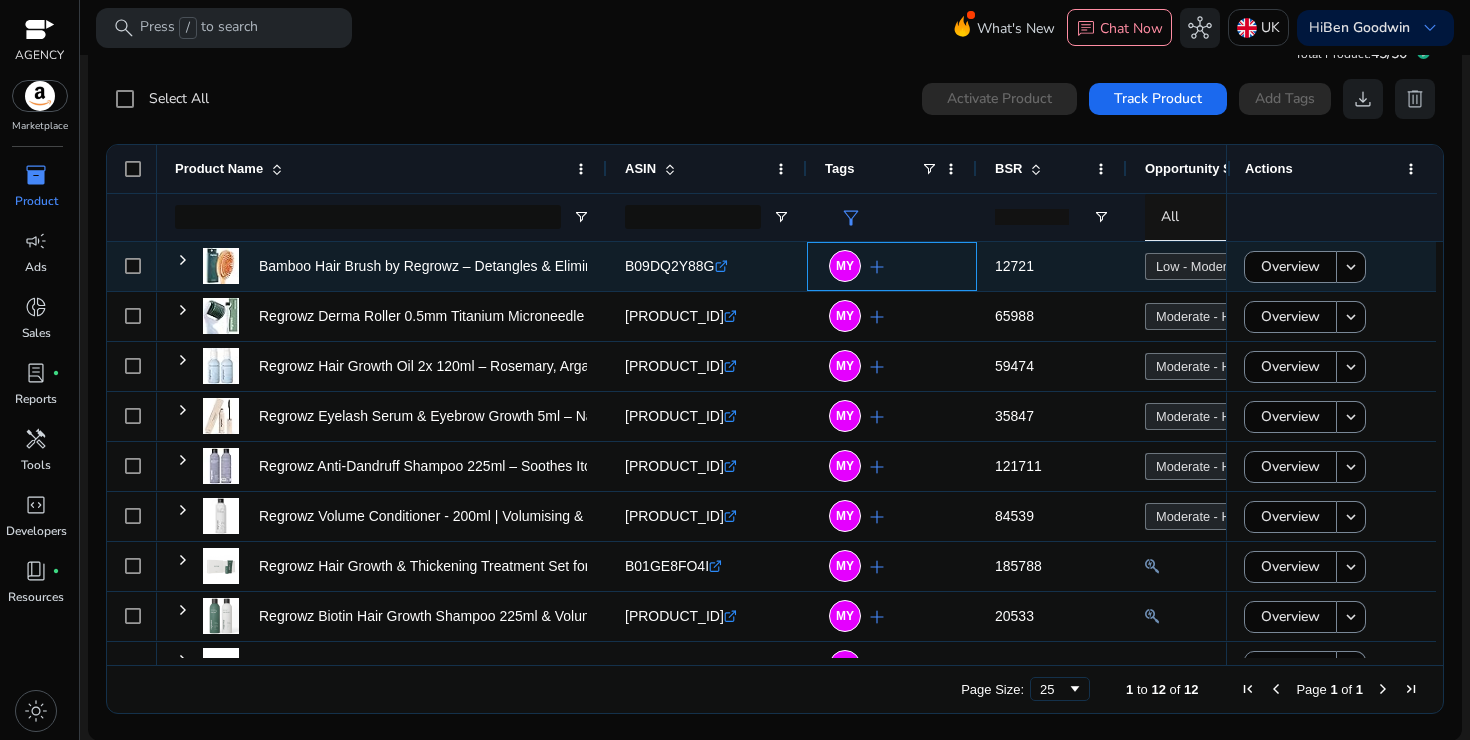 click on "add" 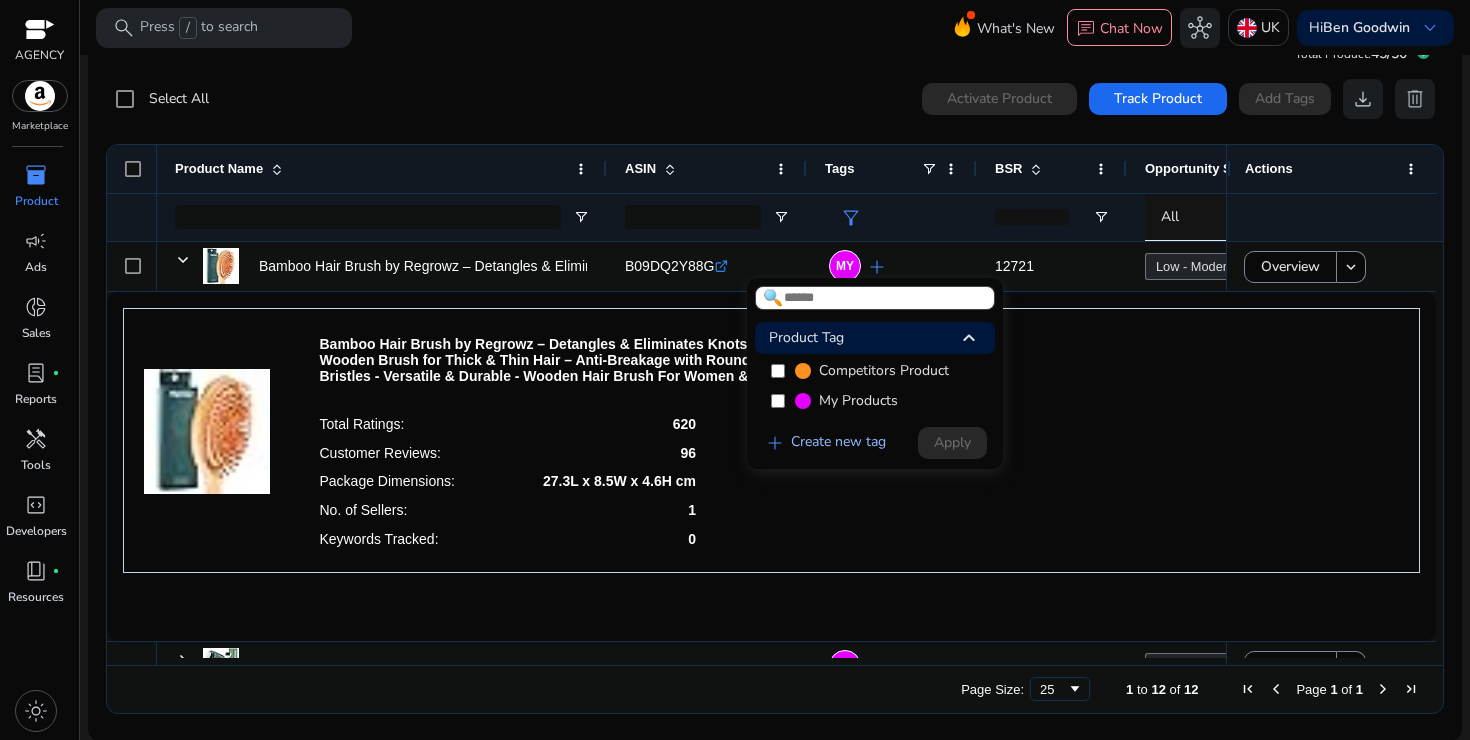 click on "add   Create new tag" at bounding box center [824, 443] 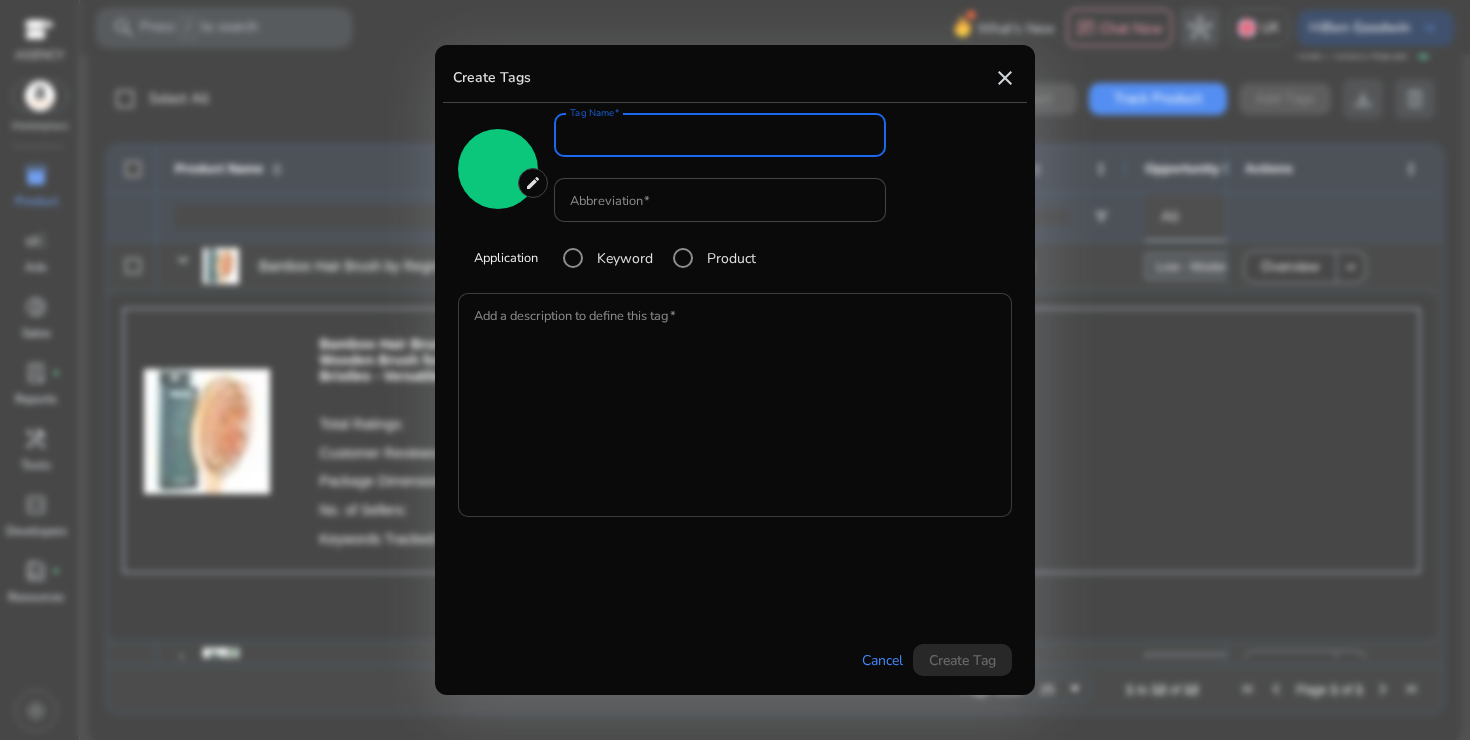 type on "*******" 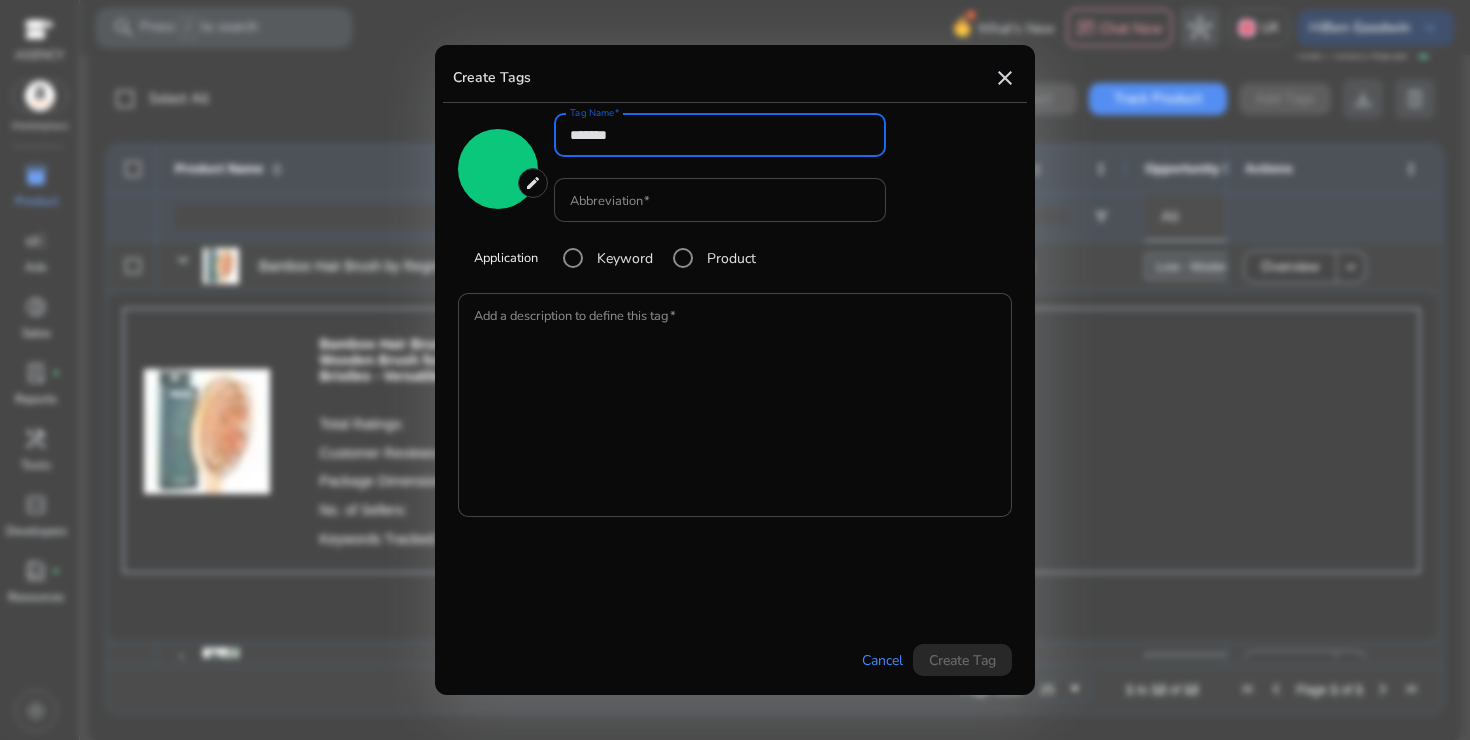 type on "*******" 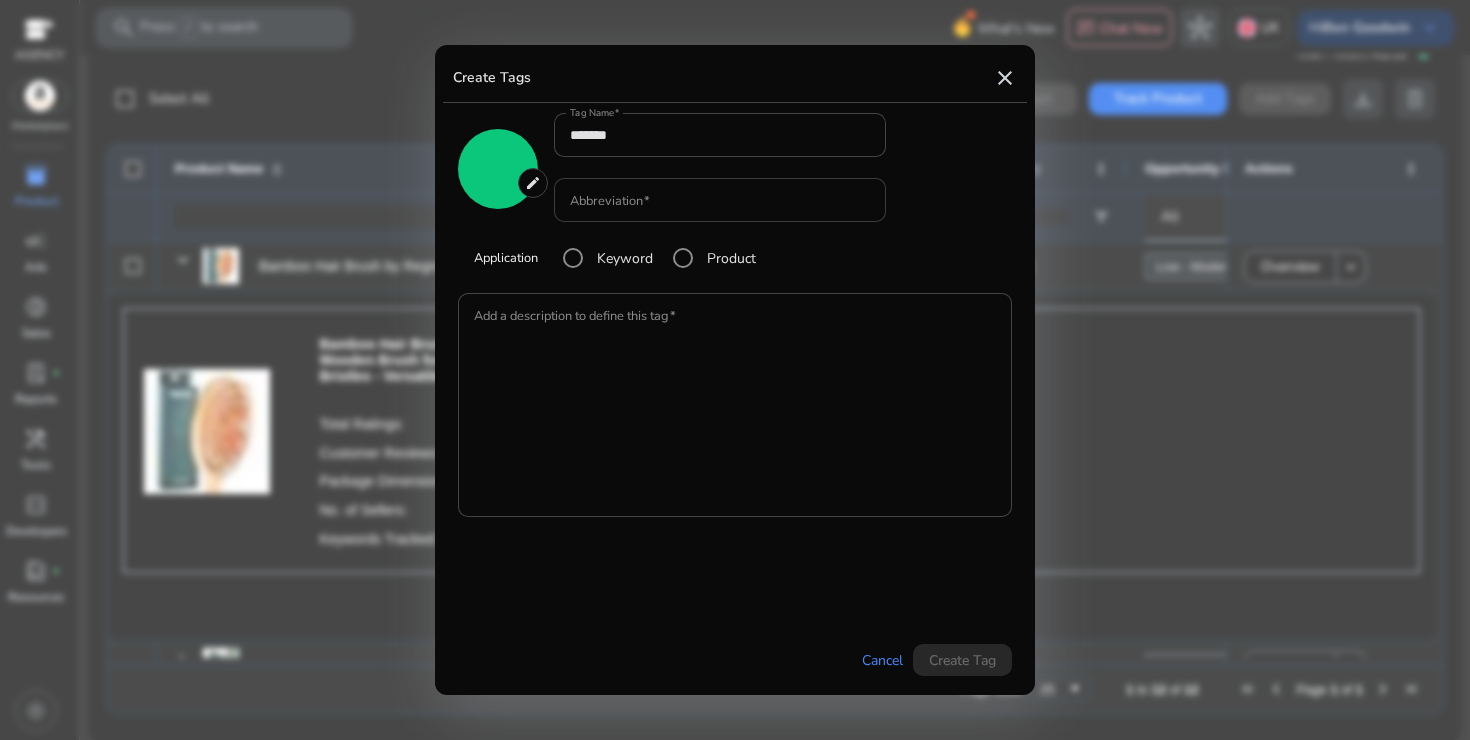 click at bounding box center [720, 200] 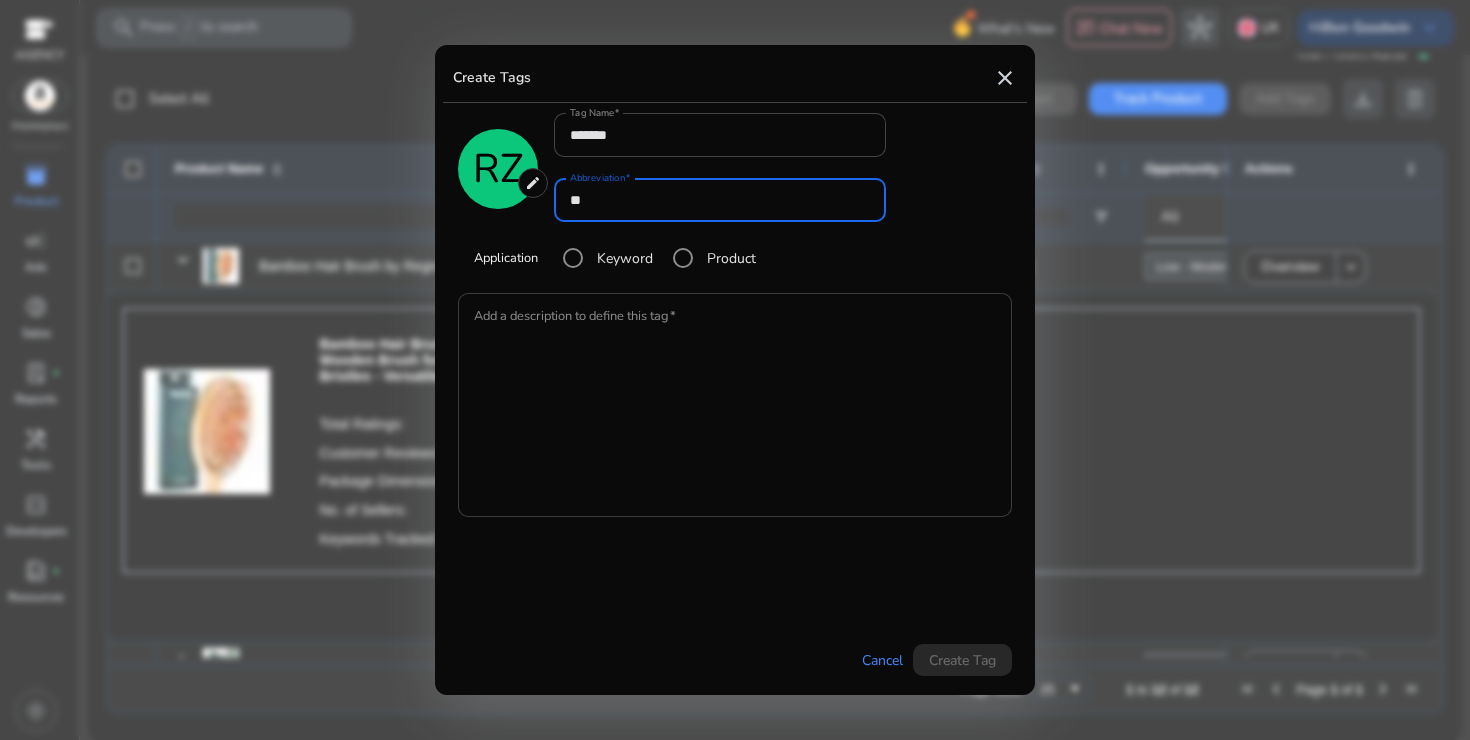 type on "**" 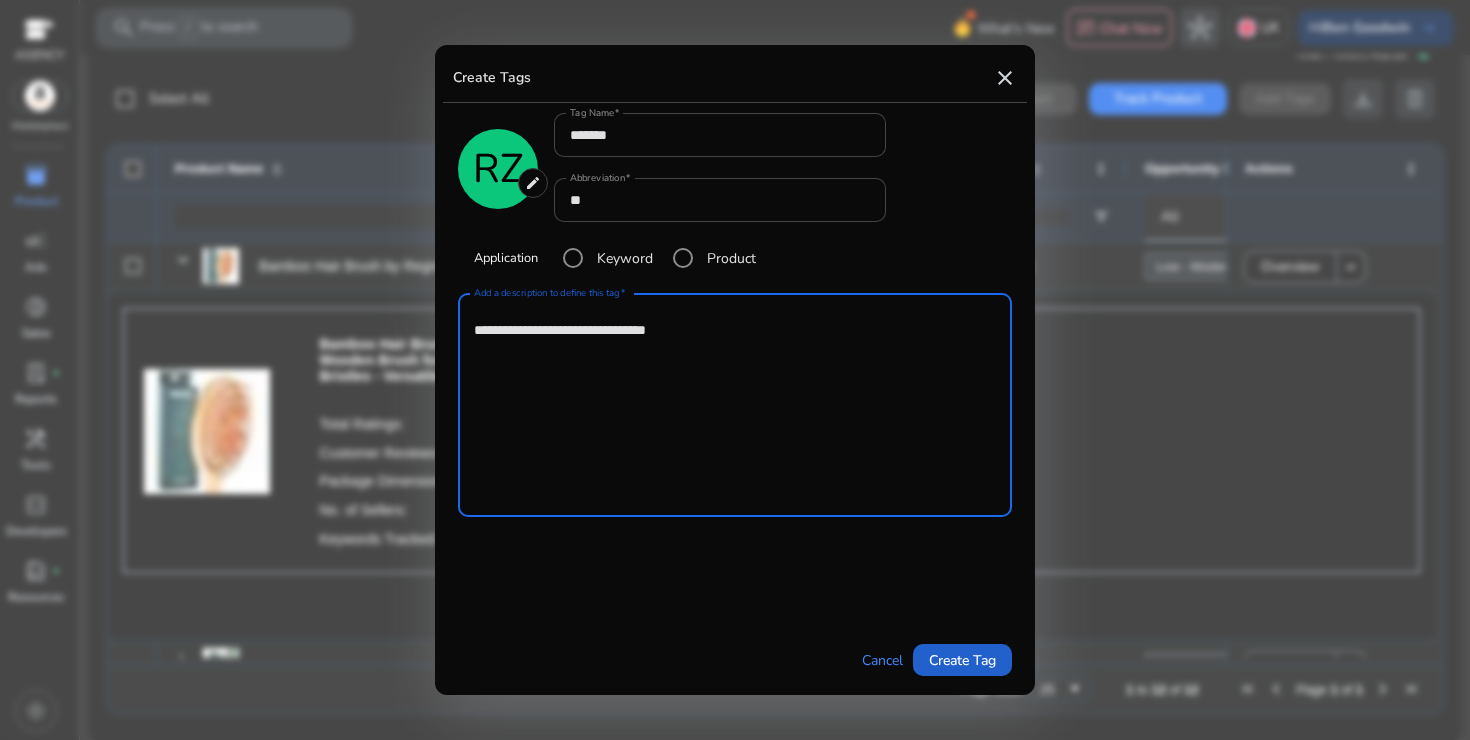 type on "**********" 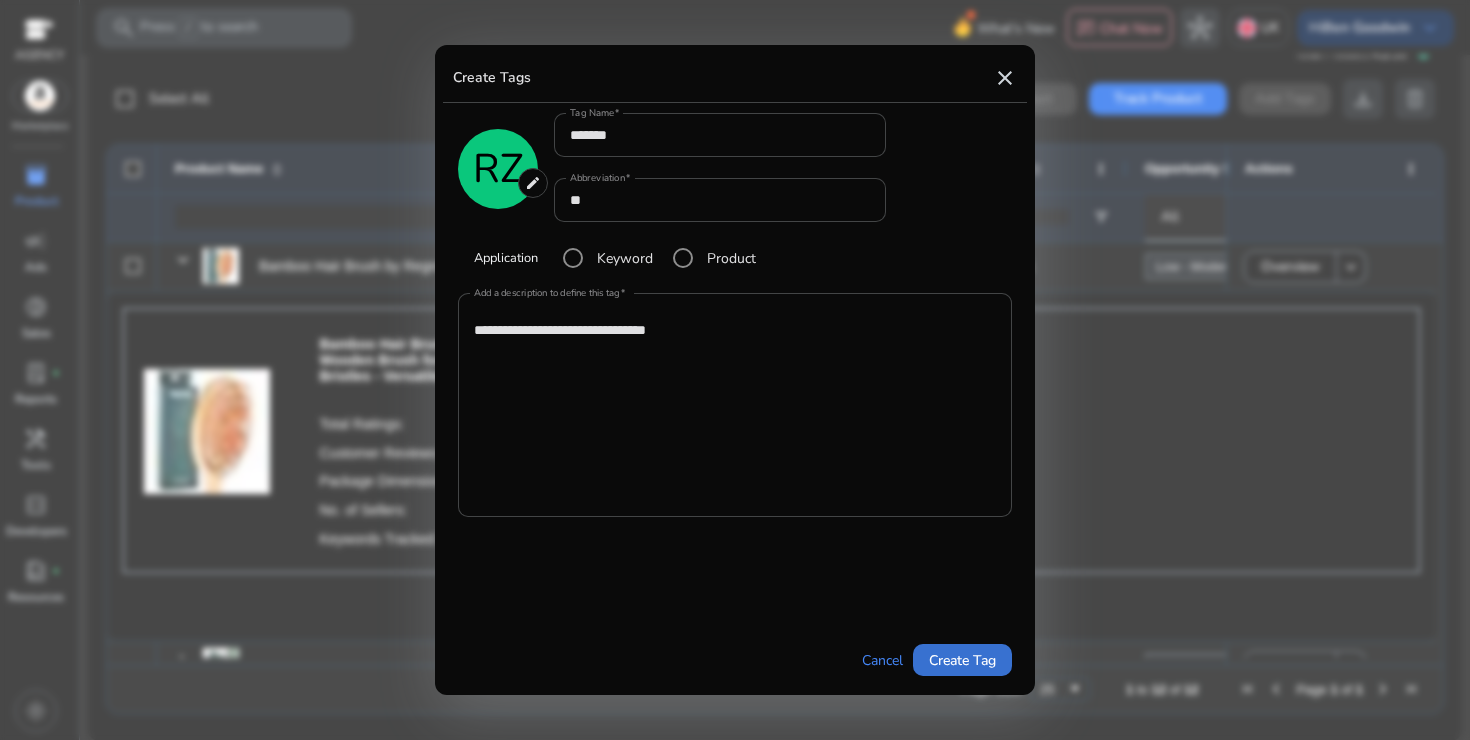 click on "Create Tag" at bounding box center [962, 660] 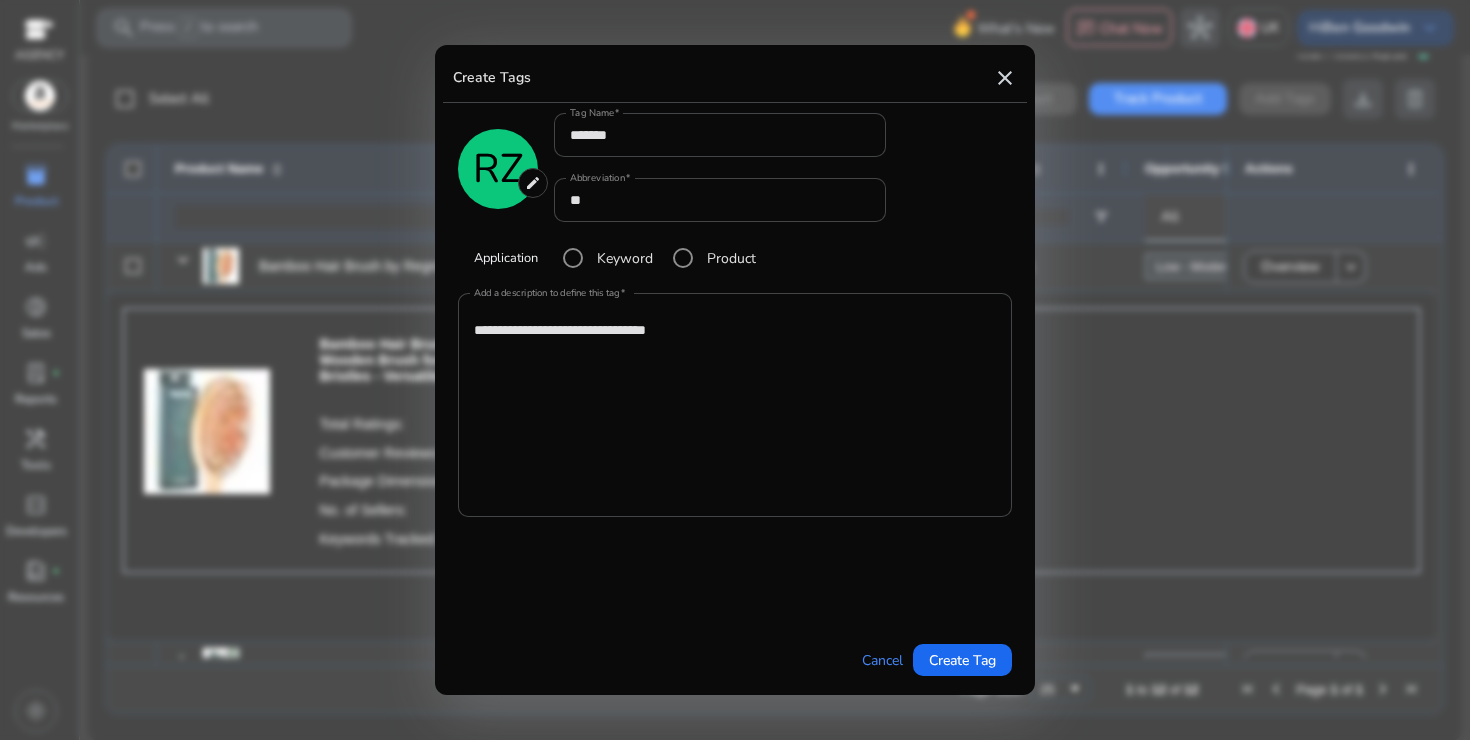 type on "*******" 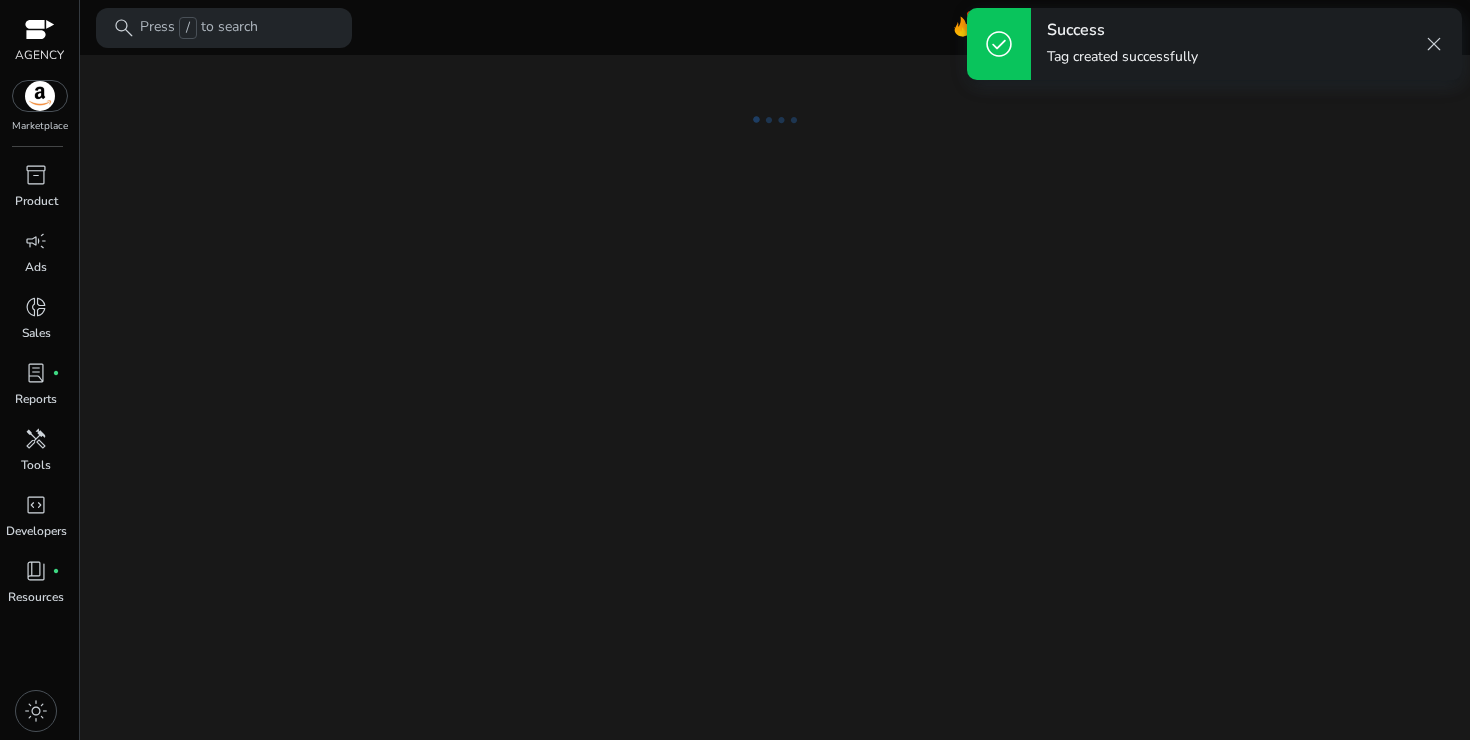 scroll, scrollTop: 0, scrollLeft: 0, axis: both 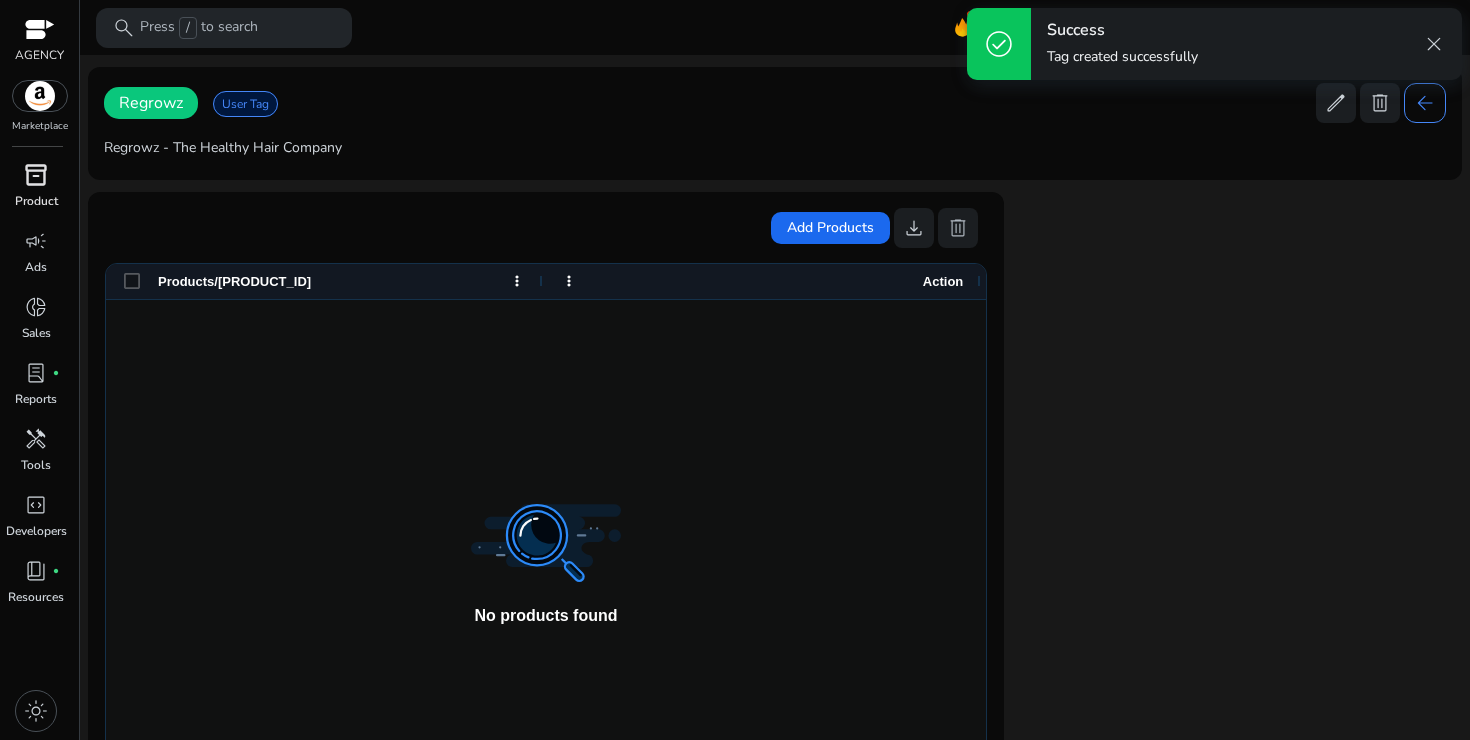 click on "inventory_2" at bounding box center (36, 175) 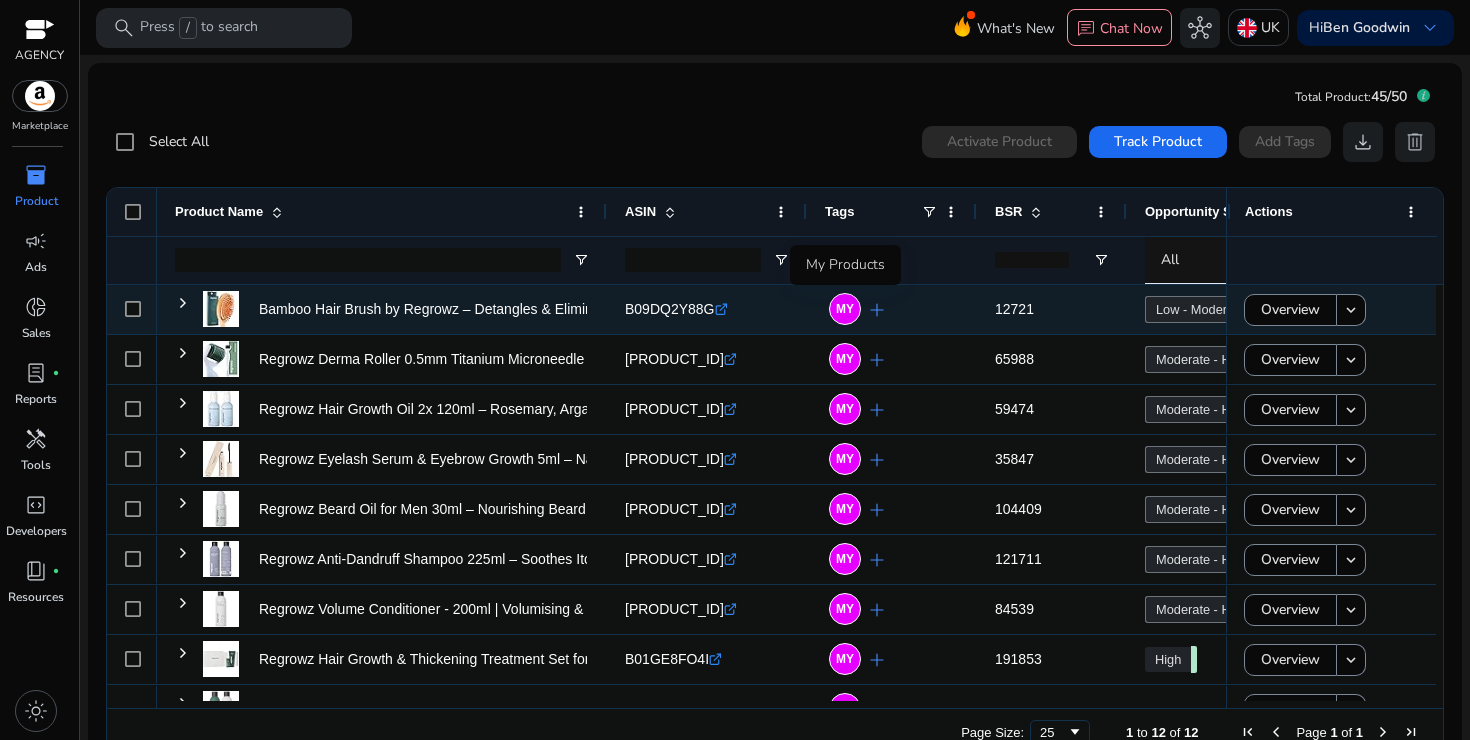 click on "MY" 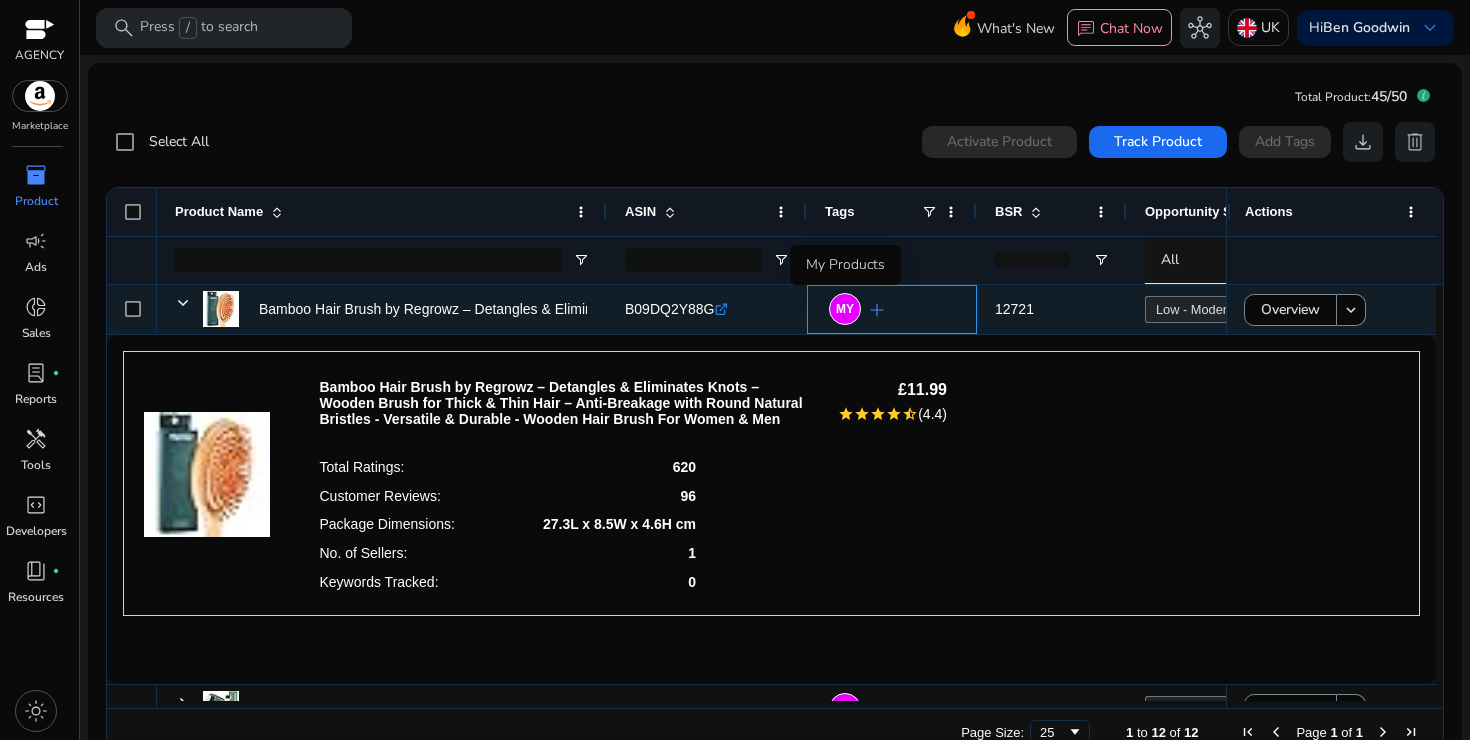click on "MY" 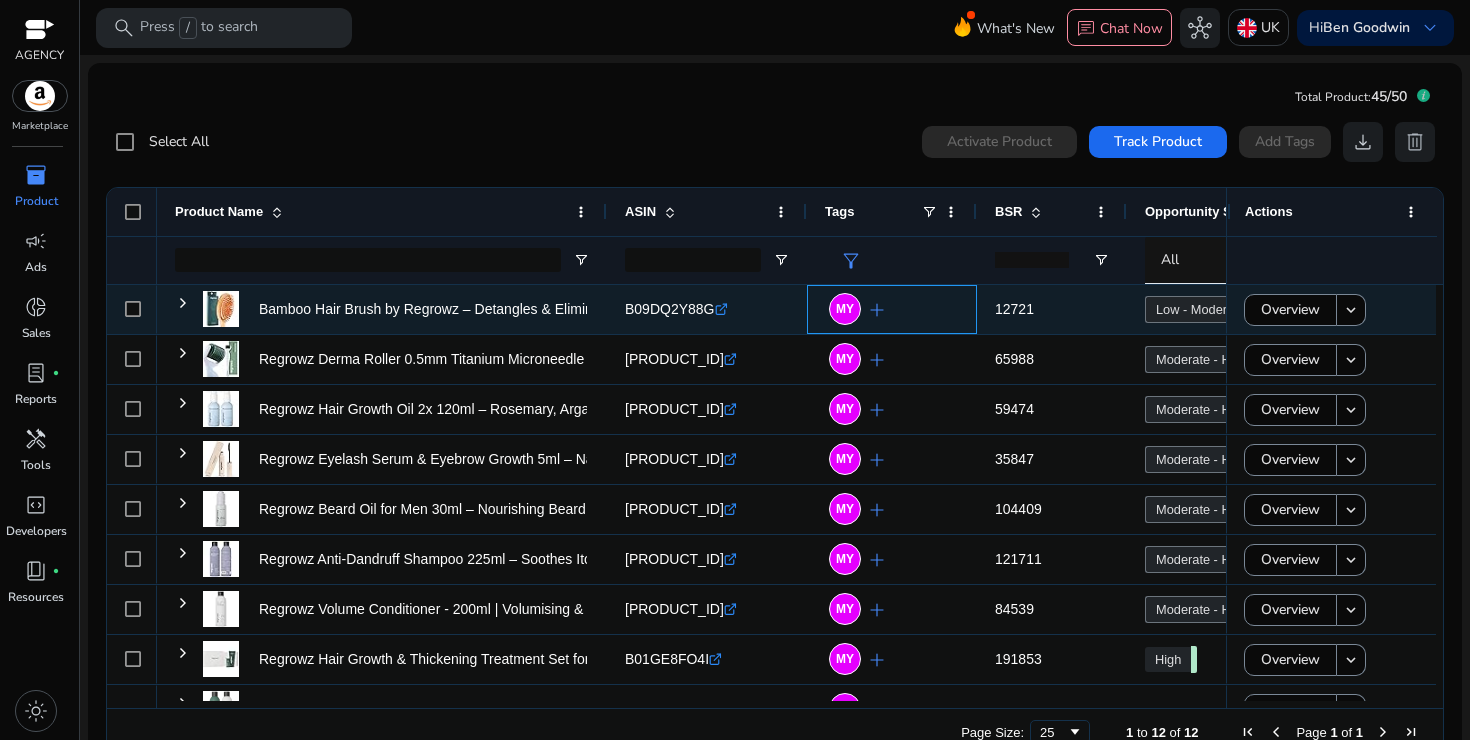 click on "add" 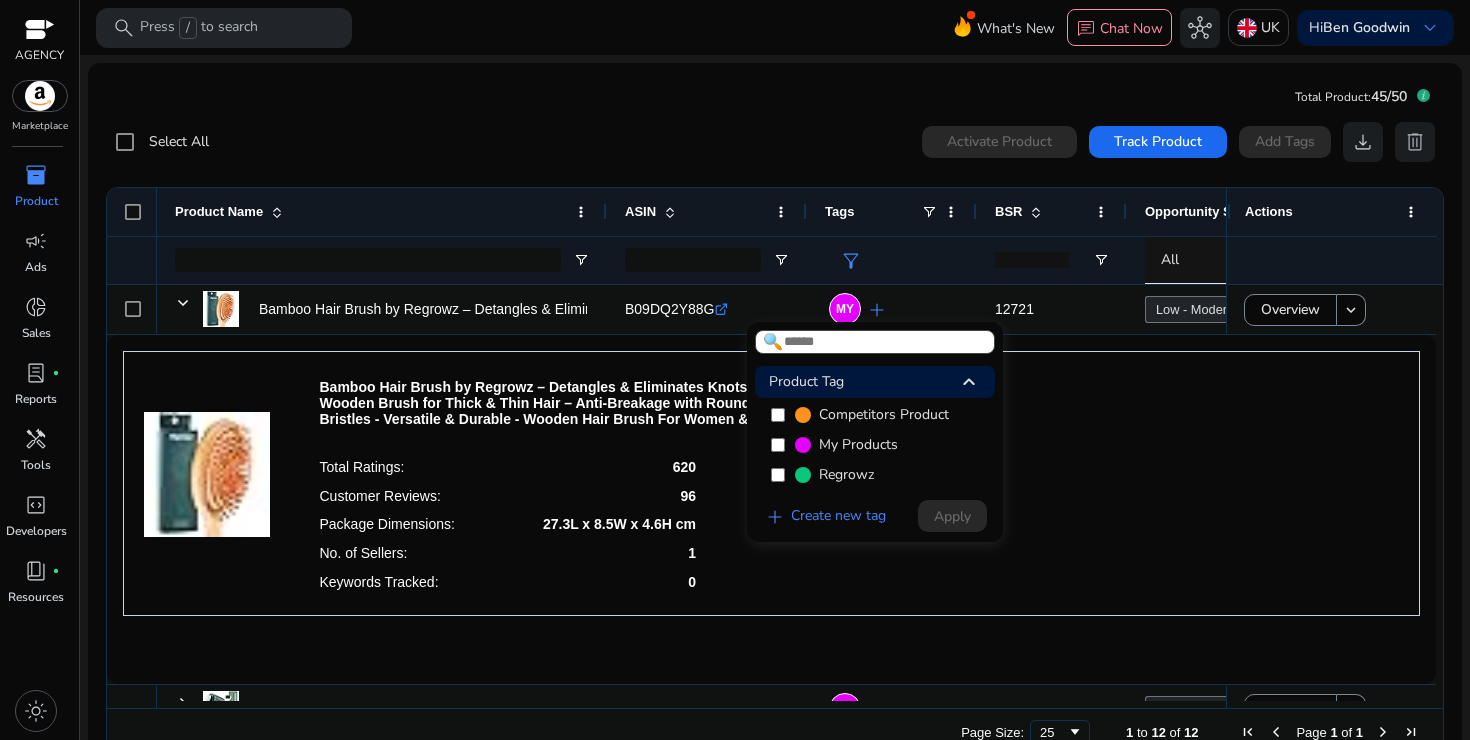 click on "Regrowz" at bounding box center (875, 475) 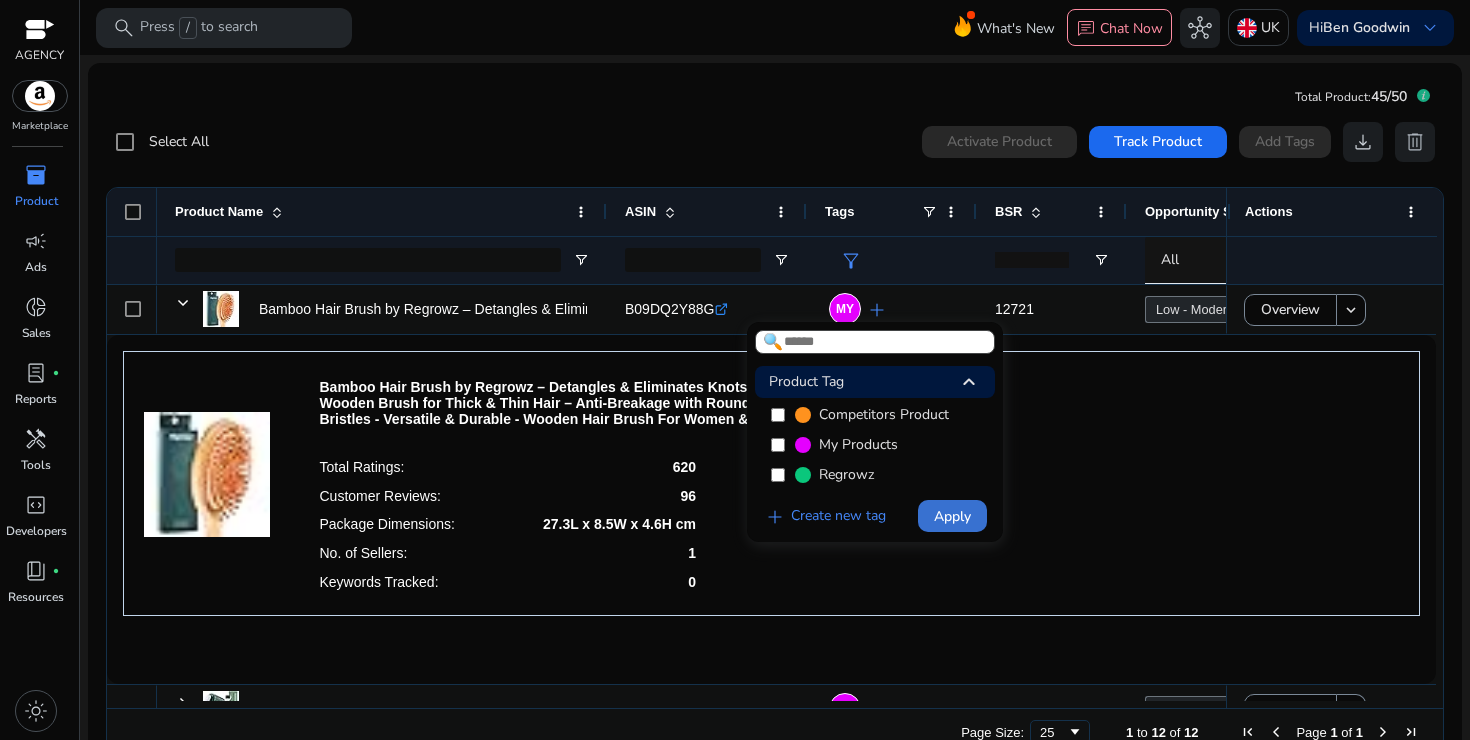 click on "Apply" at bounding box center (952, 516) 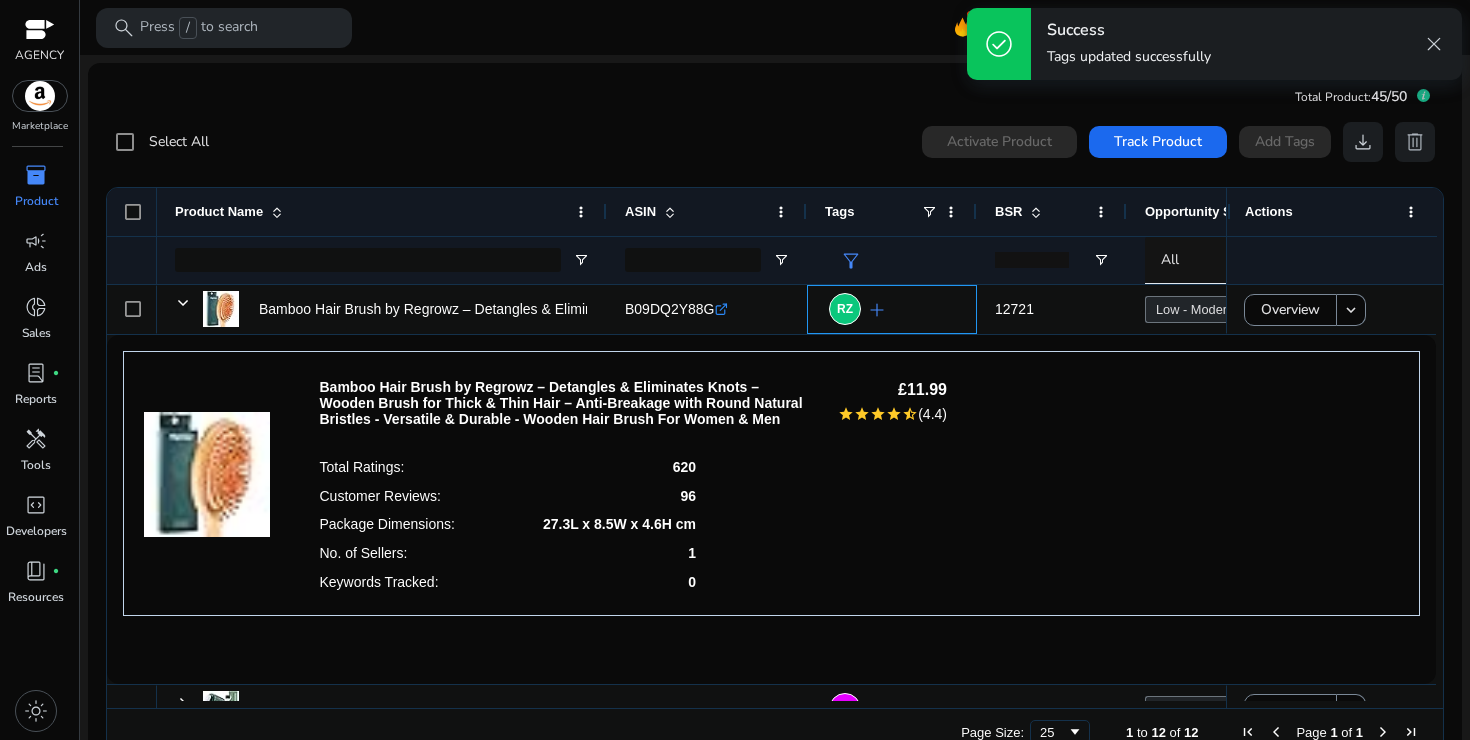 click on "RZ  add" 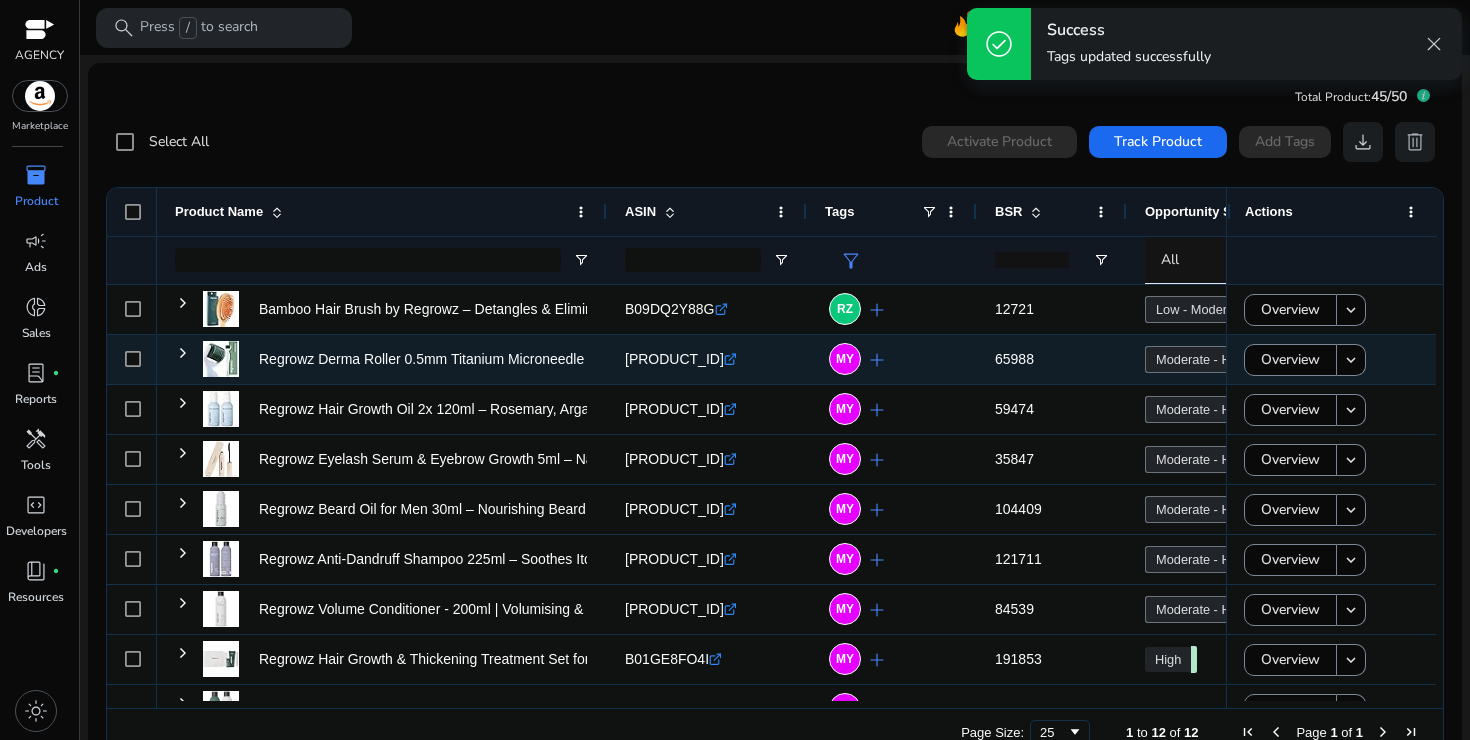 click on "add" 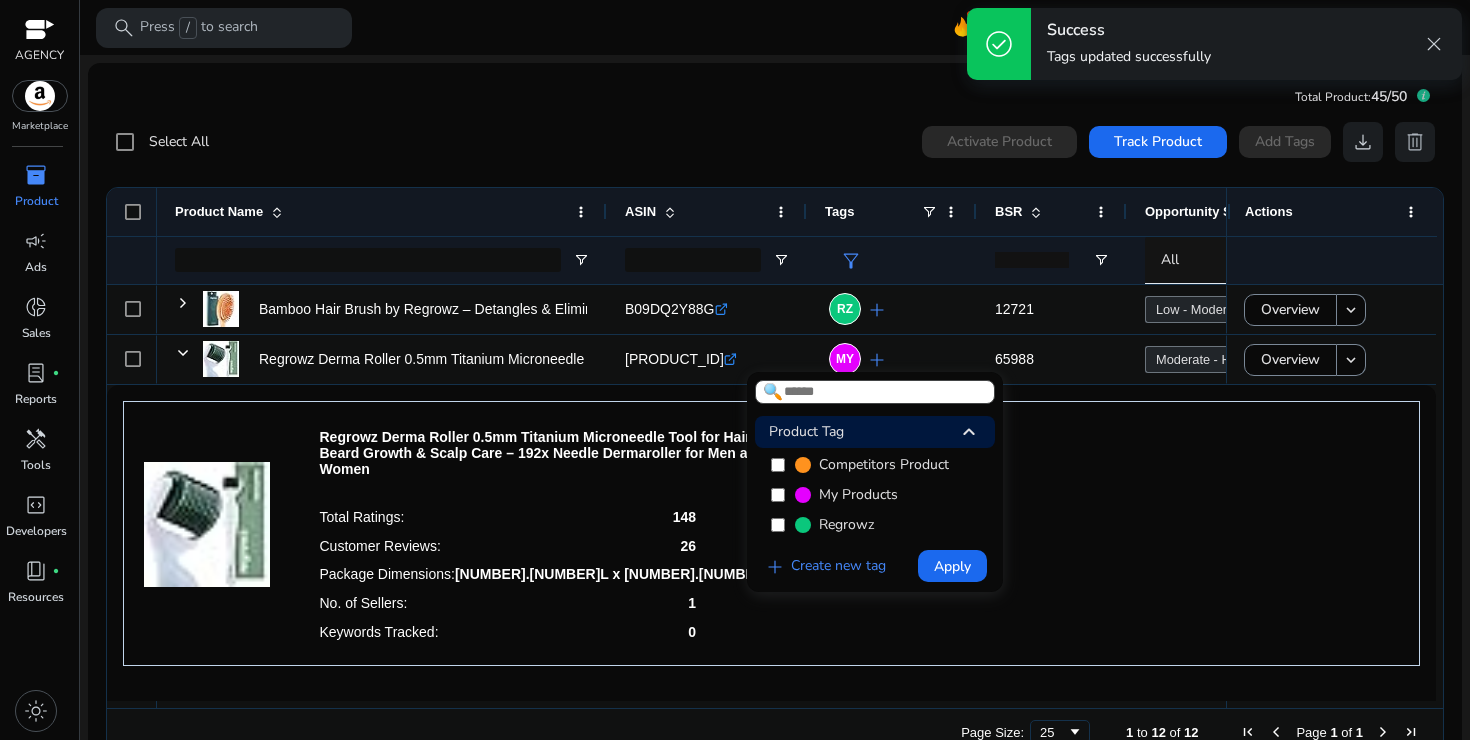 click on "Apply" at bounding box center (952, 566) 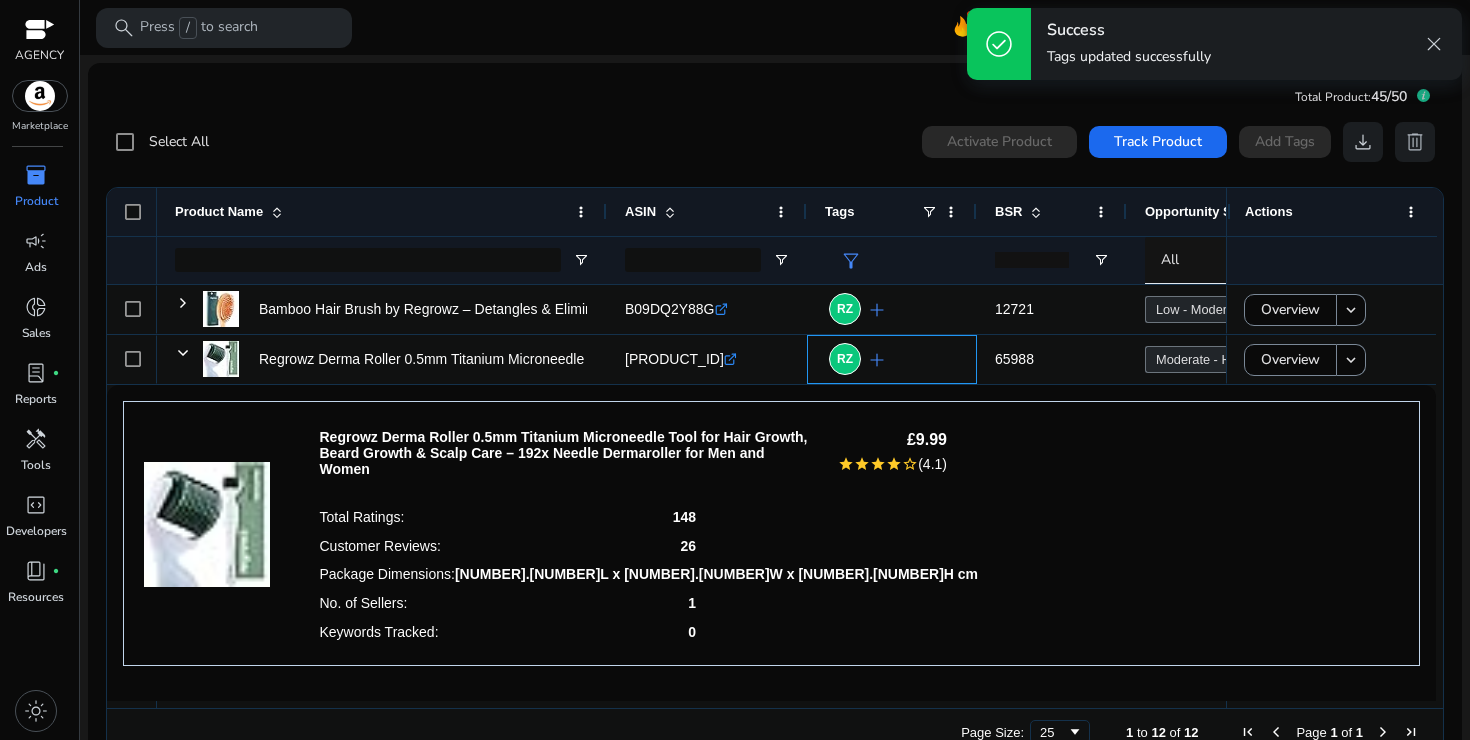 scroll, scrollTop: 3, scrollLeft: 0, axis: vertical 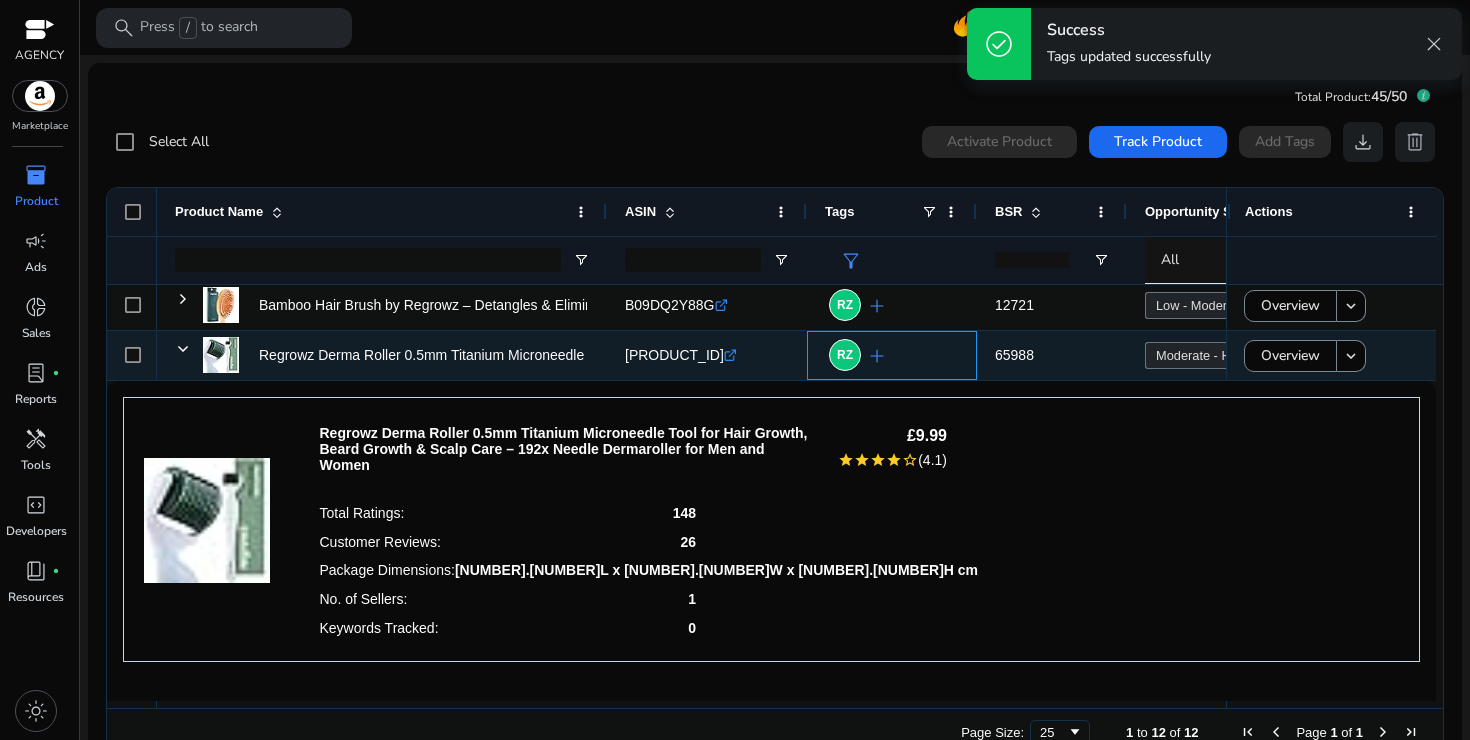 click on "RZ  add" 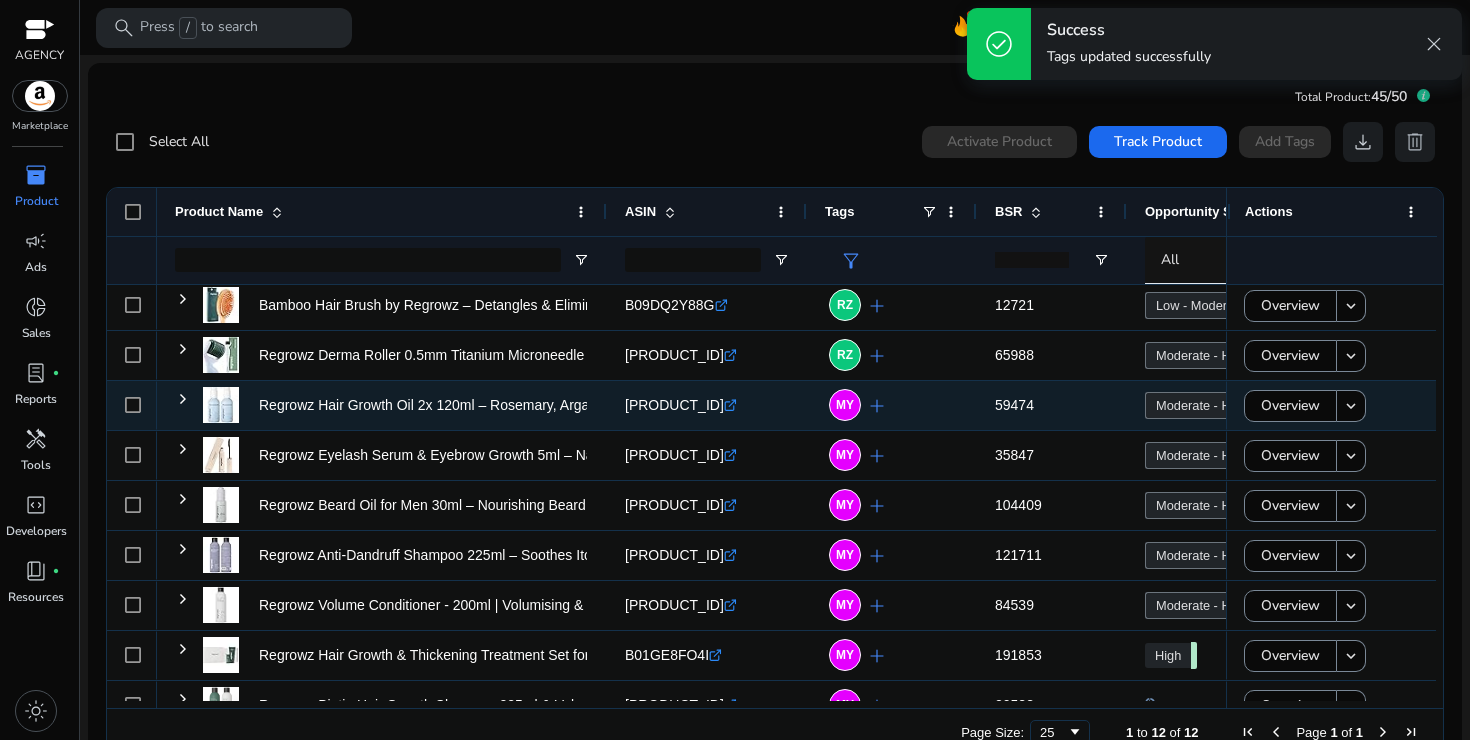 click on "MY  add" 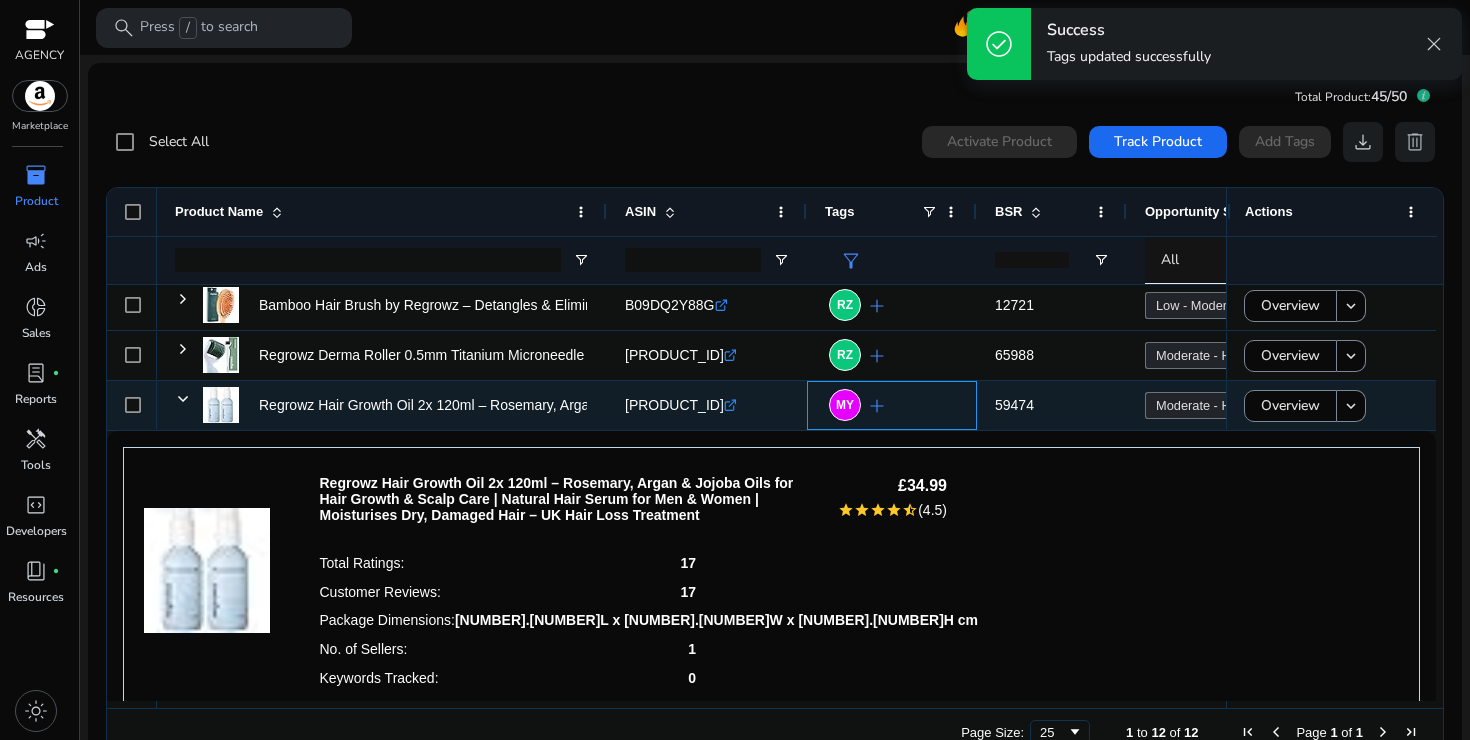 click on "add" 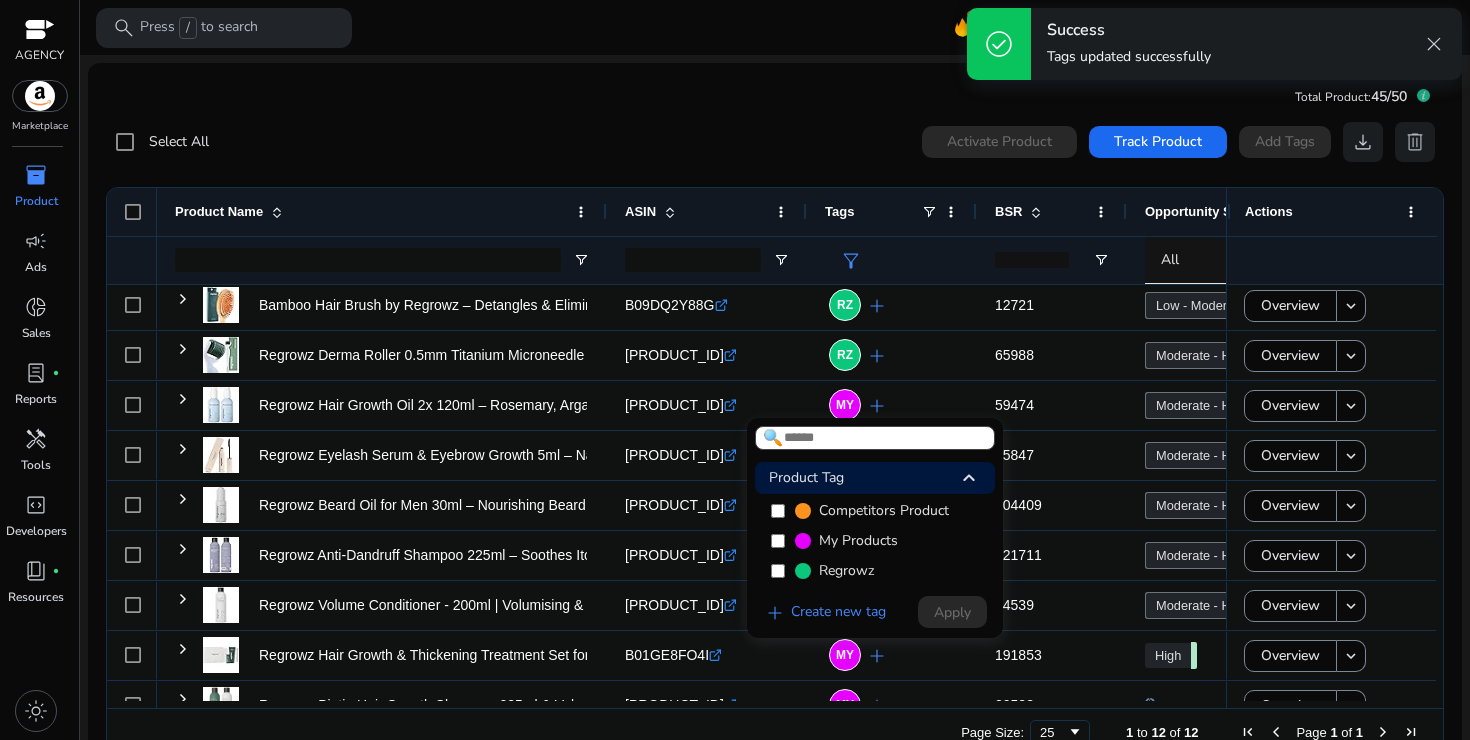 click on "Regrowz" at bounding box center [875, 571] 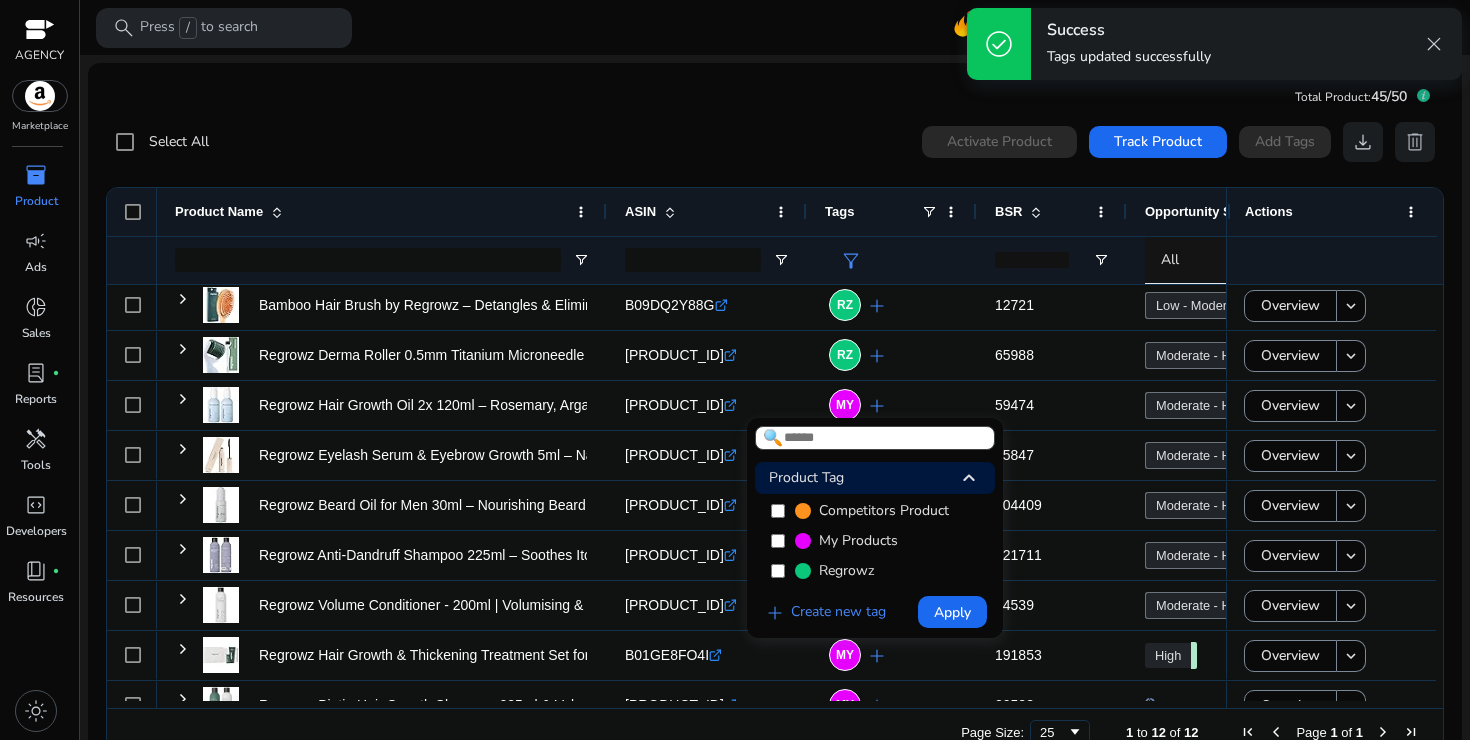 click on "Apply" at bounding box center [952, 612] 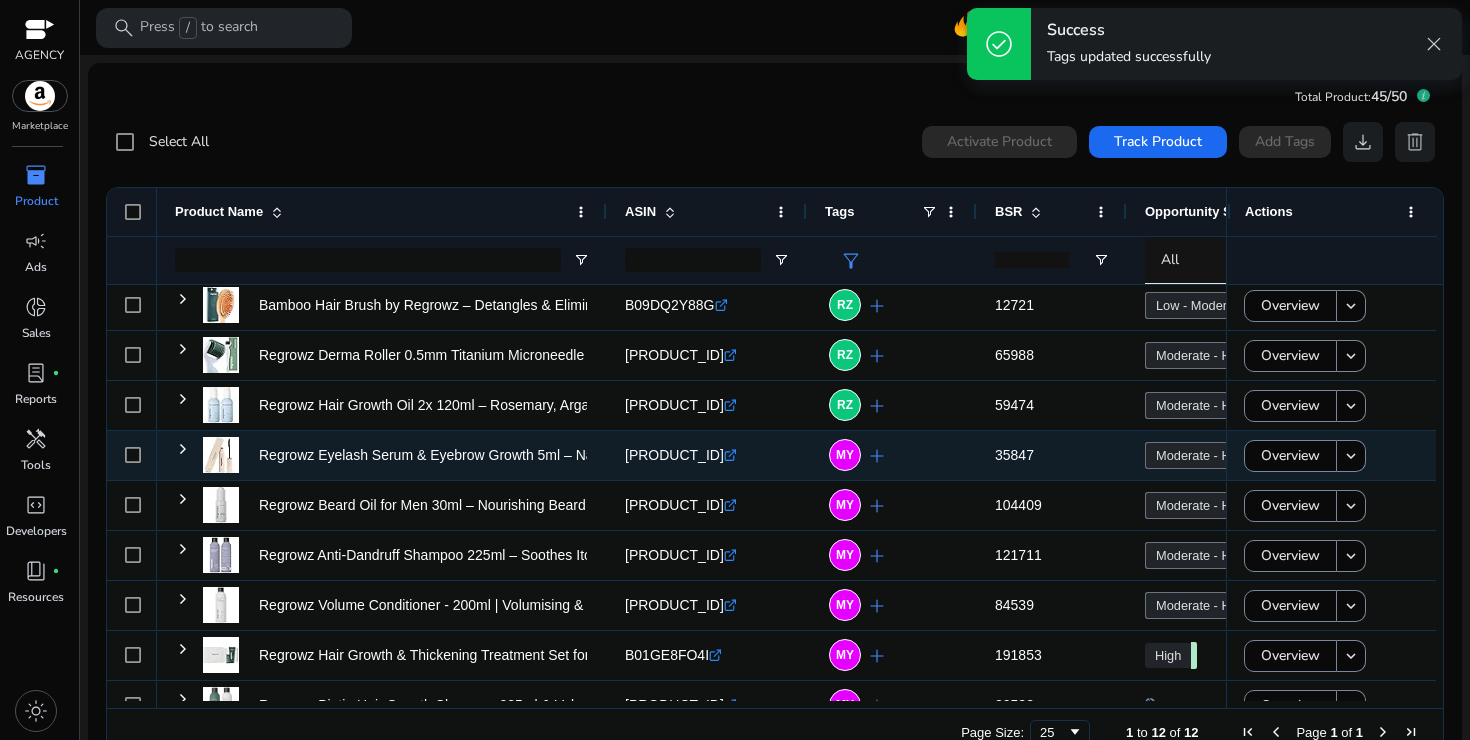 click on "add" 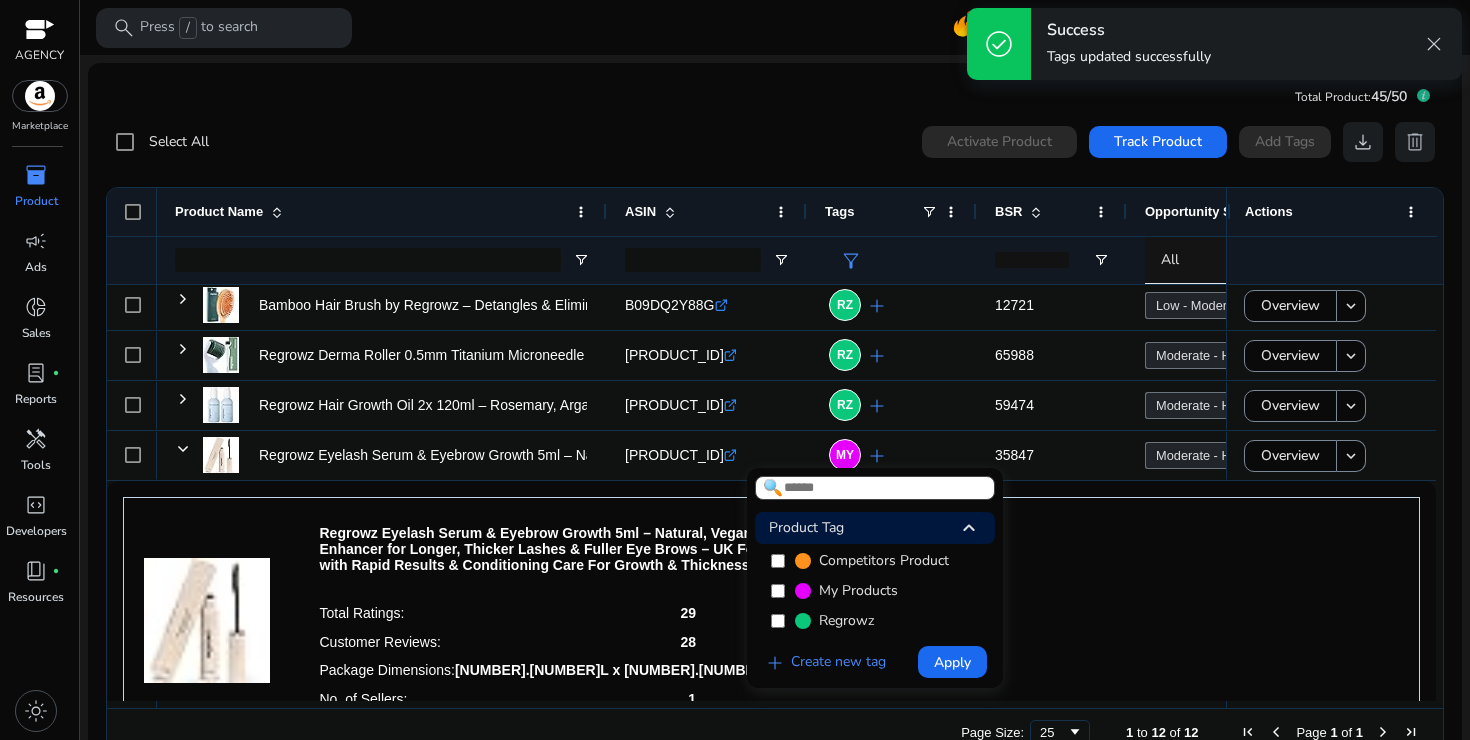 click on "add   Create new tag  Apply" at bounding box center (871, 662) 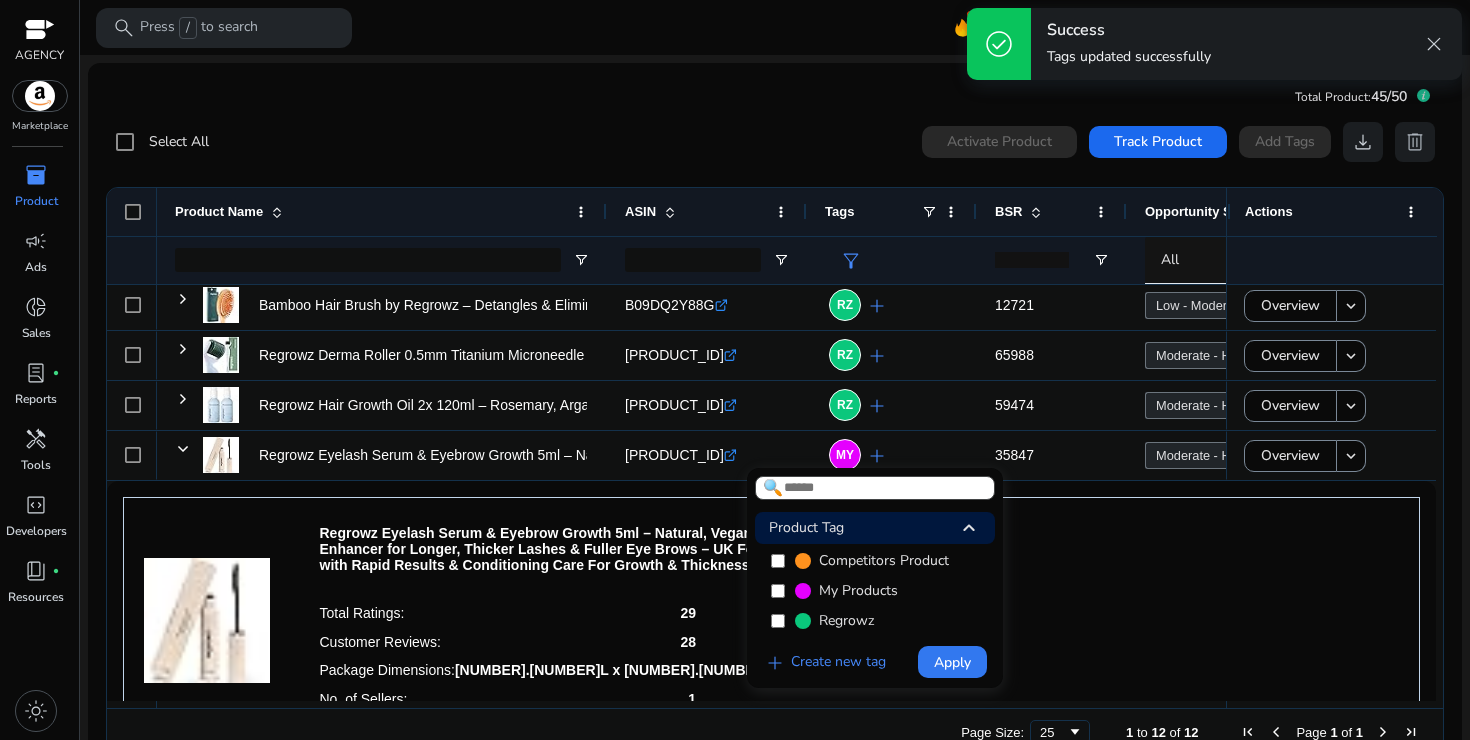 click at bounding box center (952, 662) 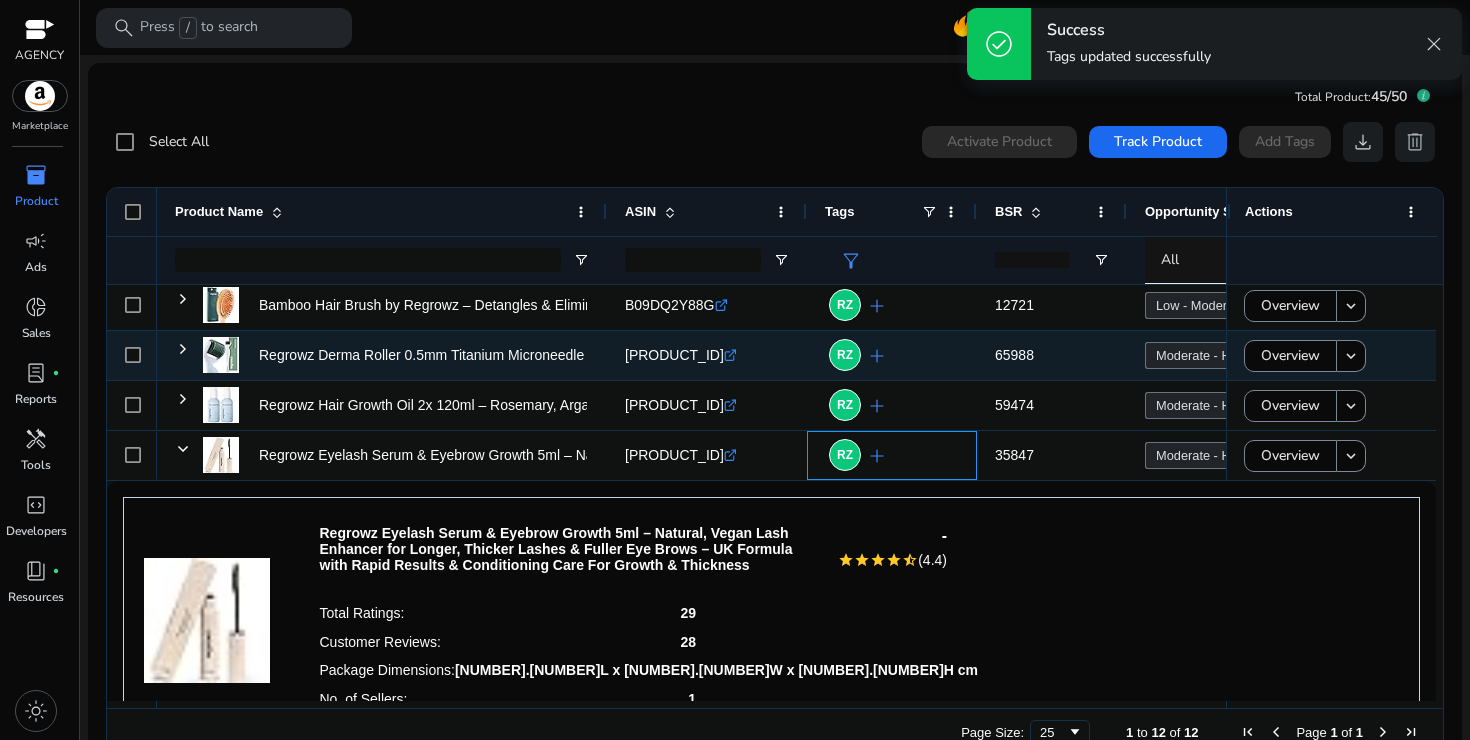 scroll, scrollTop: 81, scrollLeft: 0, axis: vertical 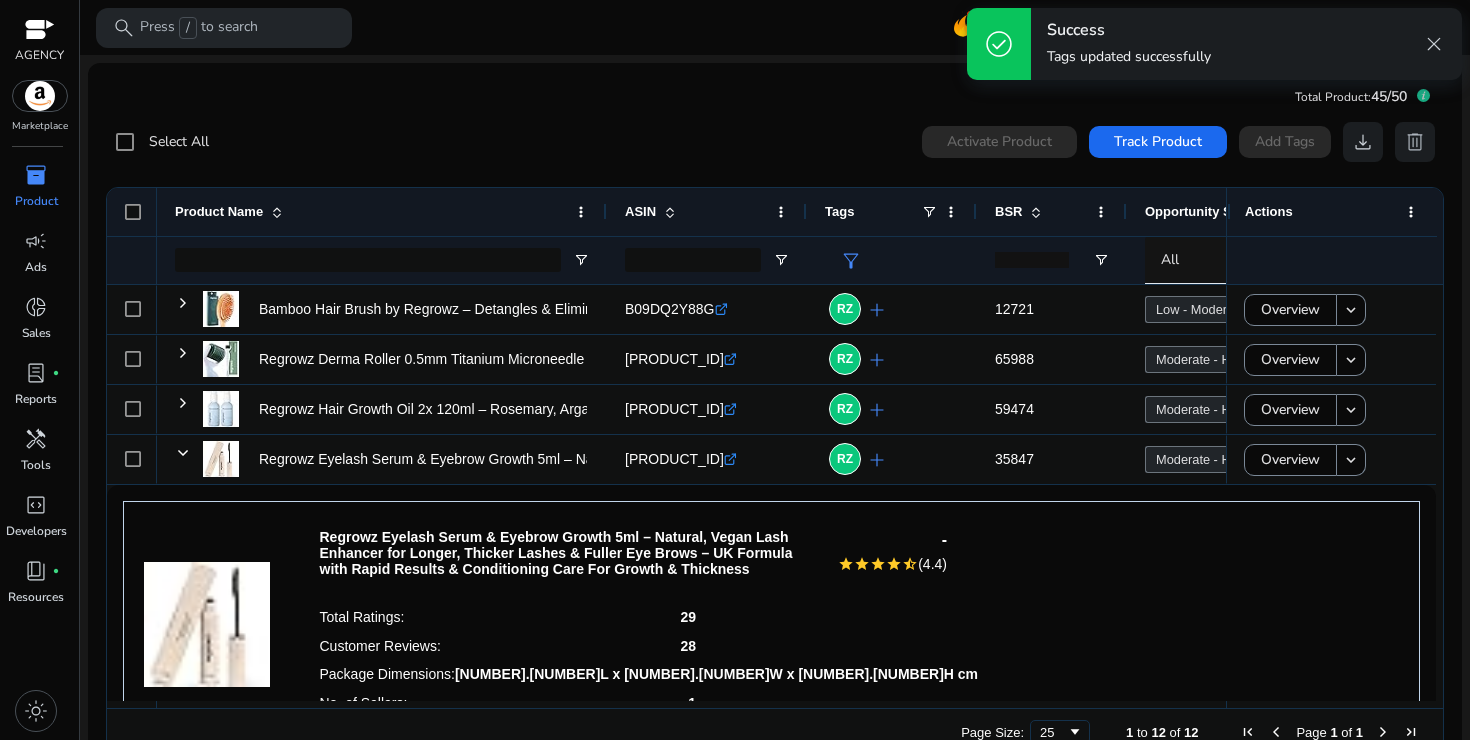 click on "RZ  add" 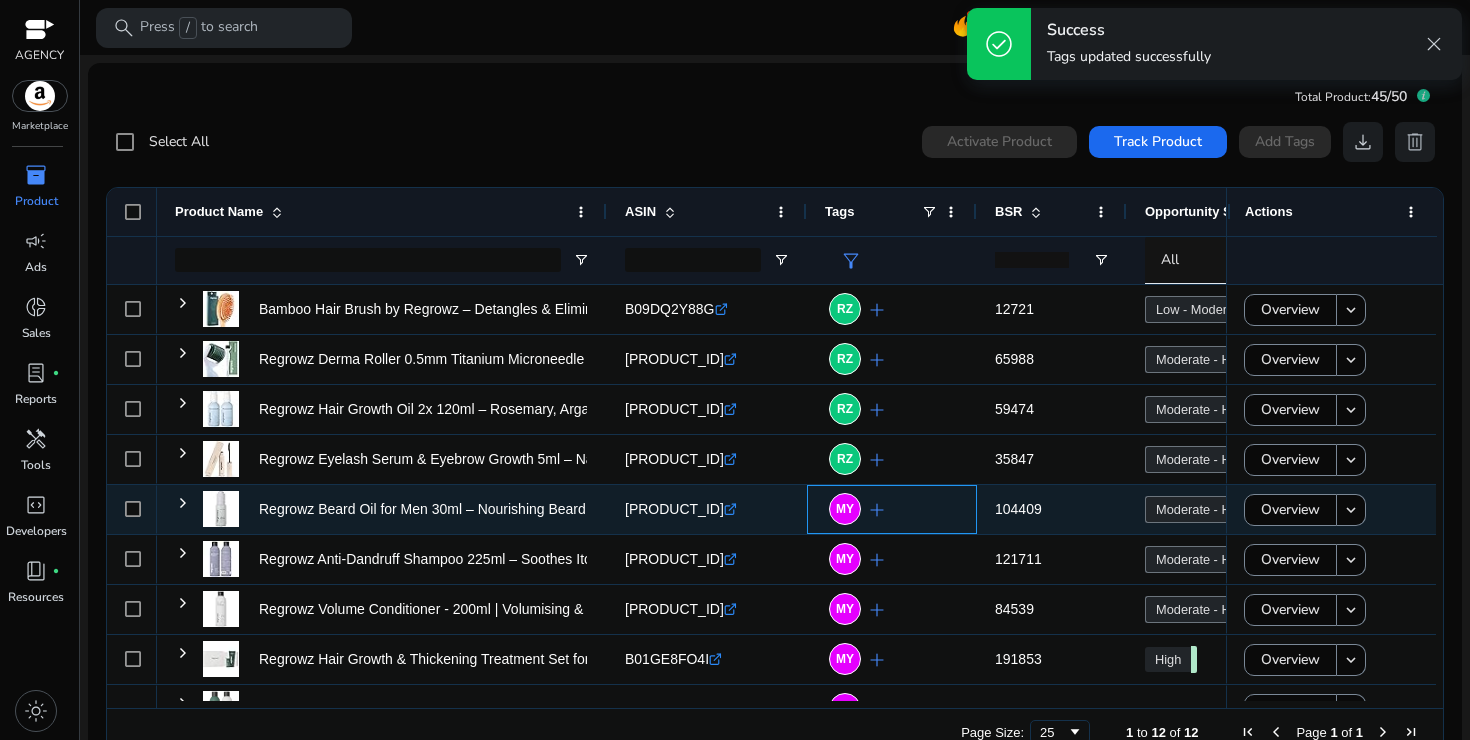 click on "add" 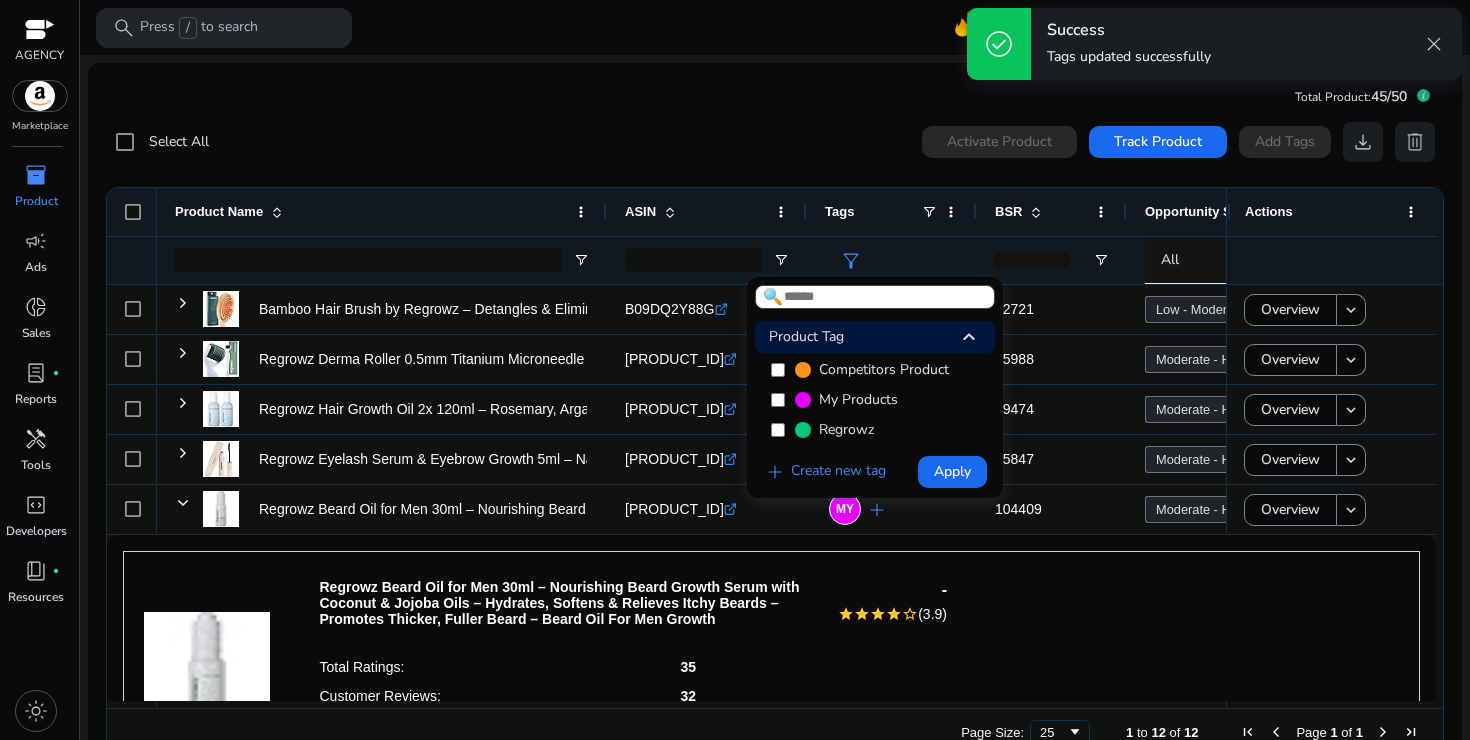 click on "My Products" at bounding box center [875, 400] 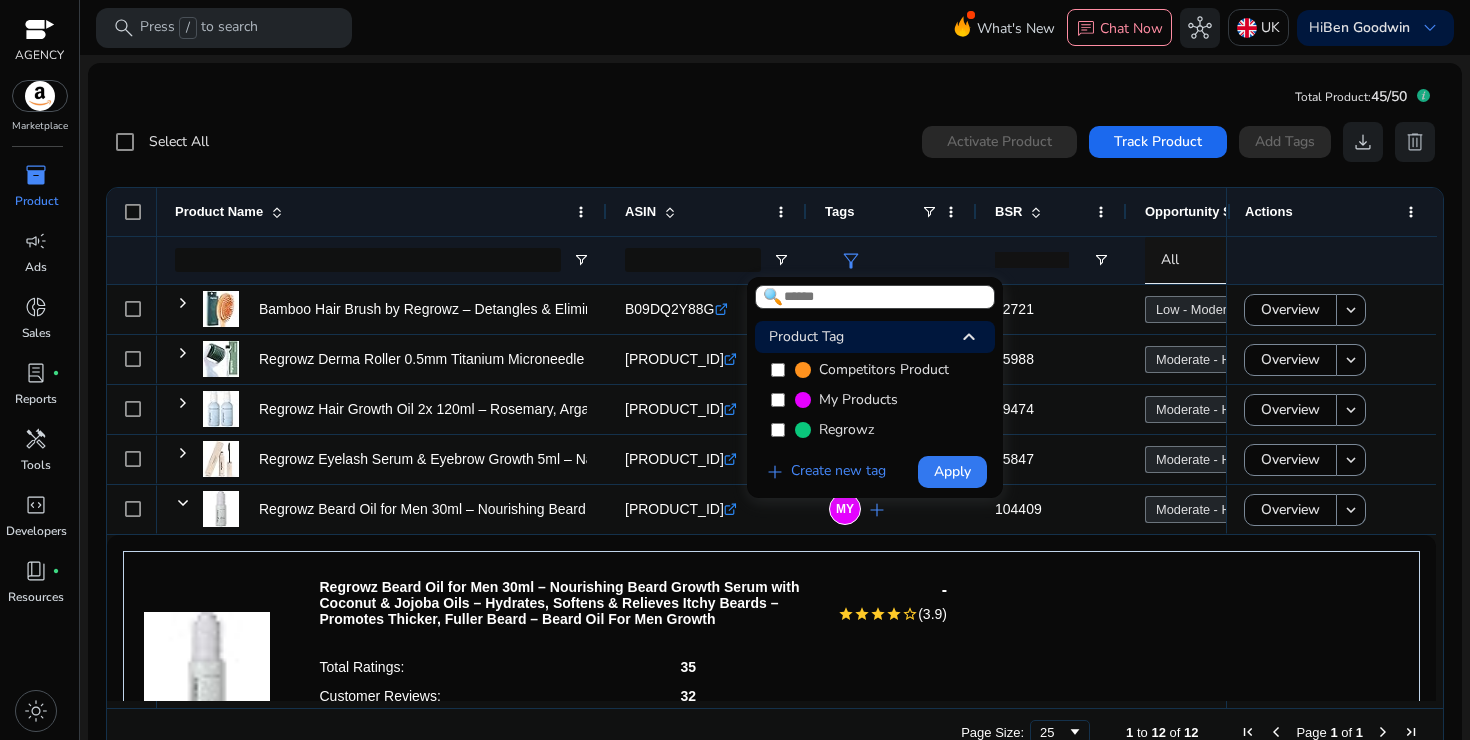 click at bounding box center [952, 472] 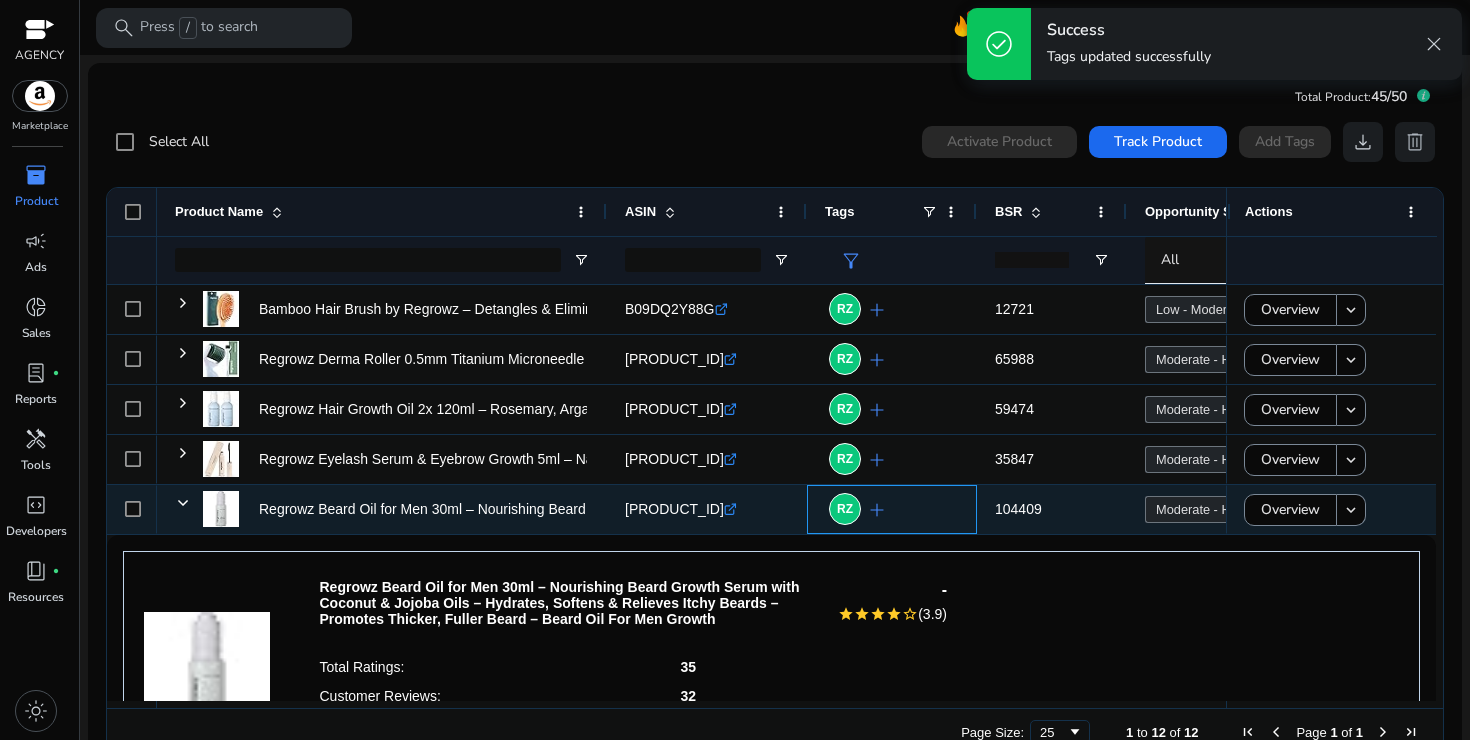 scroll, scrollTop: 4, scrollLeft: 0, axis: vertical 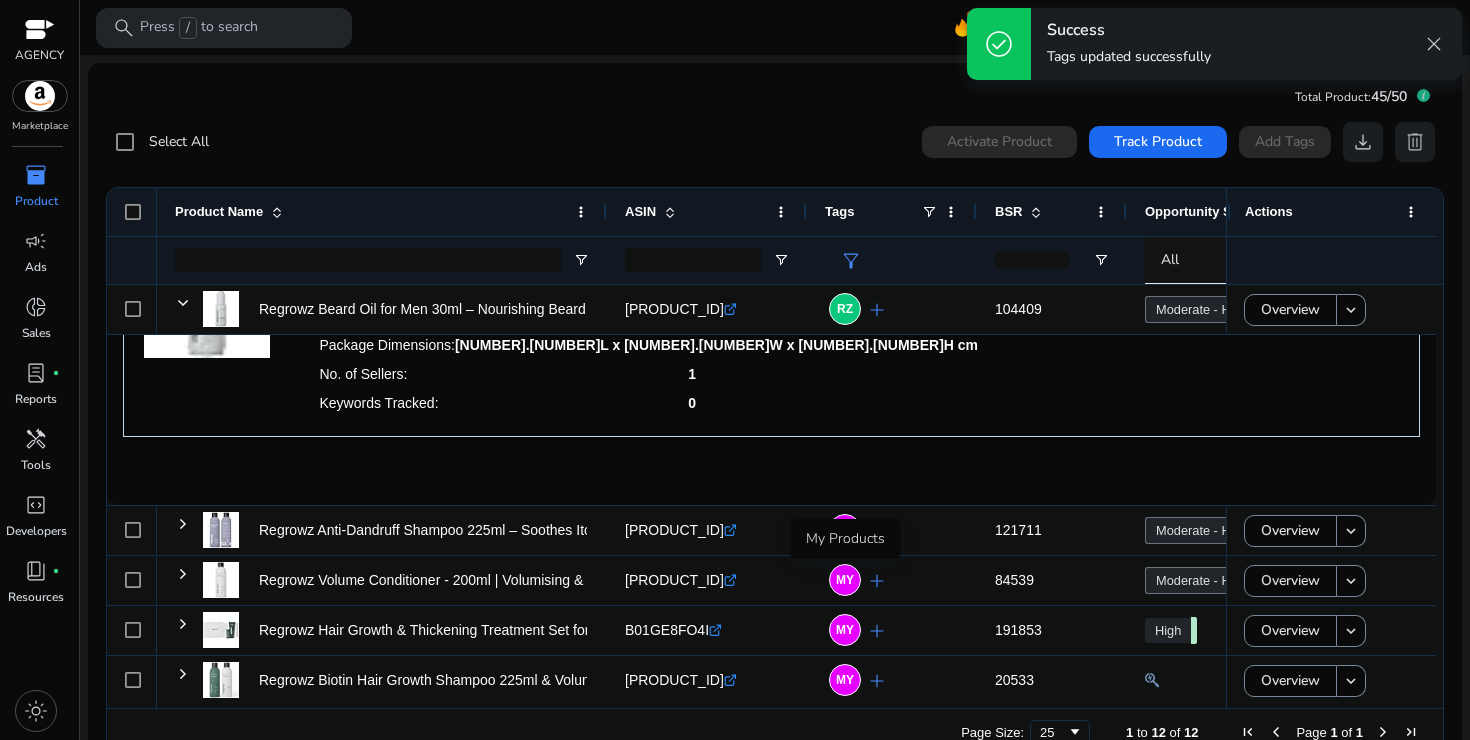 click on "My Products" at bounding box center (845, 539) 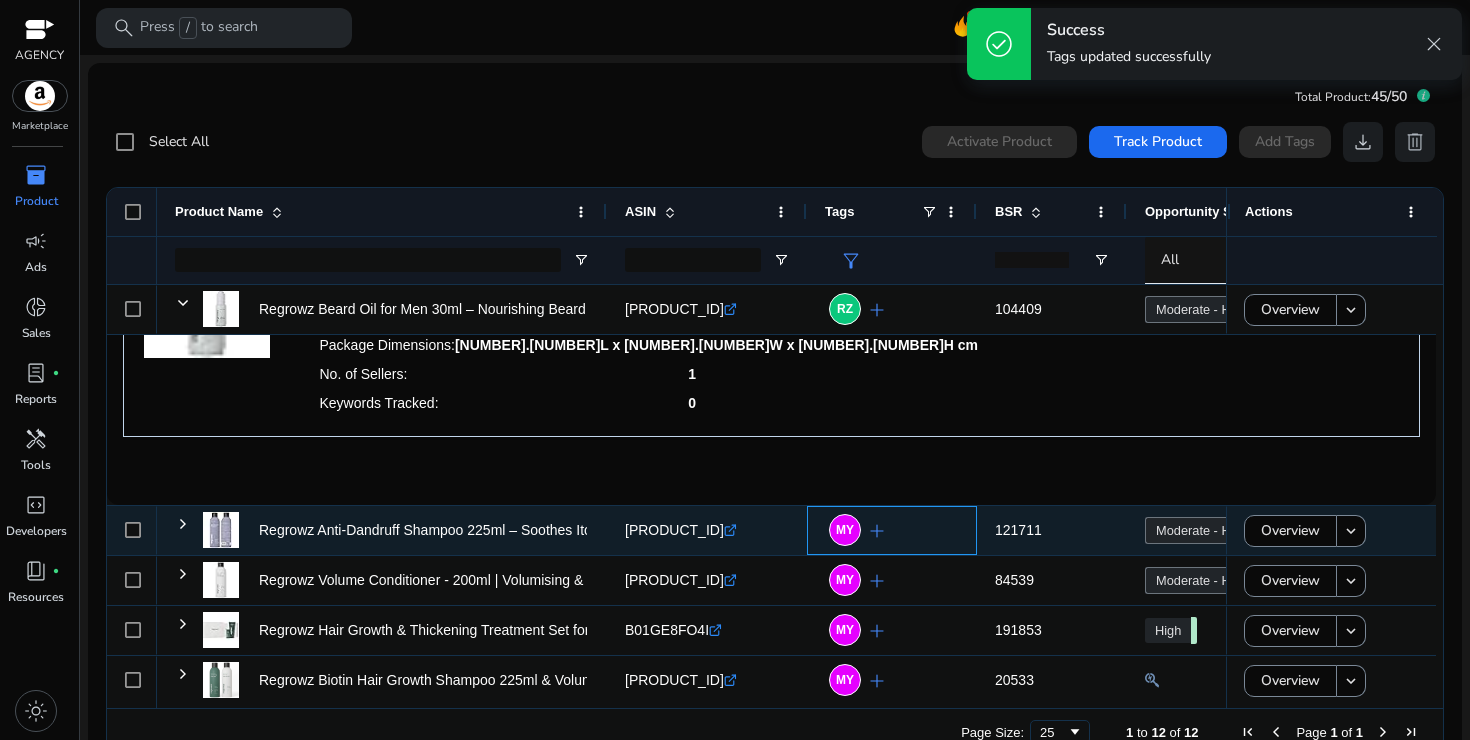 click on "MY  add" 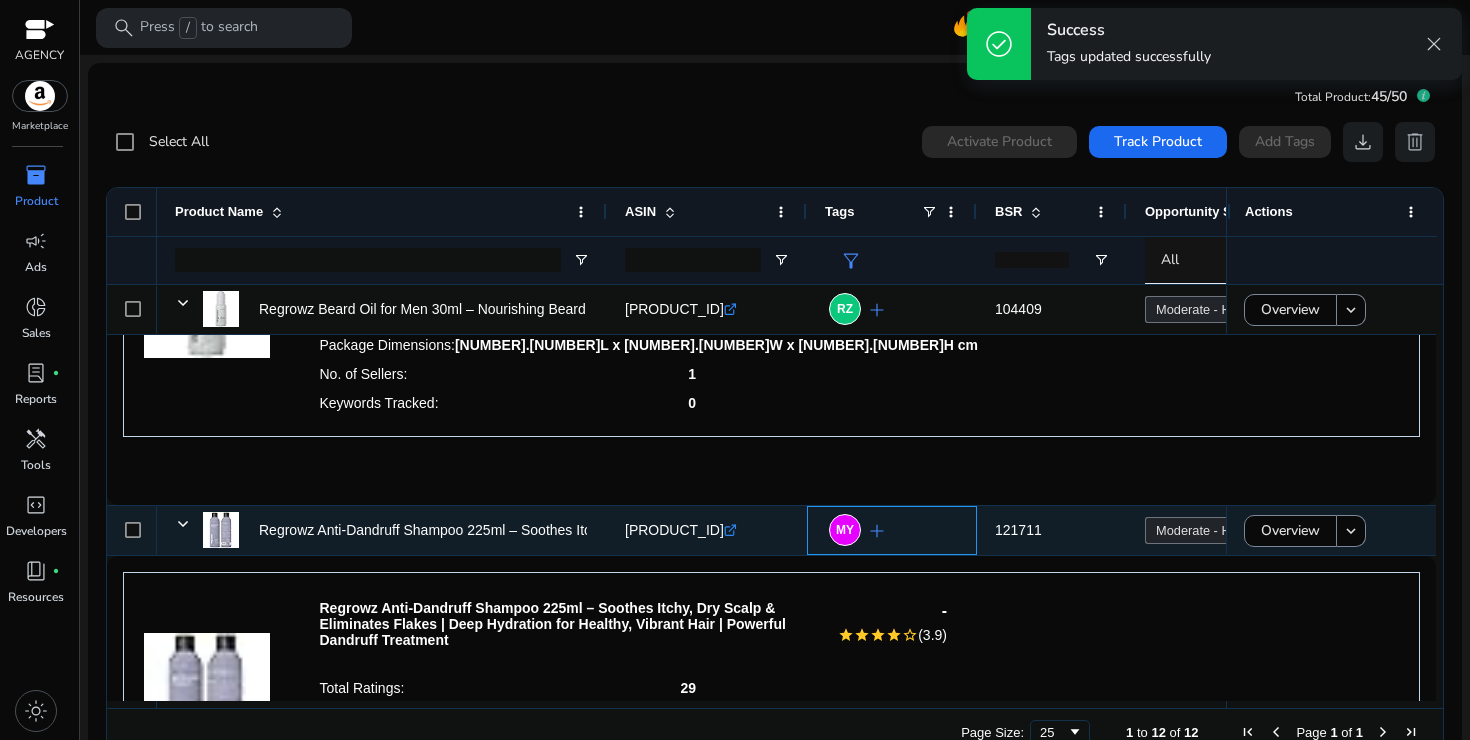 click on "add" 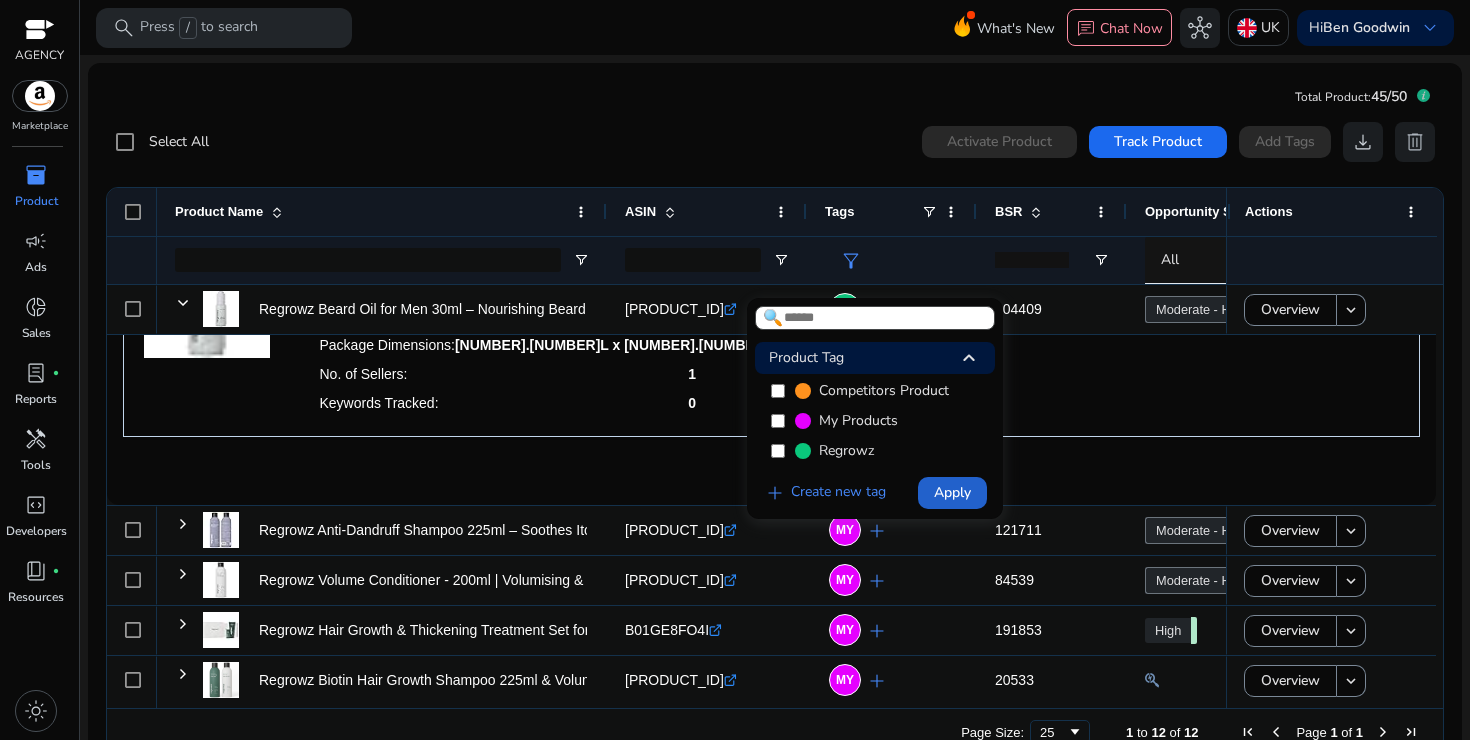 click on "Apply" at bounding box center [952, 492] 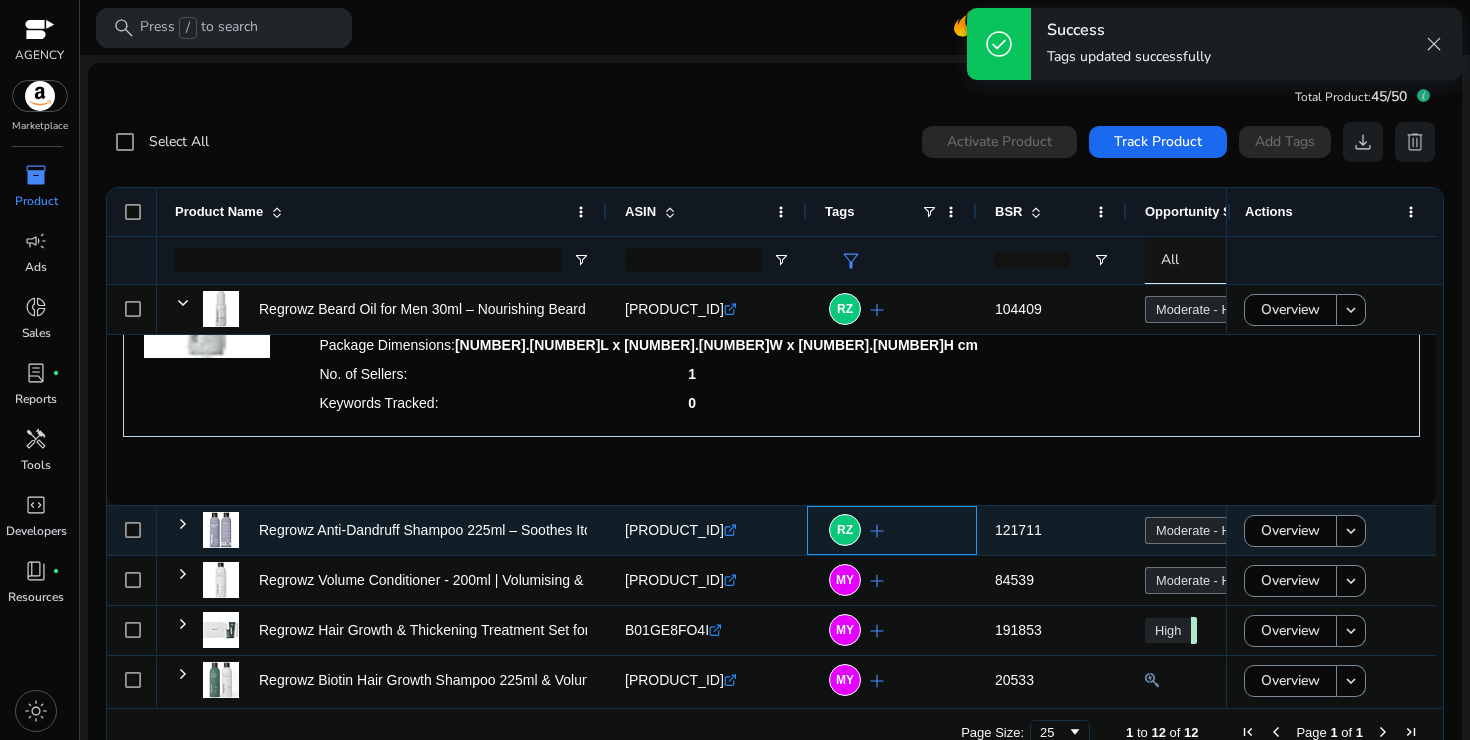 scroll, scrollTop: 534, scrollLeft: 0, axis: vertical 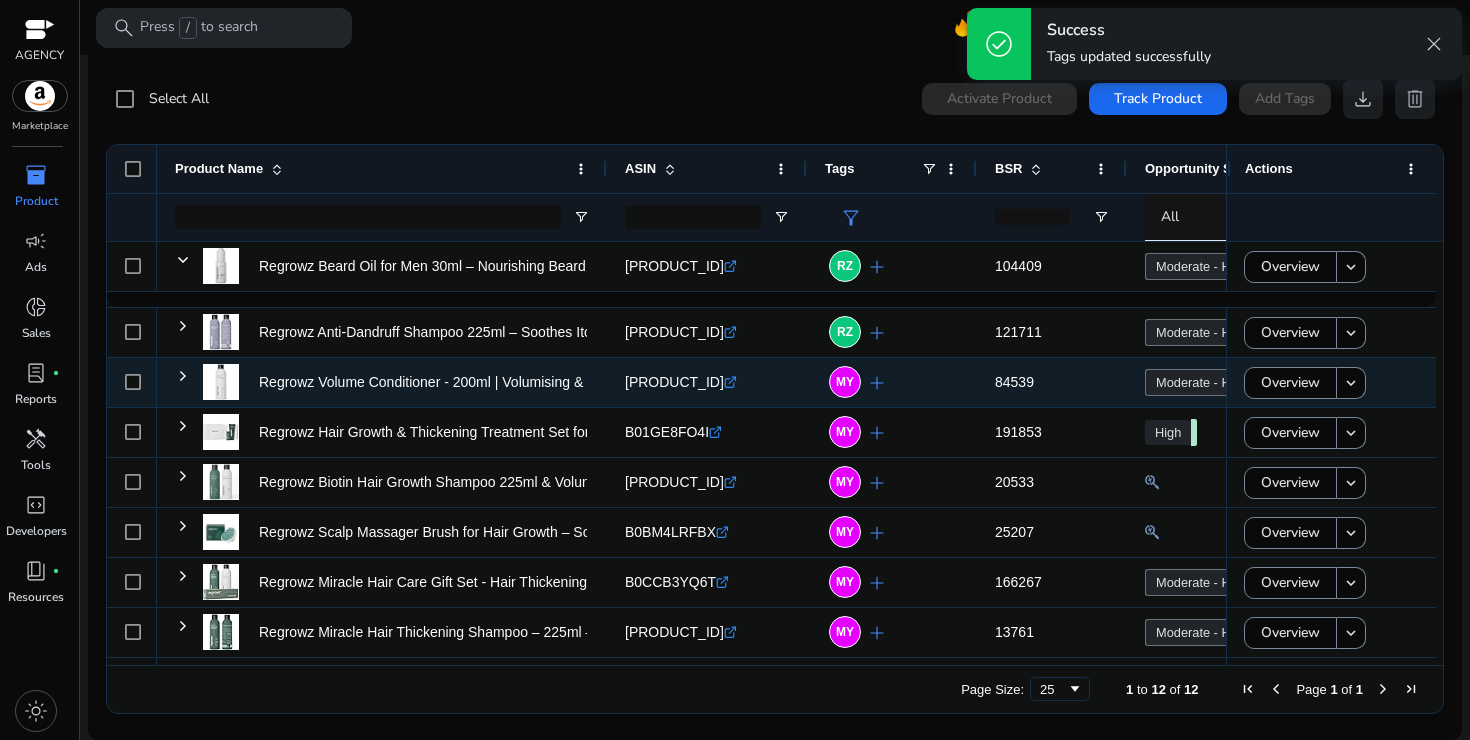 click on "add" 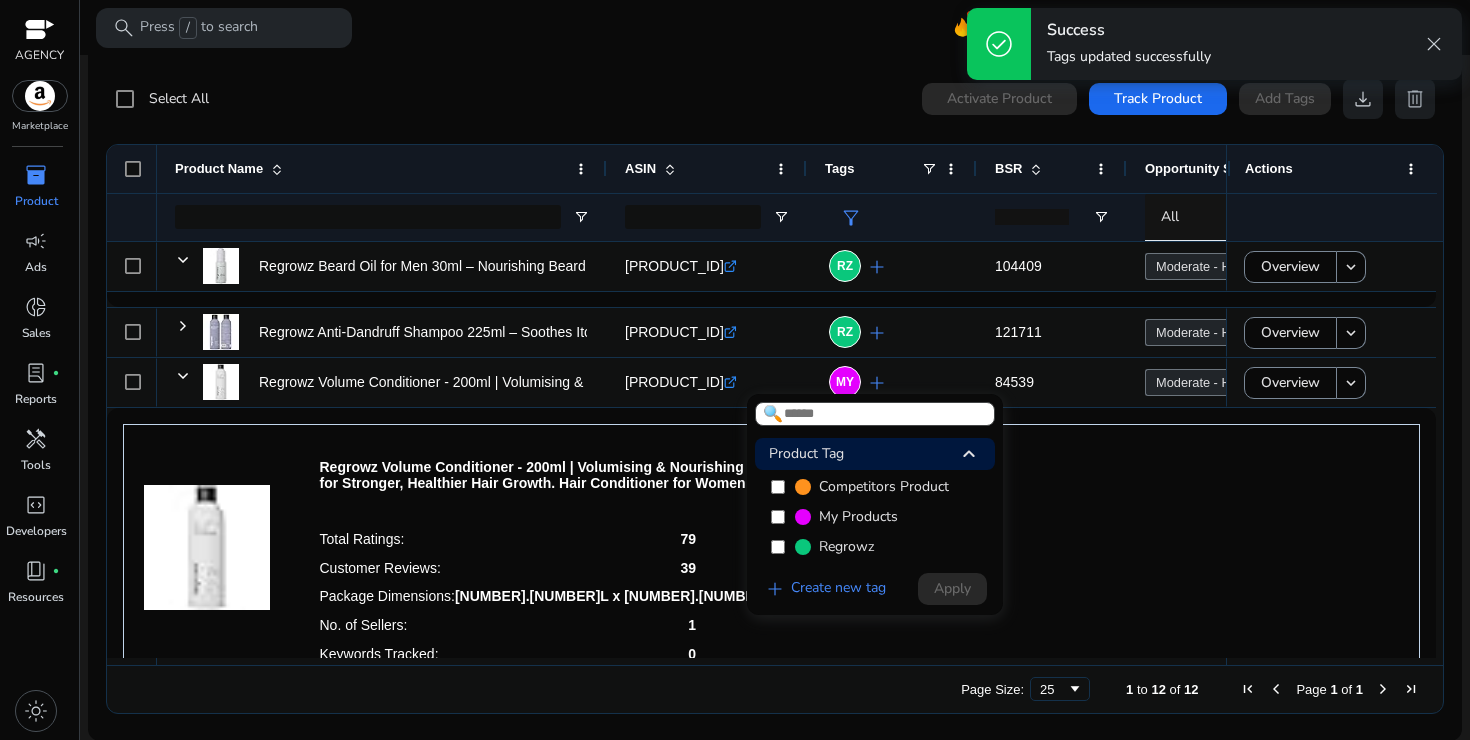 click on "Regrowz" at bounding box center [875, 547] 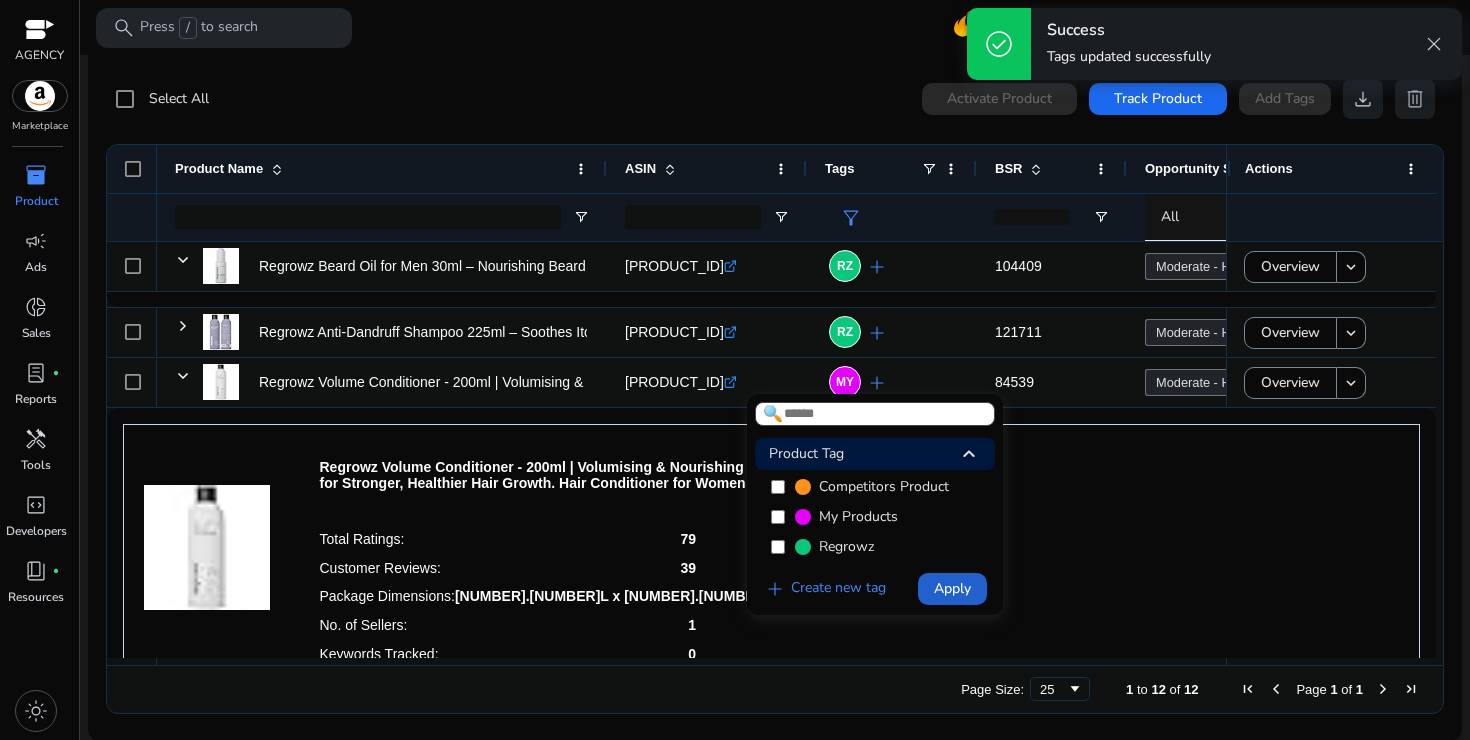 click on "Apply" at bounding box center (952, 588) 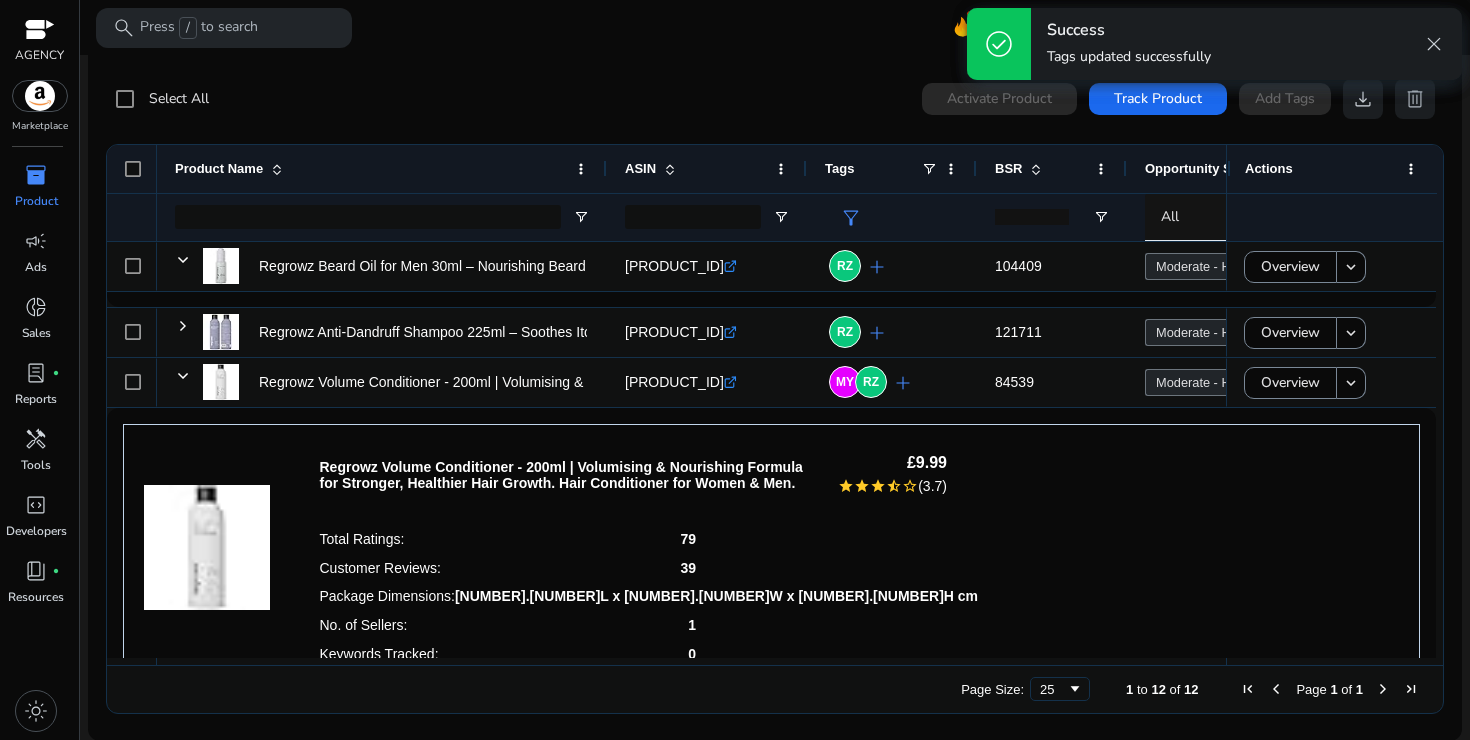 scroll, scrollTop: 721, scrollLeft: 0, axis: vertical 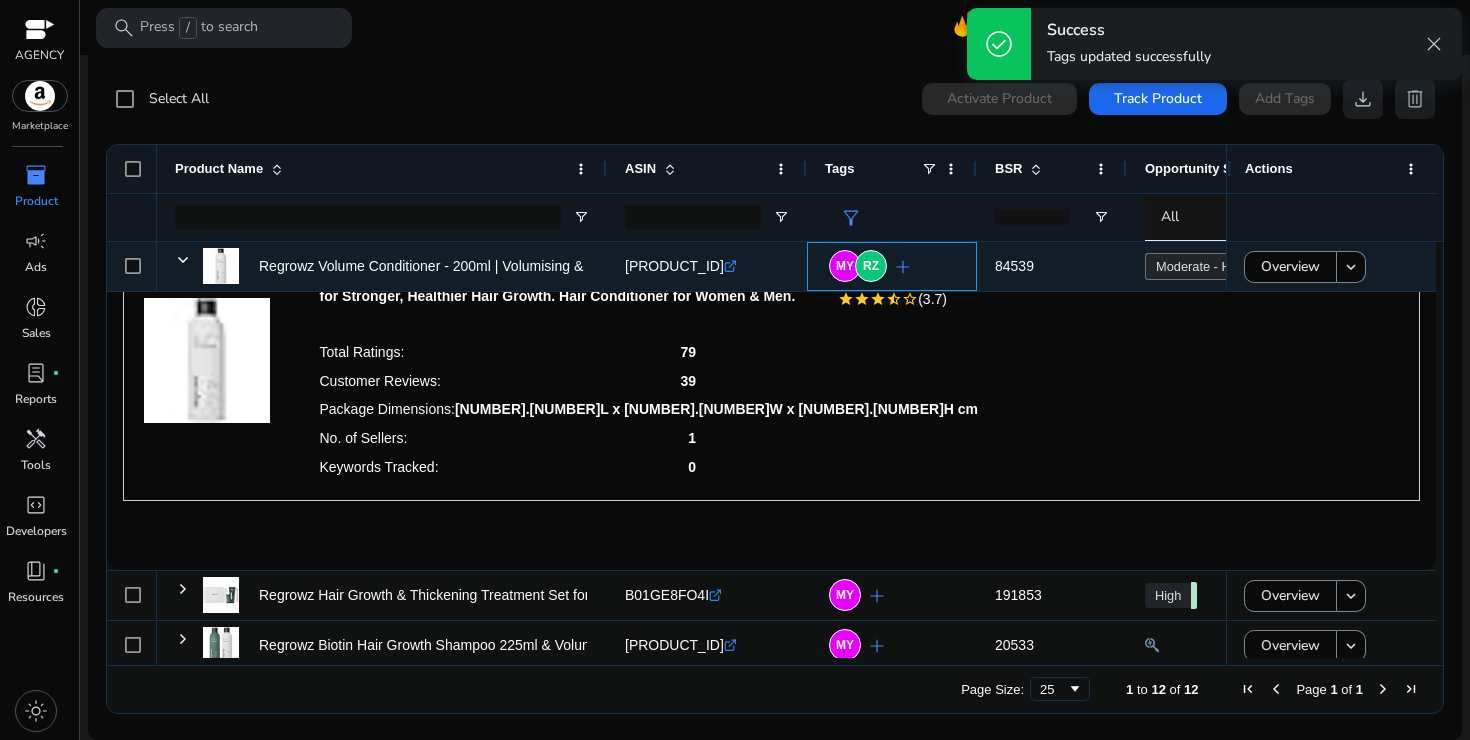 click on "add" 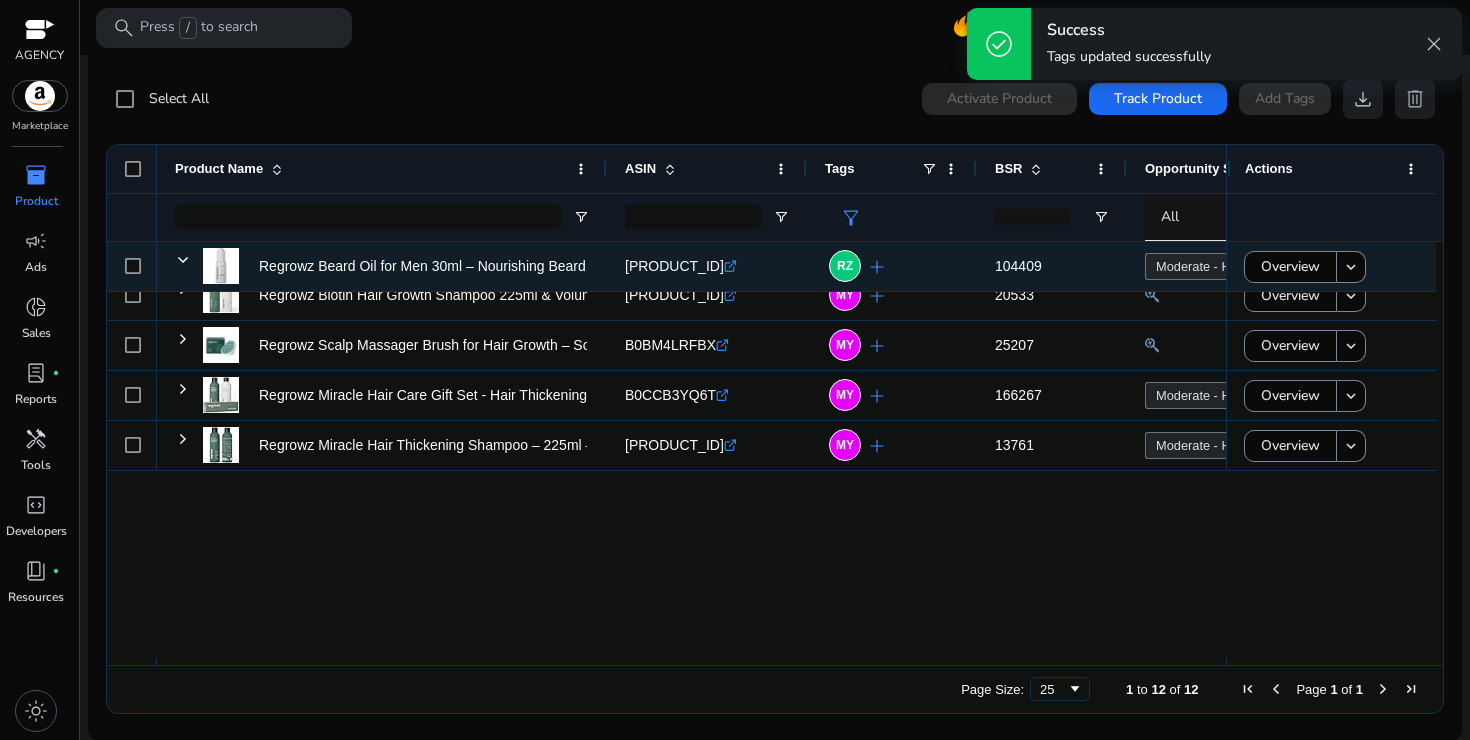 scroll, scrollTop: 534, scrollLeft: 0, axis: vertical 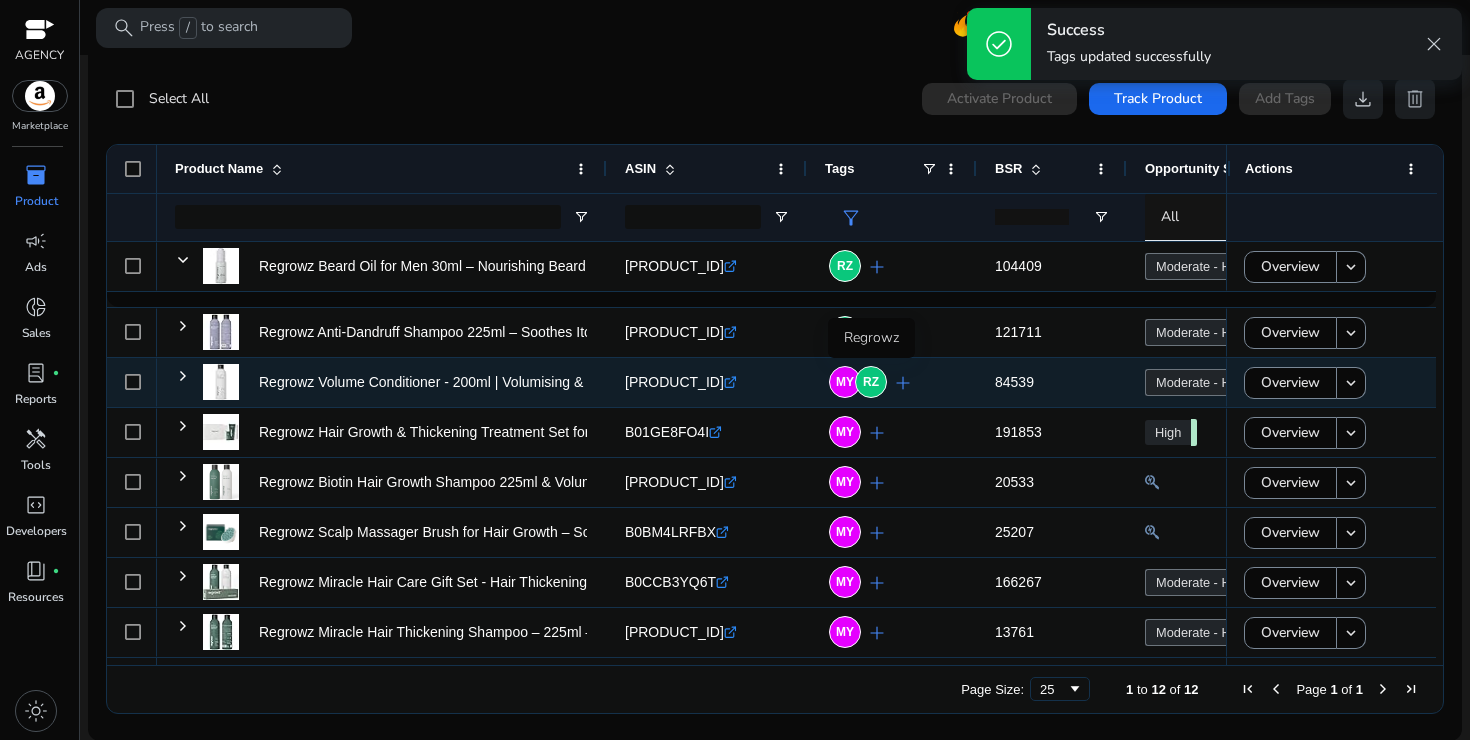 click on "RZ" 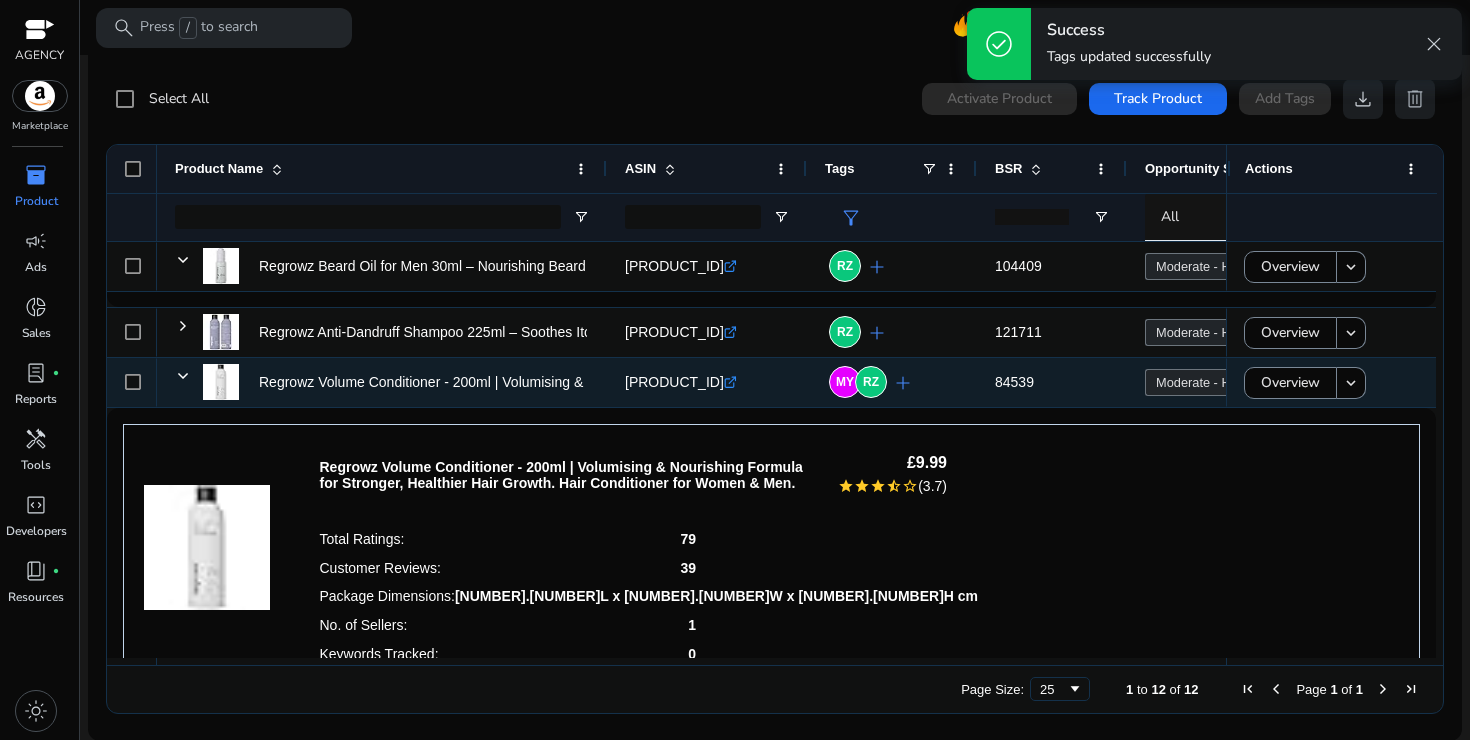click on "add" 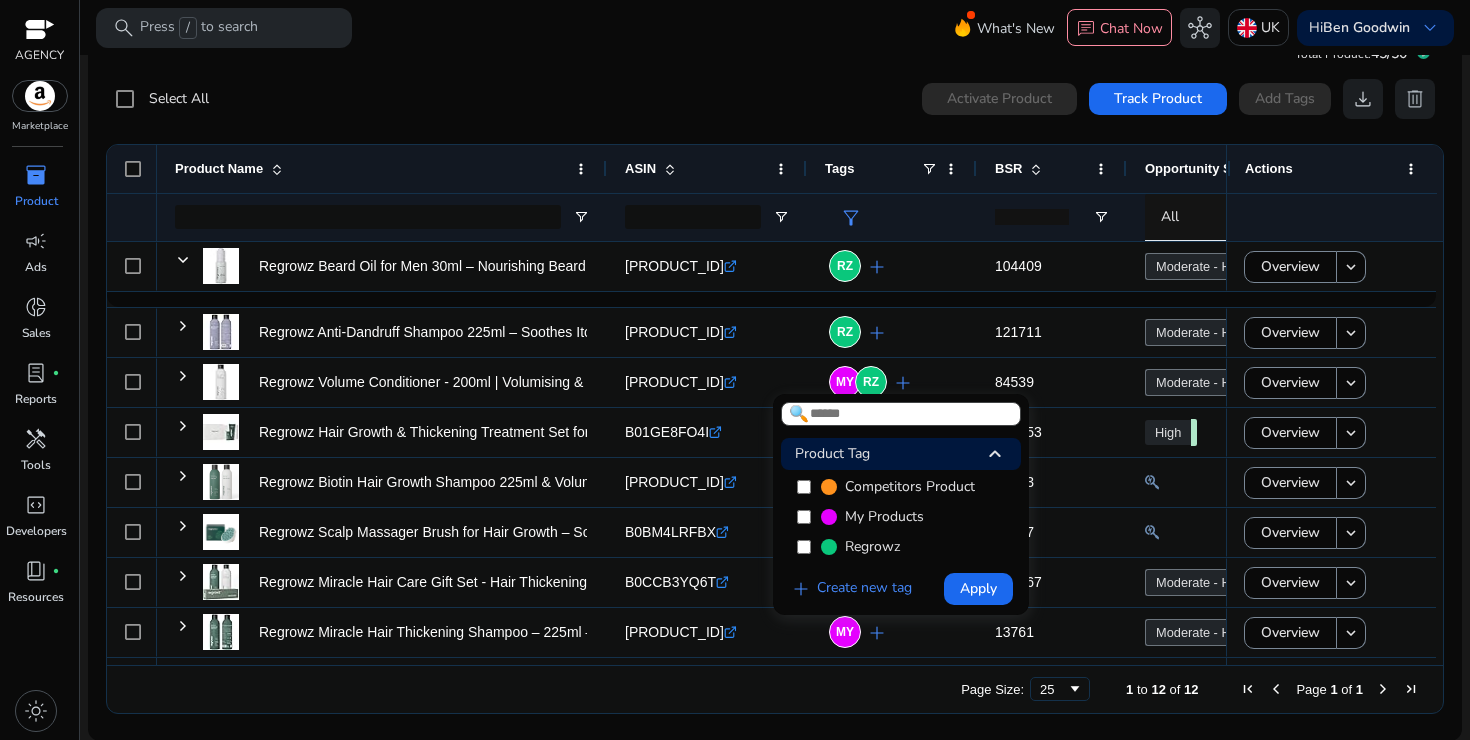 click at bounding box center [978, 589] 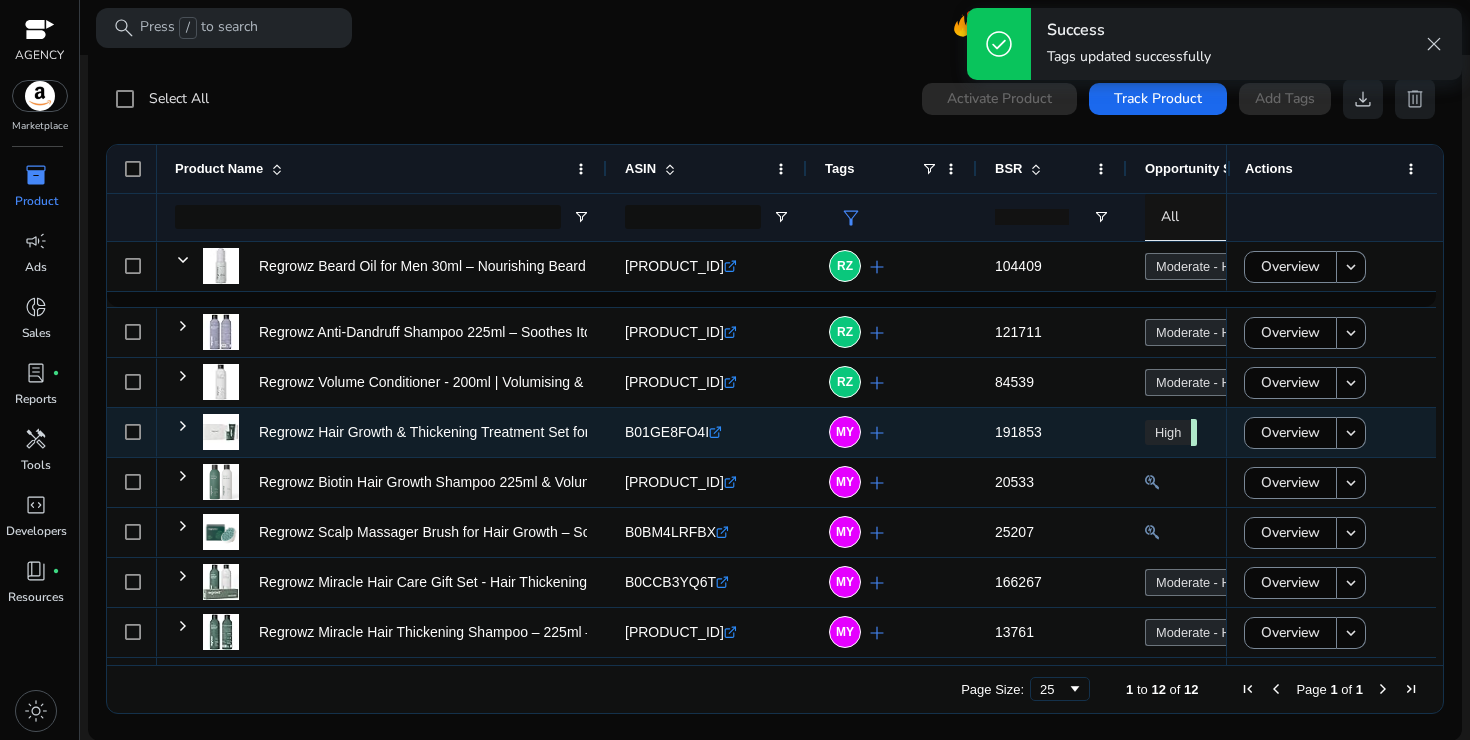 click on "add" 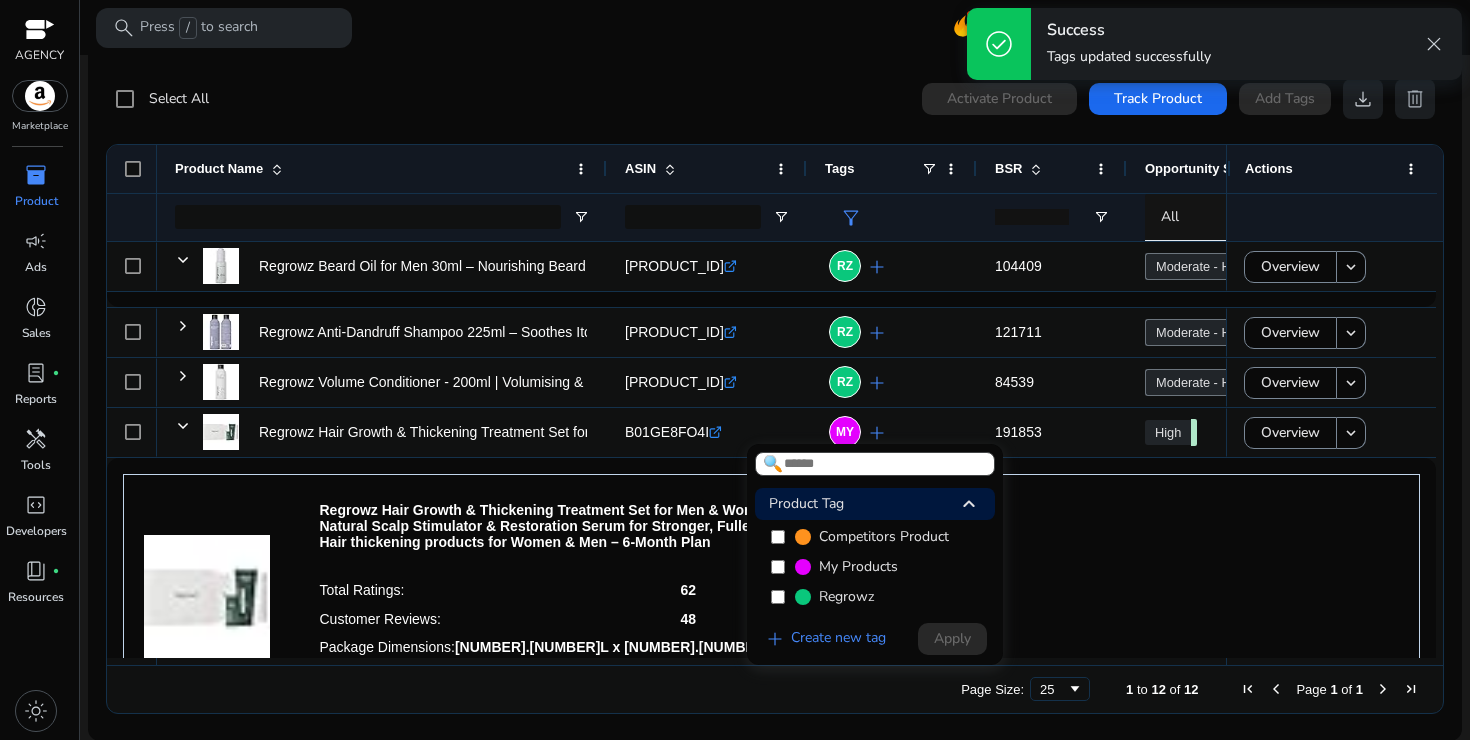 click on "Regrowz" at bounding box center [875, 597] 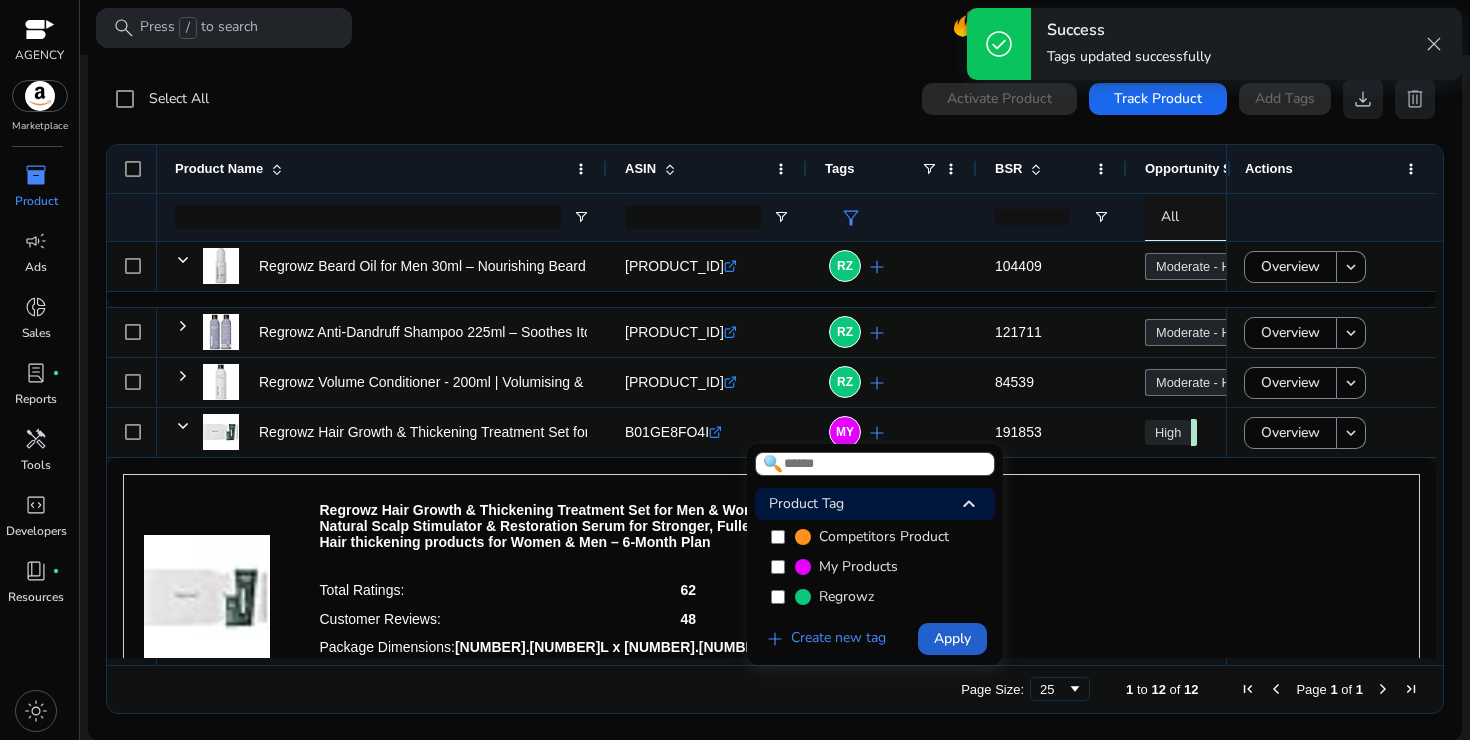 click at bounding box center (952, 639) 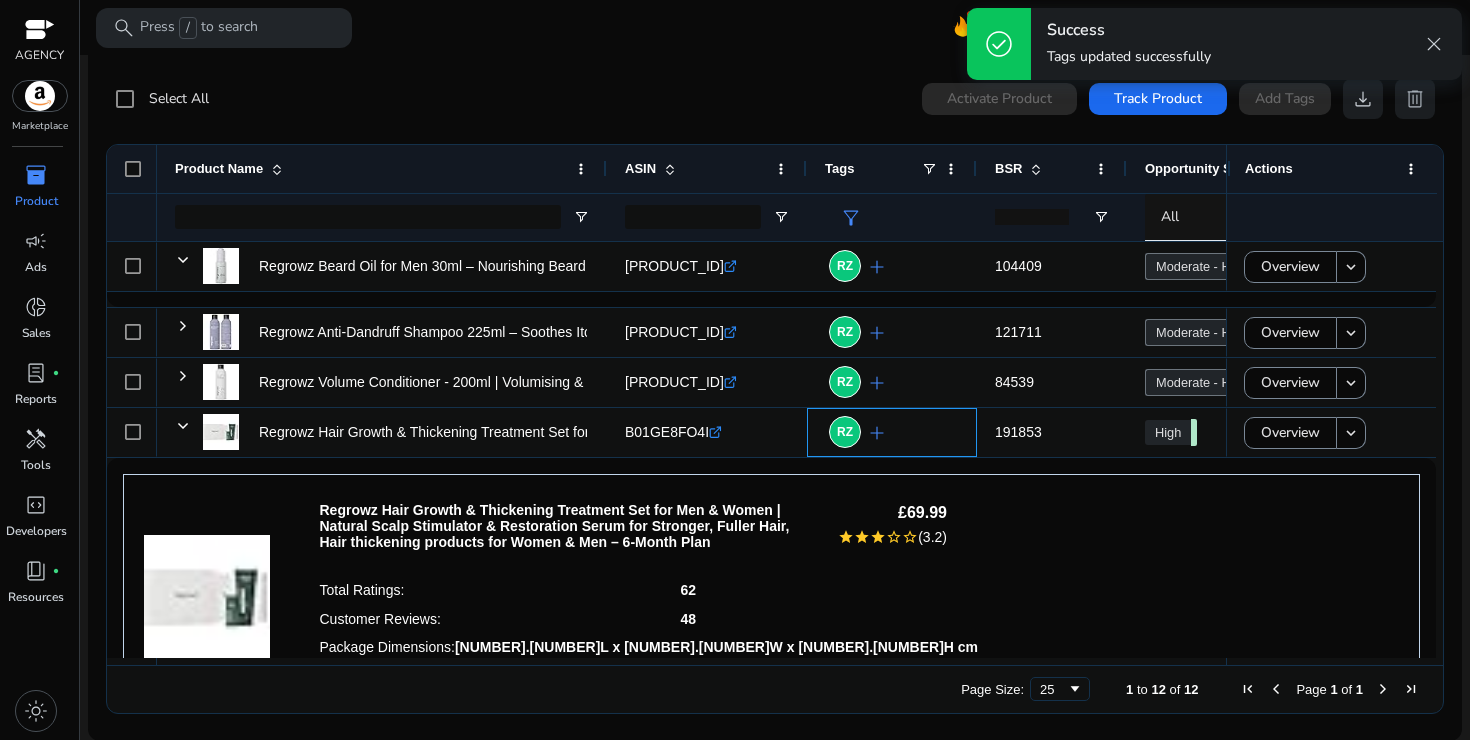 scroll, scrollTop: 539, scrollLeft: 0, axis: vertical 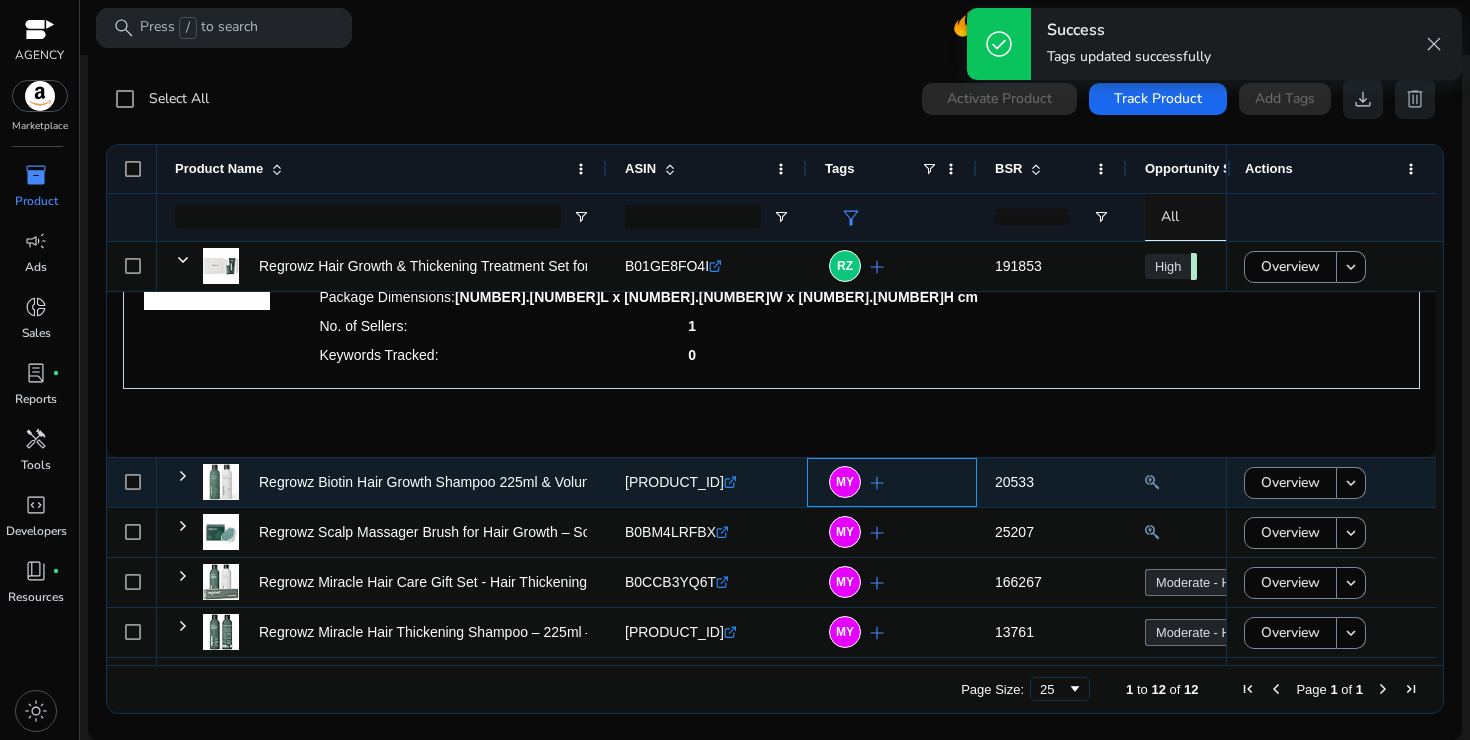 click on "add" 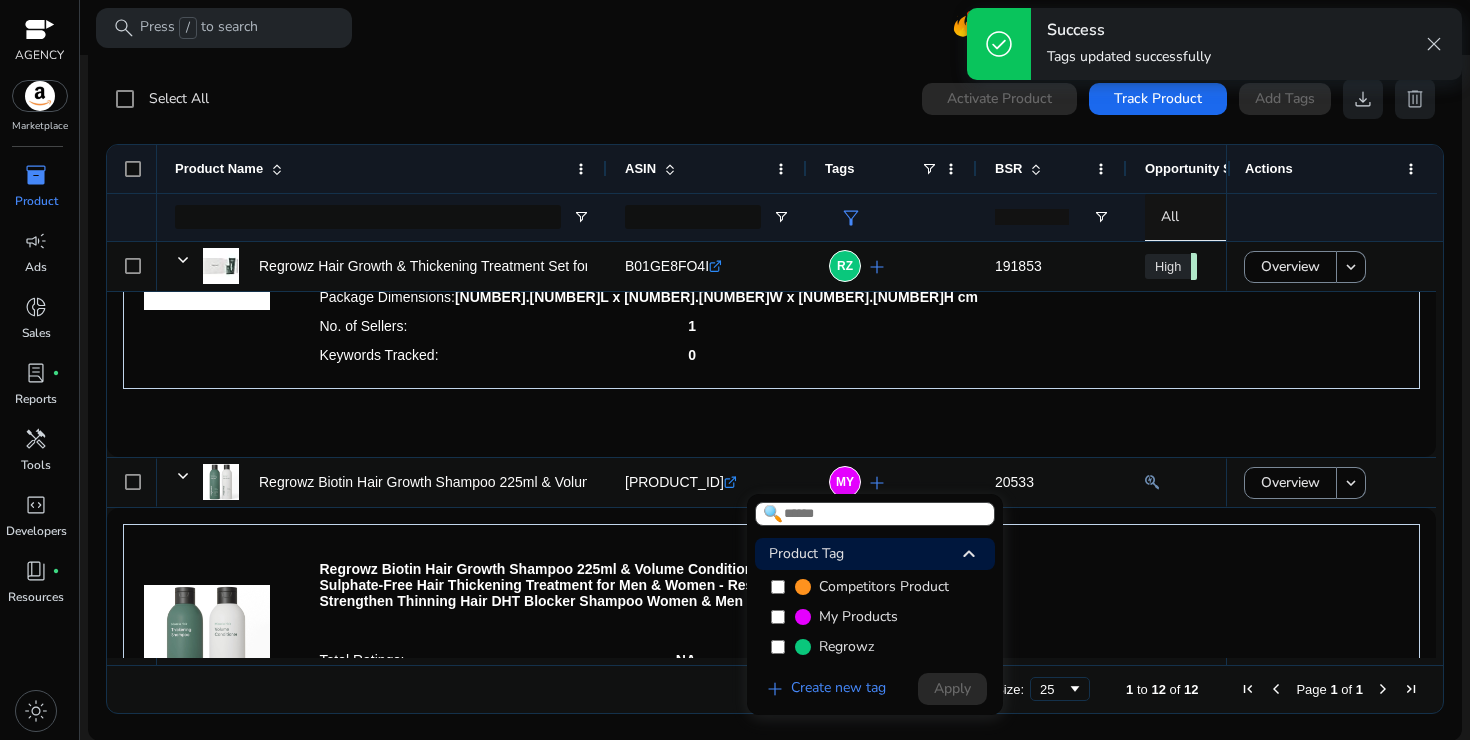 click on "Regrowz" at bounding box center (875, 647) 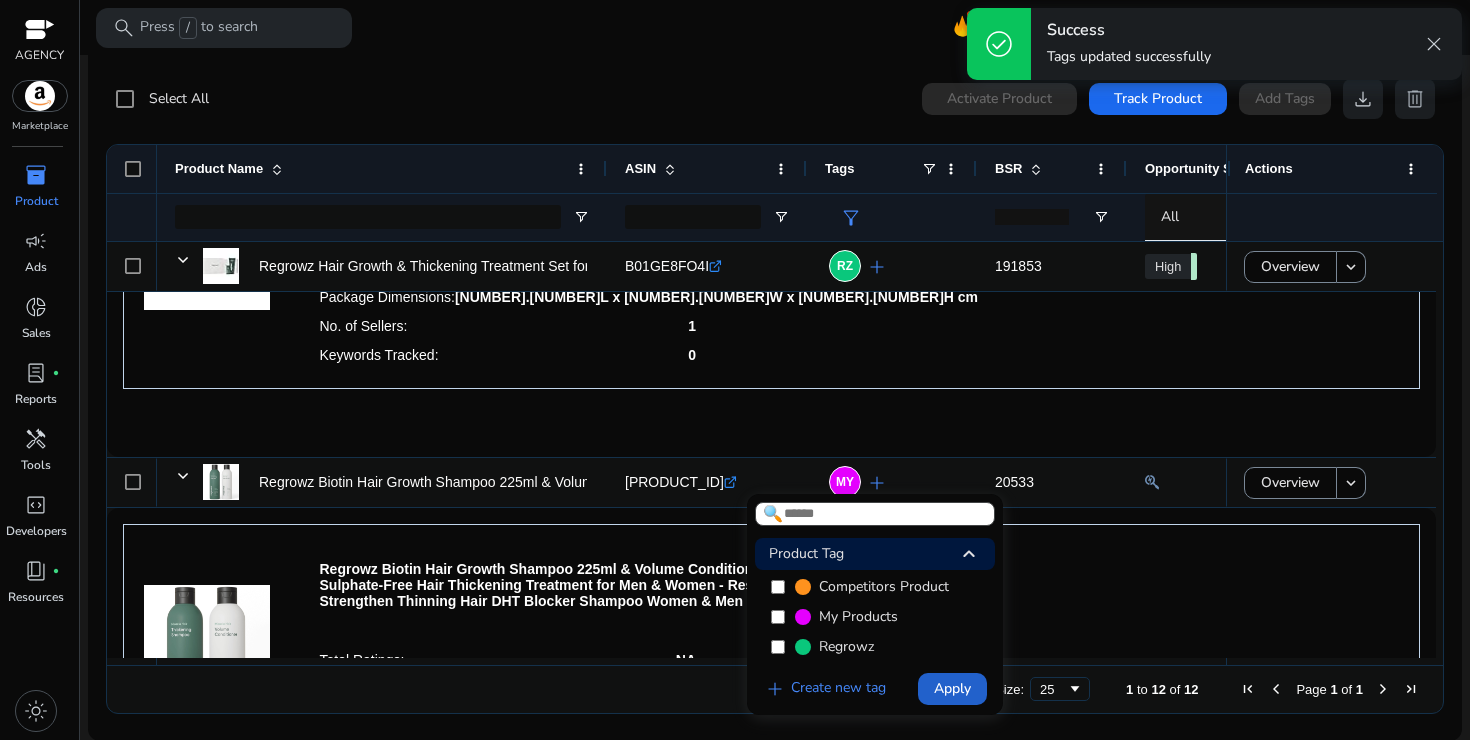 click on "Apply" at bounding box center [952, 688] 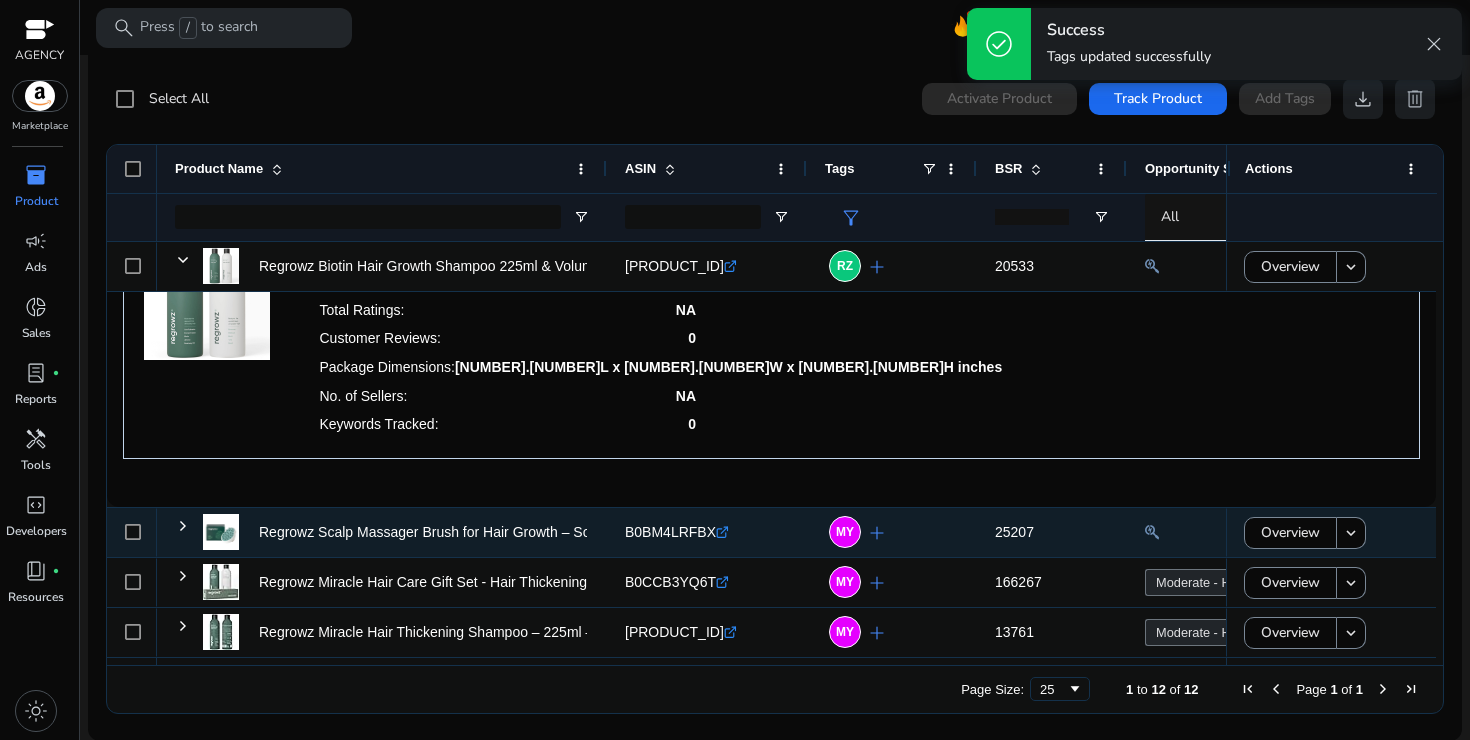 click on "add" 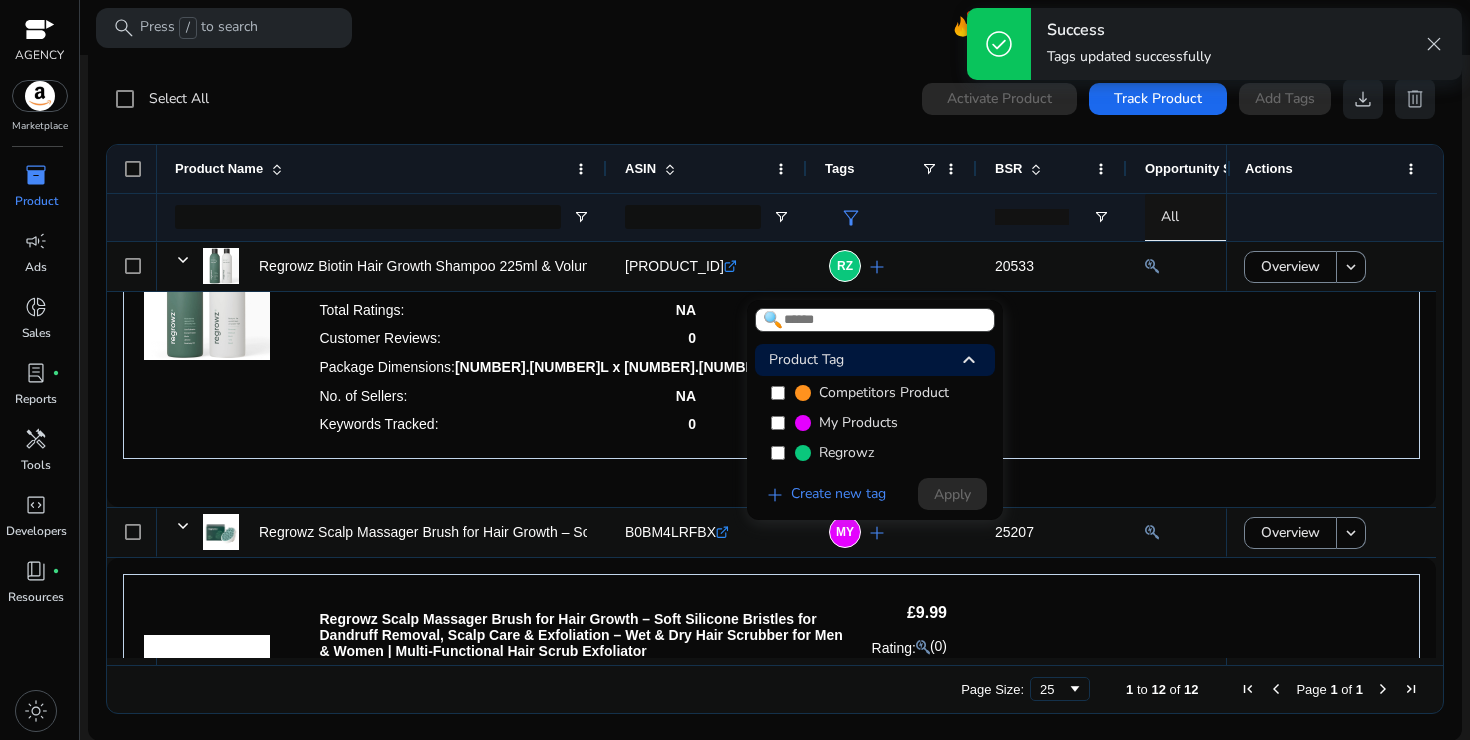 click on "Regrowz" at bounding box center (875, 453) 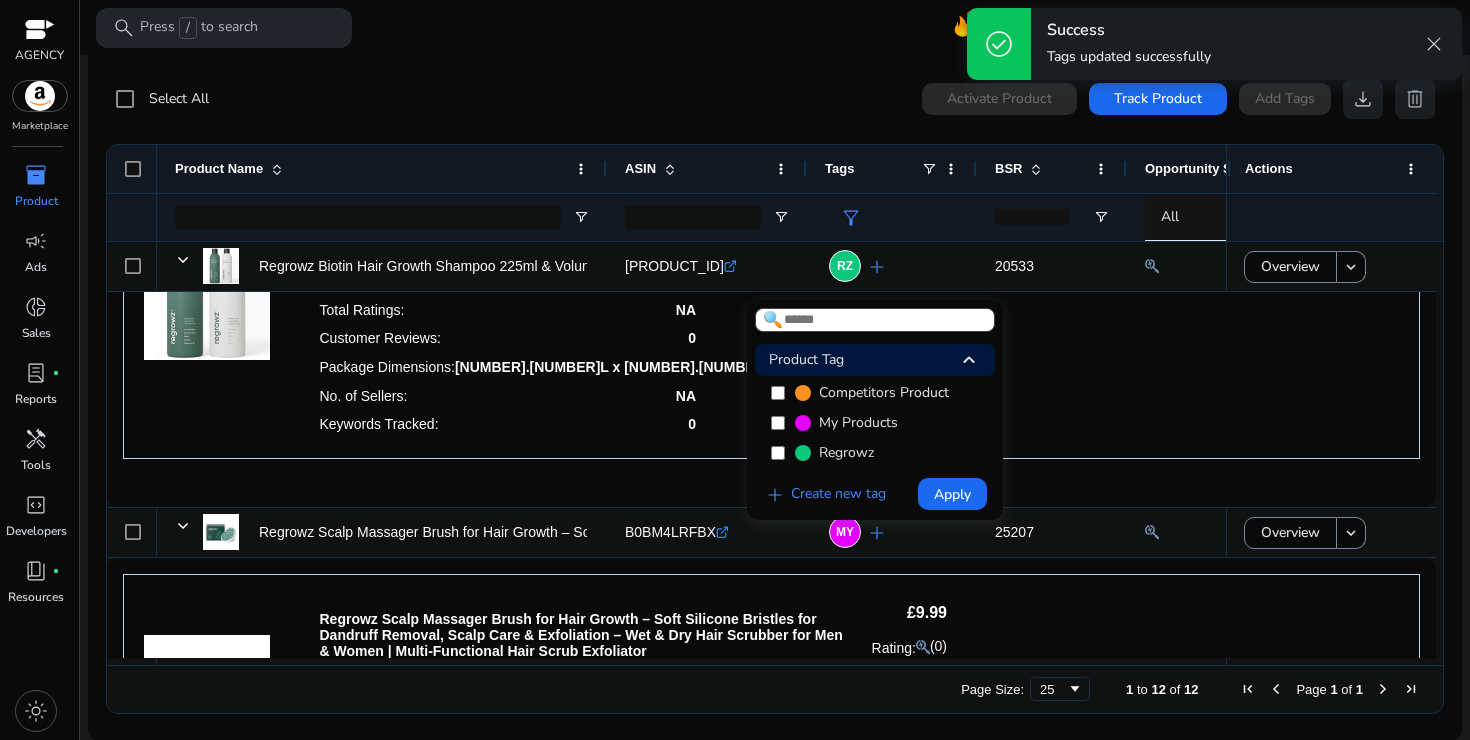 click at bounding box center (952, 494) 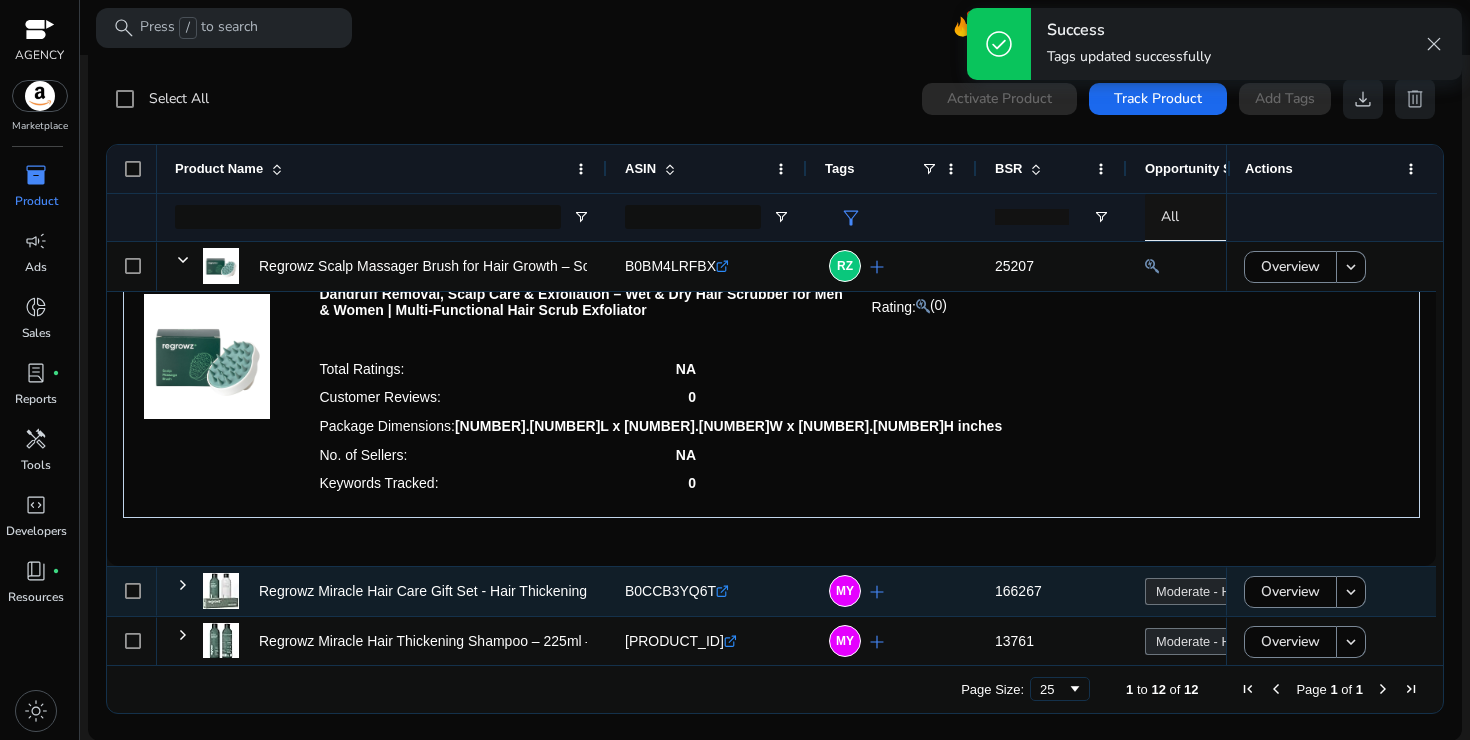 click on "add" 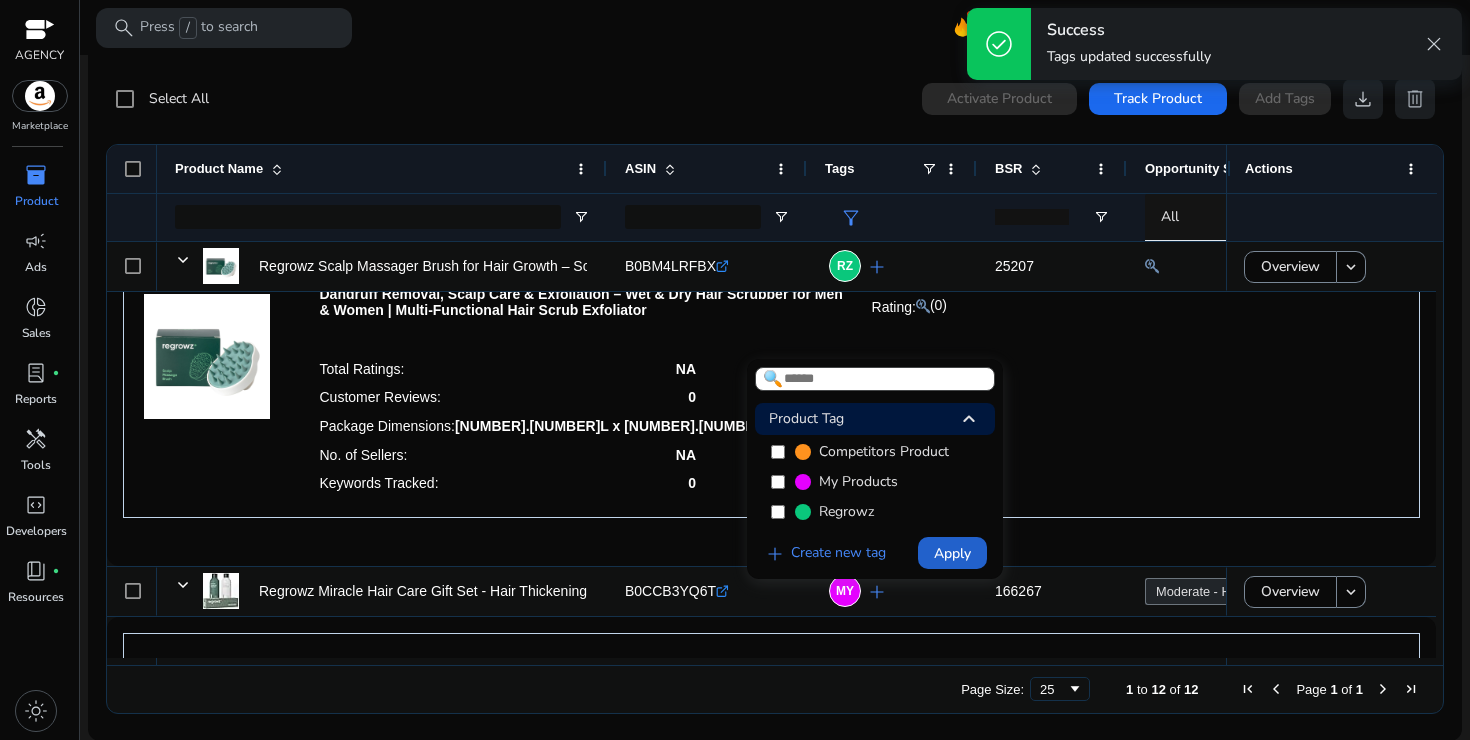 click at bounding box center (952, 553) 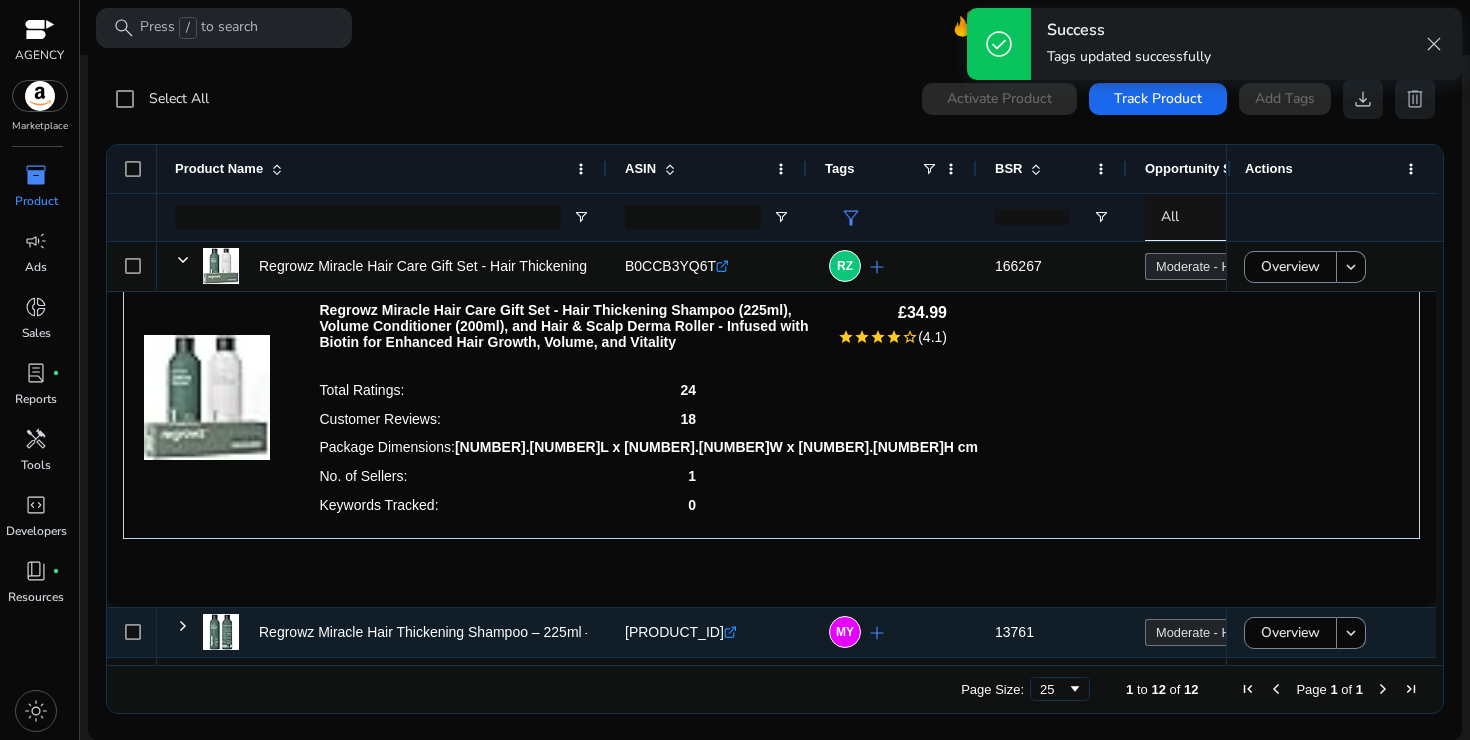 click on "add" 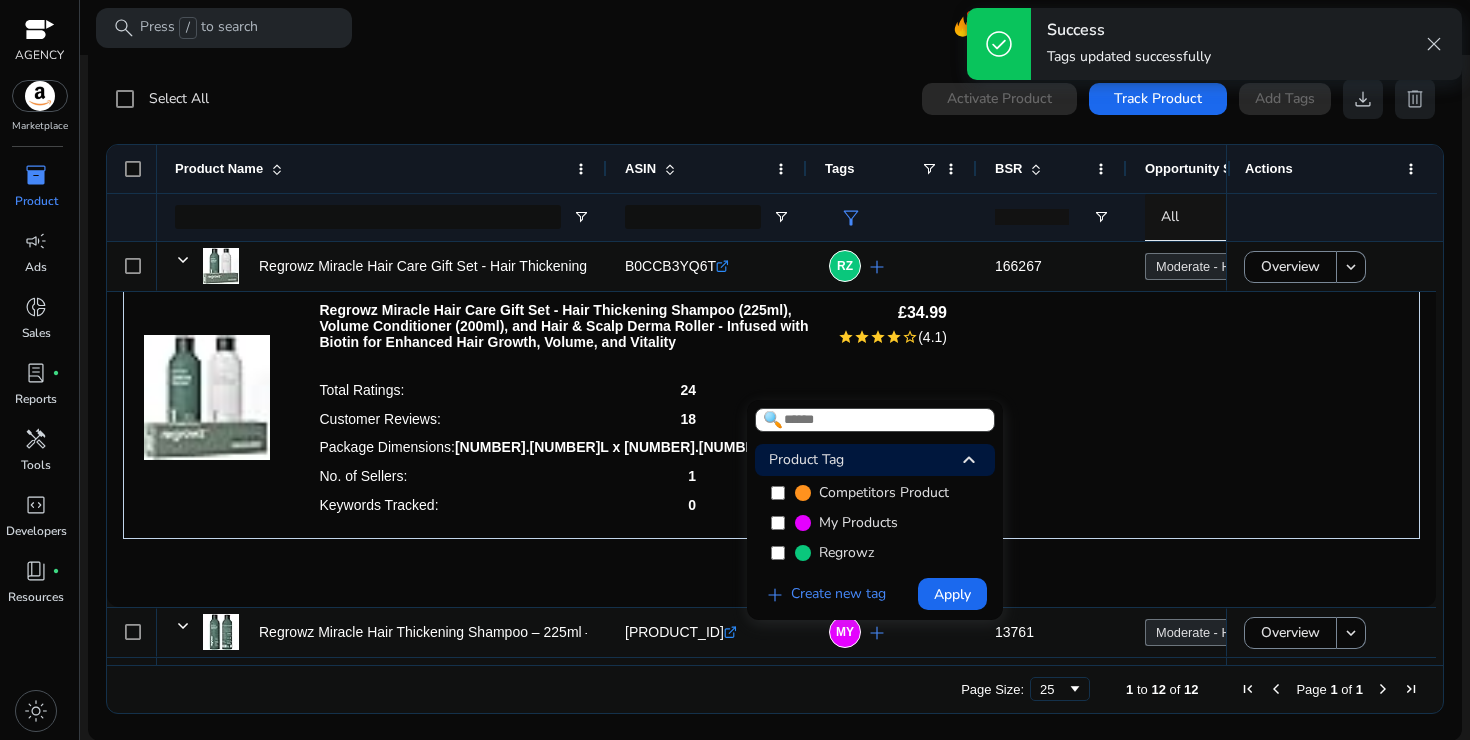 click at bounding box center [952, 594] 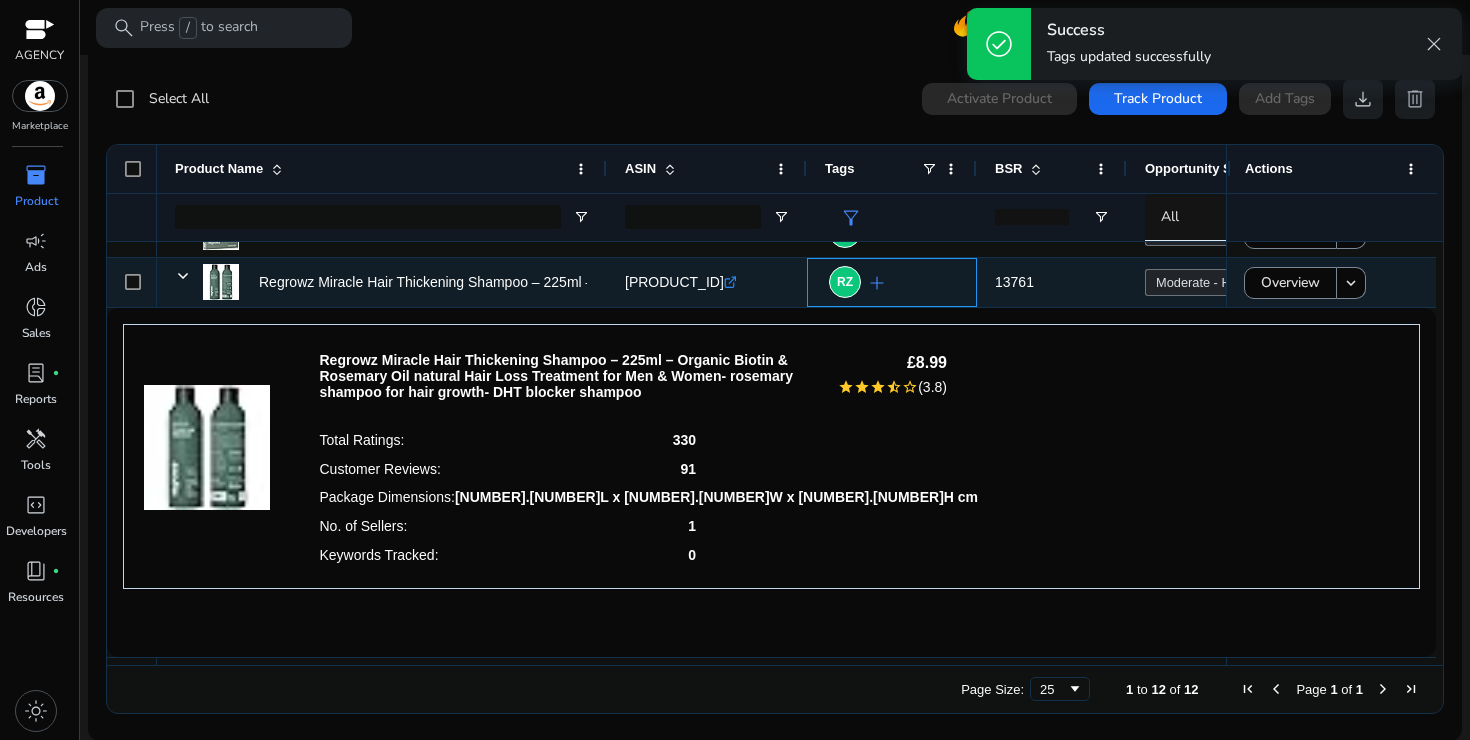 click on "RZ  add" 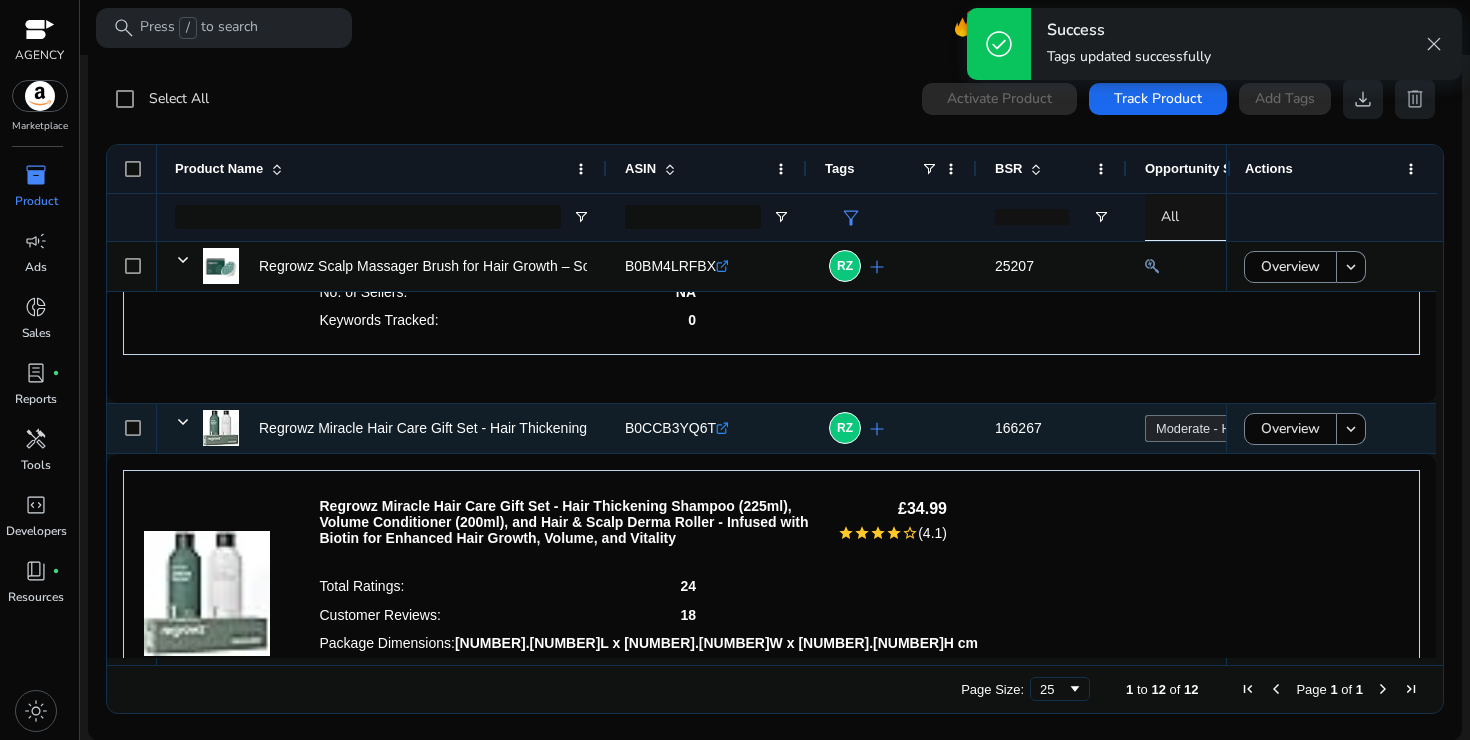 click on "RZ  add" 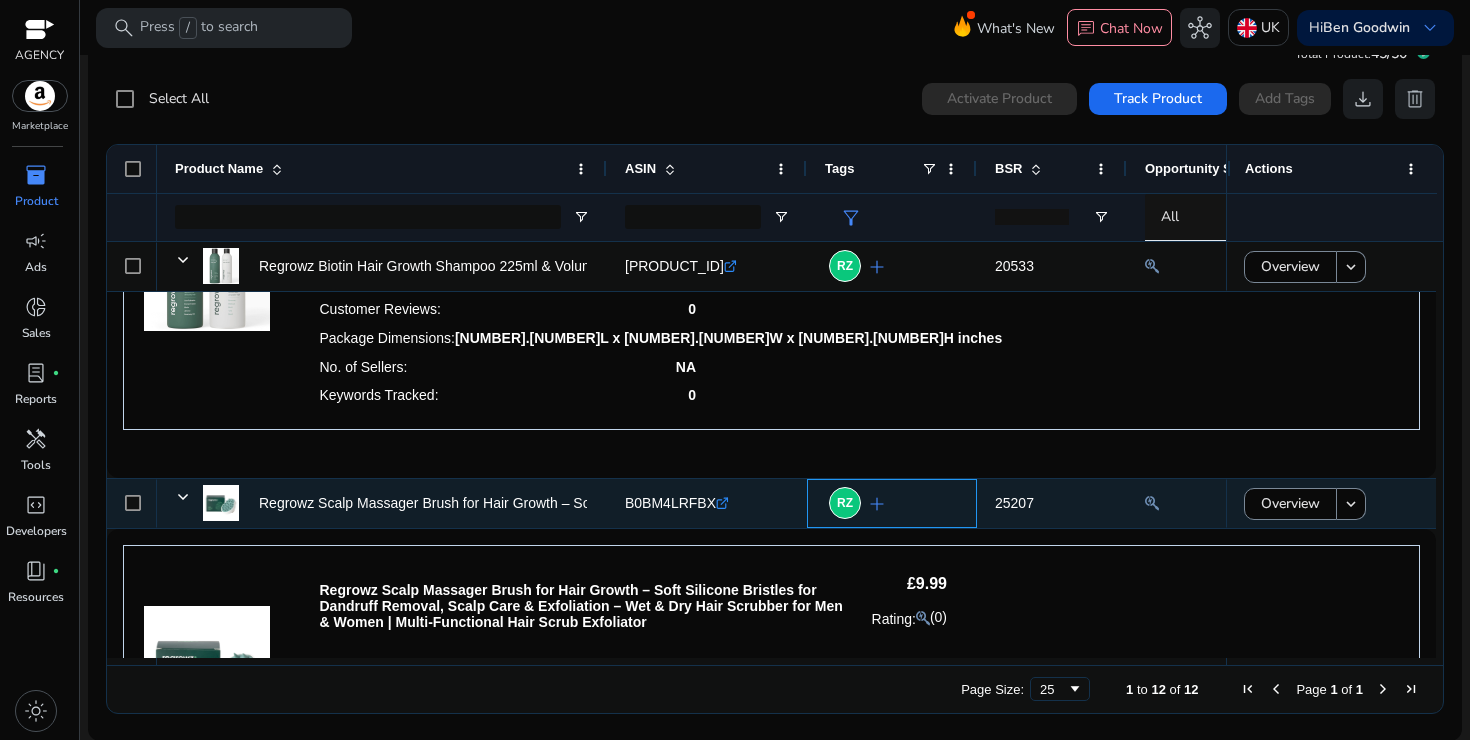 click on "RZ  add" 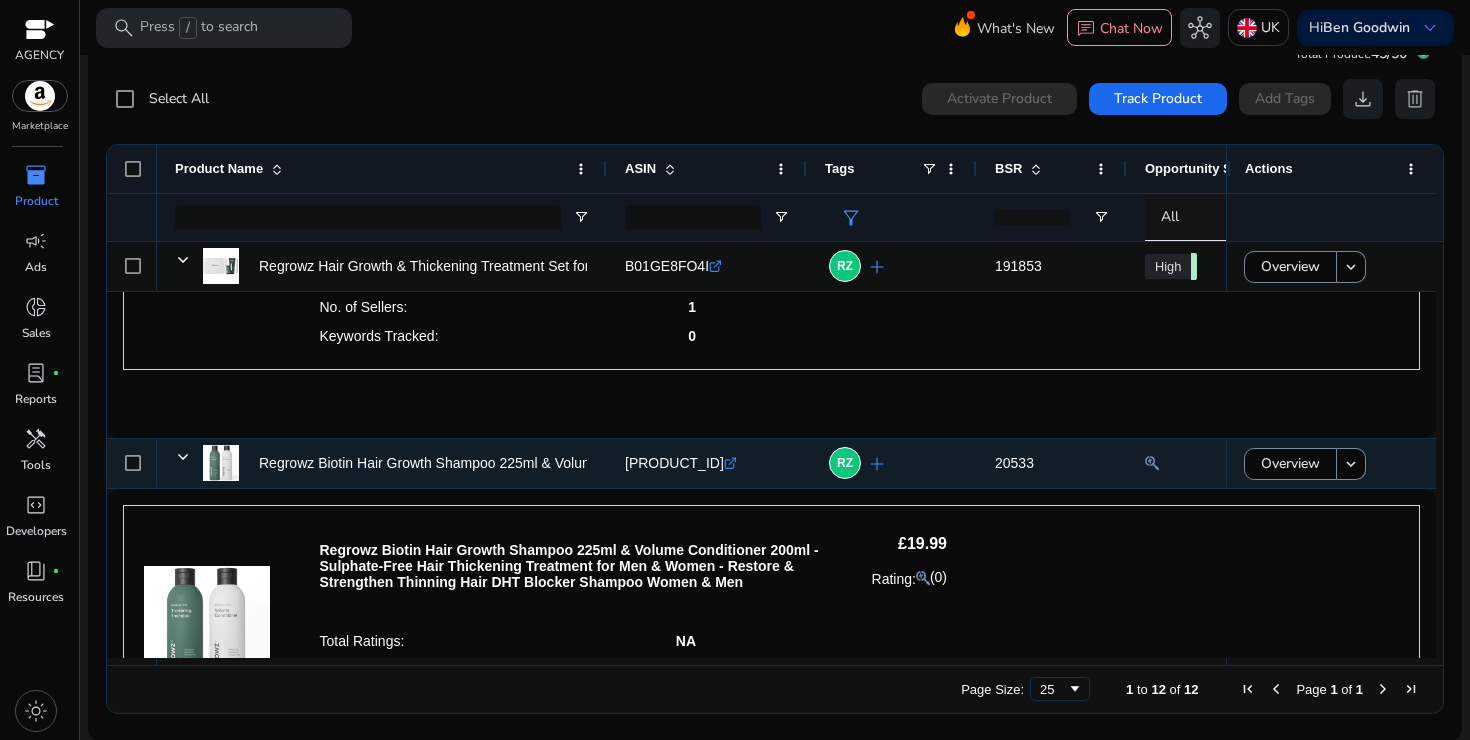 click on "RZ  add" 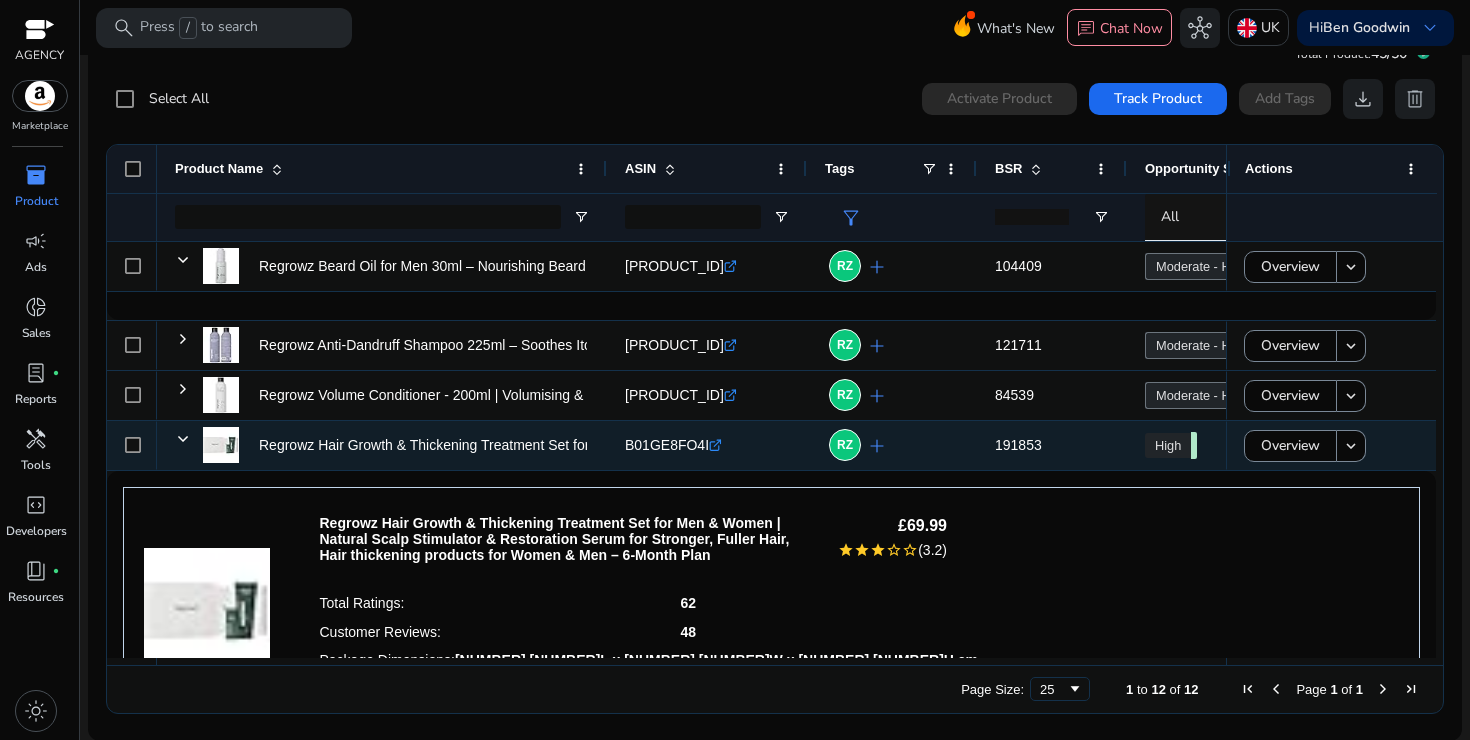 click on "RZ  add" 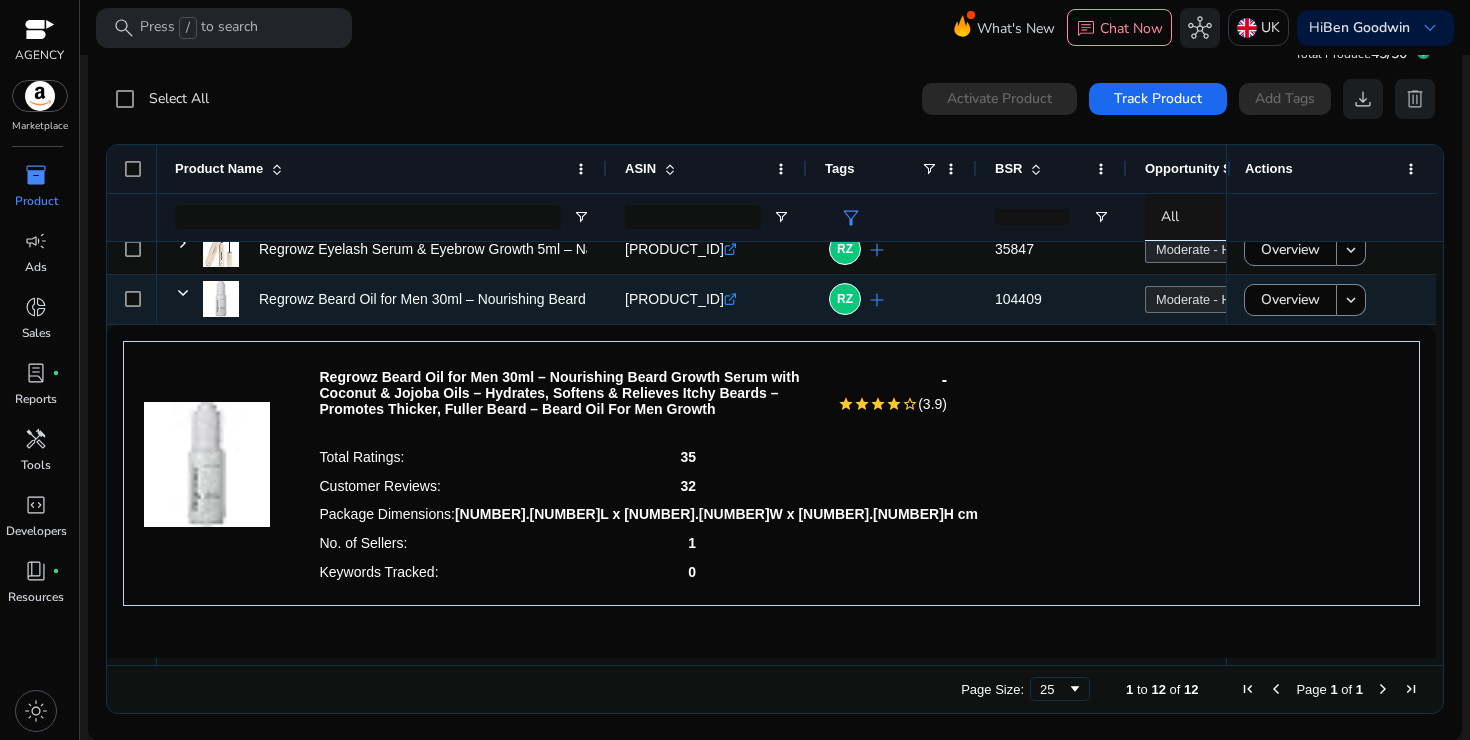click on "RZ  add" 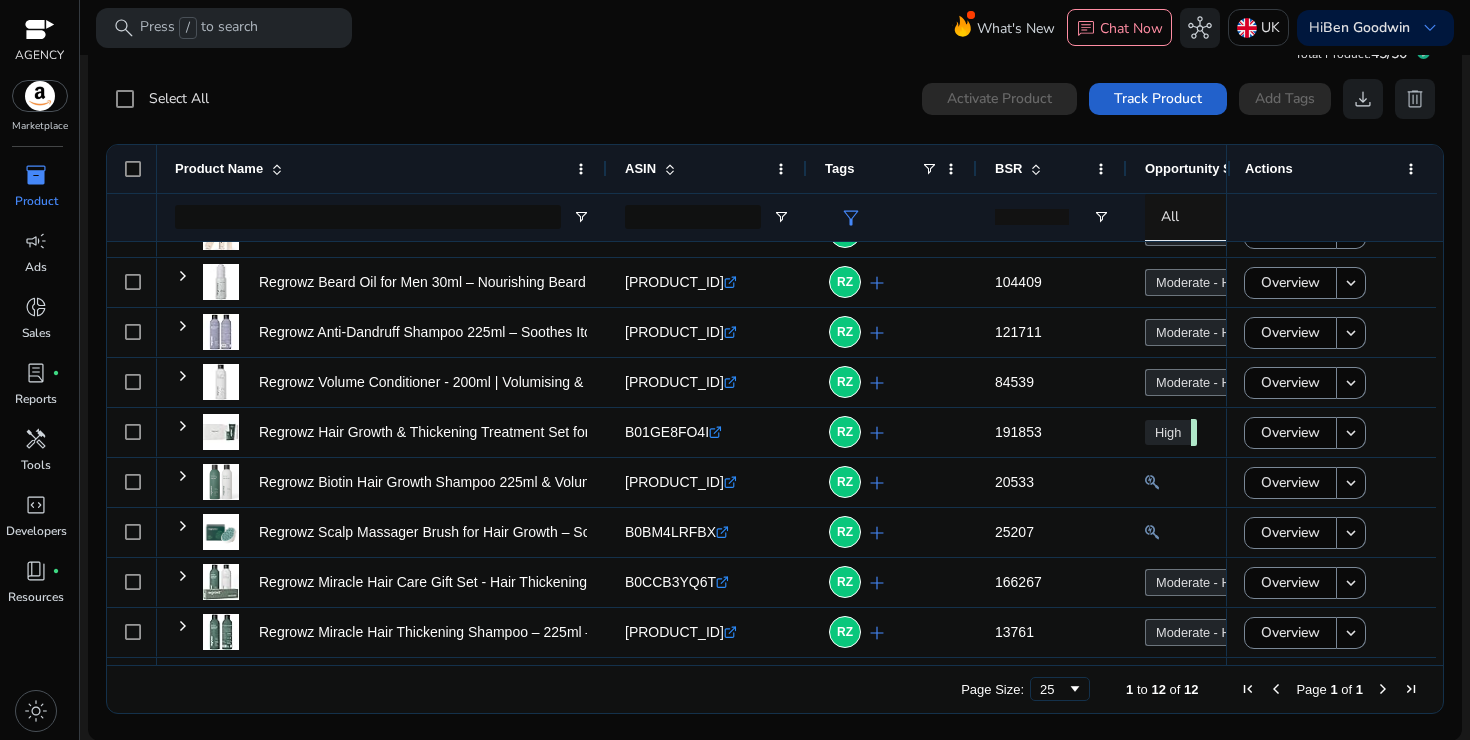 click on "Track Product" 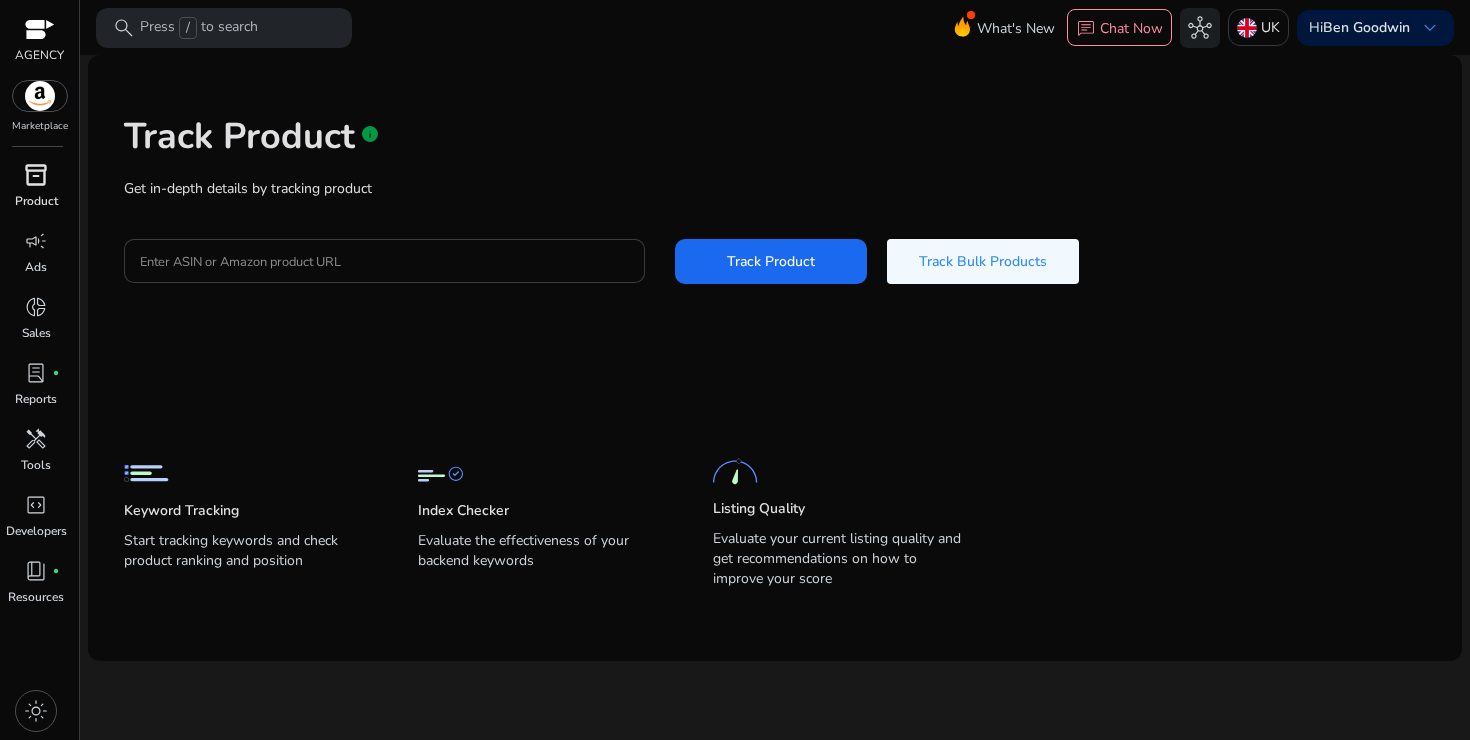 click 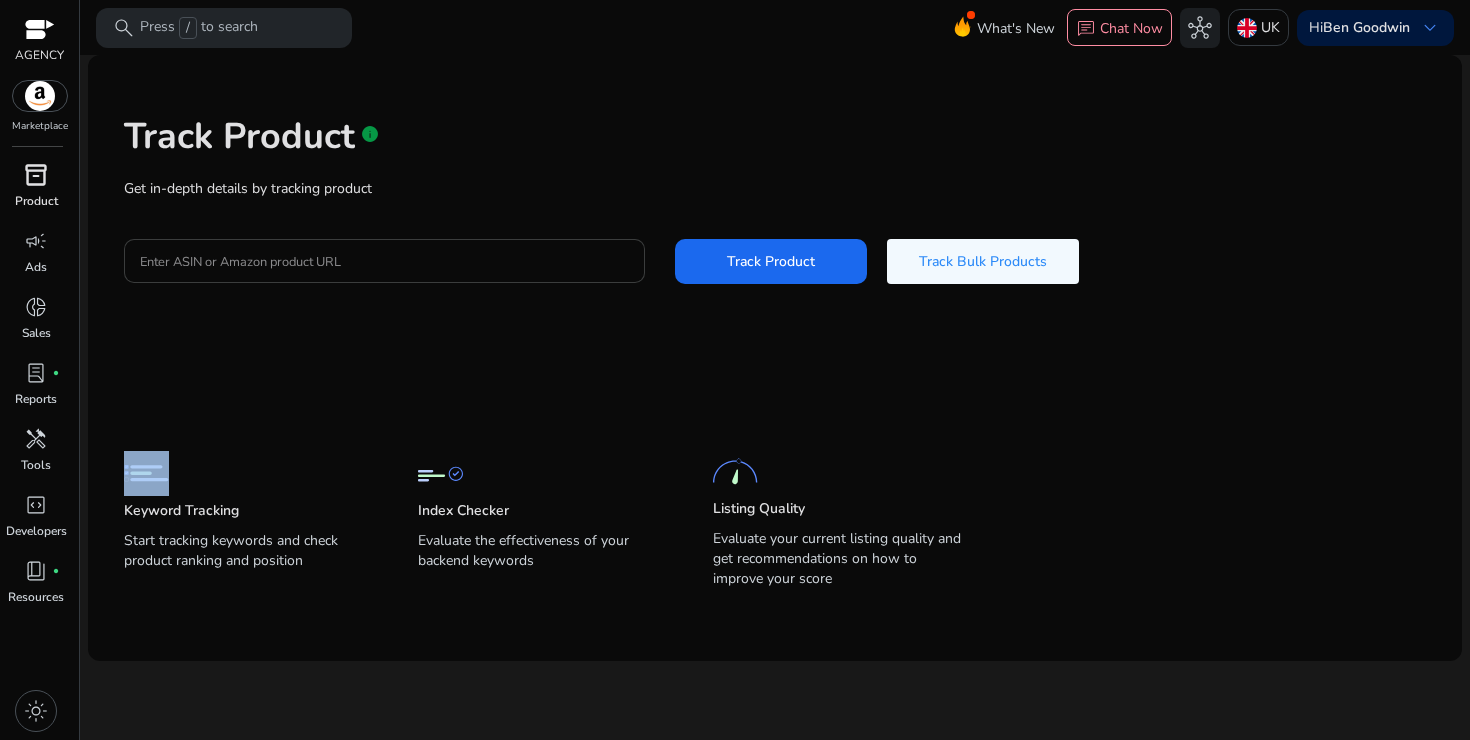 click 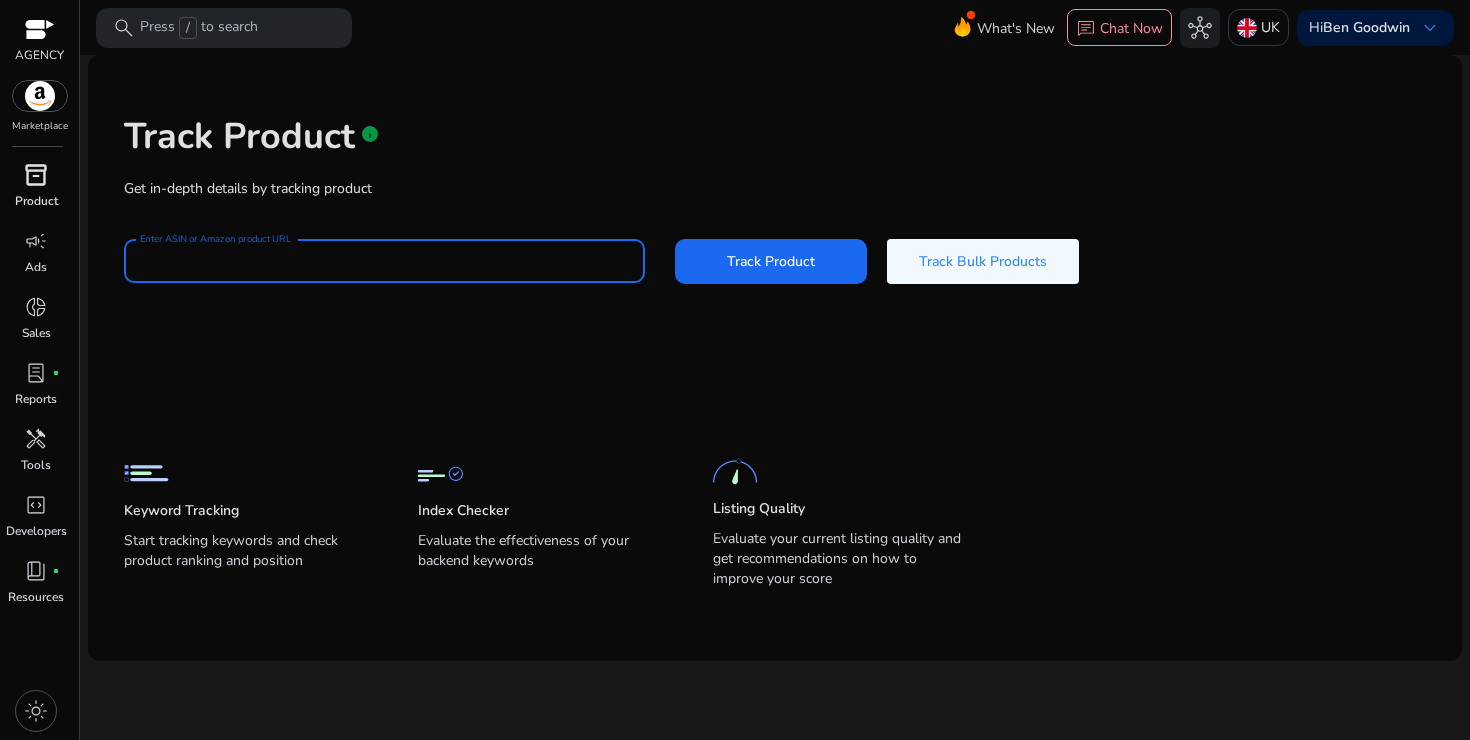 paste on "**********" 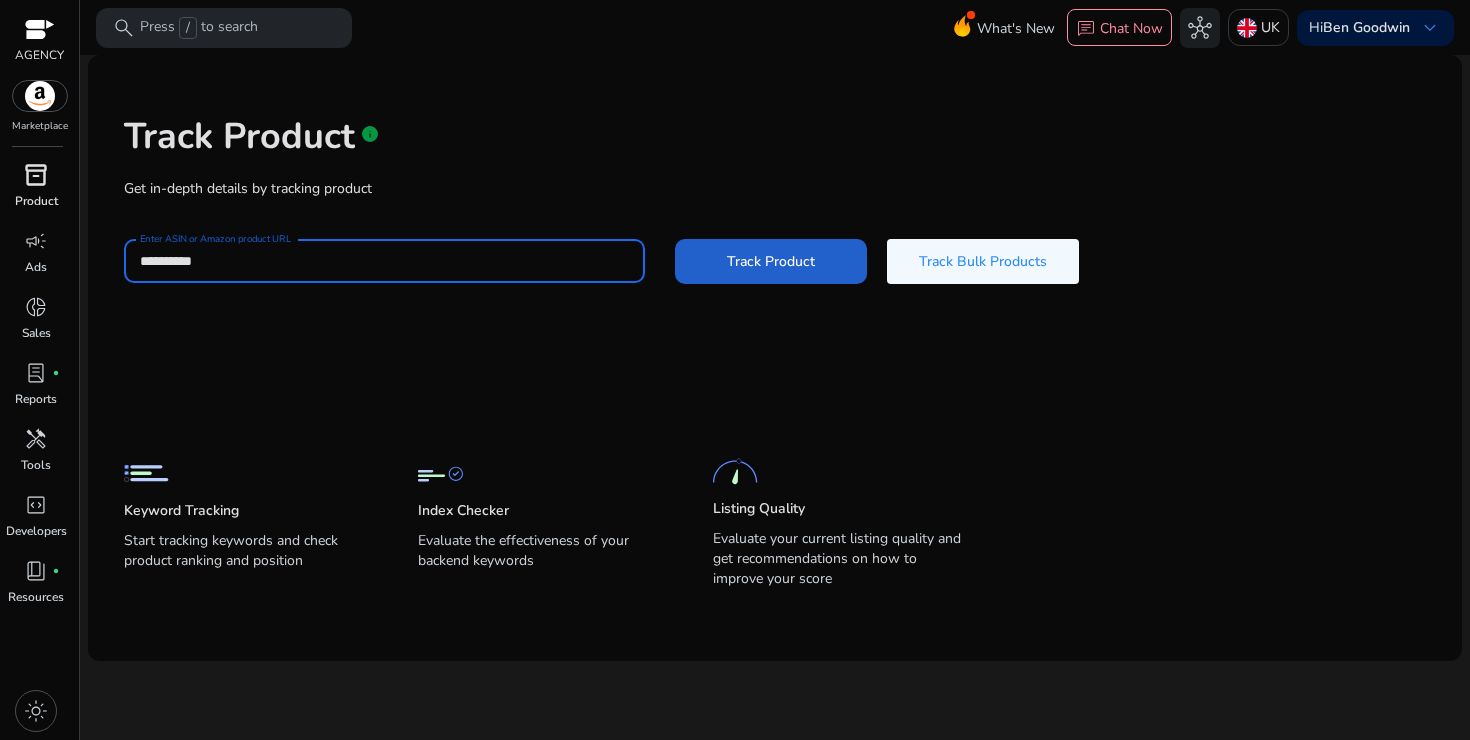 type on "**********" 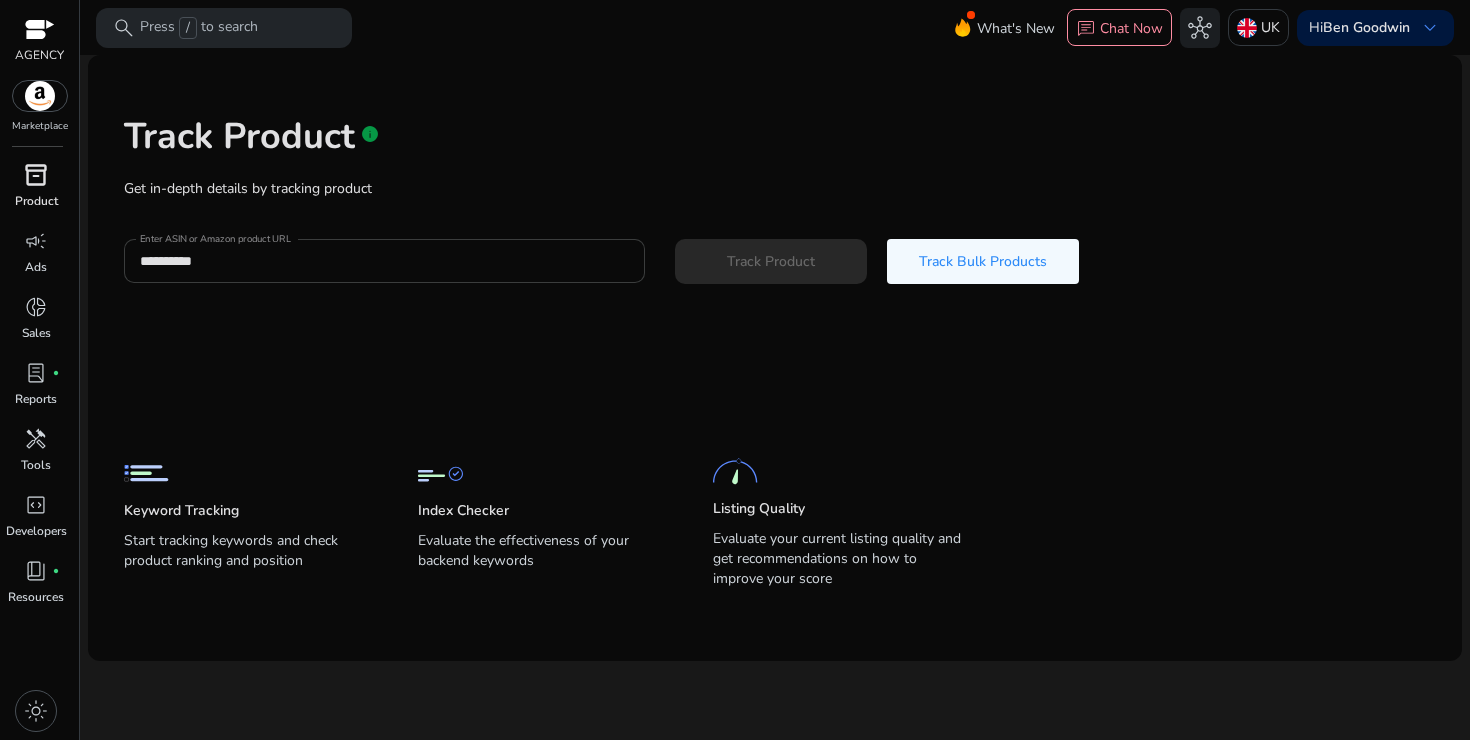 type 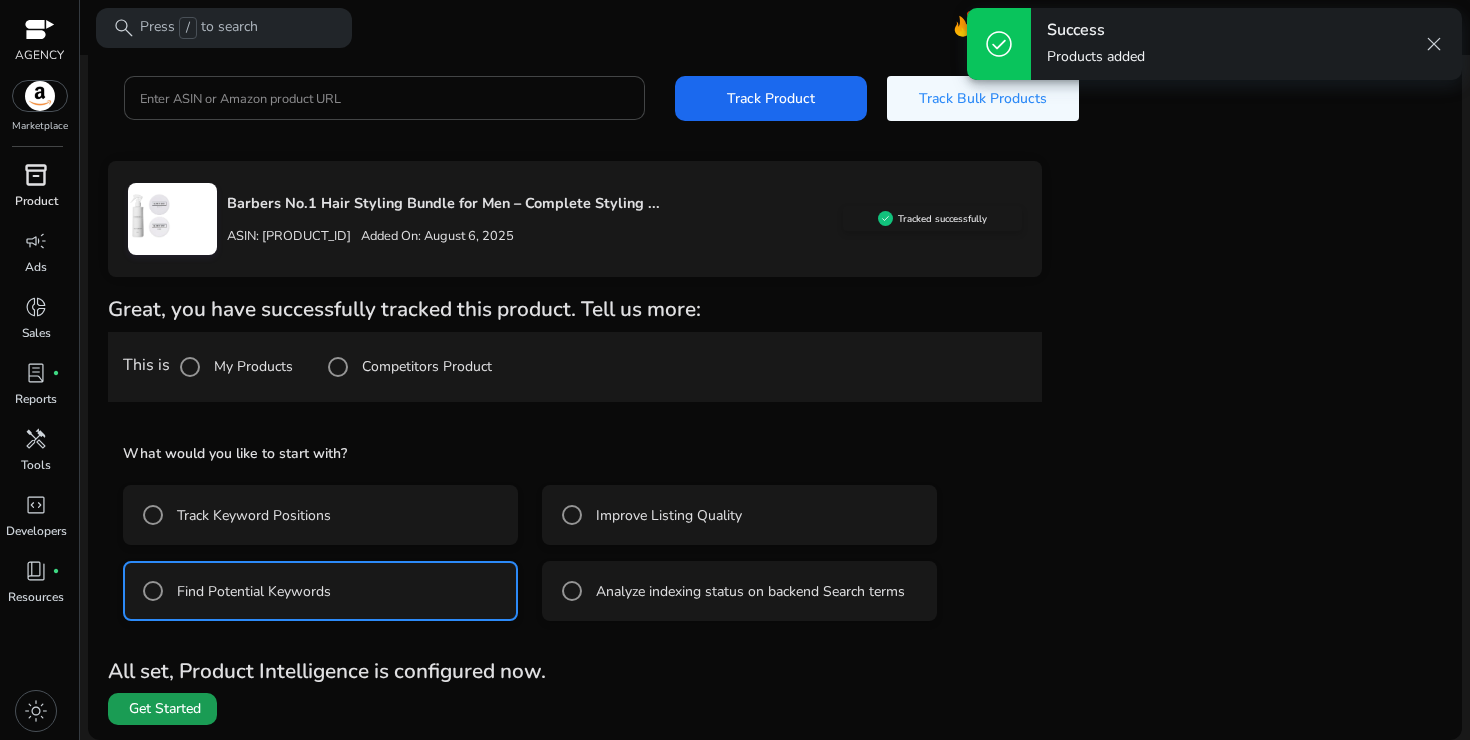 click on "Get Started" at bounding box center [165, 709] 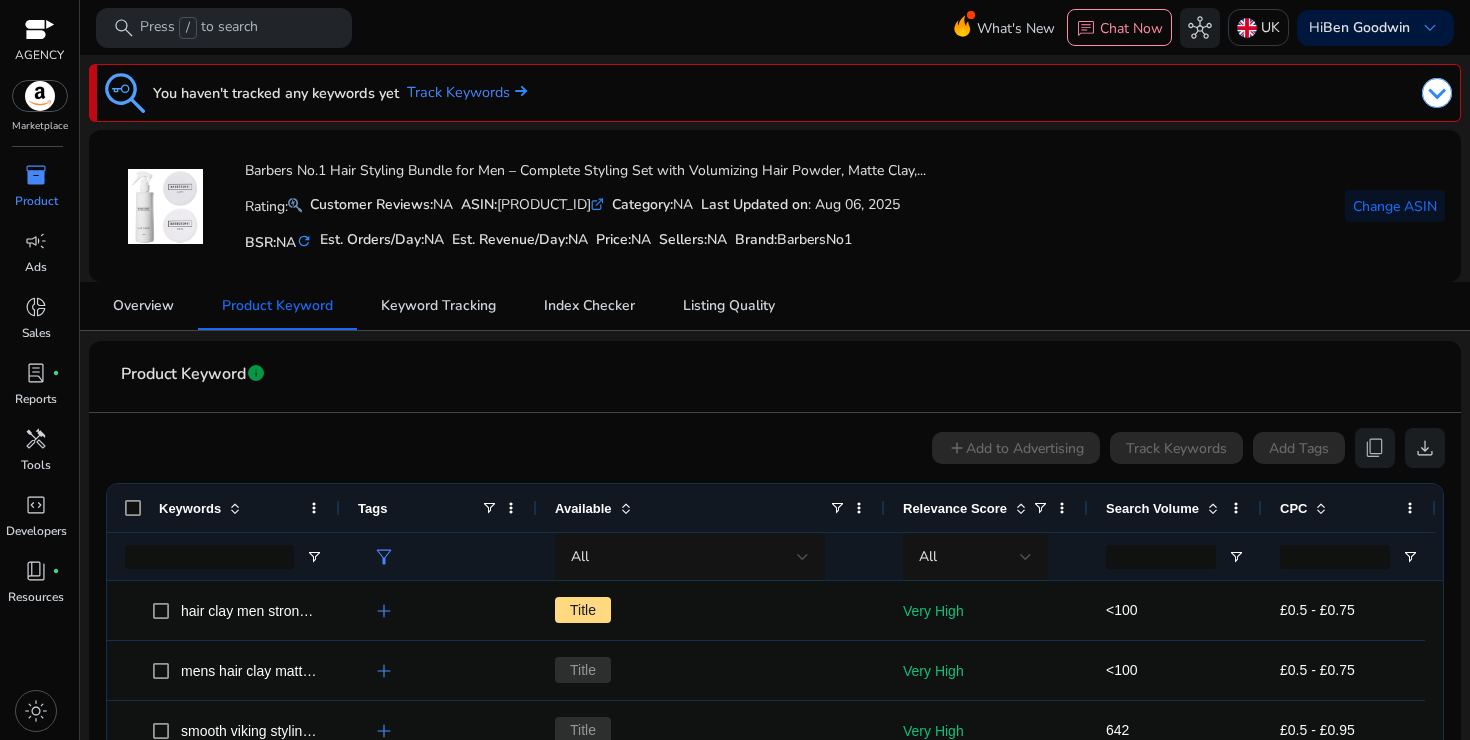 click on "inventory_2" at bounding box center [36, 175] 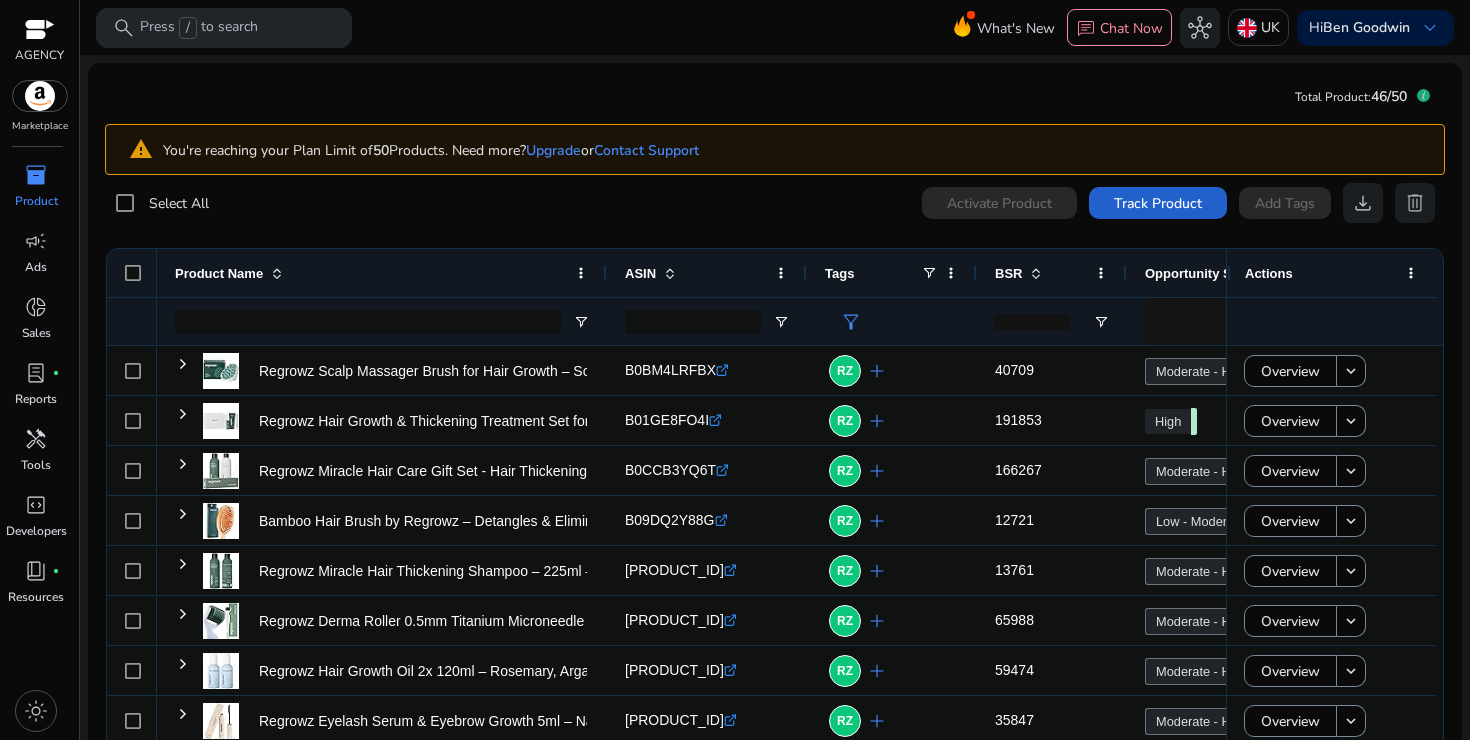 click on "Track Product" 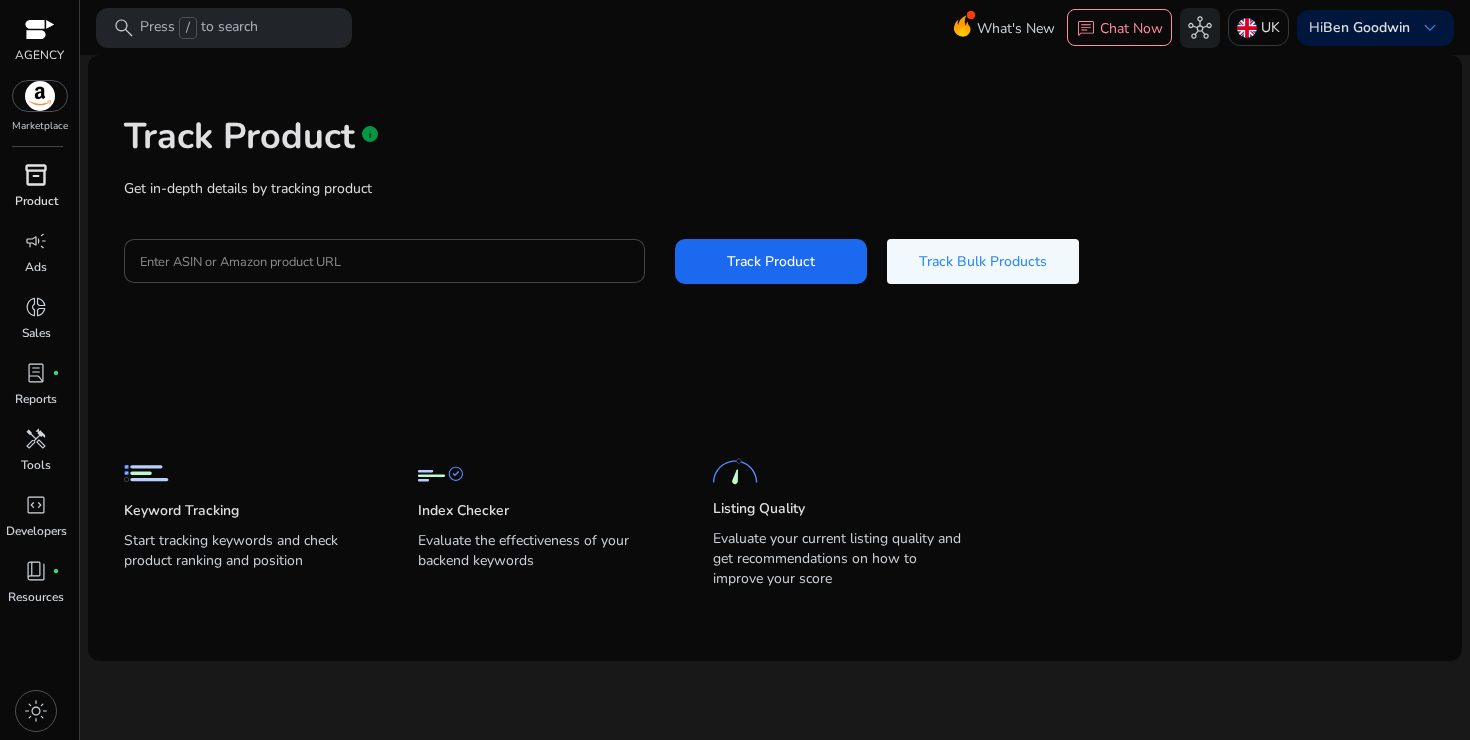 click on "inventory_2" at bounding box center [36, 175] 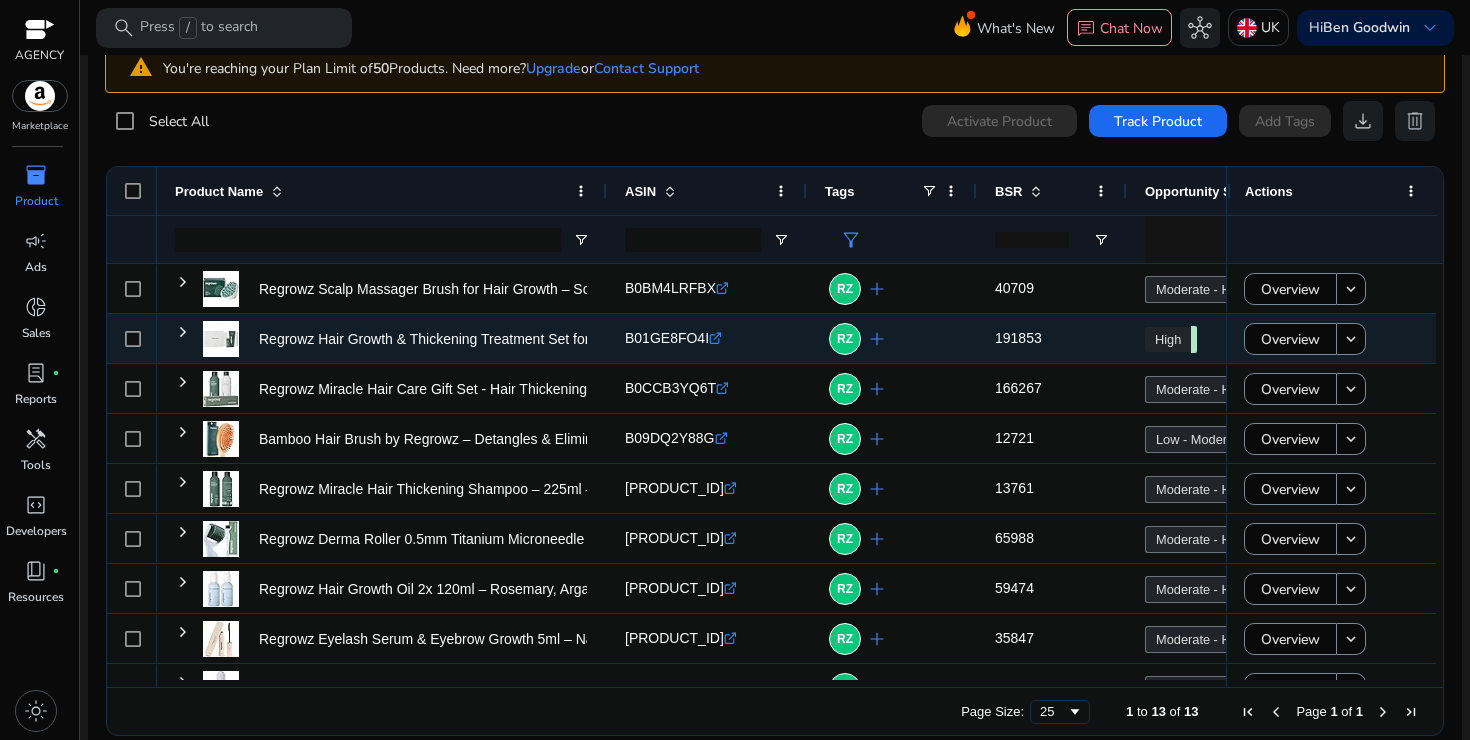 scroll, scrollTop: 104, scrollLeft: 0, axis: vertical 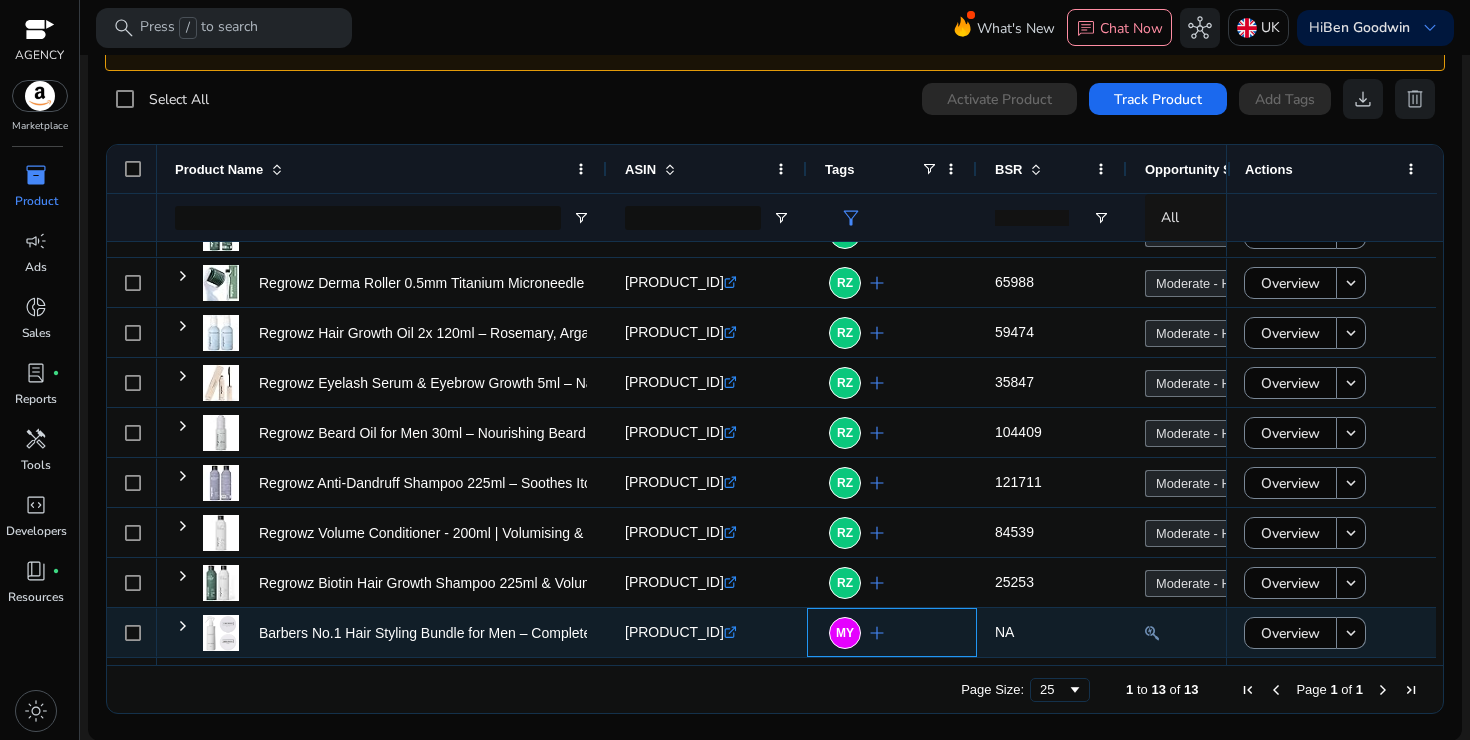 click on "add" 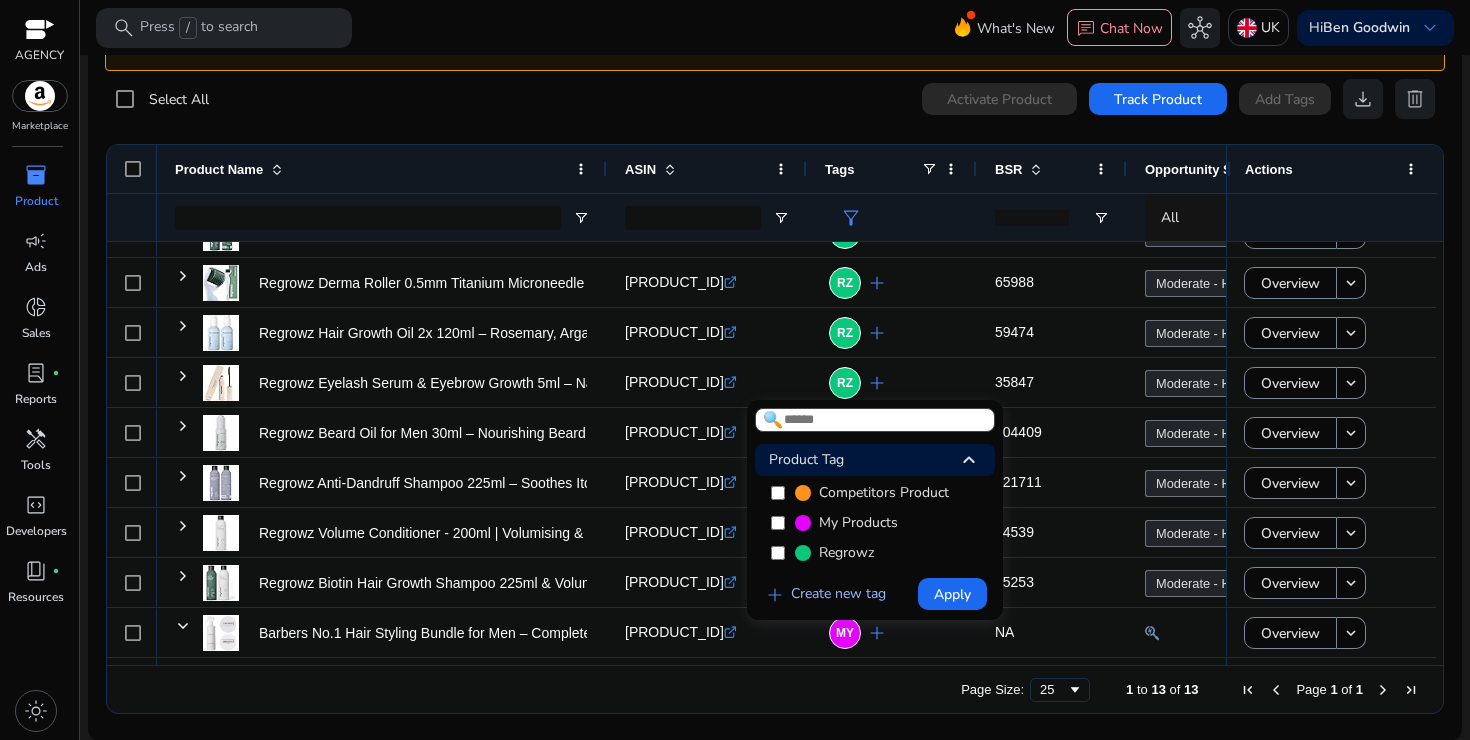 click on "add" at bounding box center [775, 595] 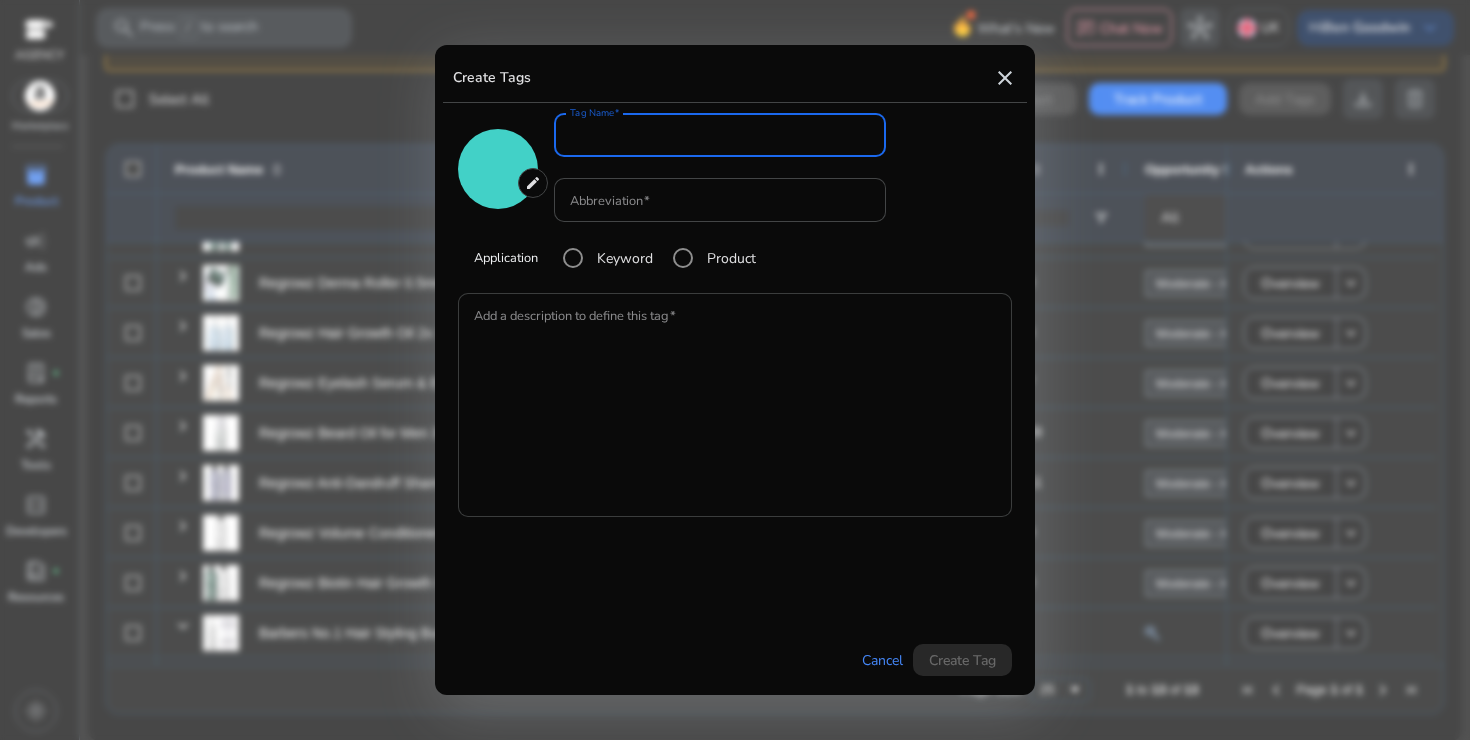 type on "*******" 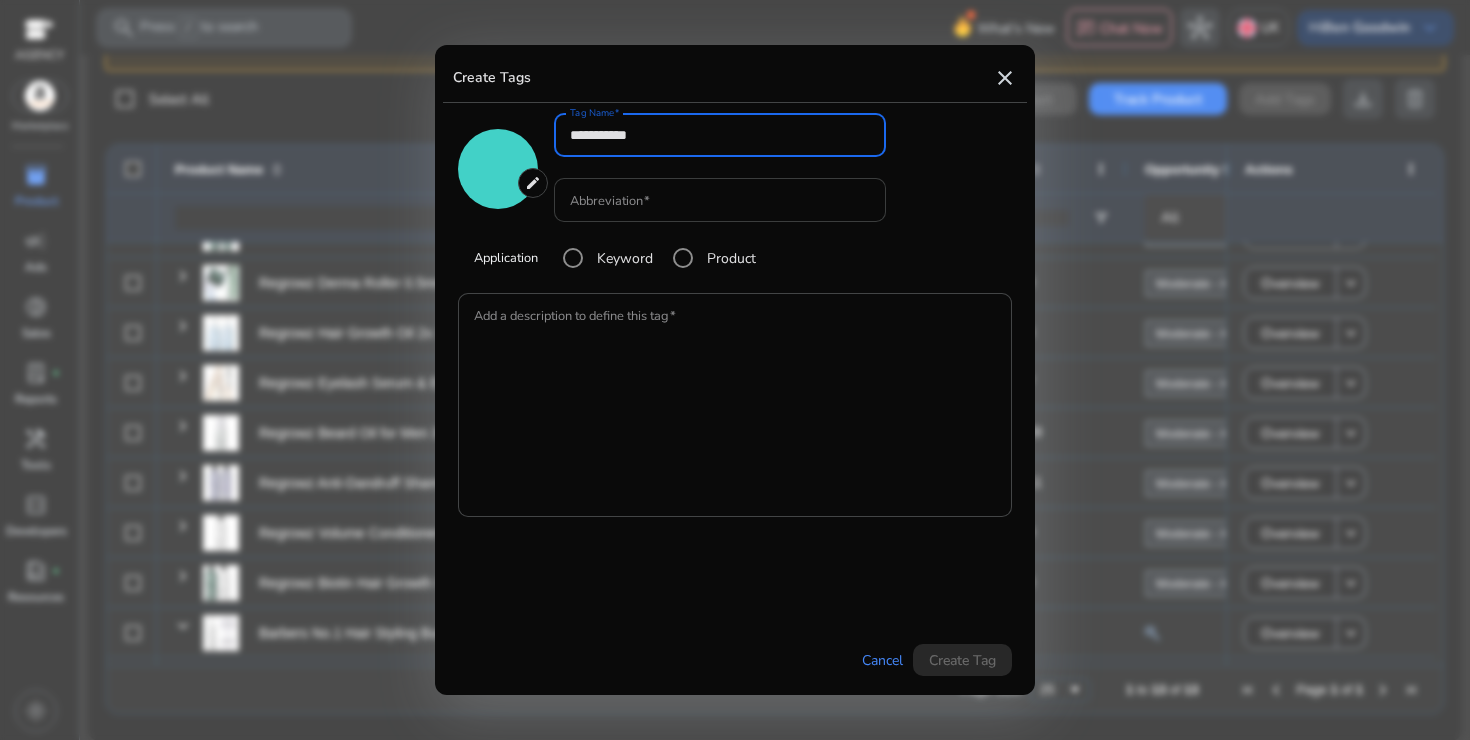type on "**********" 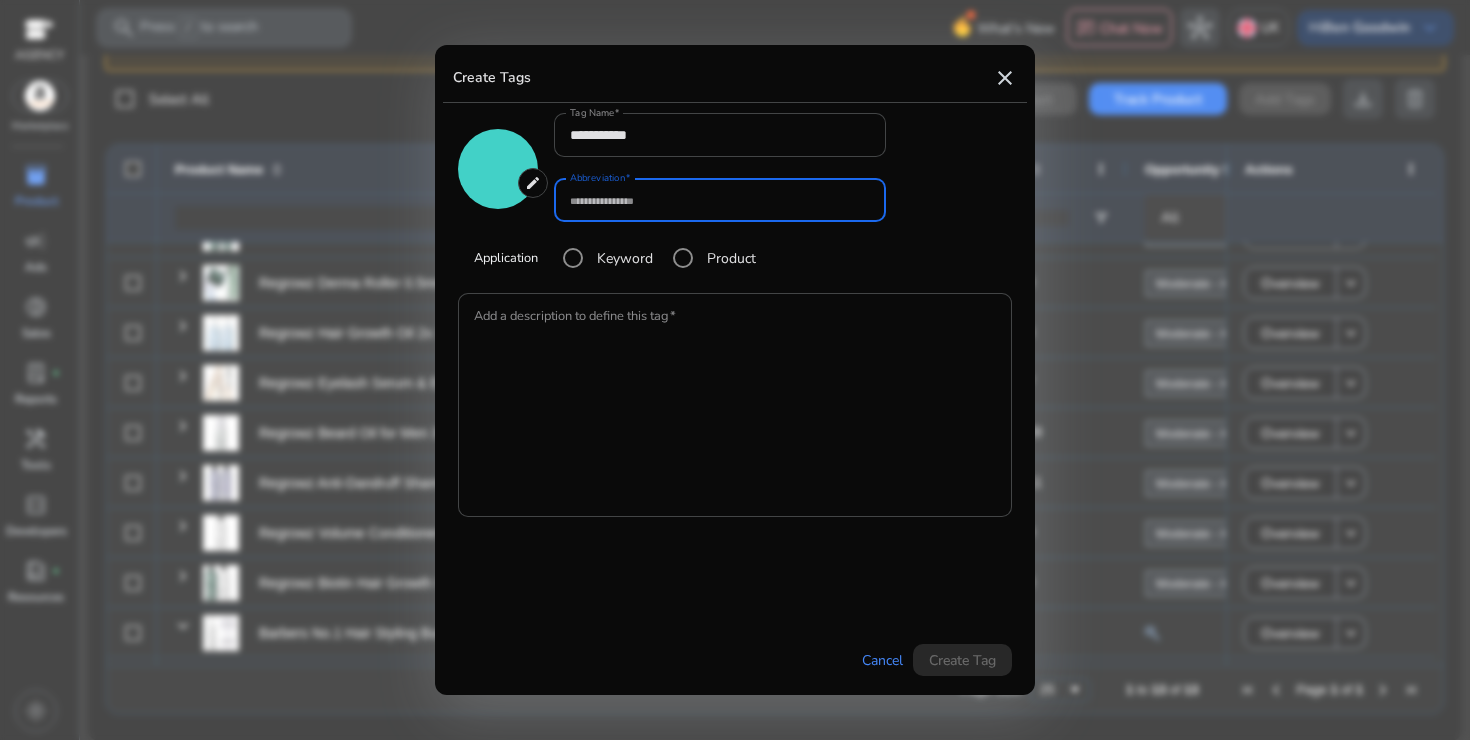 click on "Abbreviation" at bounding box center (720, 200) 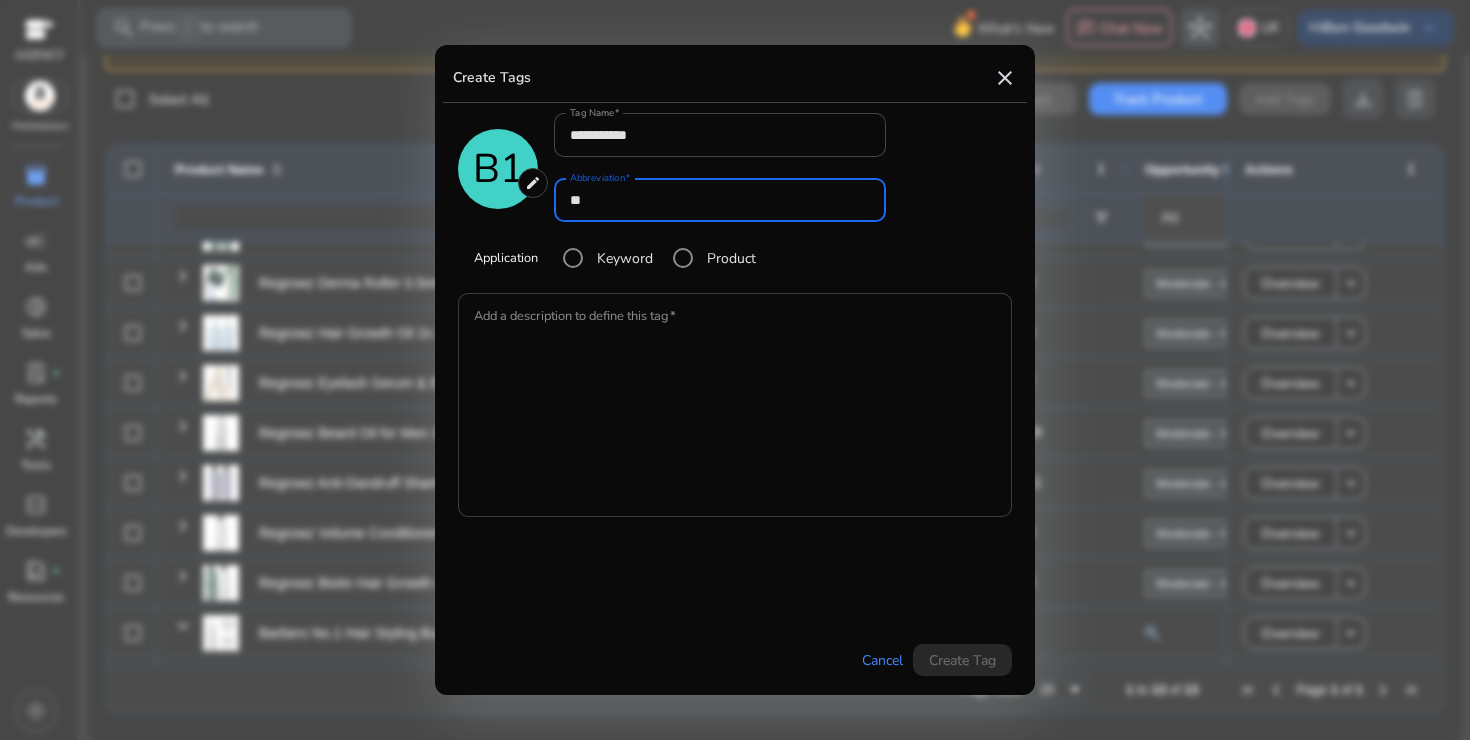 type on "**" 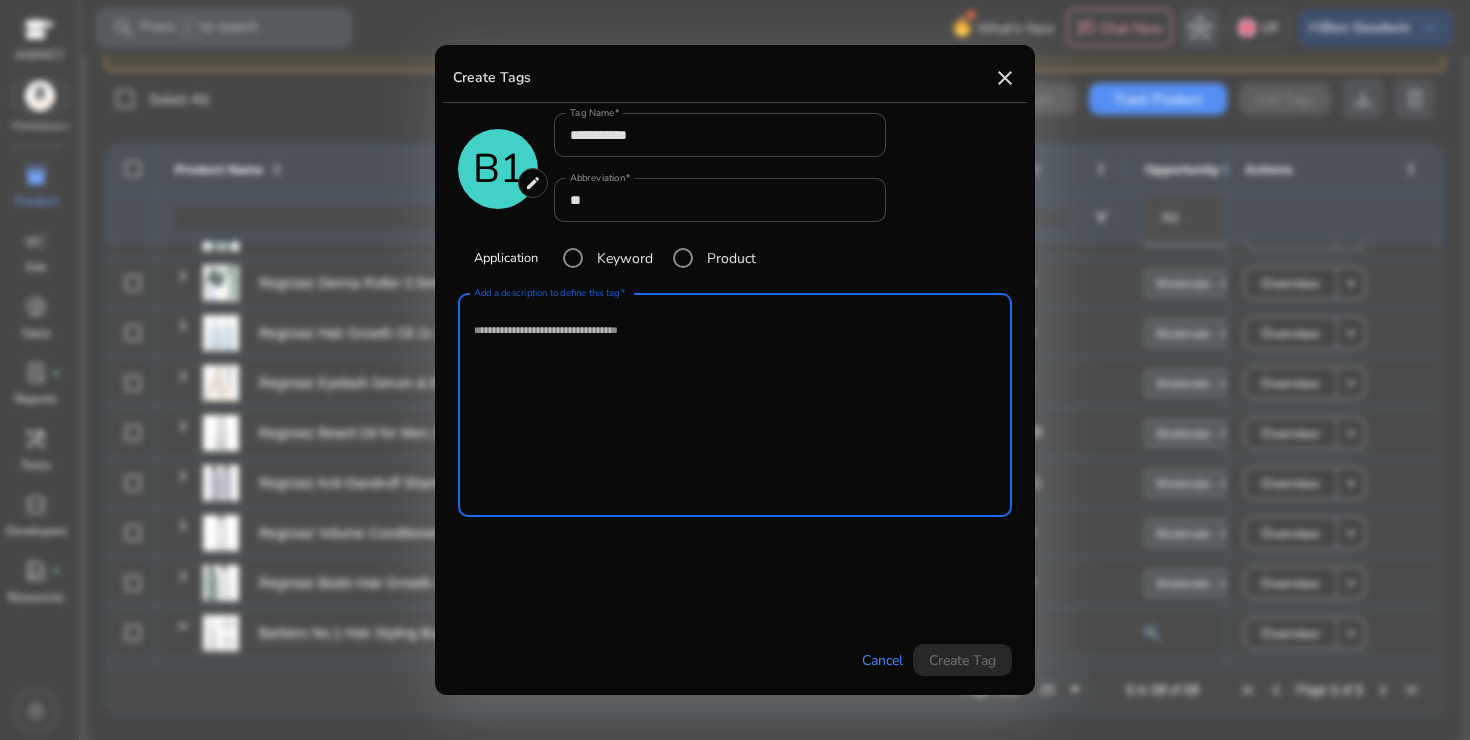 click on "Add a description to define this tag" at bounding box center [735, 405] 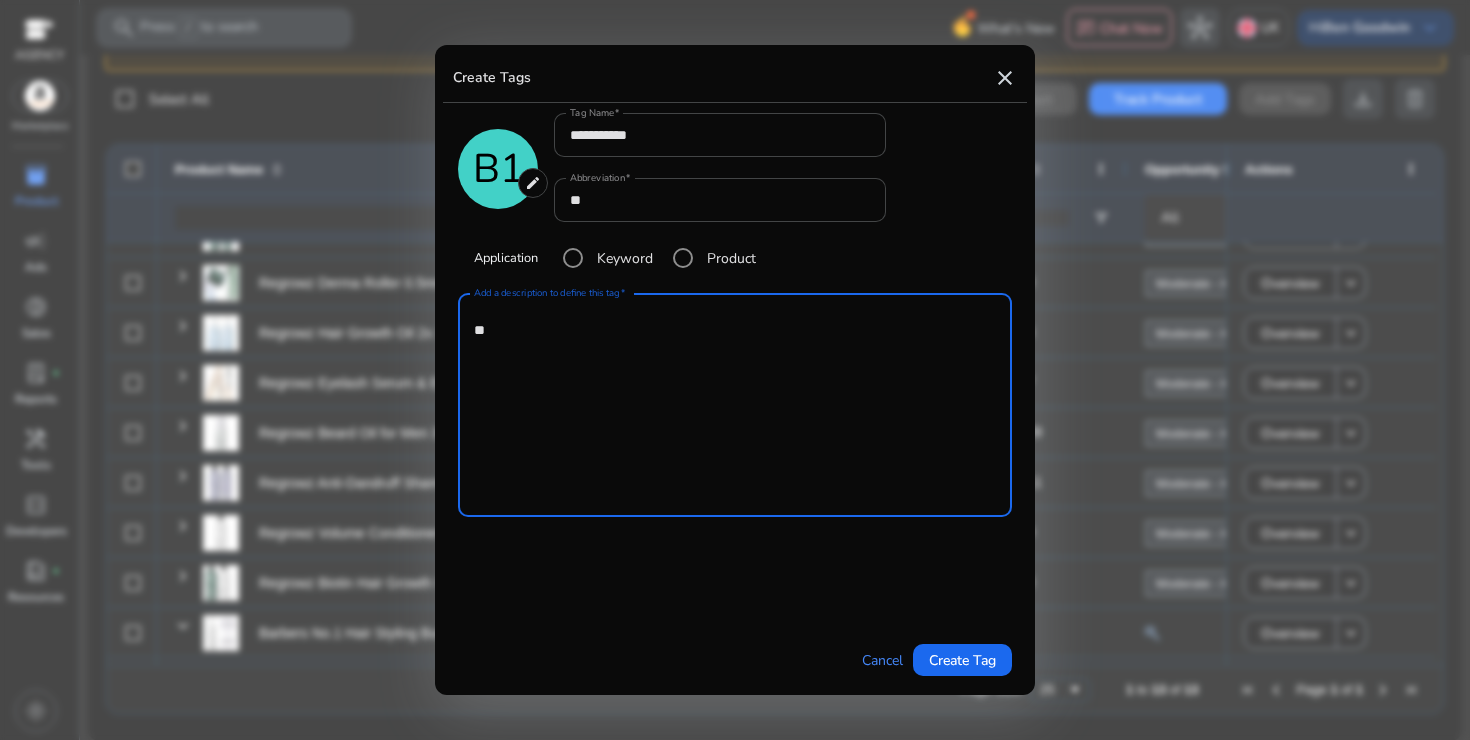 type on "*" 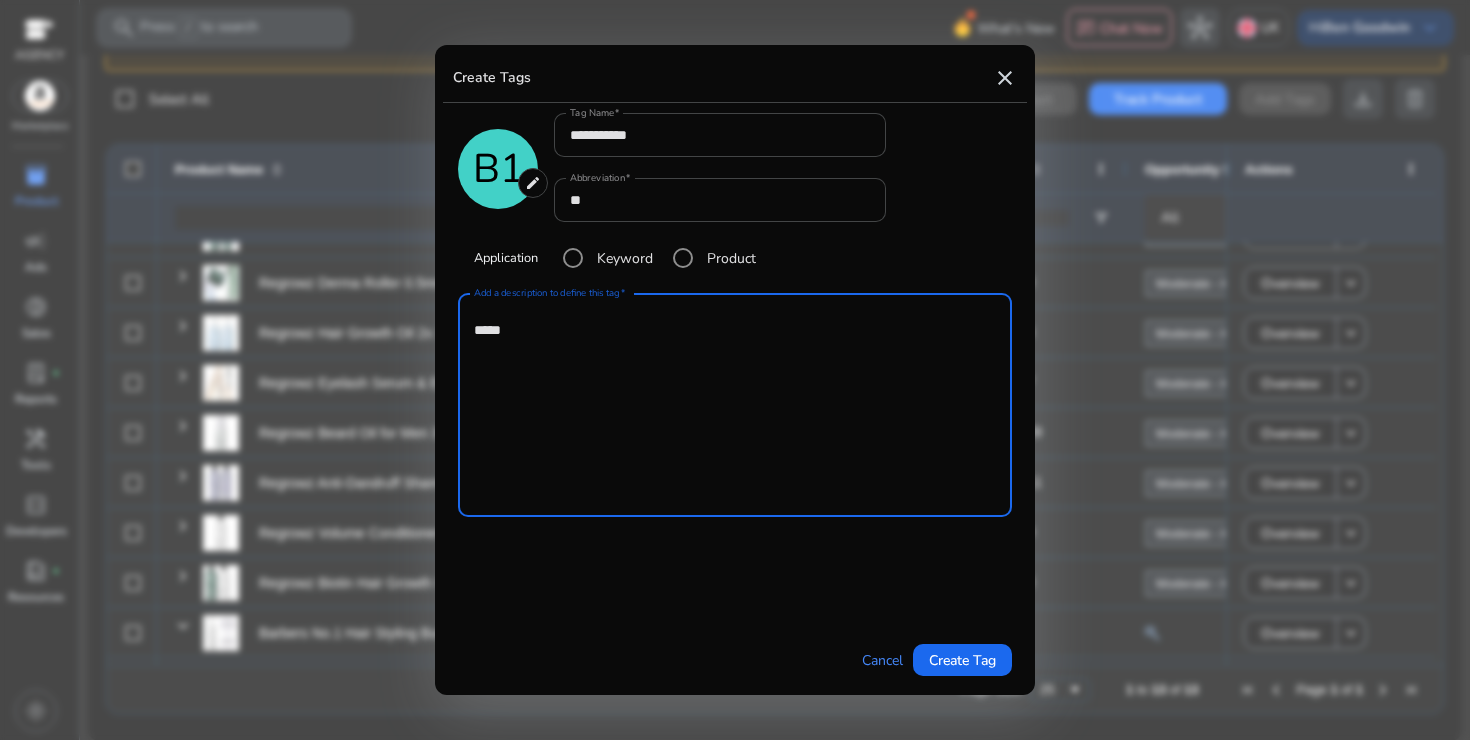 type on "******" 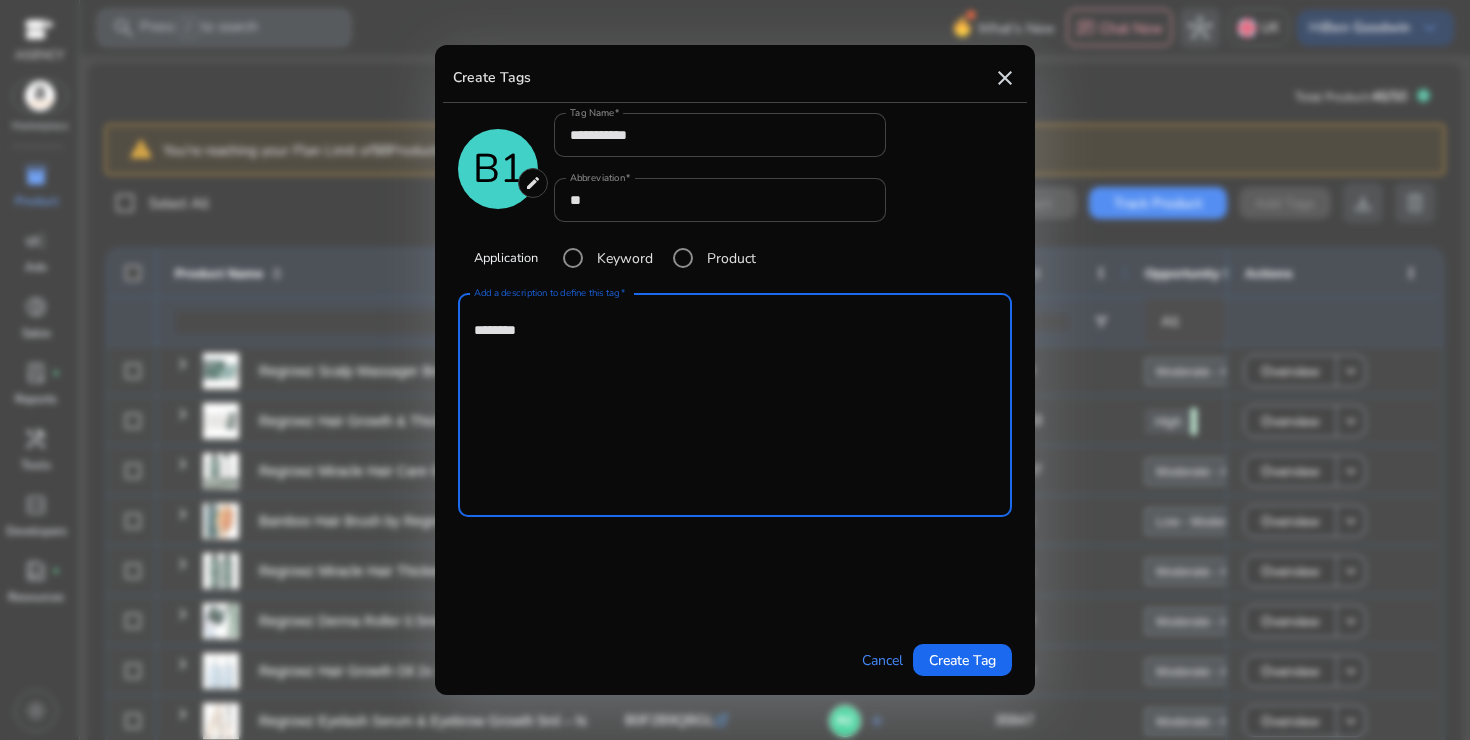 scroll, scrollTop: 0, scrollLeft: 0, axis: both 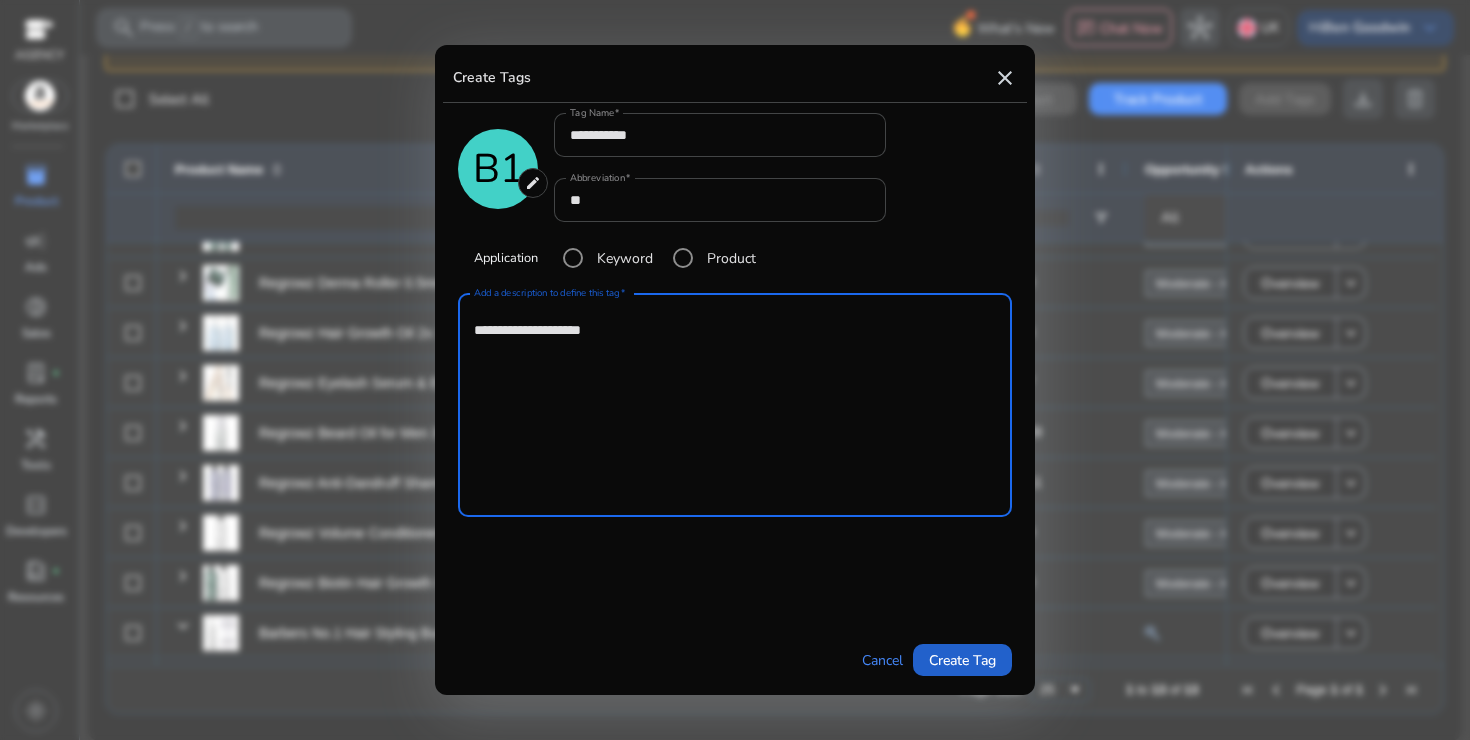 type on "**********" 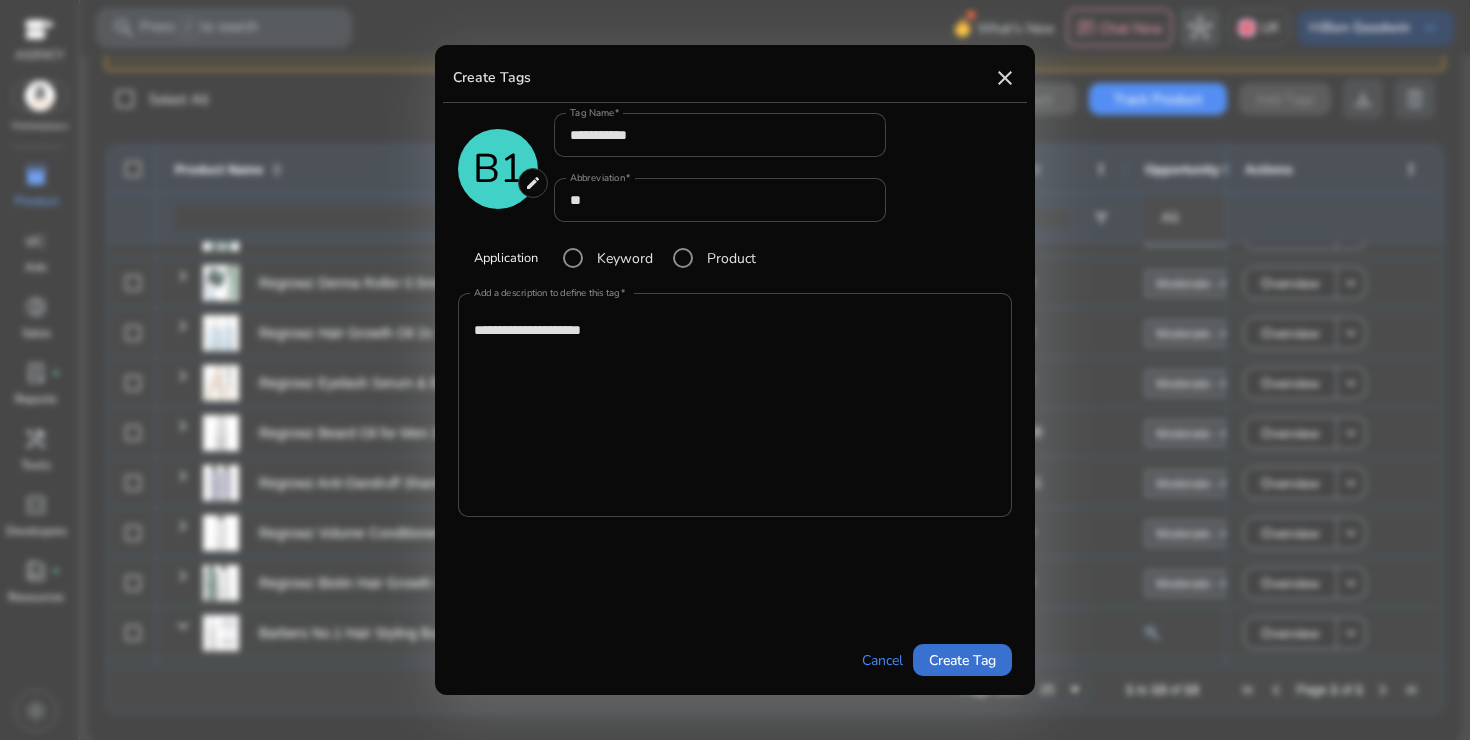 type on "*******" 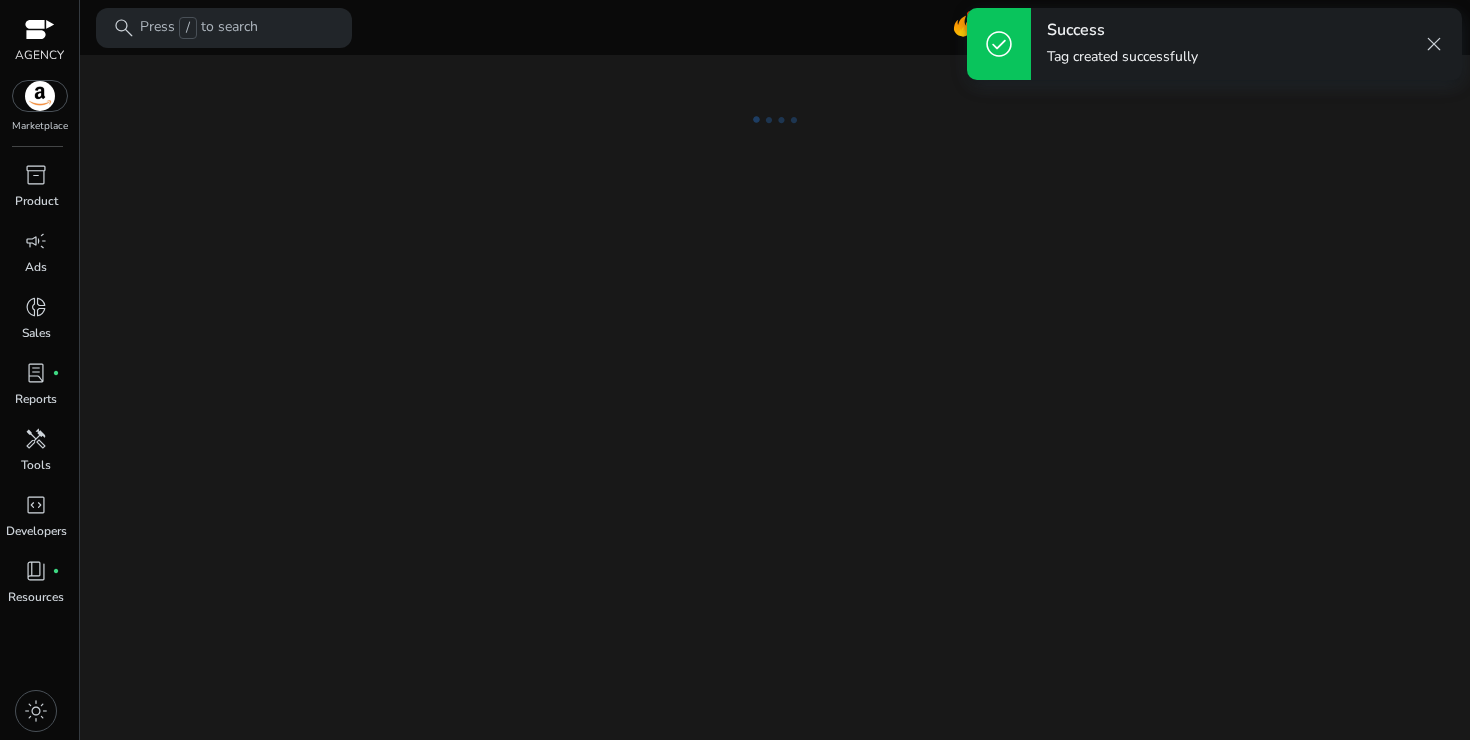 scroll, scrollTop: 0, scrollLeft: 0, axis: both 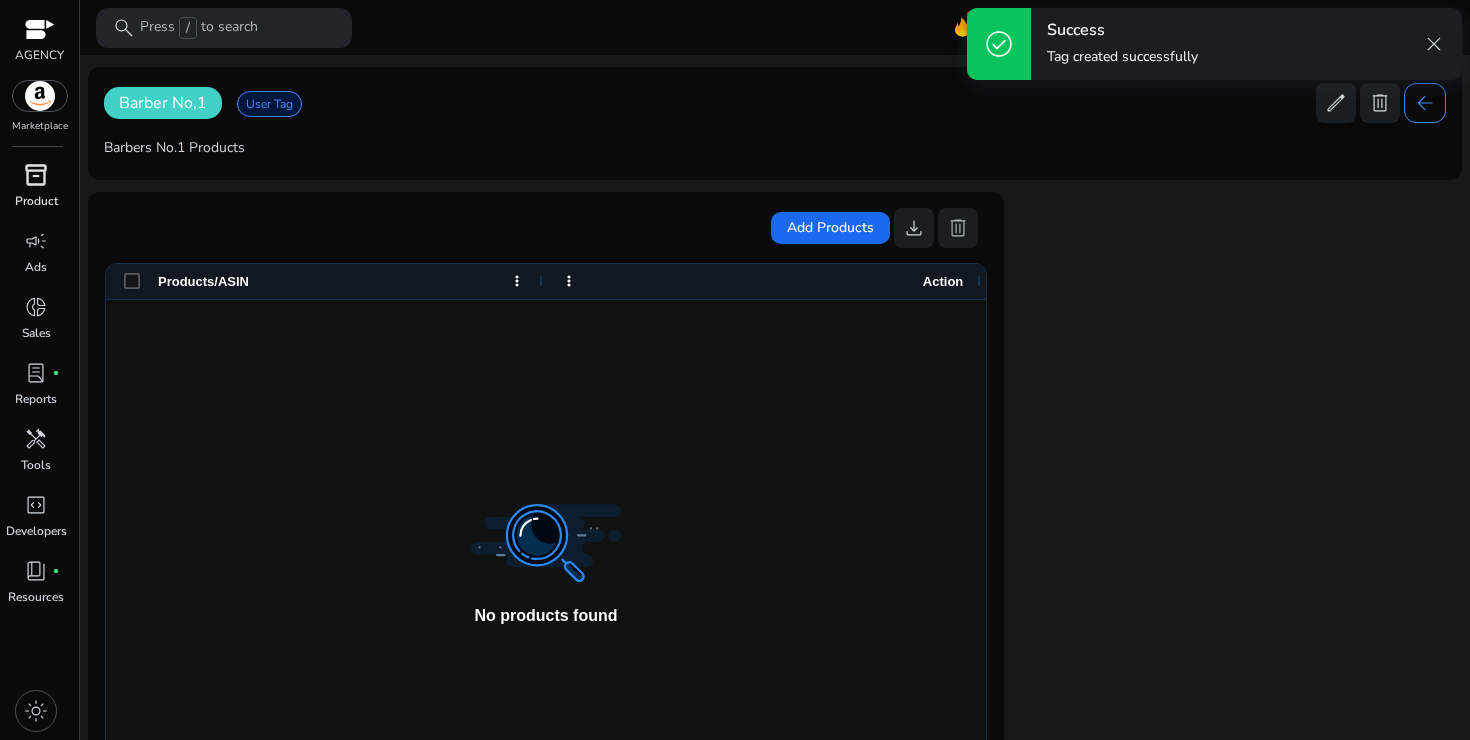 click on "inventory_2" at bounding box center [36, 175] 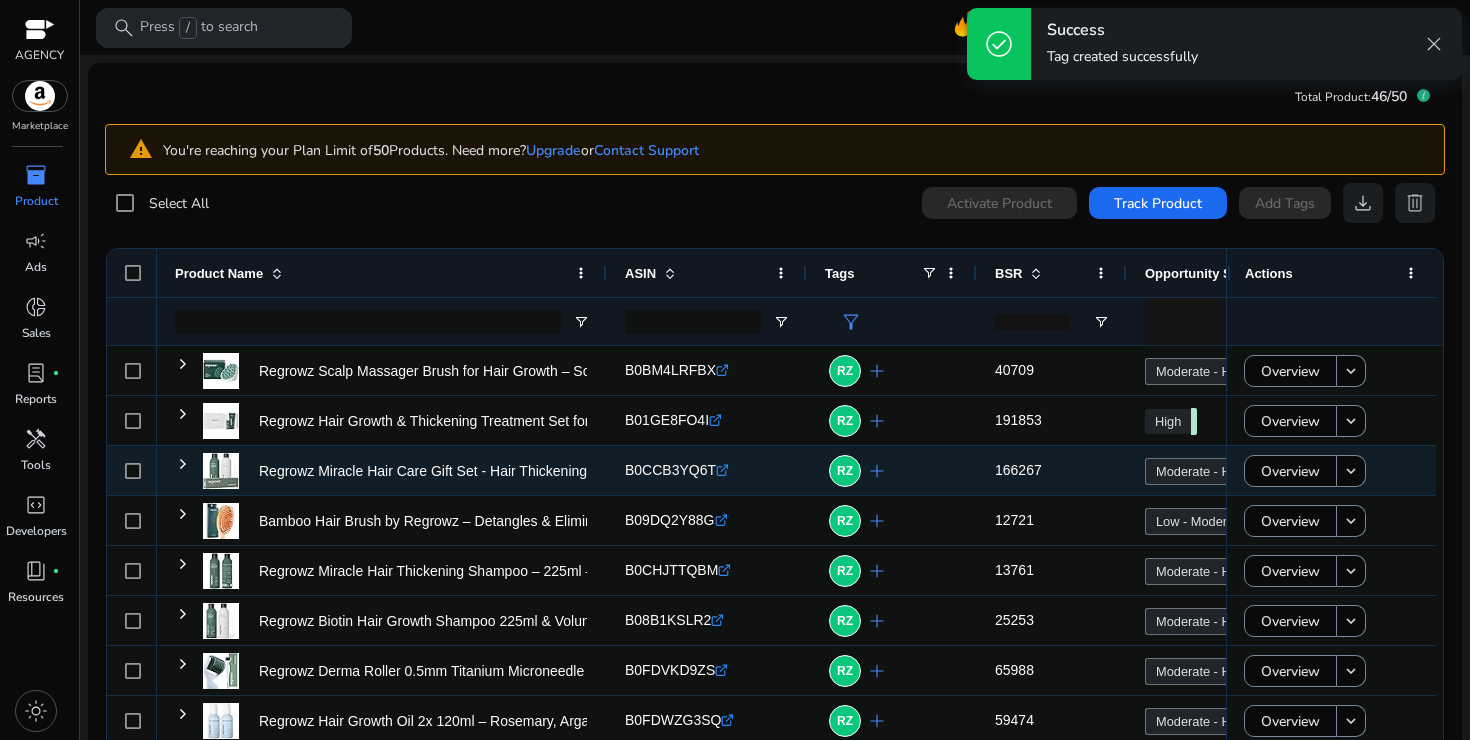 scroll, scrollTop: 190, scrollLeft: 0, axis: vertical 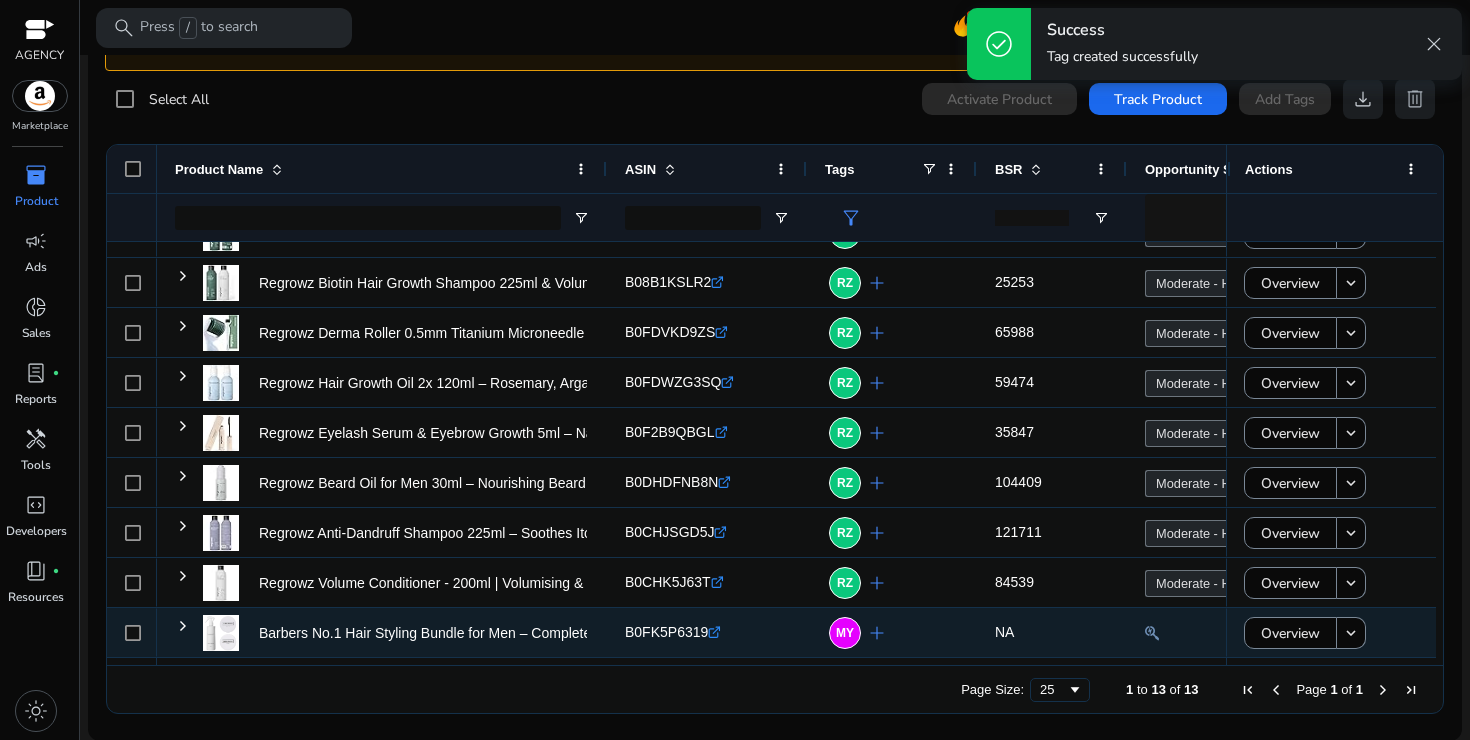 click on "add" 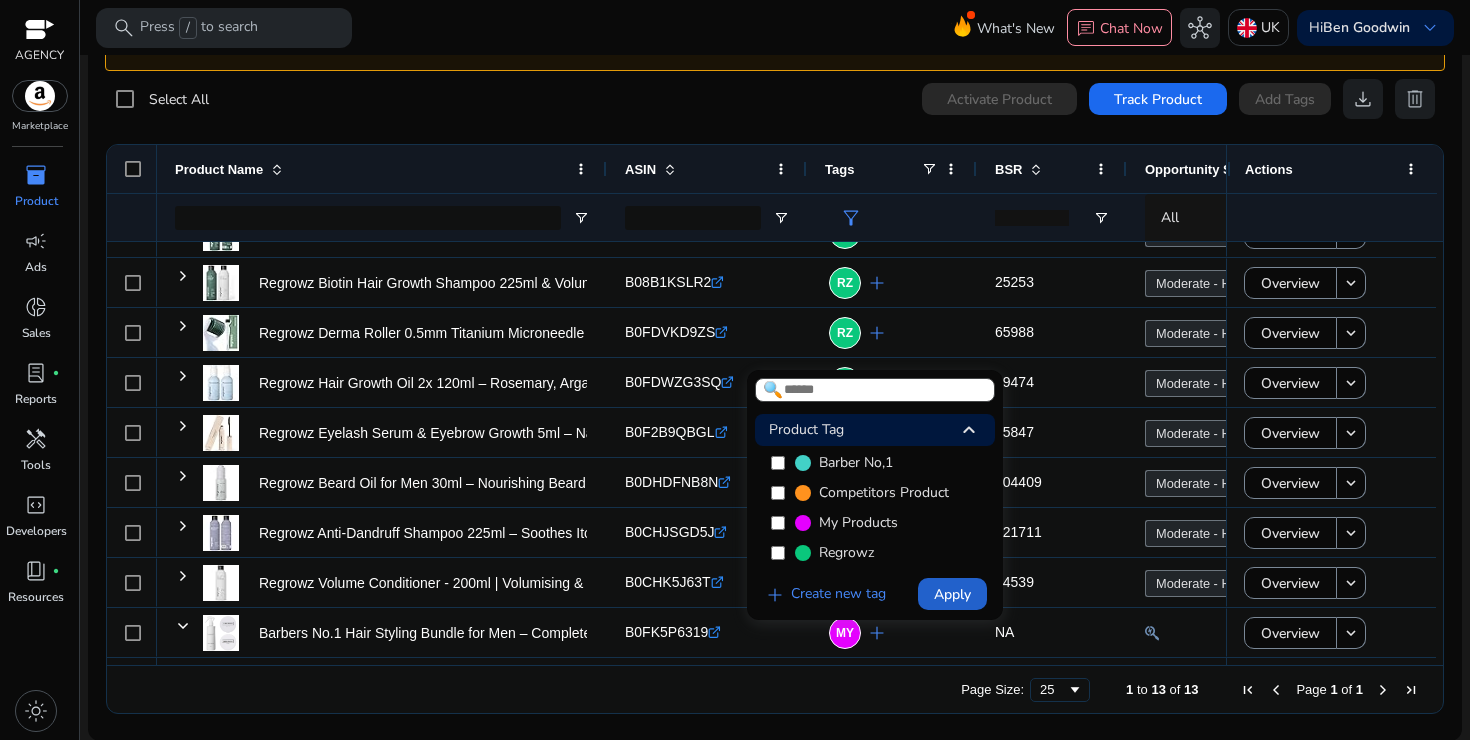 click on "Apply" at bounding box center [952, 594] 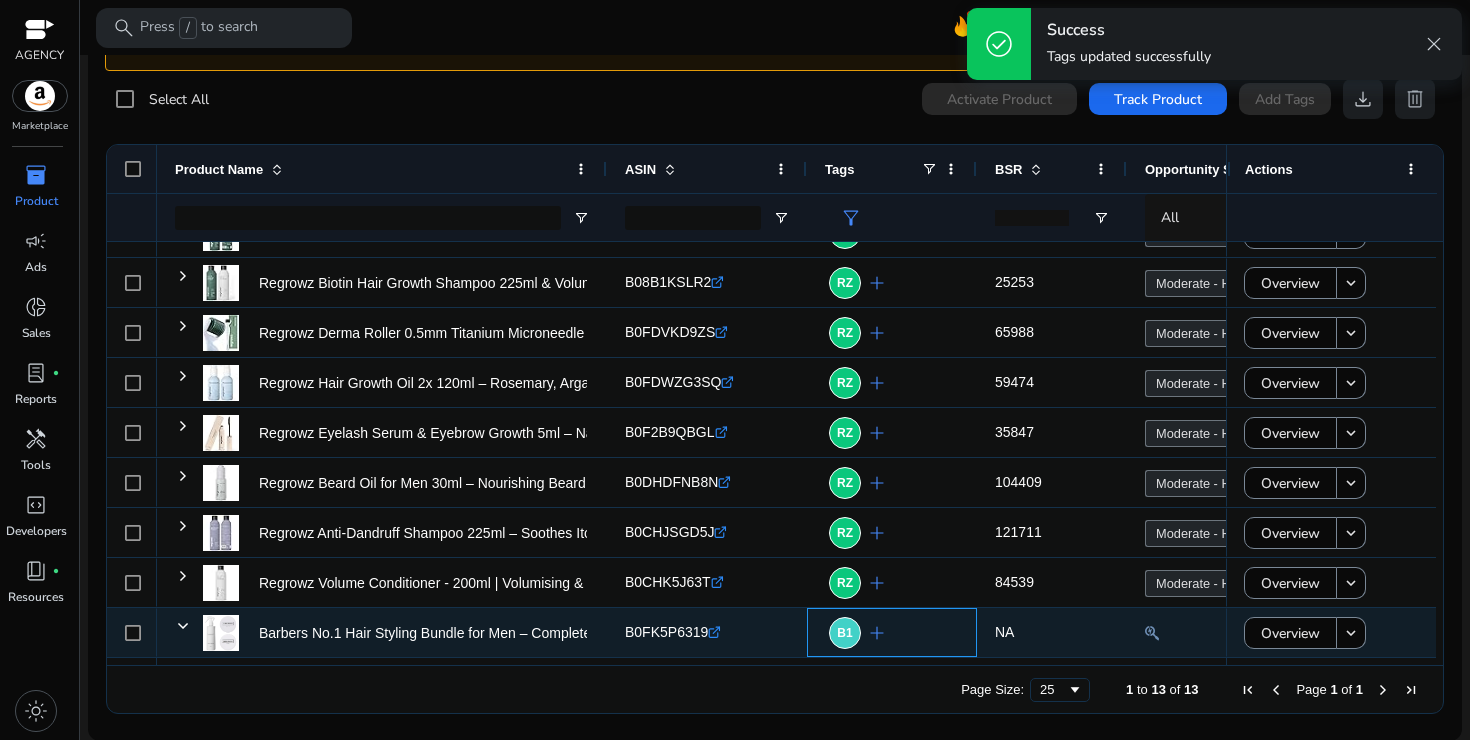 click on "add" 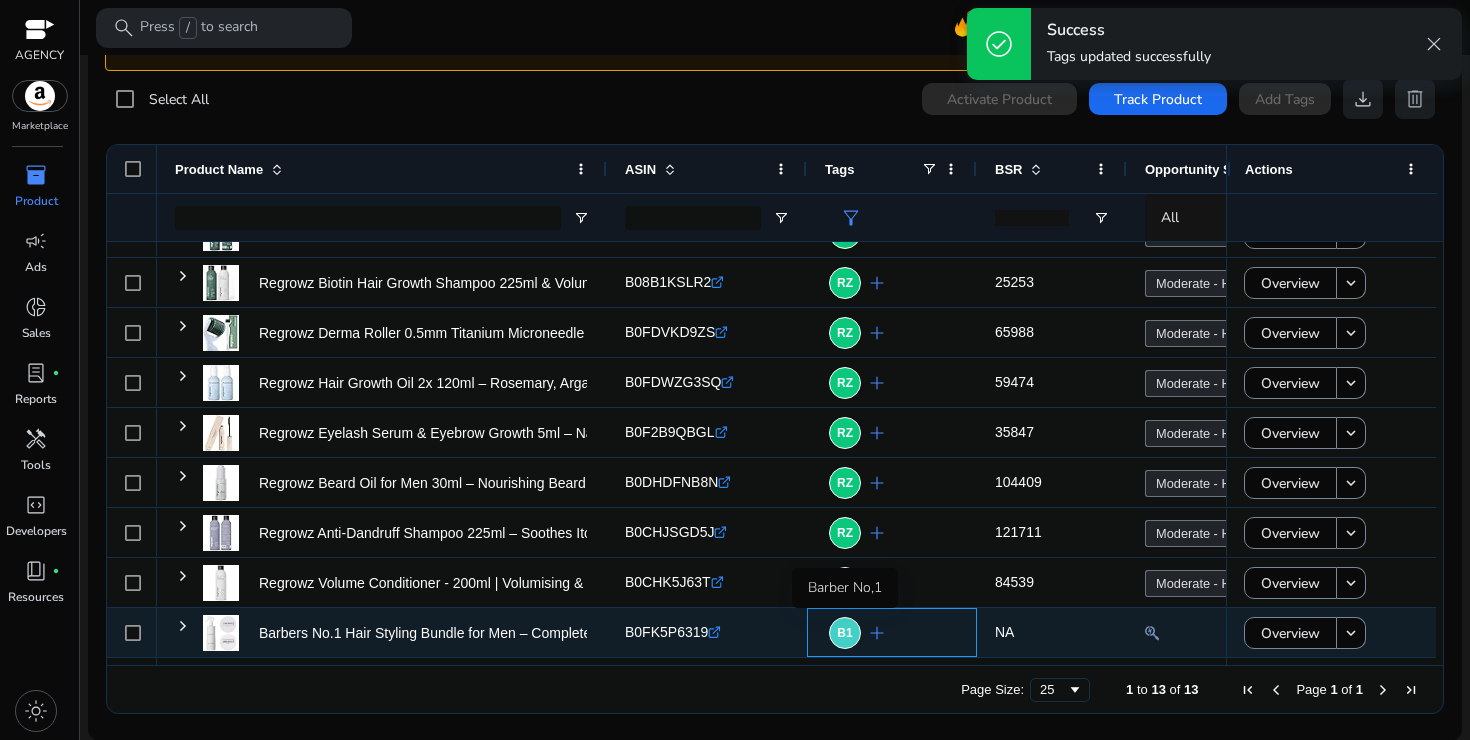 click on "B1" 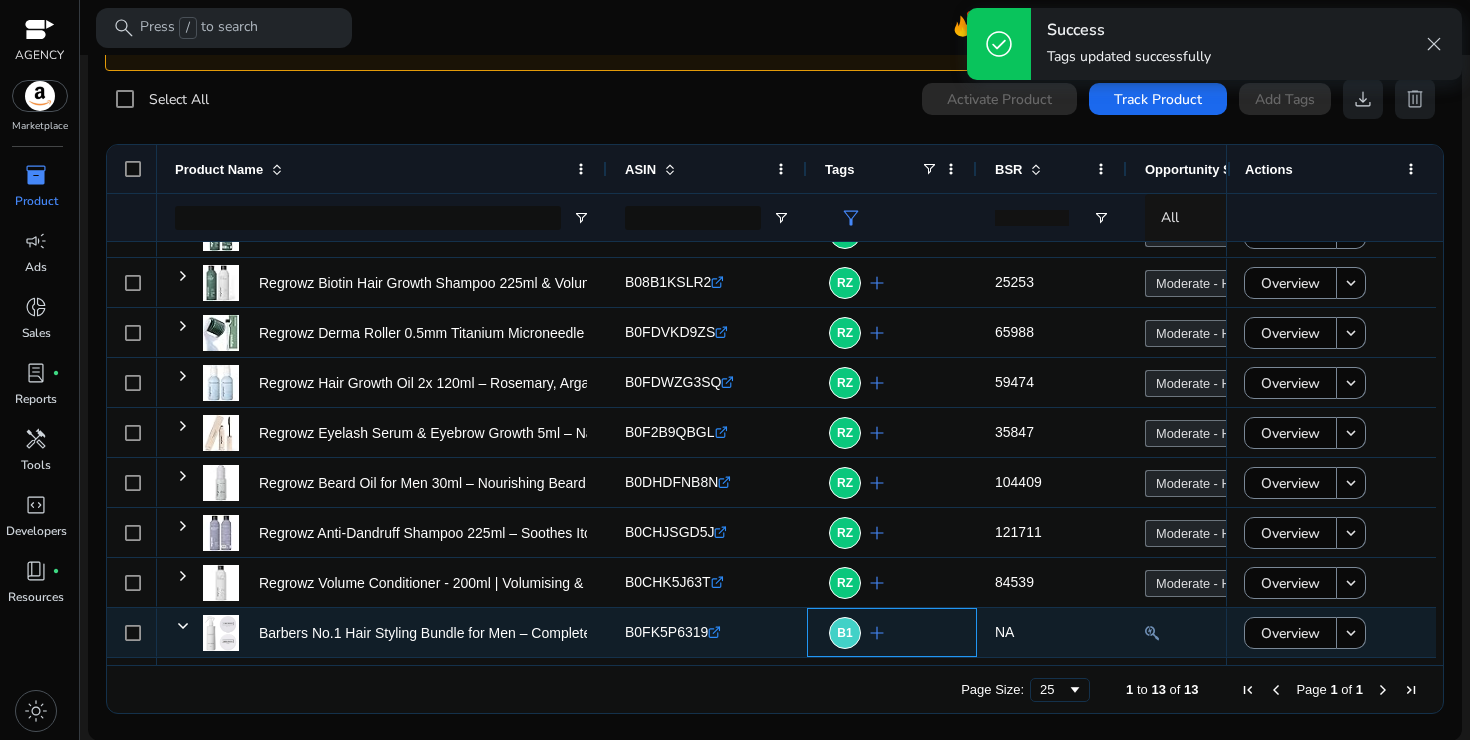 click on "add" 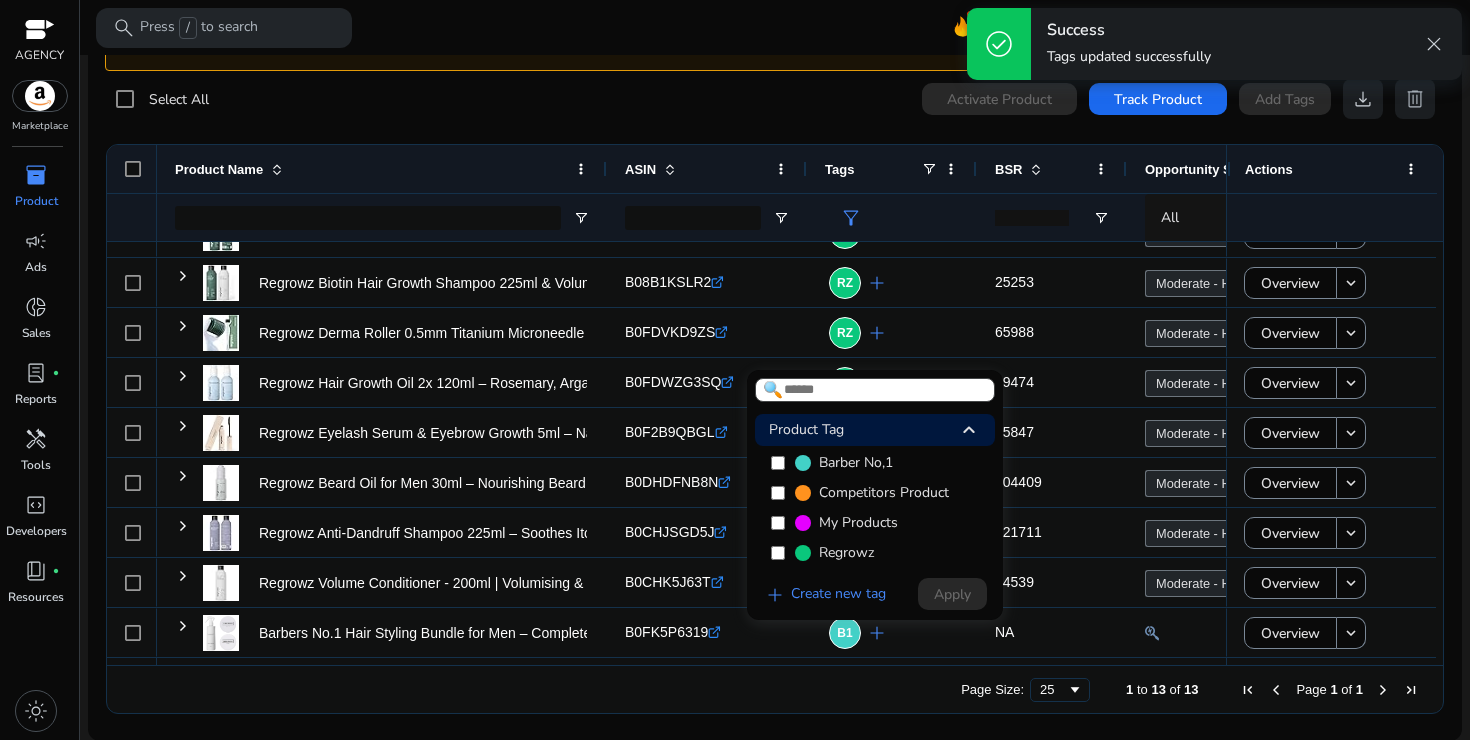 click on "Barber No,1" at bounding box center [856, 463] 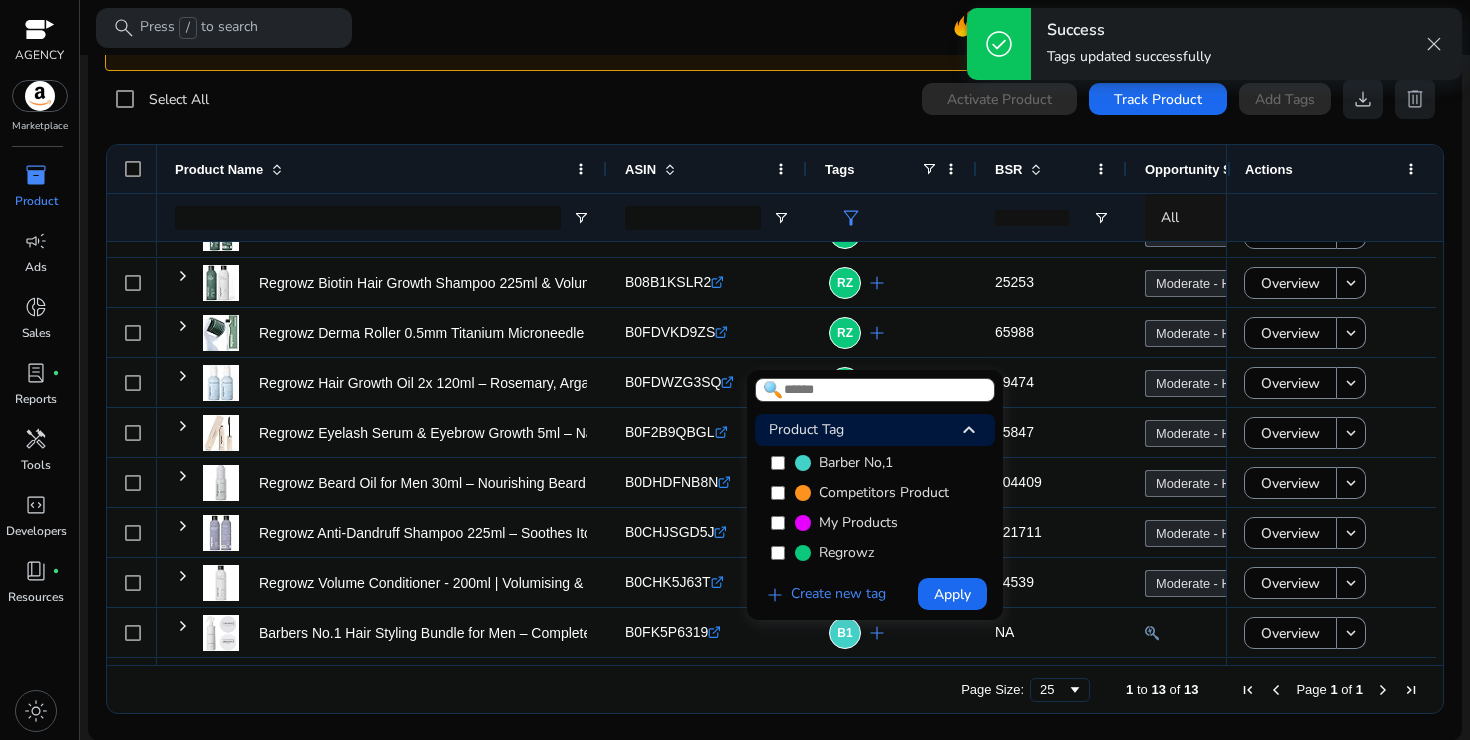 click on "Barber No,1" at bounding box center [856, 463] 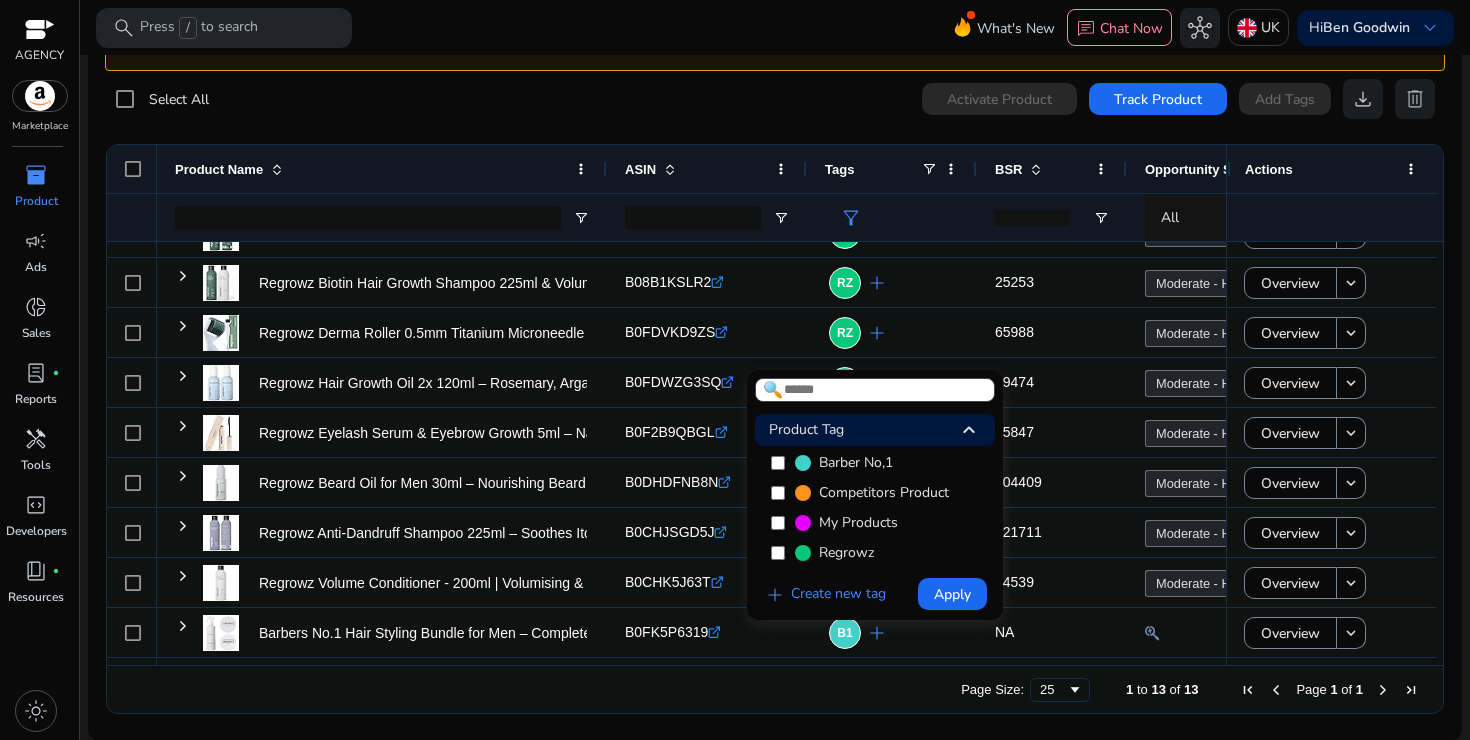 click on "Barber No,1" at bounding box center [856, 463] 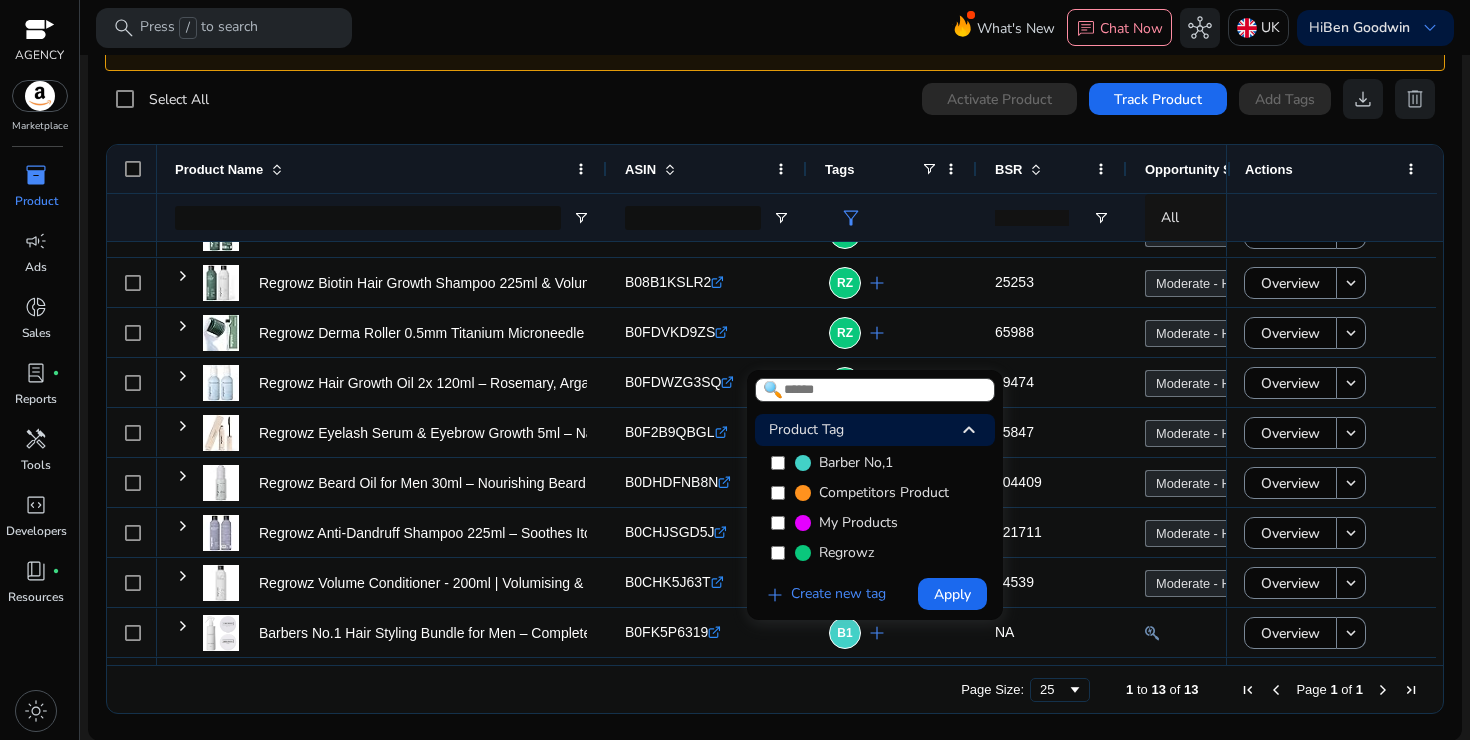 click on "Barber No,1" at bounding box center (856, 463) 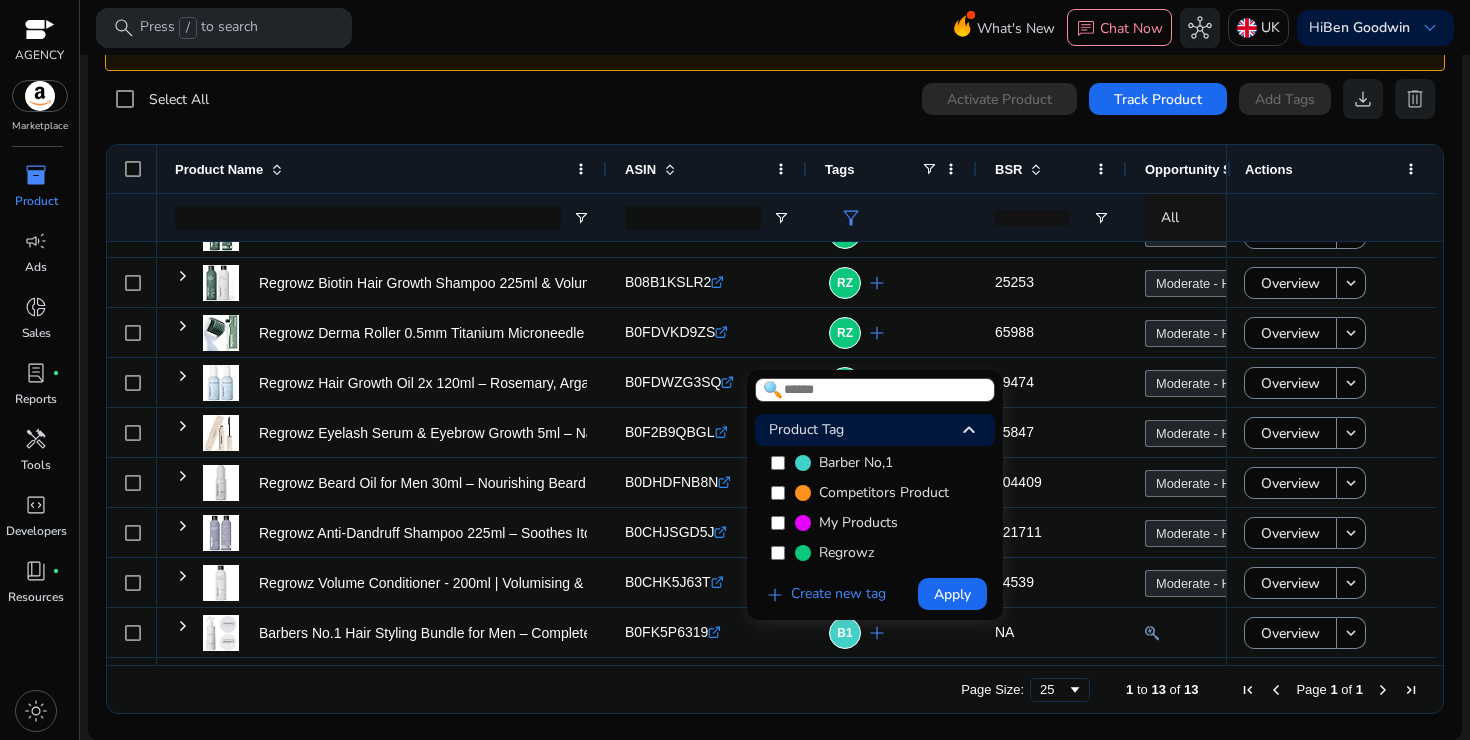 click at bounding box center (803, 463) 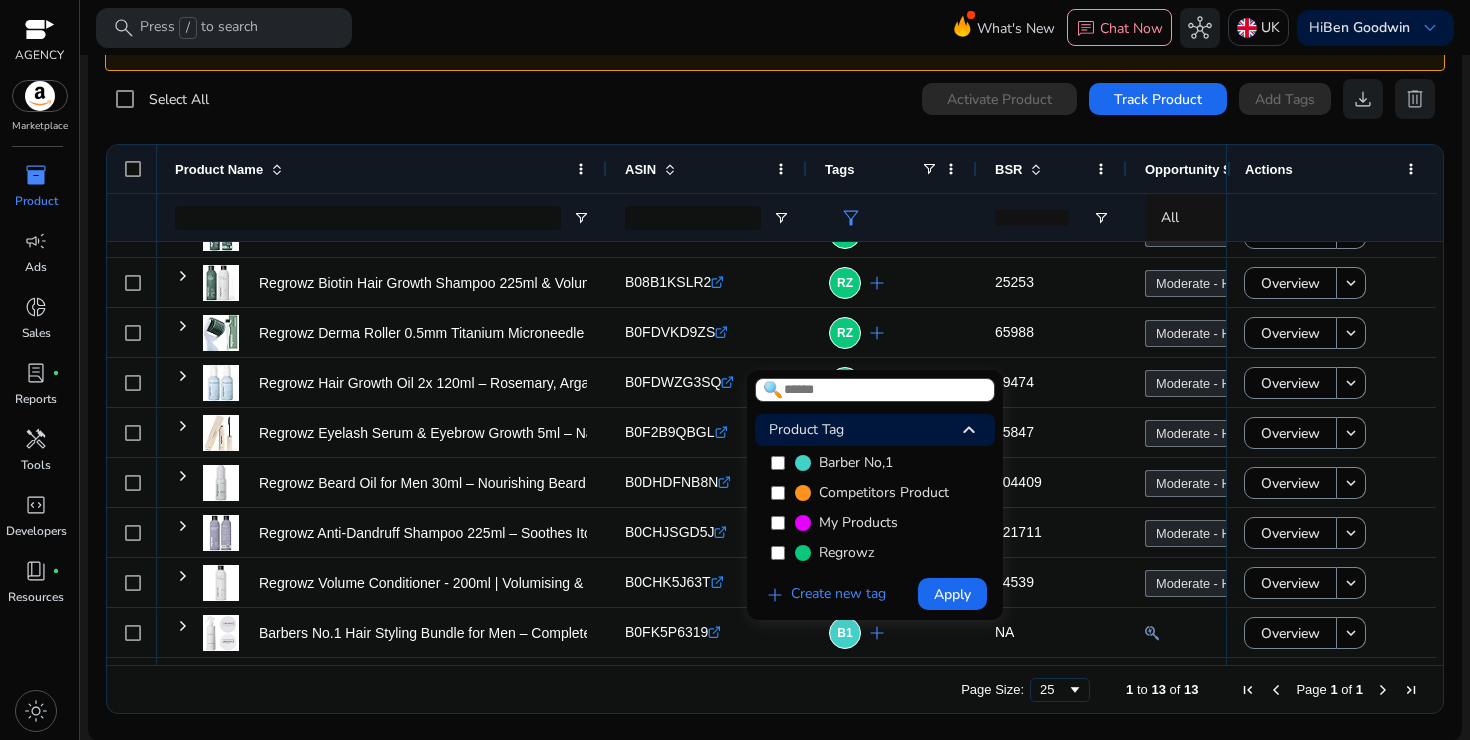 click on "Barber No,1" at bounding box center (875, 463) 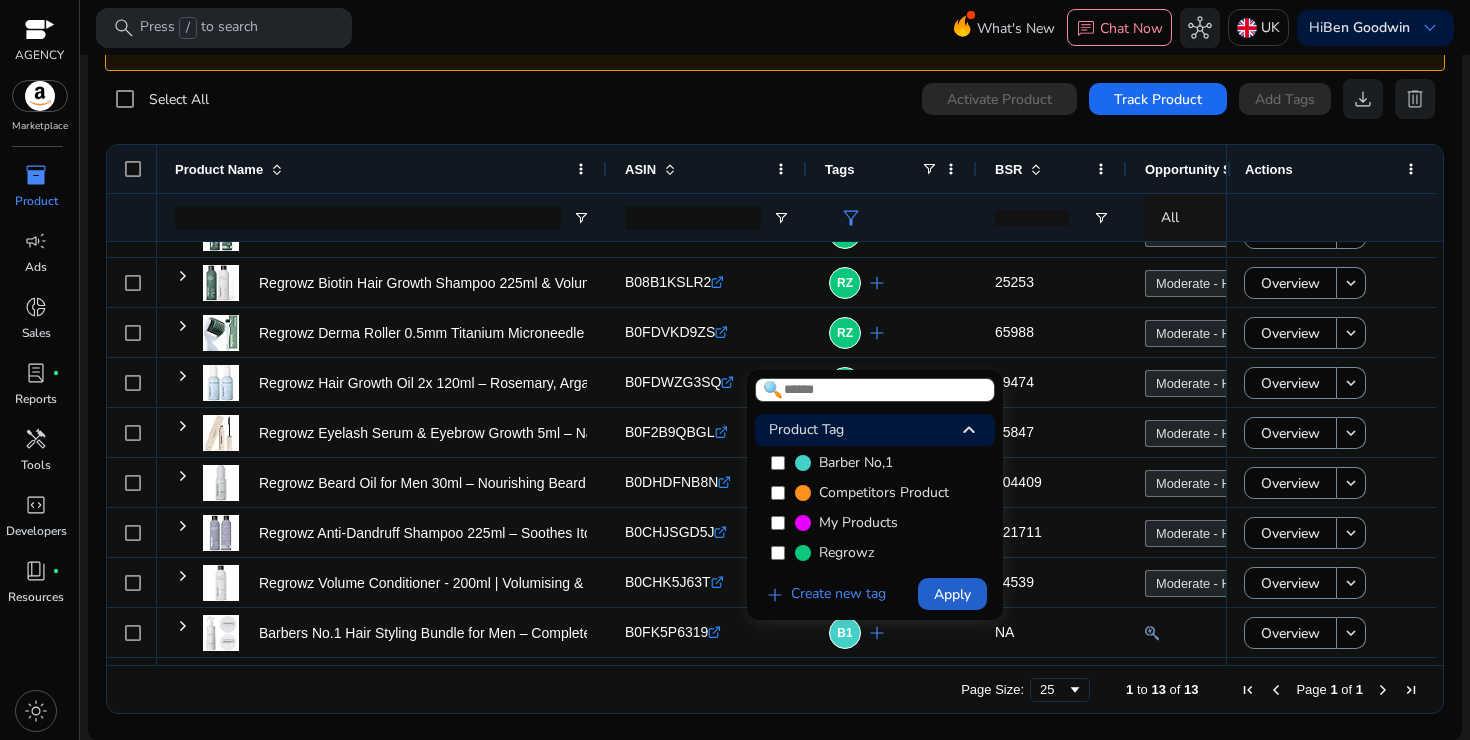 click at bounding box center [952, 594] 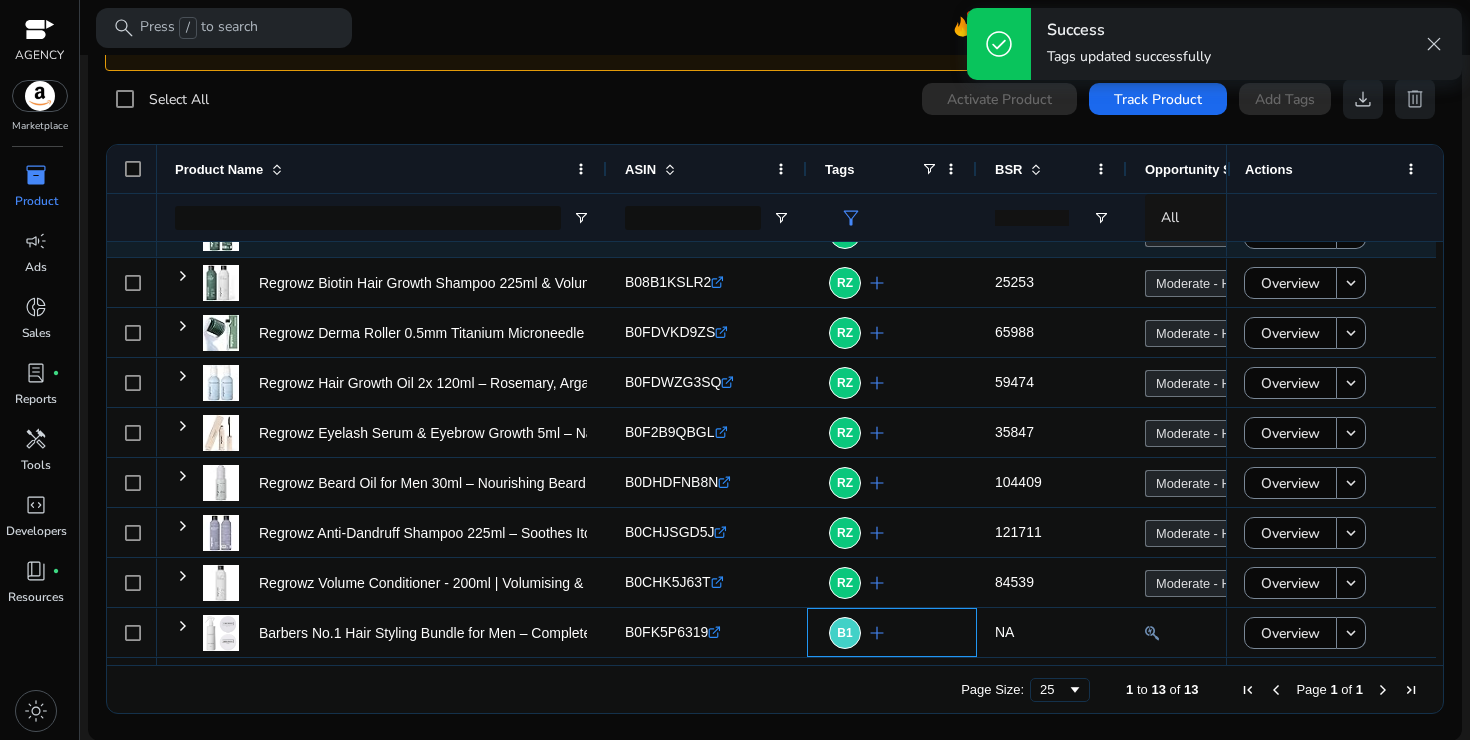 scroll, scrollTop: 214, scrollLeft: 0, axis: vertical 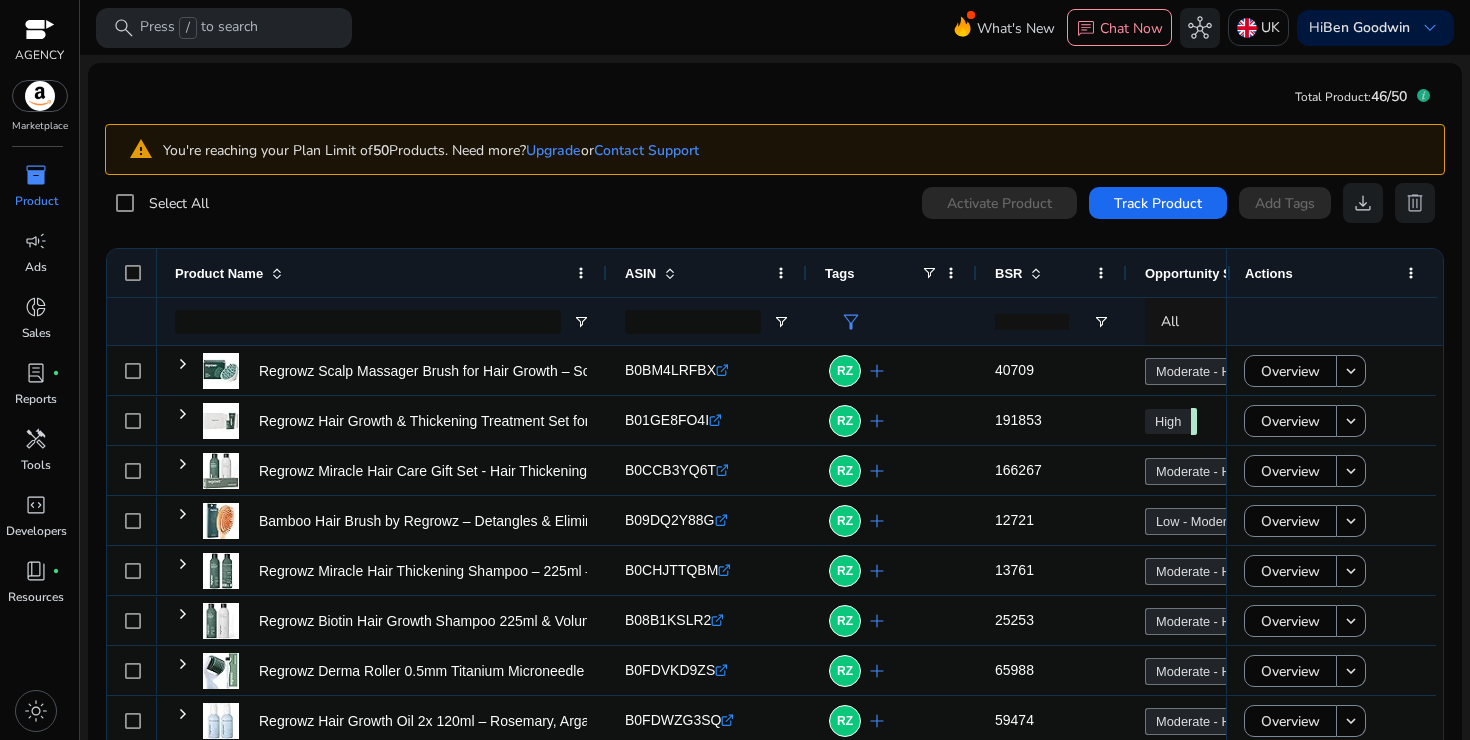 click on "46/50" 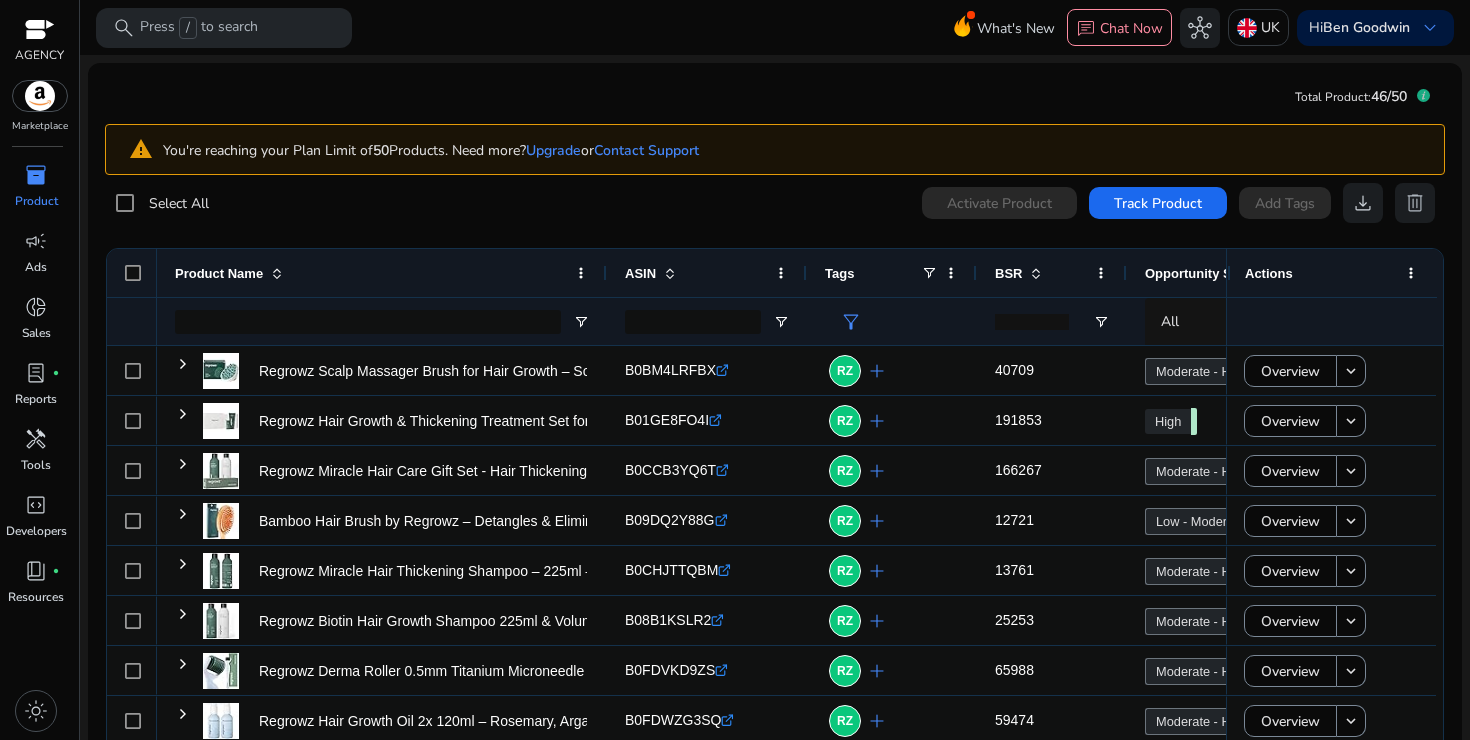 click on "inventory_2" at bounding box center (36, 175) 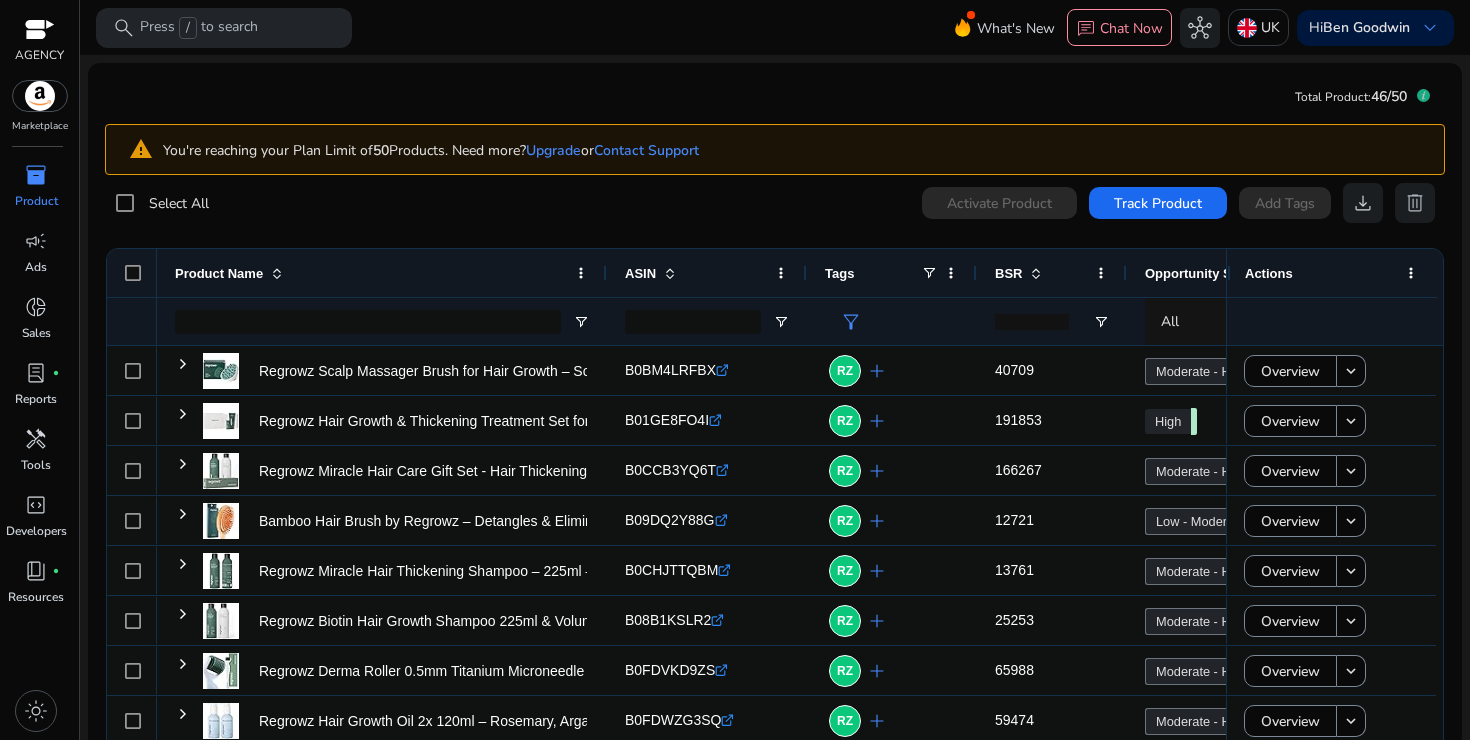 click on "inventory_2" at bounding box center (36, 175) 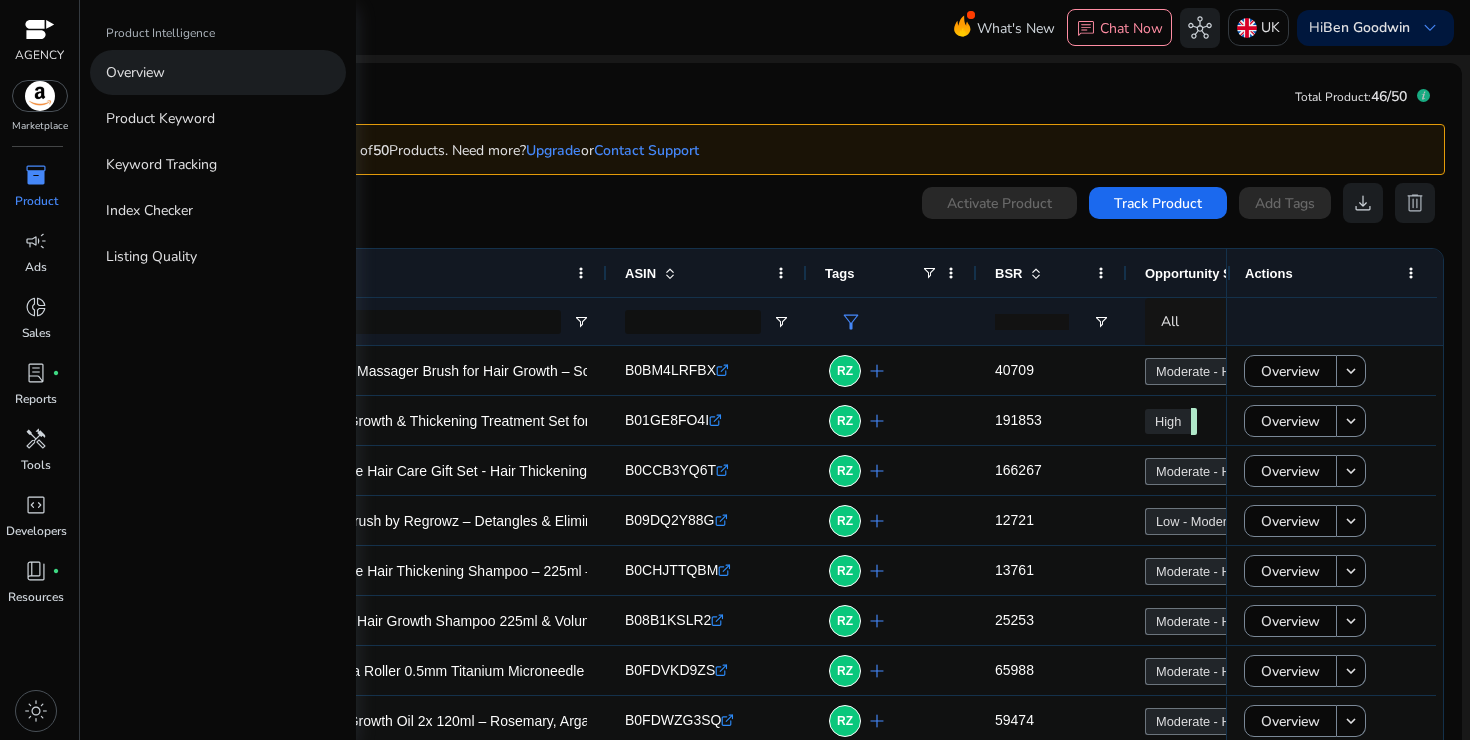 click on "Overview" at bounding box center (135, 72) 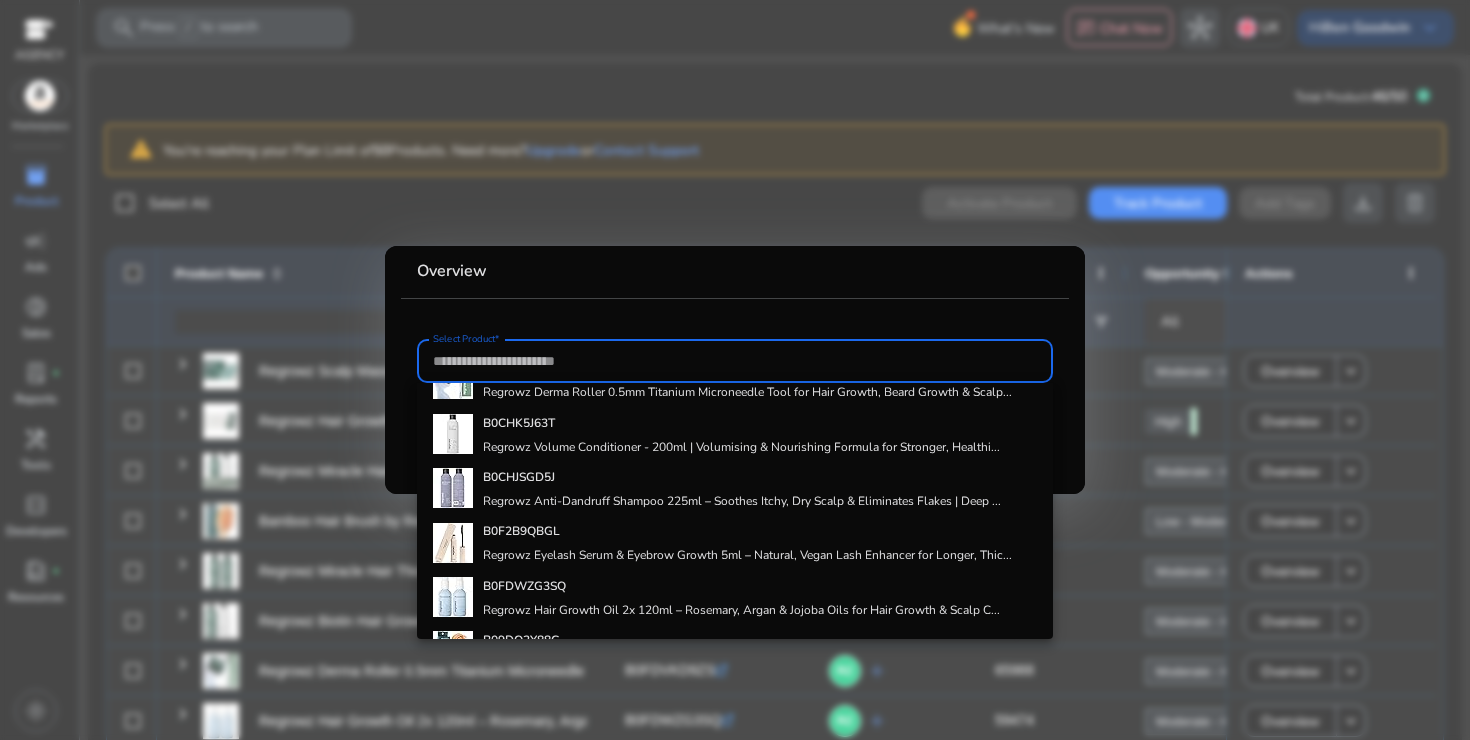 scroll 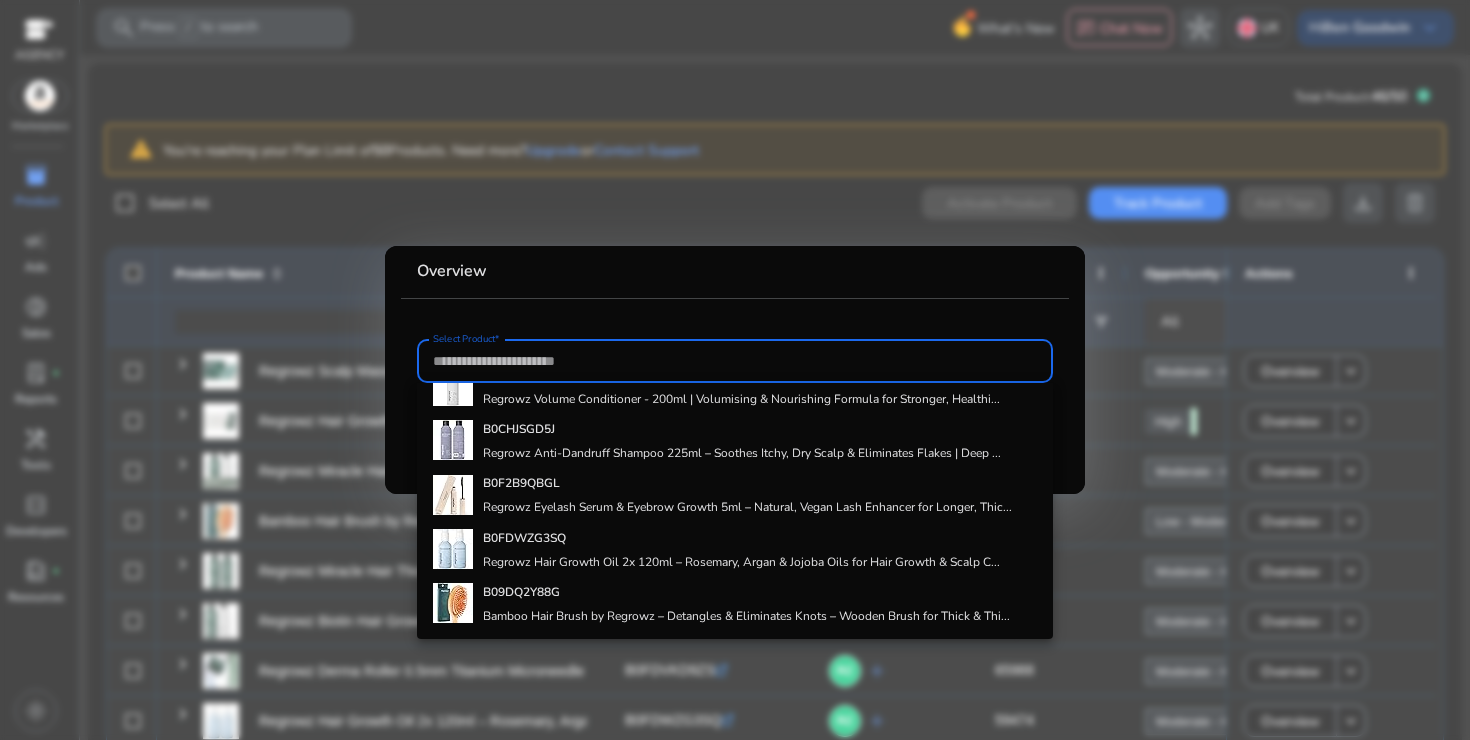 click at bounding box center [735, 370] 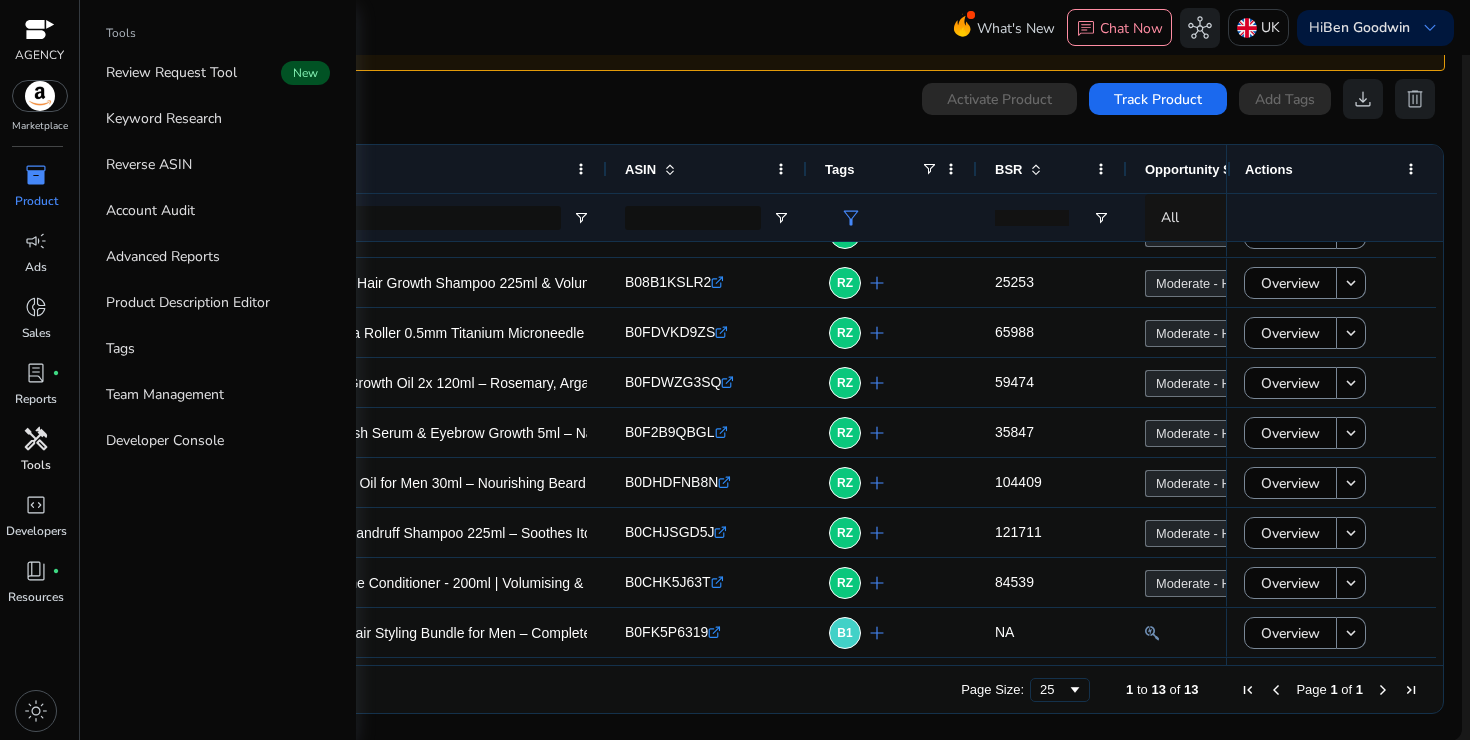 click on "handyman" at bounding box center (36, 439) 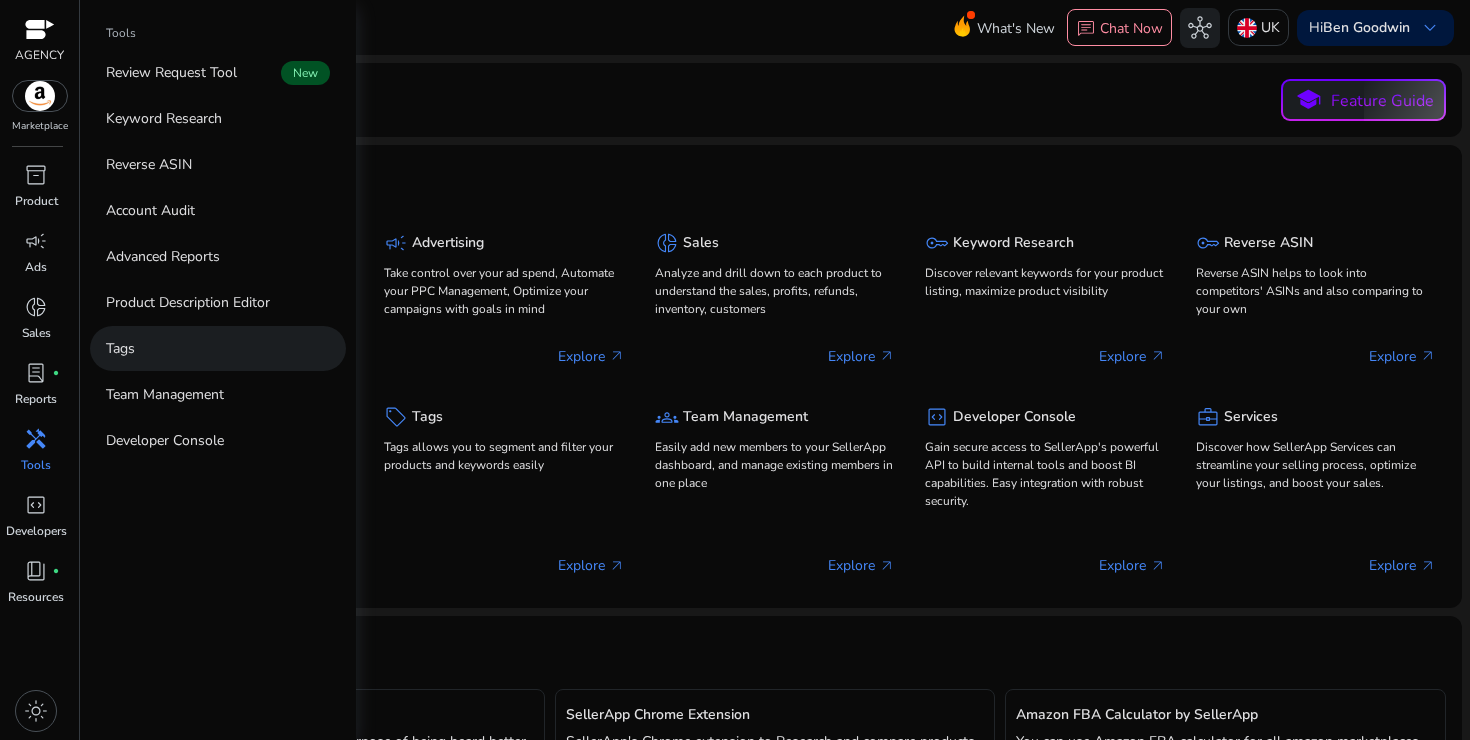 click on "Tags" at bounding box center [120, 348] 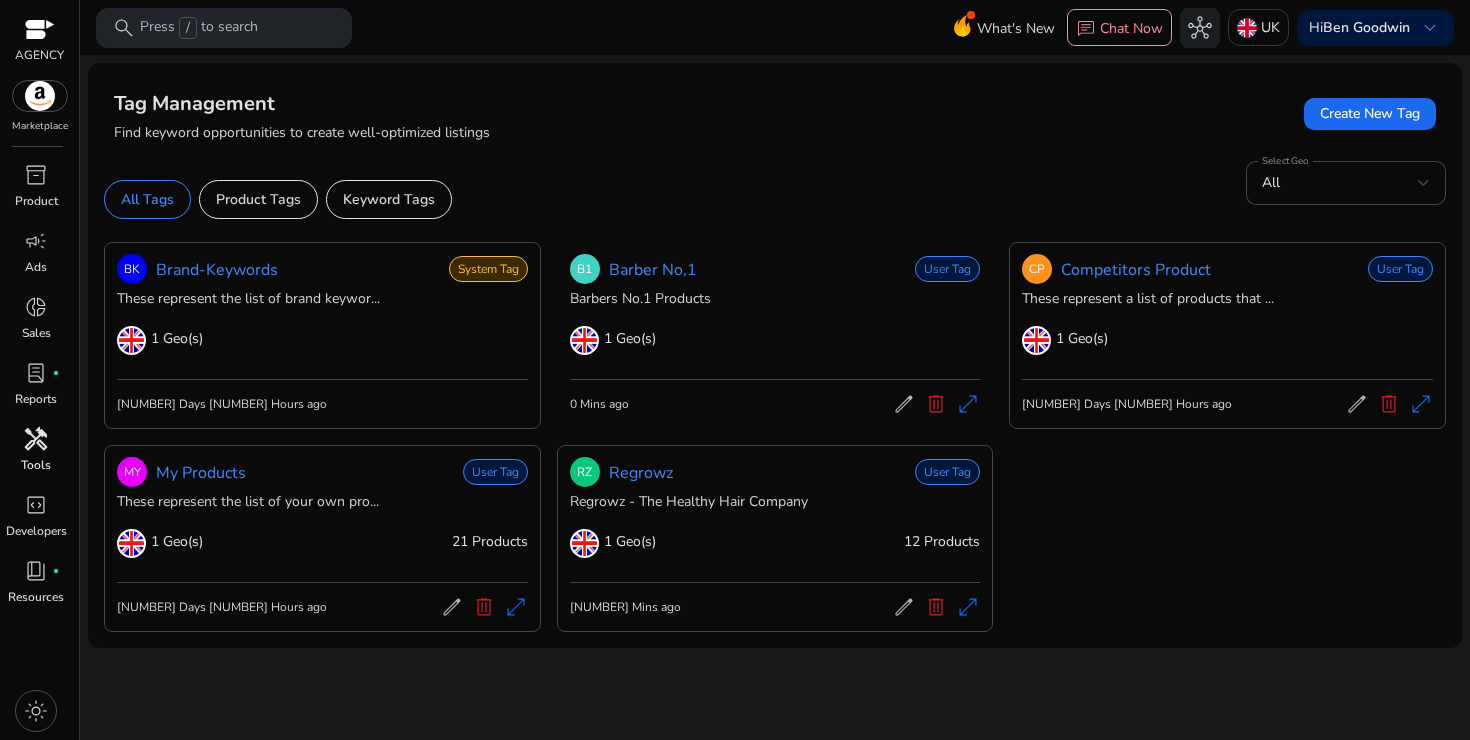 click on "edit" 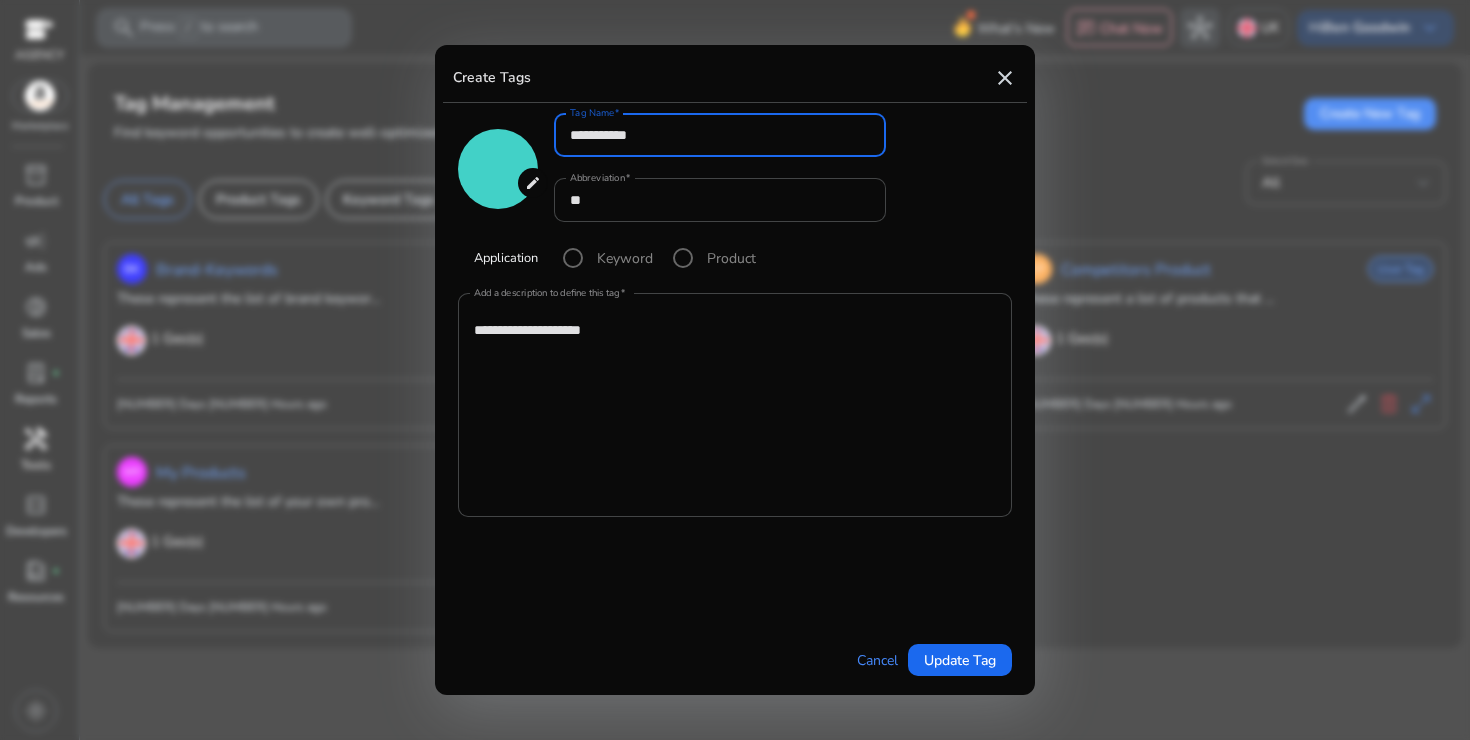 click on "edit" at bounding box center (533, 183) 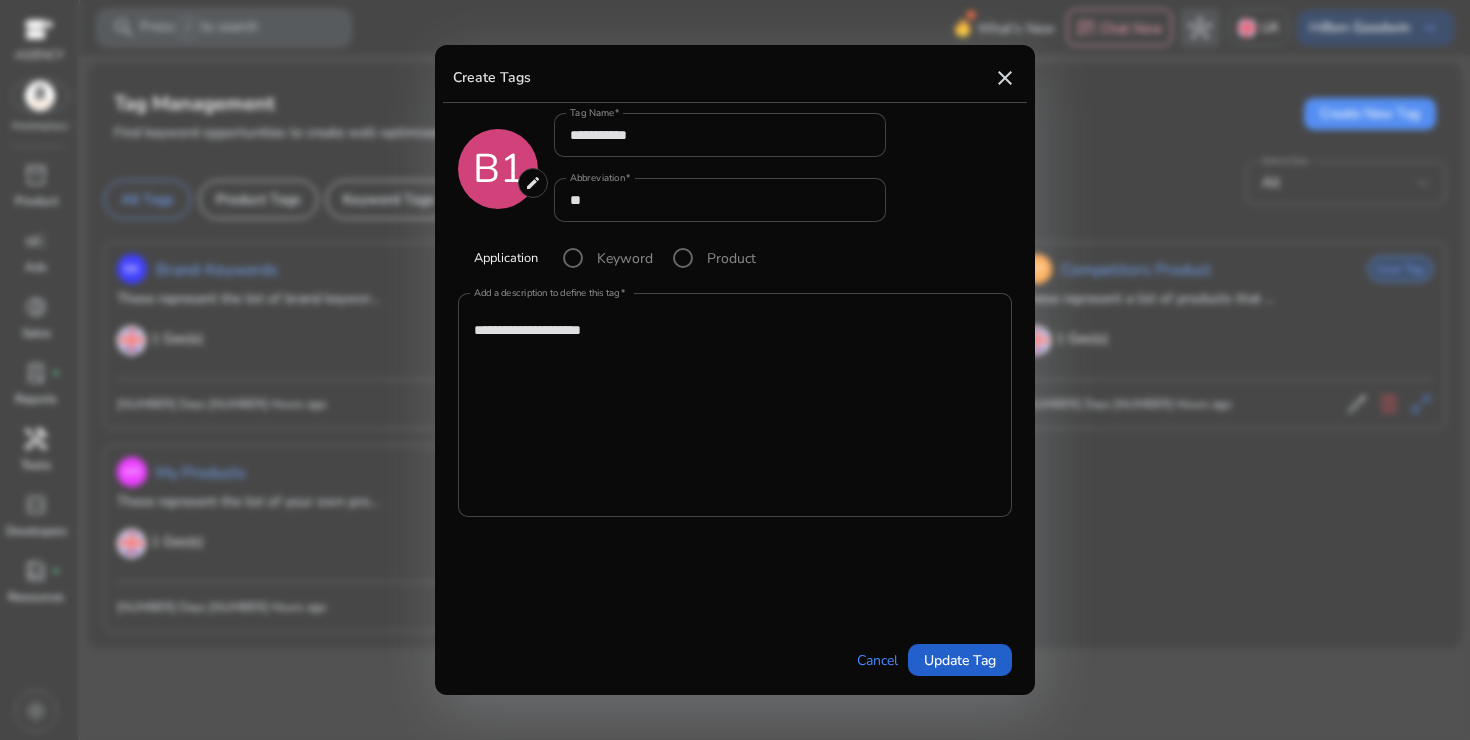 click on "Update Tag" at bounding box center (960, 660) 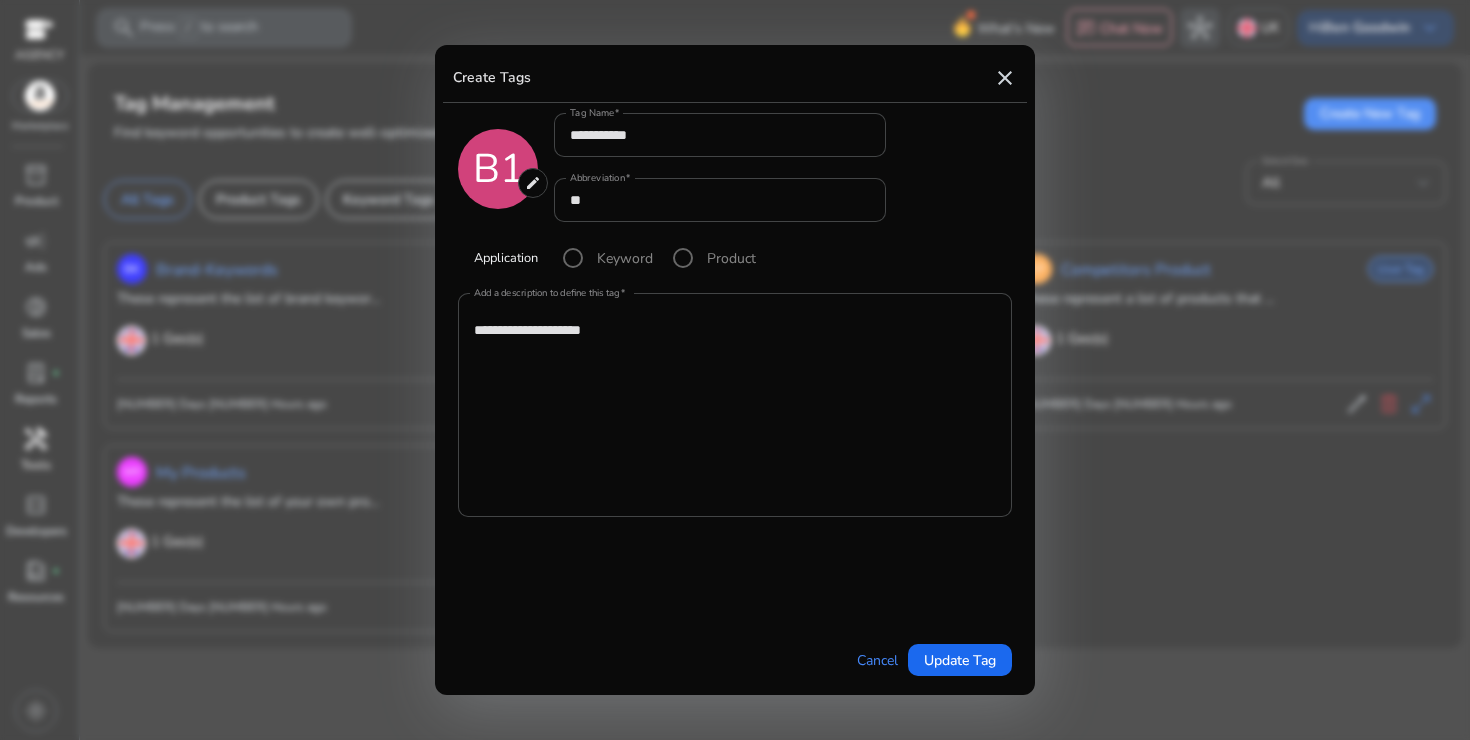 type on "*******" 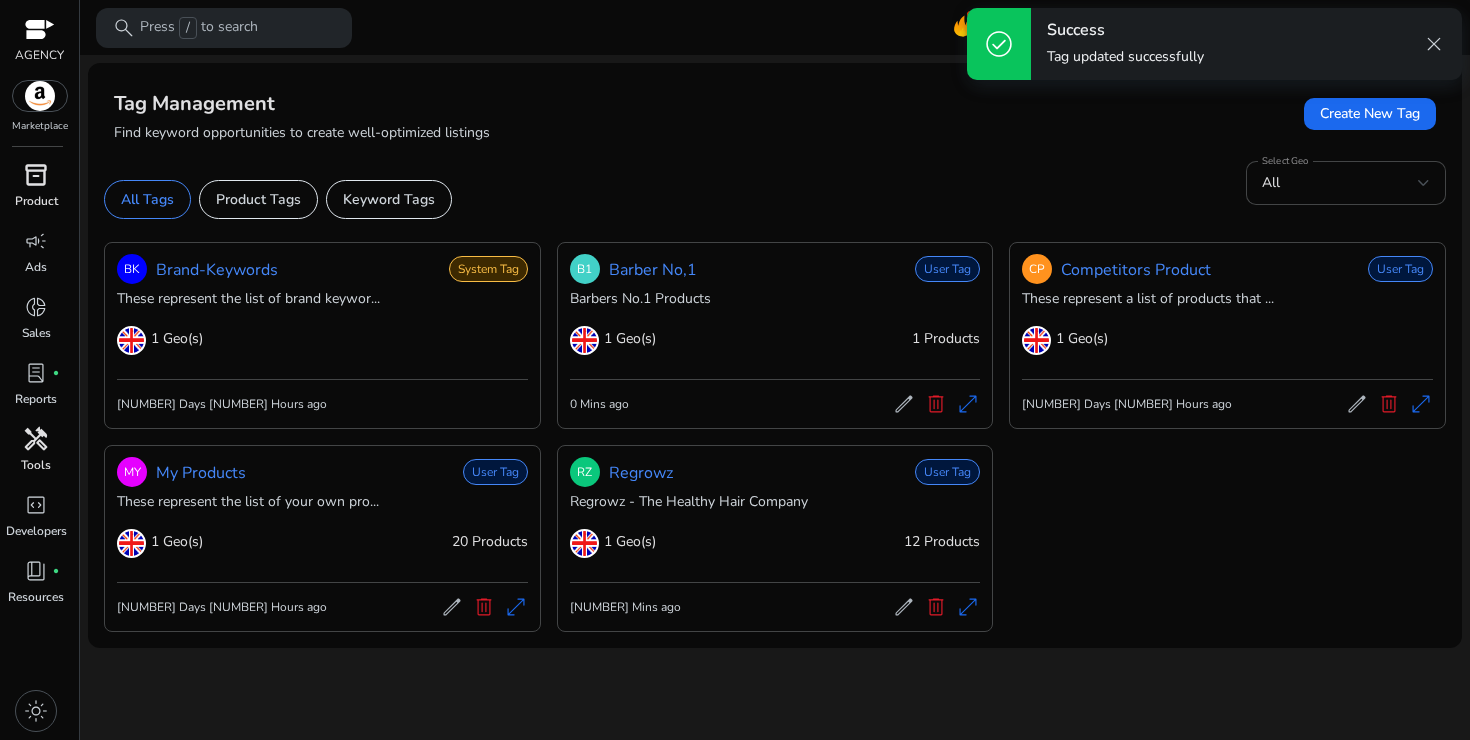 click on "Product" at bounding box center (36, 201) 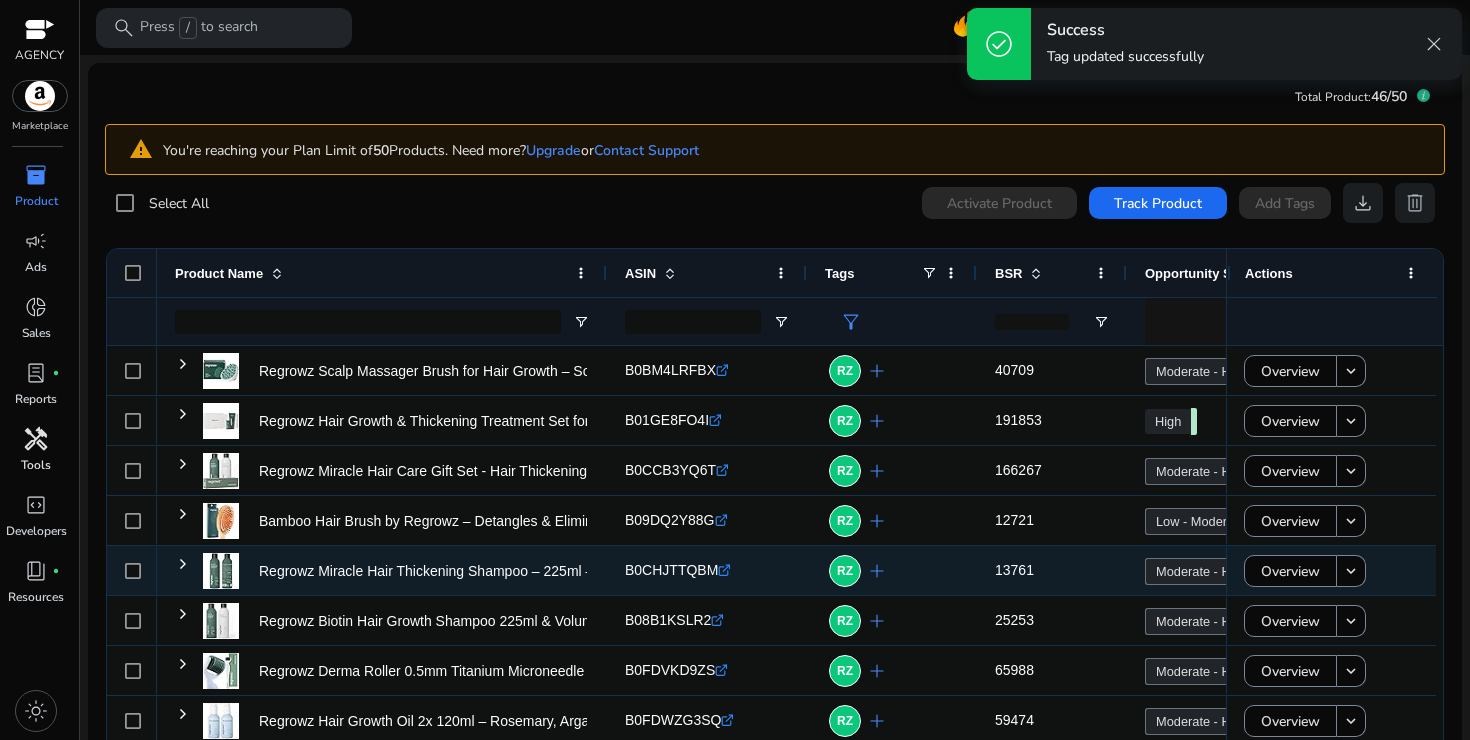 scroll, scrollTop: 234, scrollLeft: 0, axis: vertical 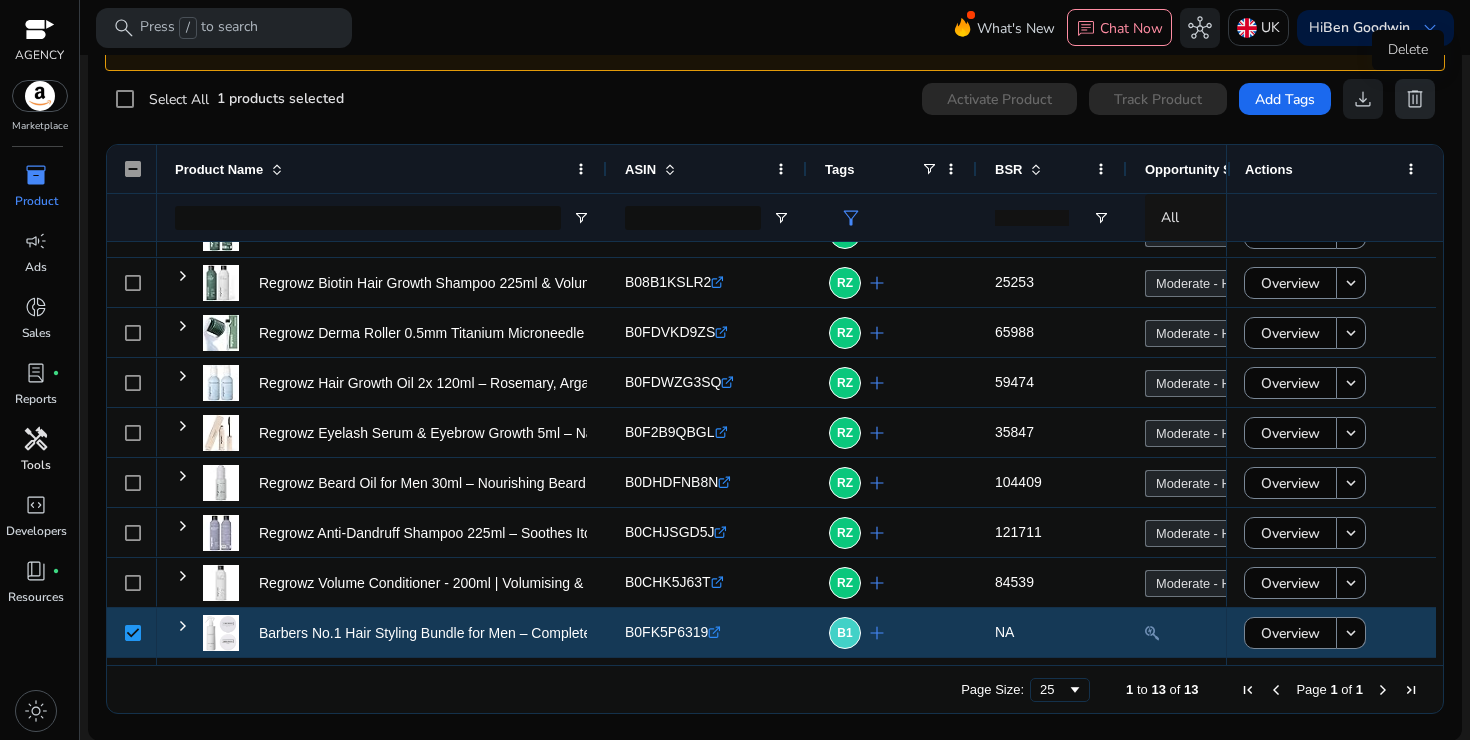 click on "delete" 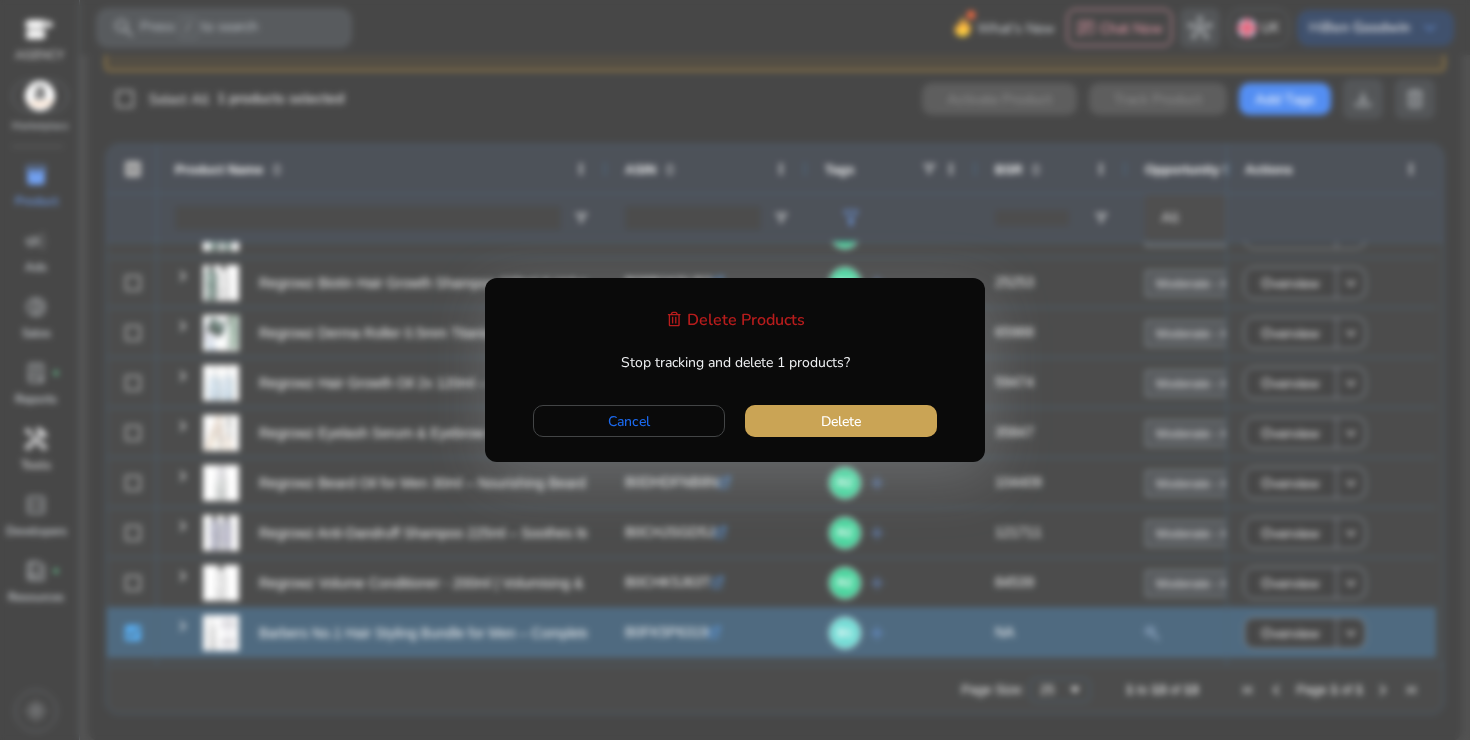 click on "Delete" at bounding box center [841, 421] 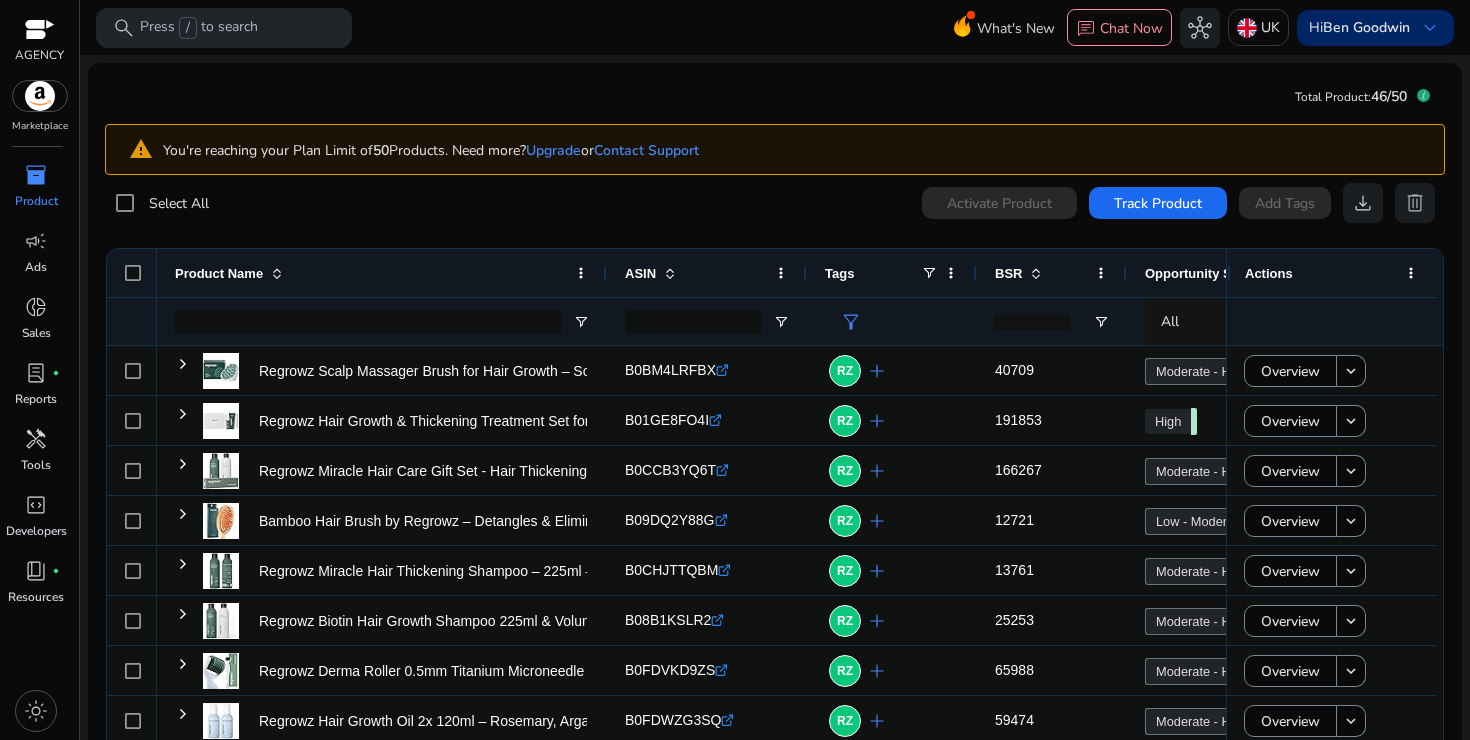 click on "keyboard_arrow_down" at bounding box center [1430, 28] 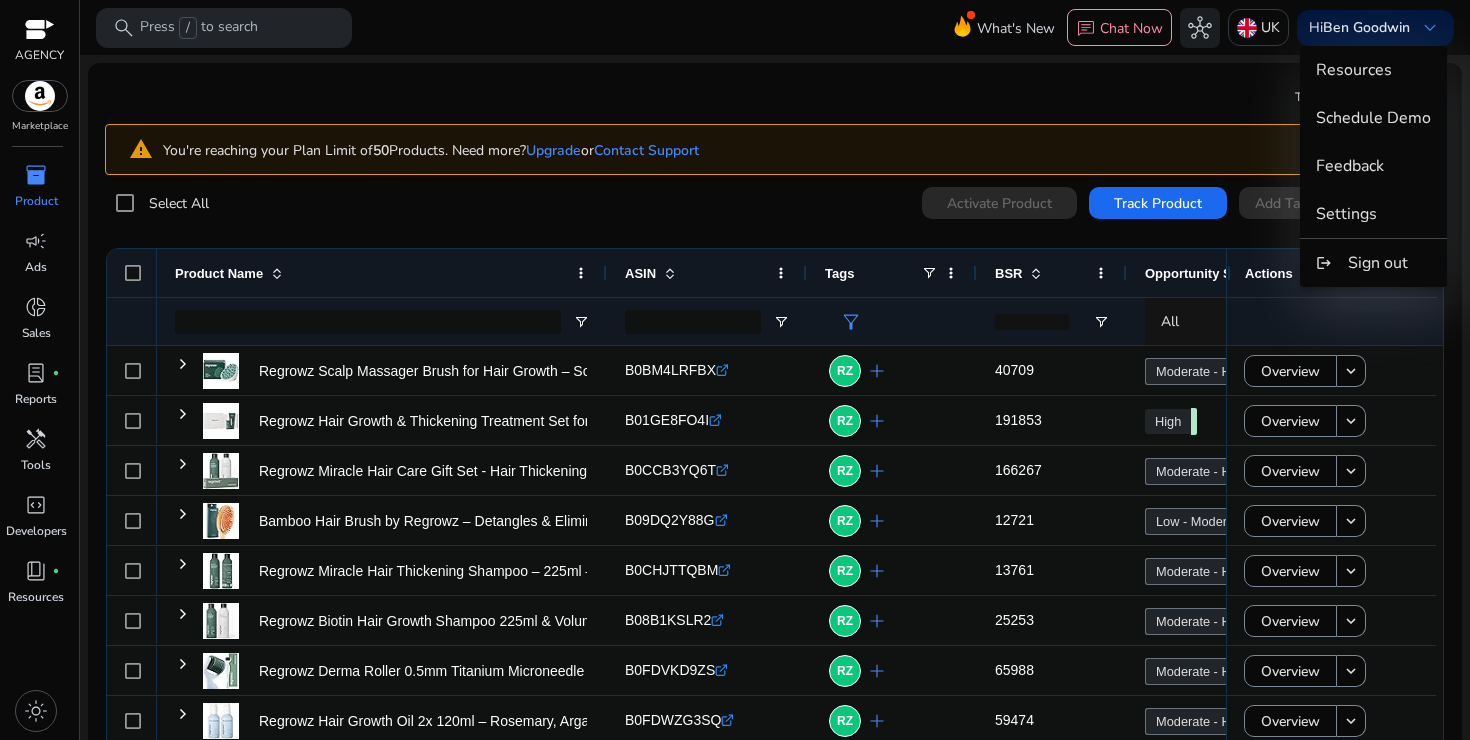 click at bounding box center [735, 370] 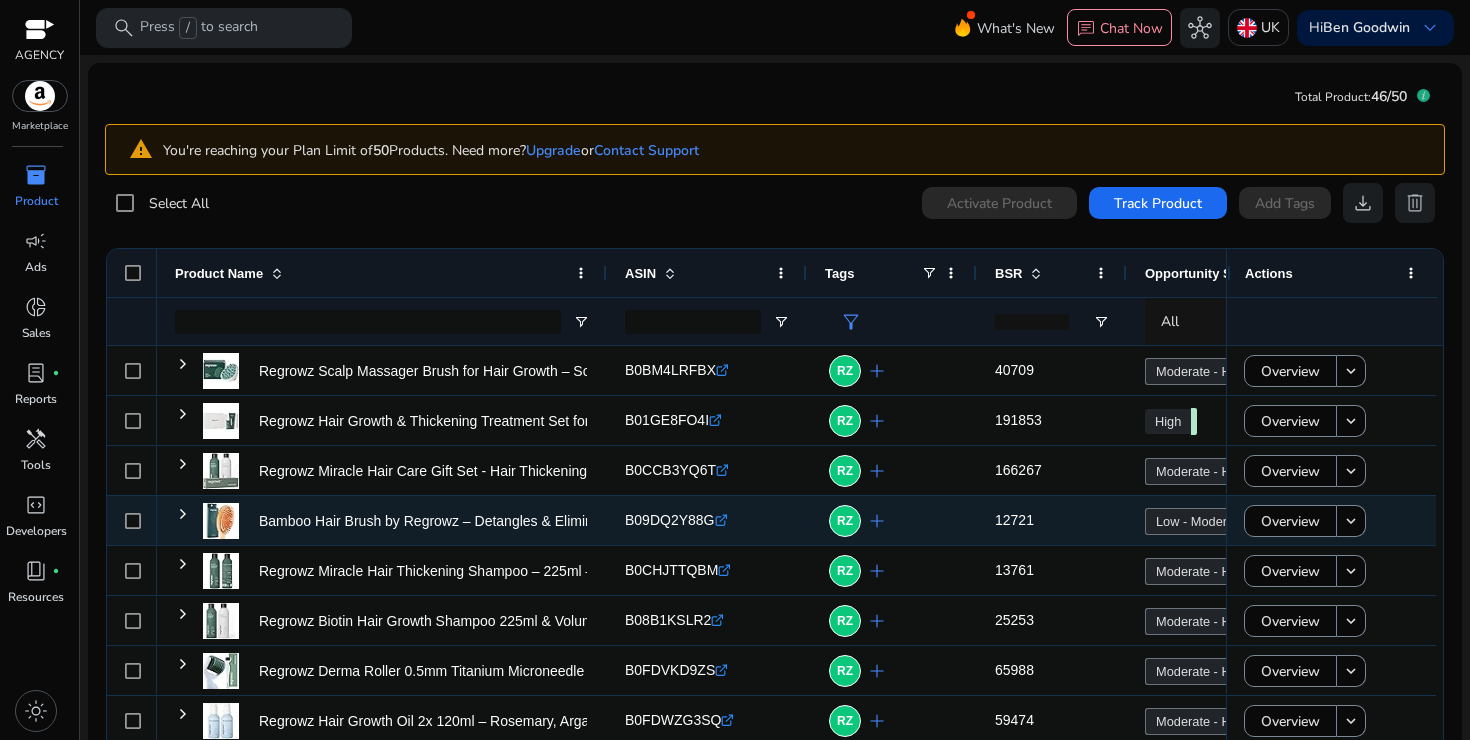 scroll, scrollTop: 171, scrollLeft: 0, axis: vertical 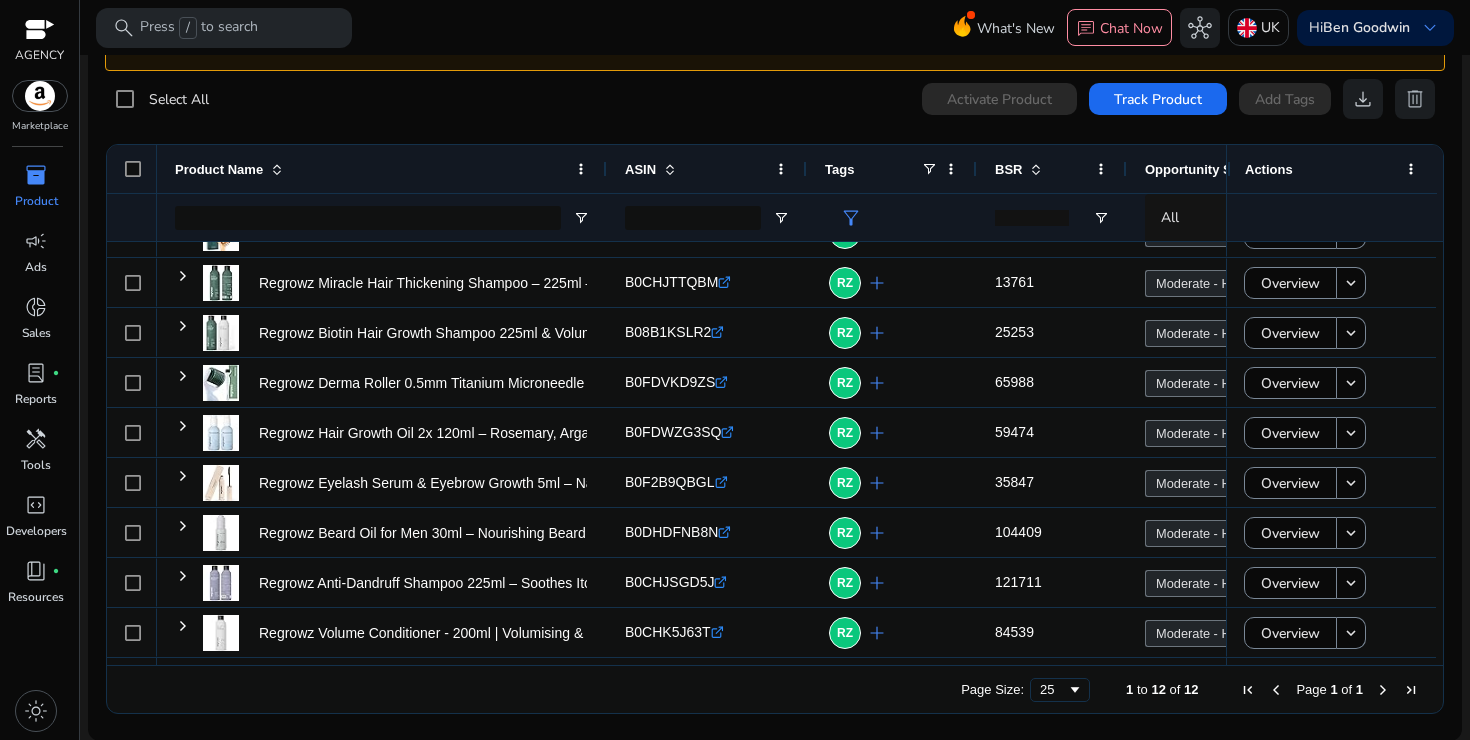 click on "inventory_2" at bounding box center (36, 175) 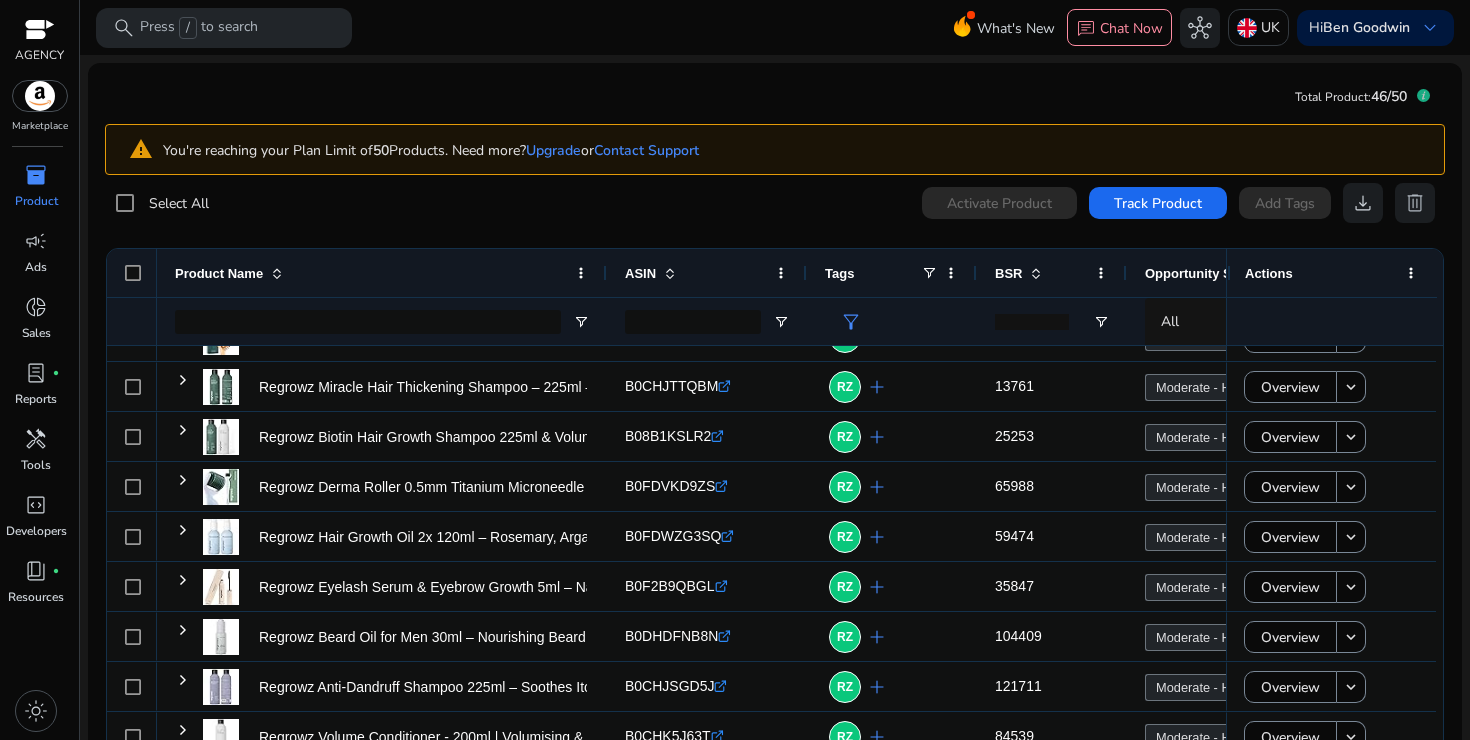 click on "inventory_2" at bounding box center (36, 175) 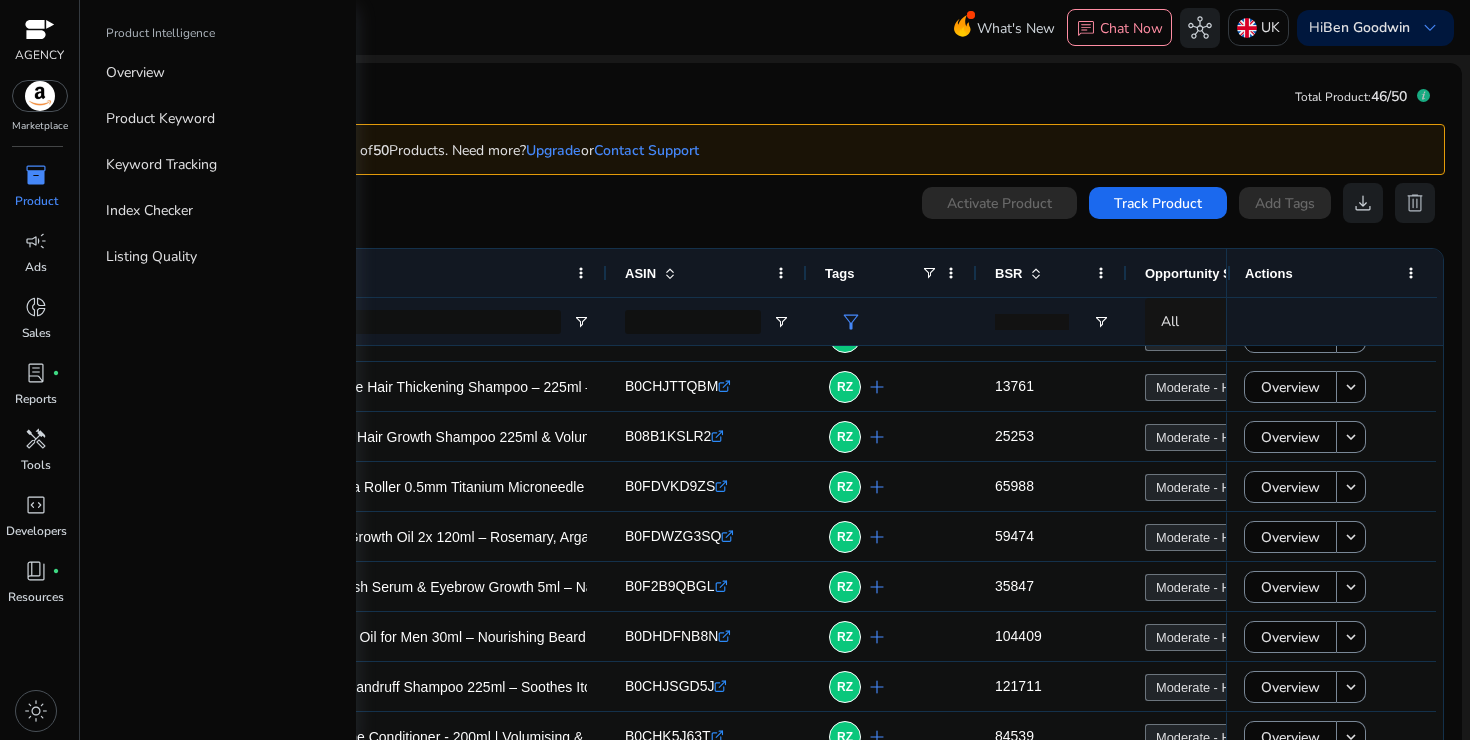 click on "inventory_2" at bounding box center (36, 175) 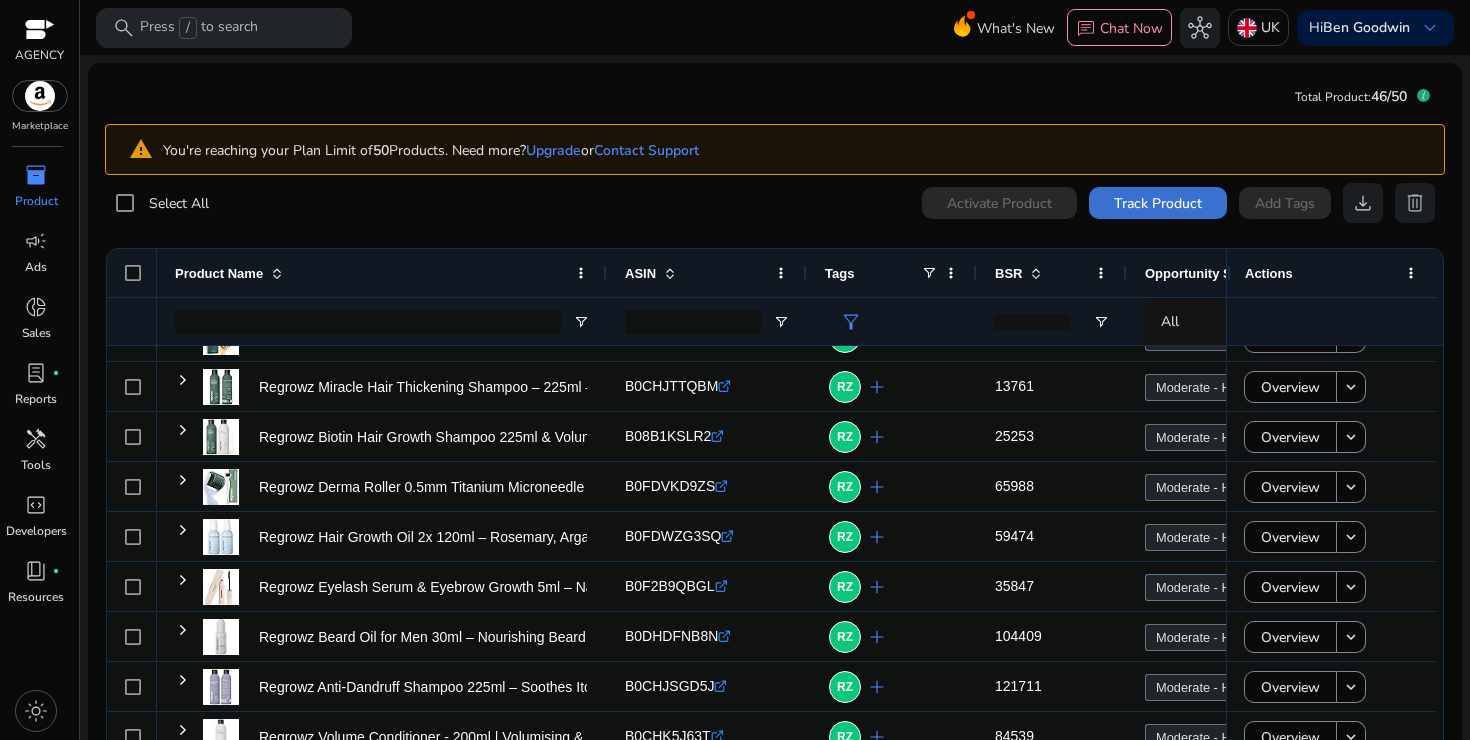 click on "Track Product" 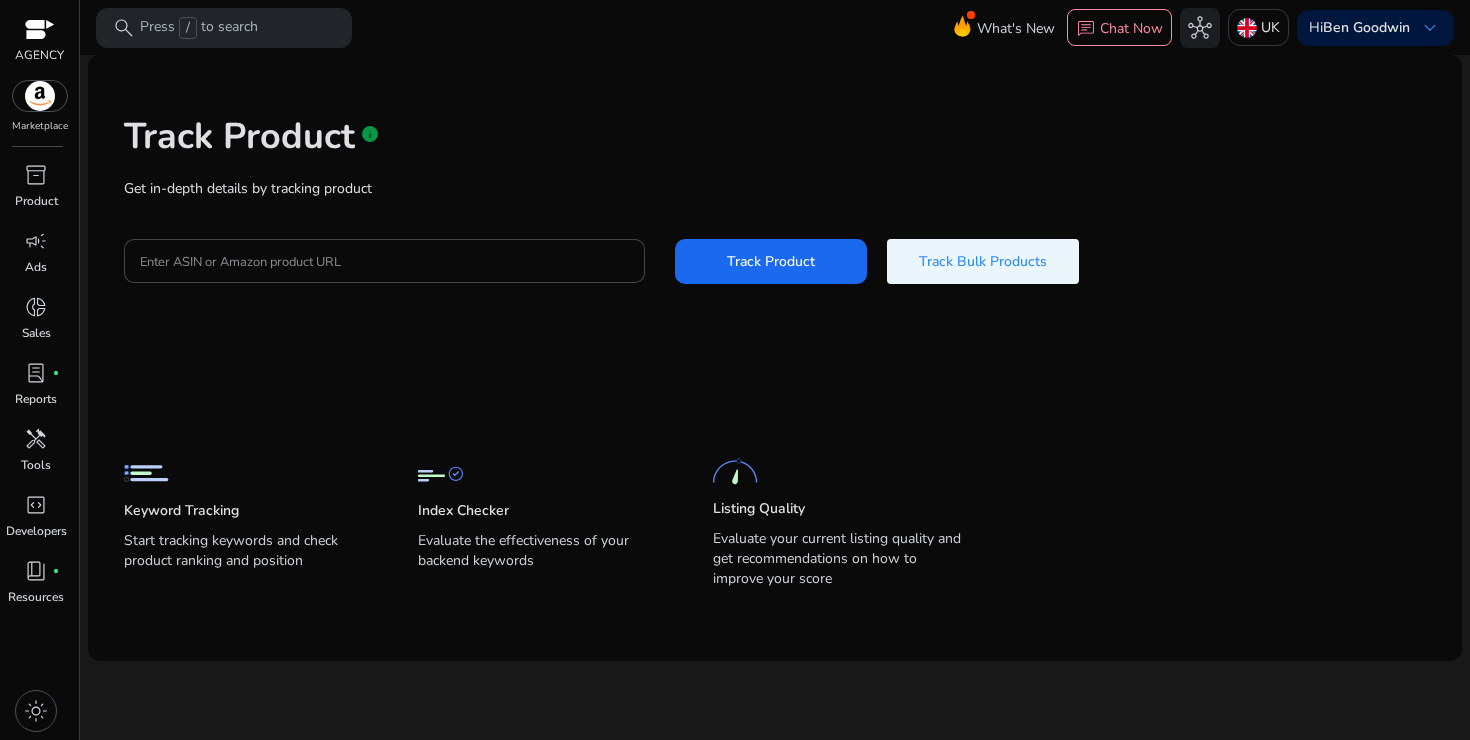 click on "Track Bulk Products" 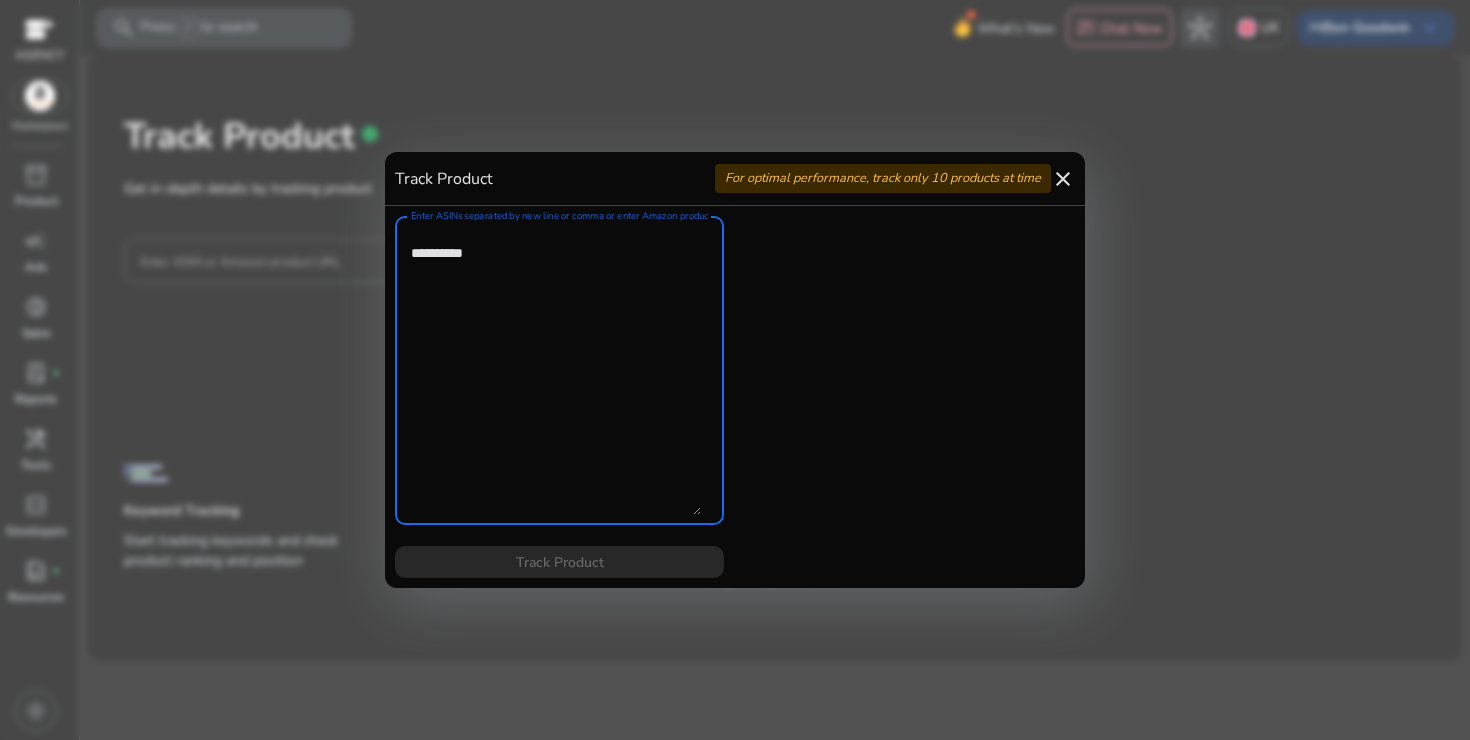 paste on "**********" 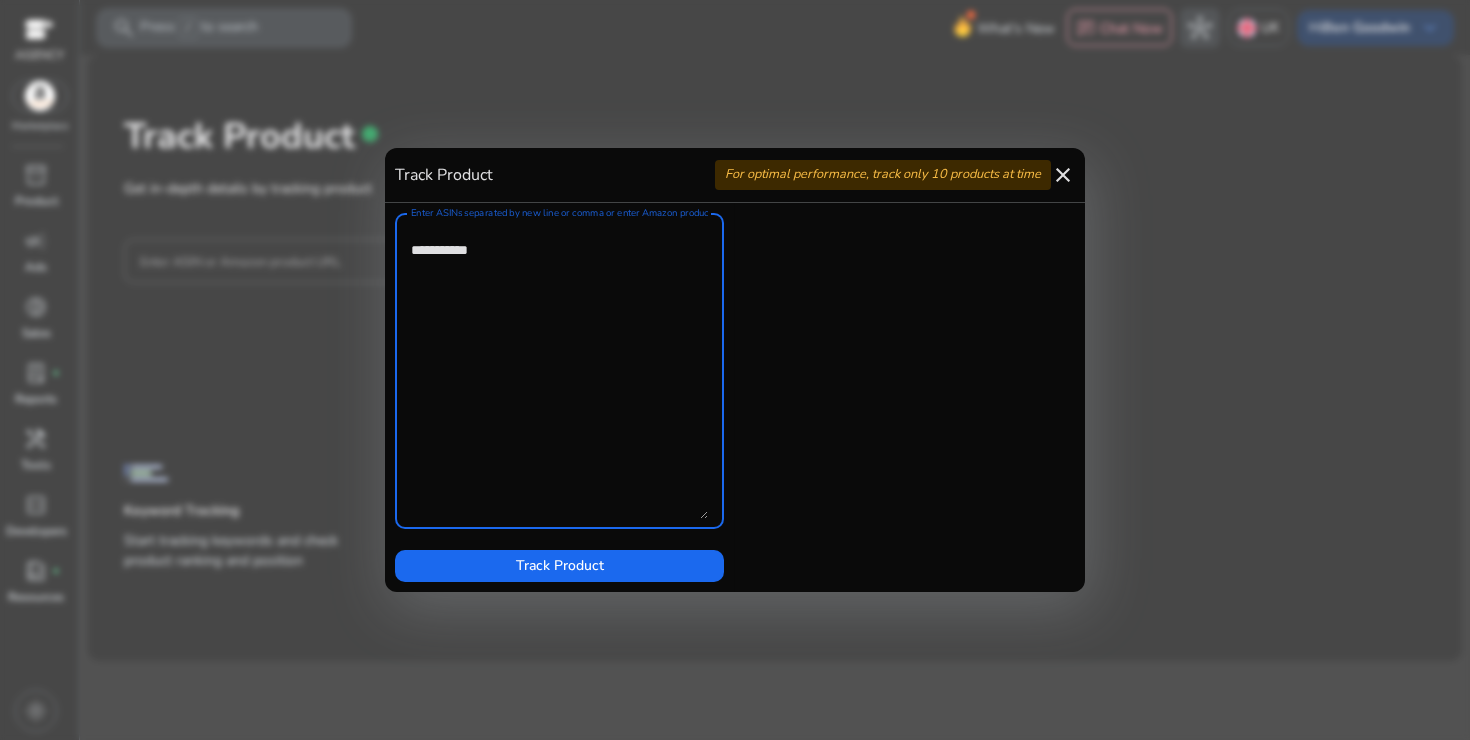 paste on "**********" 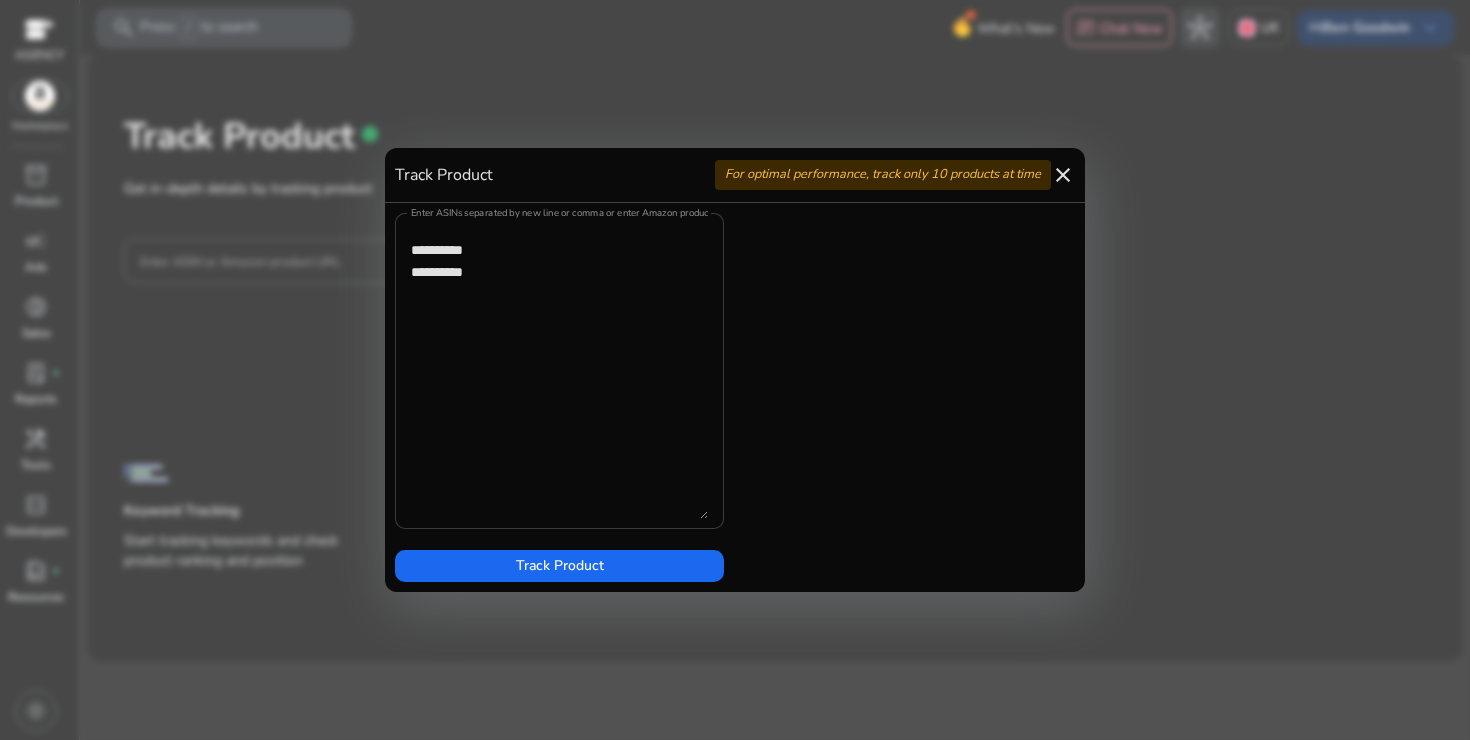 paste on "**********" 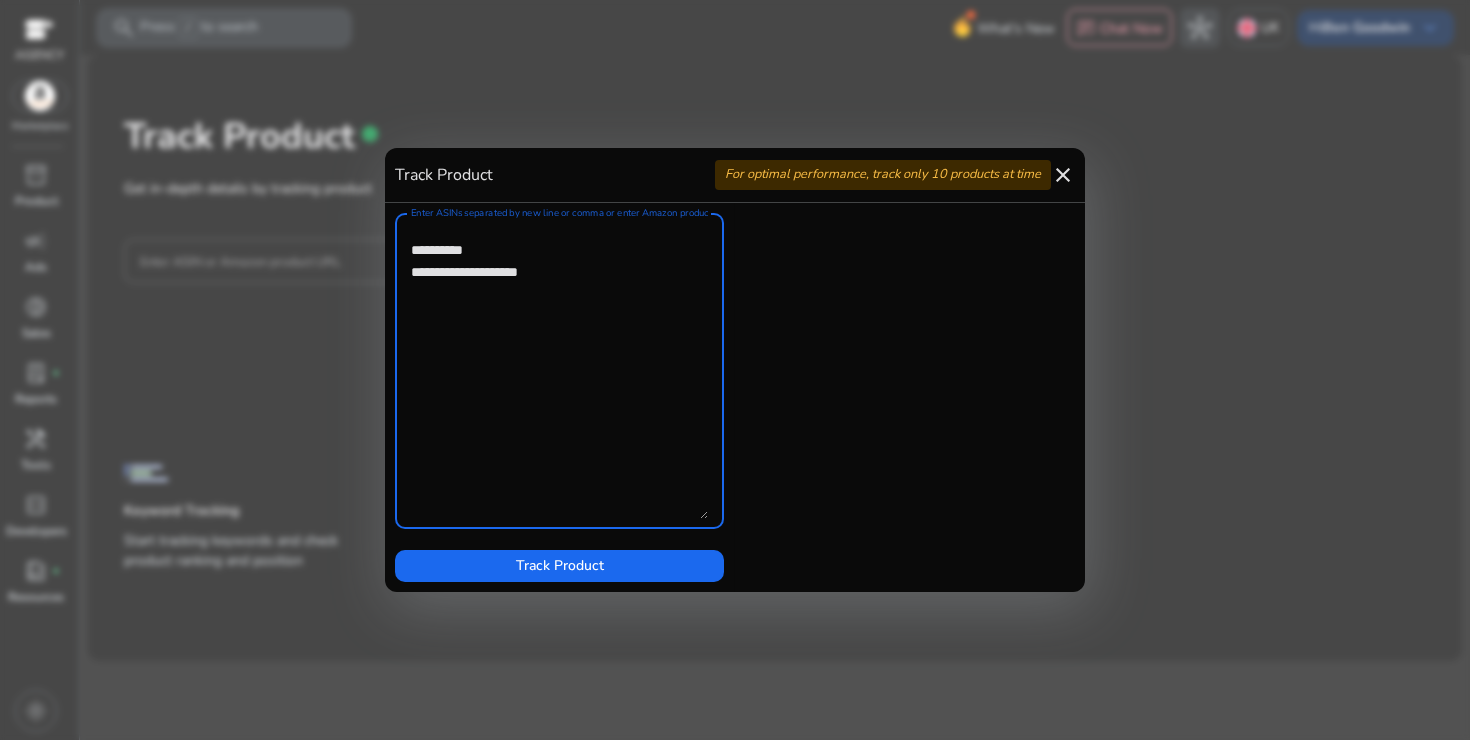 click on "Enter ASINs separated by new line or comma or enter Amazon product page URL" at bounding box center (559, 371) 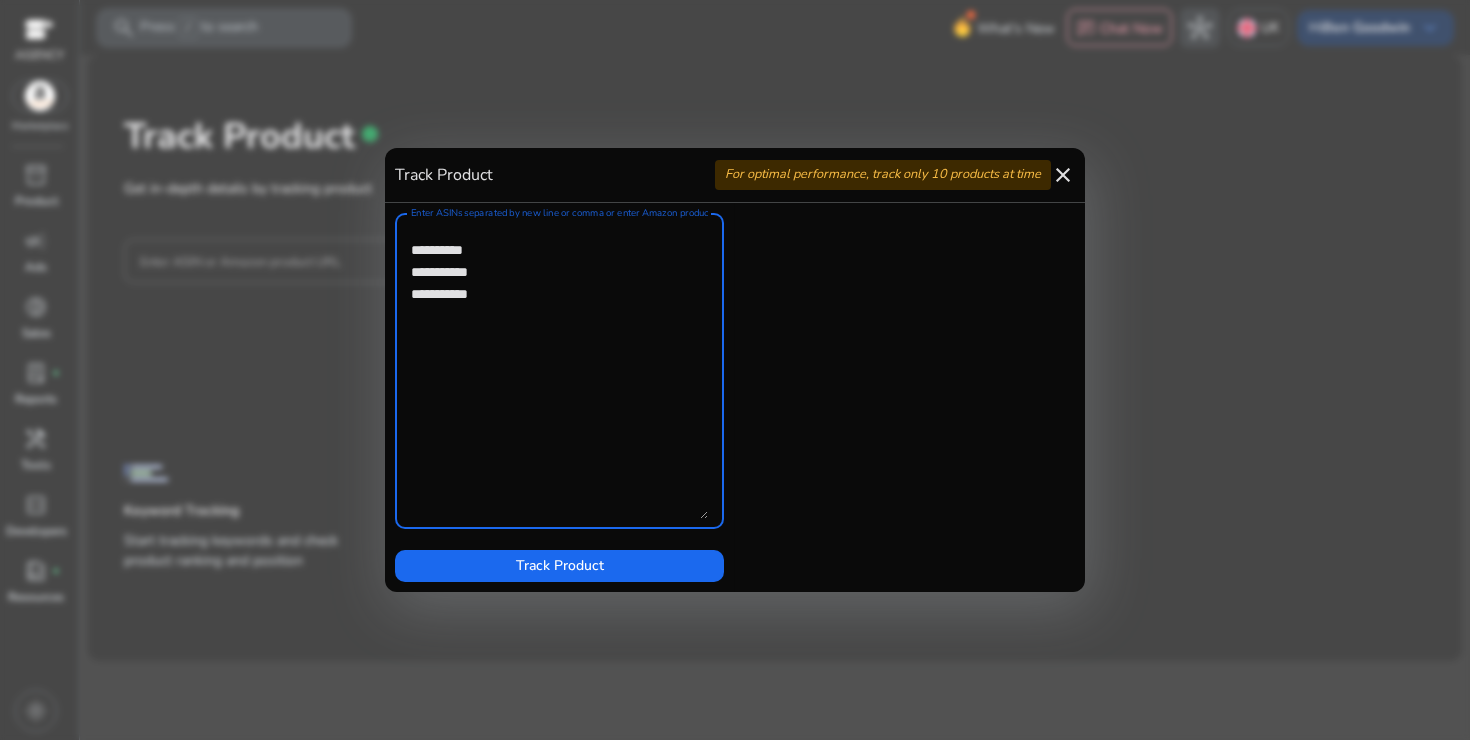 paste on "**********" 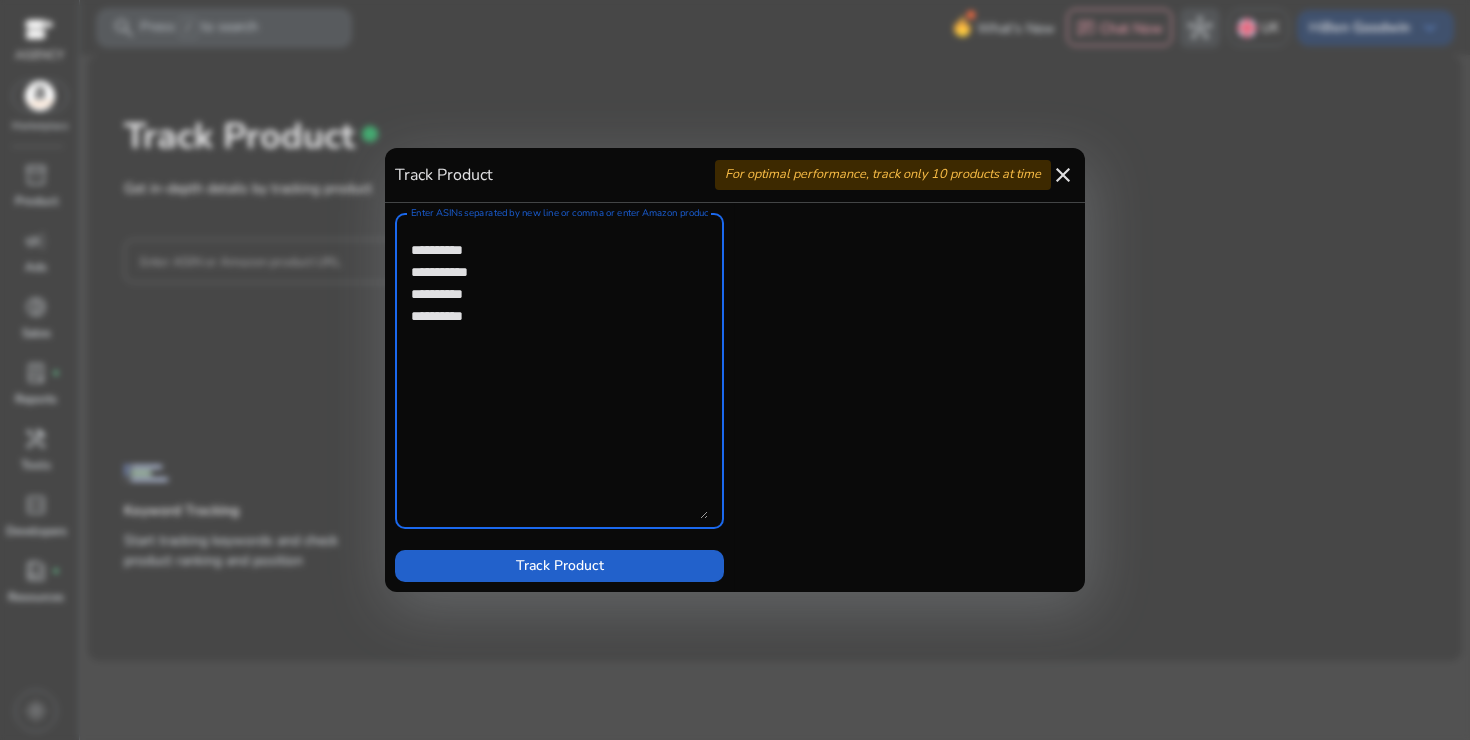 type on "**********" 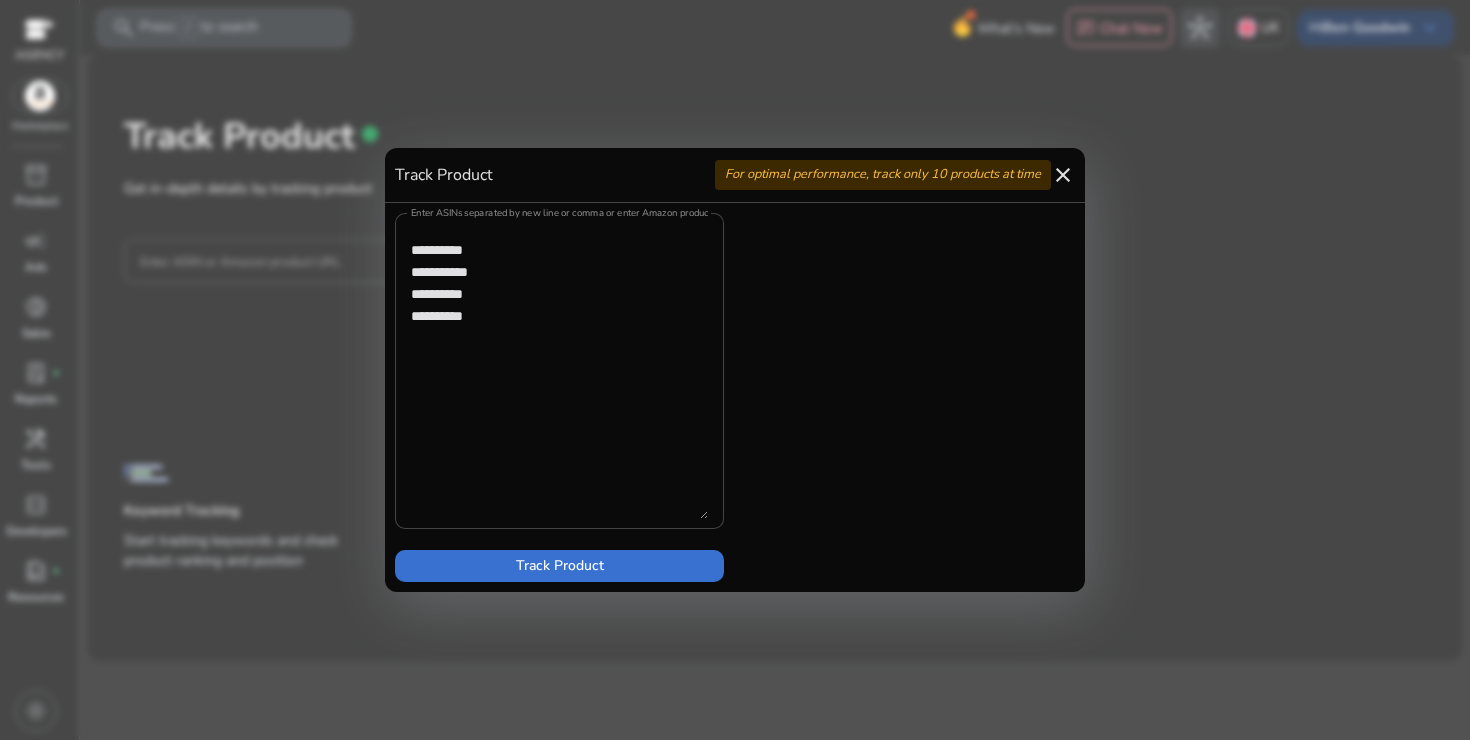 click on "Track Product" at bounding box center (560, 565) 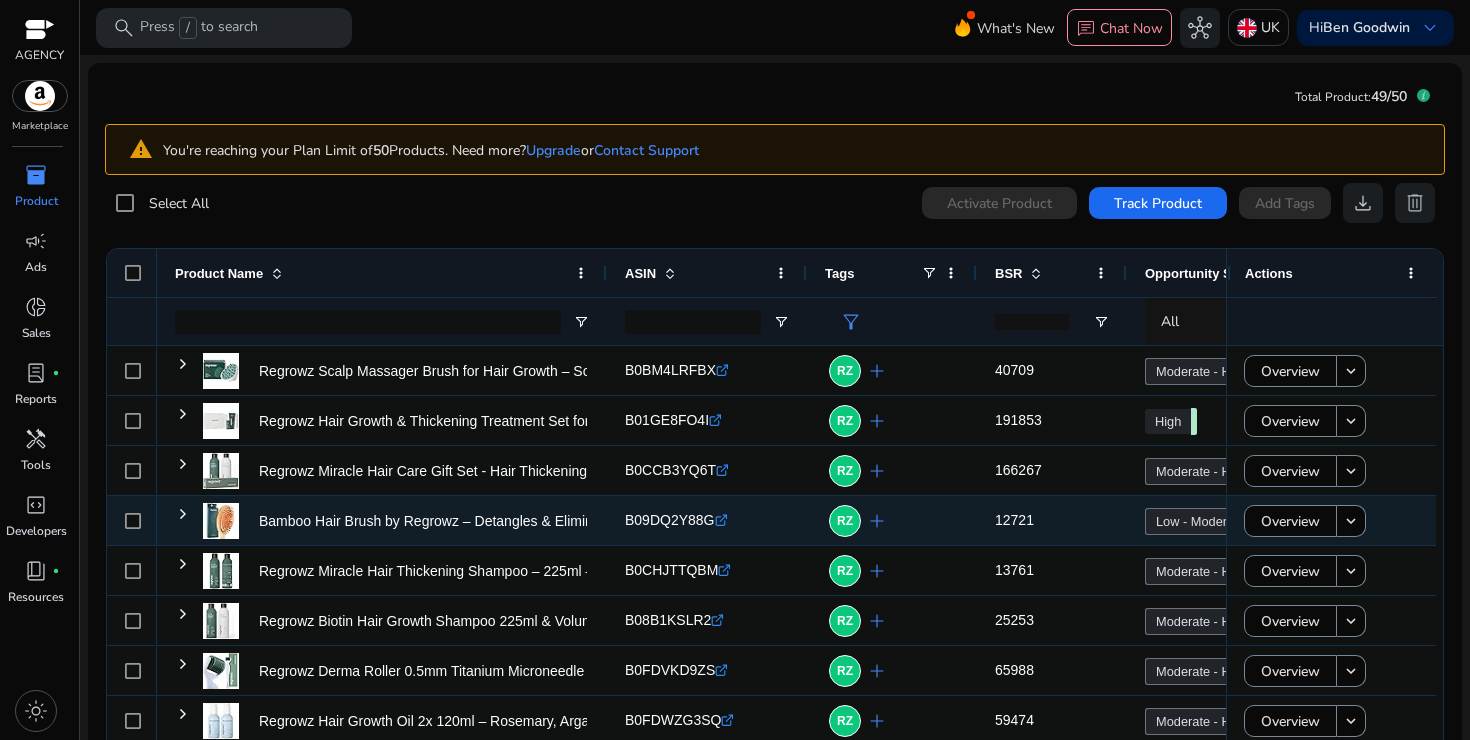 scroll, scrollTop: 314, scrollLeft: 0, axis: vertical 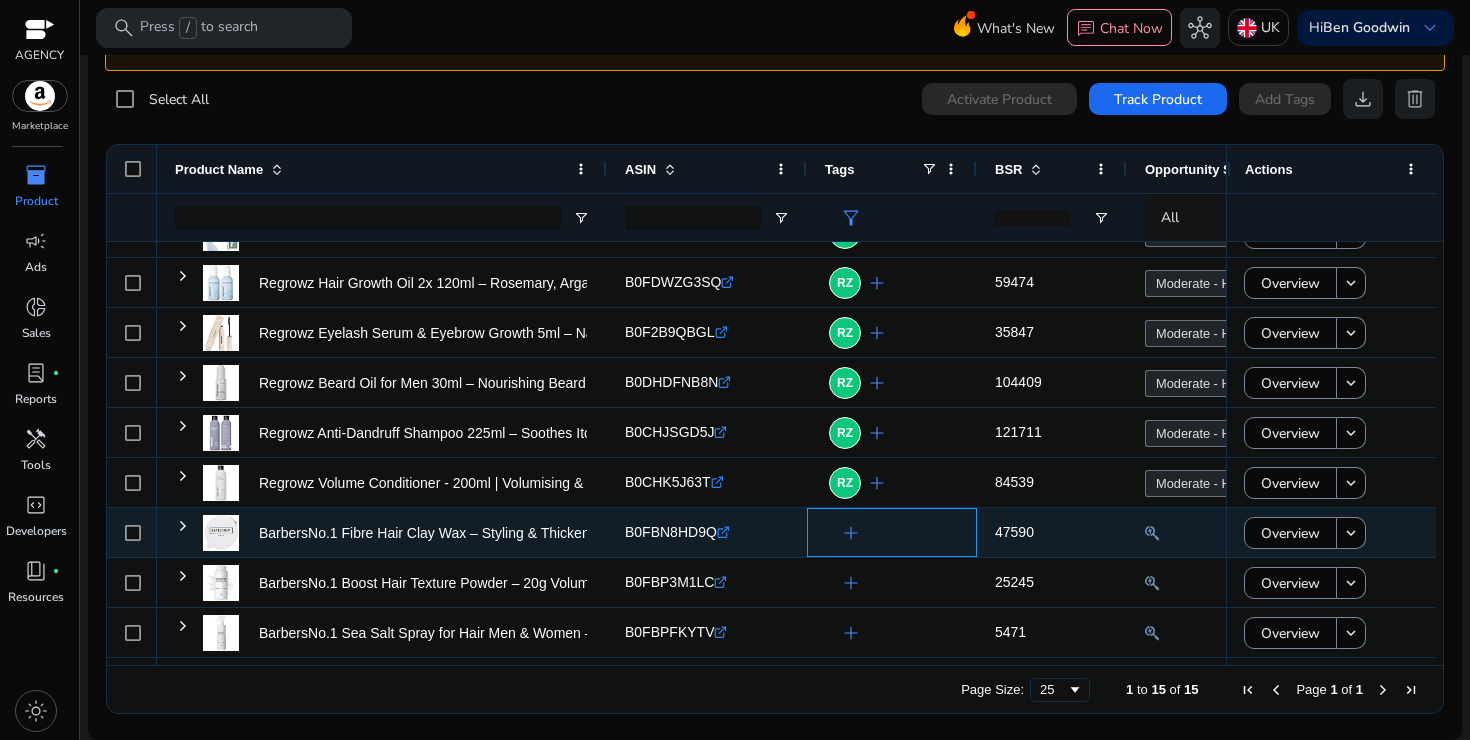 click on "add" 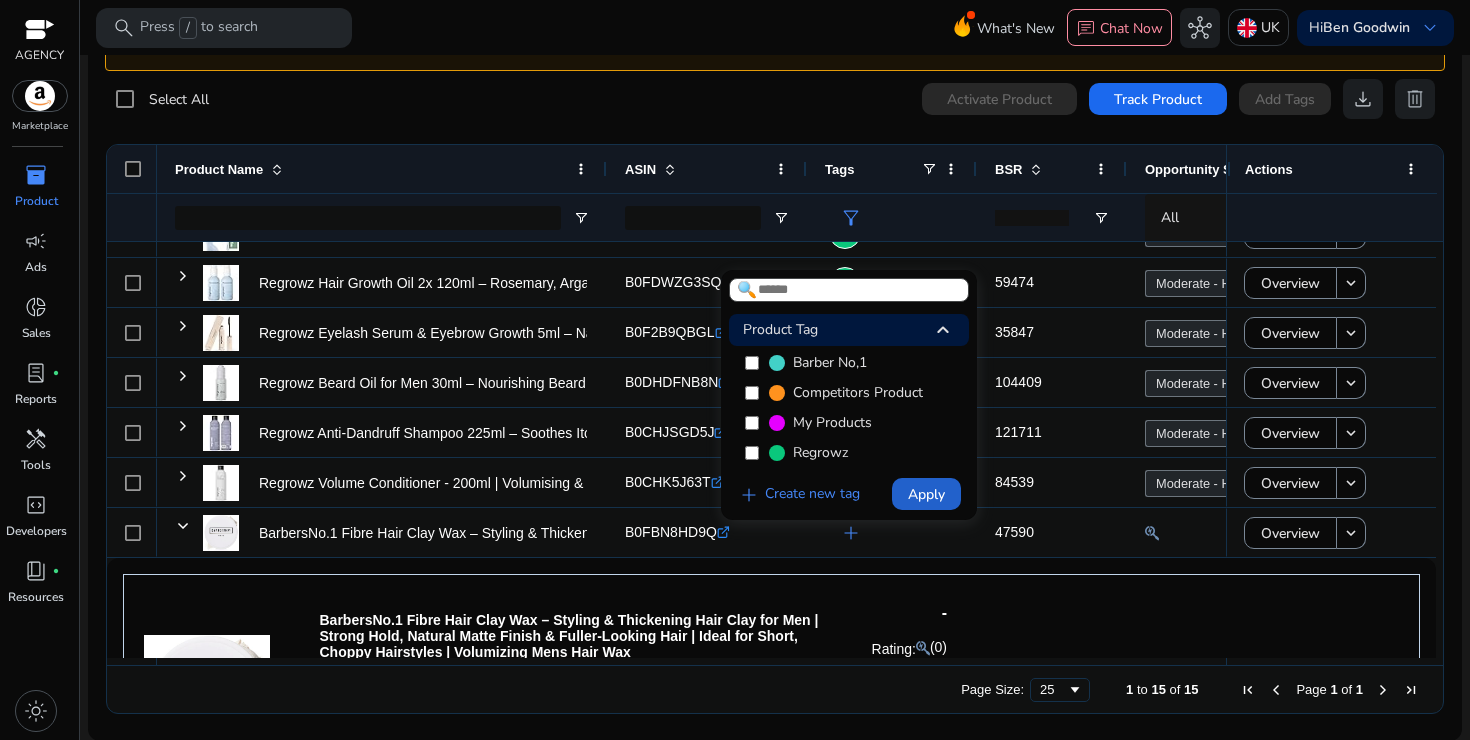 click on "Apply" at bounding box center [926, 494] 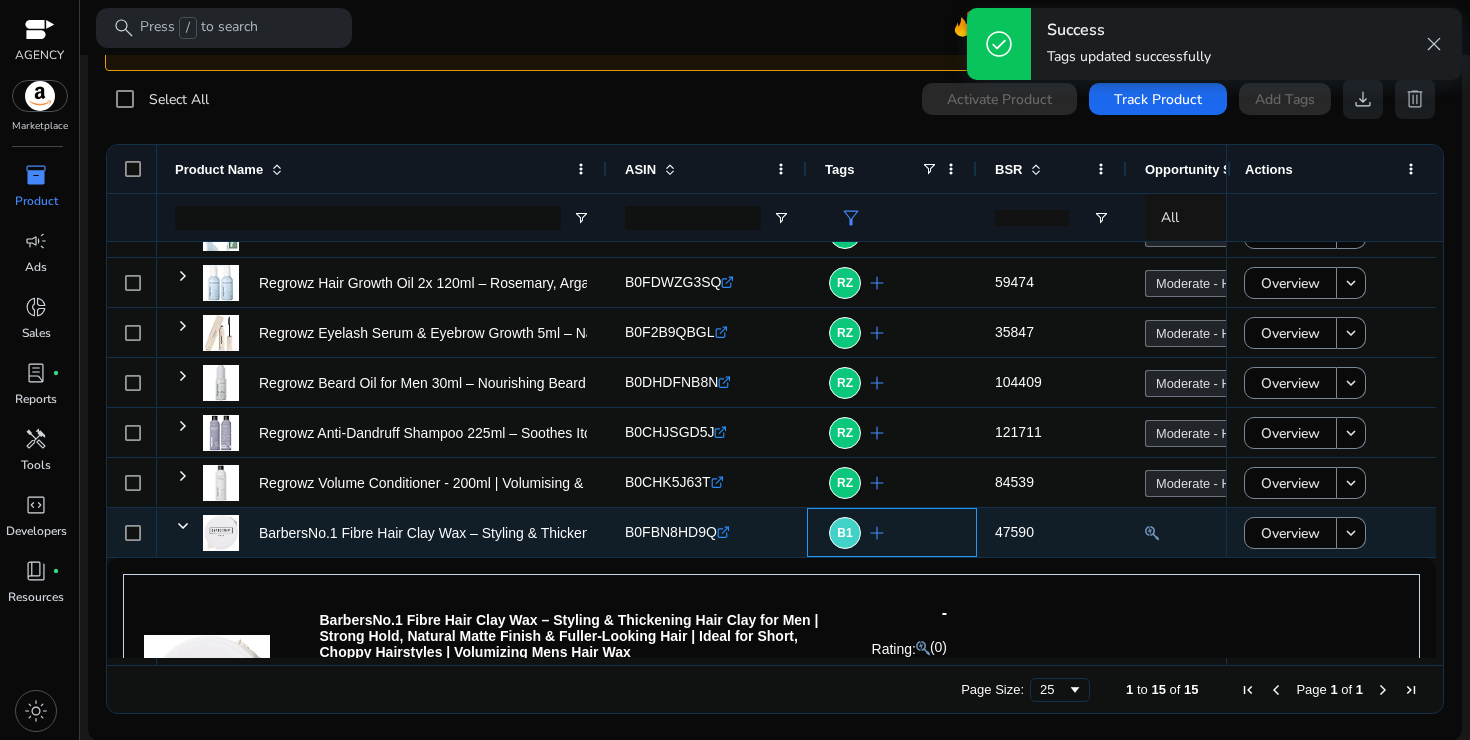 click on "B1  add" 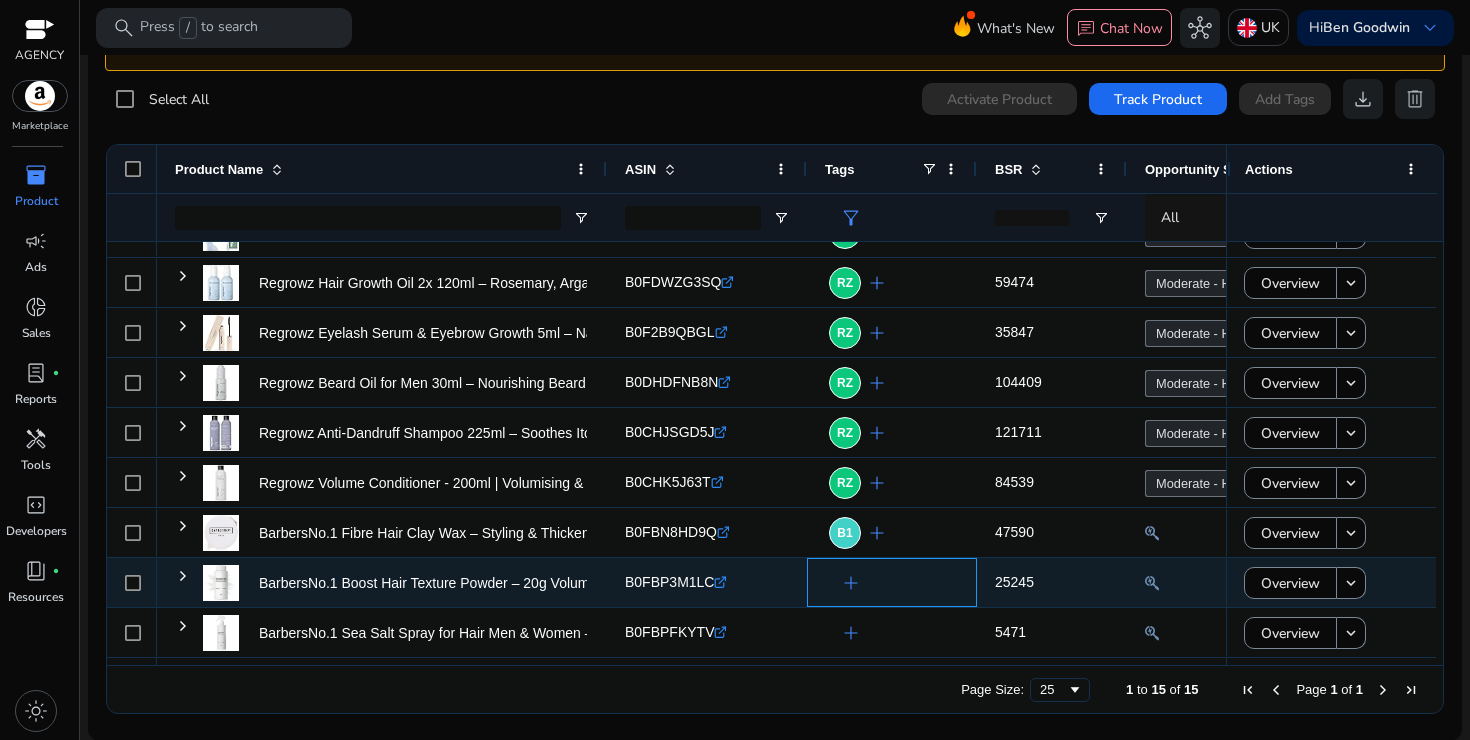 click on "add" 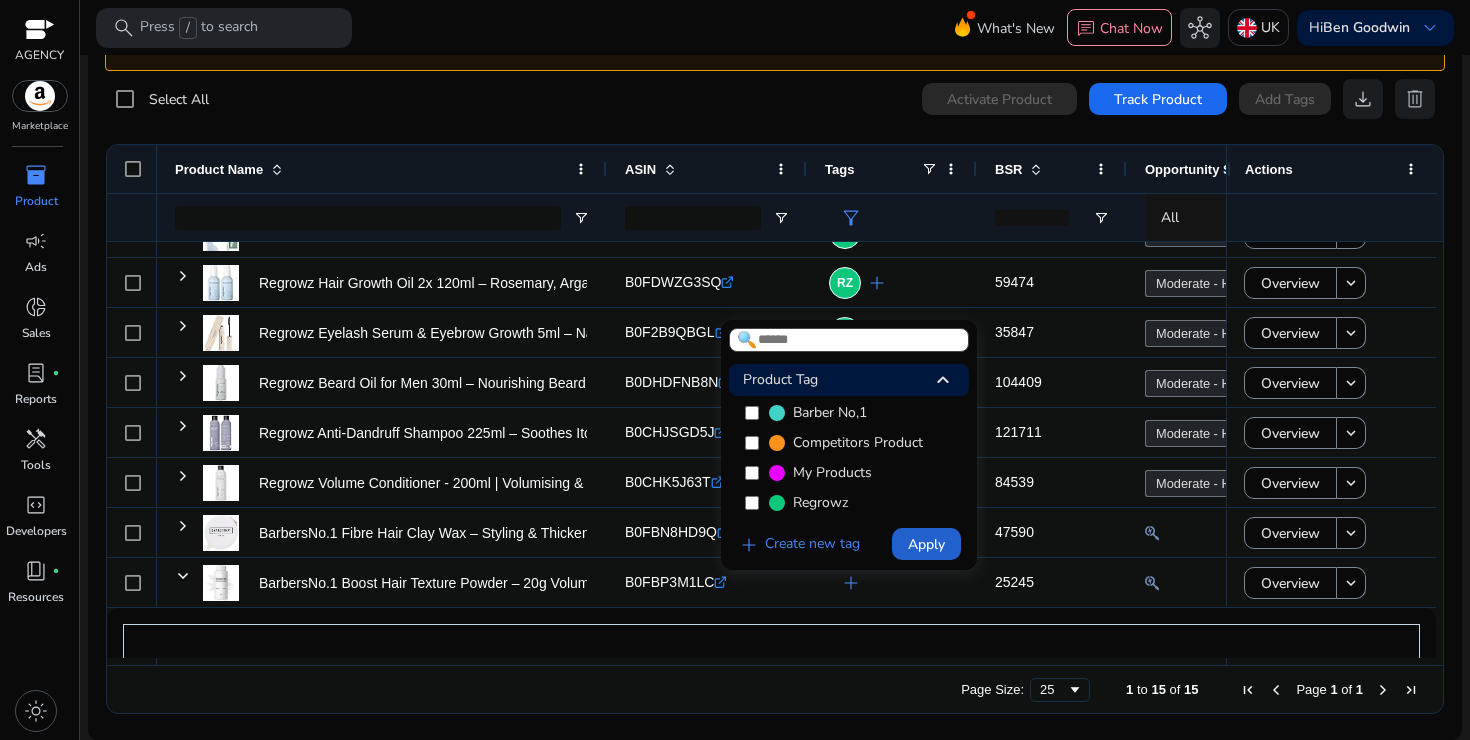 click at bounding box center (926, 544) 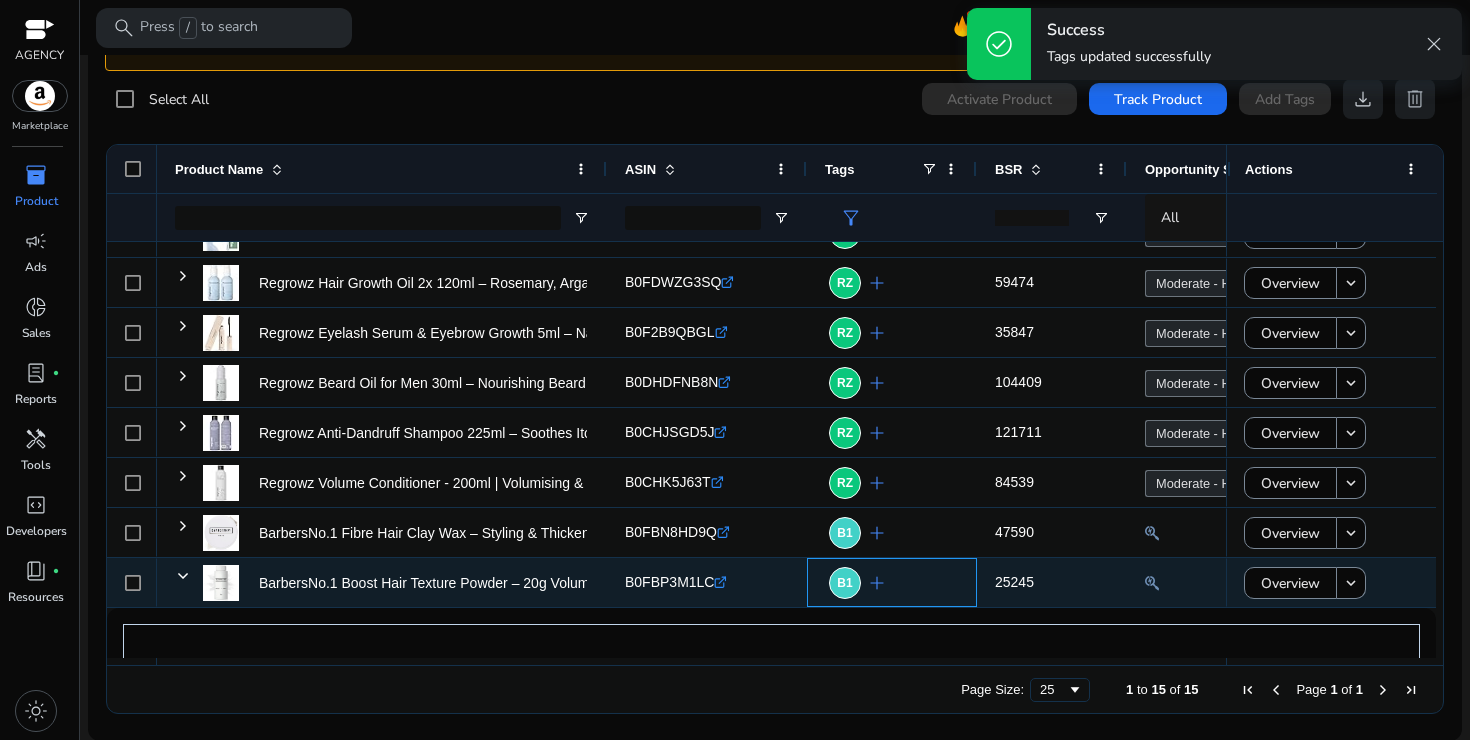 scroll, scrollTop: 684, scrollLeft: 0, axis: vertical 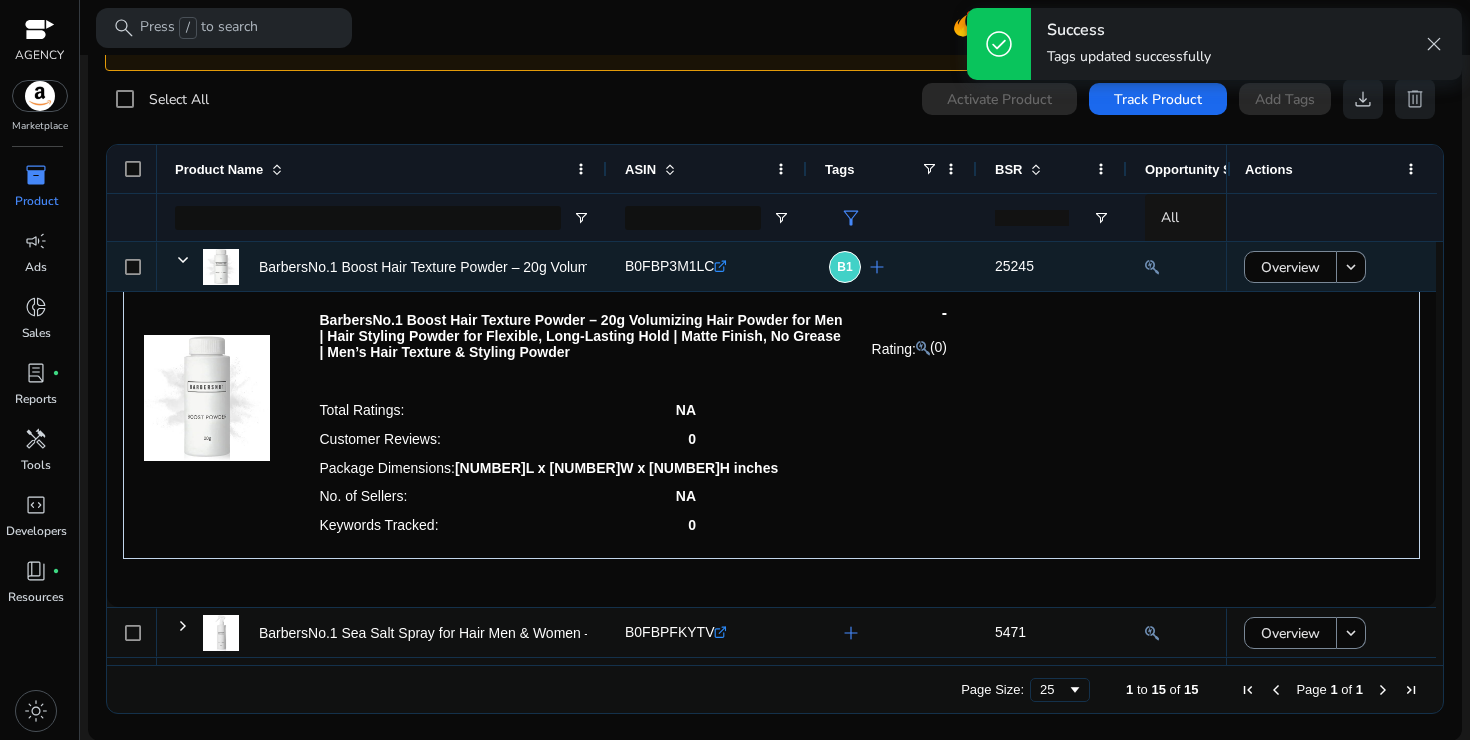 click on "B1  add" 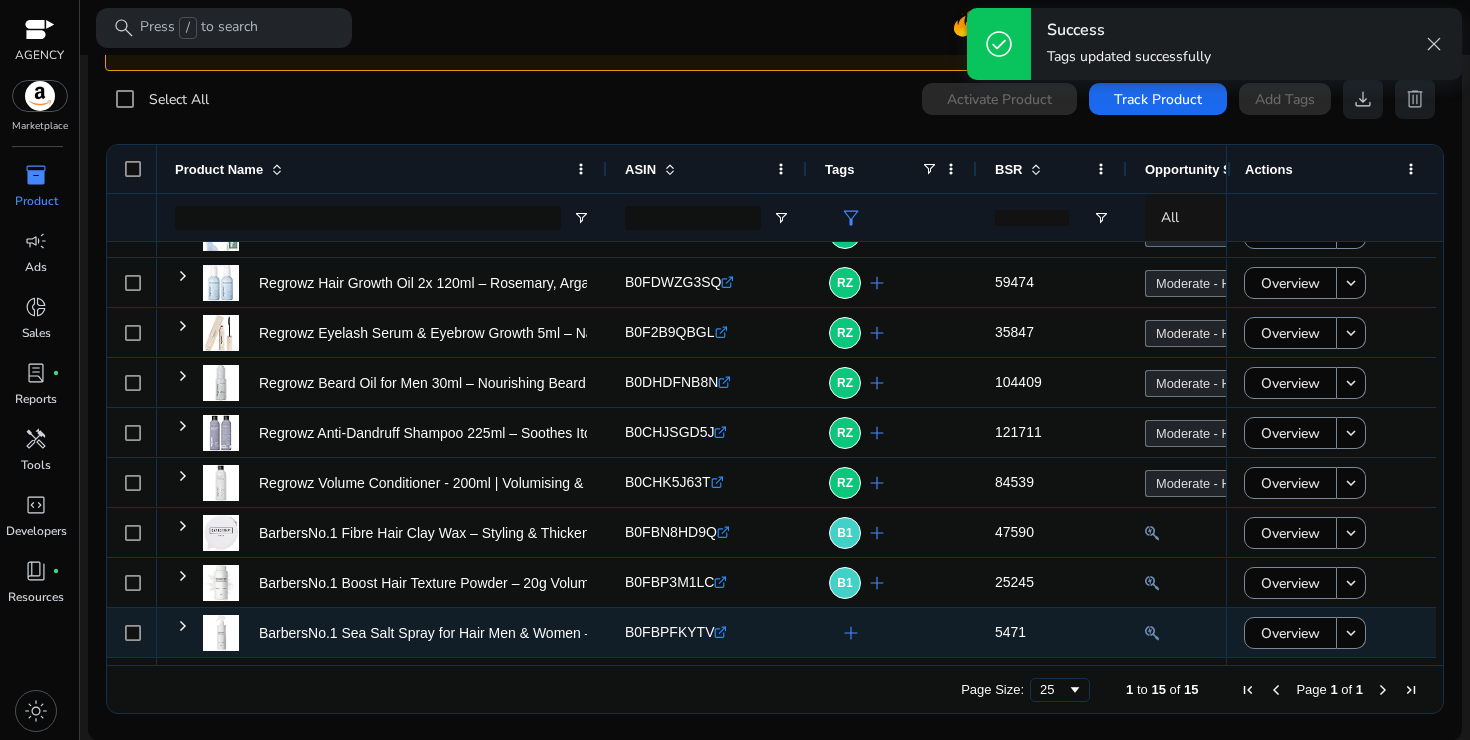 click on "add" 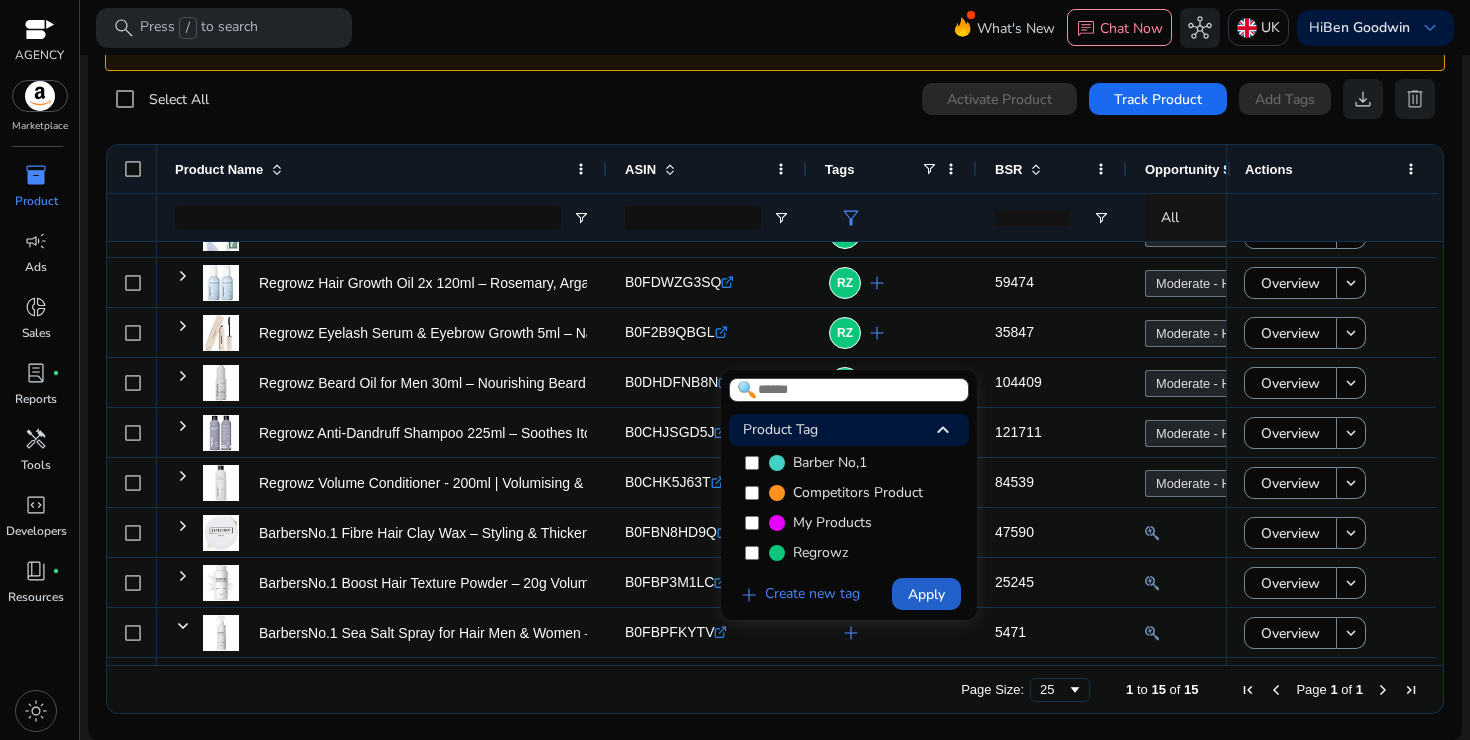 click on "Apply" at bounding box center (926, 594) 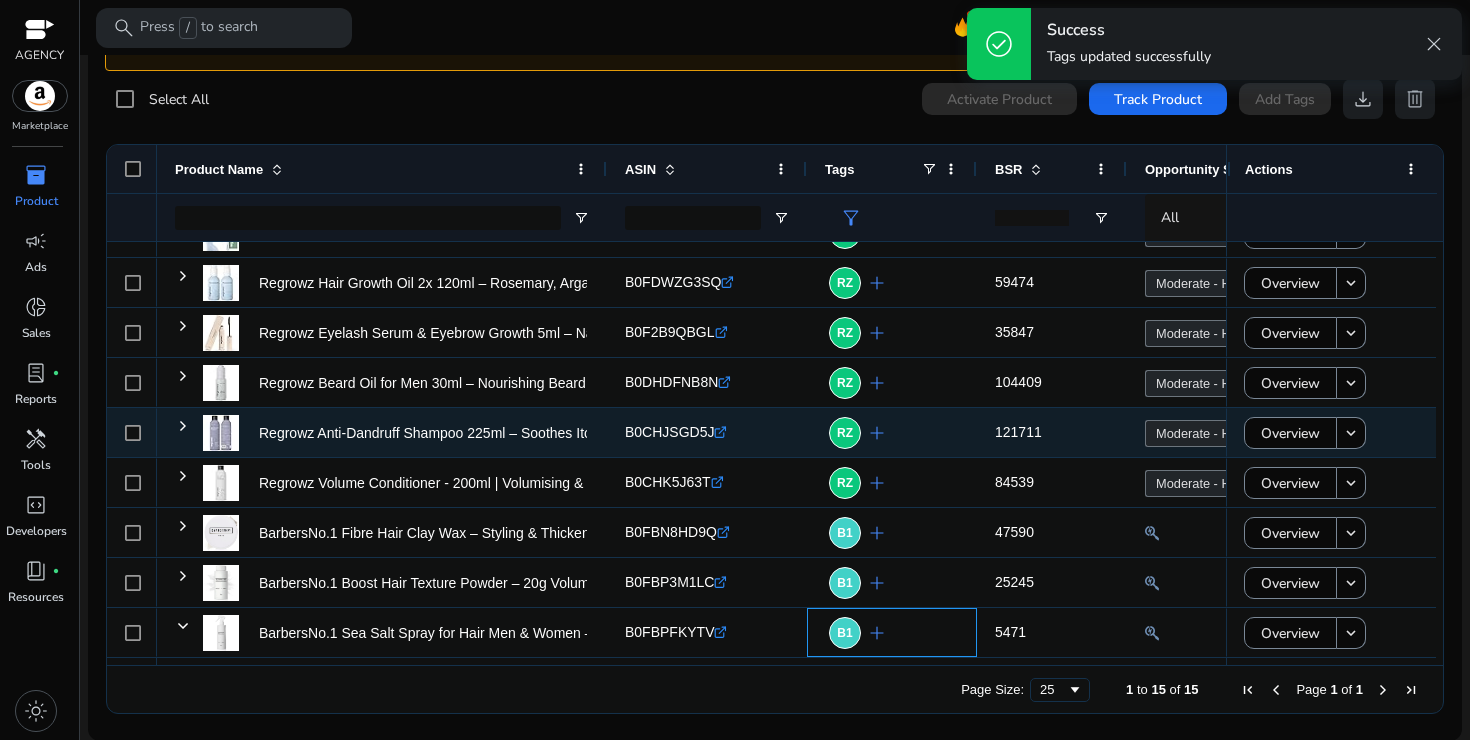 scroll, scrollTop: 177, scrollLeft: 0, axis: vertical 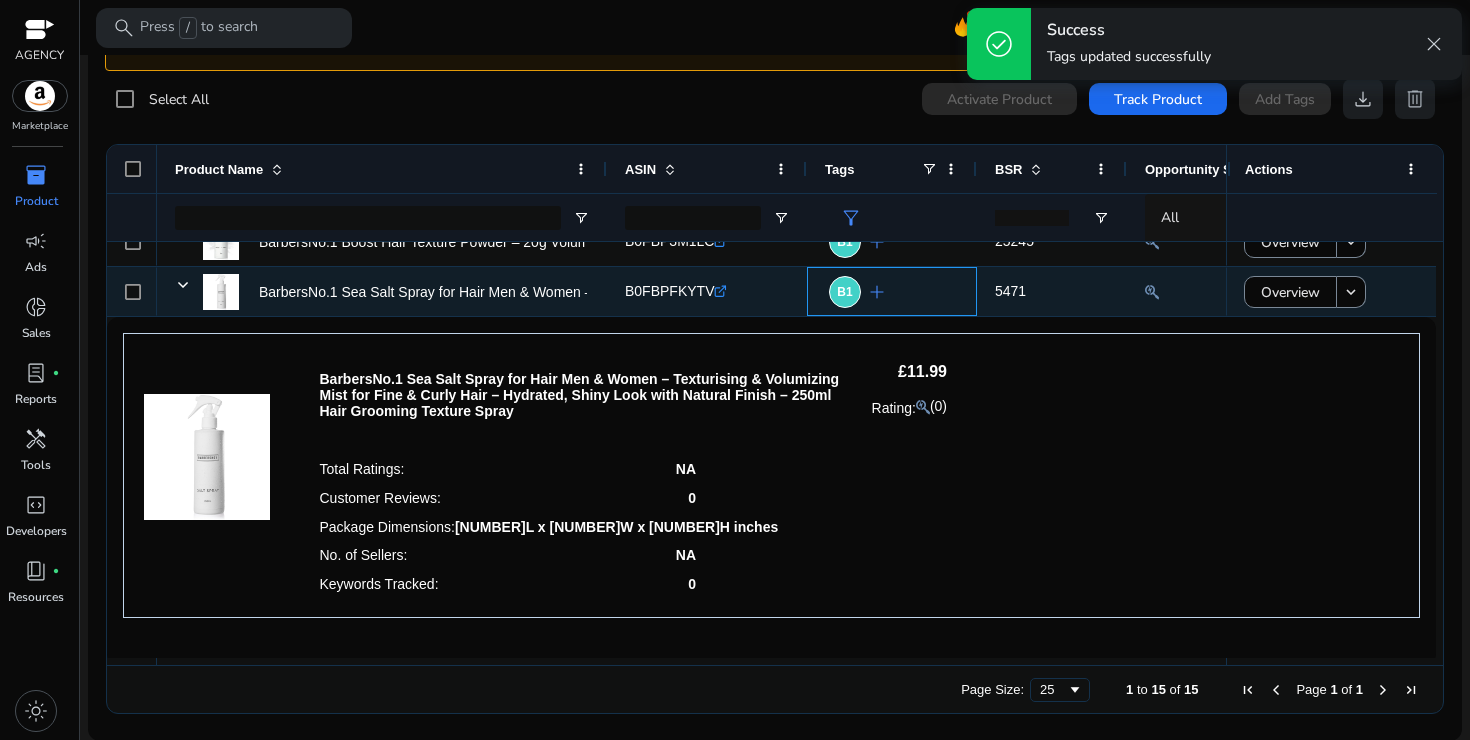 click on "B1  add" 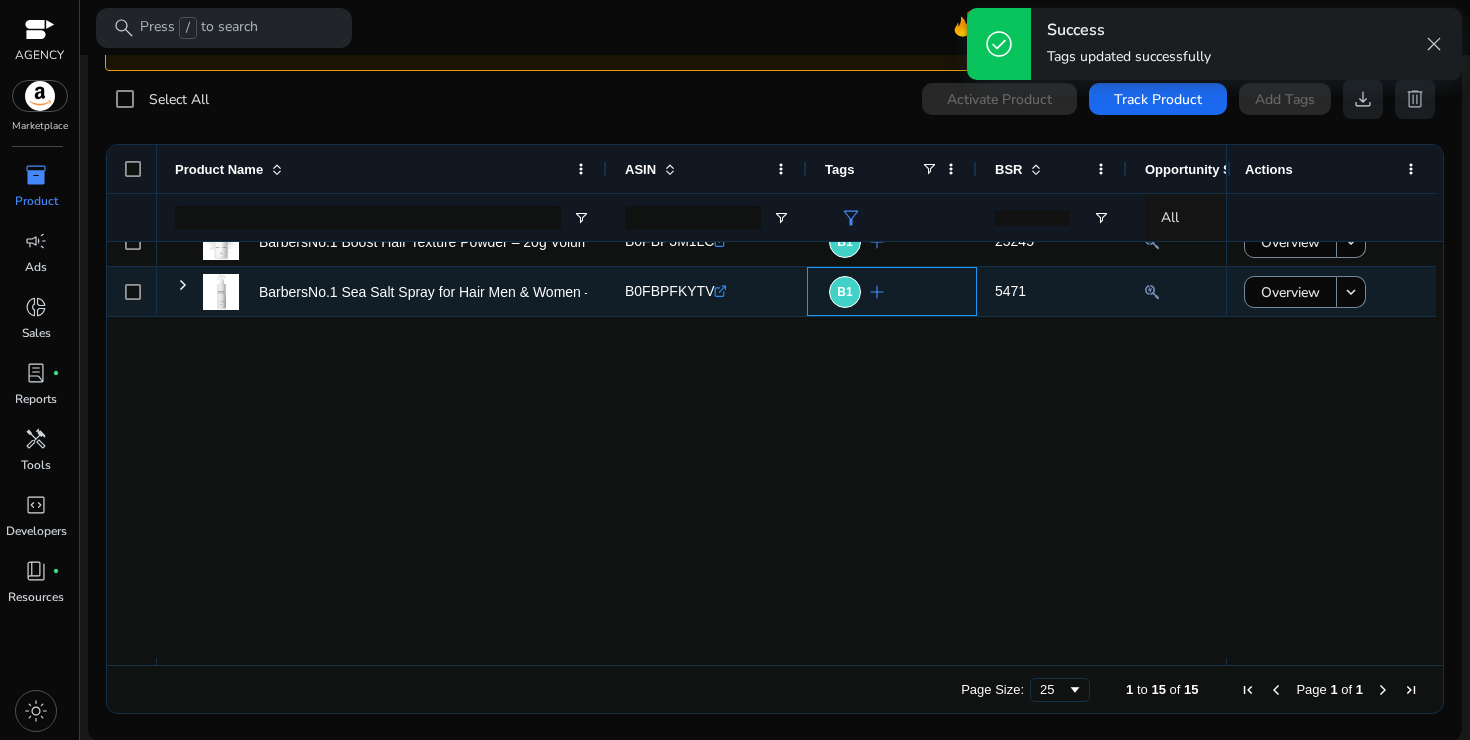 scroll, scrollTop: 334, scrollLeft: 0, axis: vertical 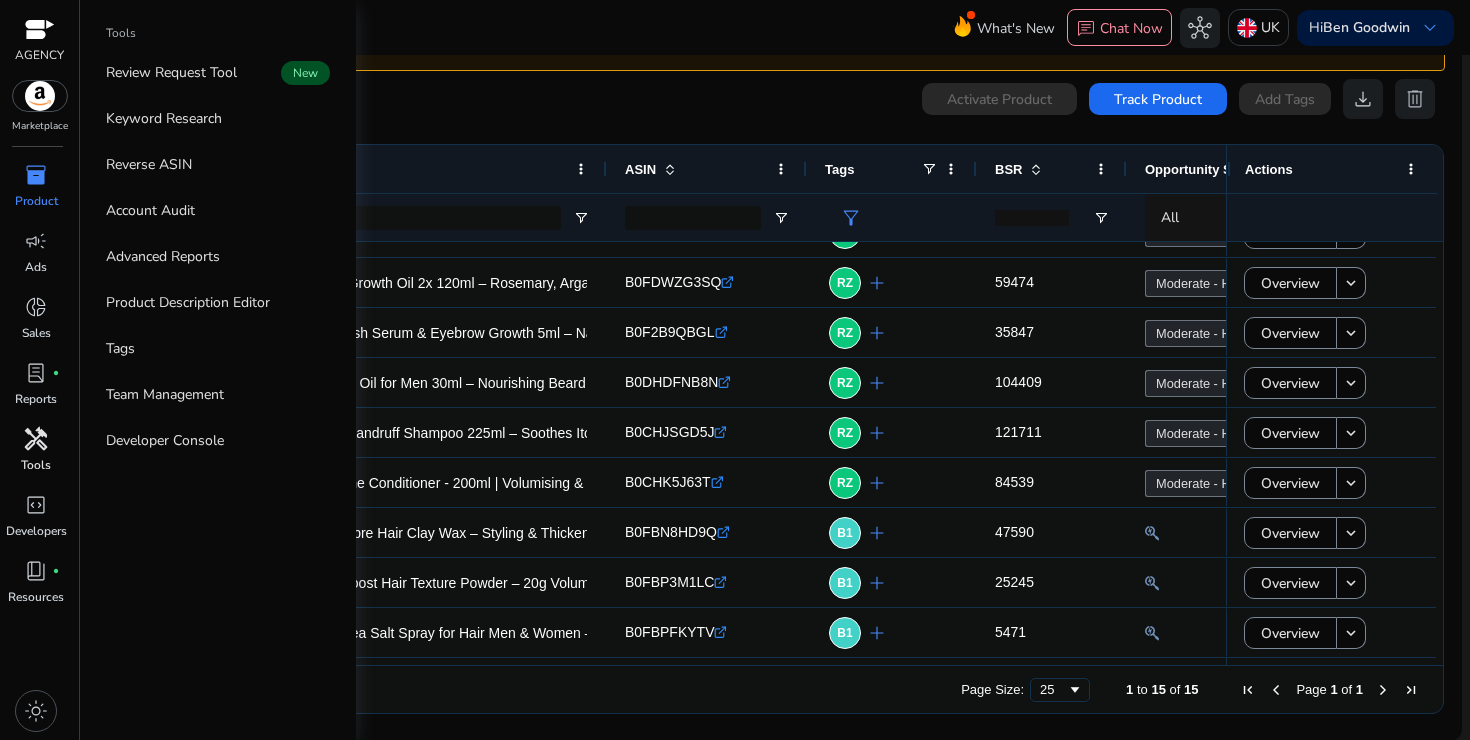 click on "handyman" at bounding box center (36, 439) 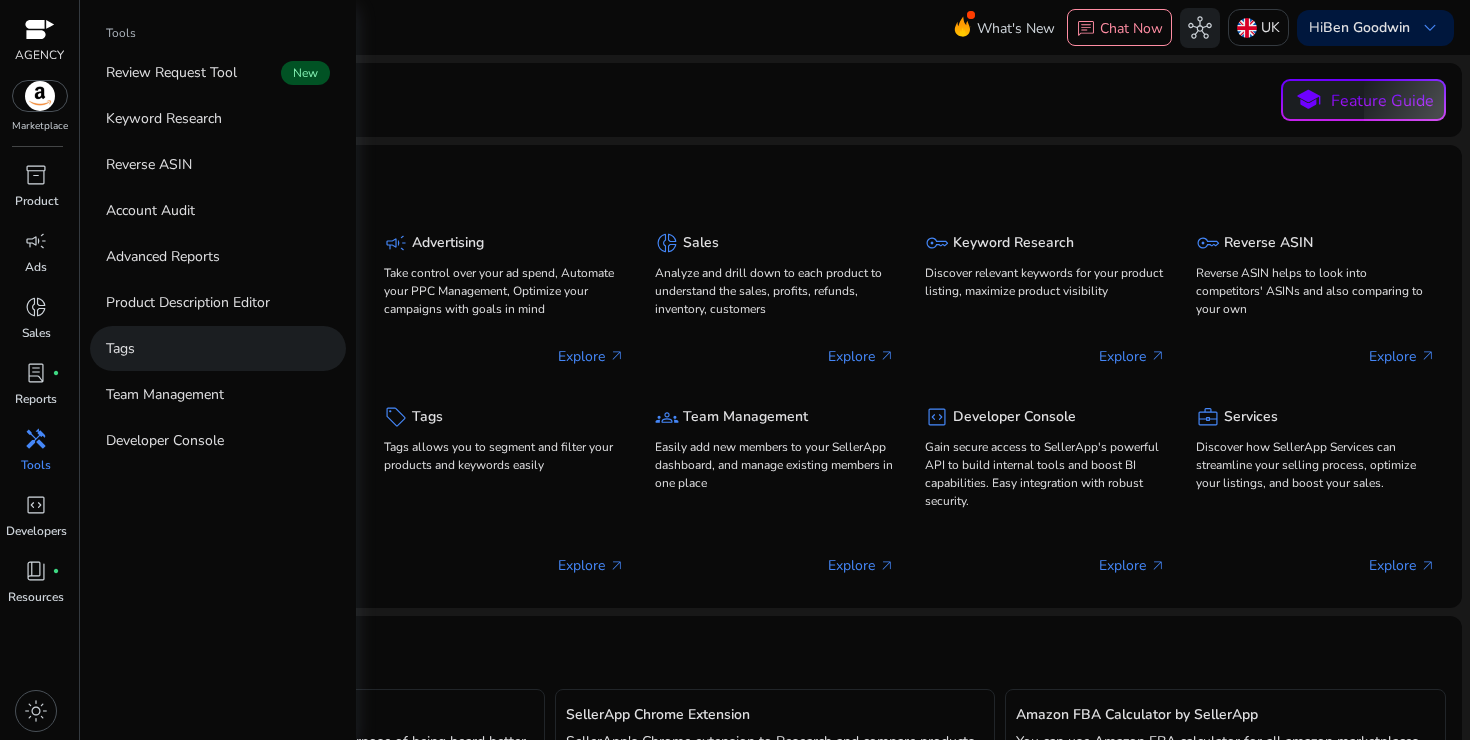 click on "Tags" at bounding box center (218, 348) 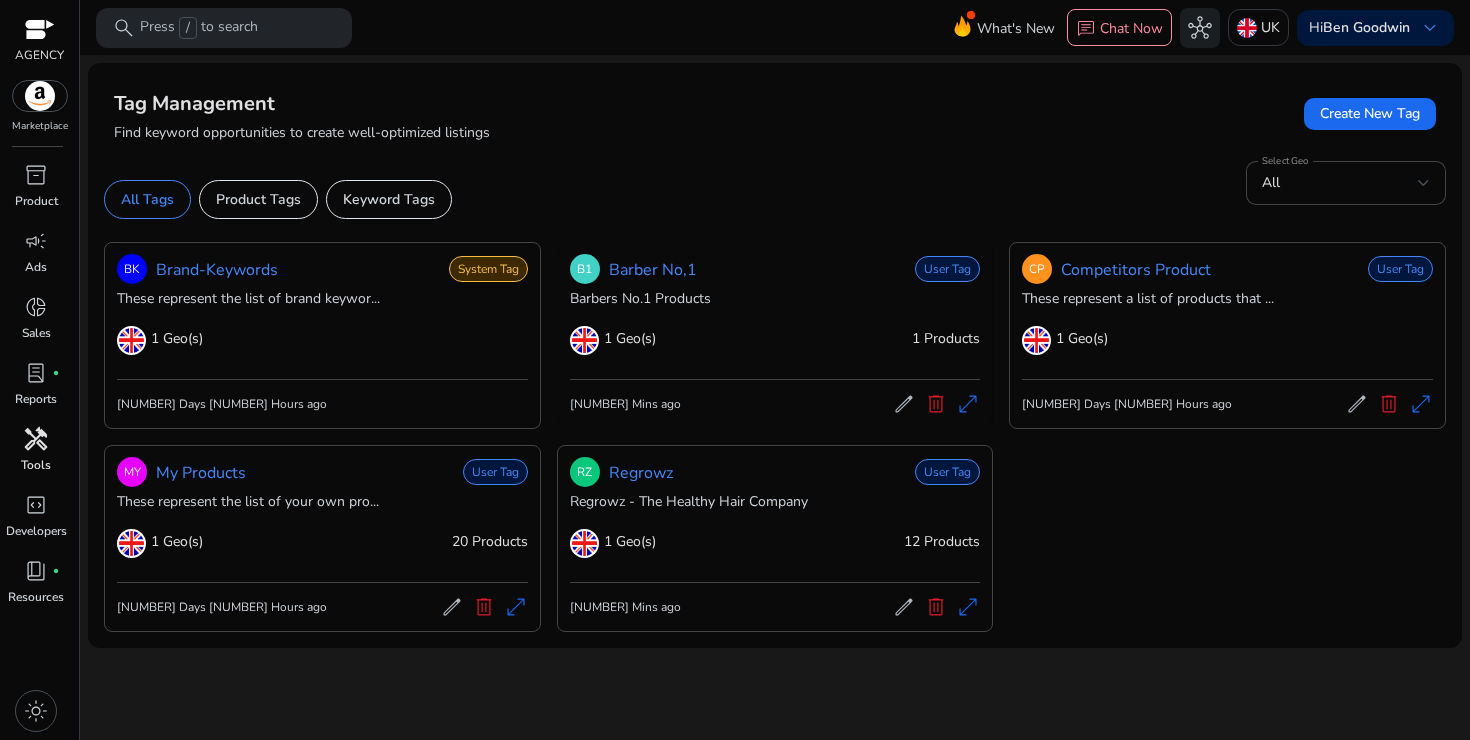 click on "edit" 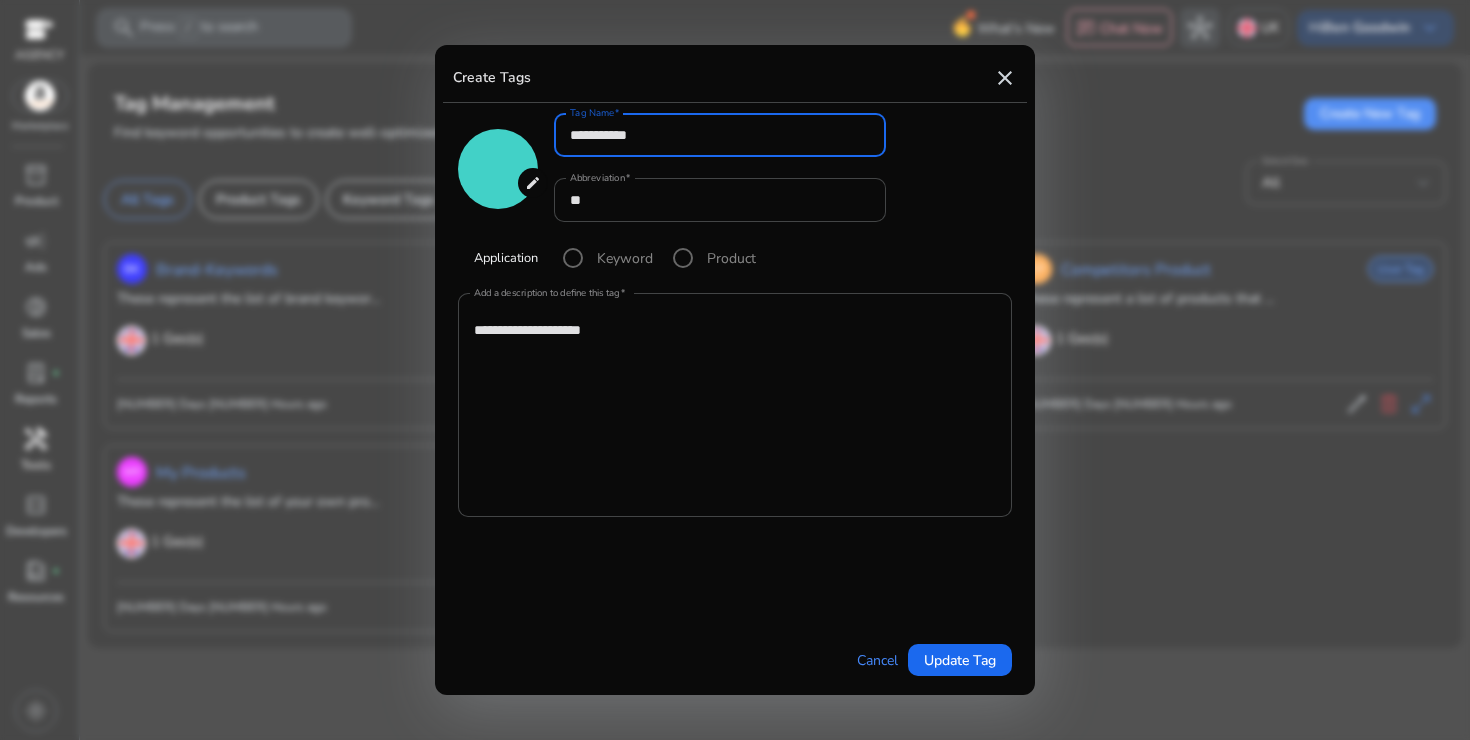 click on "edit" at bounding box center [533, 183] 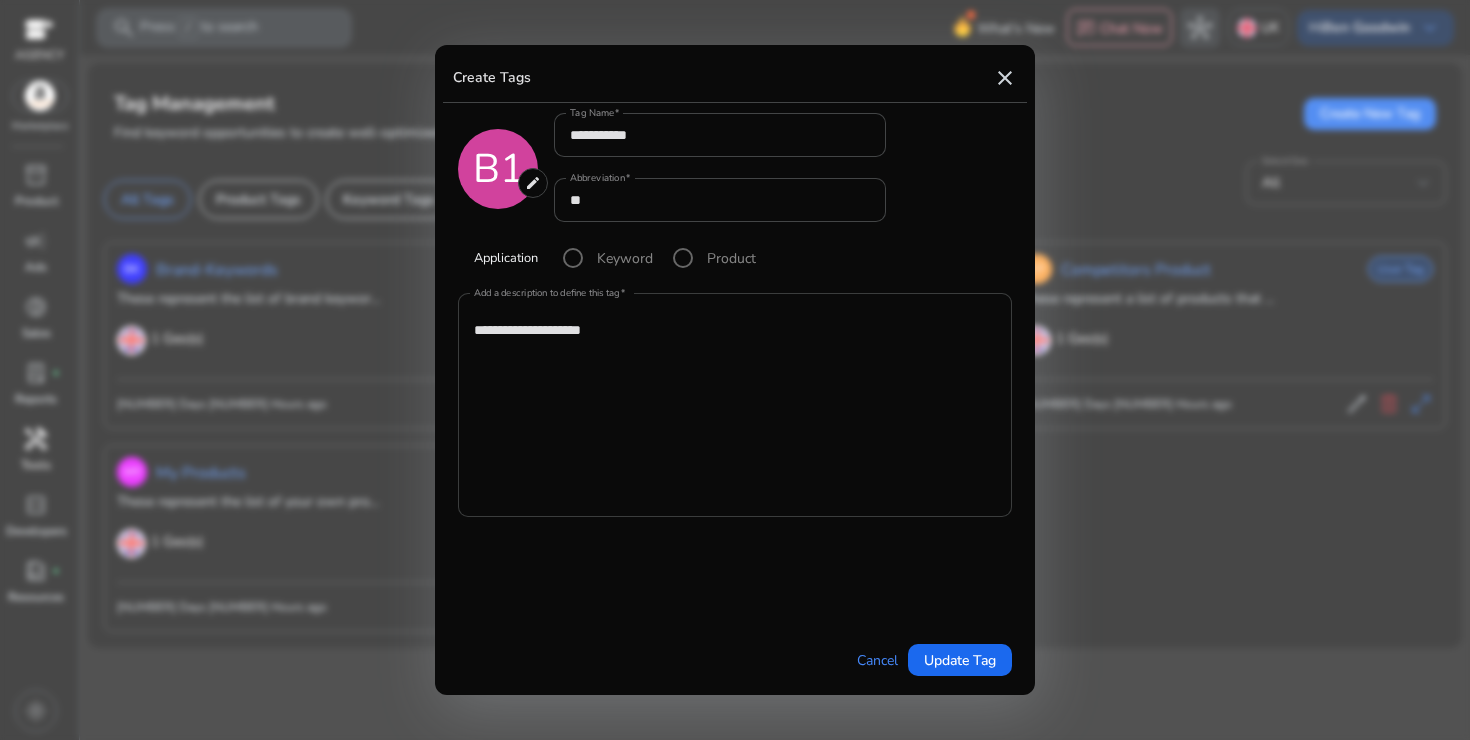 click on "**********" at bounding box center [735, 405] 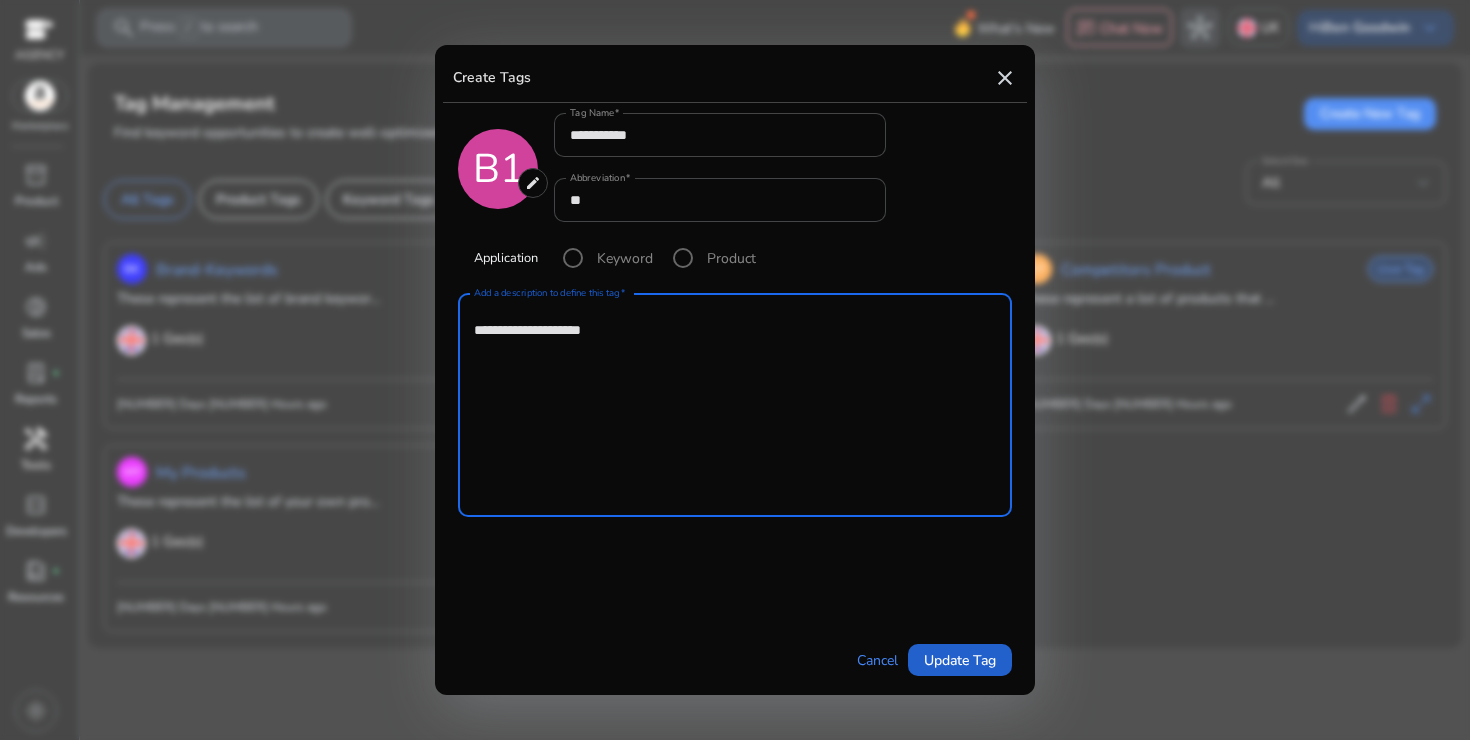 click on "Update Tag" at bounding box center [960, 660] 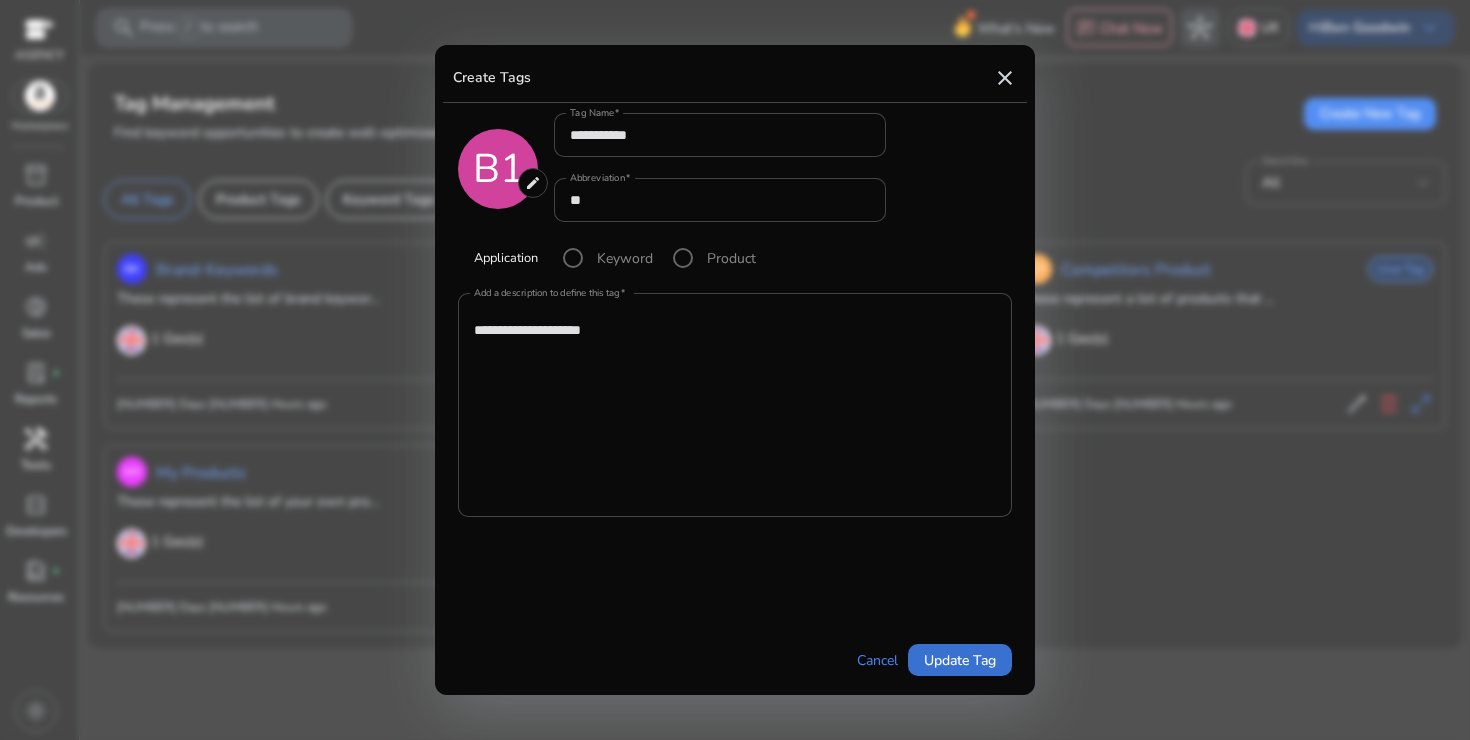 type on "*******" 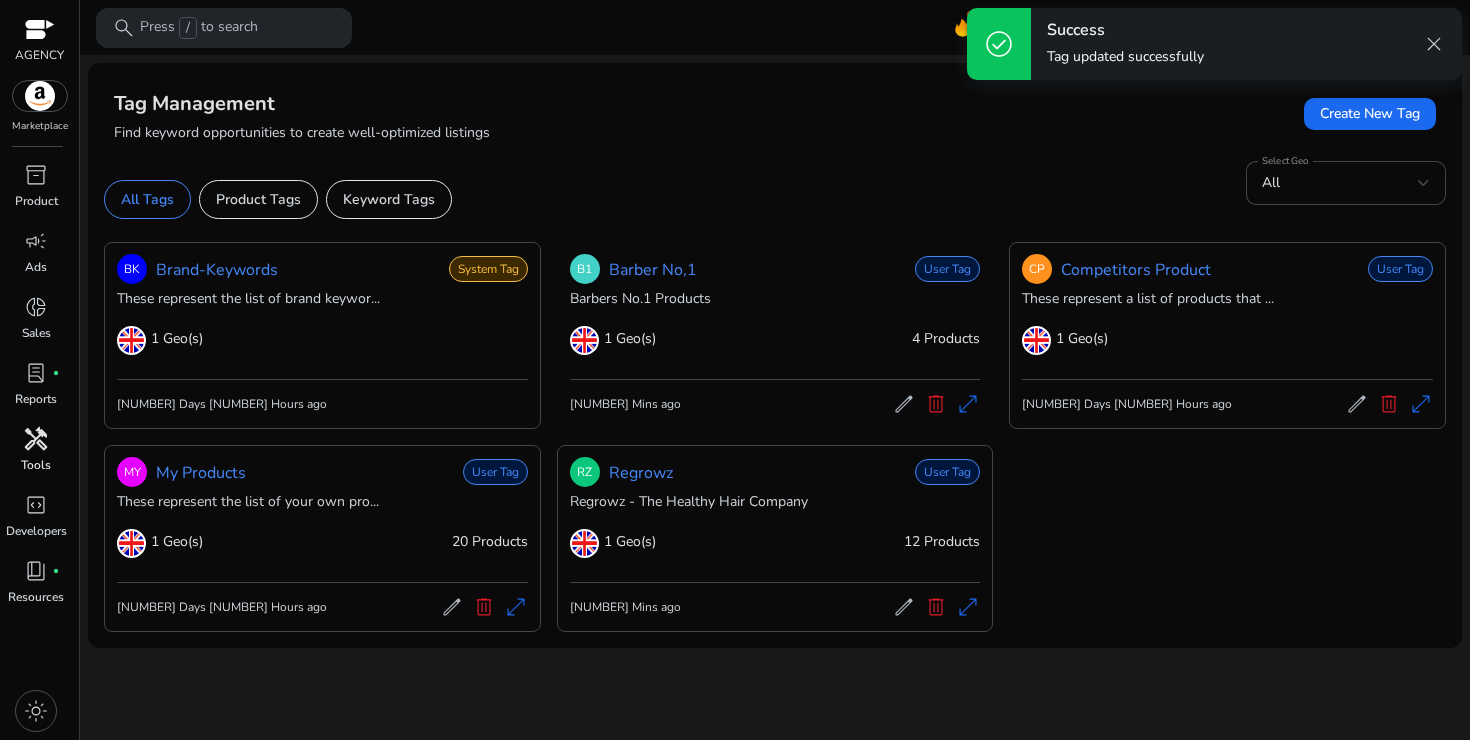 click on "Barbers No.1 Products" 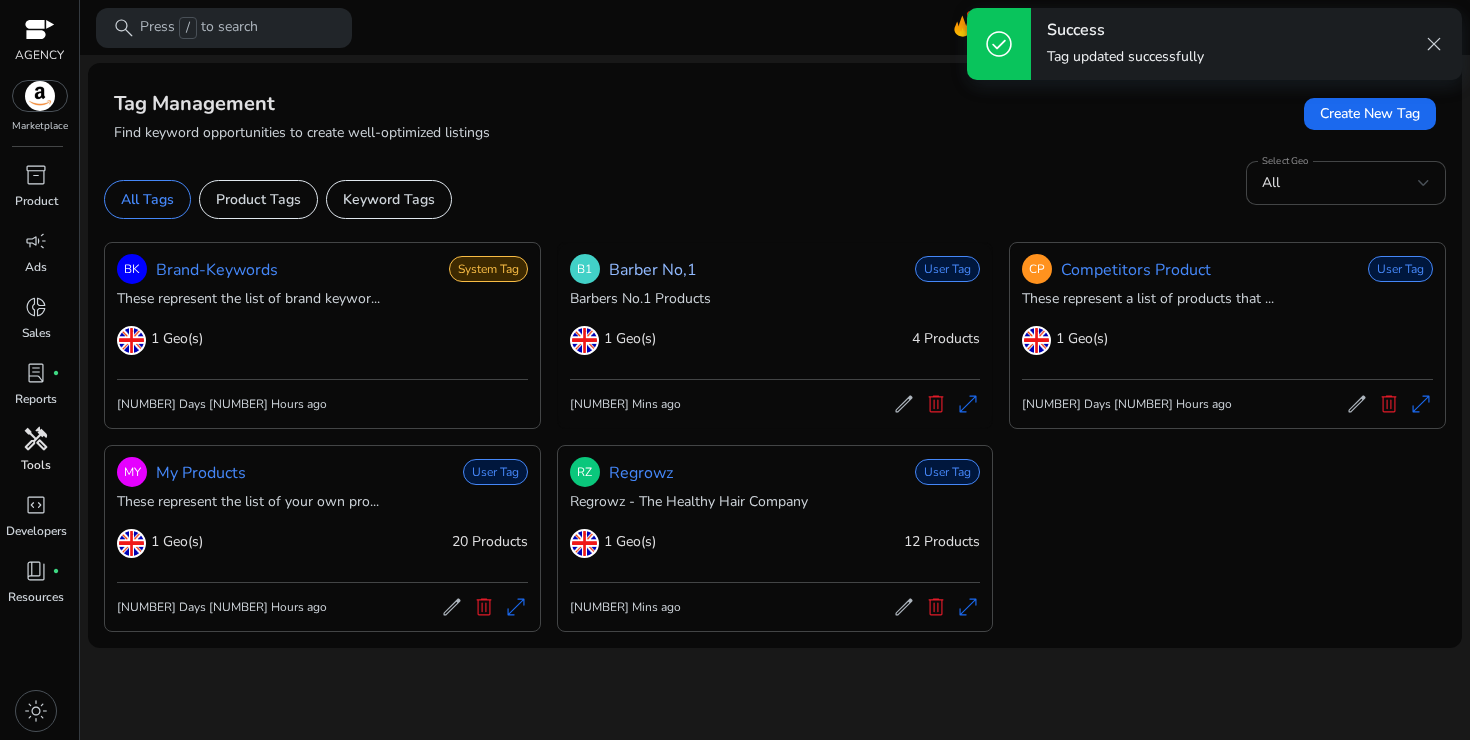 click on "Barber No,1" 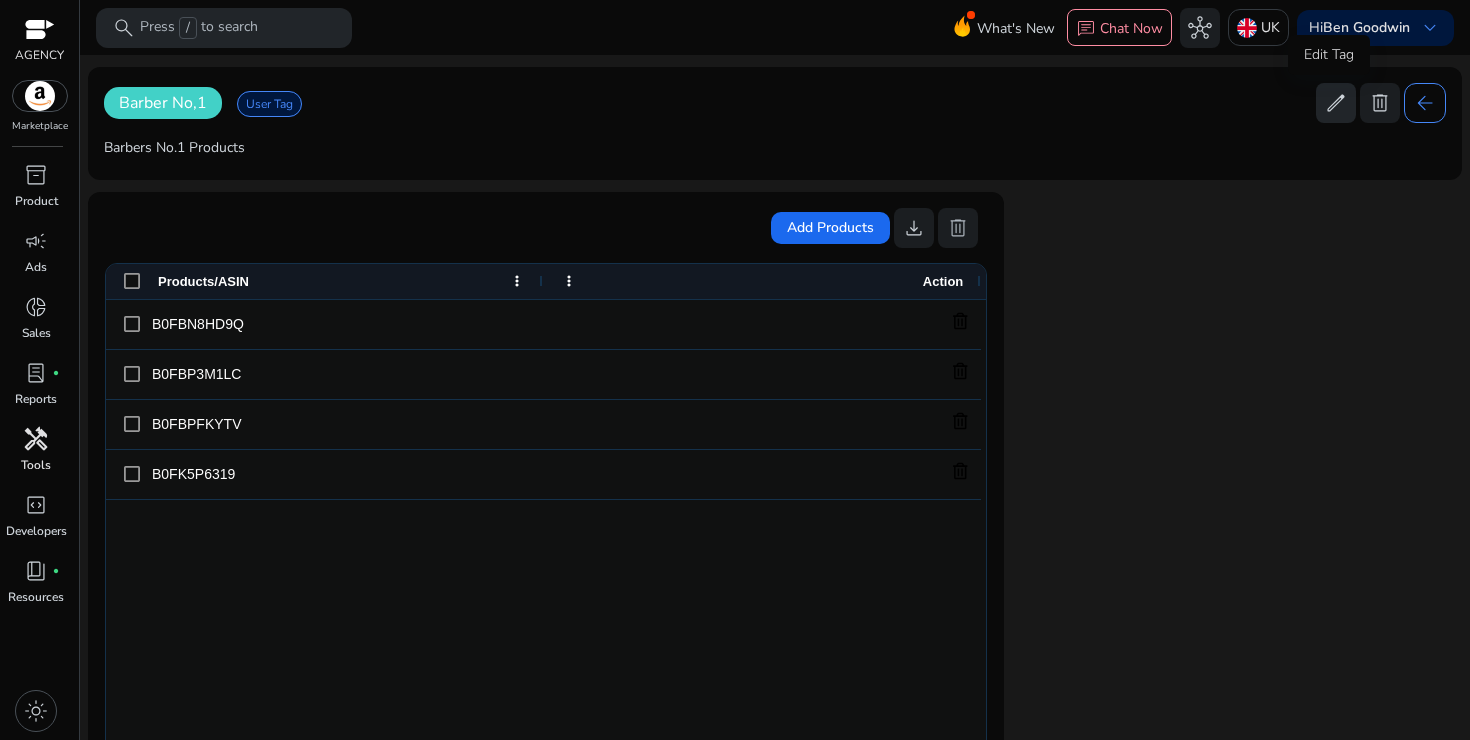 click on "edit" 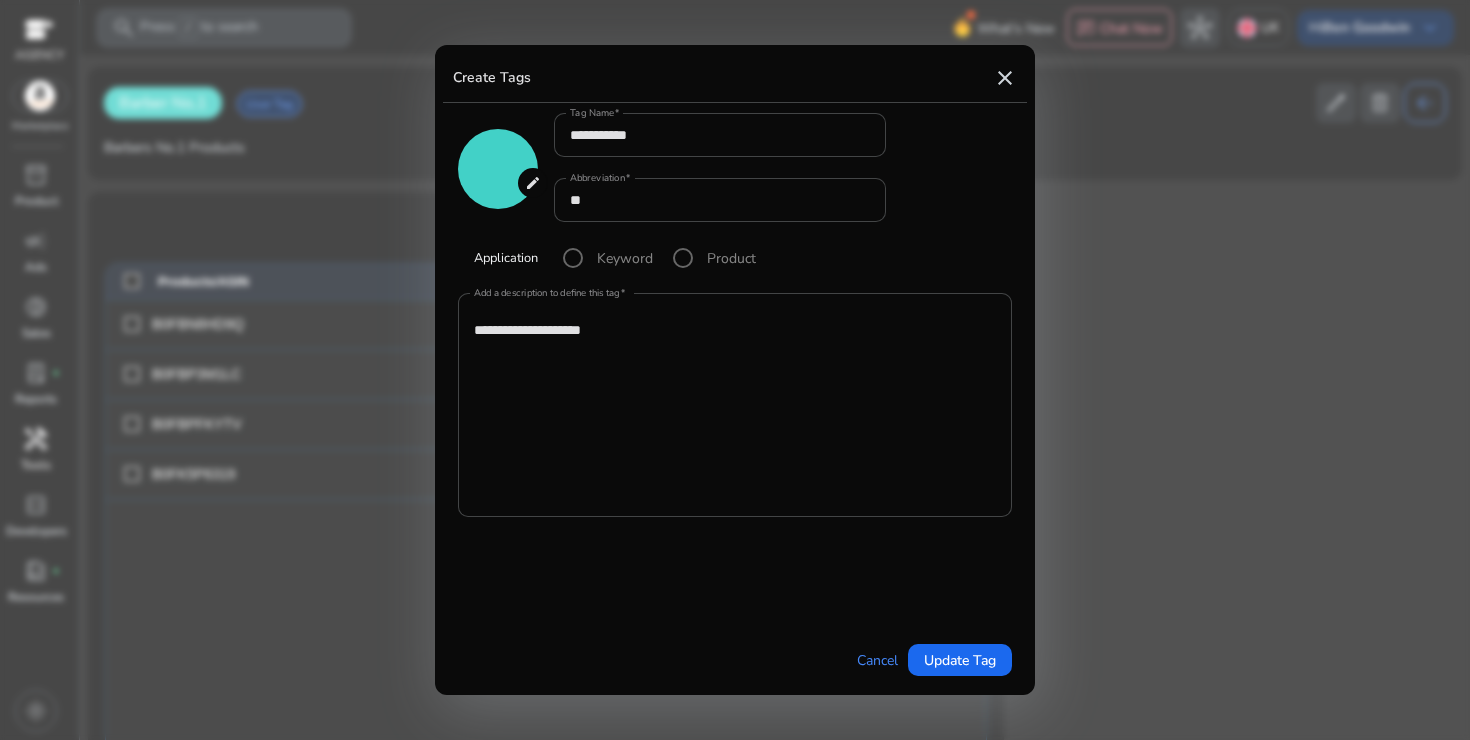 click on "edit" at bounding box center (533, 183) 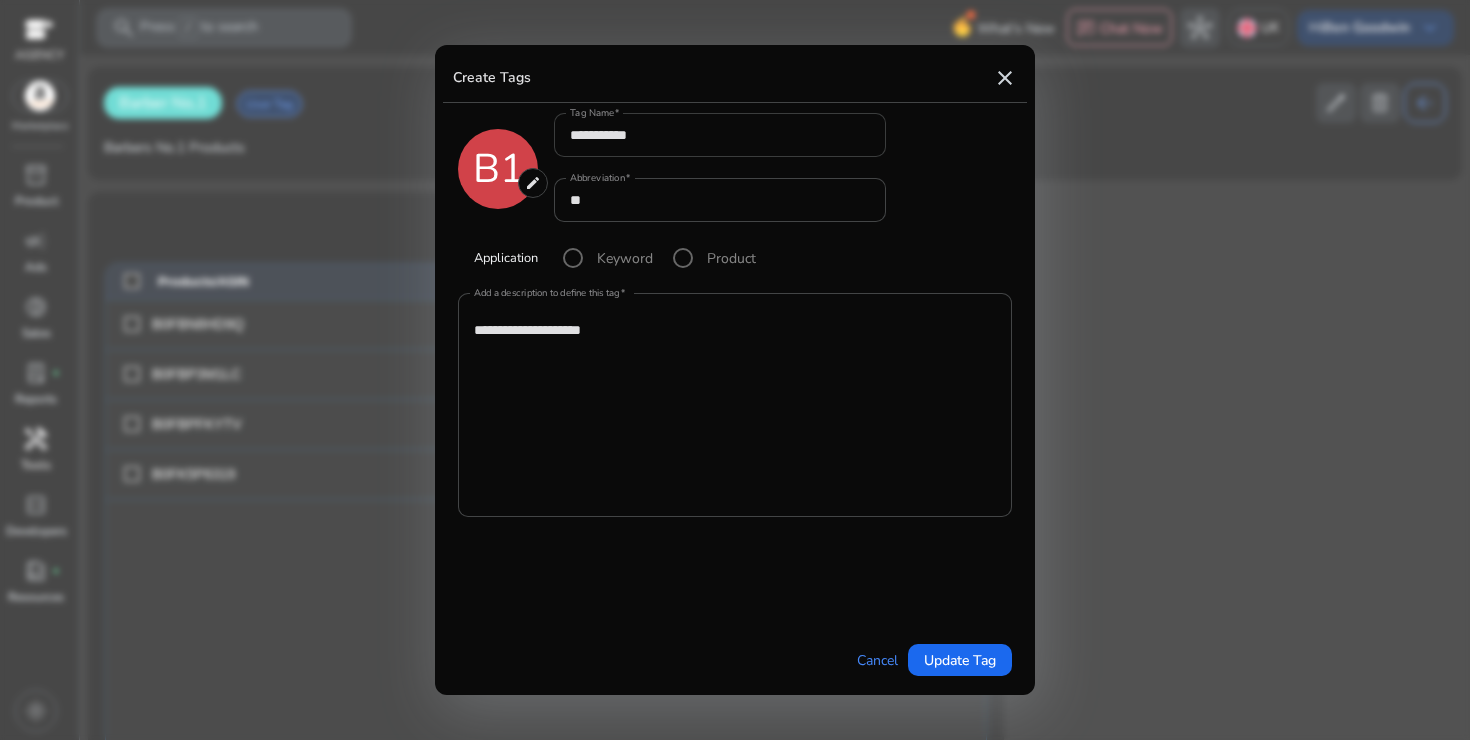 type on "*******" 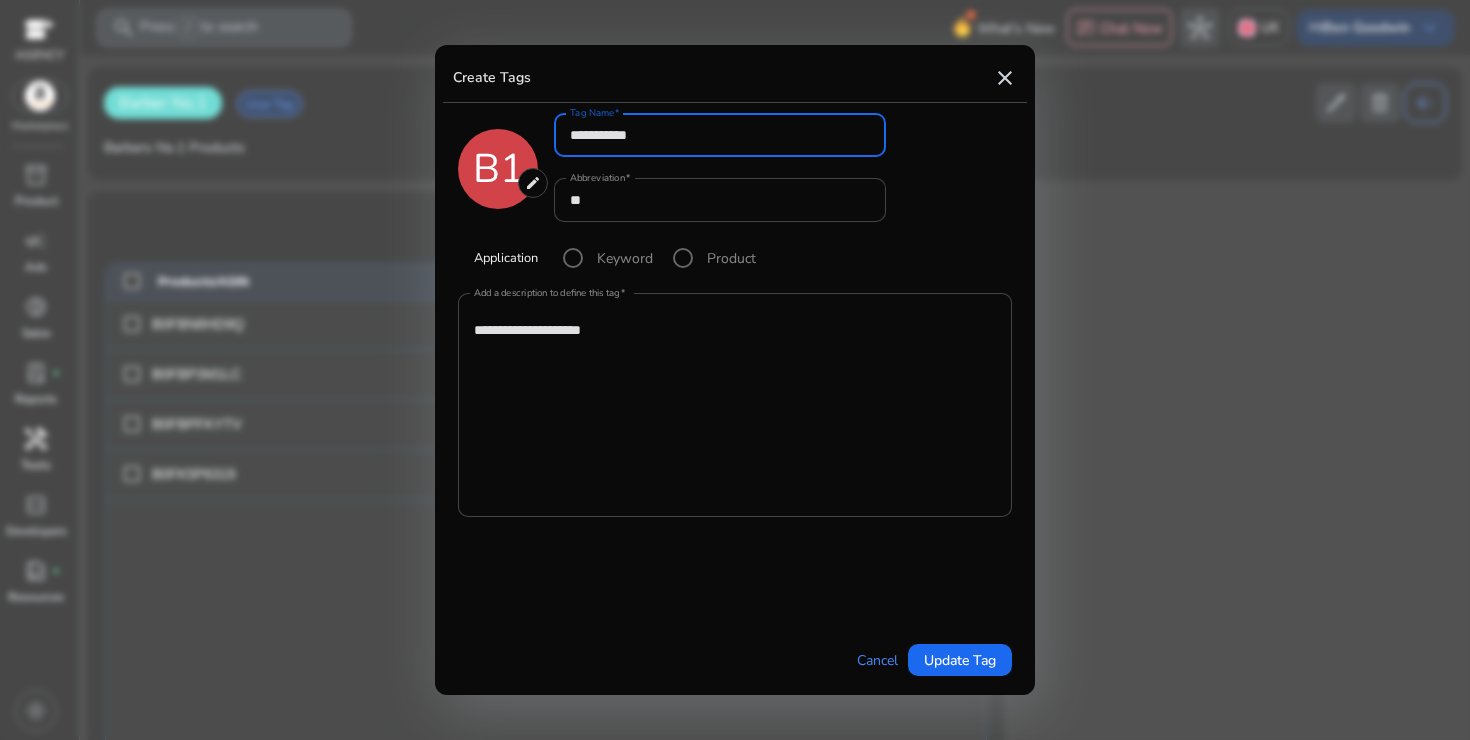 click on "**********" at bounding box center [720, 135] 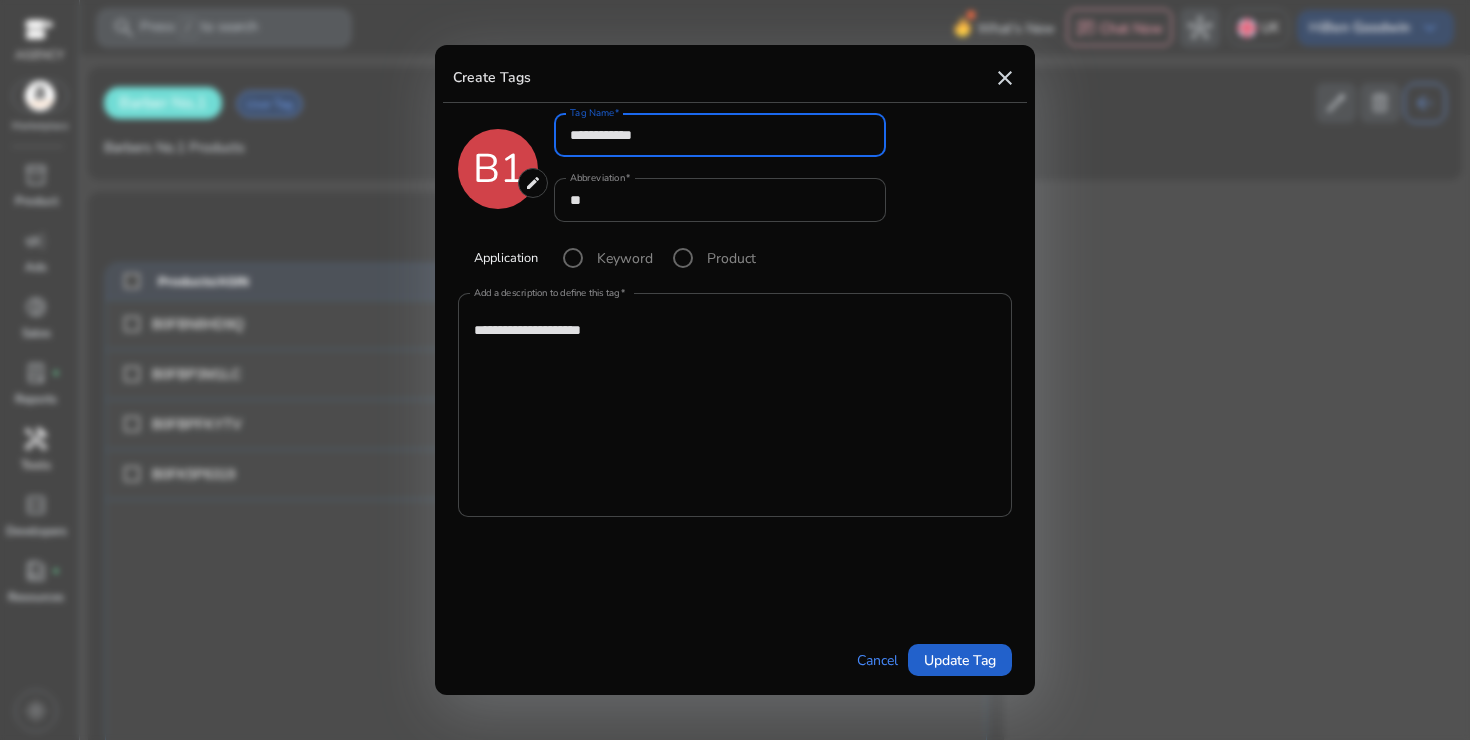 type on "**********" 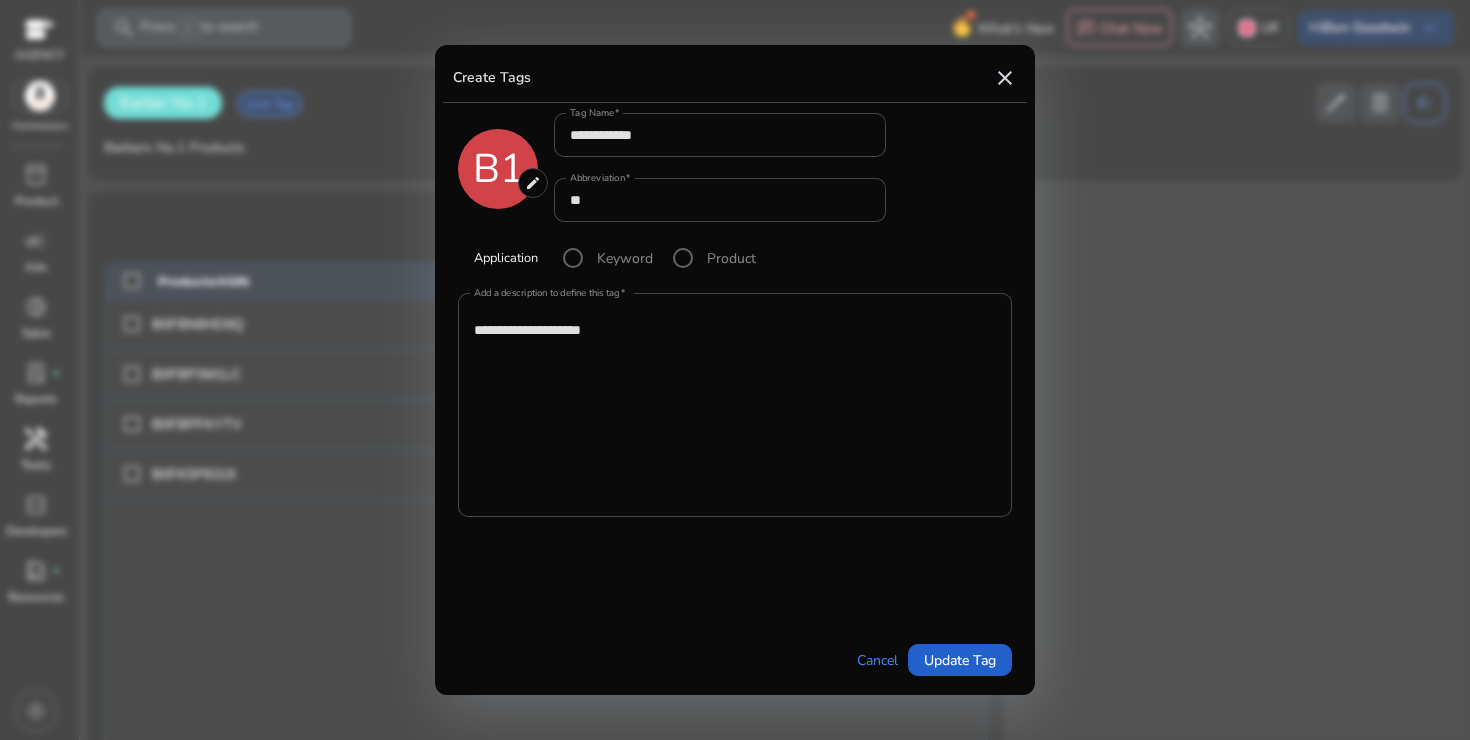 type on "*******" 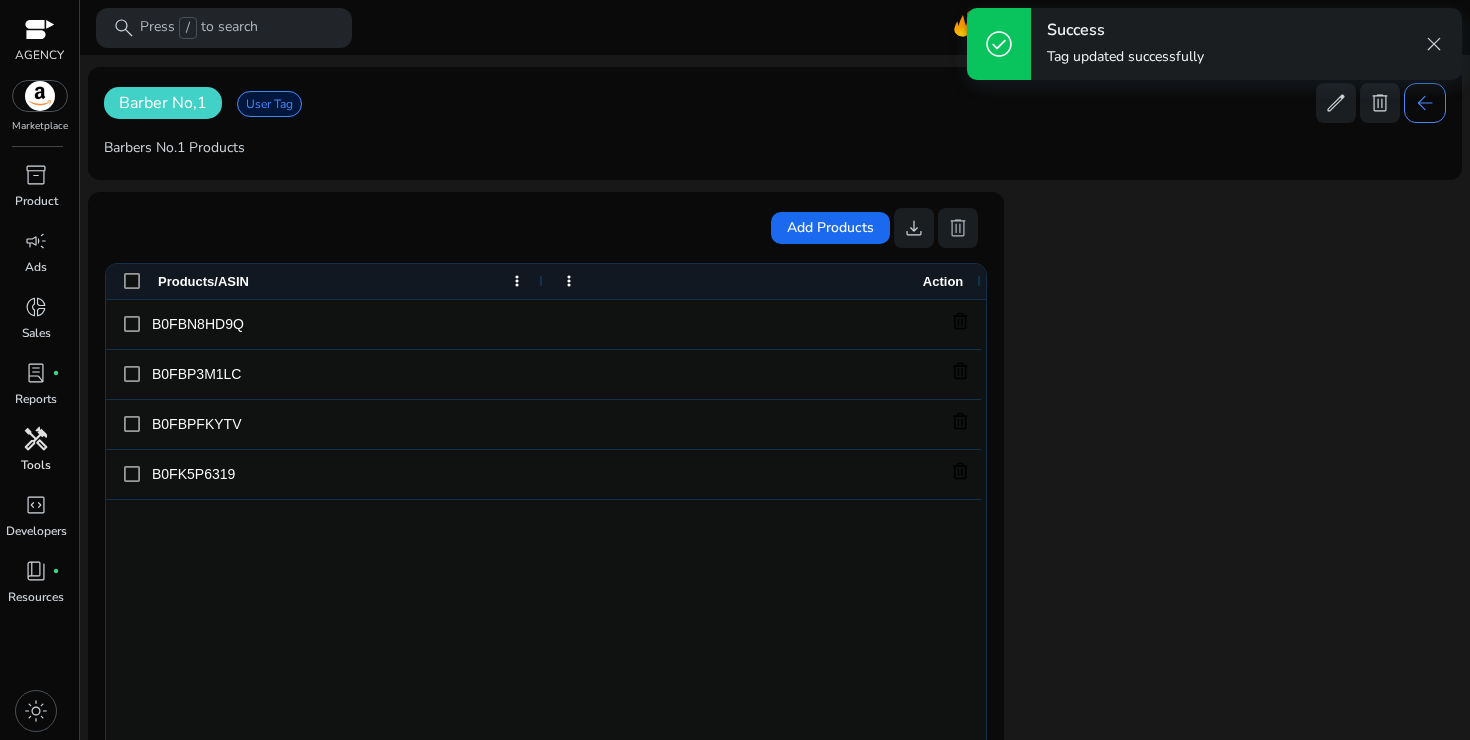 click on "close" at bounding box center (1434, 44) 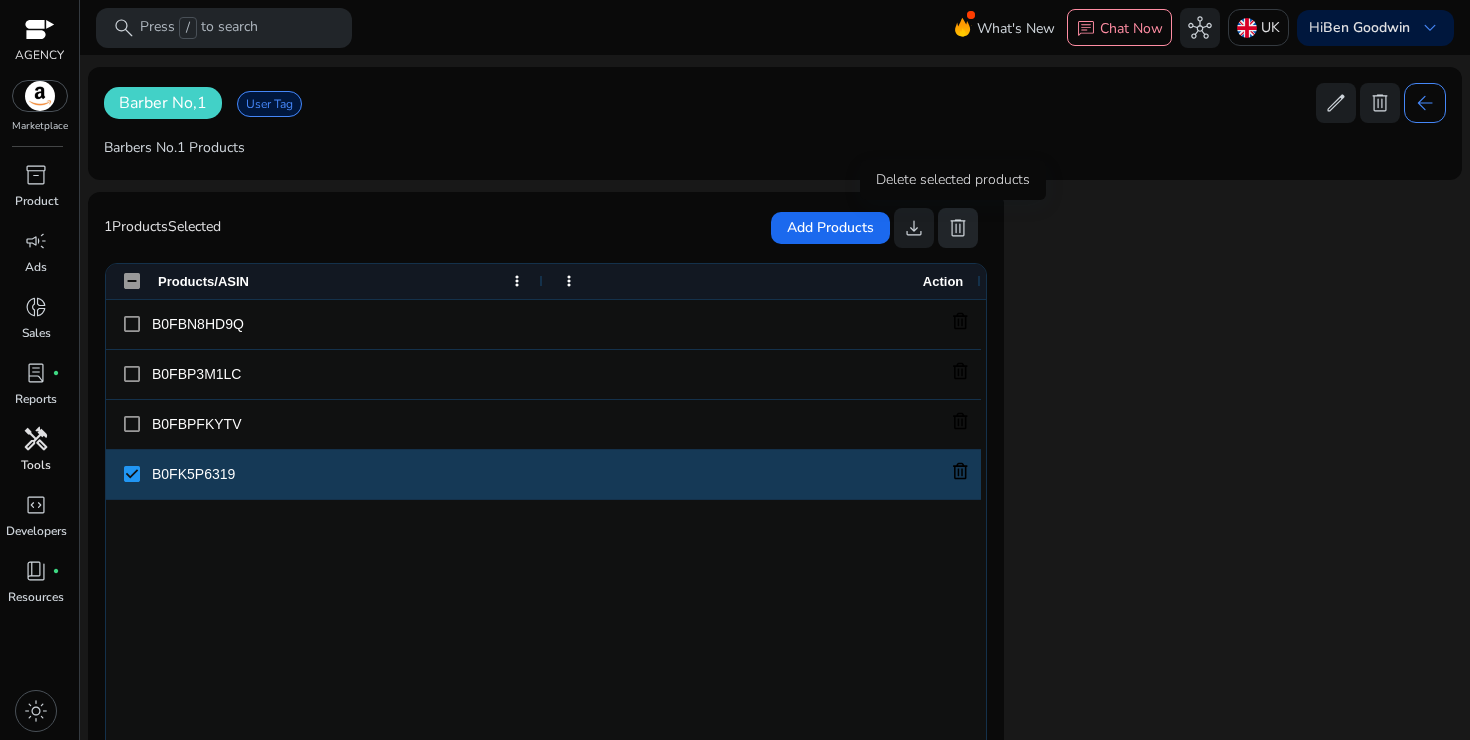 click on "delete" 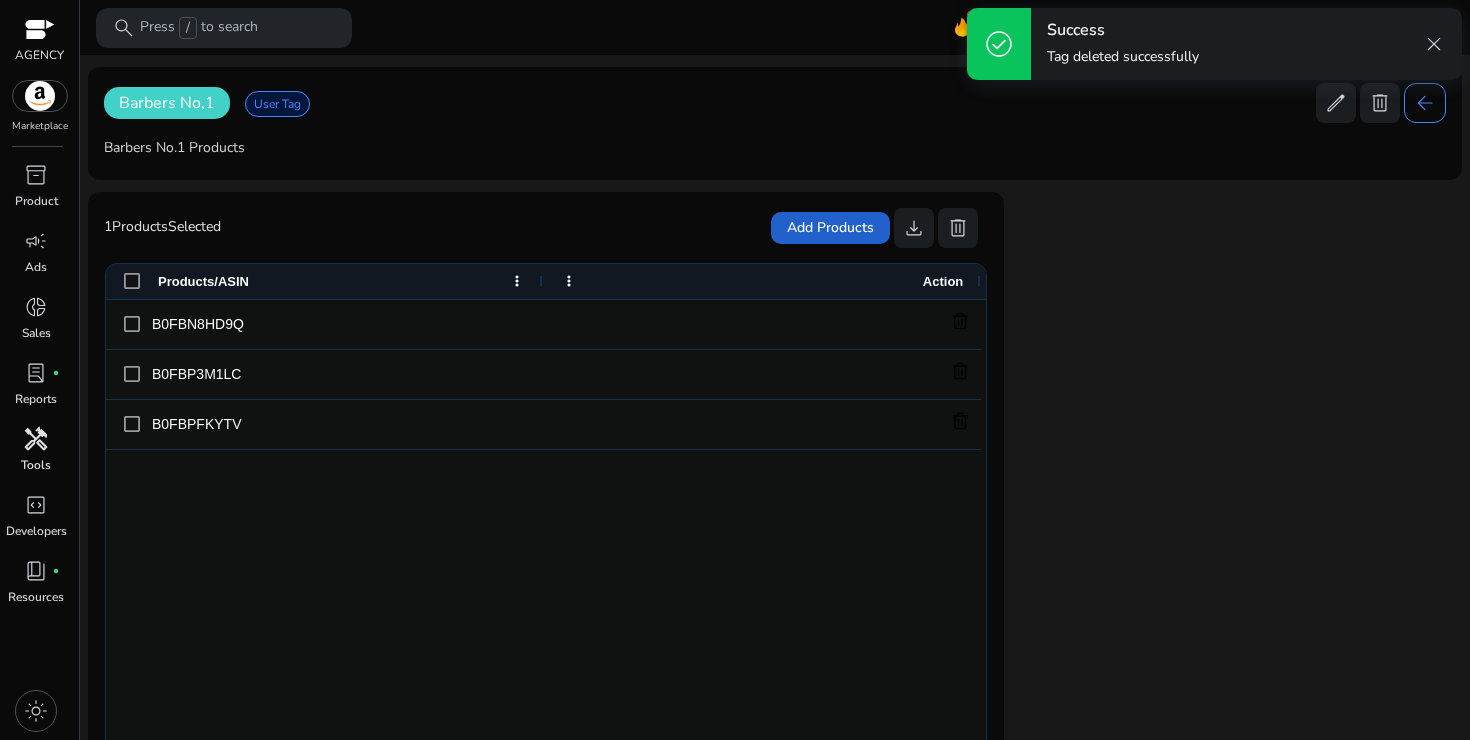 click on "Add Products" 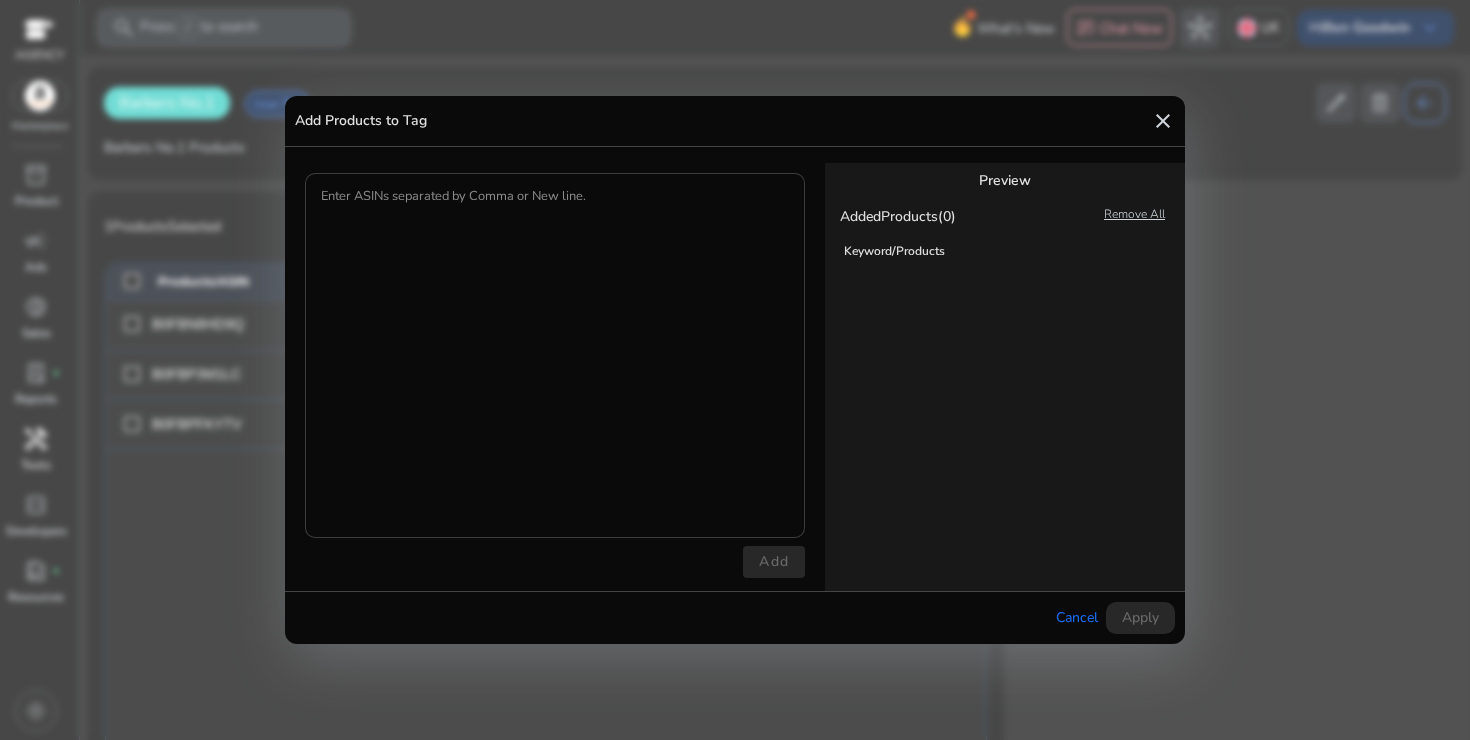 click on "Enter ASINs separated by Comma or New line." at bounding box center [555, 355] 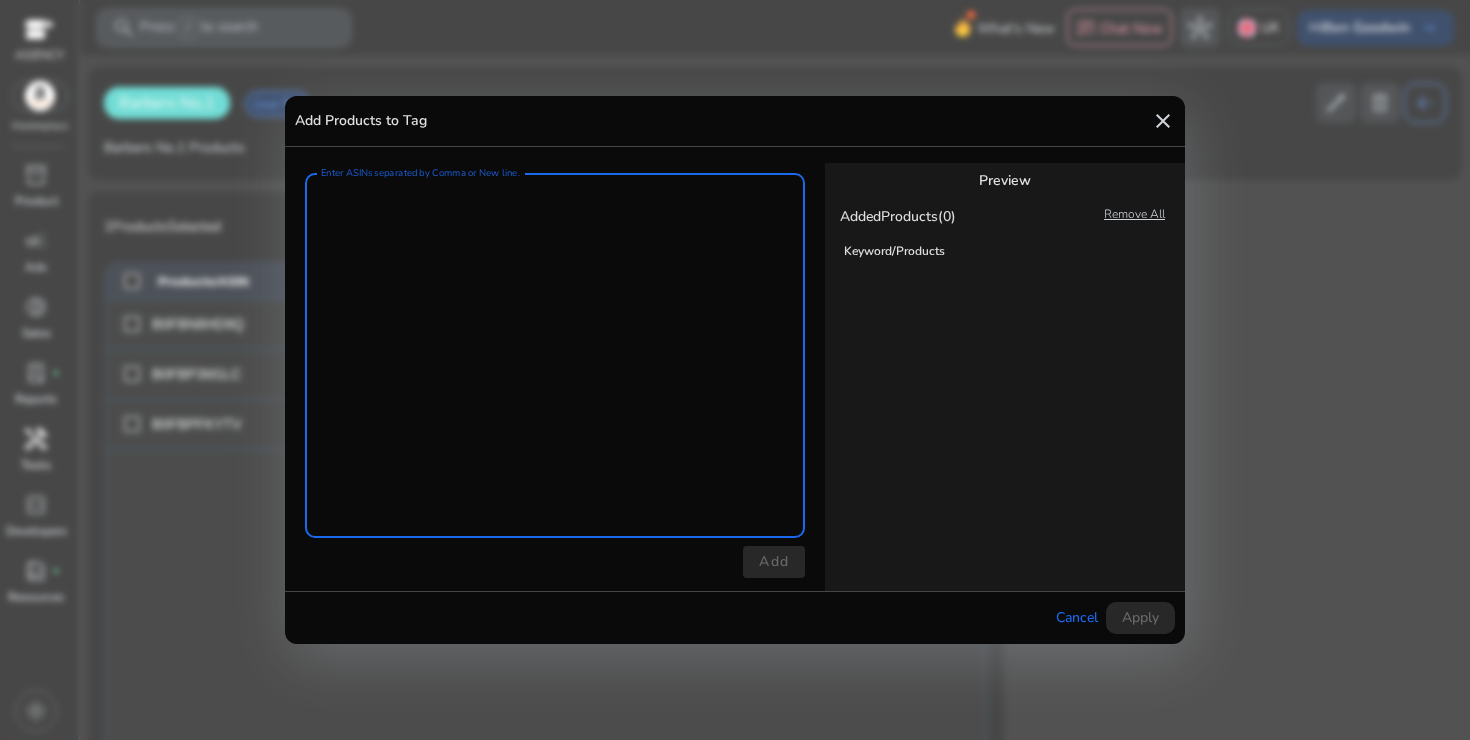 paste on "**********" 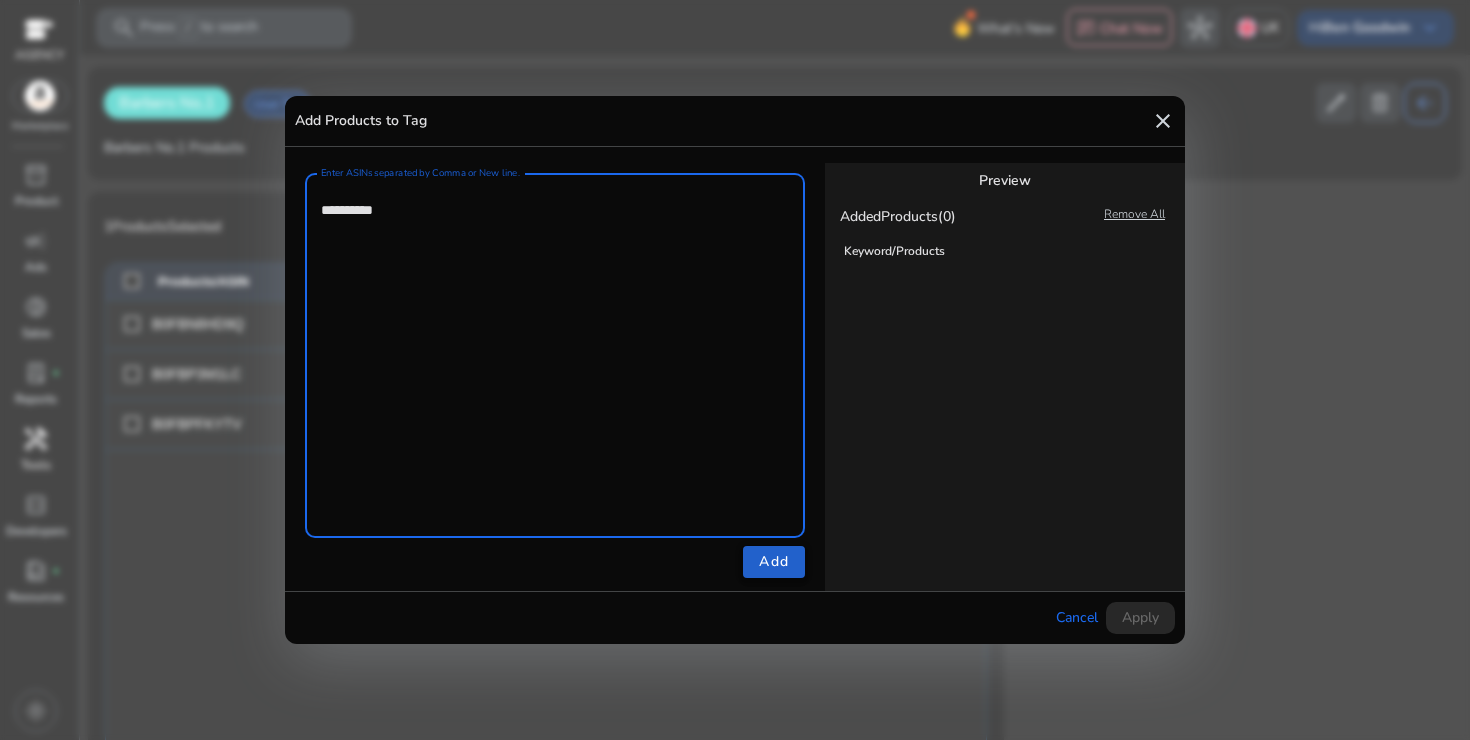 type on "**********" 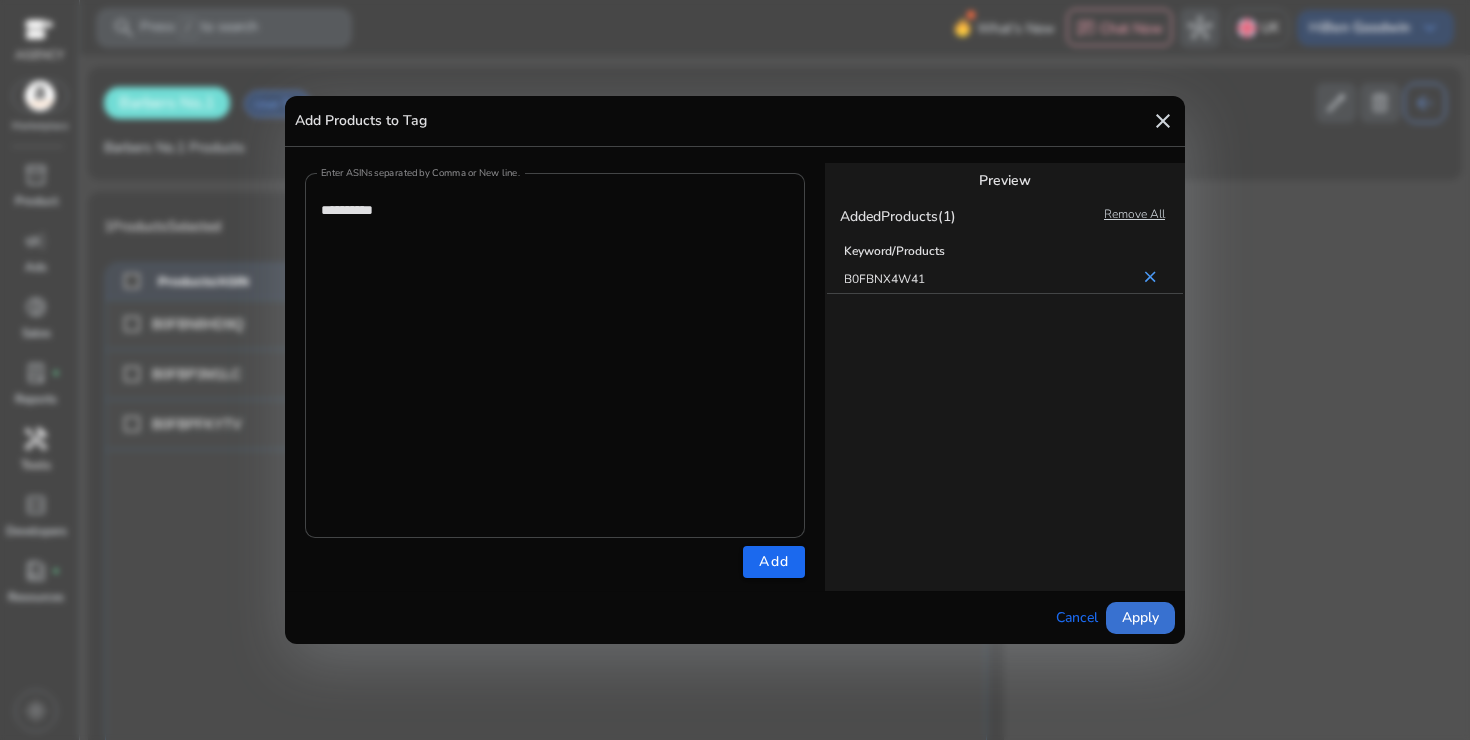 click on "Apply" at bounding box center [1140, 617] 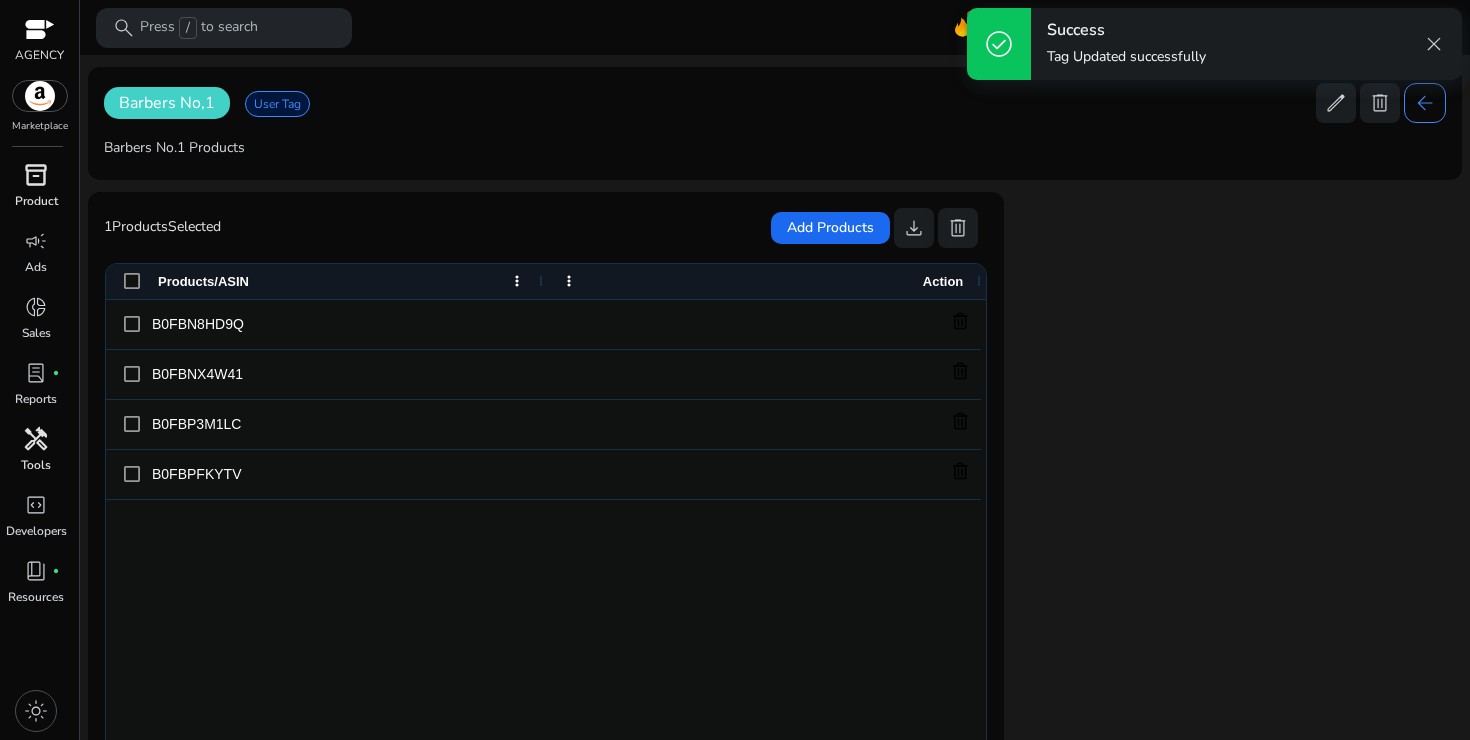 click on "inventory_2" at bounding box center [36, 175] 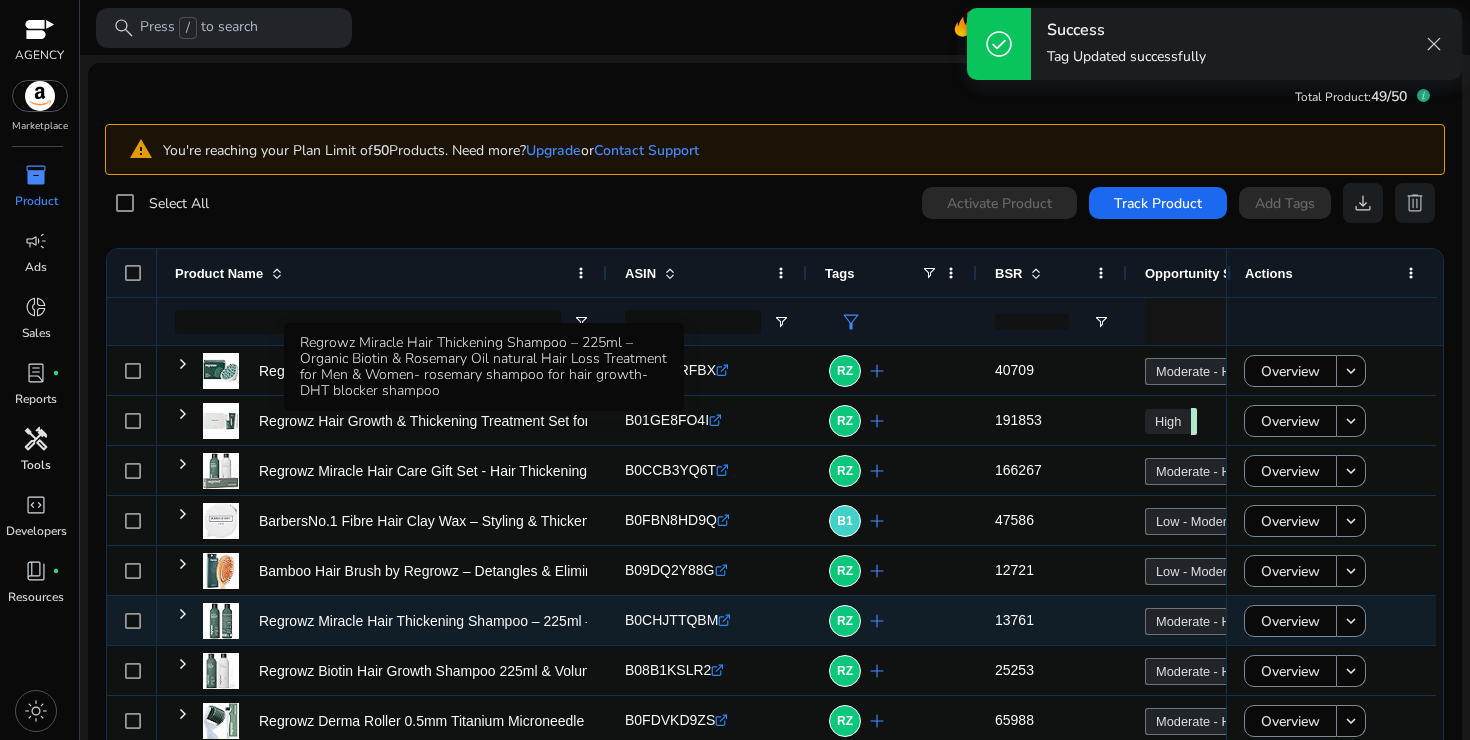 scroll, scrollTop: 313, scrollLeft: 0, axis: vertical 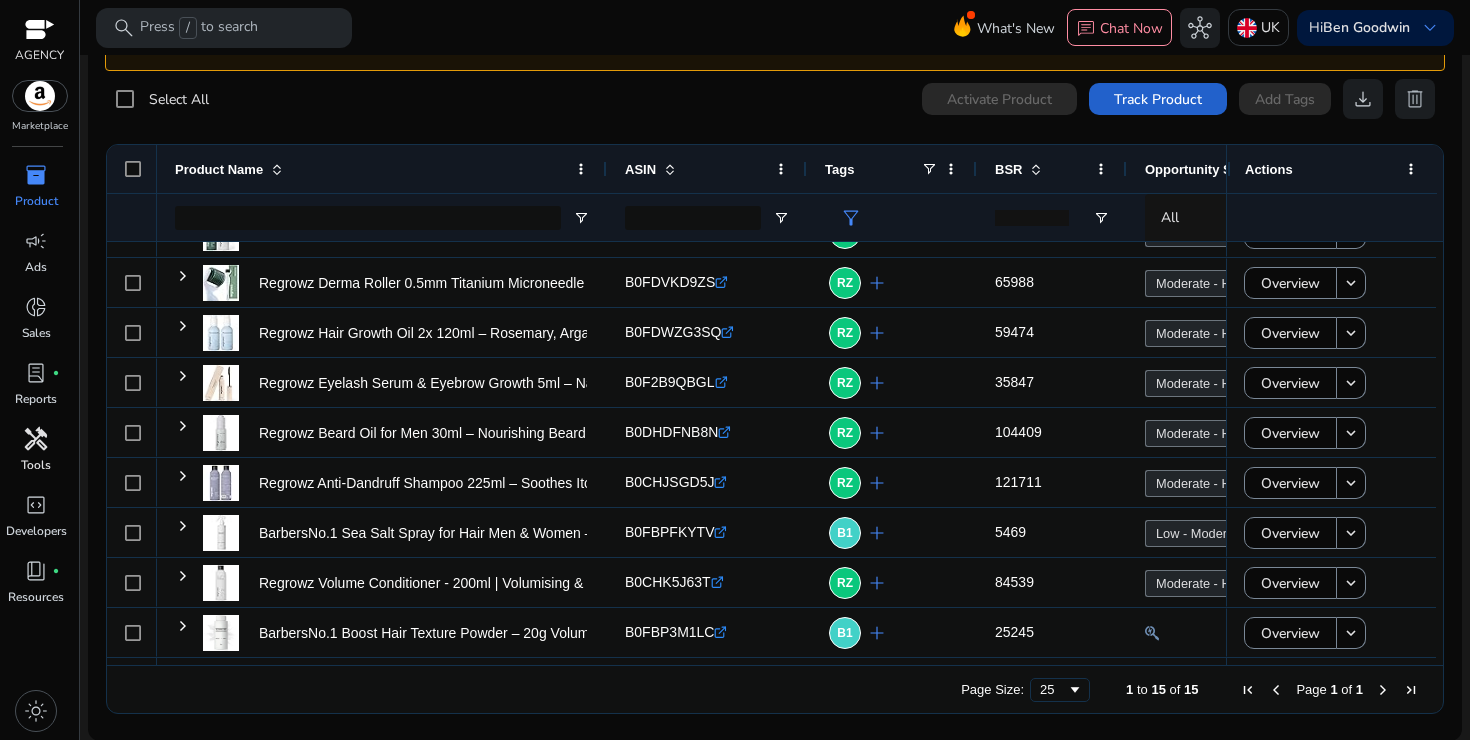 click on "Track Product" 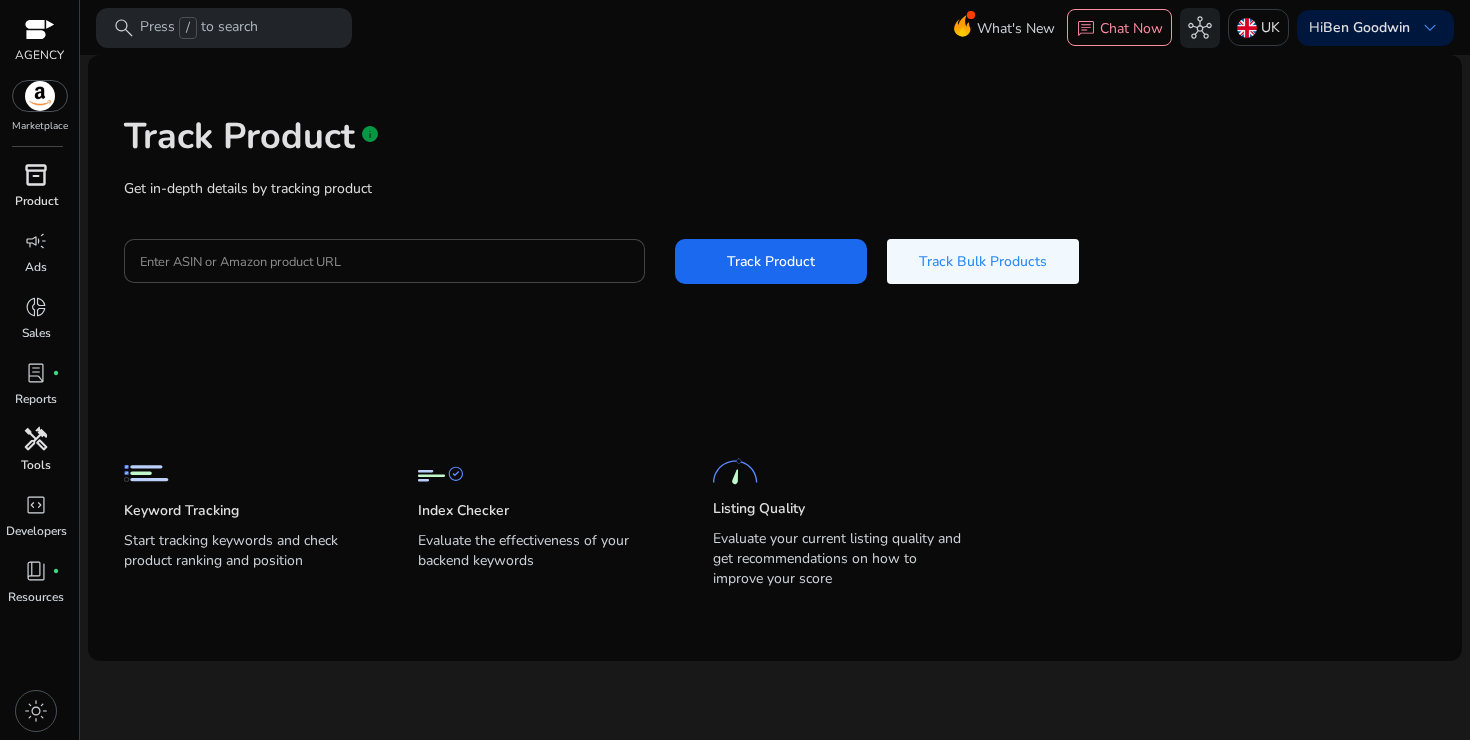 scroll, scrollTop: 0, scrollLeft: 0, axis: both 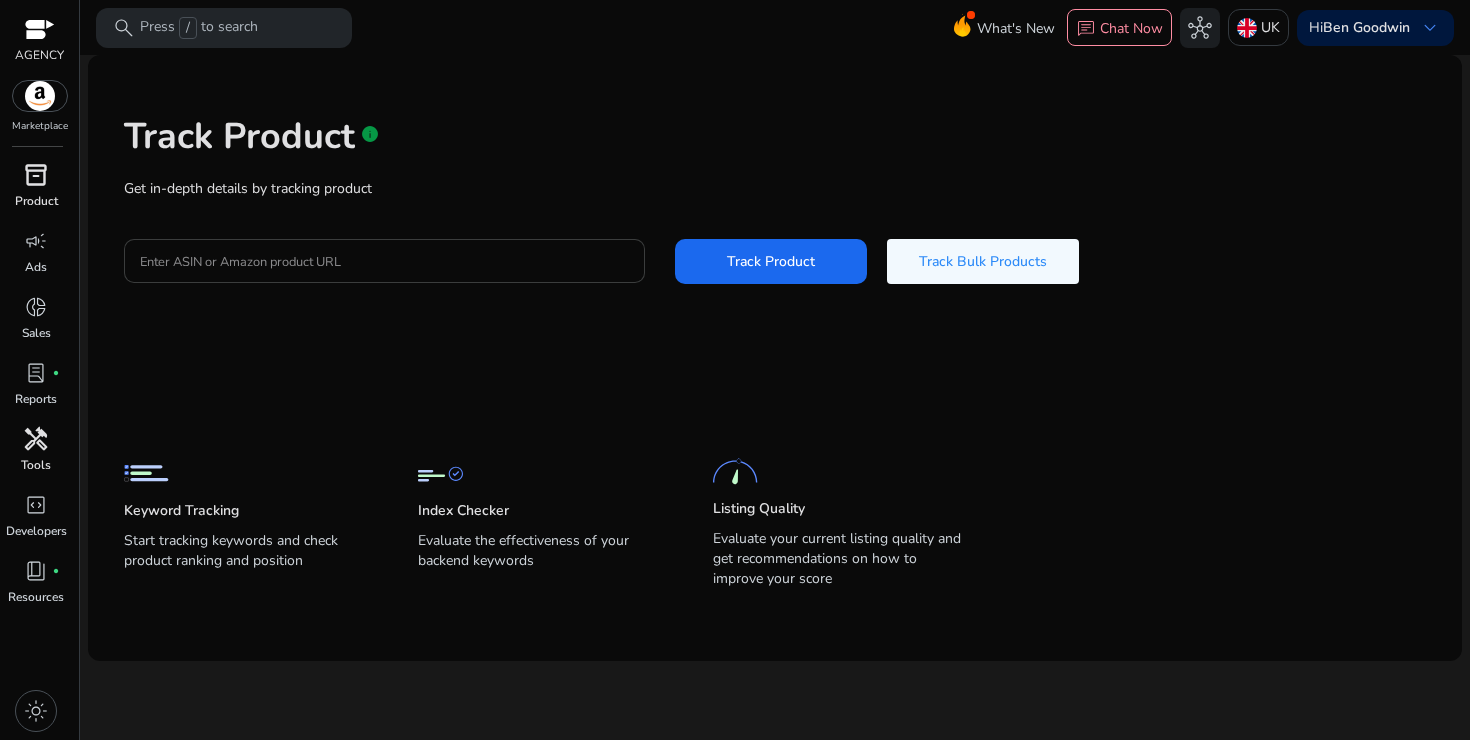 click 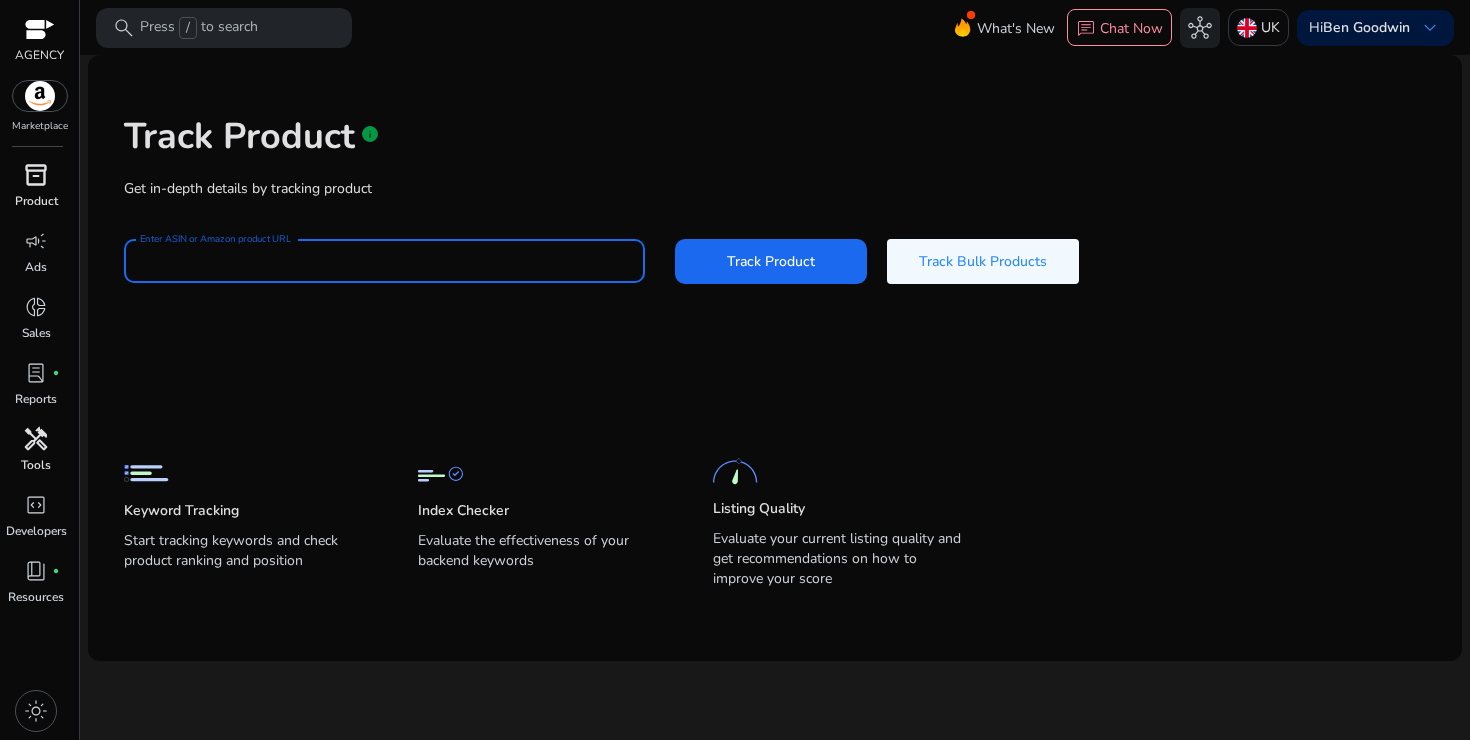 paste on "**********" 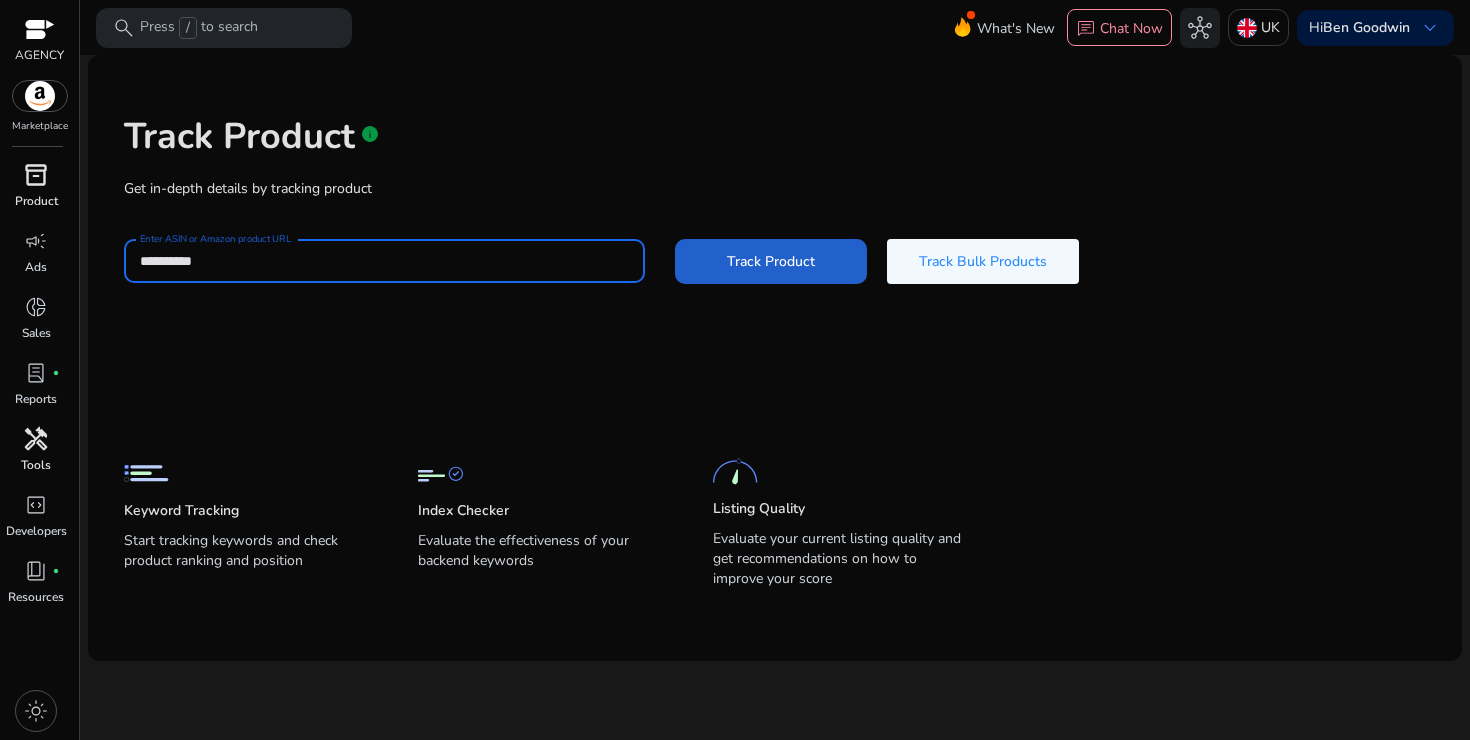 type on "**********" 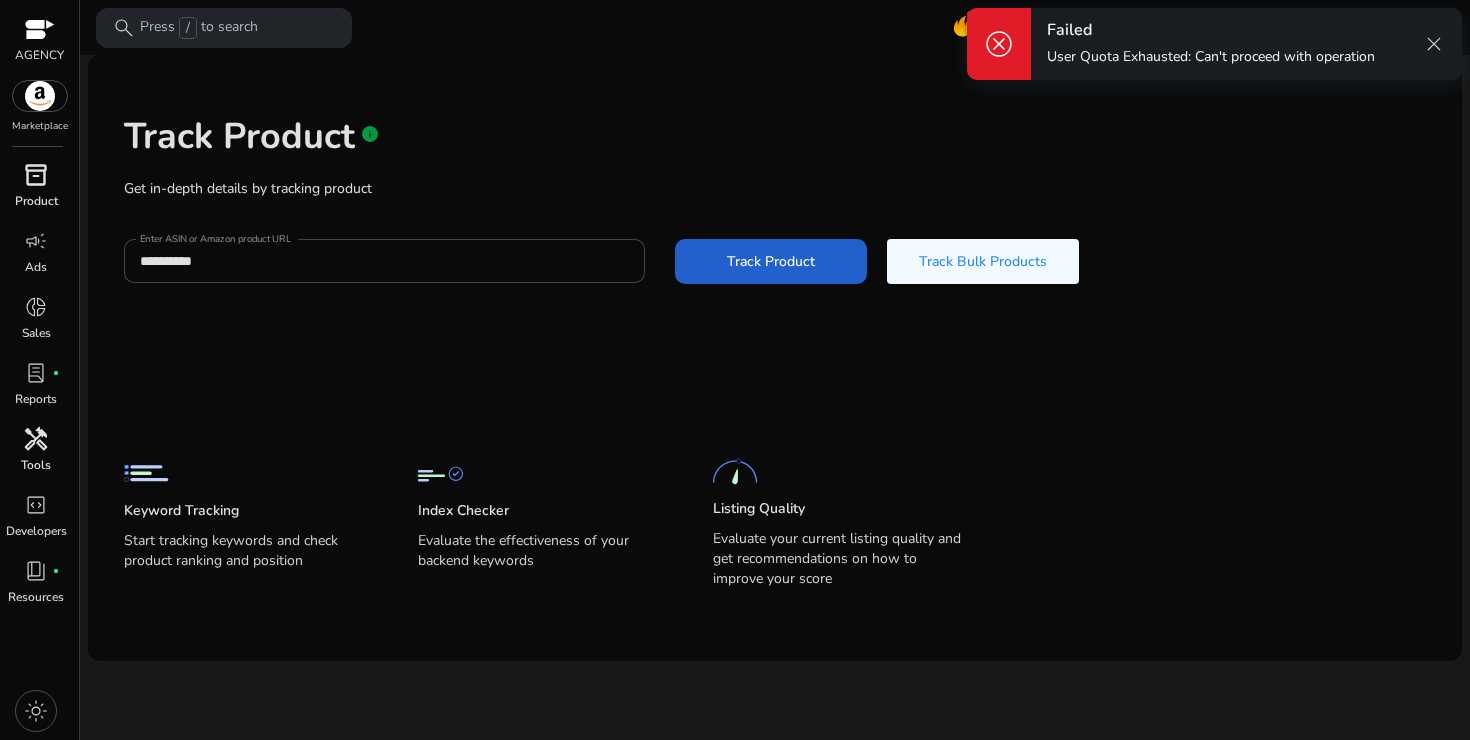 click on "Track Product" 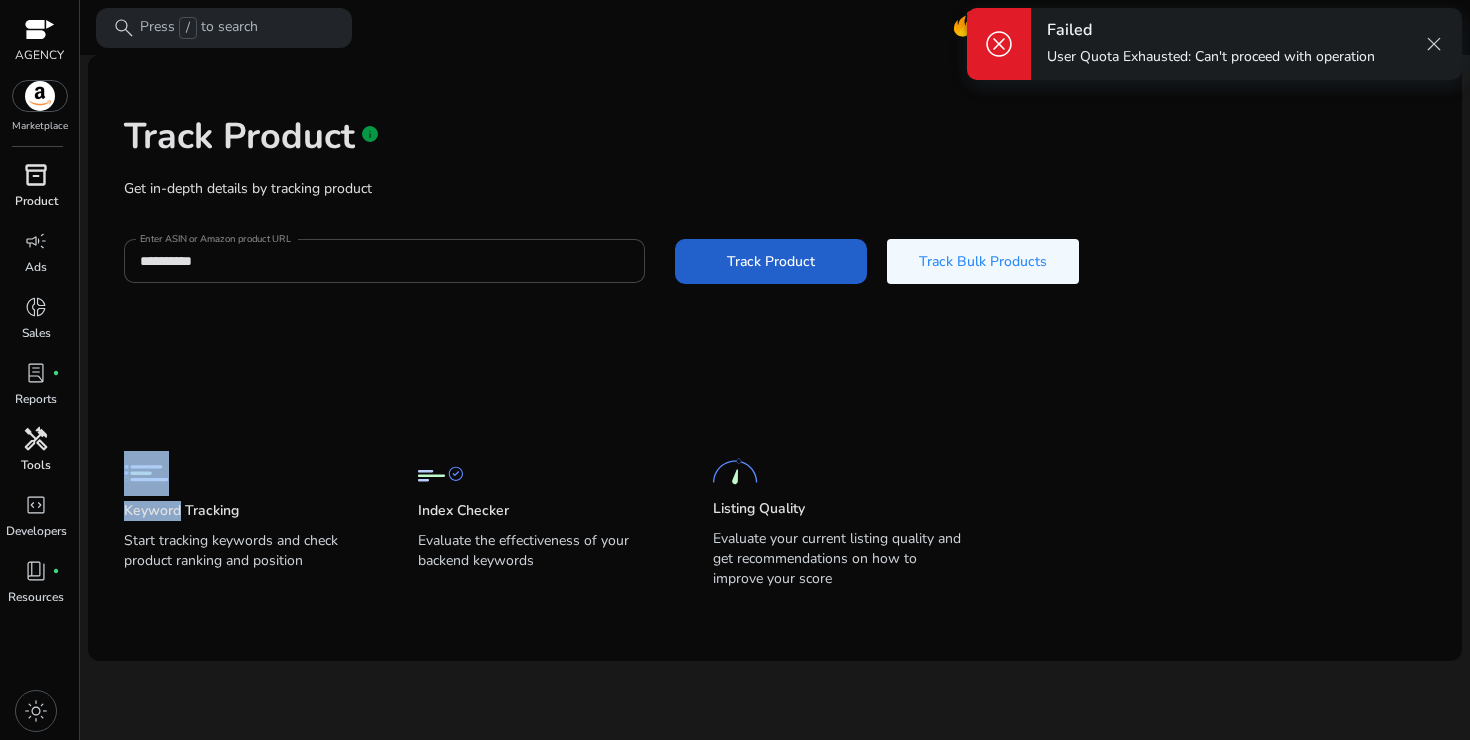 click on "**********" 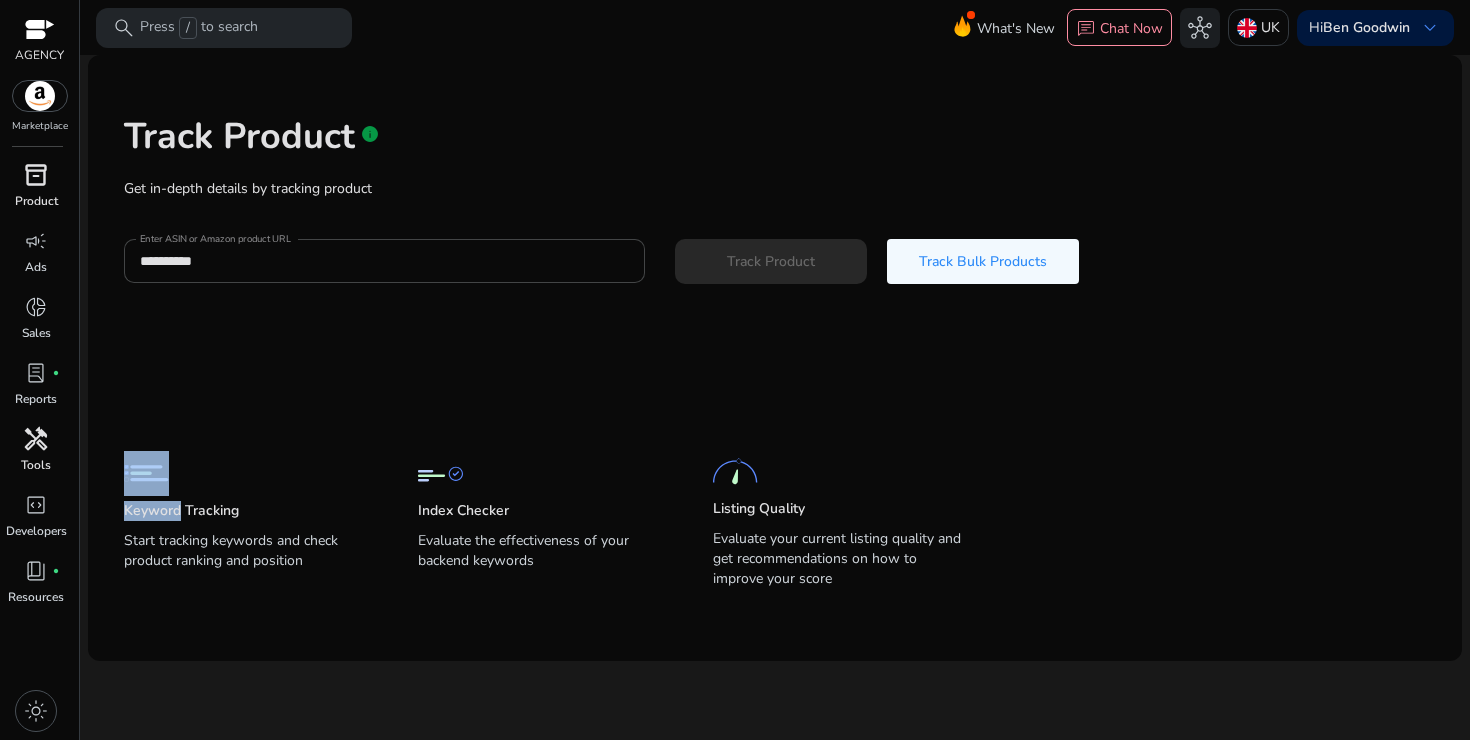 type 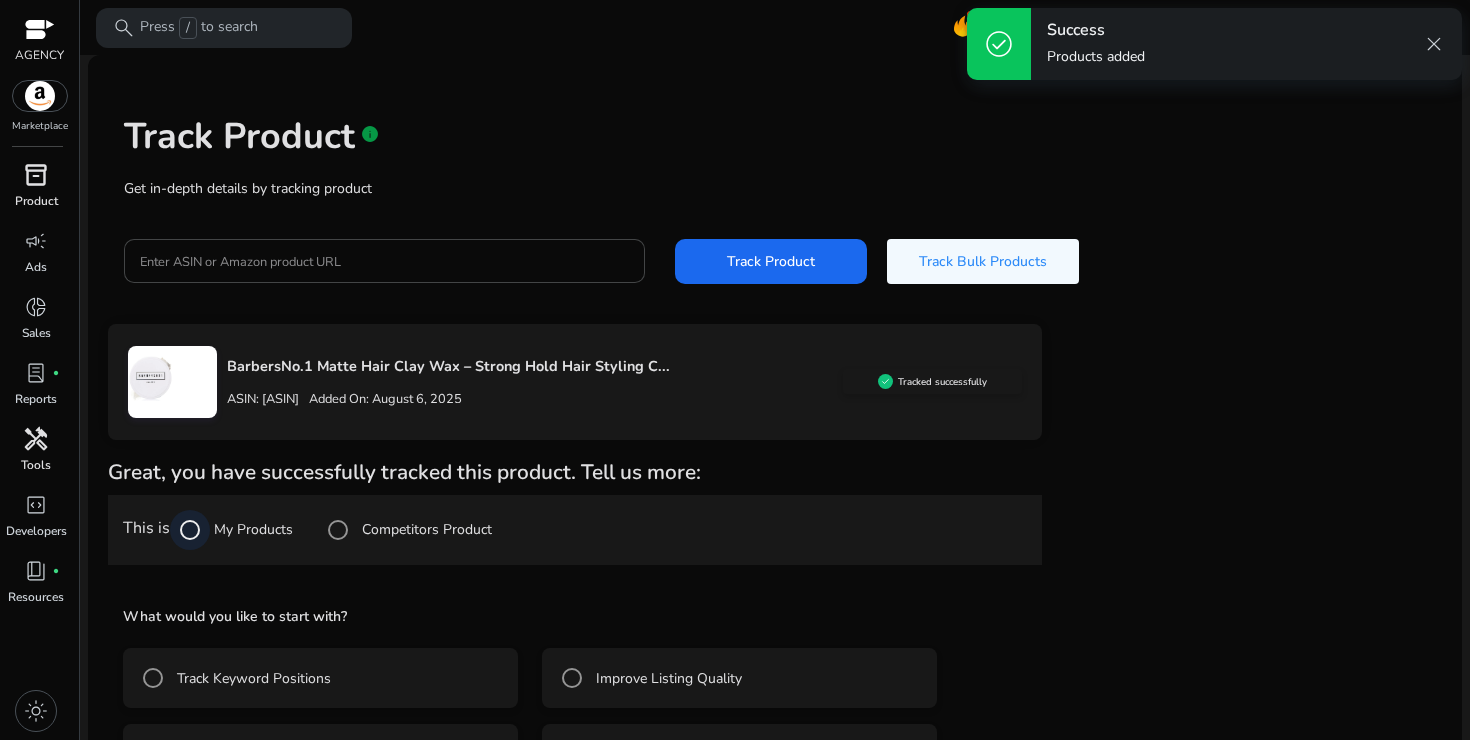 scroll, scrollTop: 74, scrollLeft: 0, axis: vertical 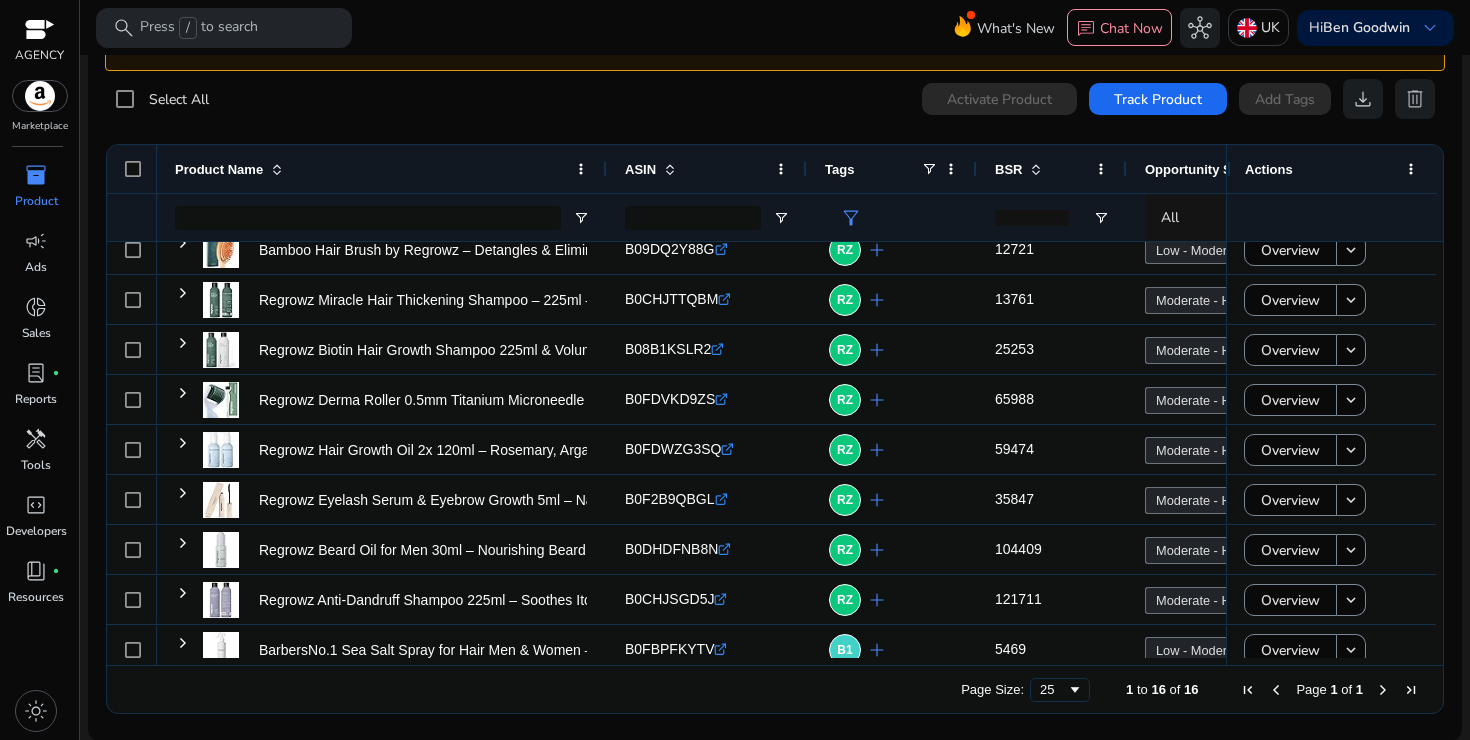 click on "Tags" 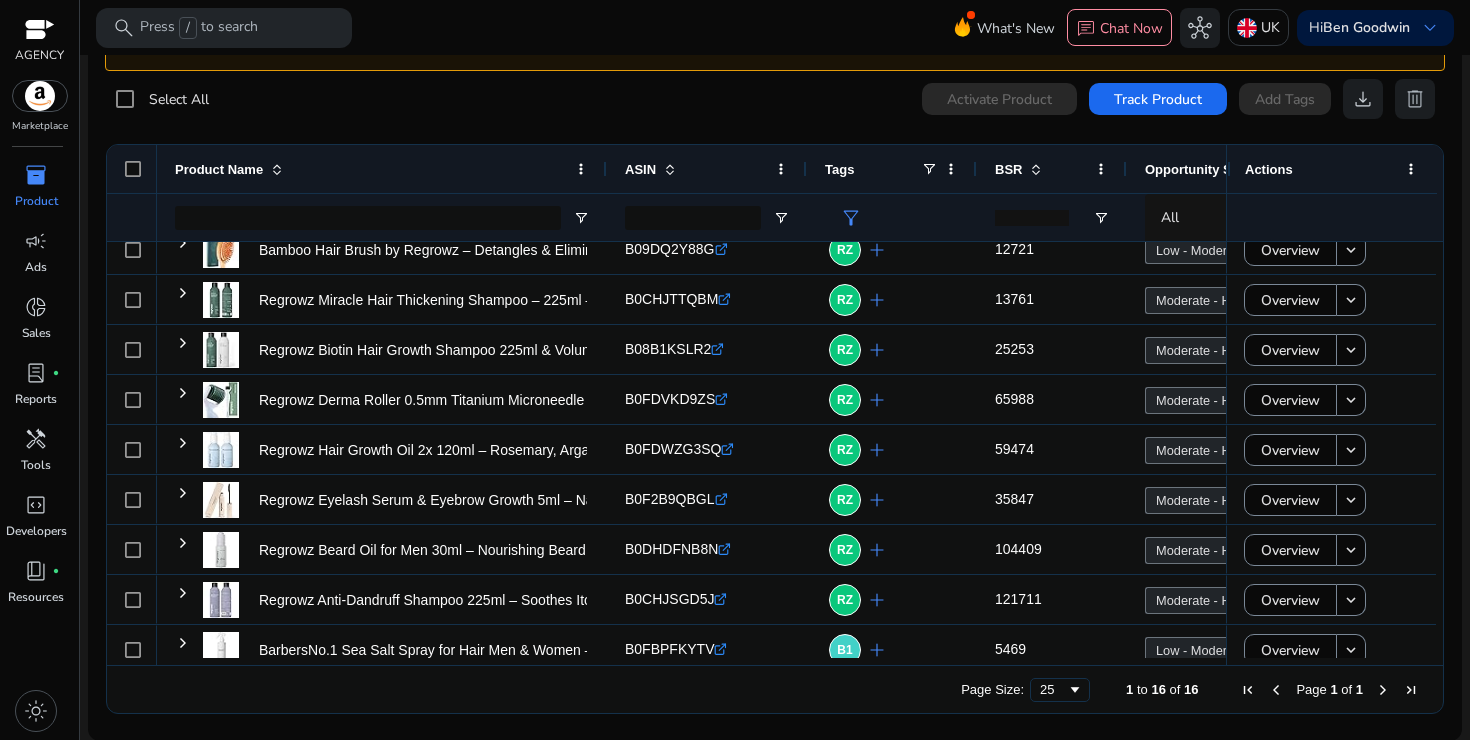 click on "Tags" 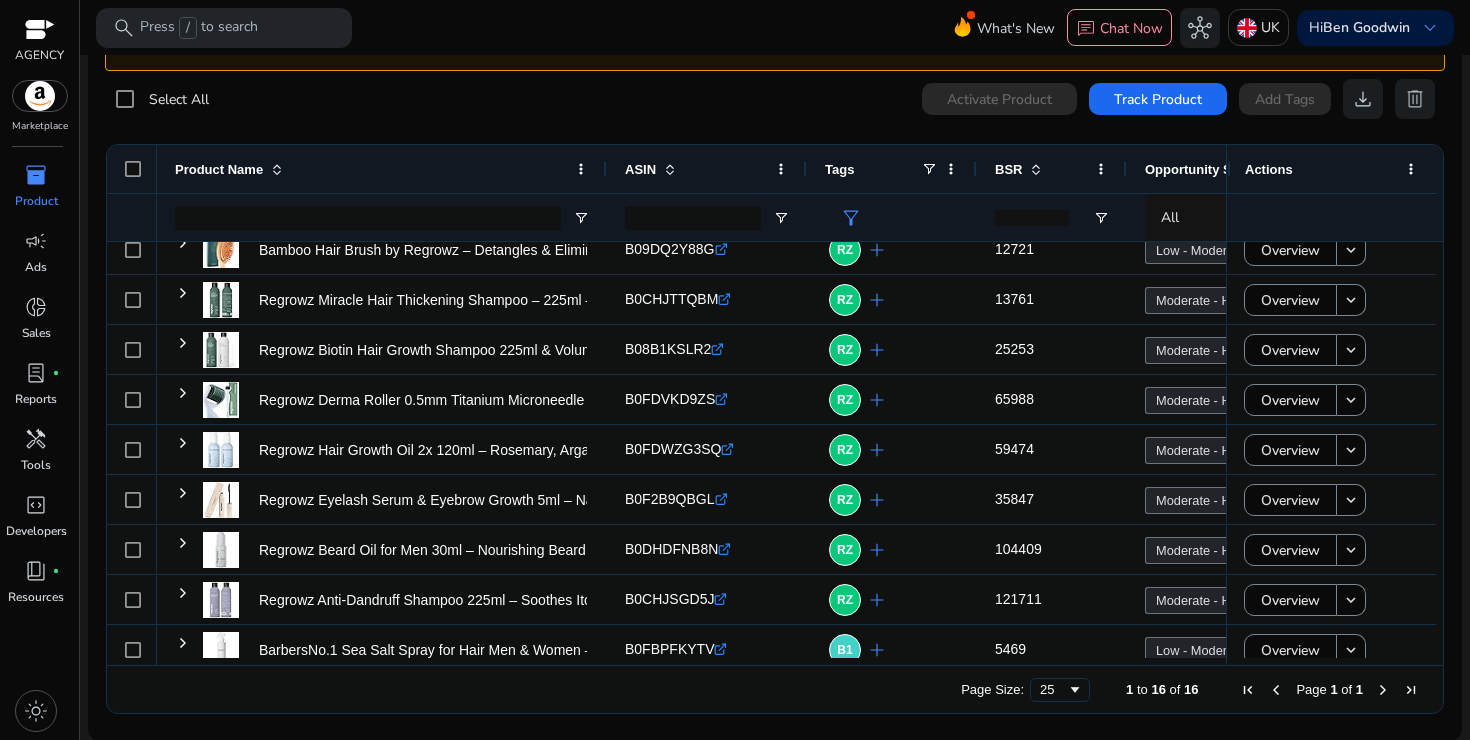 click on "Tags" 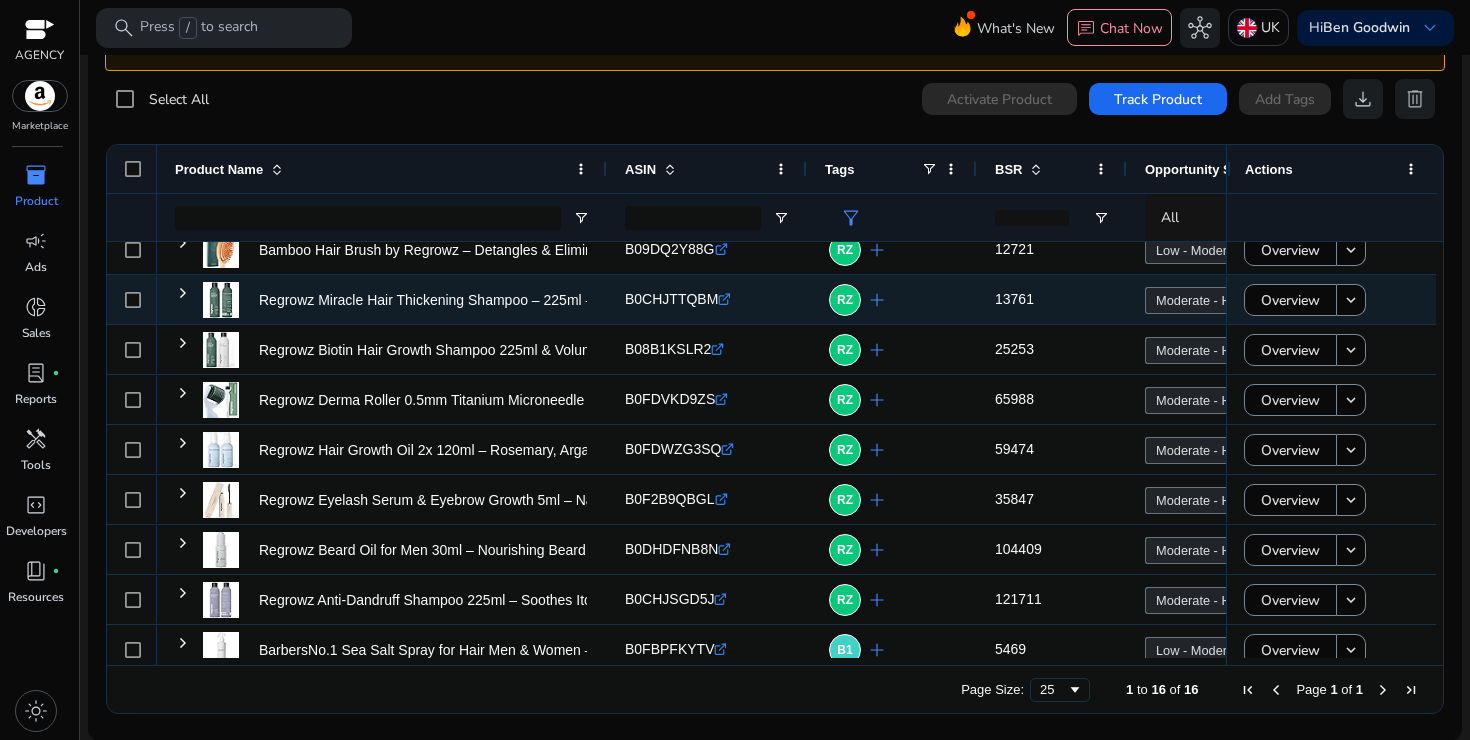 scroll, scrollTop: 231, scrollLeft: 0, axis: vertical 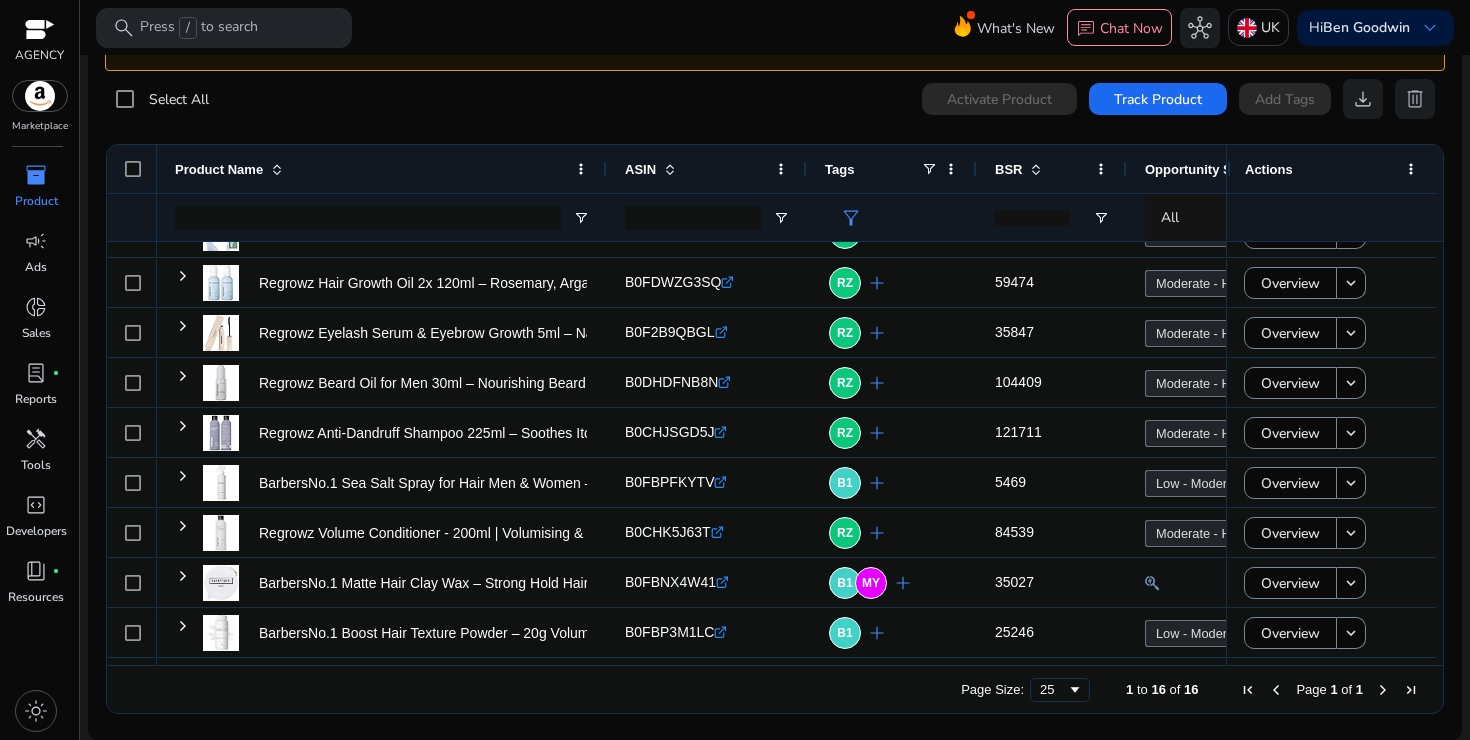 click on "filter_alt" 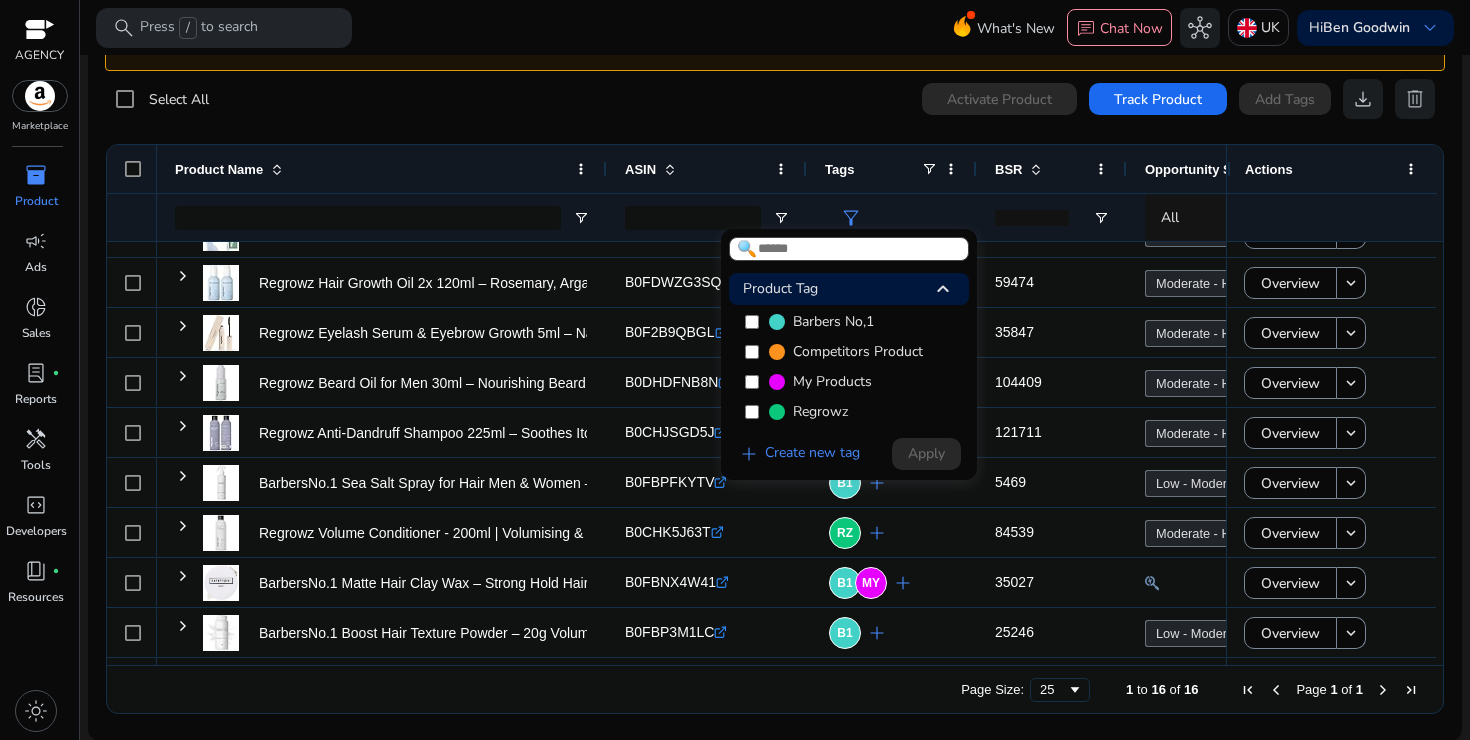 click at bounding box center (735, 370) 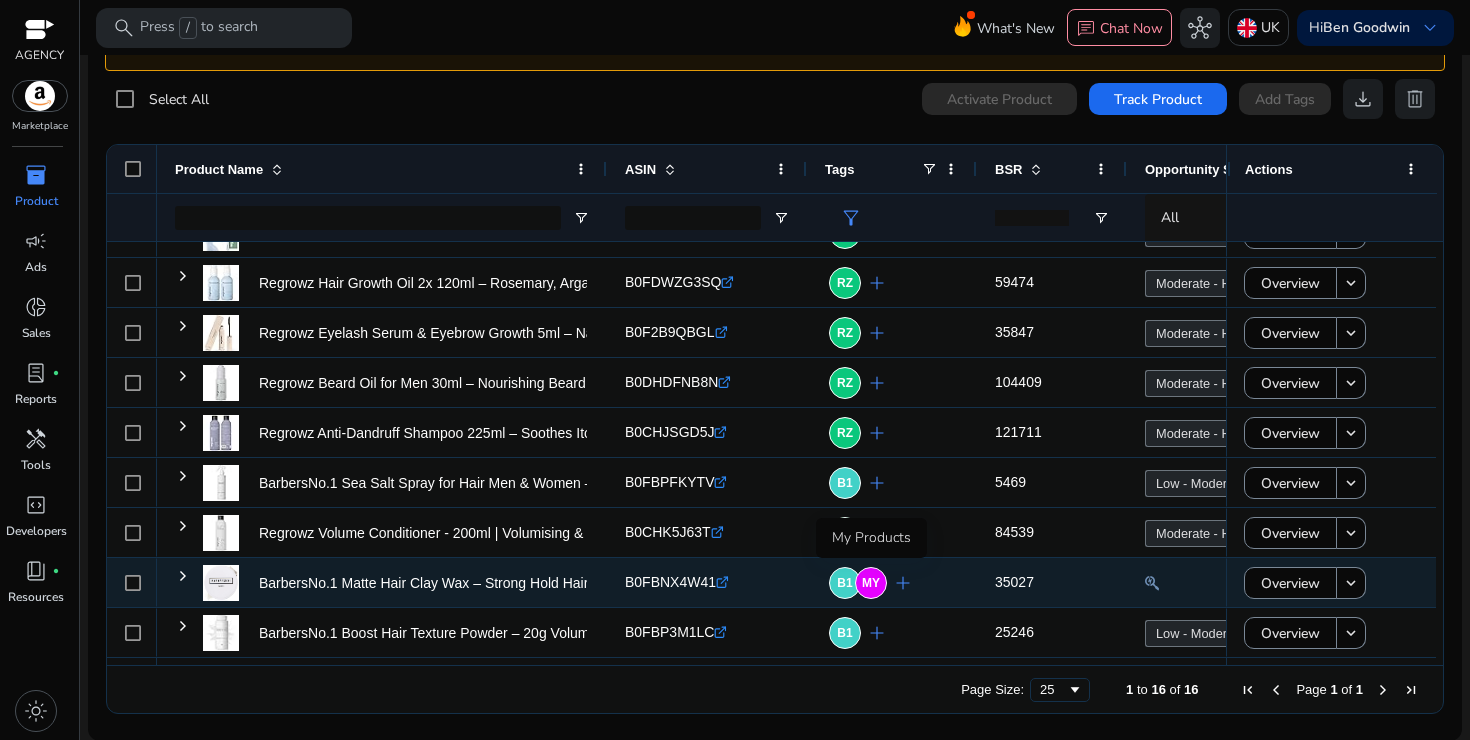 click on "MY" 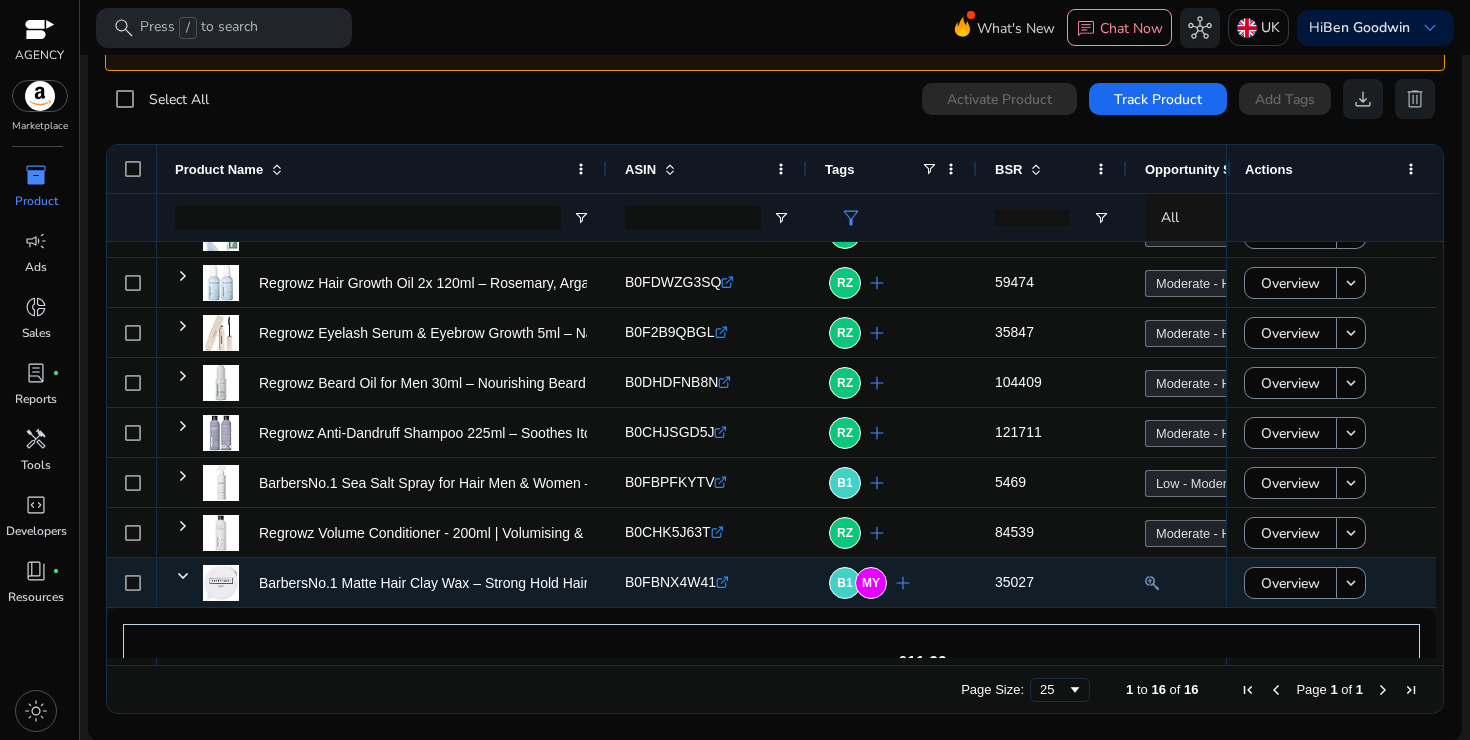 scroll, scrollTop: 734, scrollLeft: 0, axis: vertical 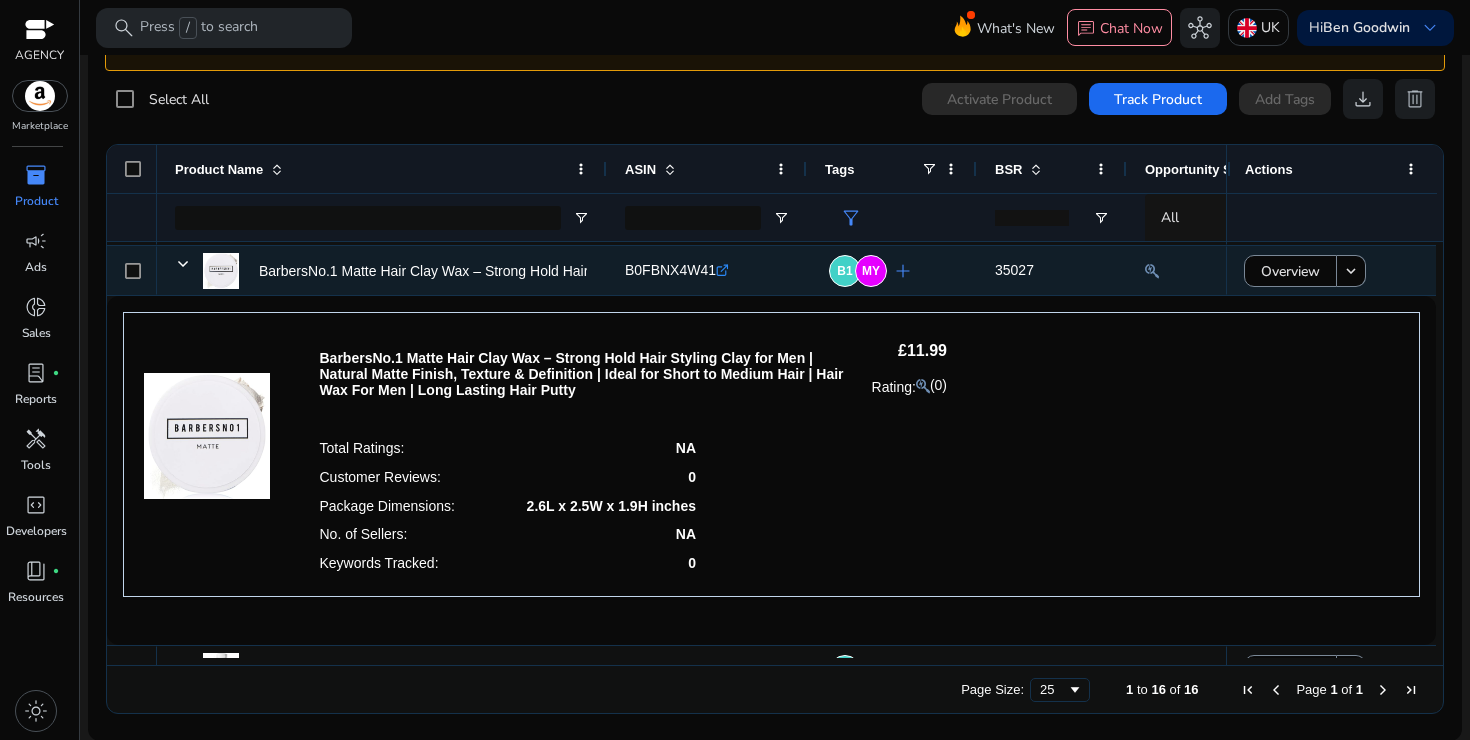 click on "add" 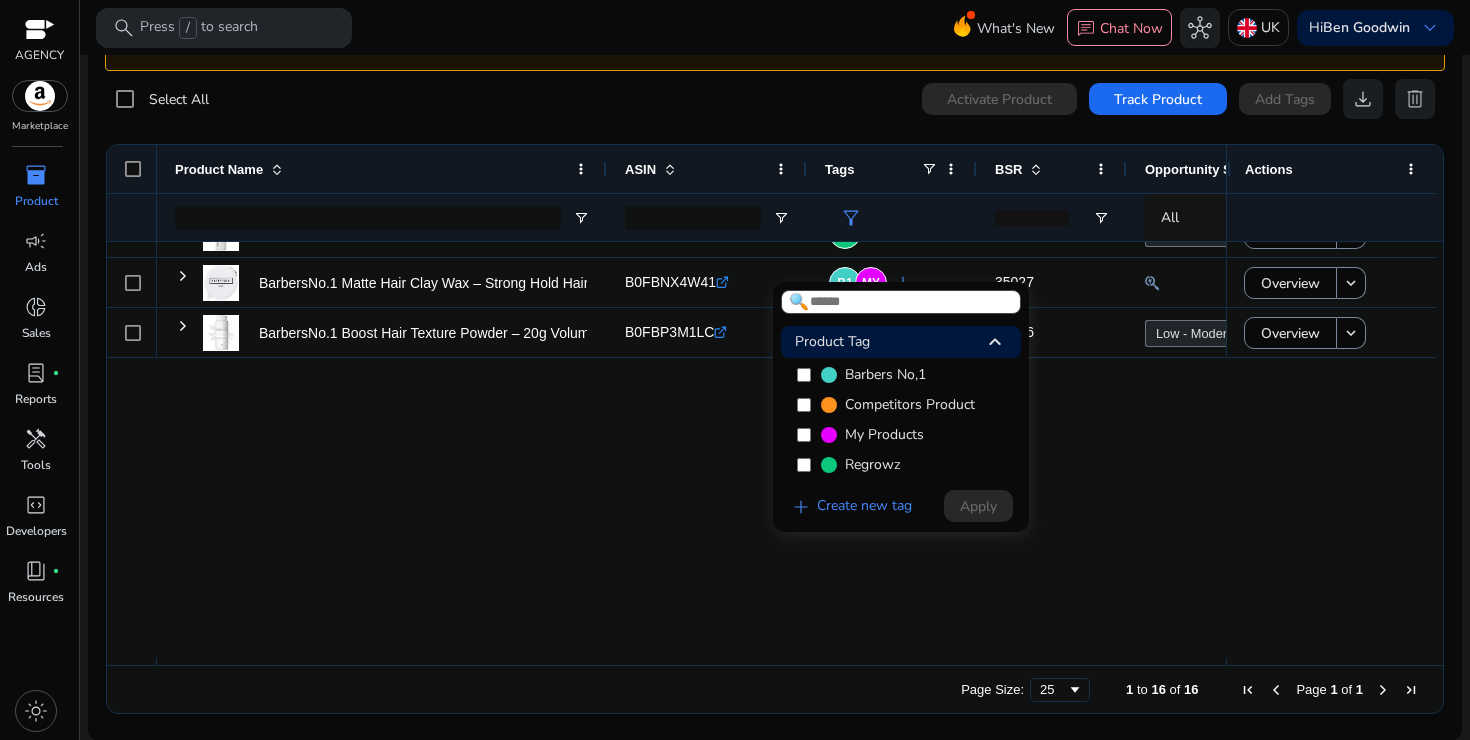 scroll, scrollTop: 384, scrollLeft: 0, axis: vertical 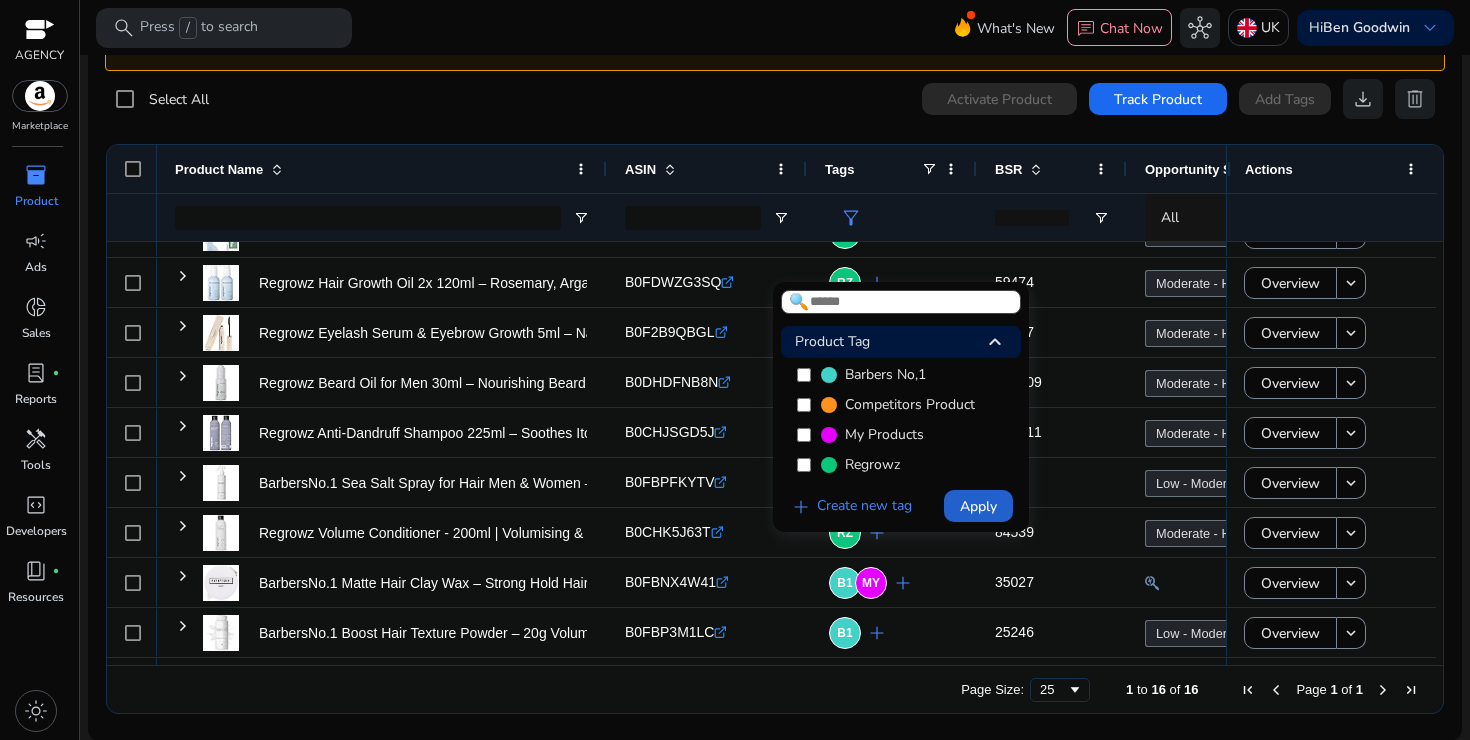 click at bounding box center (978, 506) 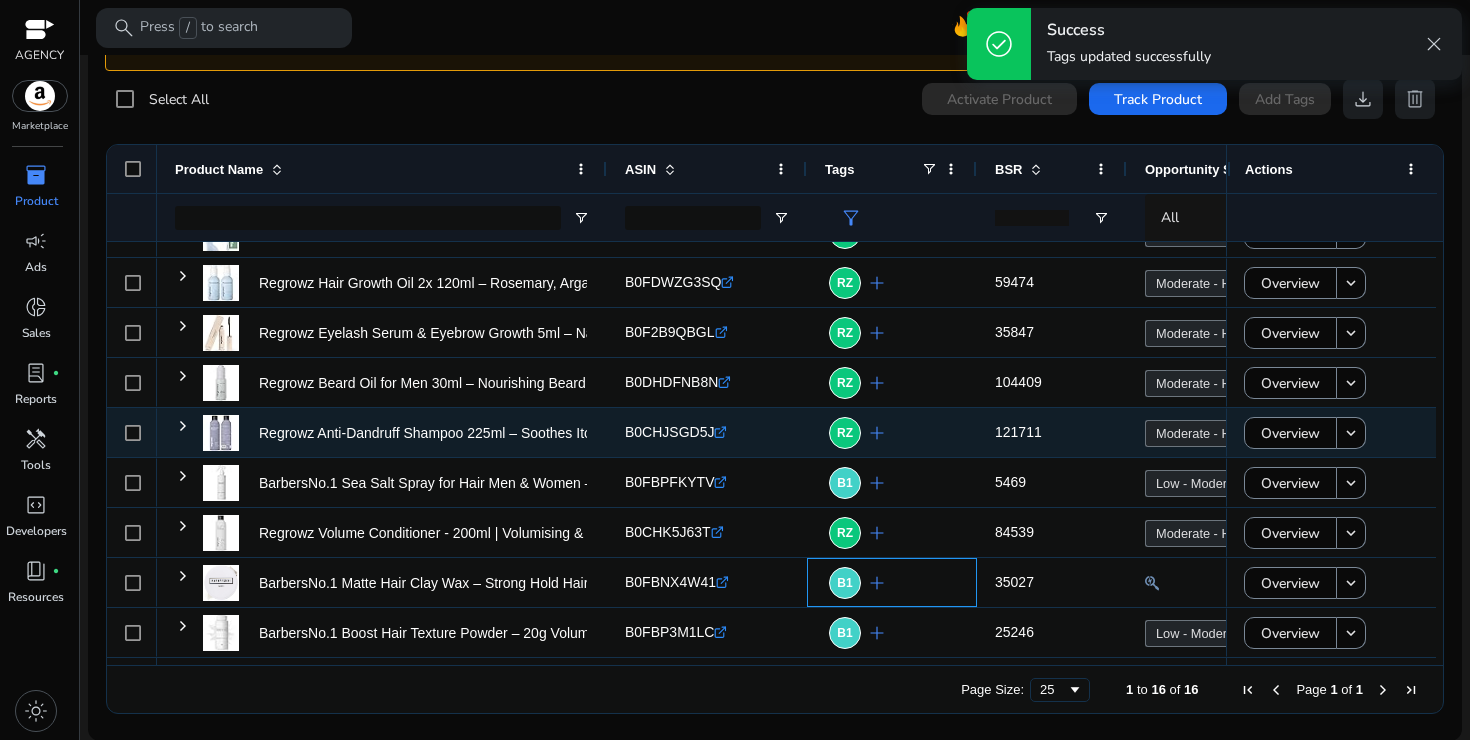 scroll 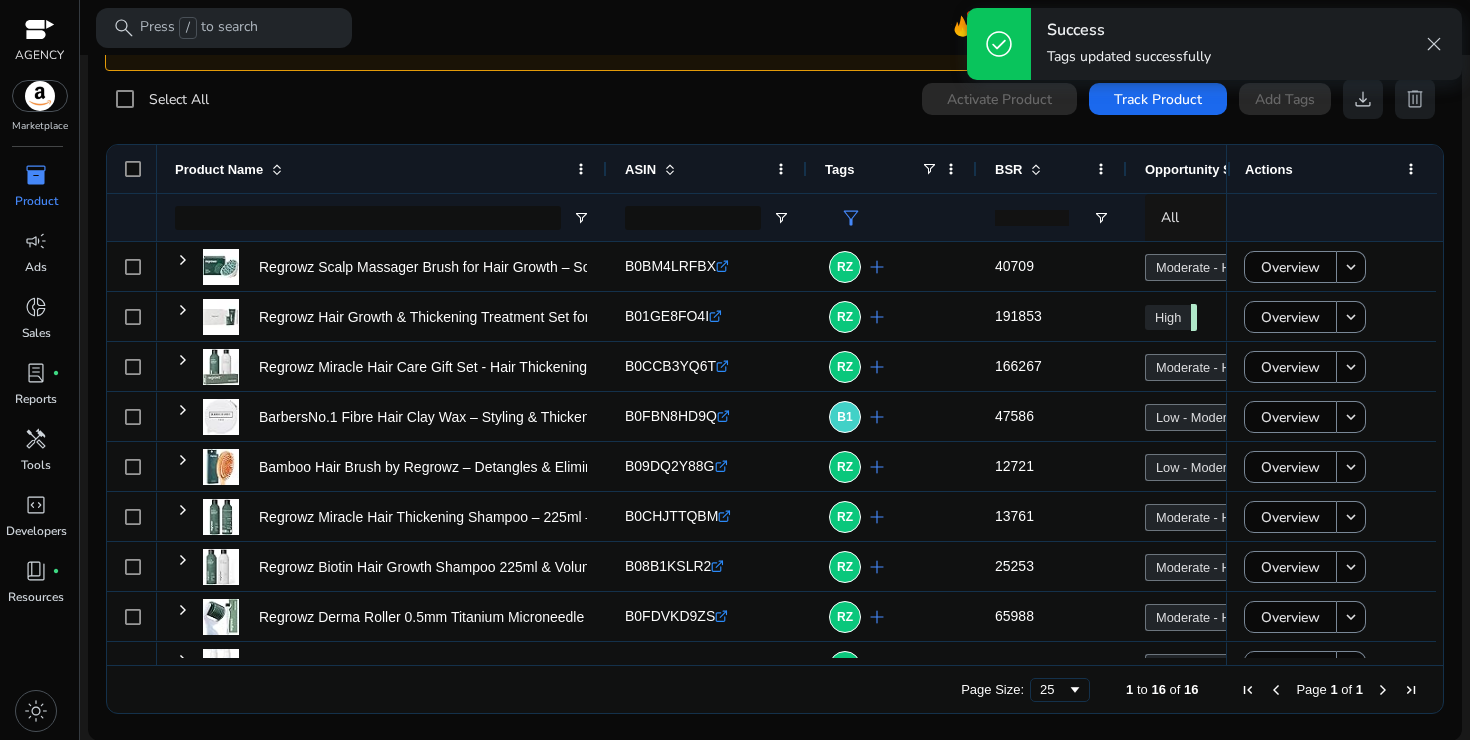 click on "close" at bounding box center (1434, 44) 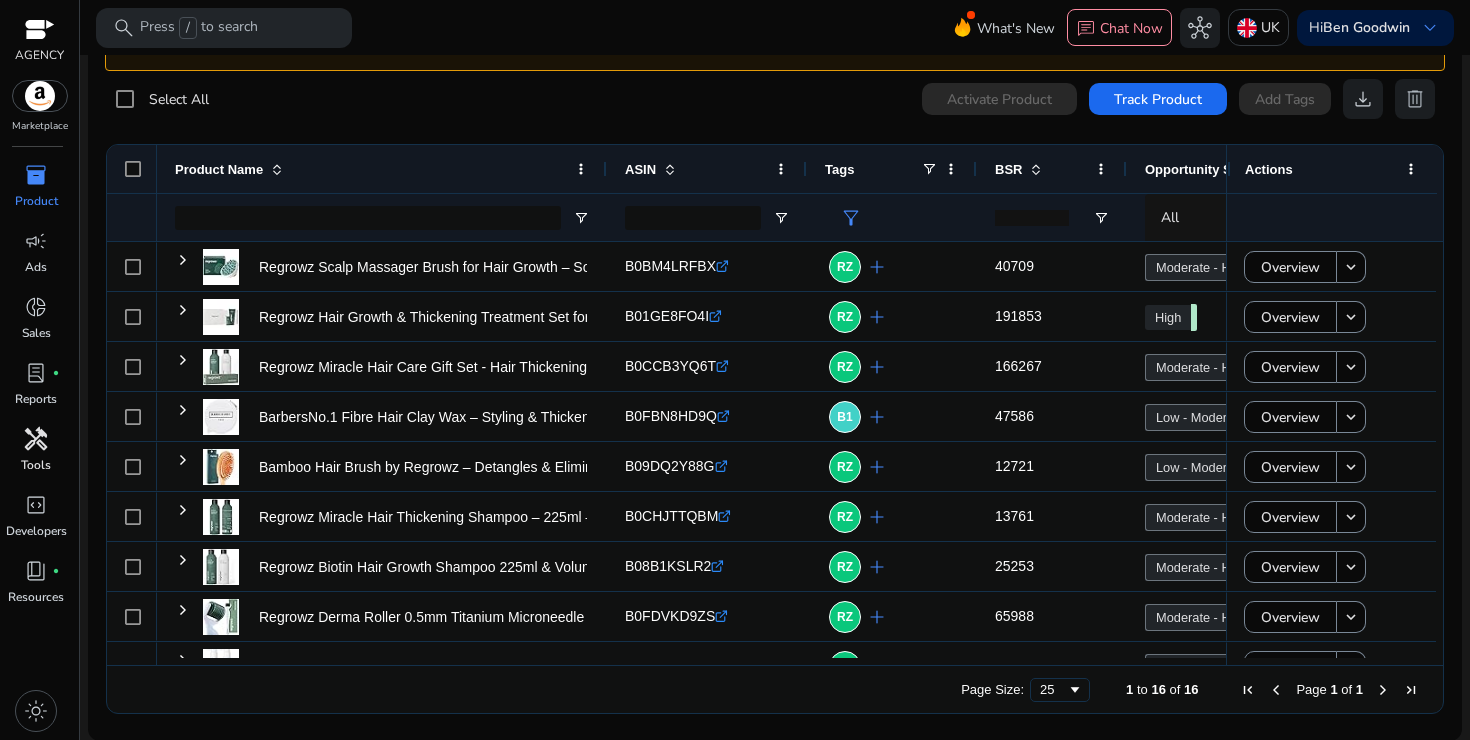 click on "handyman" at bounding box center [36, 439] 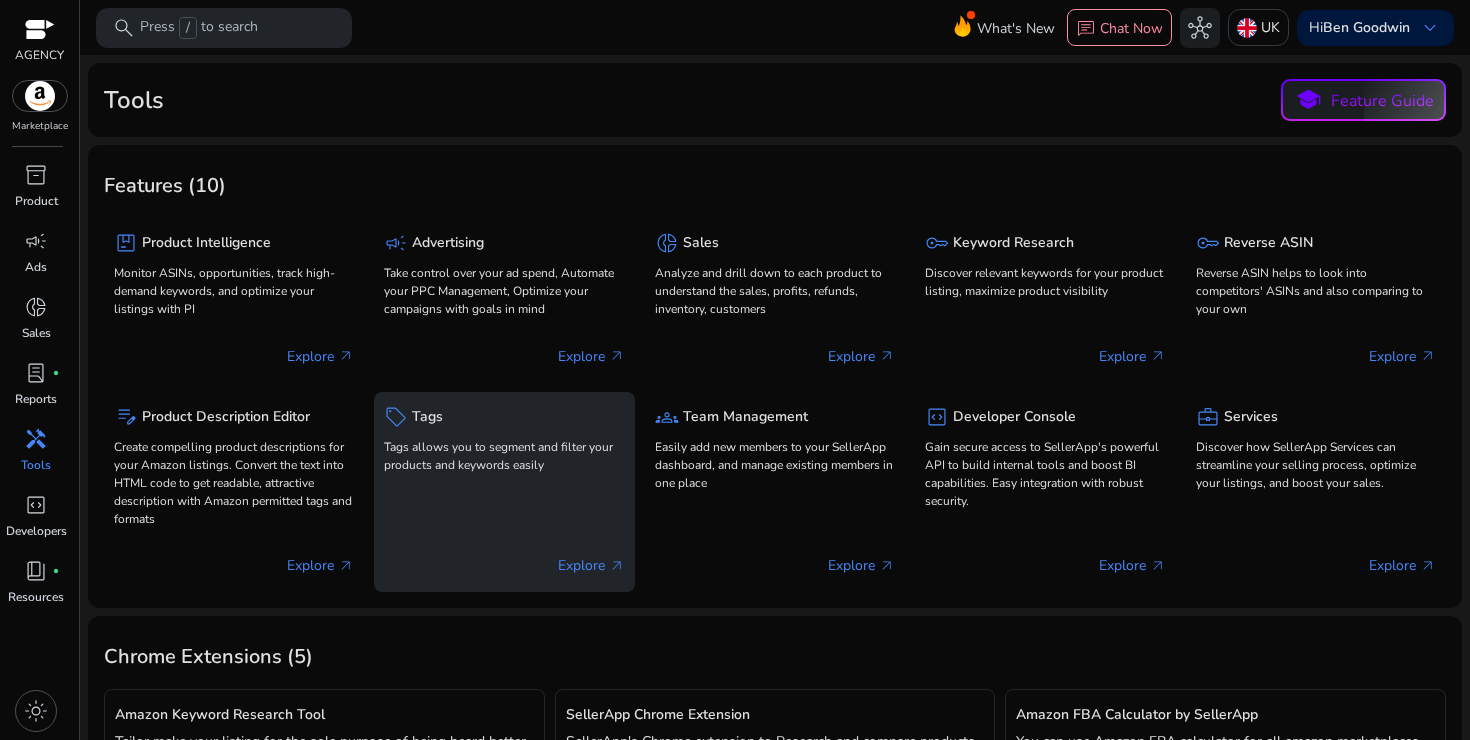 click on "Tags allows you to segment and filter your products and keywords easily" 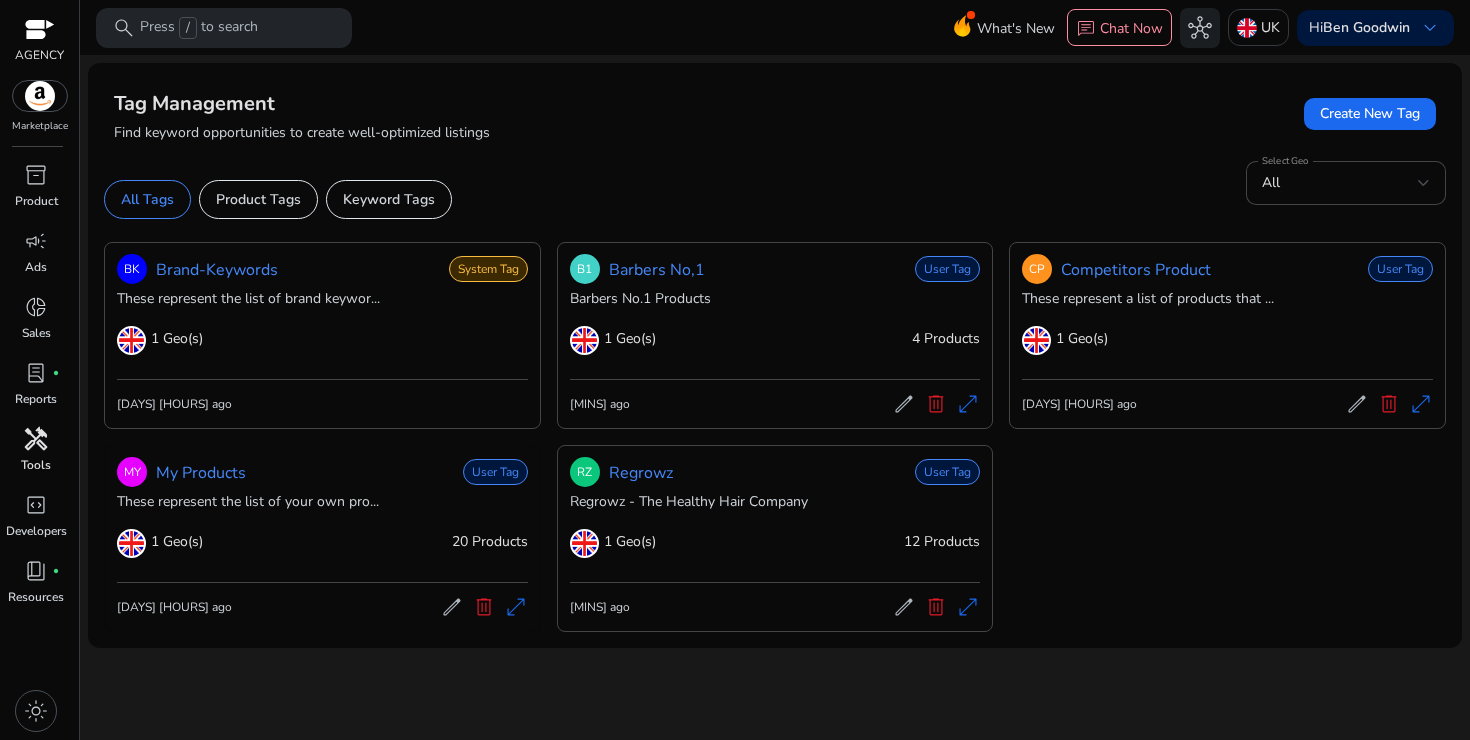 click on "These represent the list of your own pro..." 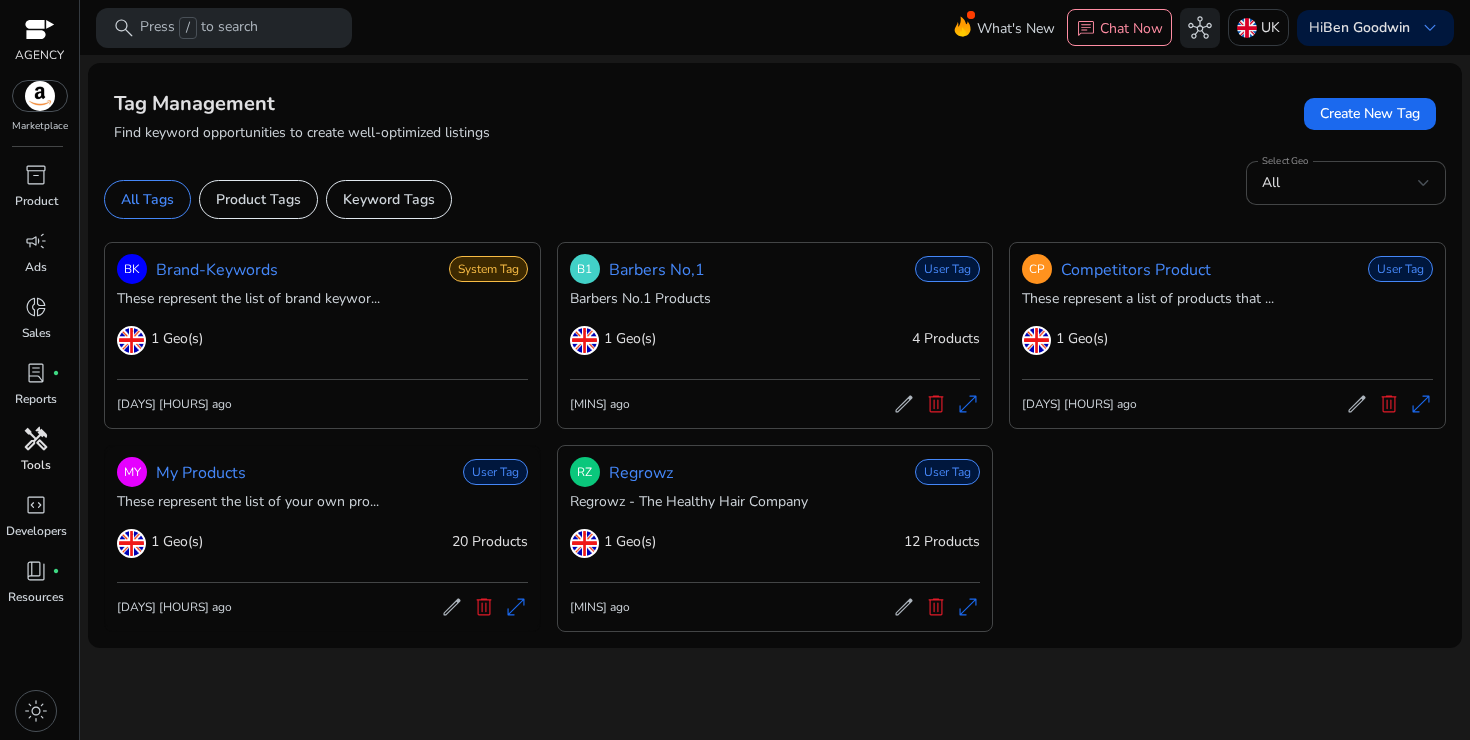 click on "1 Geo(s)   20 Products" 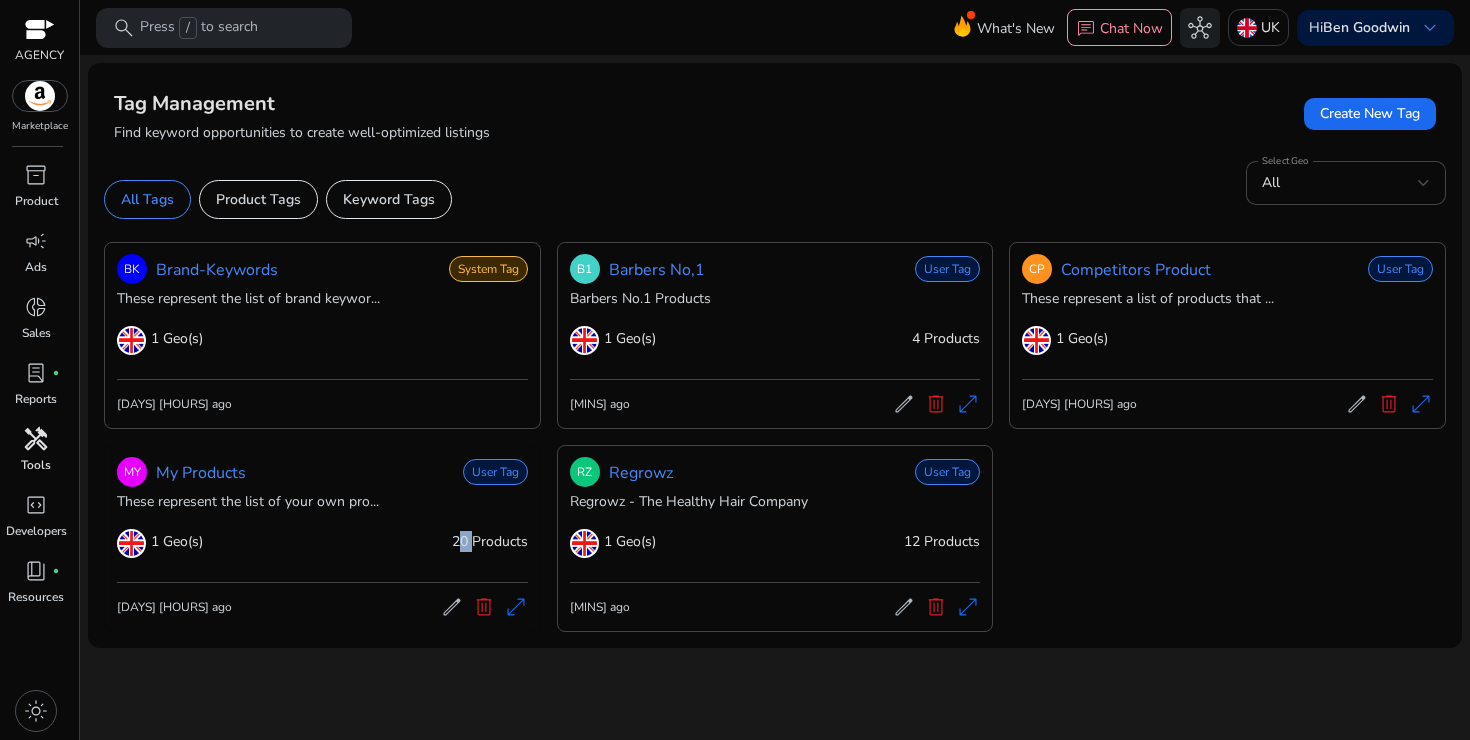 click on "1 Geo(s)   20 Products" 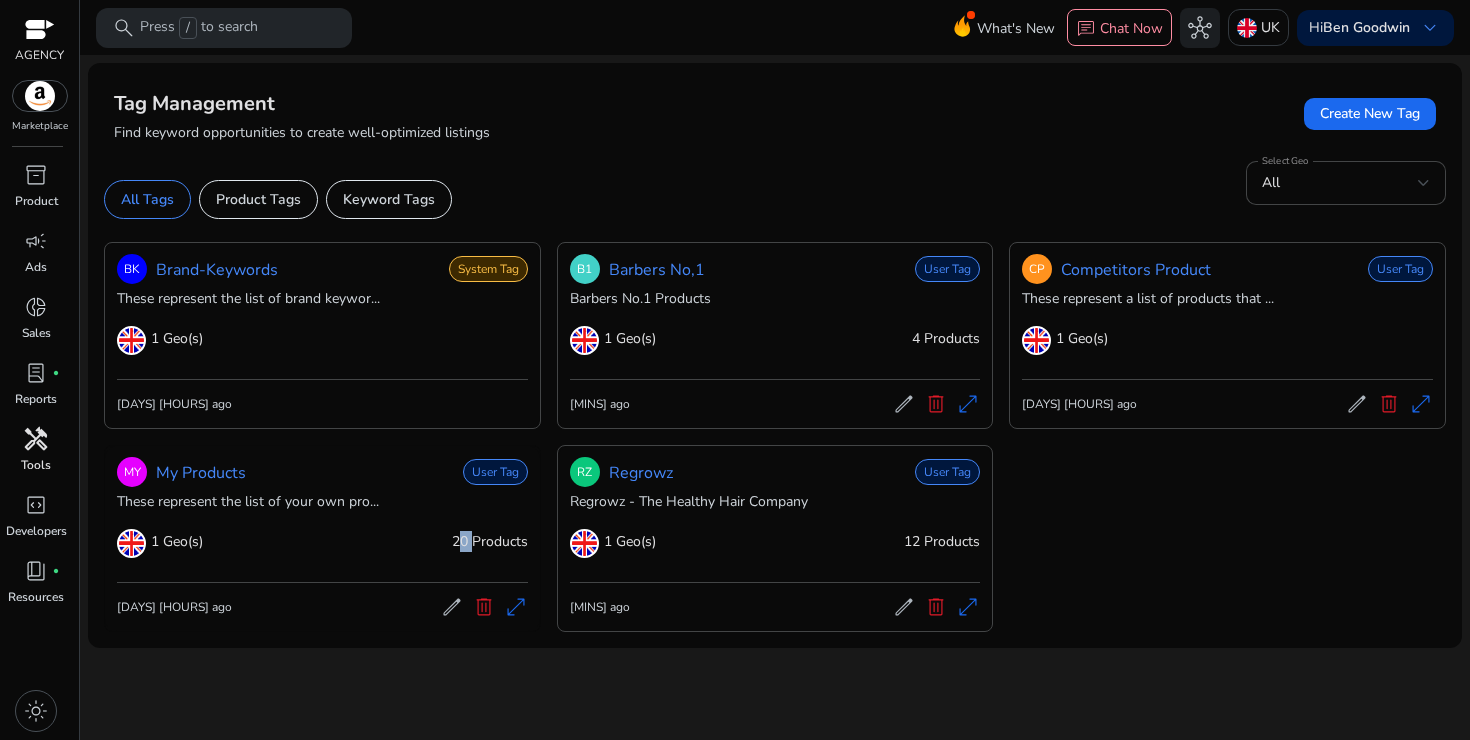 click on "1 Geo(s)   20 Products" 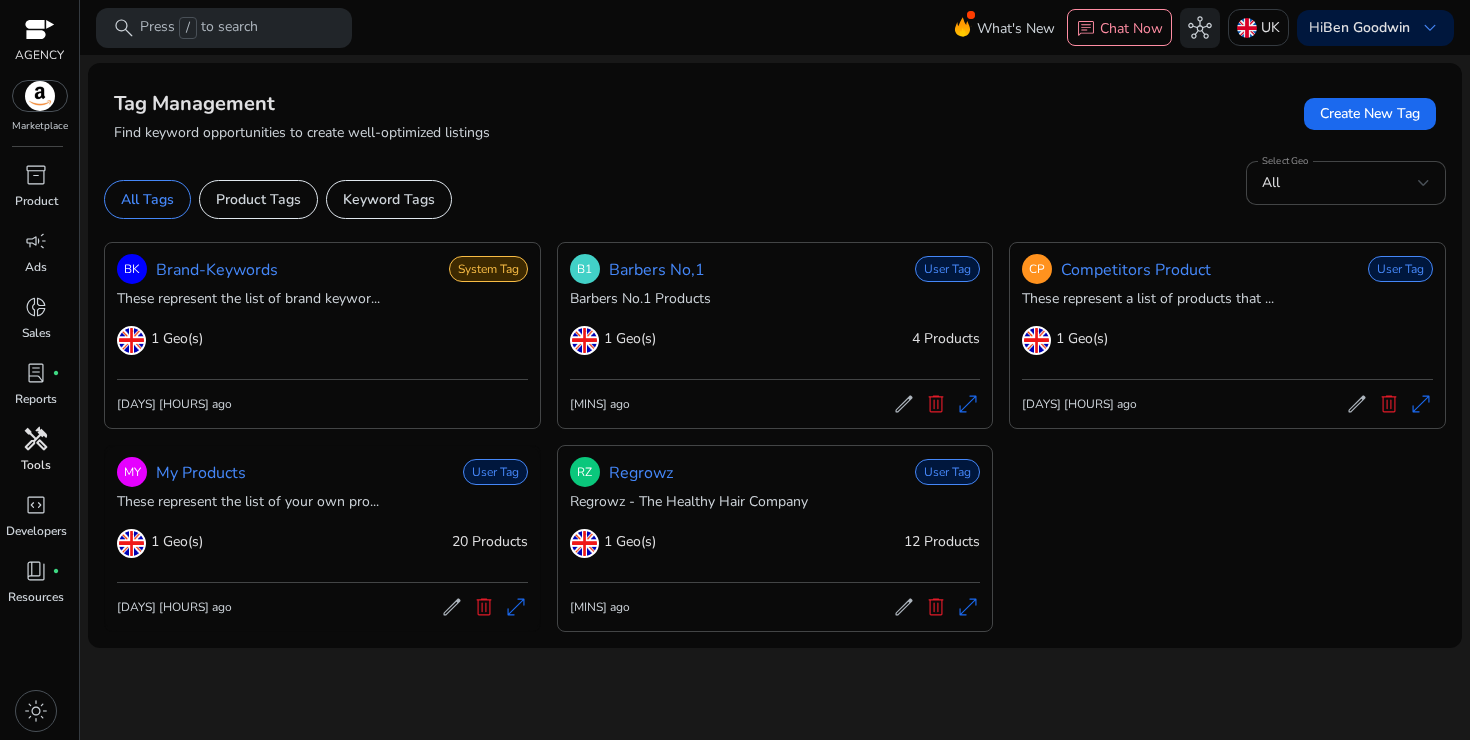click on "delete" 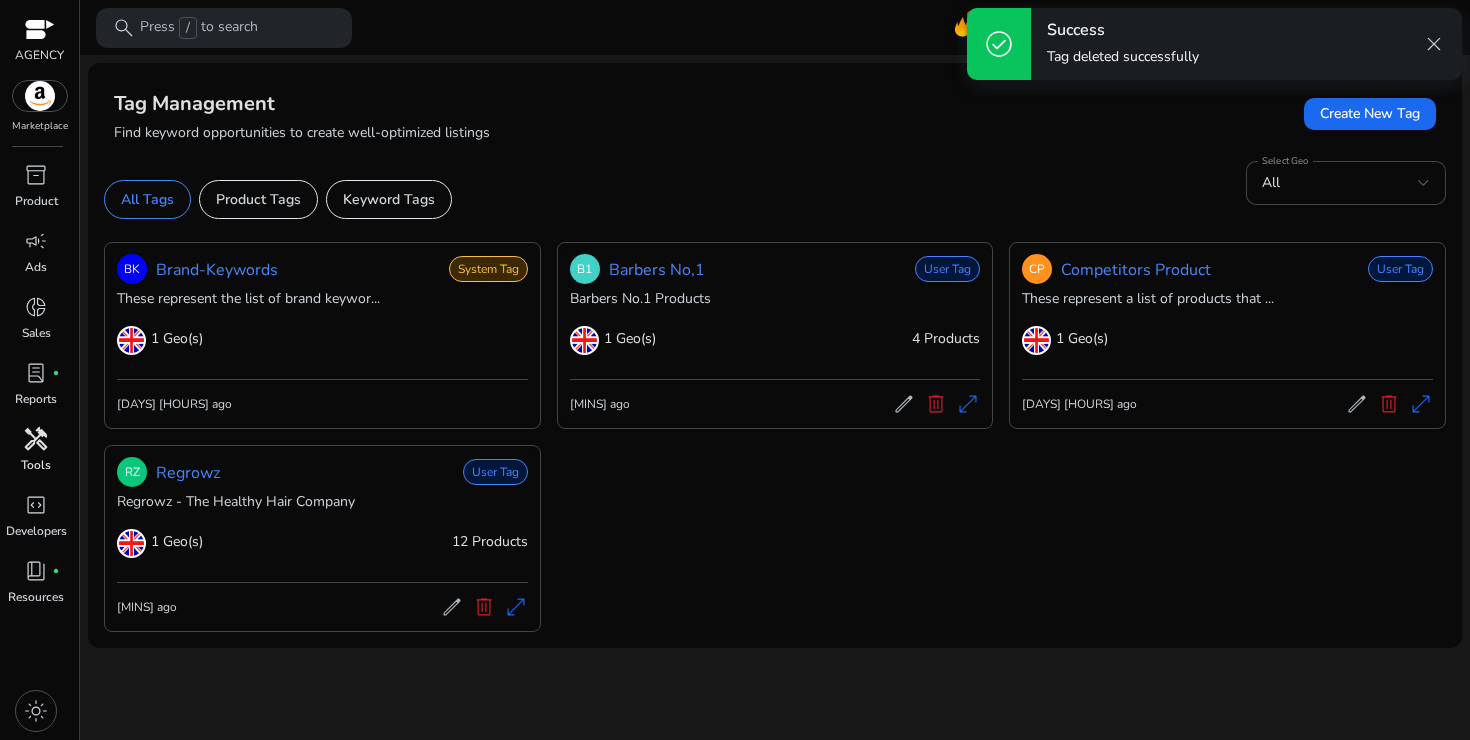 click on "close" at bounding box center (1434, 44) 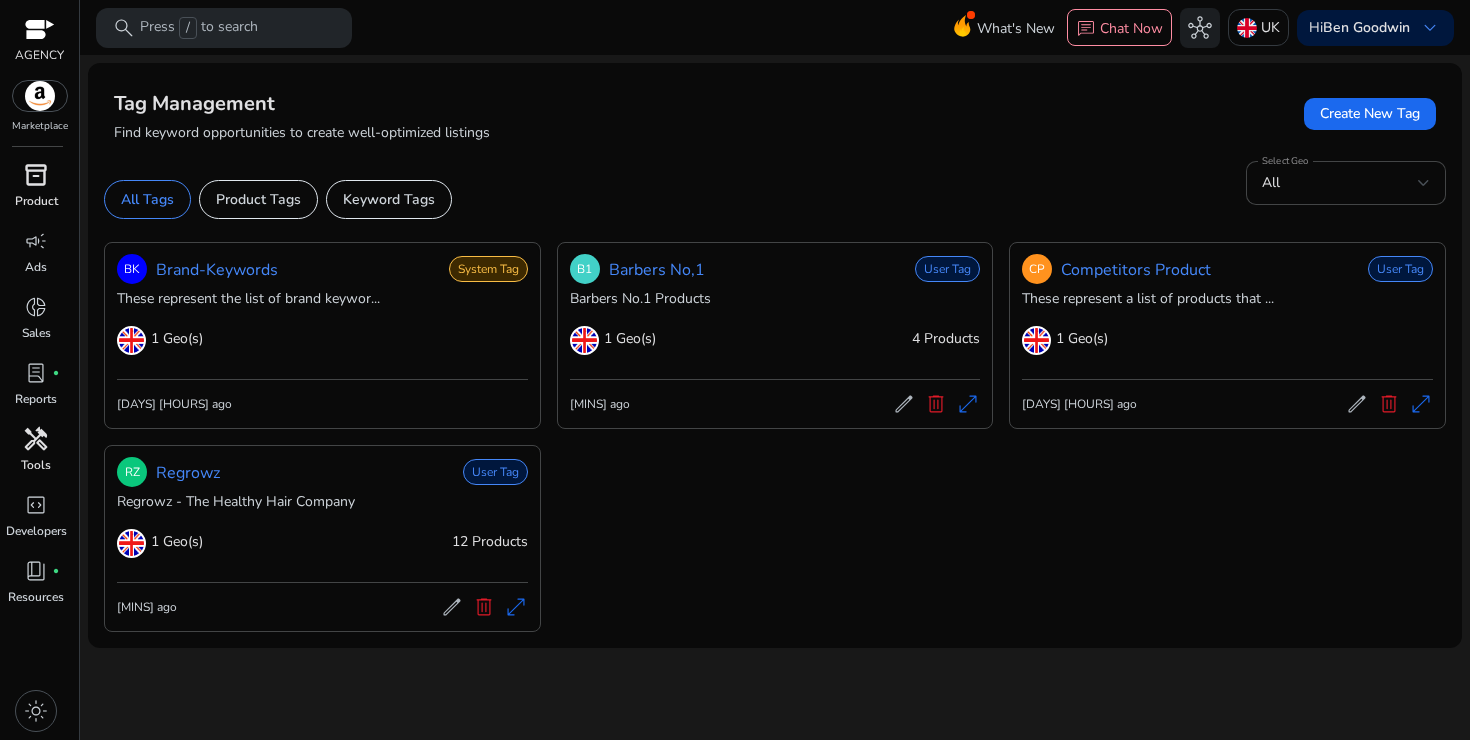 click on "inventory_2" at bounding box center [36, 175] 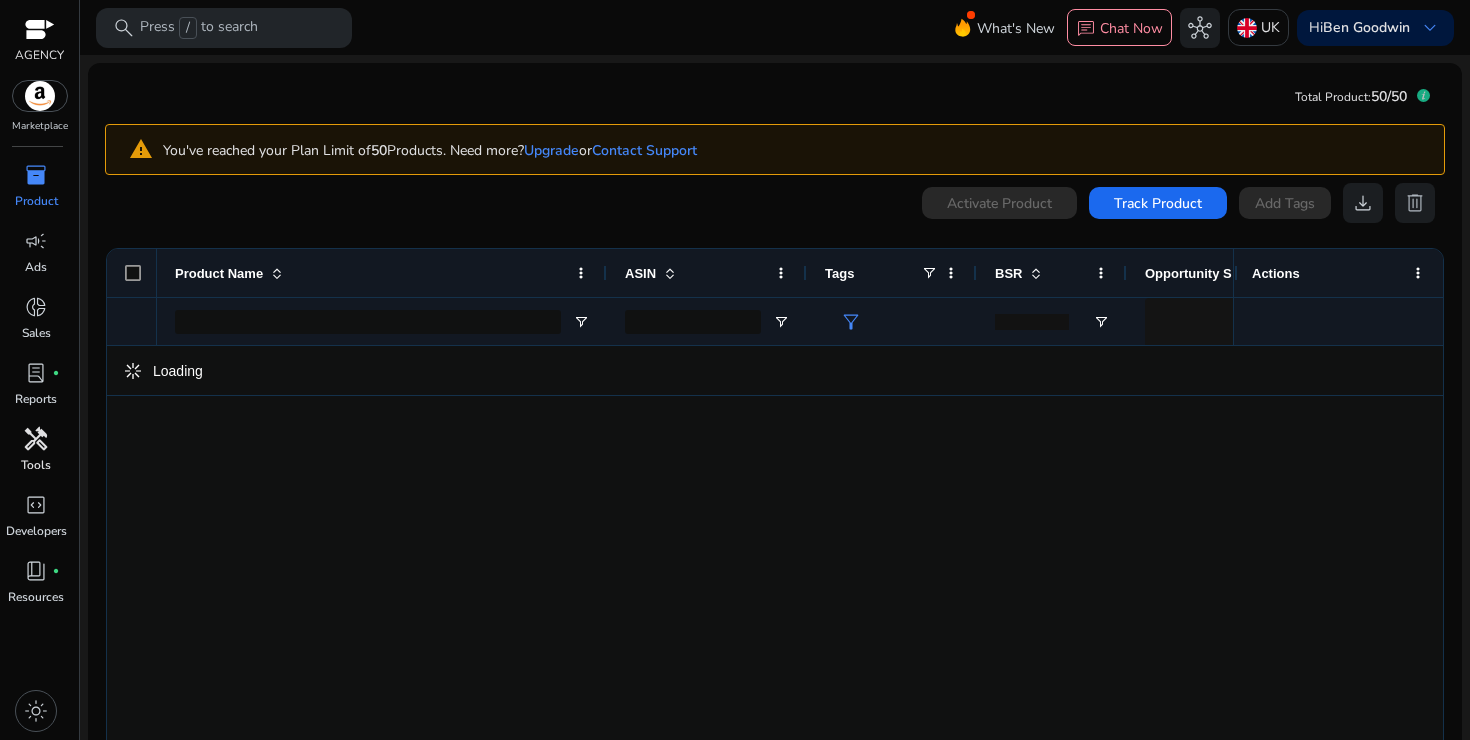 click on "inventory_2" at bounding box center [36, 175] 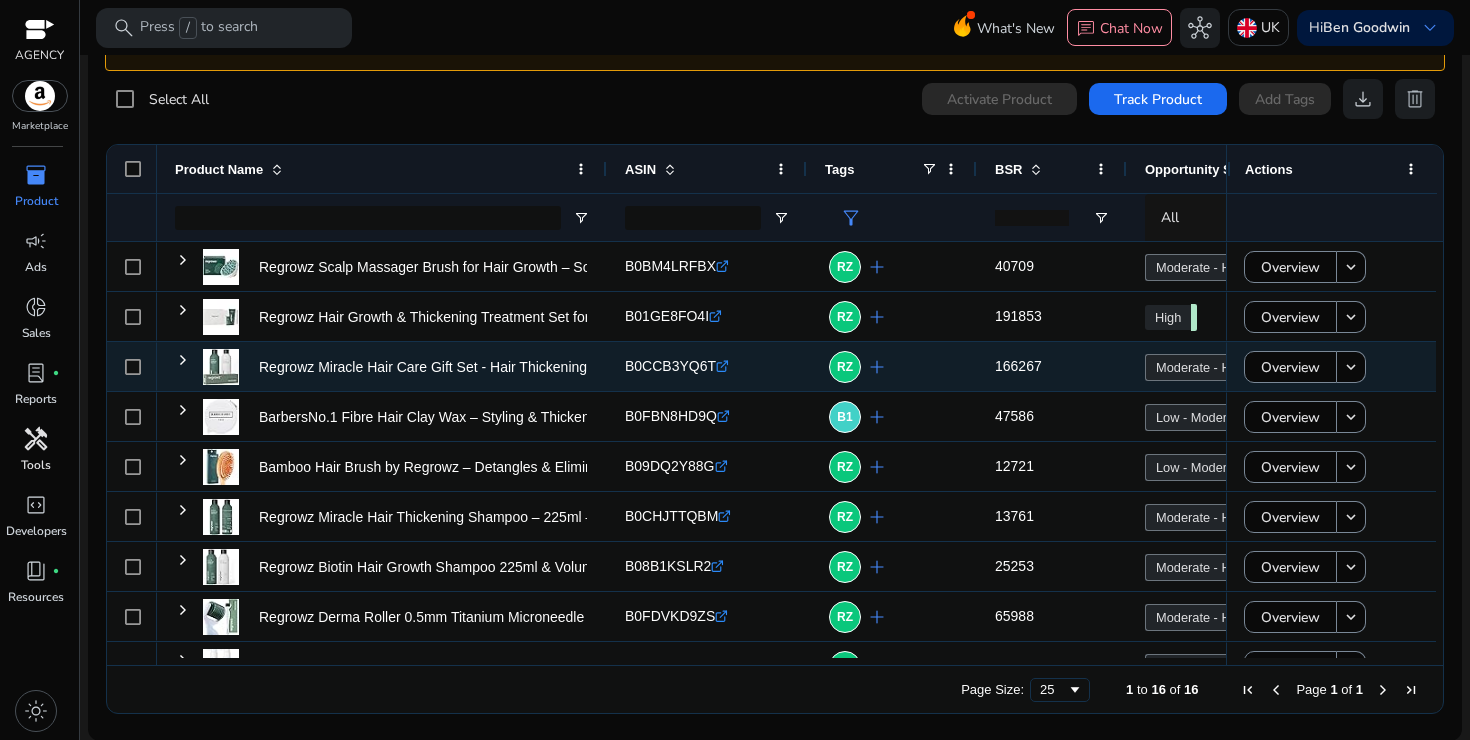 scroll, scrollTop: 154, scrollLeft: 0, axis: vertical 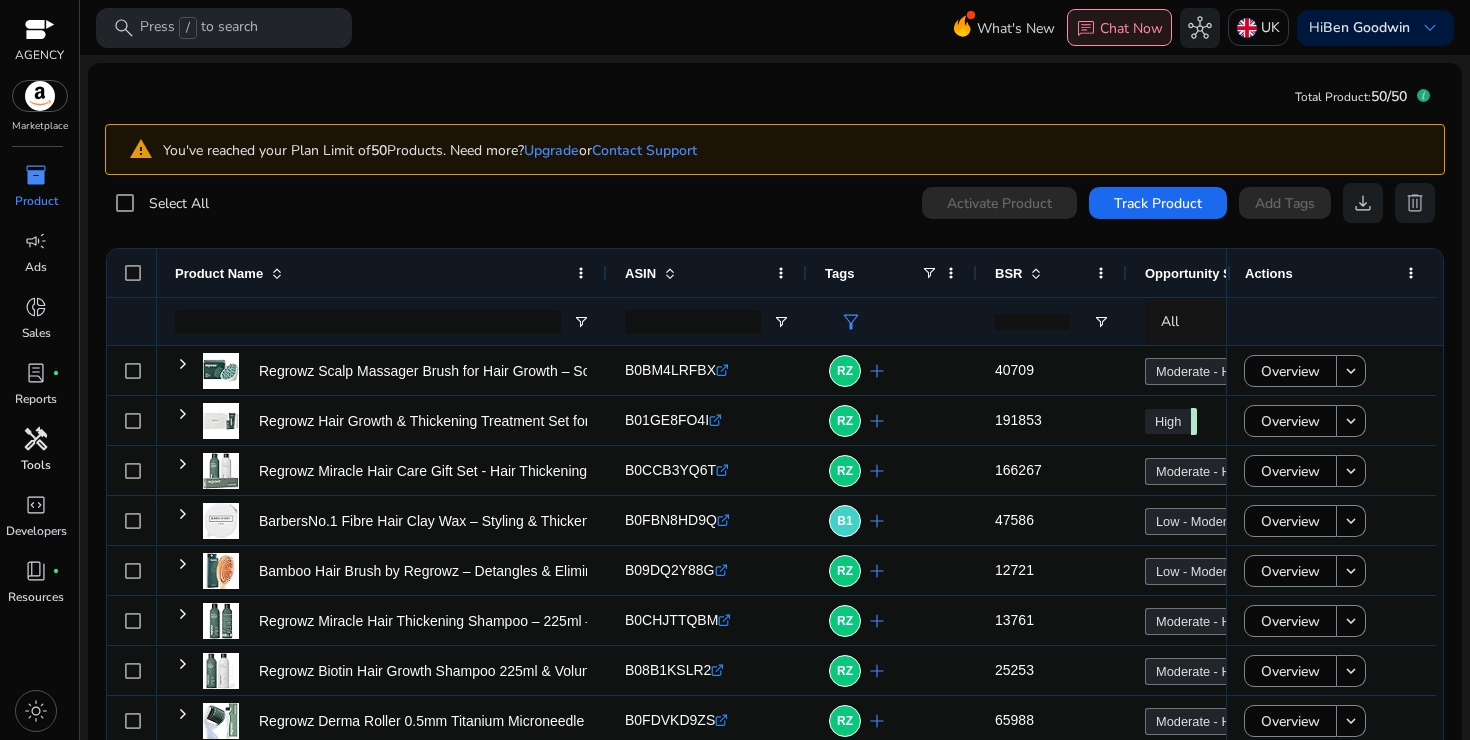 click on "Chat Now" at bounding box center [1131, 28] 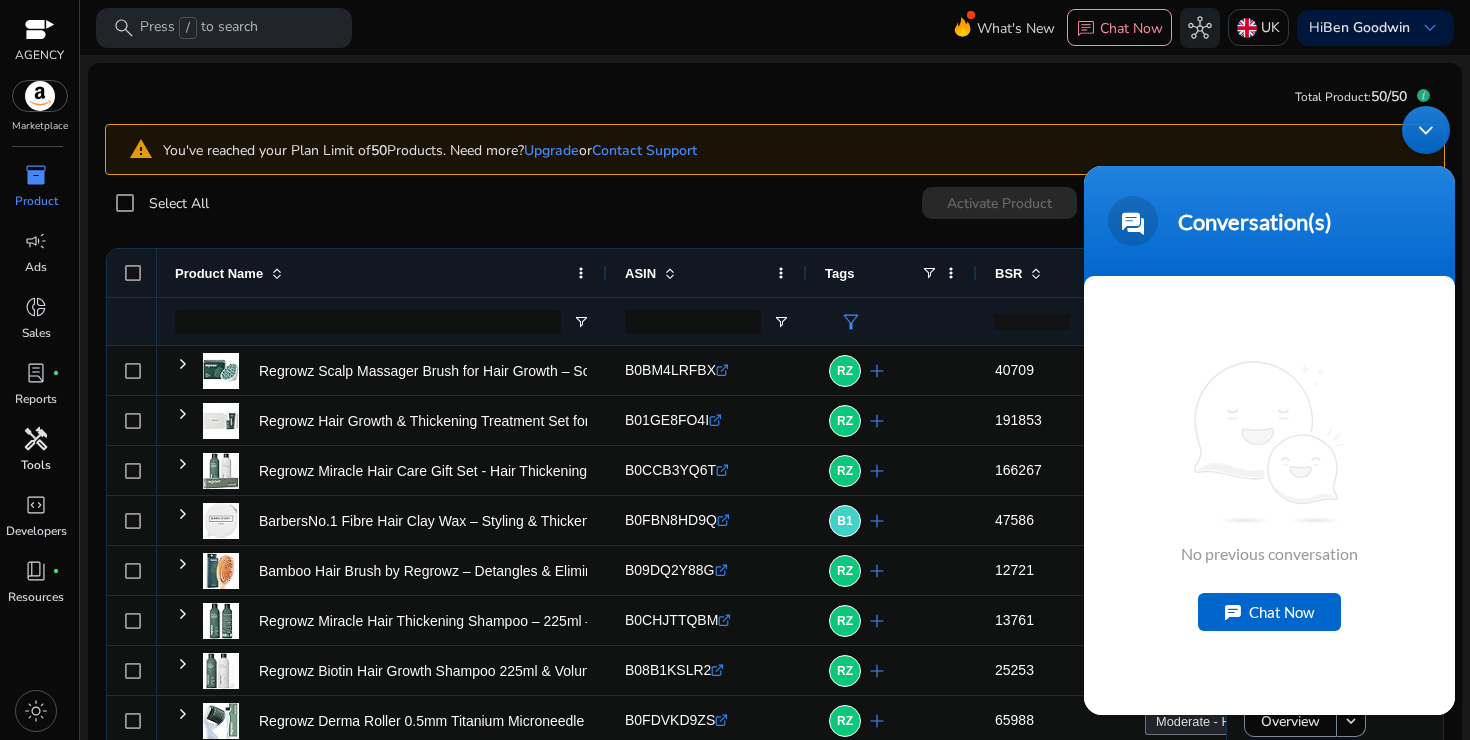 click on "Chat Now" at bounding box center (1269, 612) 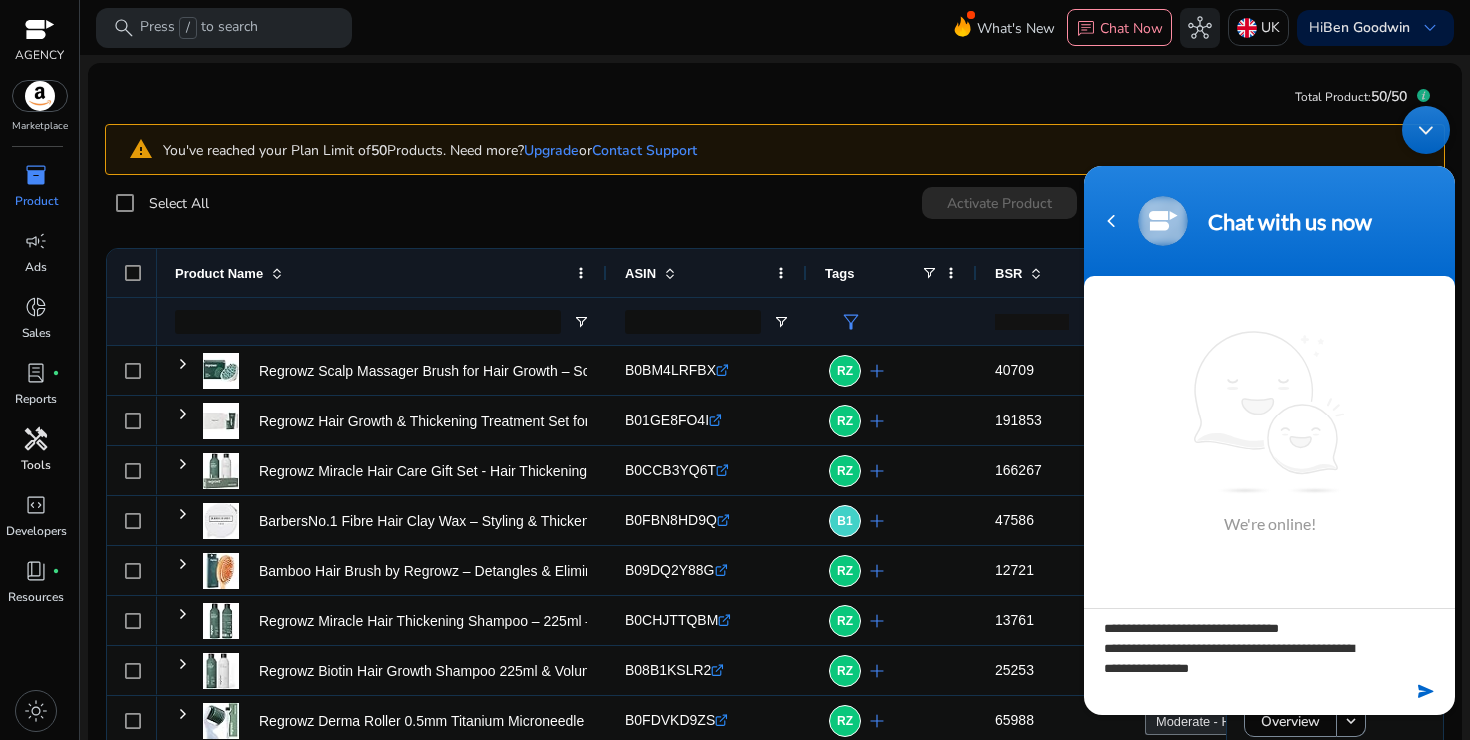 type on "**********" 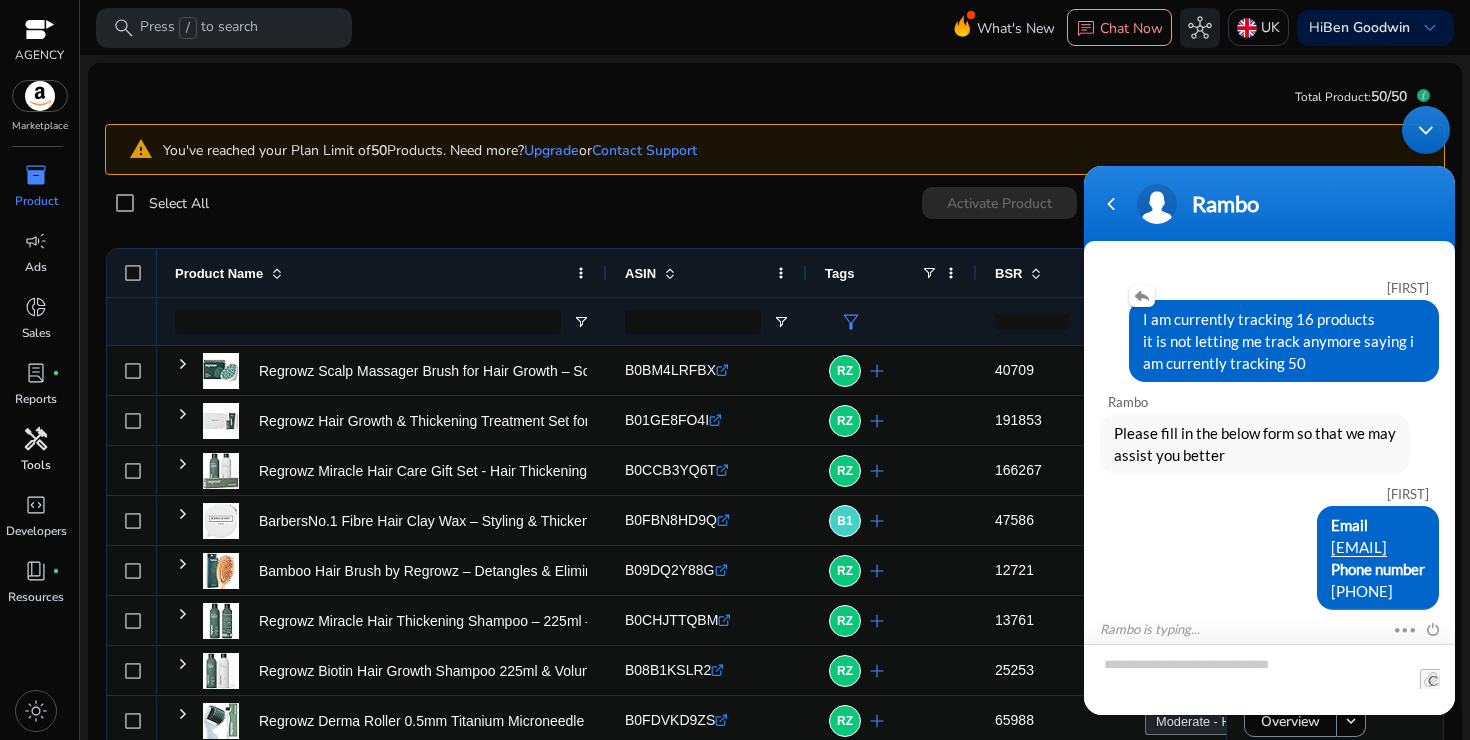 scroll, scrollTop: 63, scrollLeft: 0, axis: vertical 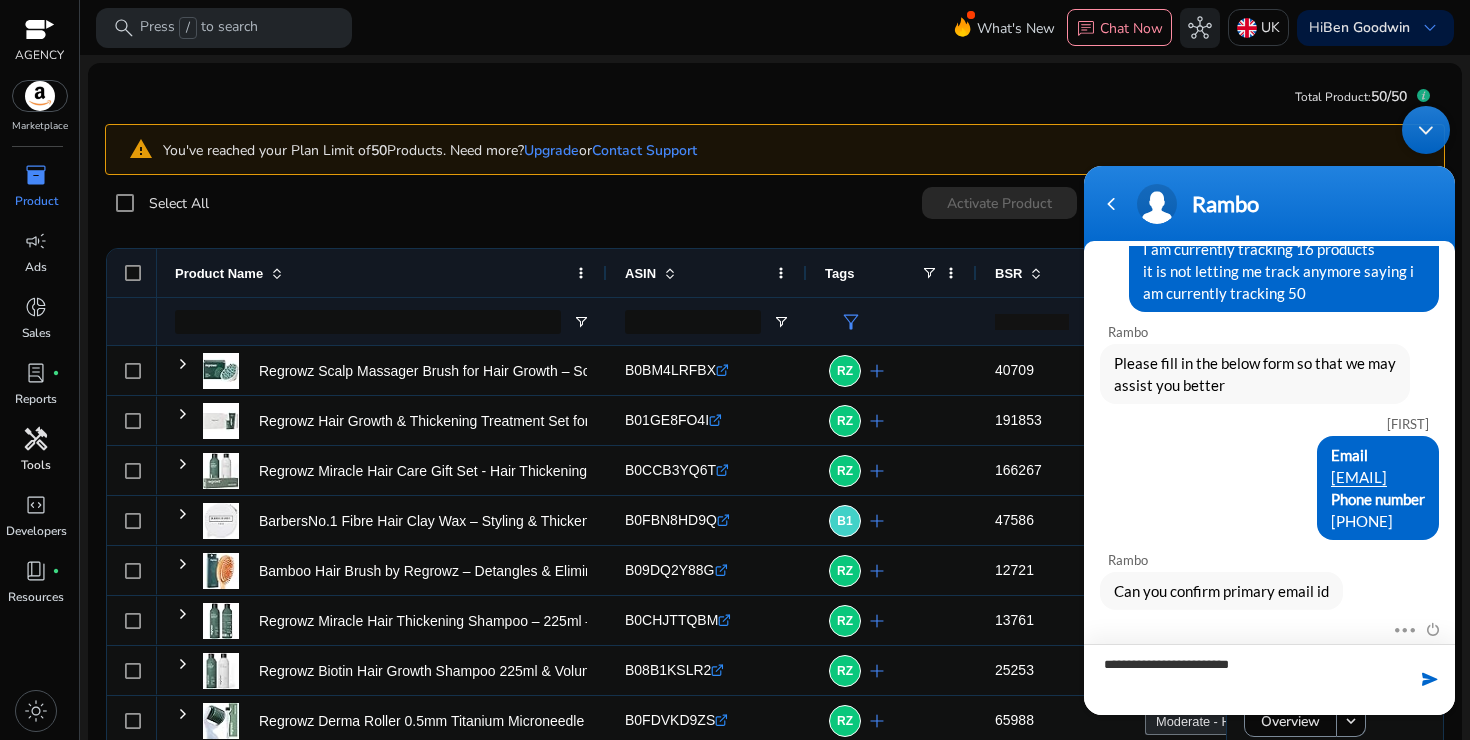type on "**********" 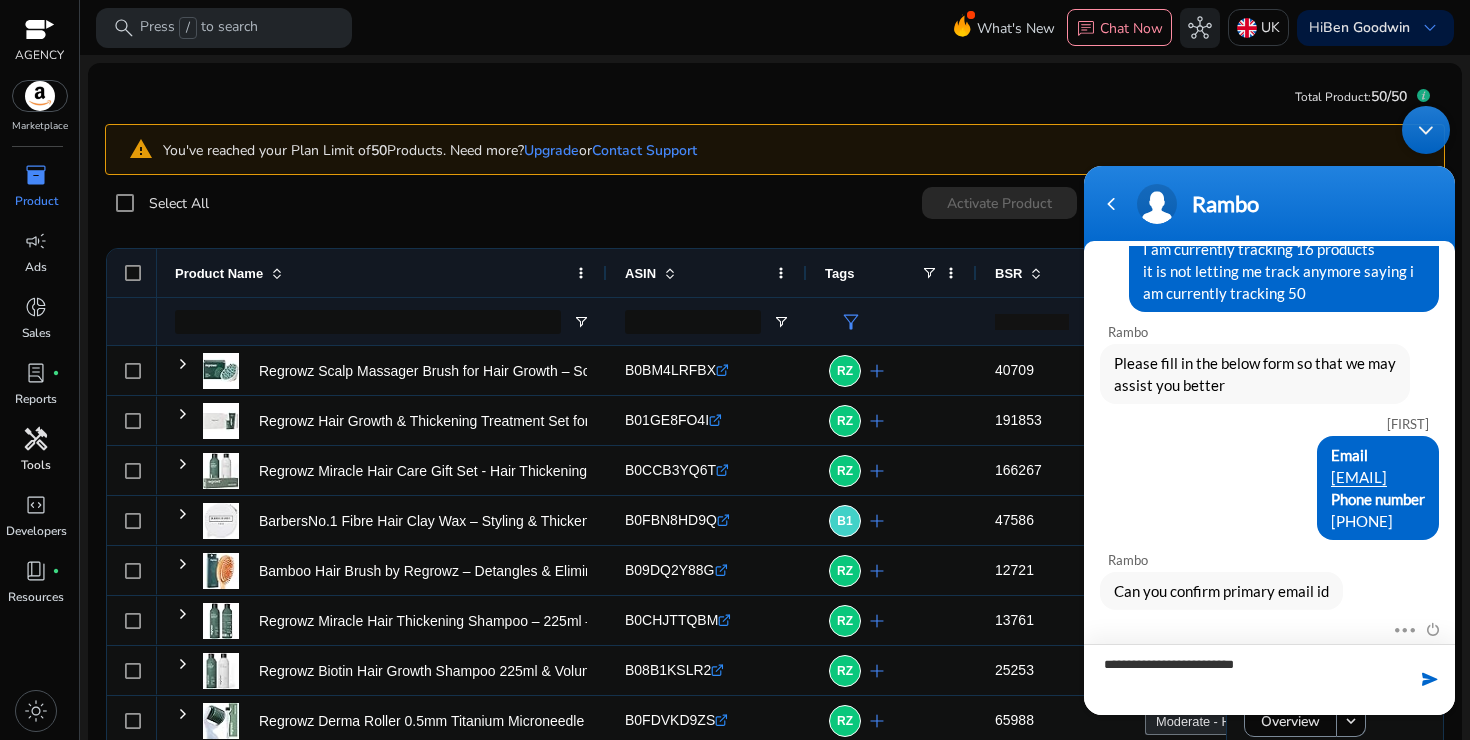 type 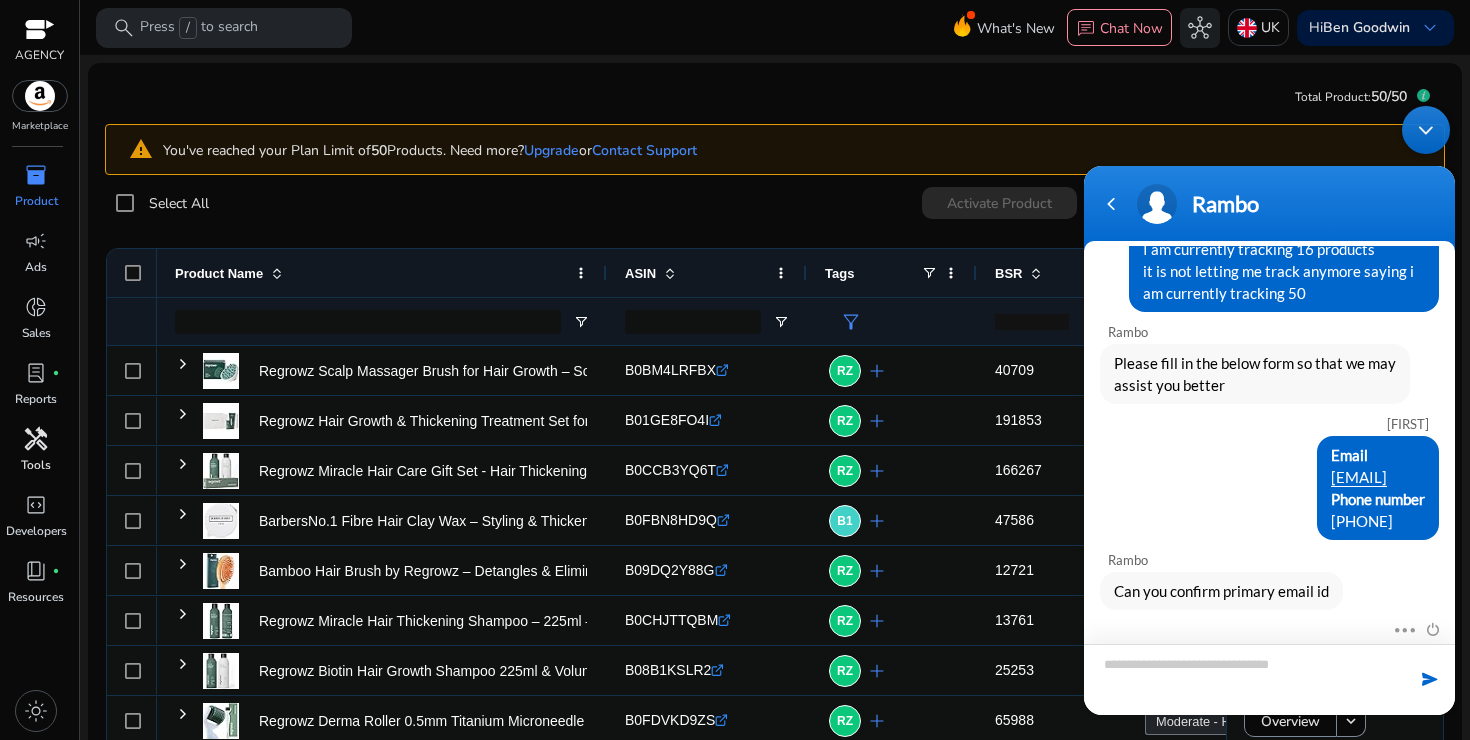 scroll, scrollTop: 133, scrollLeft: 0, axis: vertical 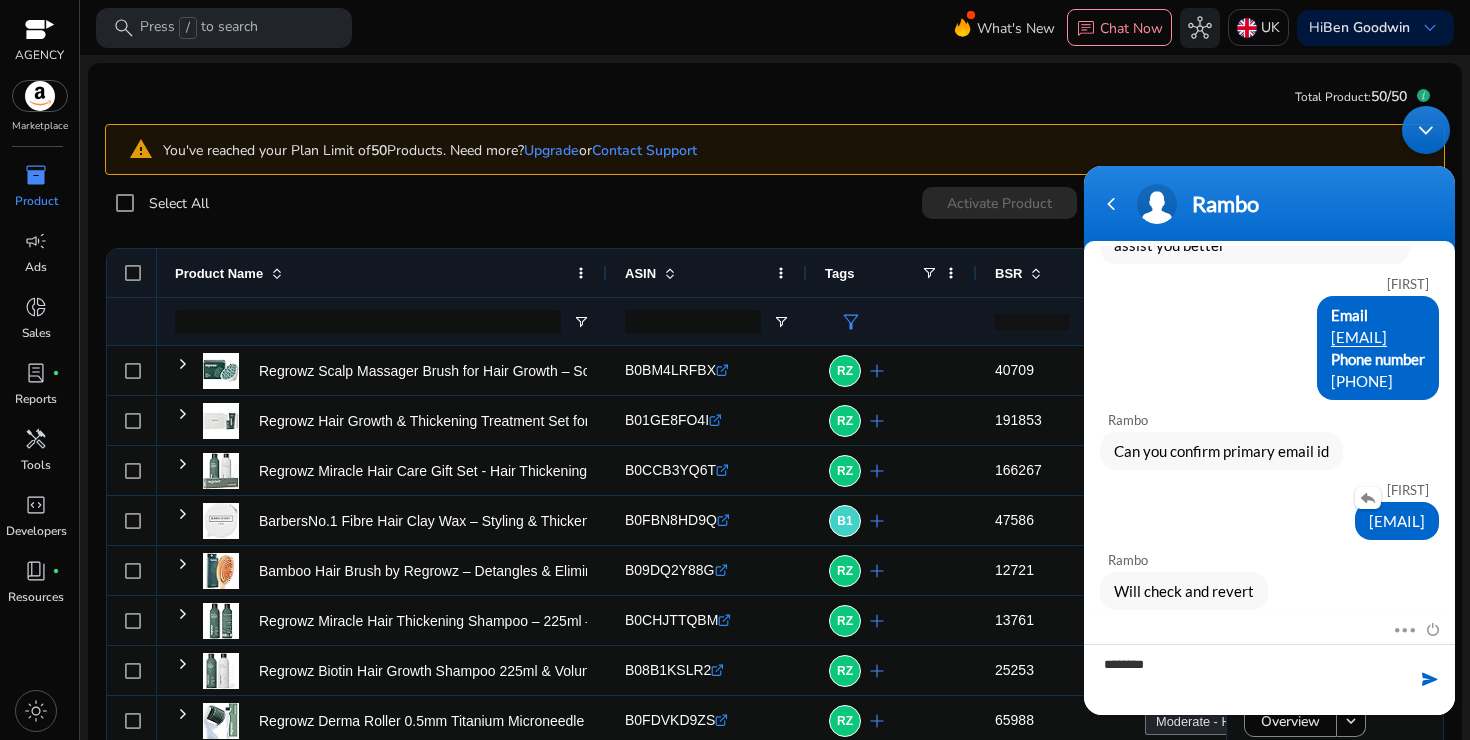 type on "*********" 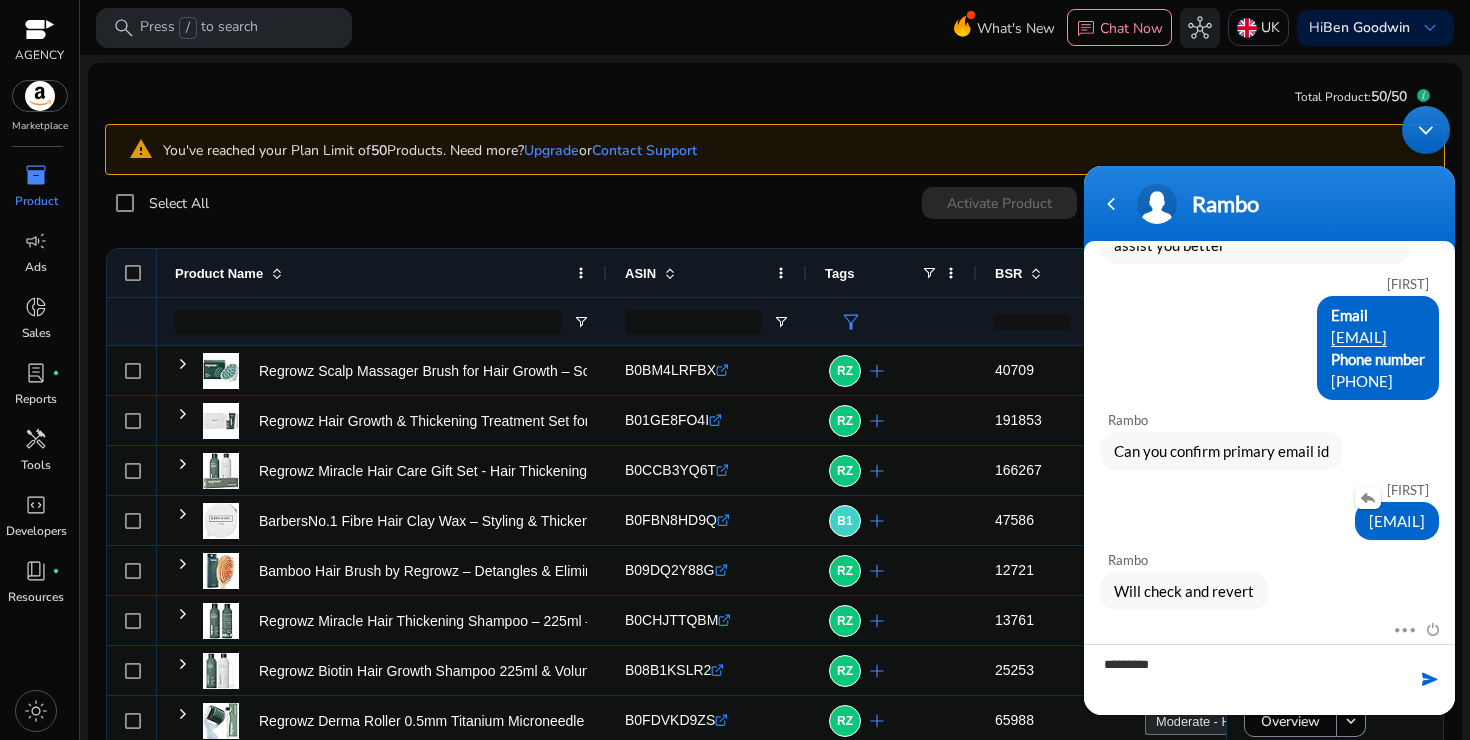 type 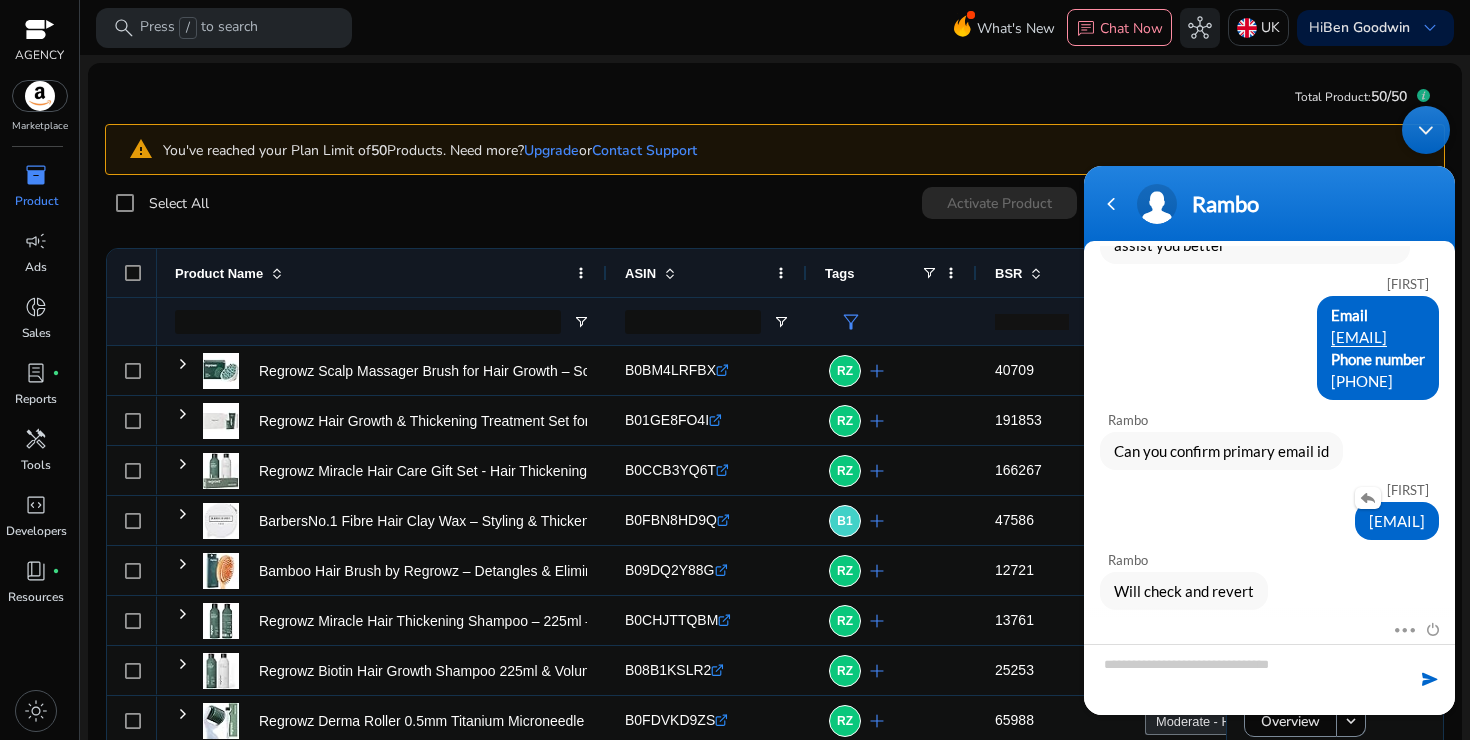 scroll, scrollTop: 273, scrollLeft: 0, axis: vertical 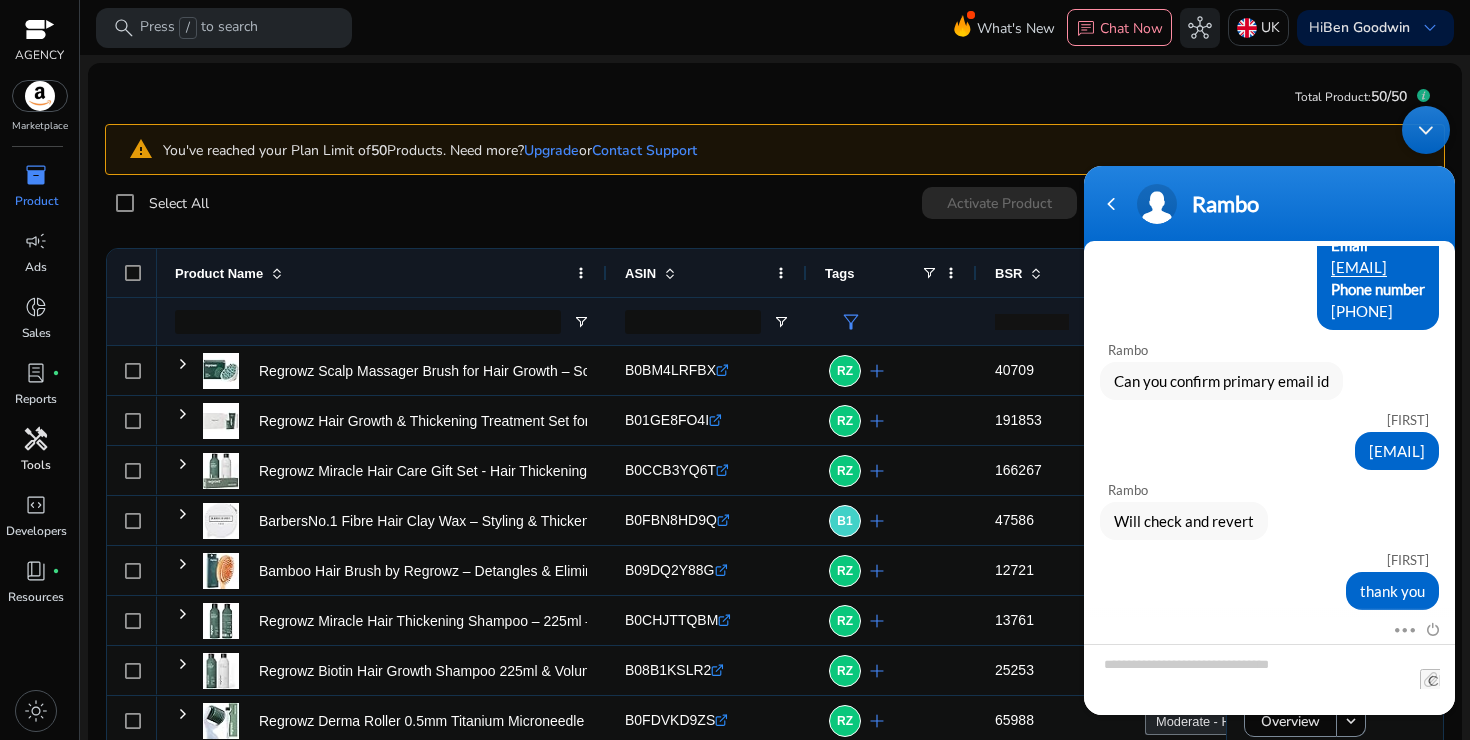 click on "handyman" at bounding box center [36, 439] 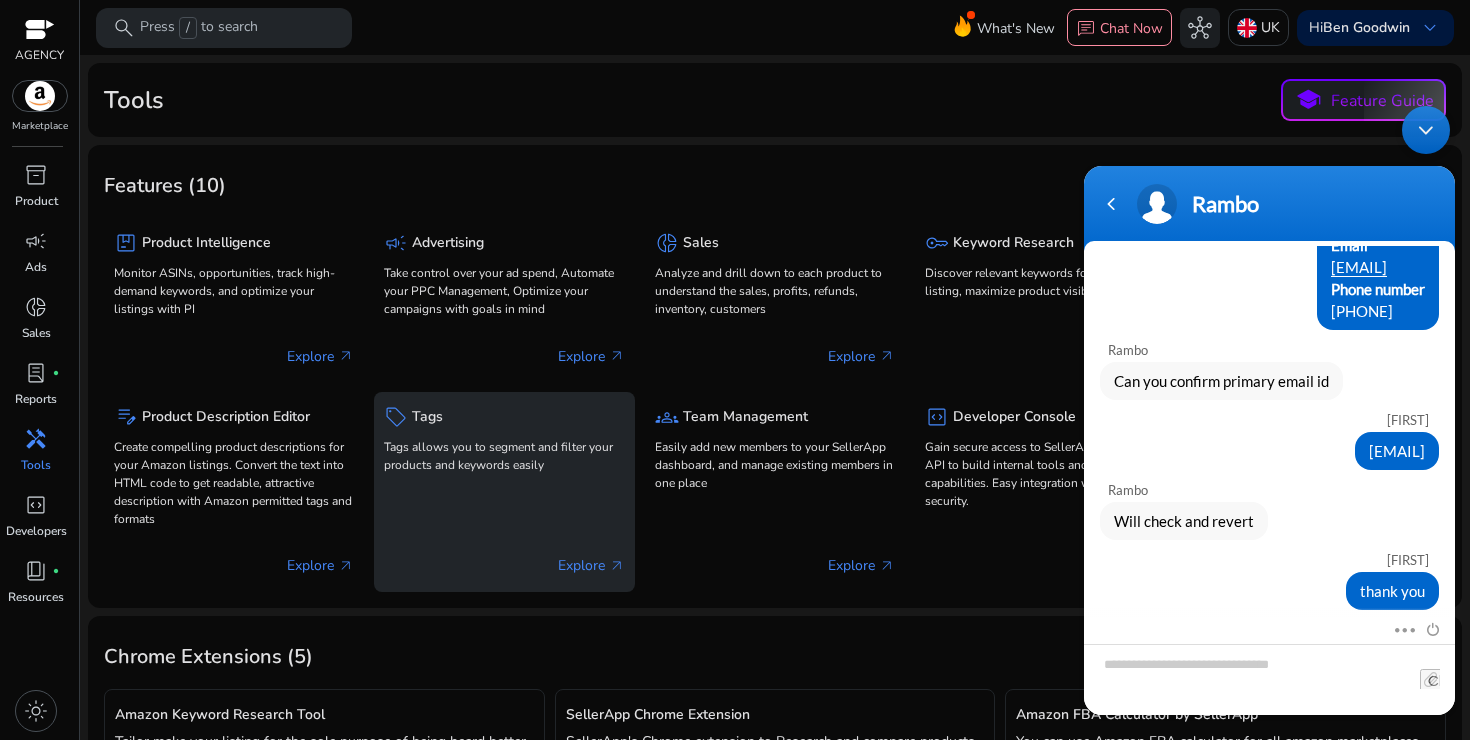 click on "sell  Tags Tags allows you to segment and filter your products and keywords easily  Explore   arrow_outward" 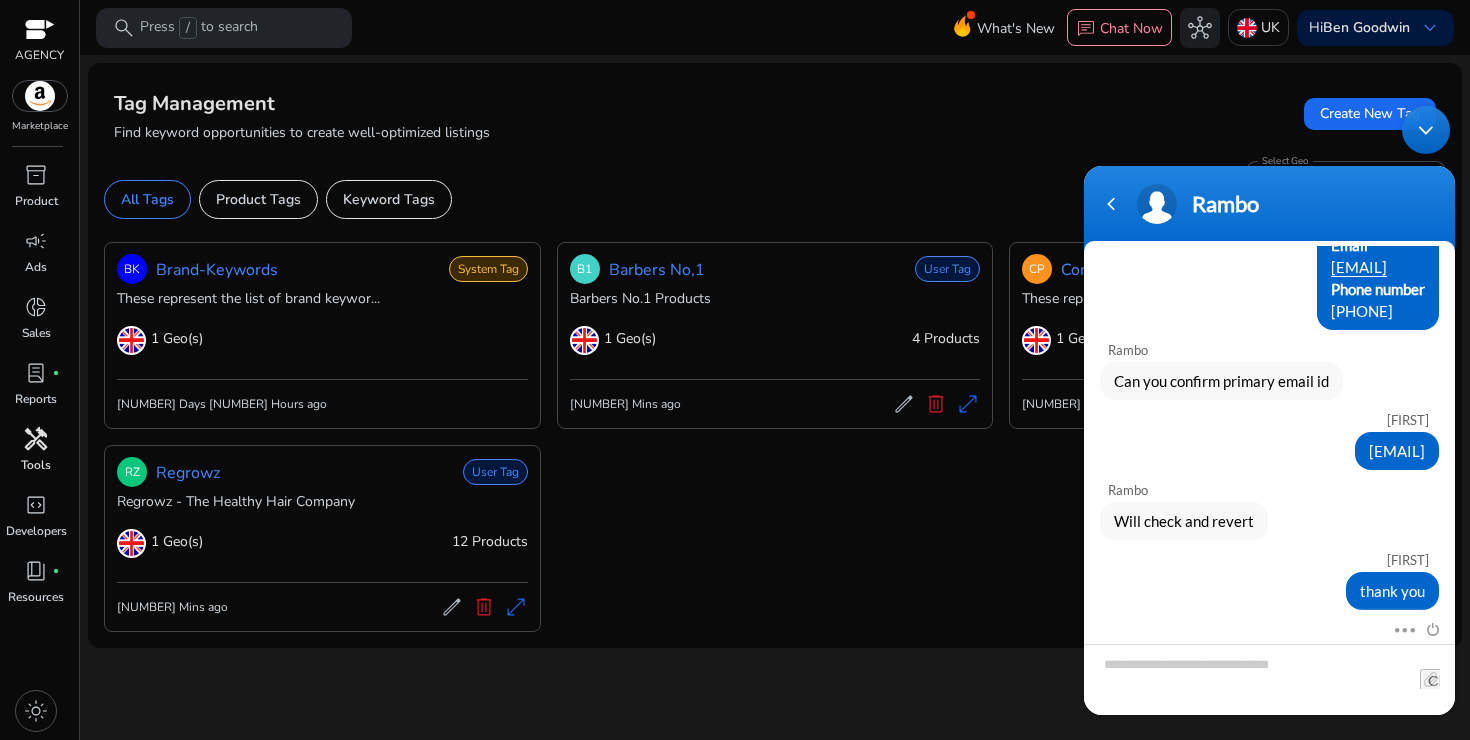click on "[LAST]  [FIRST]  I am currently tracking 16 products it is not letting me track anymore saying i am currently tracking 50 [LAST]  Please fill in the below form so that we may assist you better  [FIRST]   Email [EMAIL] Phone number [PHONE] [LAST]  Can you confirm primary email id  [FIRST]  [EMAIL] [LAST]  Will check and revert  [FIRST]  thank you Mute Send email [LAST]  thank you Just now Send   [LAST]" at bounding box center [1269, 410] 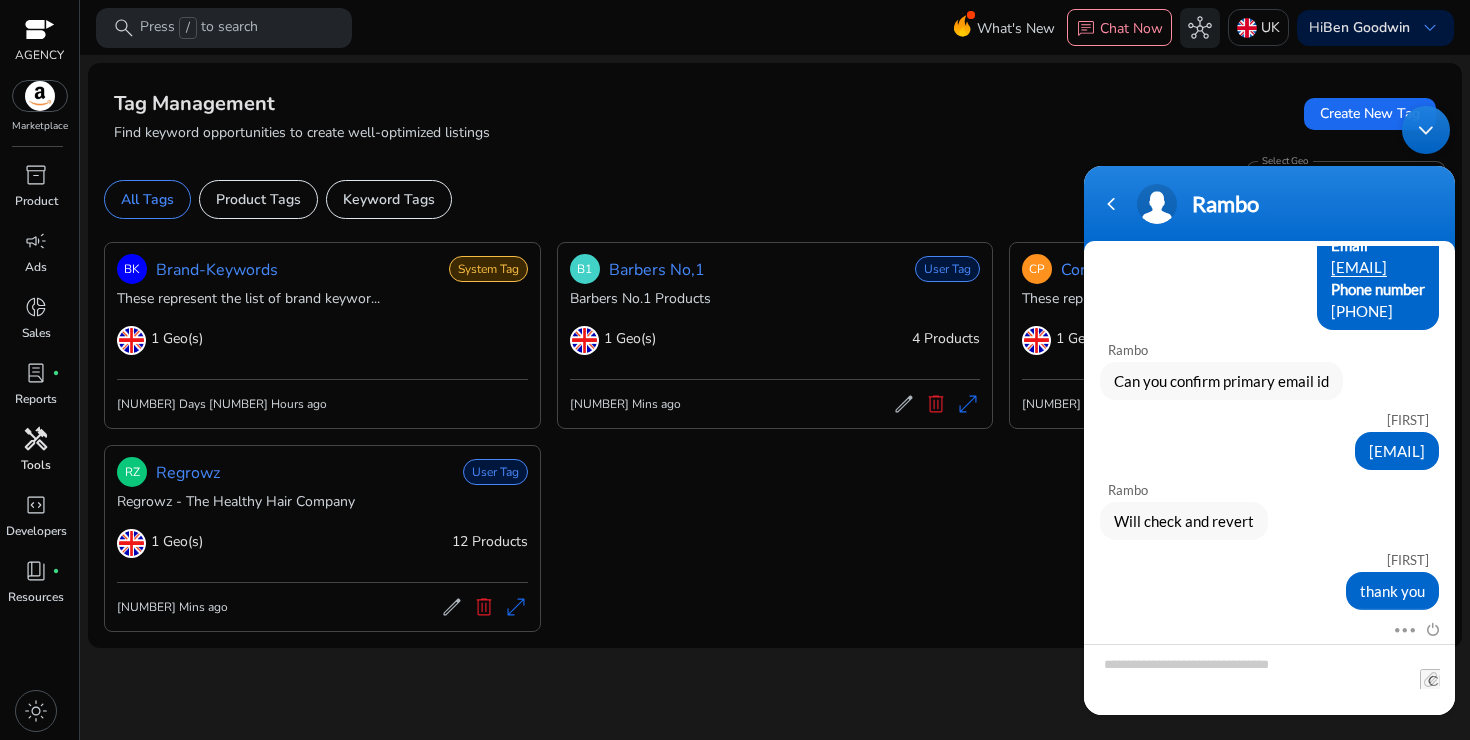 click at bounding box center (1426, 130) 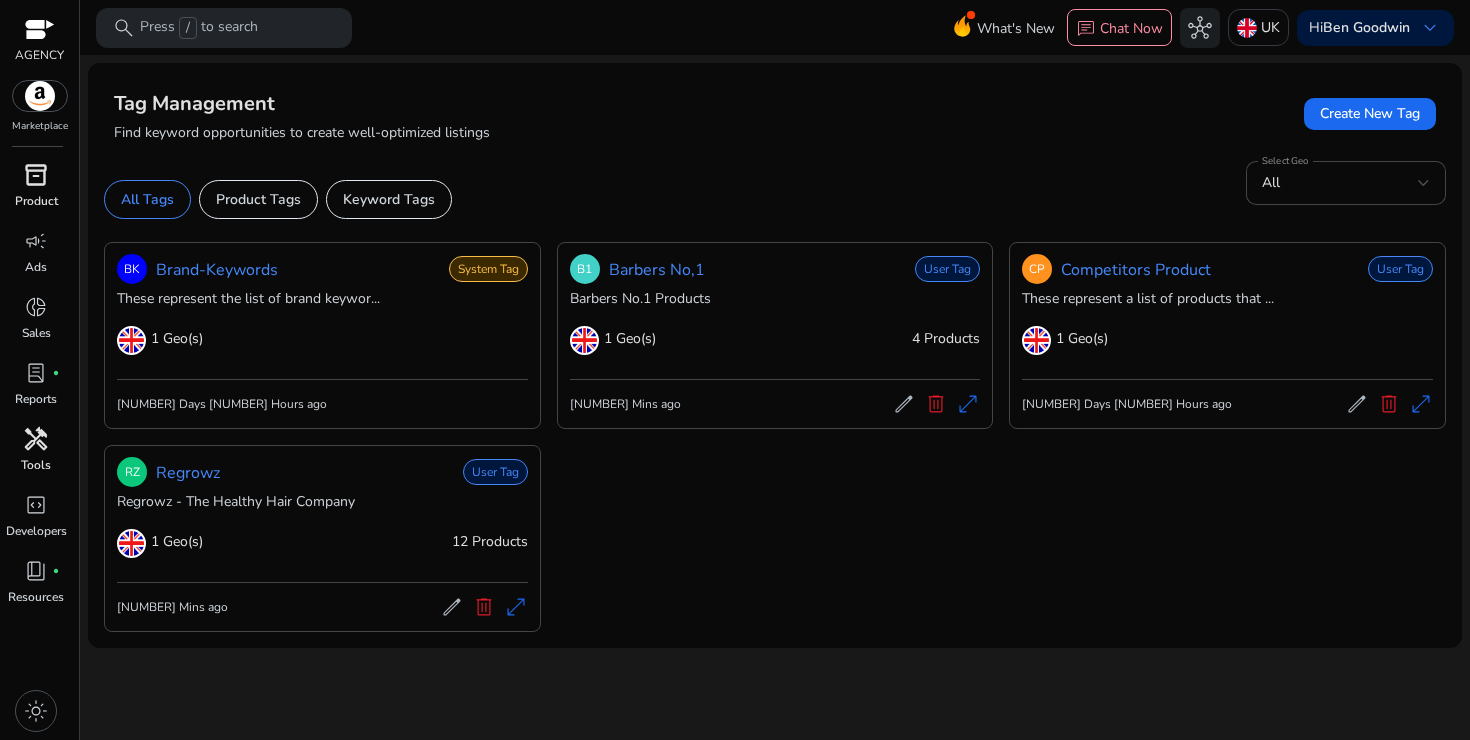 click on "inventory_2" at bounding box center (36, 175) 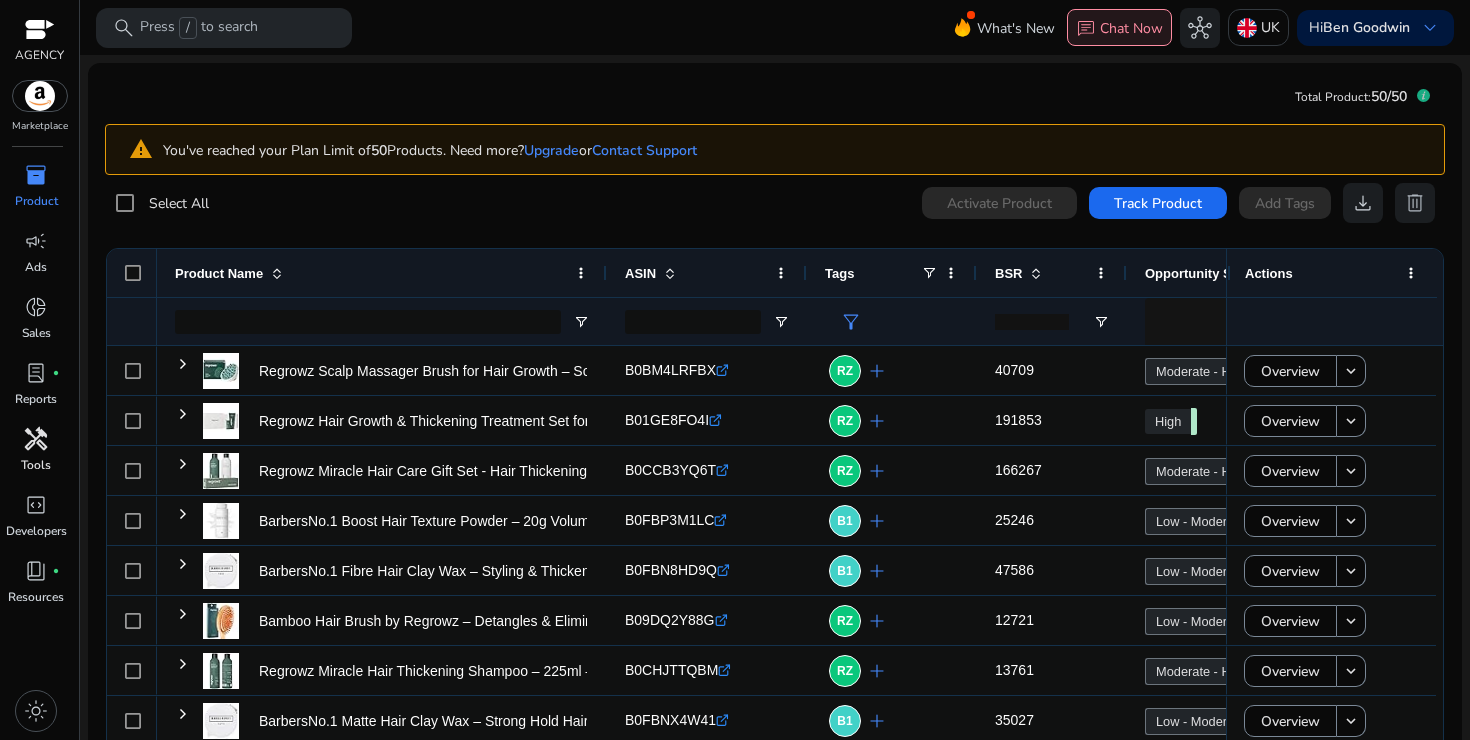 click on "chat  Chat Now" at bounding box center [1119, 28] 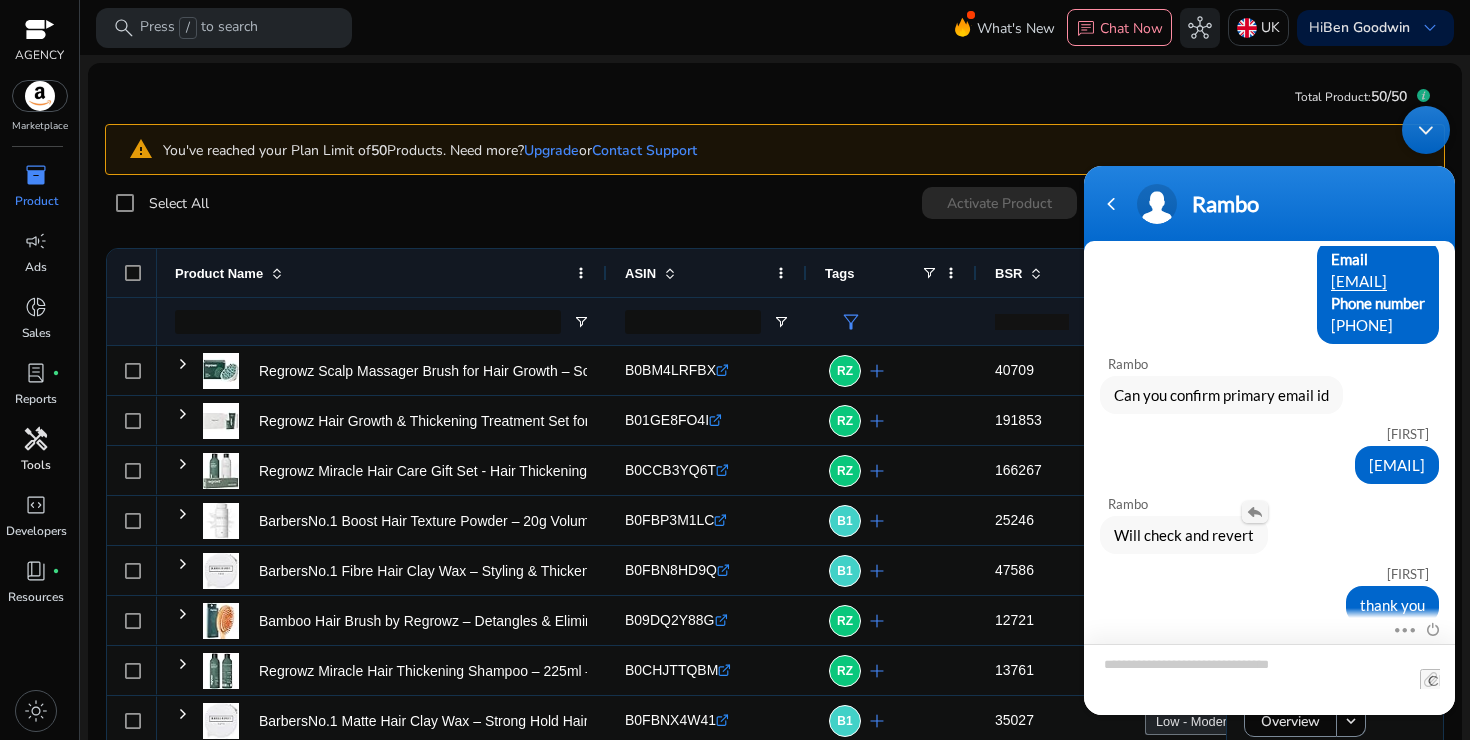 scroll, scrollTop: 273, scrollLeft: 0, axis: vertical 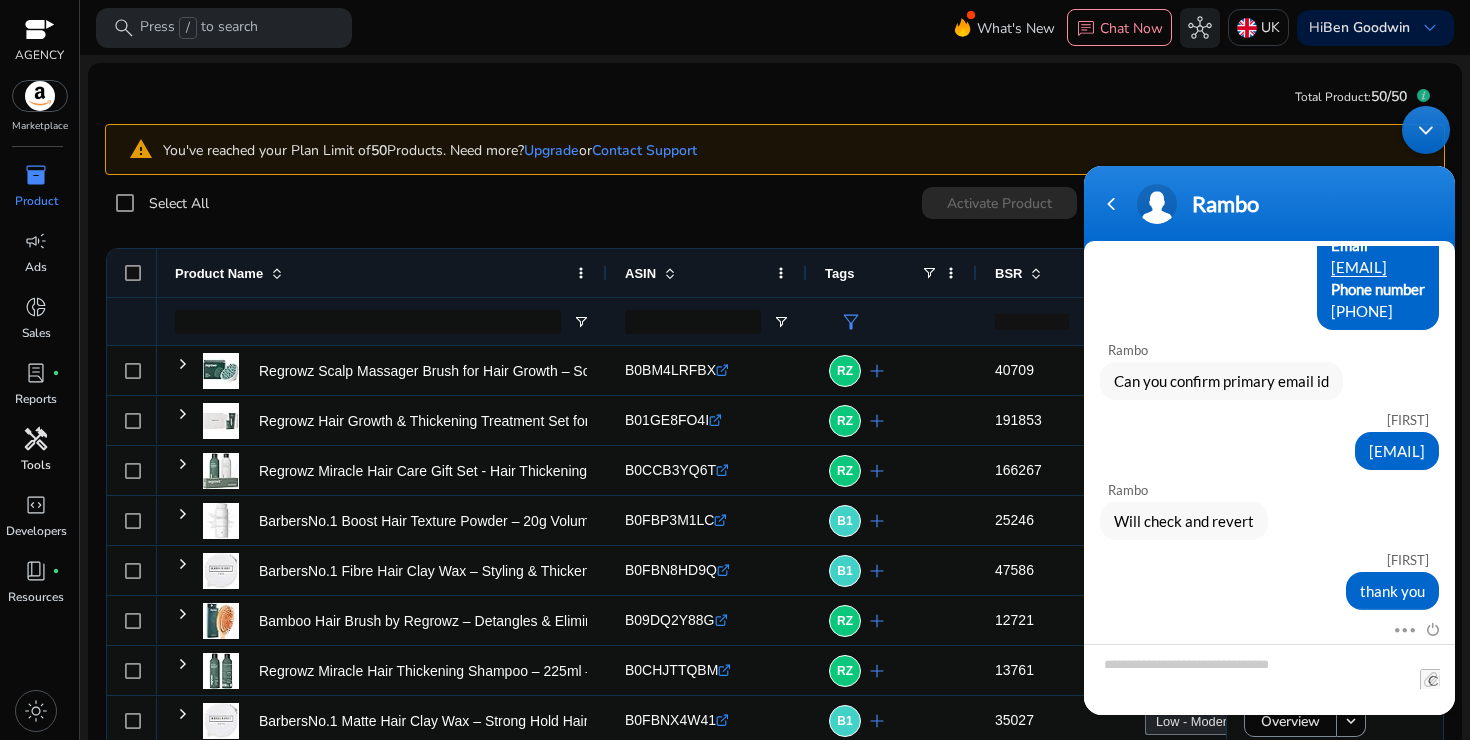 click on "Select All  0  products selected Activate Product Track Product  Add Tags   download   delete" 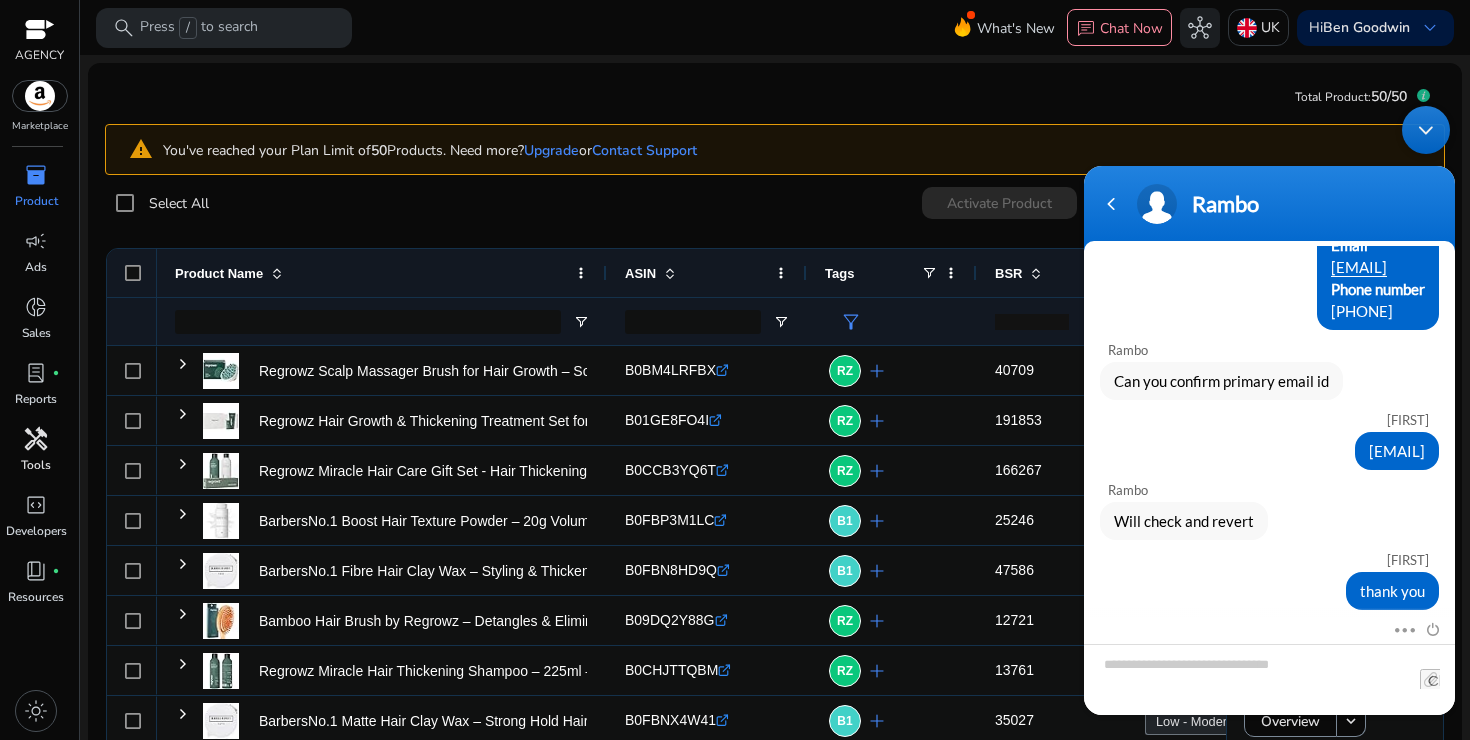 click at bounding box center (1426, 130) 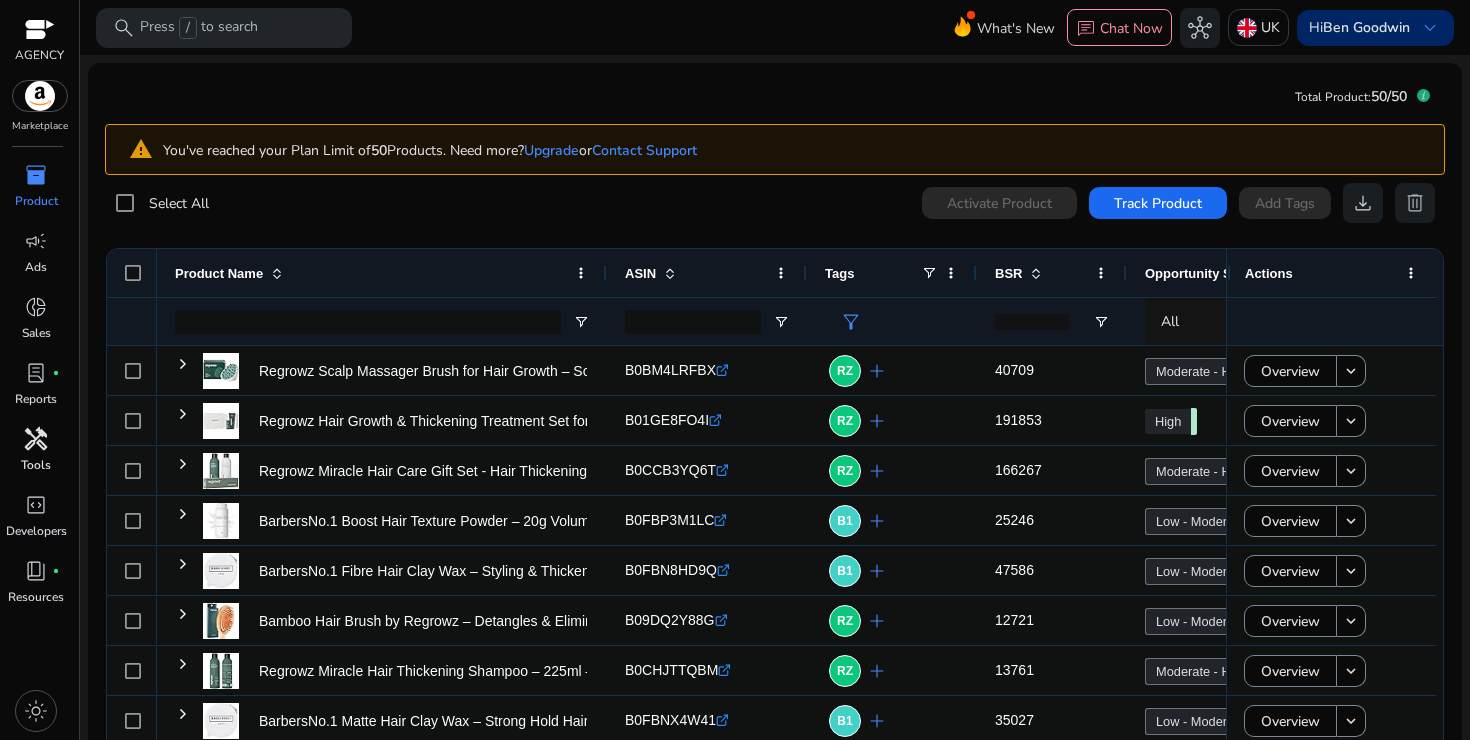 click on "Hi  [FIRST] [LAST]  keyboard_arrow_down" at bounding box center [1375, 28] 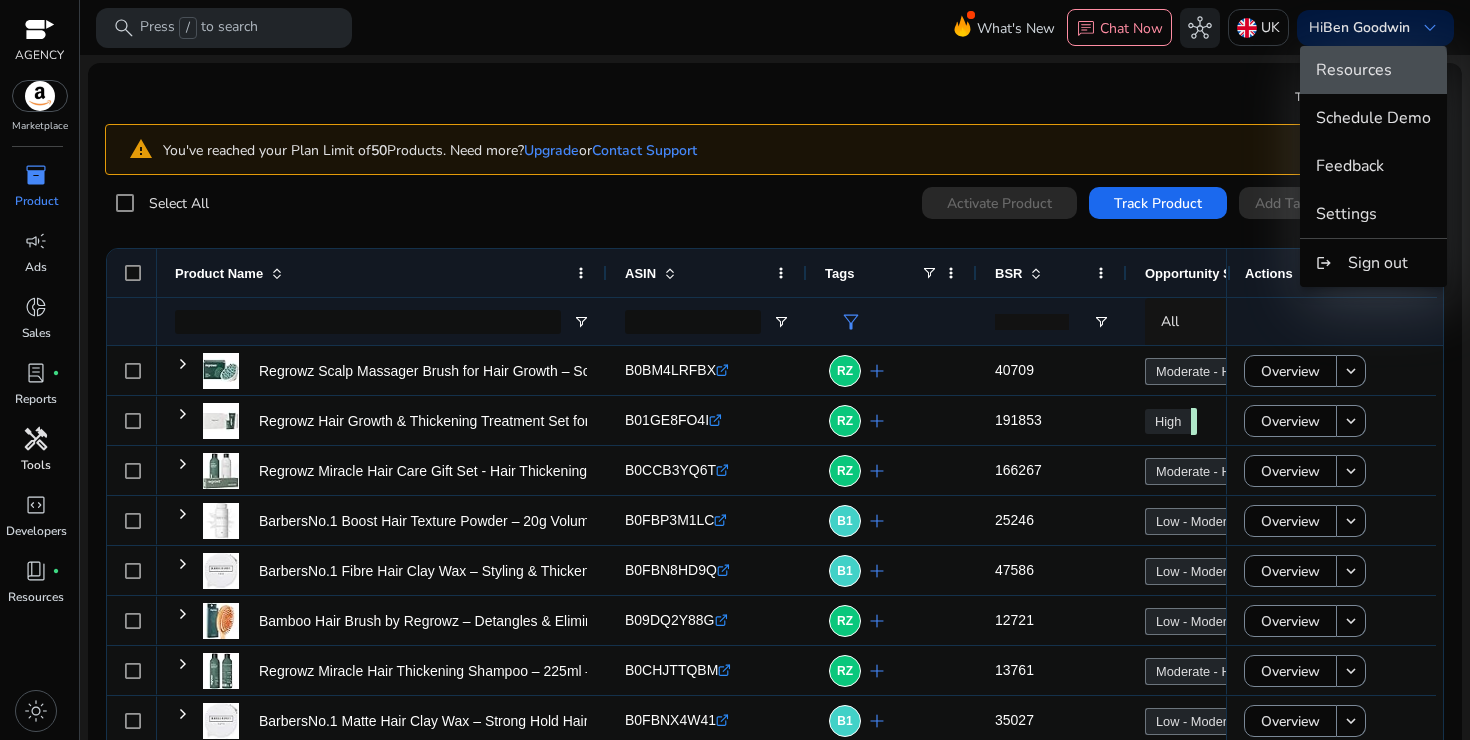 click on "Resources" at bounding box center [1354, 70] 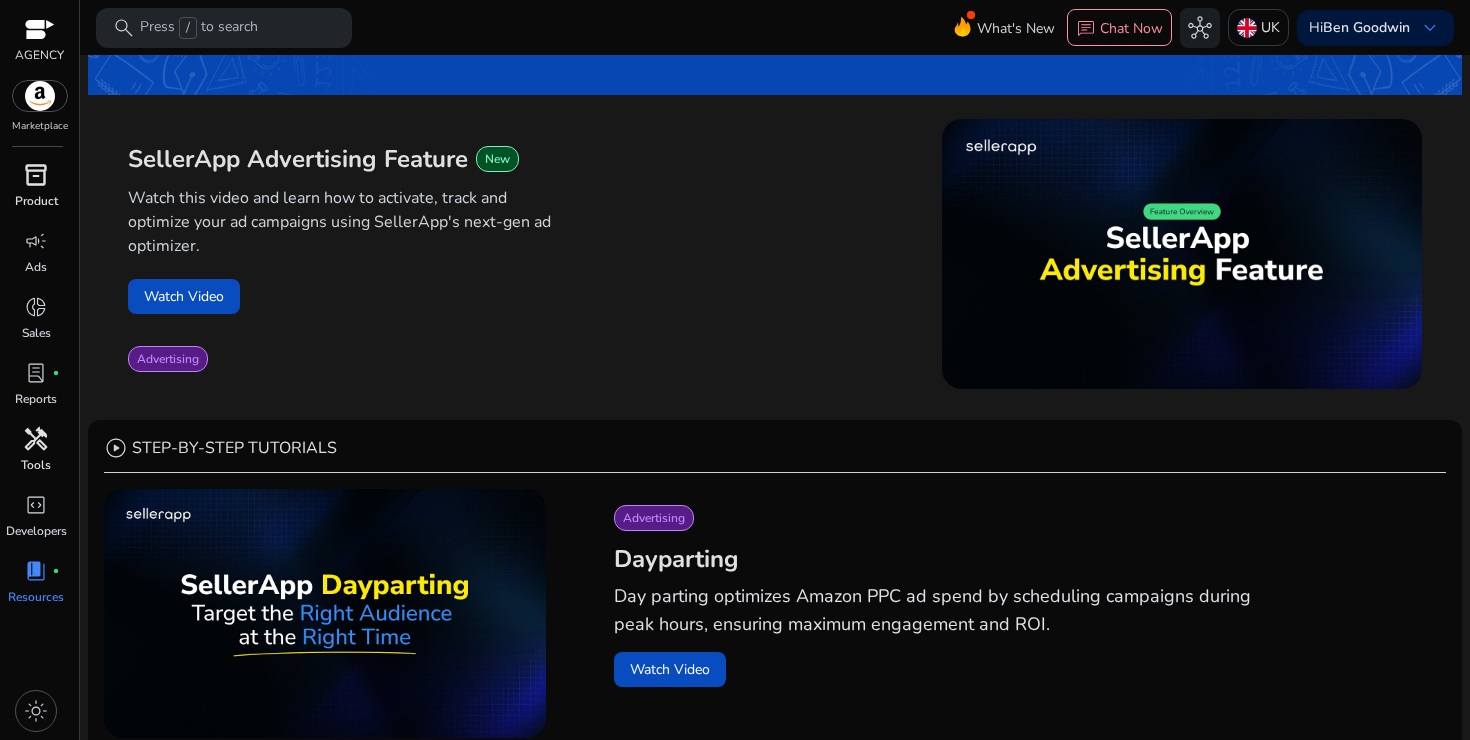 scroll, scrollTop: 0, scrollLeft: 0, axis: both 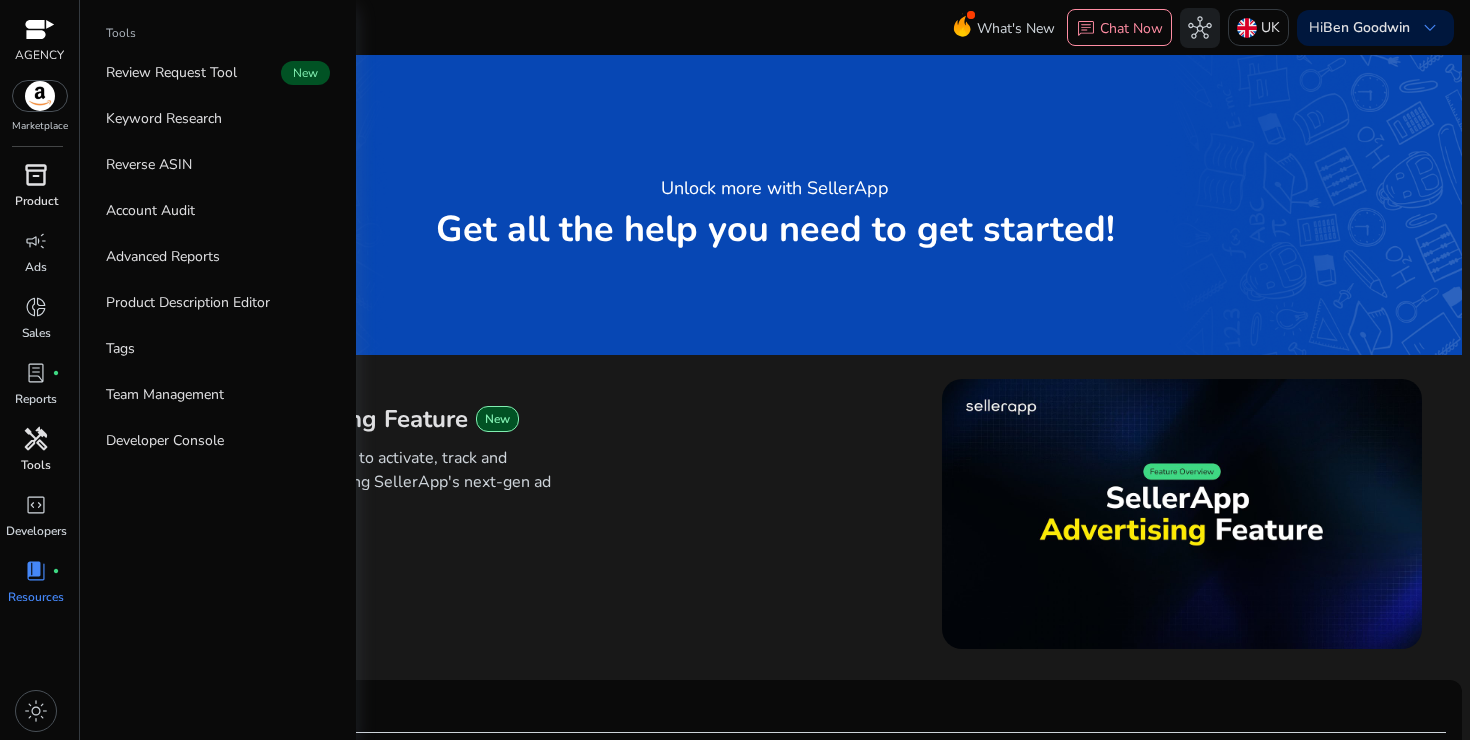 click at bounding box center [40, 31] 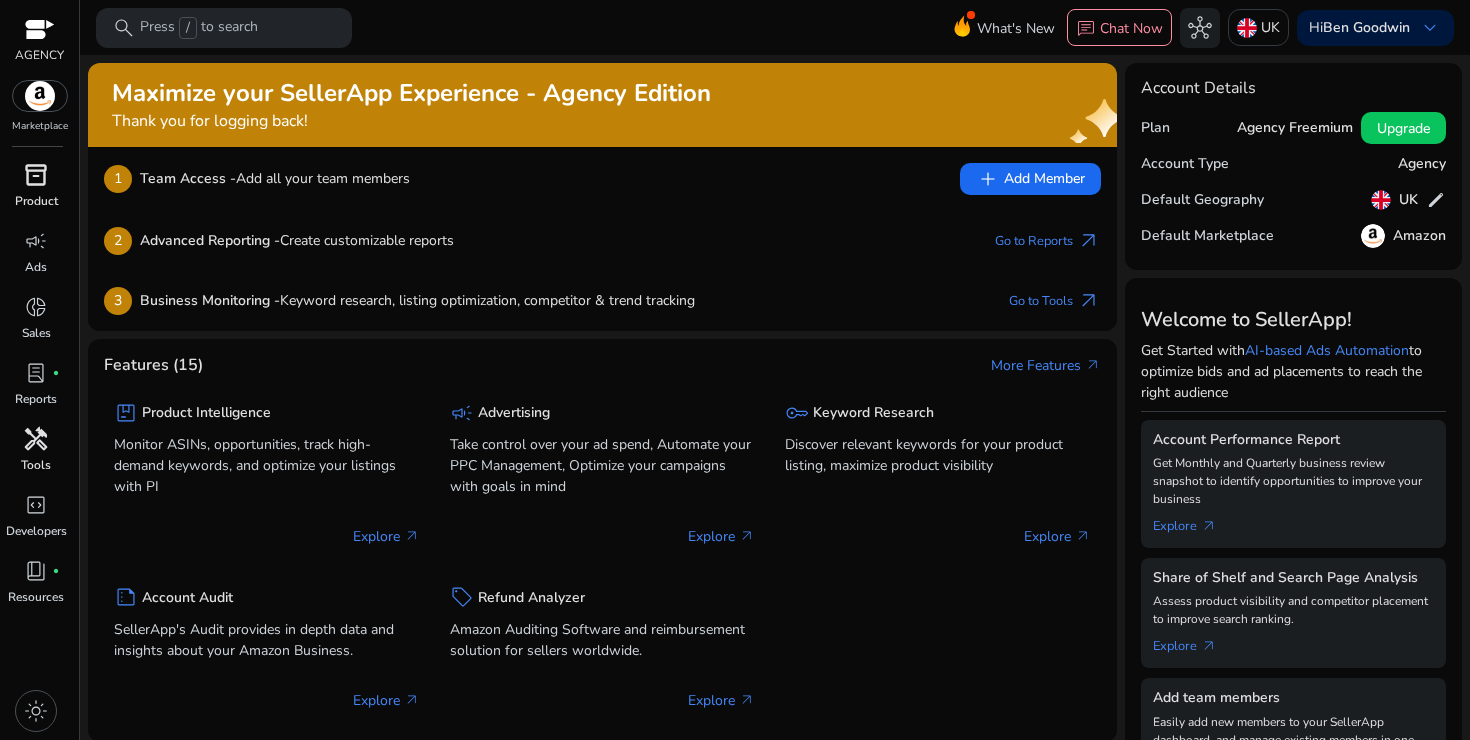 click on "Agency Freemium" 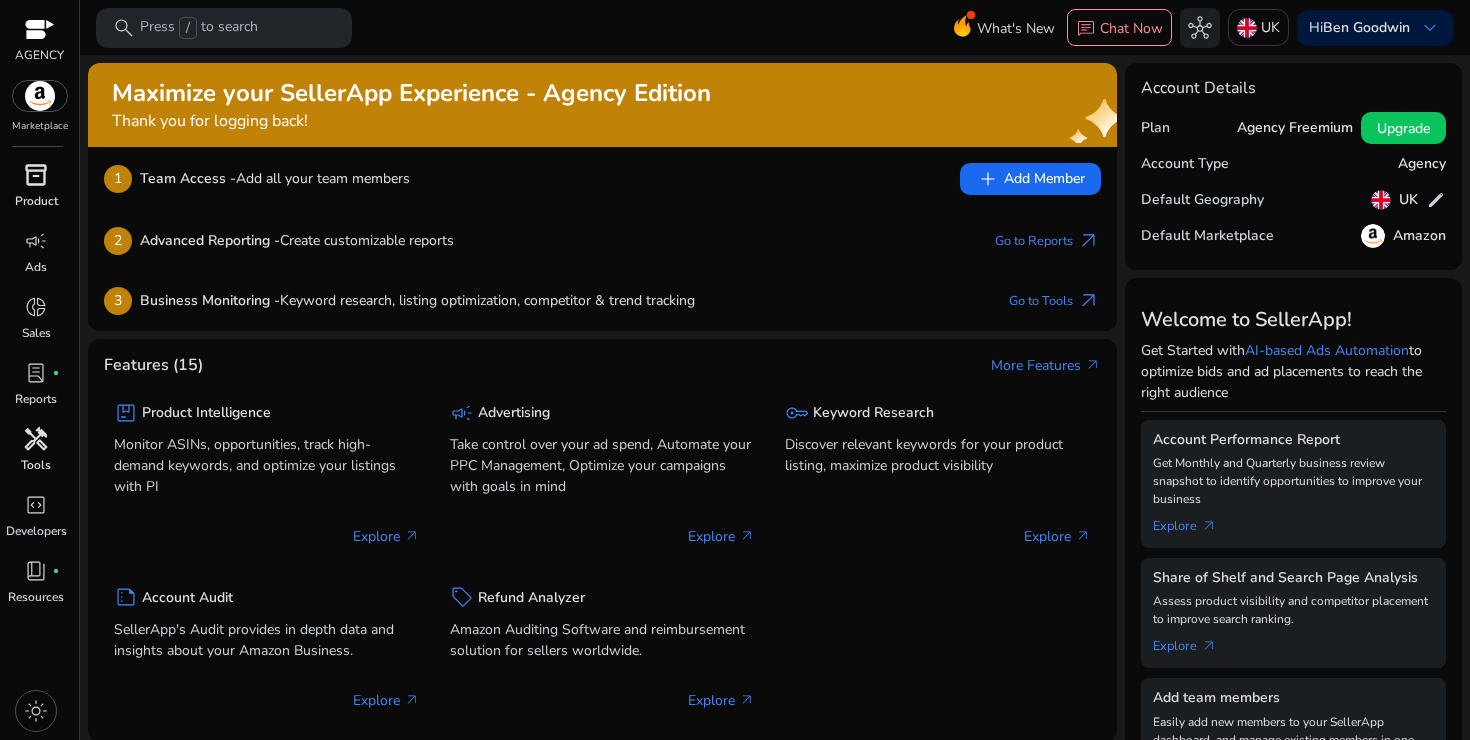click on "Agency Freemium" 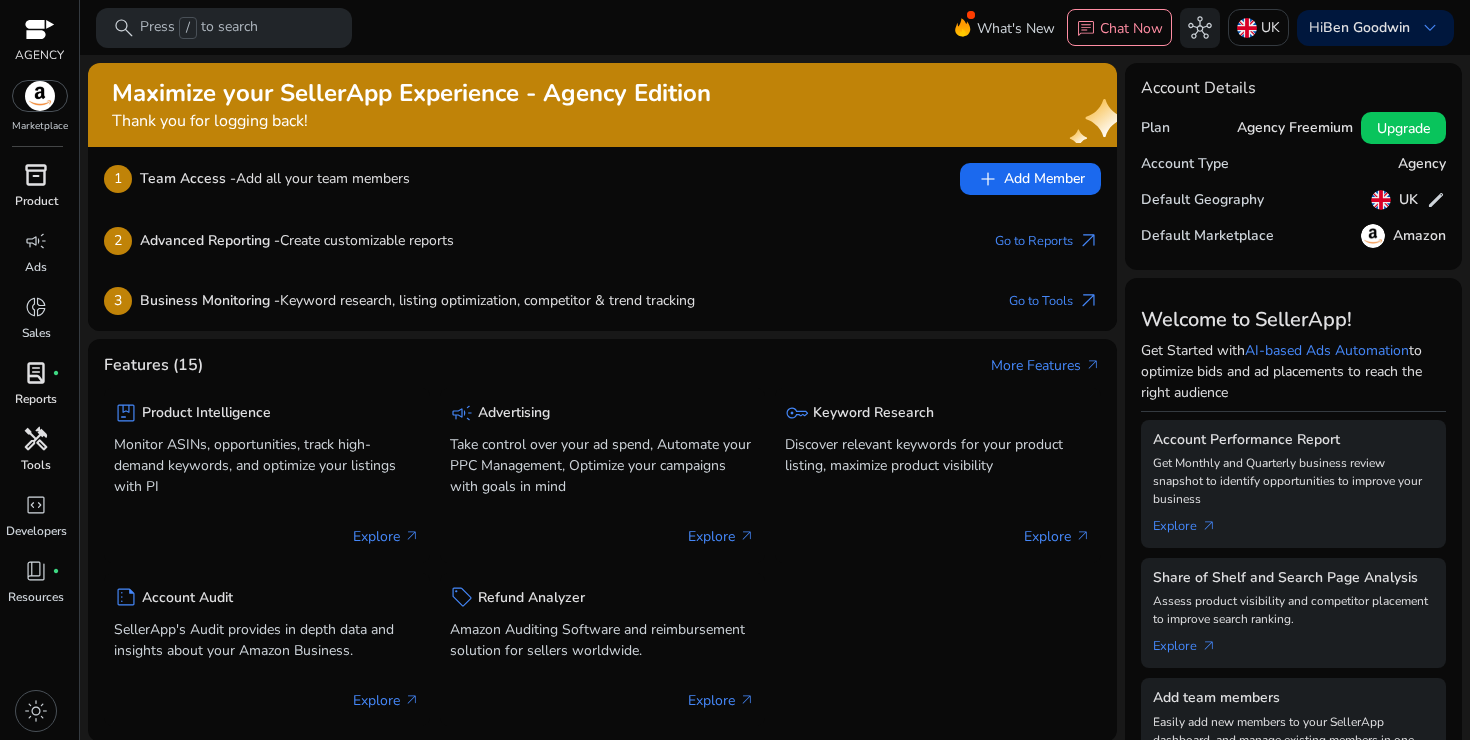 click on "Reports" at bounding box center (36, 399) 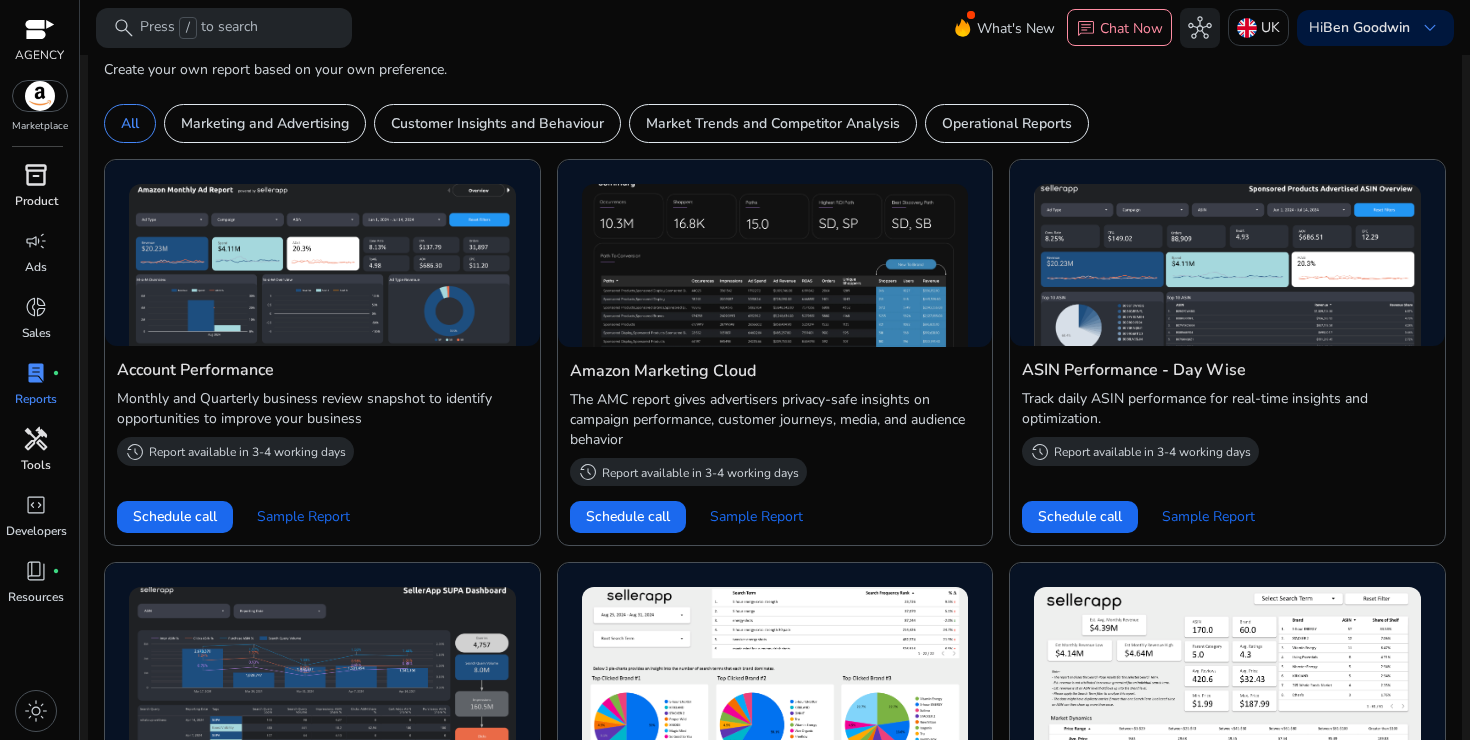 scroll, scrollTop: 428, scrollLeft: 0, axis: vertical 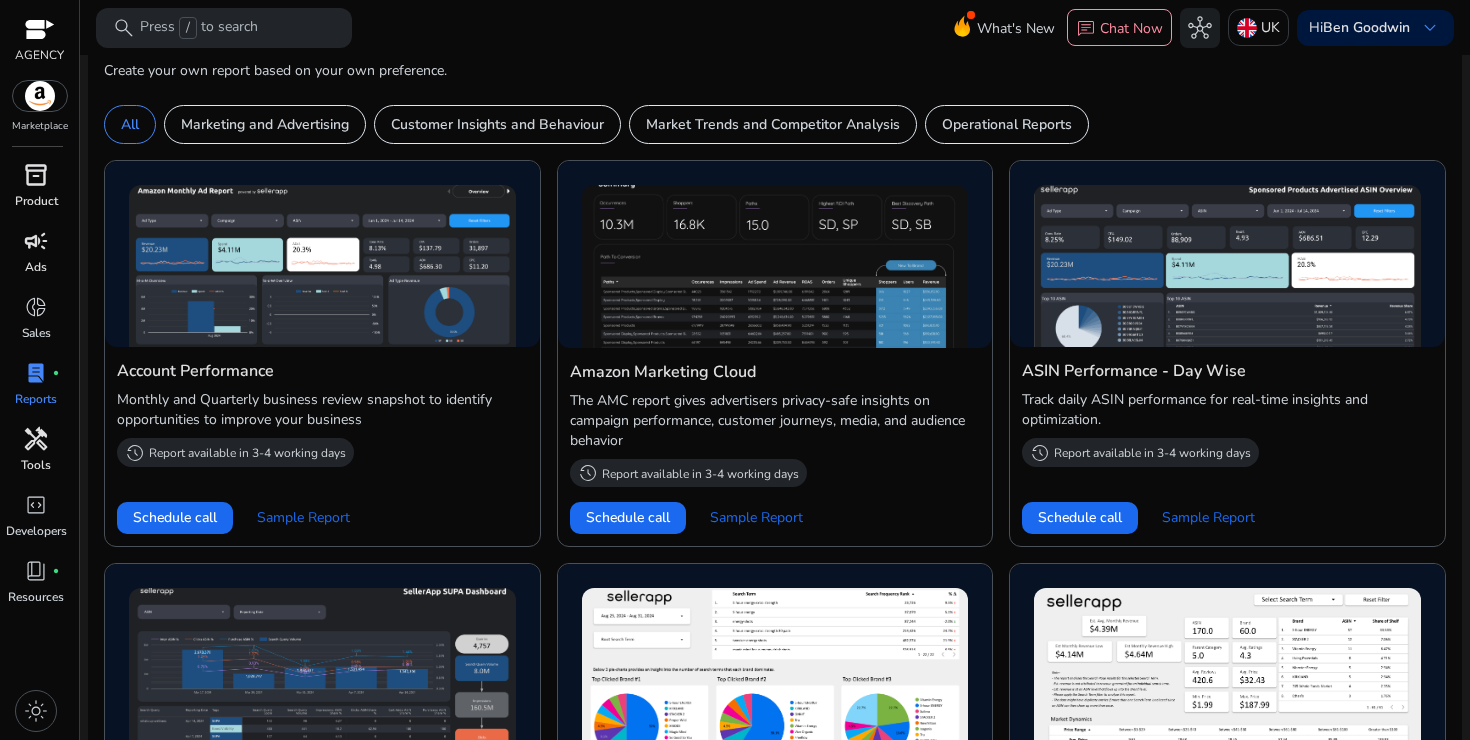 click on "campaign" at bounding box center [36, 241] 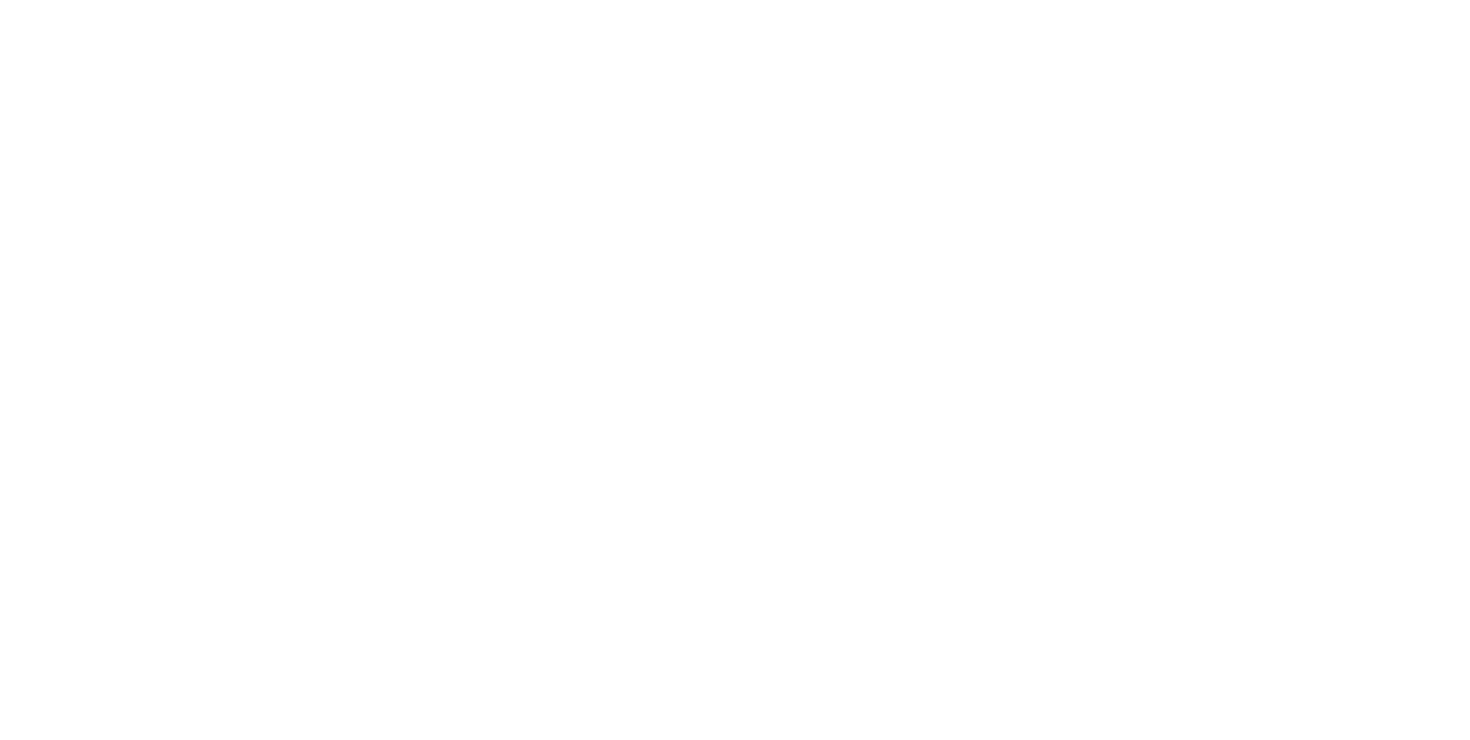 scroll, scrollTop: 0, scrollLeft: 0, axis: both 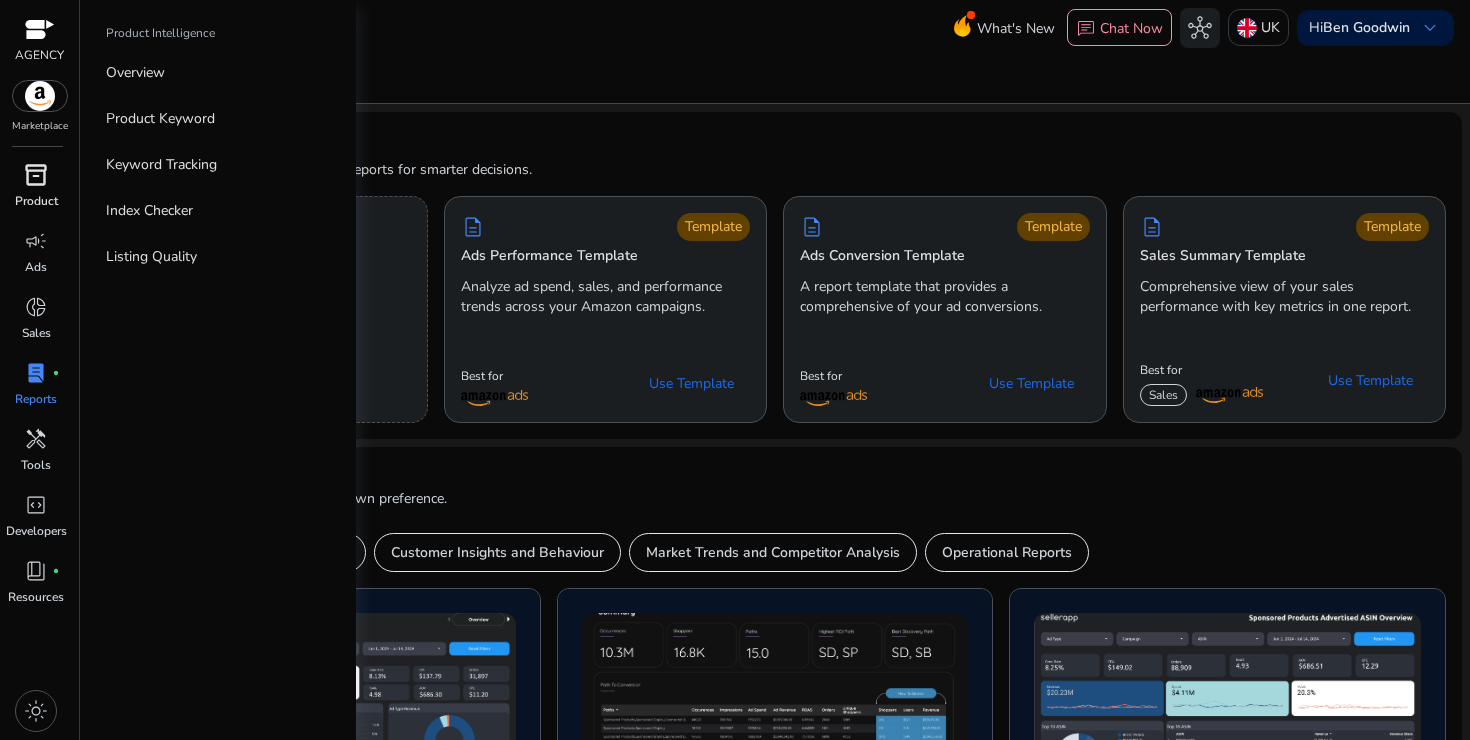 click on "inventory_2" at bounding box center [36, 175] 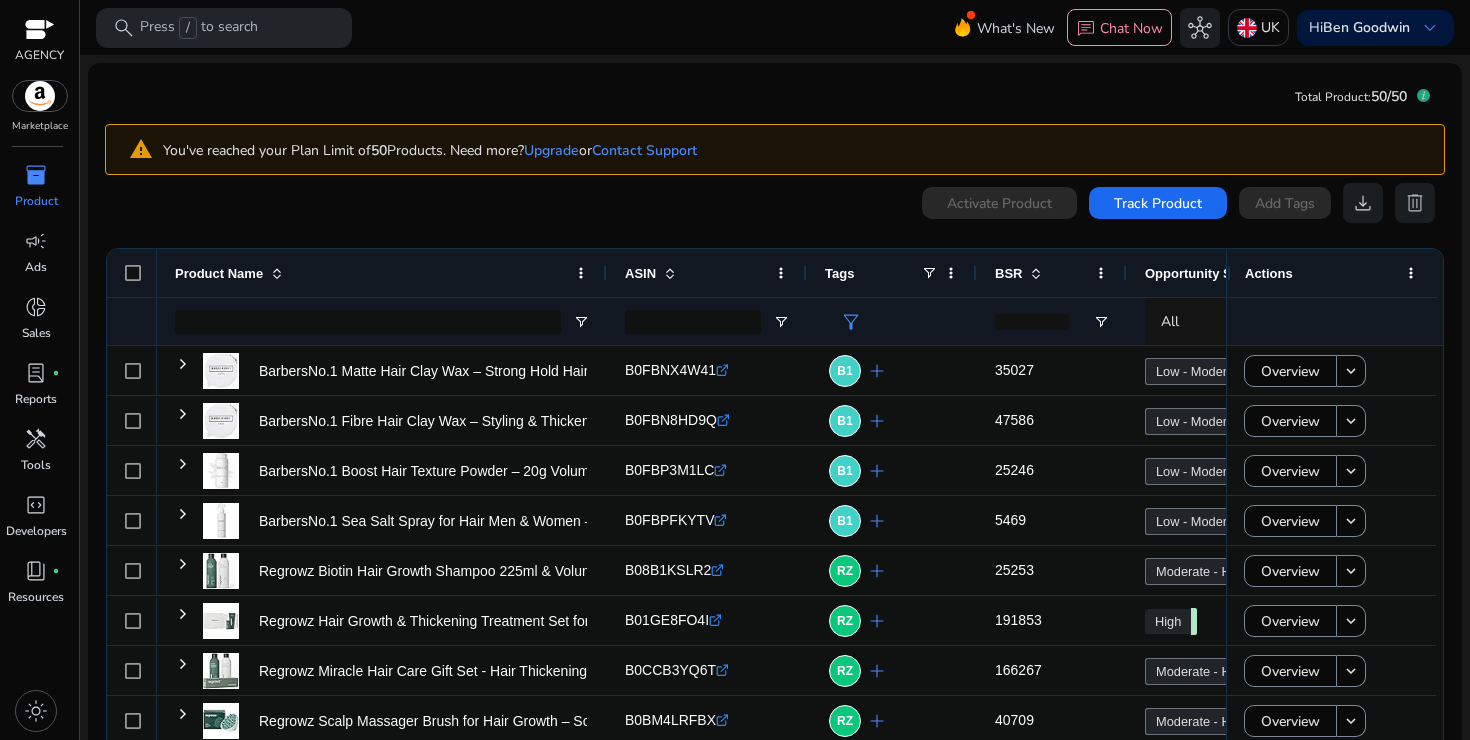 click on "What's New  chat  Chat Now  hub  [COUNTRY]  Hi  [FIRST] [LAST]  keyboard_arrow_down" at bounding box center (1215, 28) 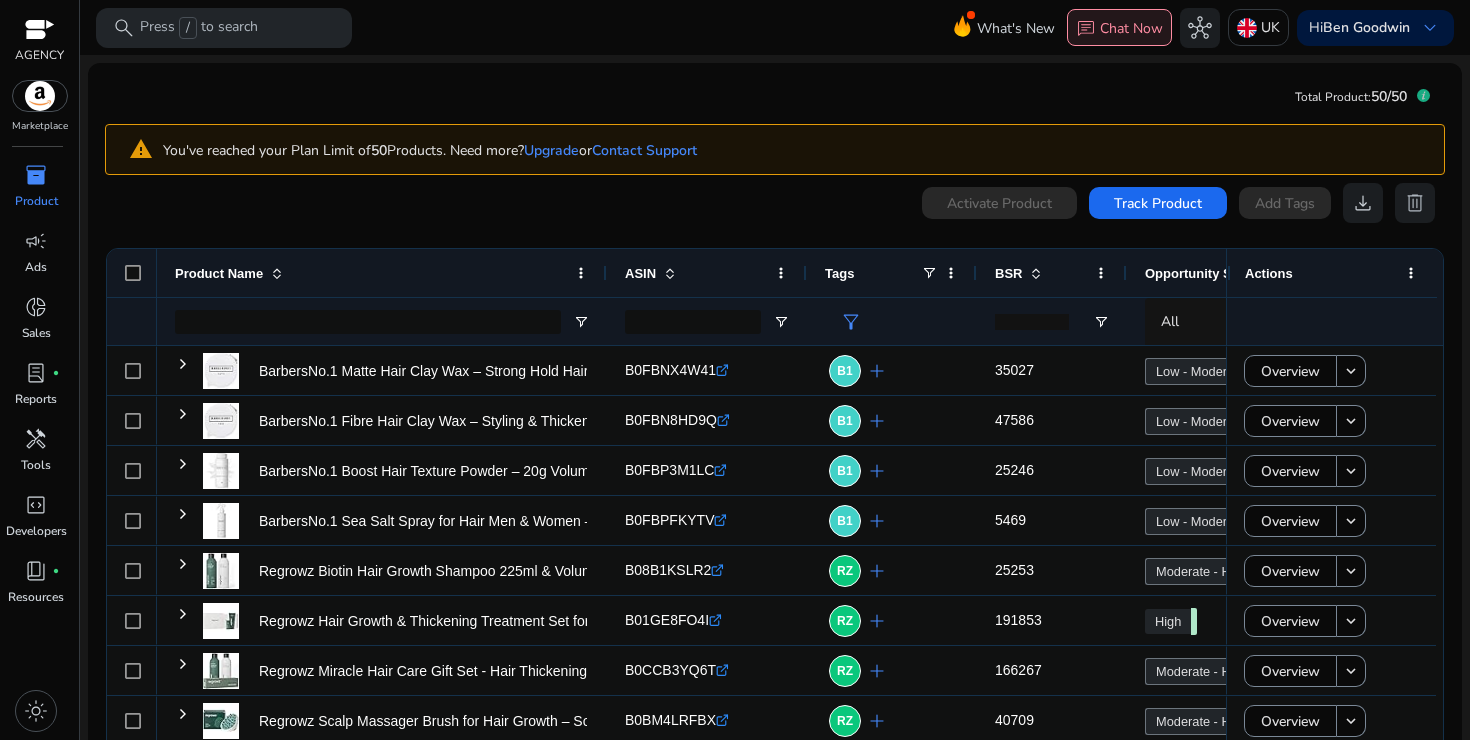 click on "Chat Now" at bounding box center [1131, 28] 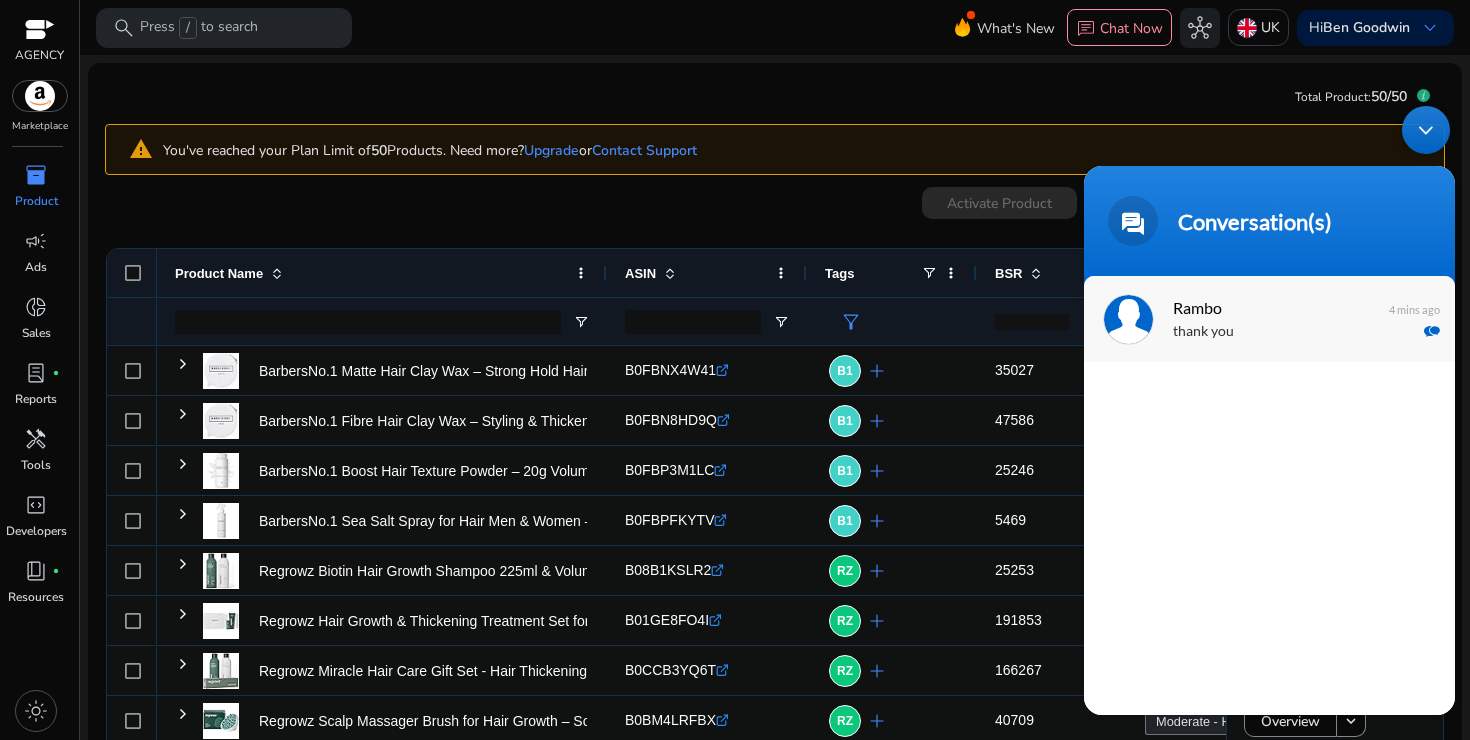 click on "thank you" at bounding box center (1299, 332) 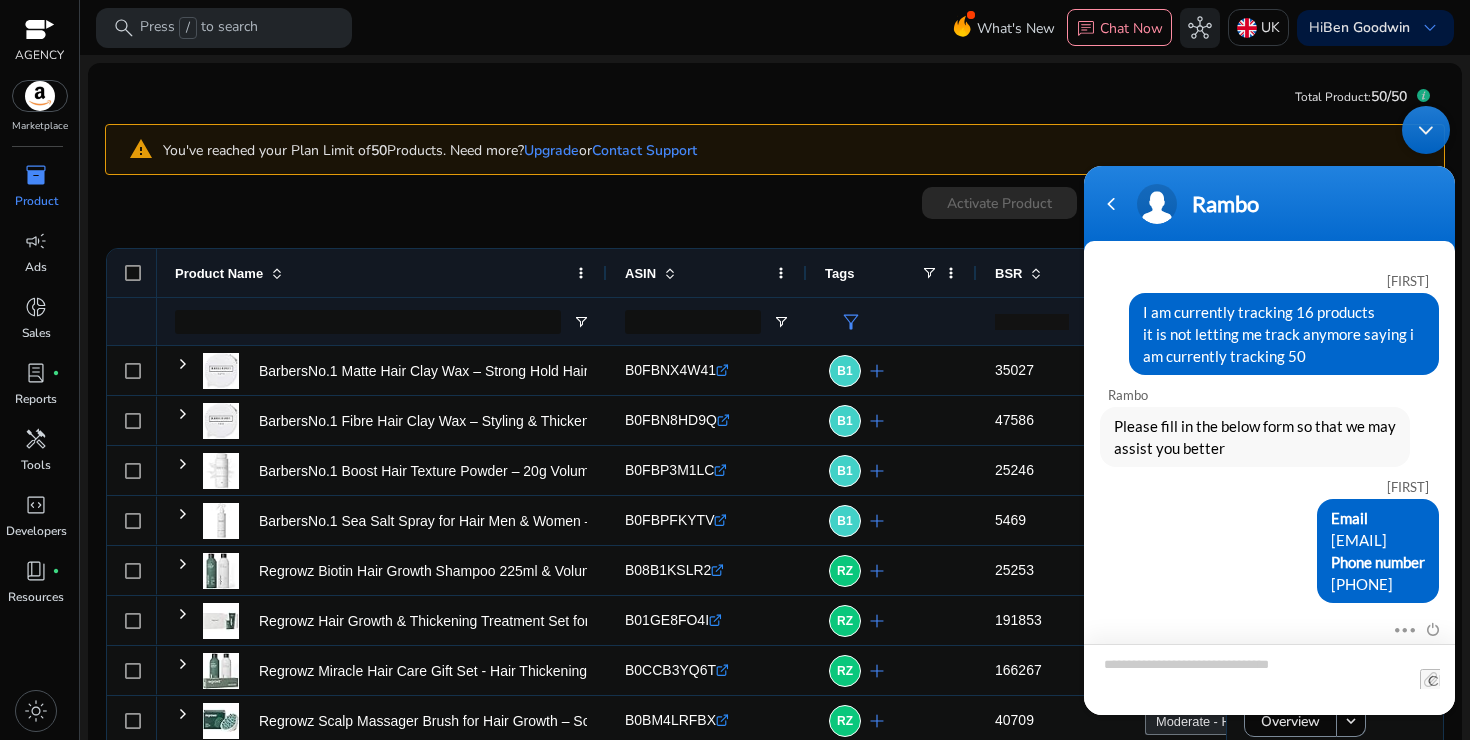 scroll, scrollTop: 273, scrollLeft: 0, axis: vertical 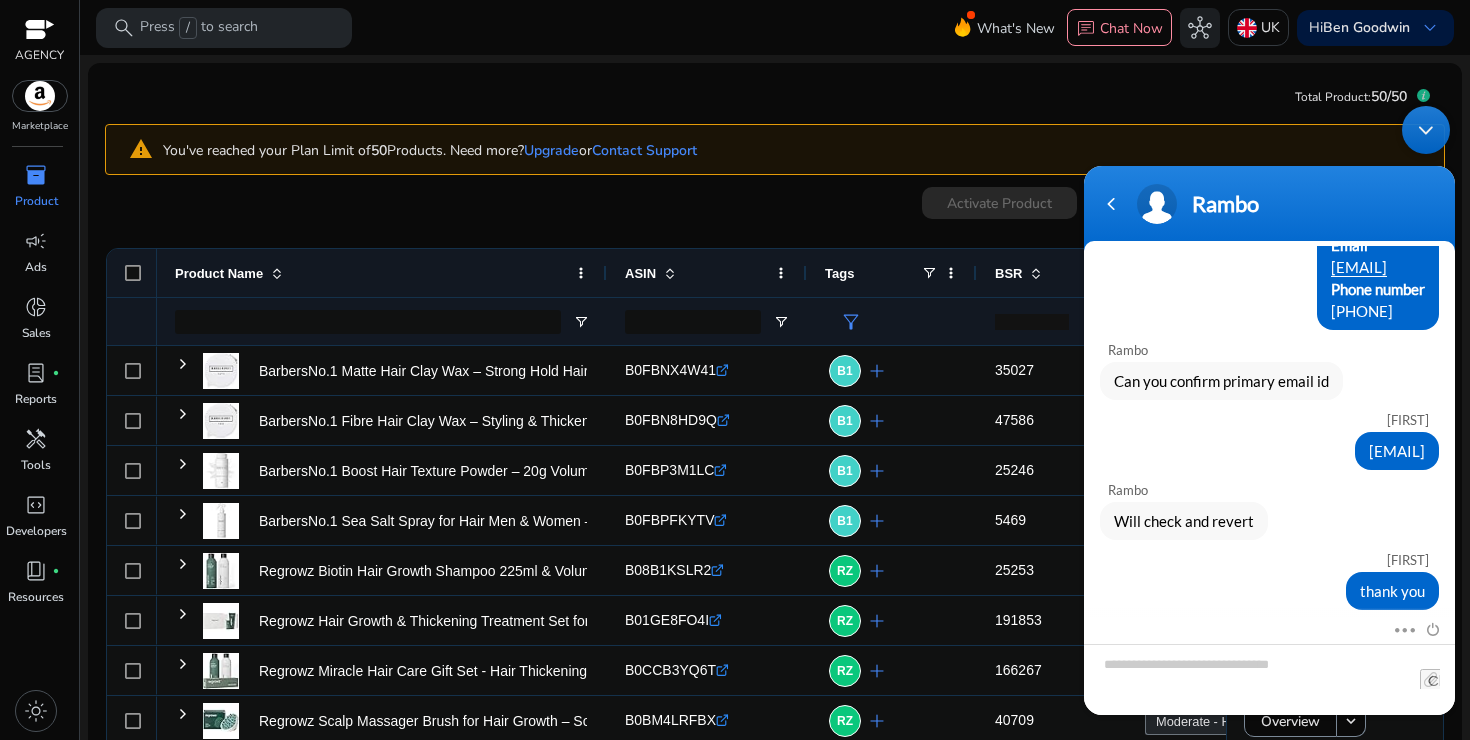 click on "0  products selected Activate Product Track Product  Add Tags   download   delete" 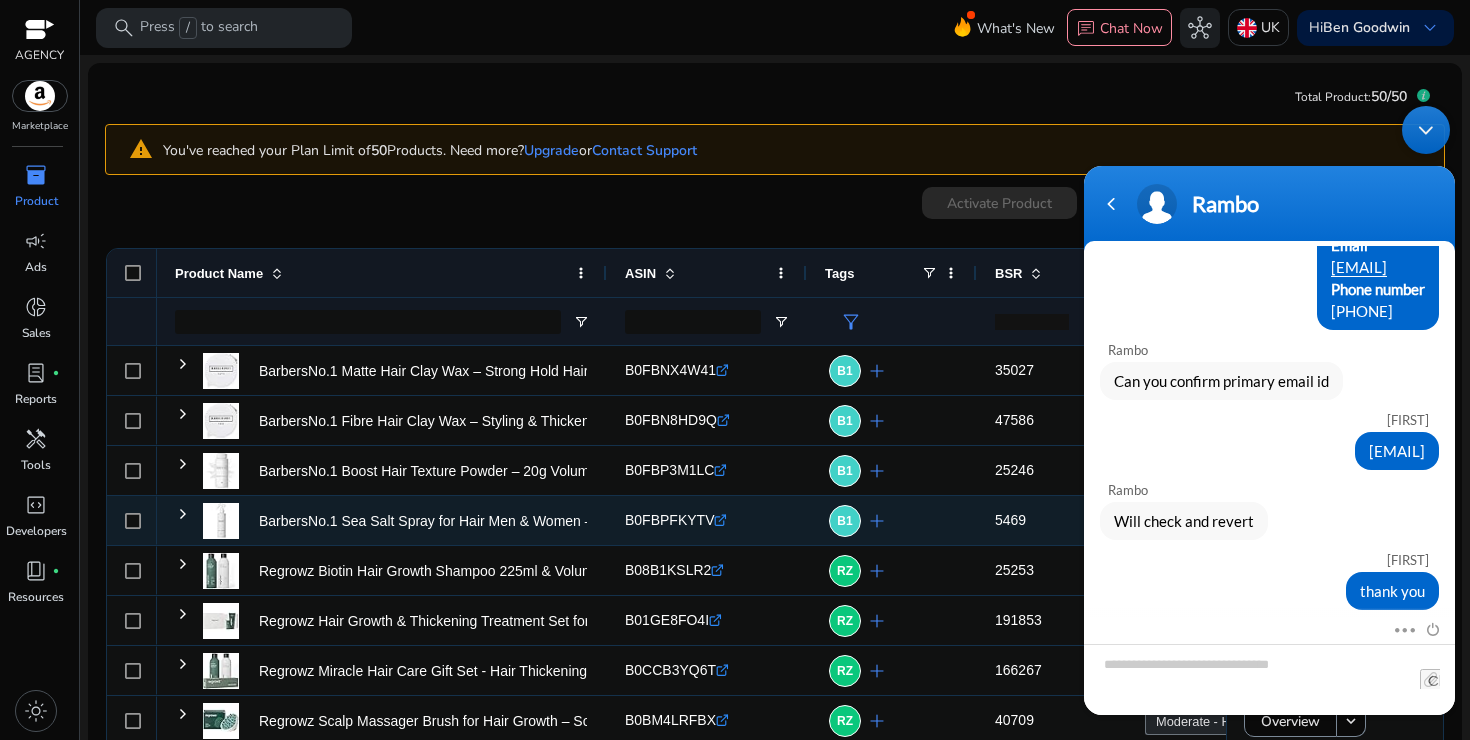 scroll, scrollTop: 384, scrollLeft: 0, axis: vertical 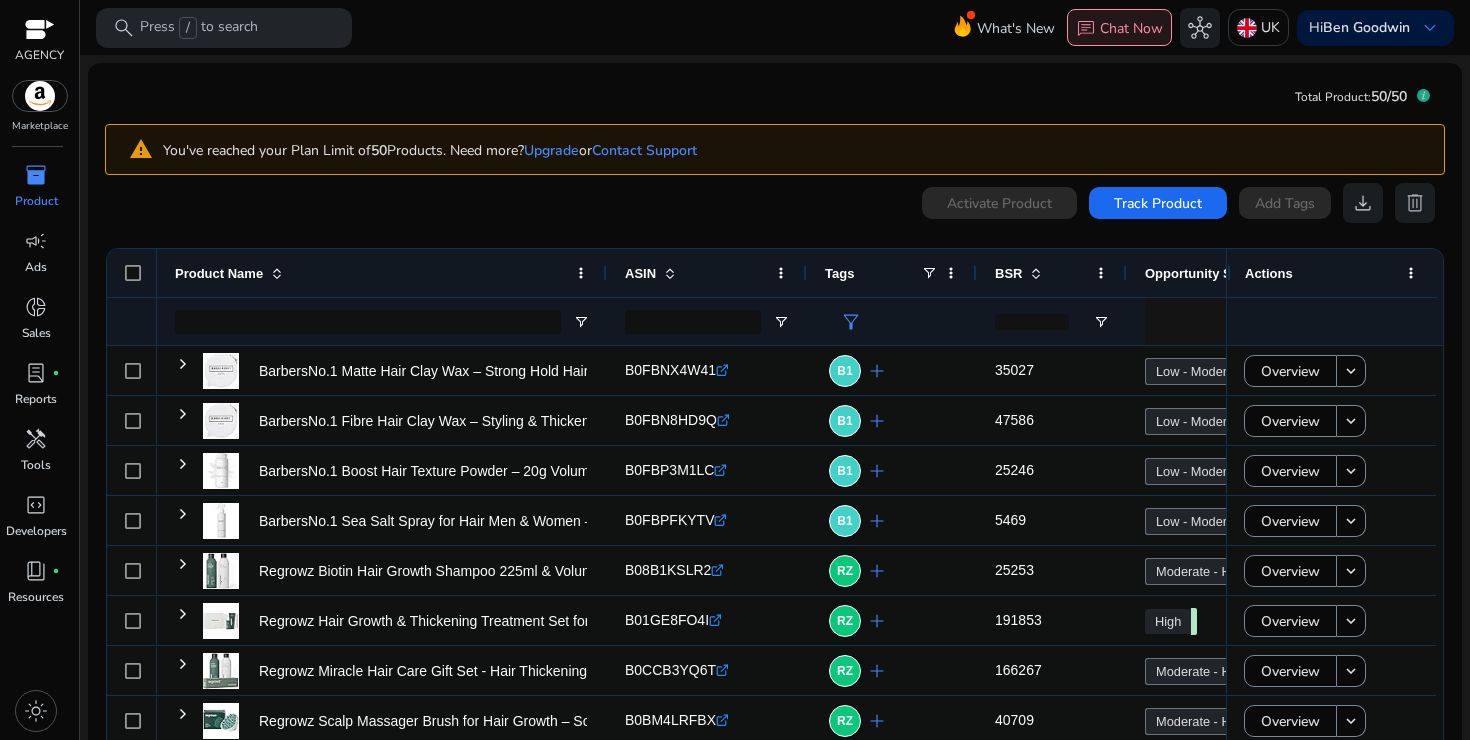 click on "Chat Now" at bounding box center [1131, 28] 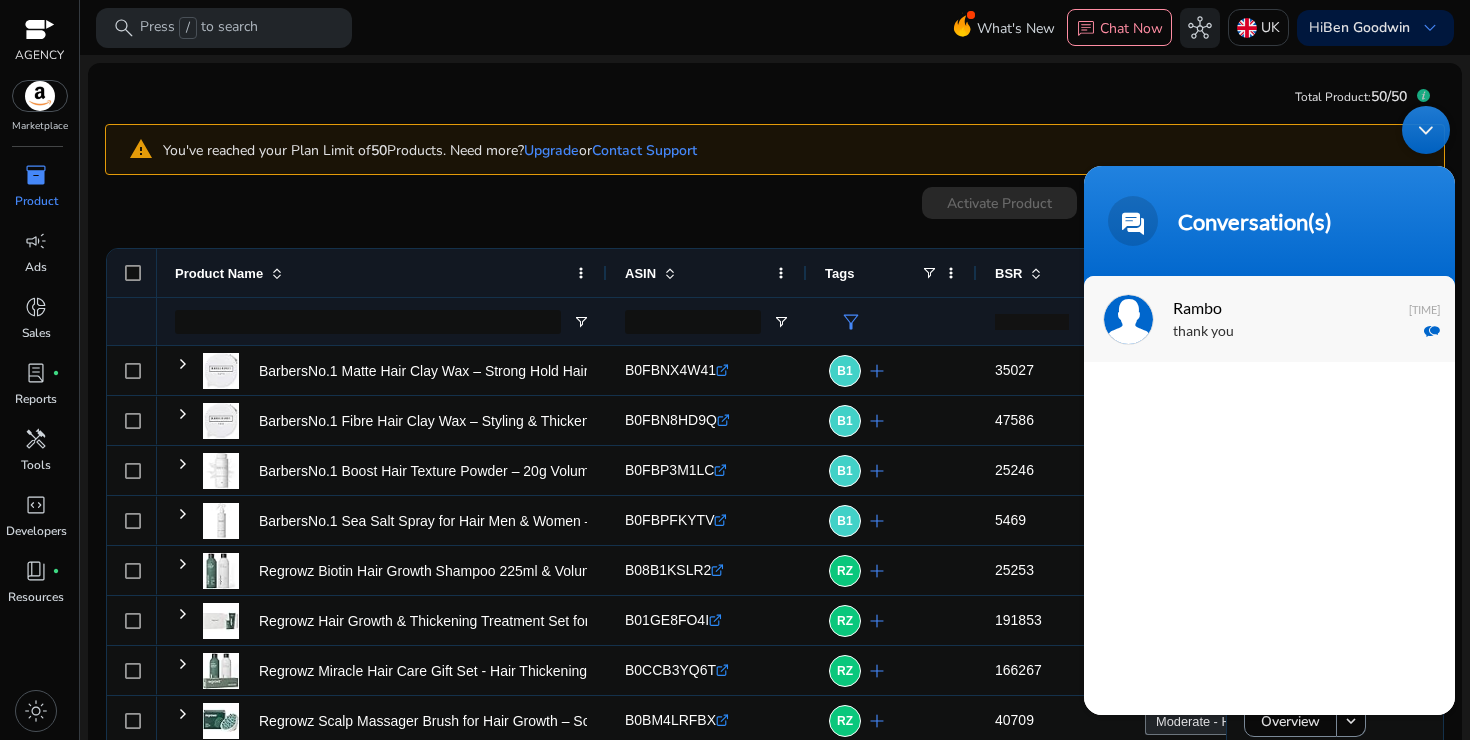 click on "Rambo" at bounding box center [1267, 307] 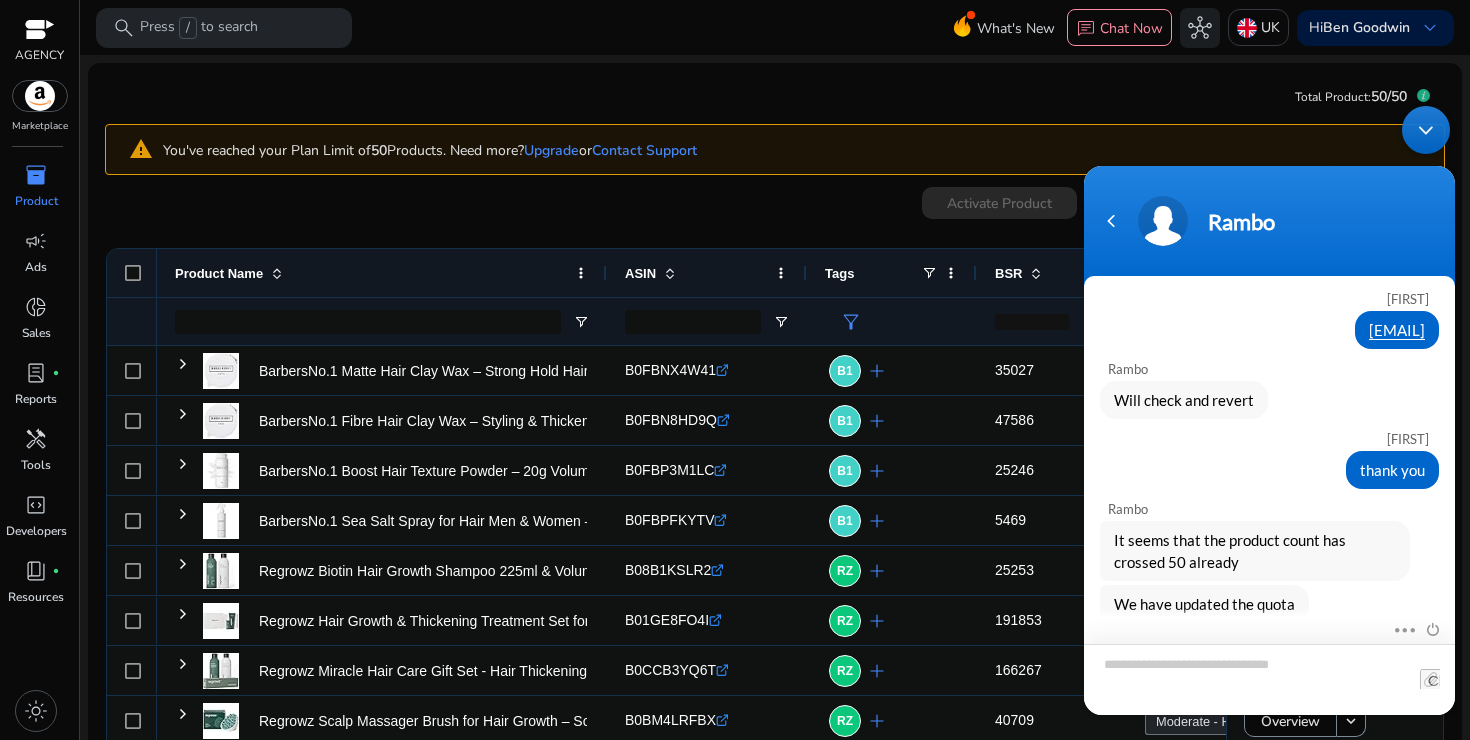 scroll, scrollTop: 471, scrollLeft: 0, axis: vertical 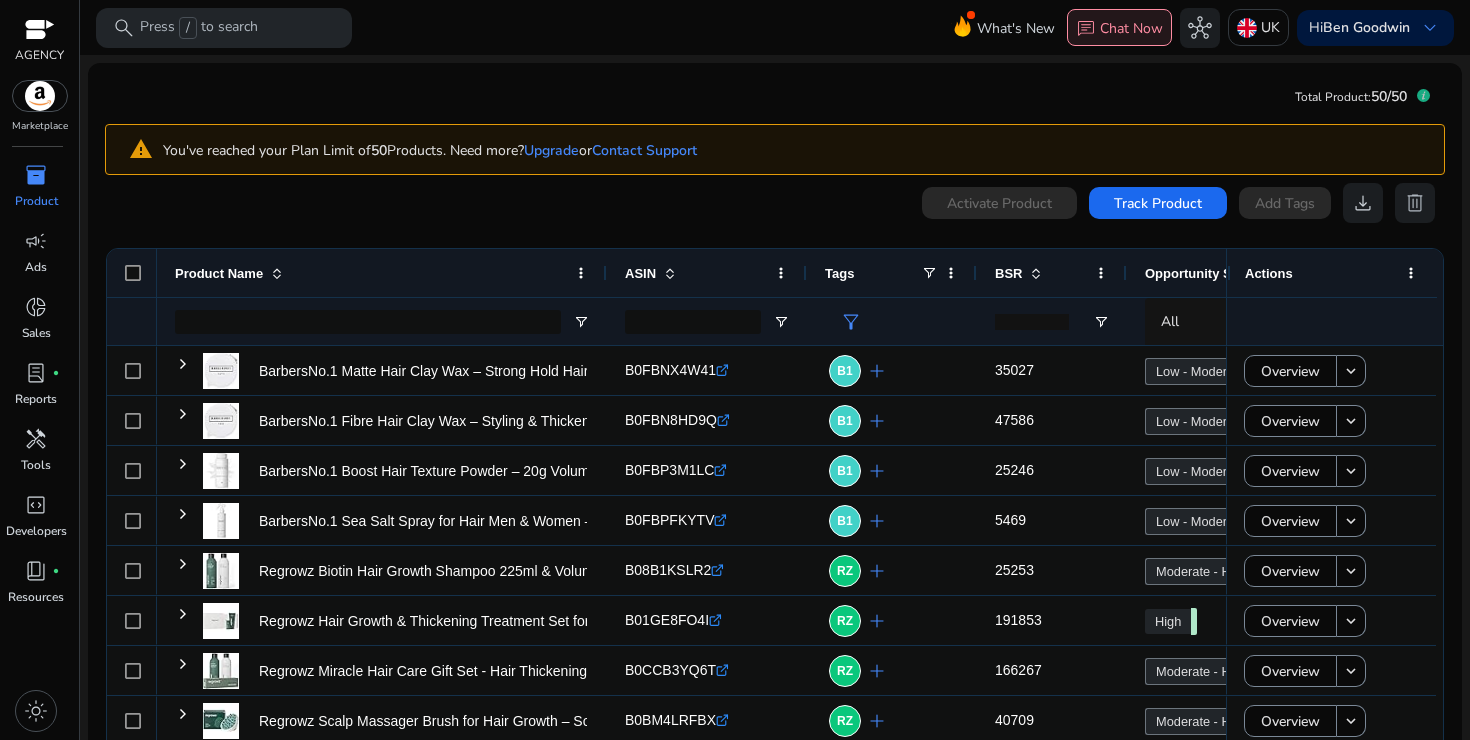 click on "Chat Now" at bounding box center [1131, 28] 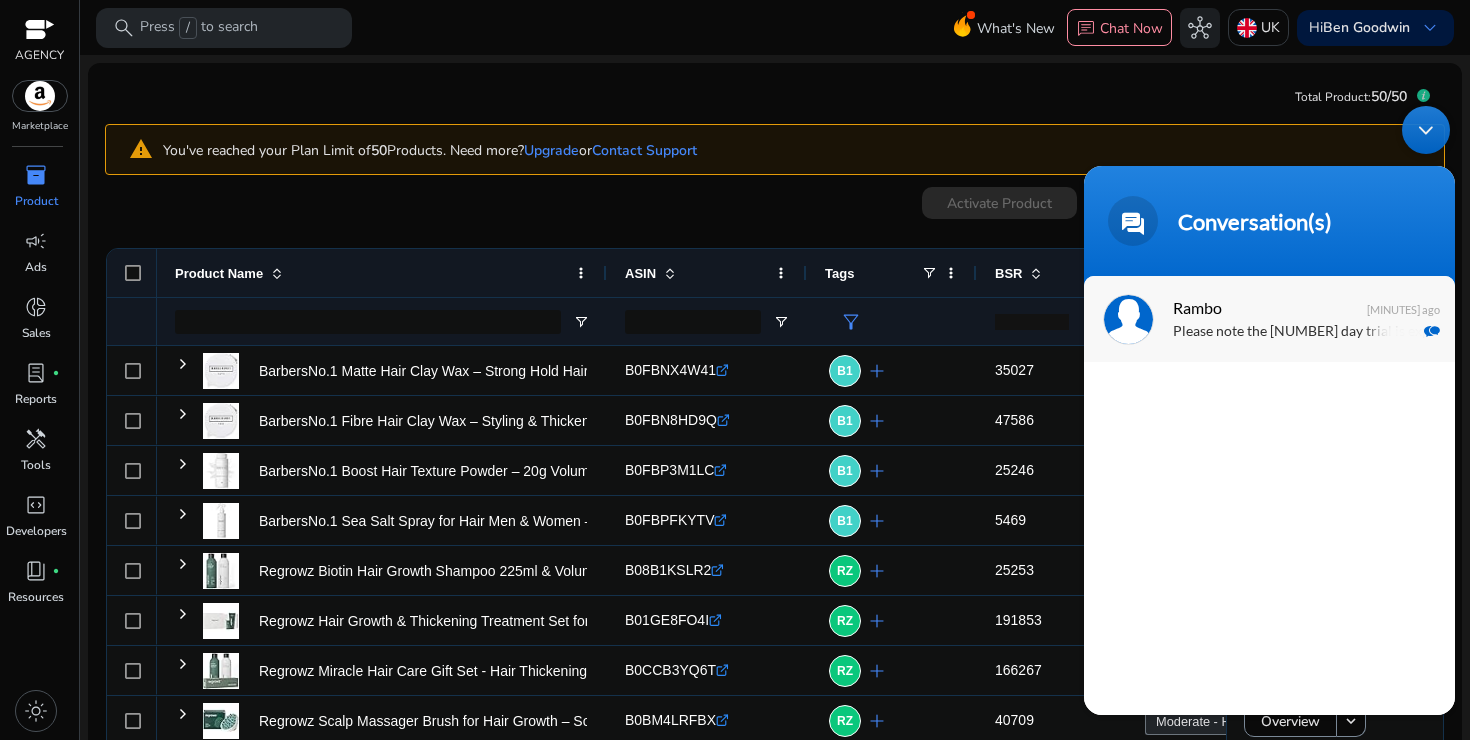 click on "Rambo" at bounding box center (1267, 307) 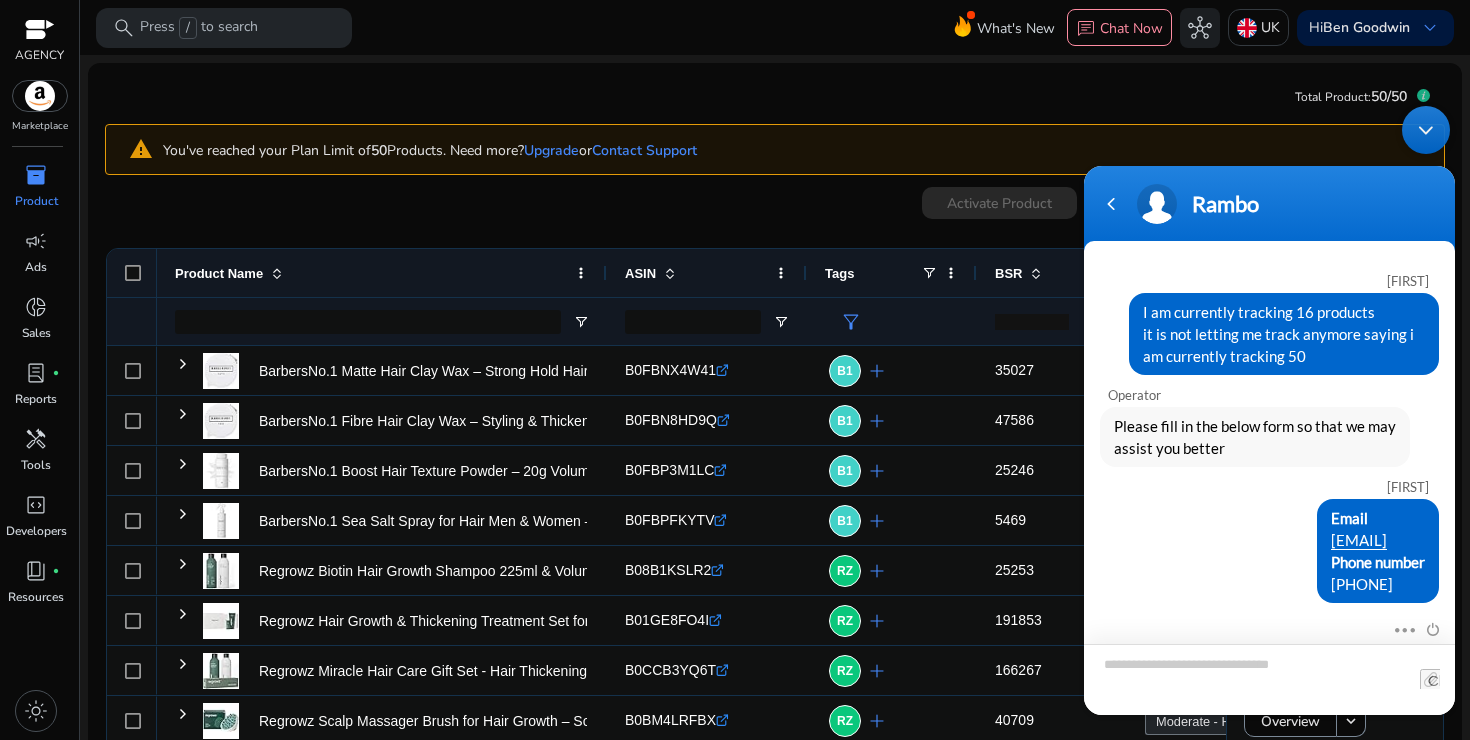 scroll, scrollTop: 471, scrollLeft: 0, axis: vertical 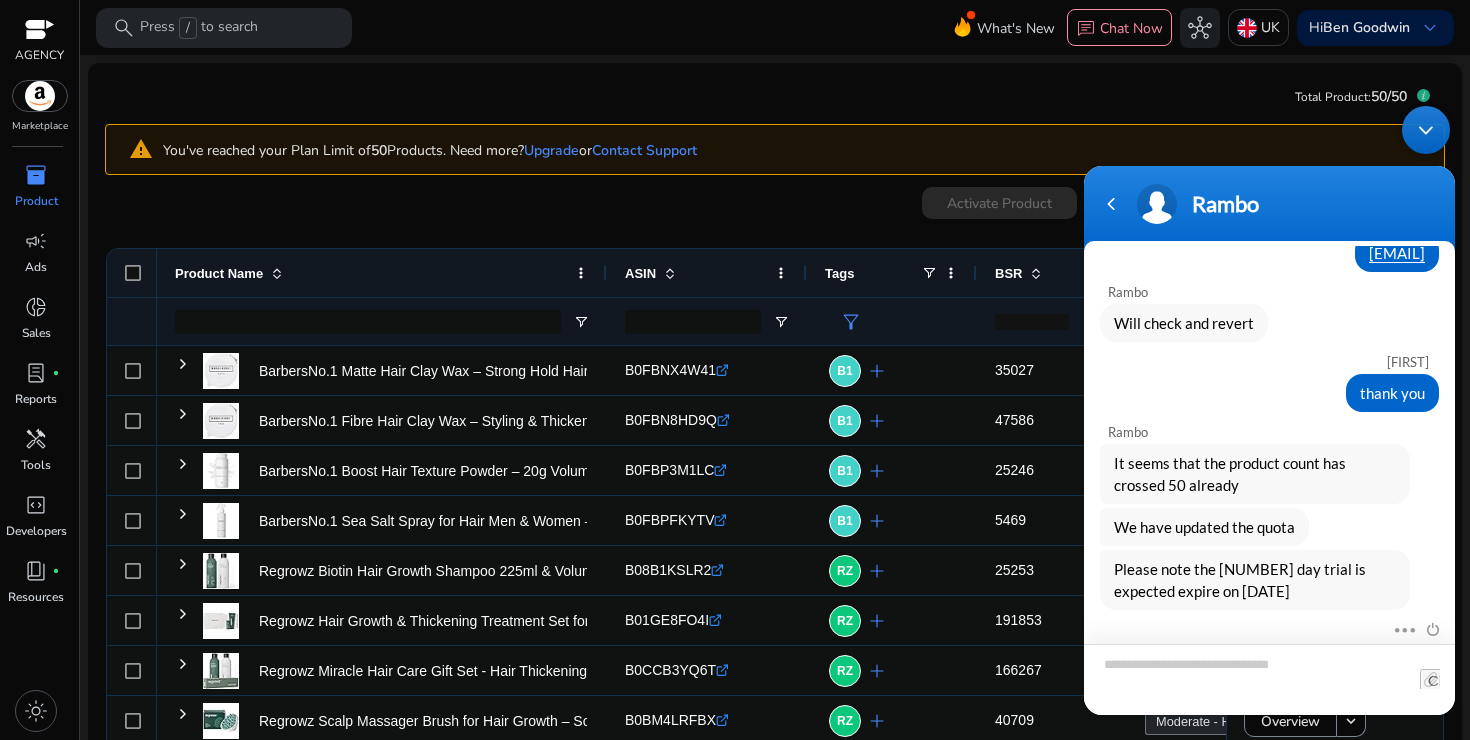 click at bounding box center (1269, 679) 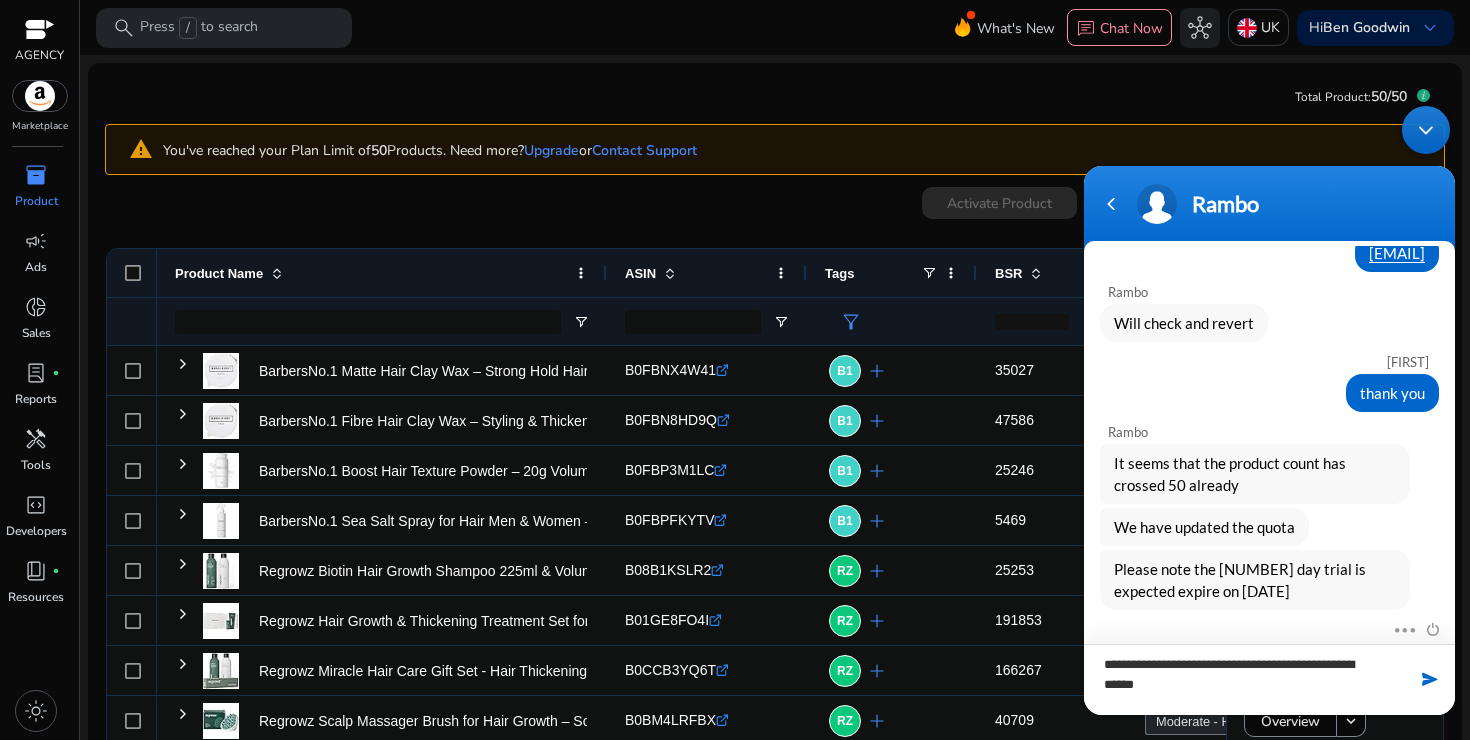 click on "**********" at bounding box center (1269, 679) 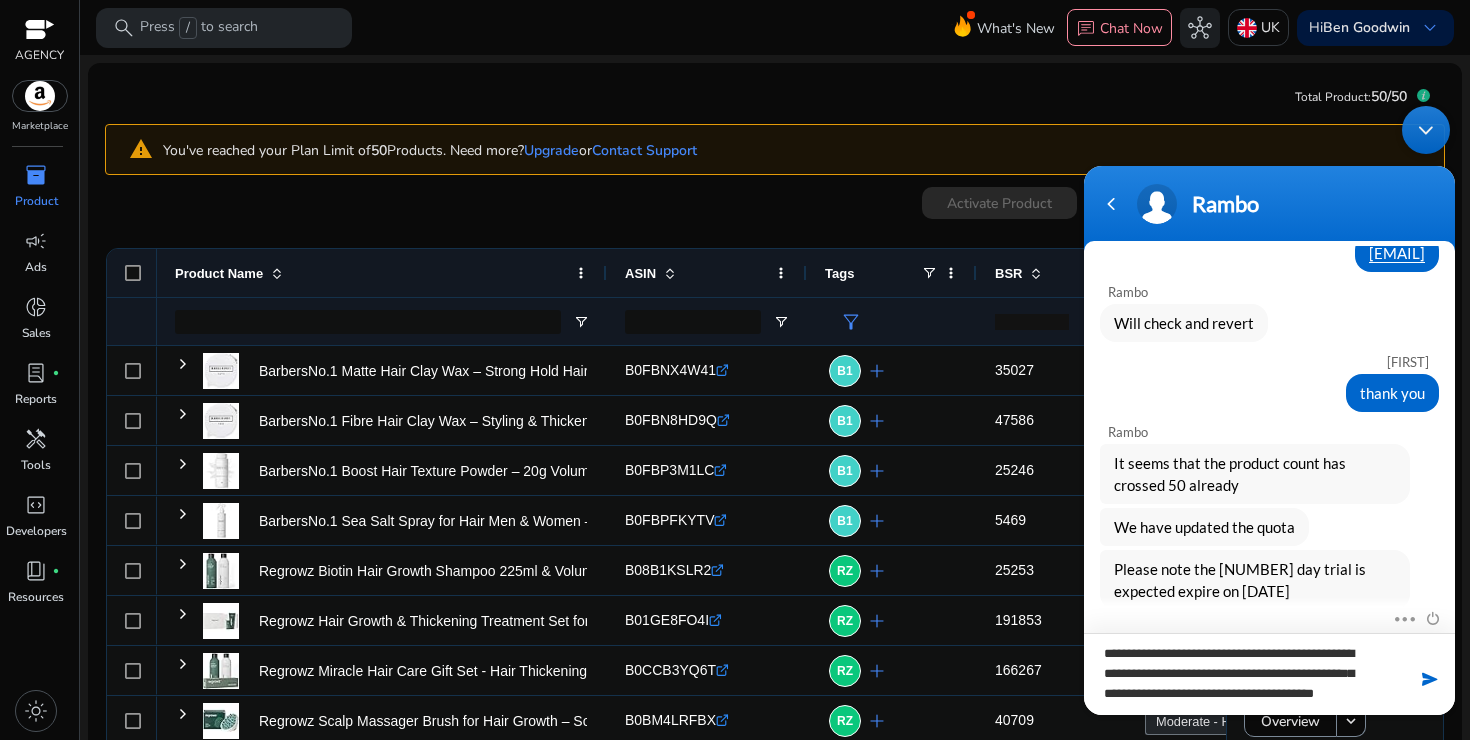 scroll, scrollTop: 0, scrollLeft: 0, axis: both 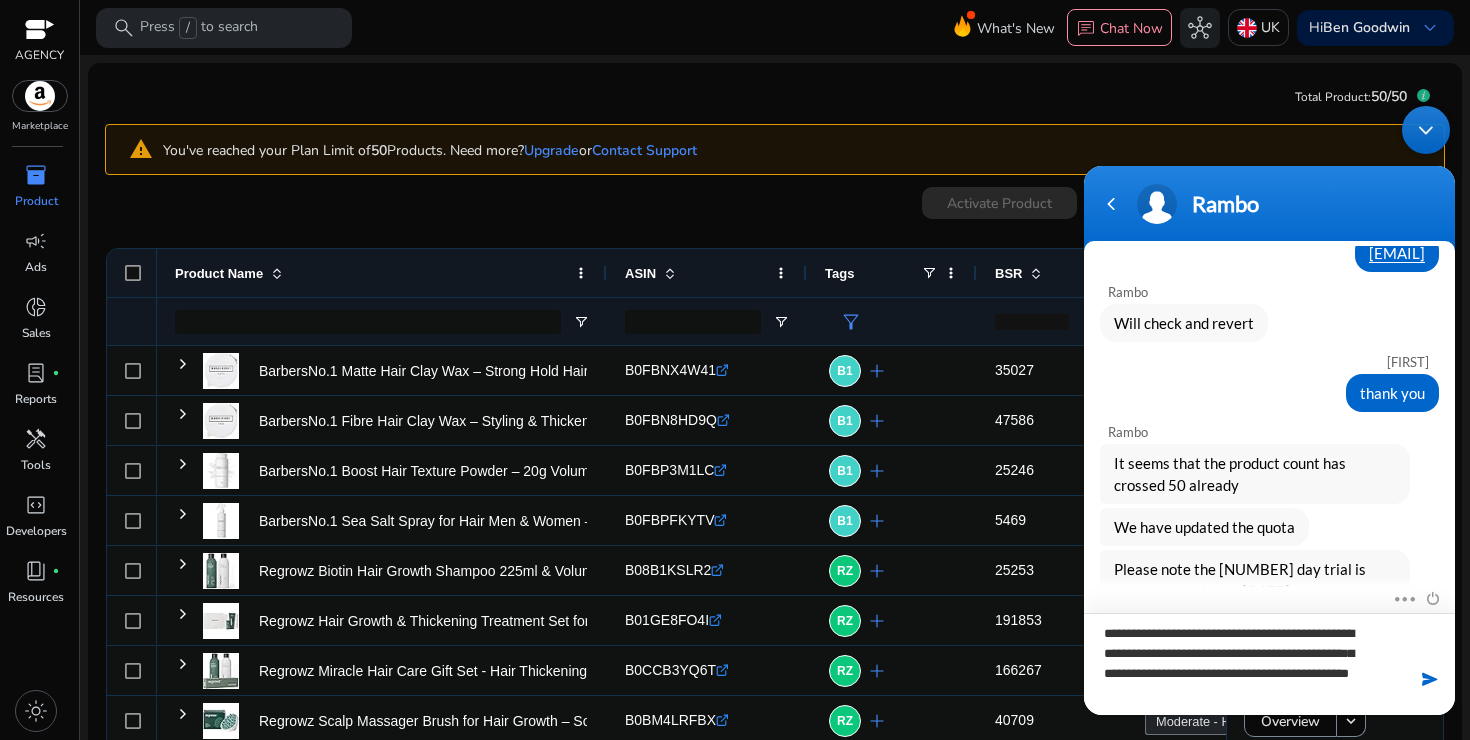 type on "**********" 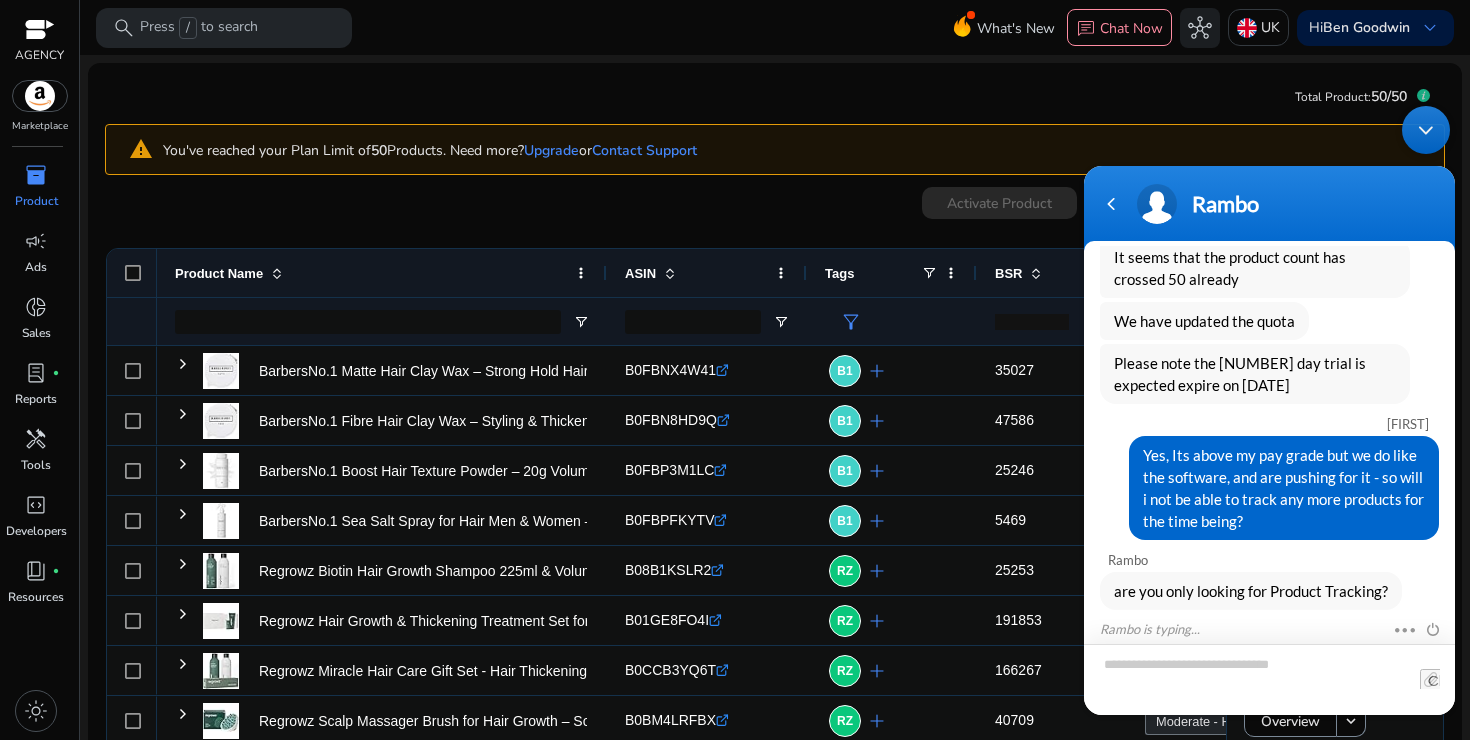 scroll, scrollTop: 719, scrollLeft: 0, axis: vertical 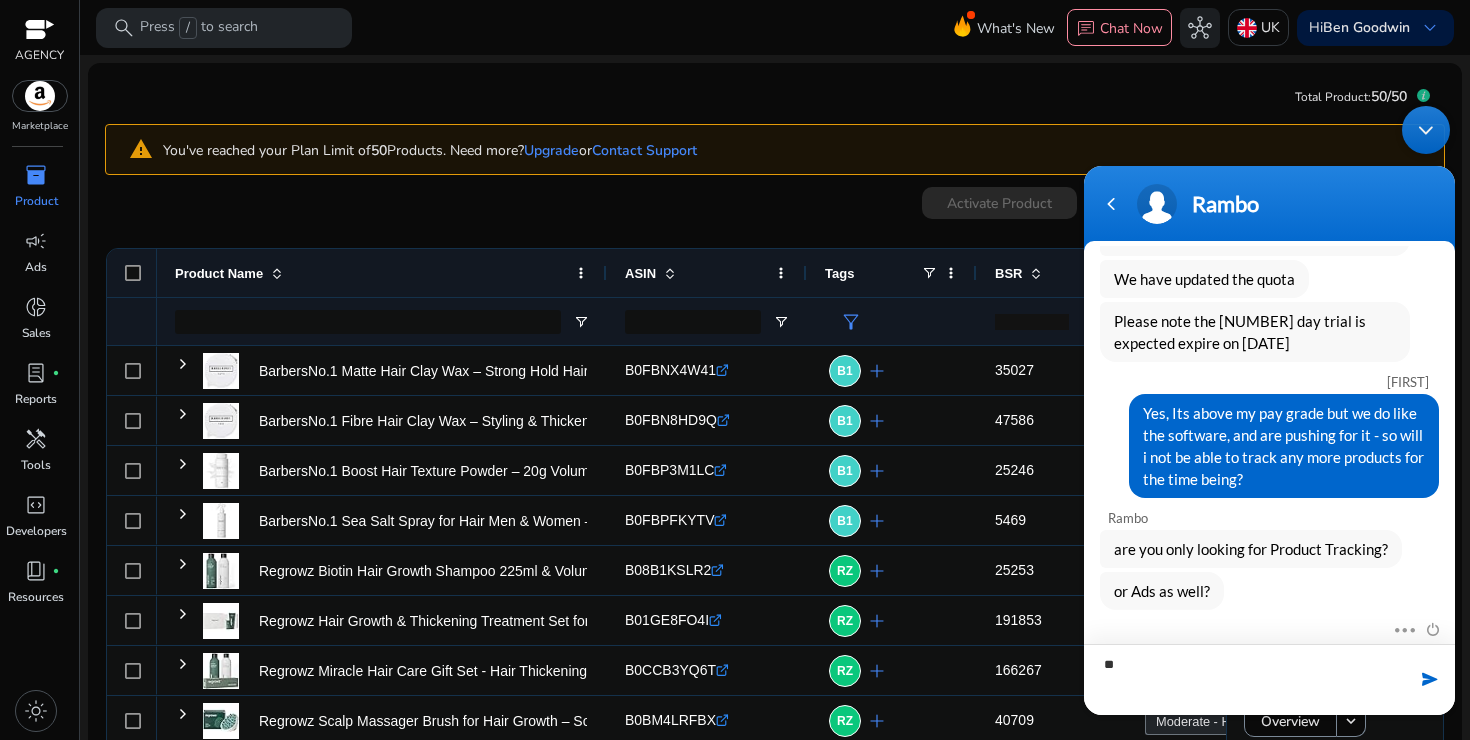 type on "*" 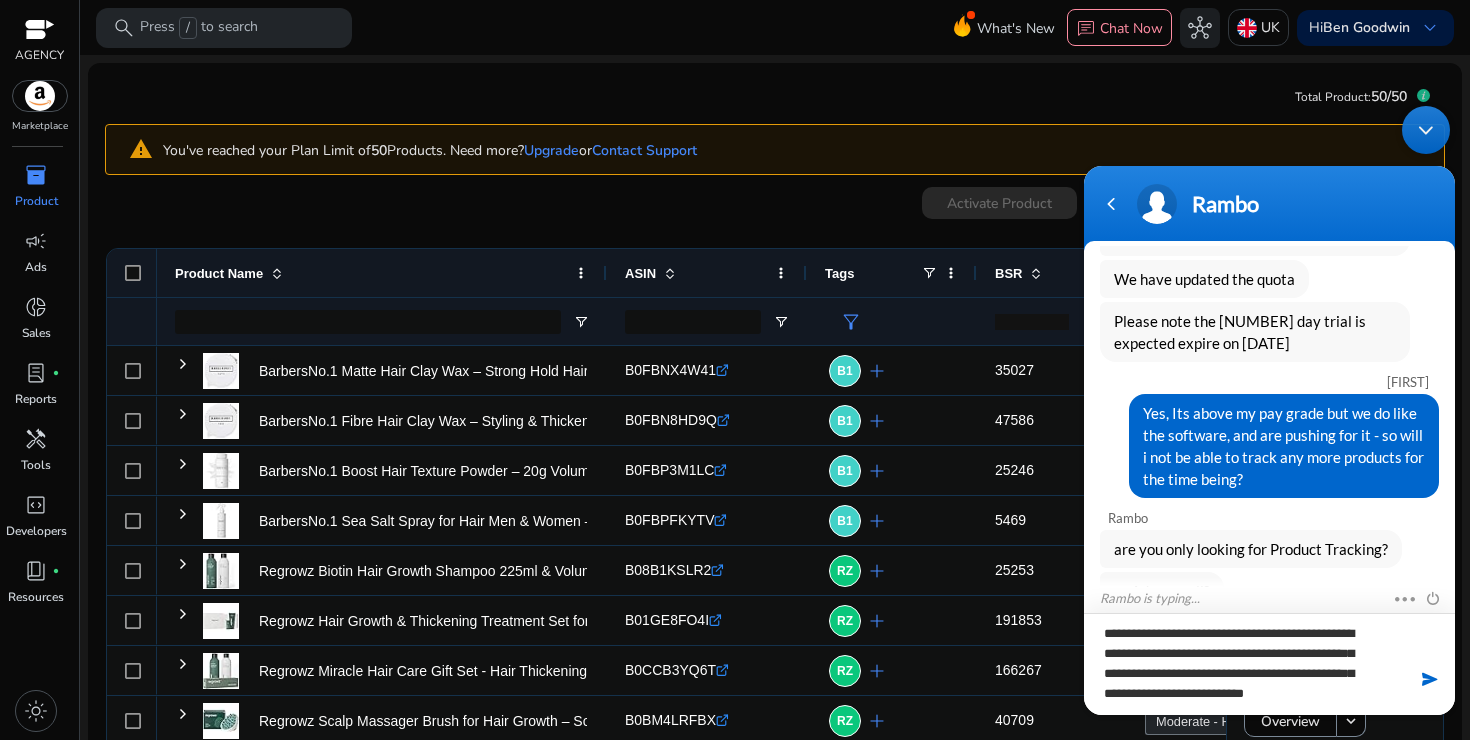 scroll, scrollTop: 0, scrollLeft: 0, axis: both 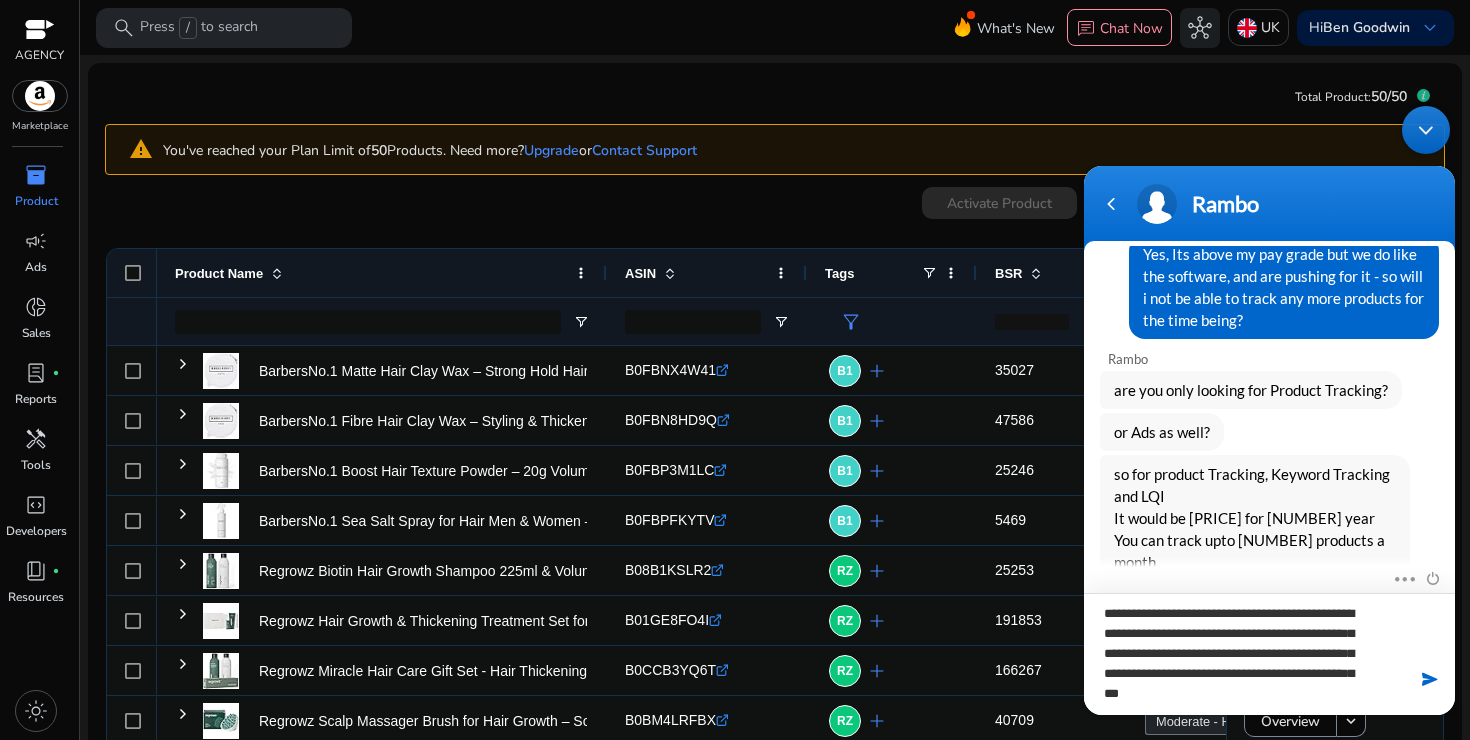 type on "**********" 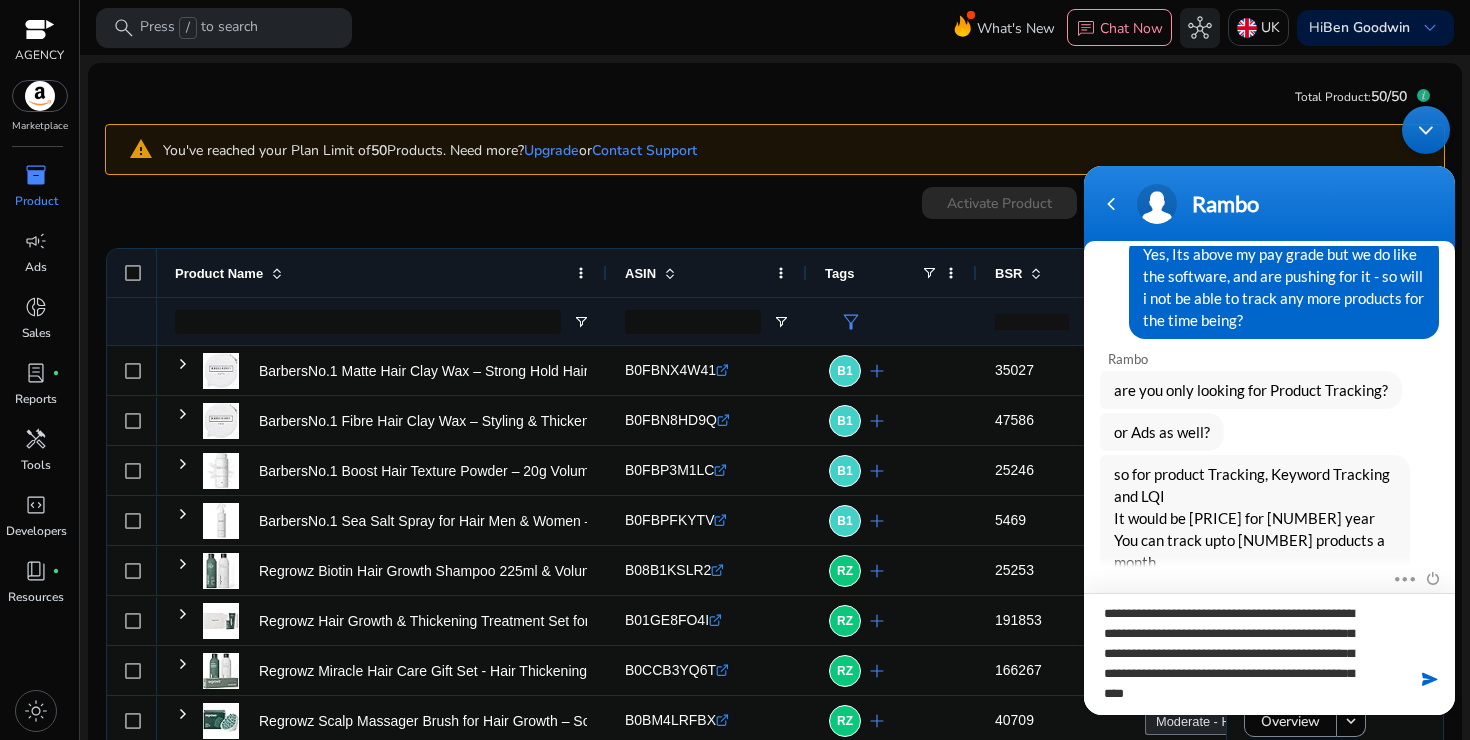 scroll, scrollTop: 1, scrollLeft: 0, axis: vertical 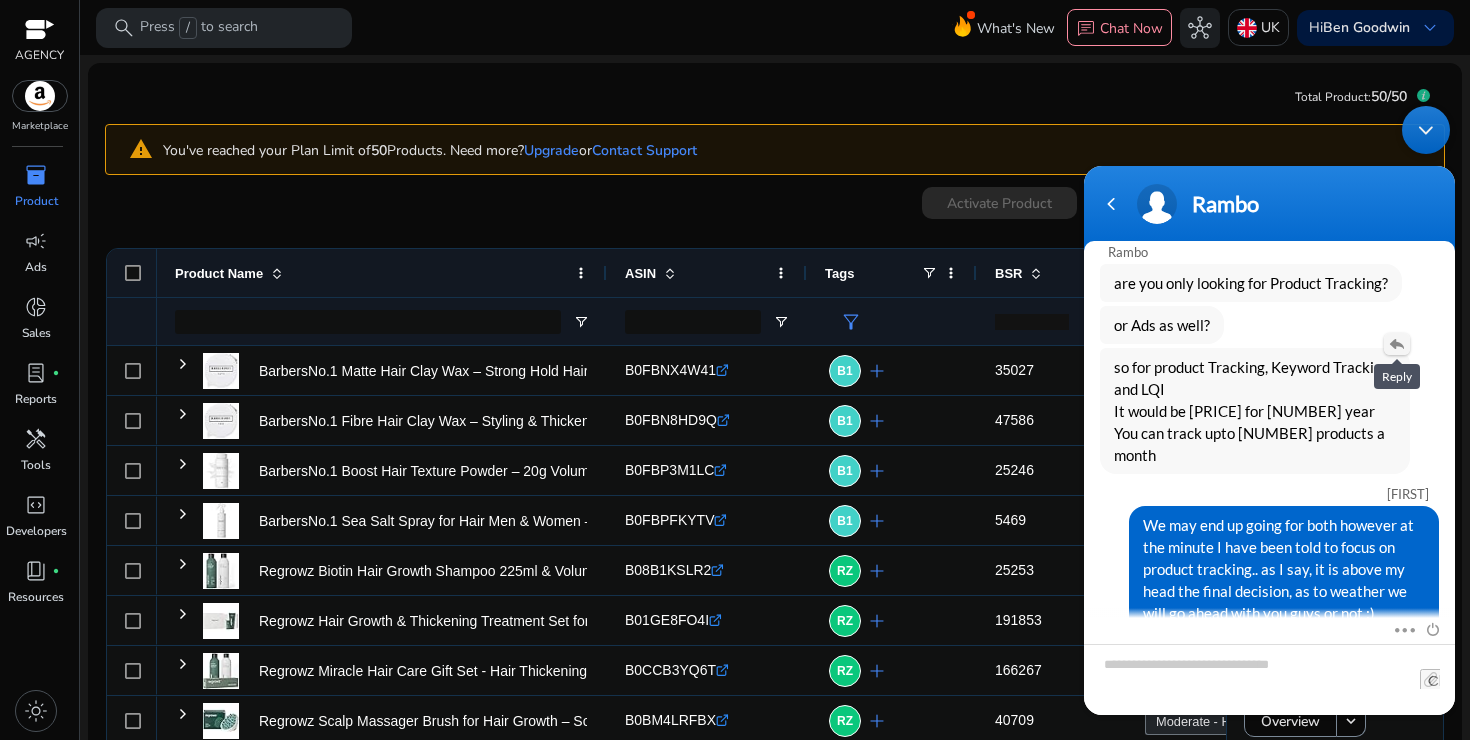 click at bounding box center [1397, 344] 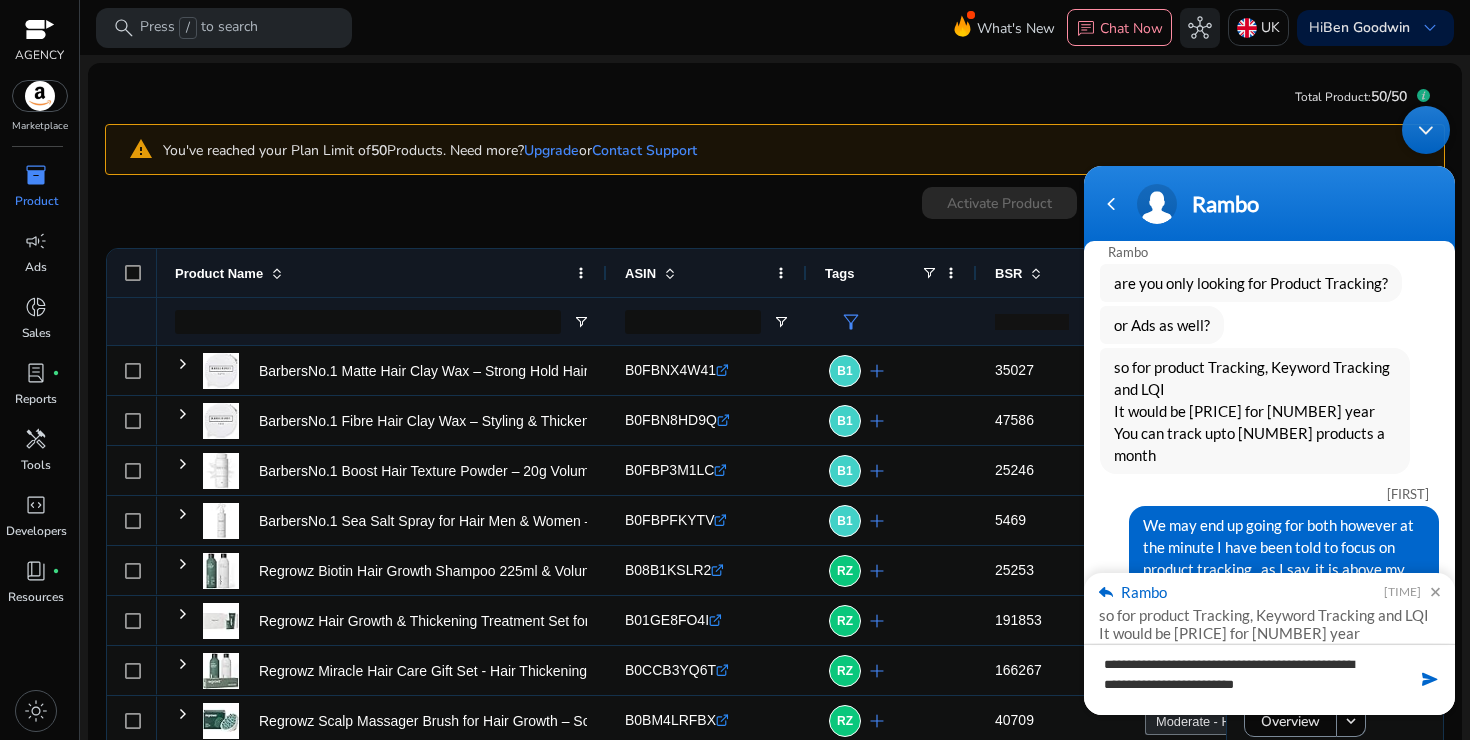 type on "**********" 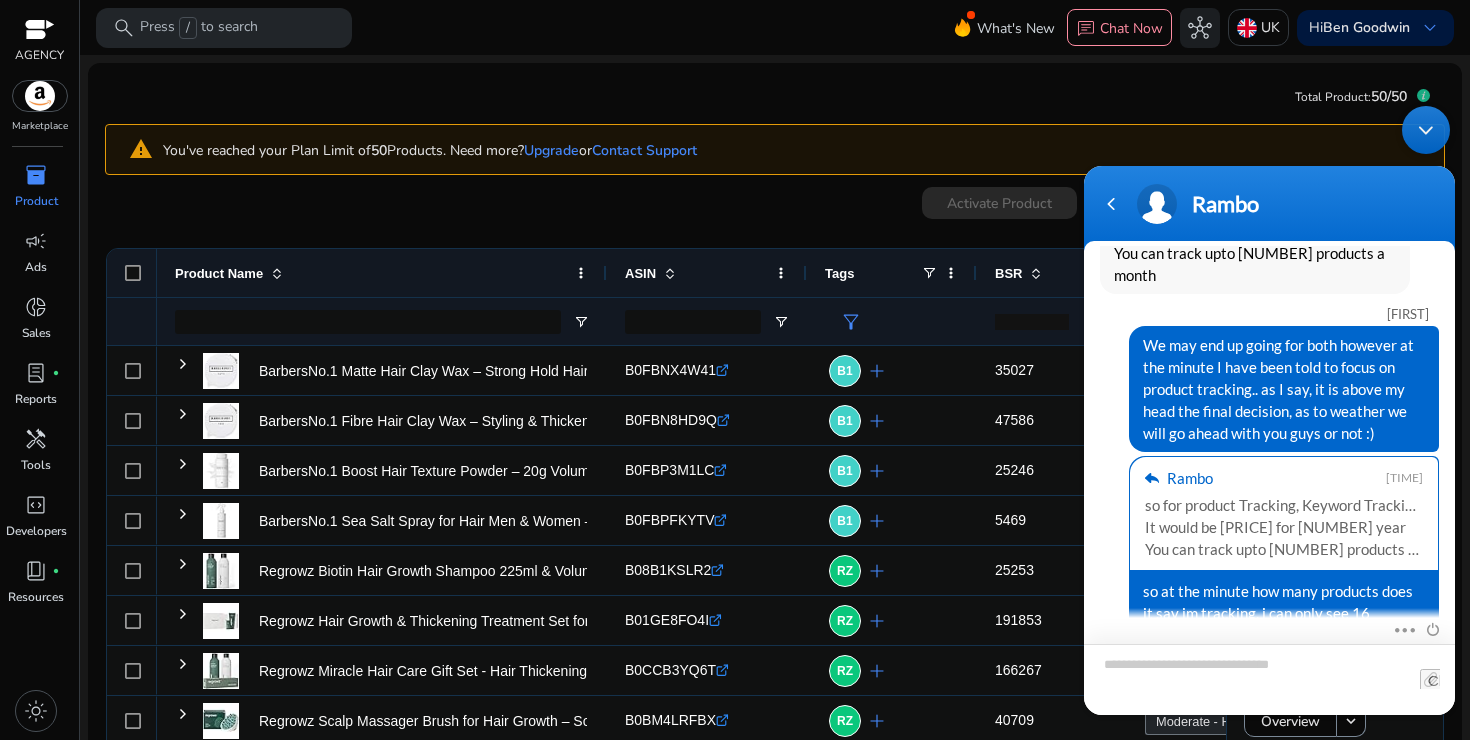 scroll, scrollTop: 1257, scrollLeft: 0, axis: vertical 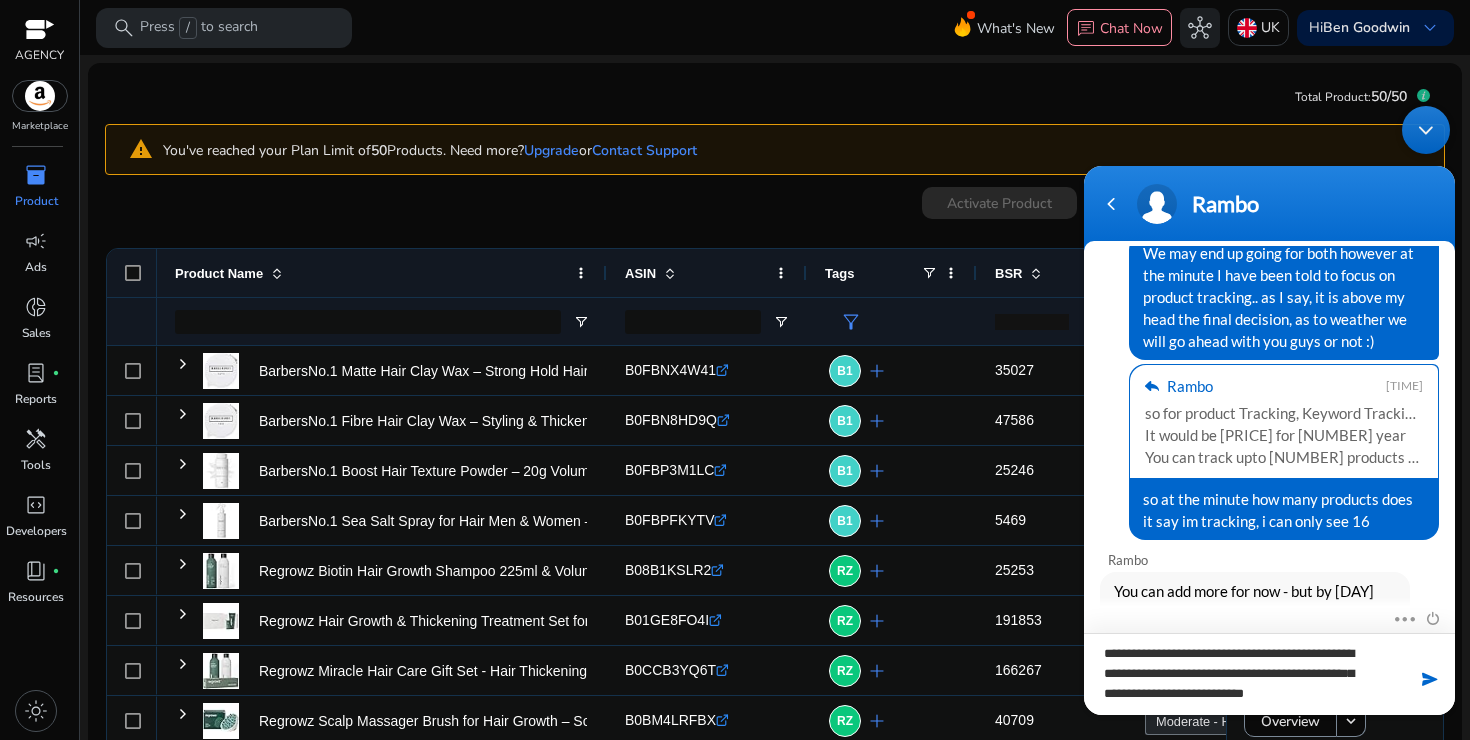 click on "**********" at bounding box center [1269, 674] 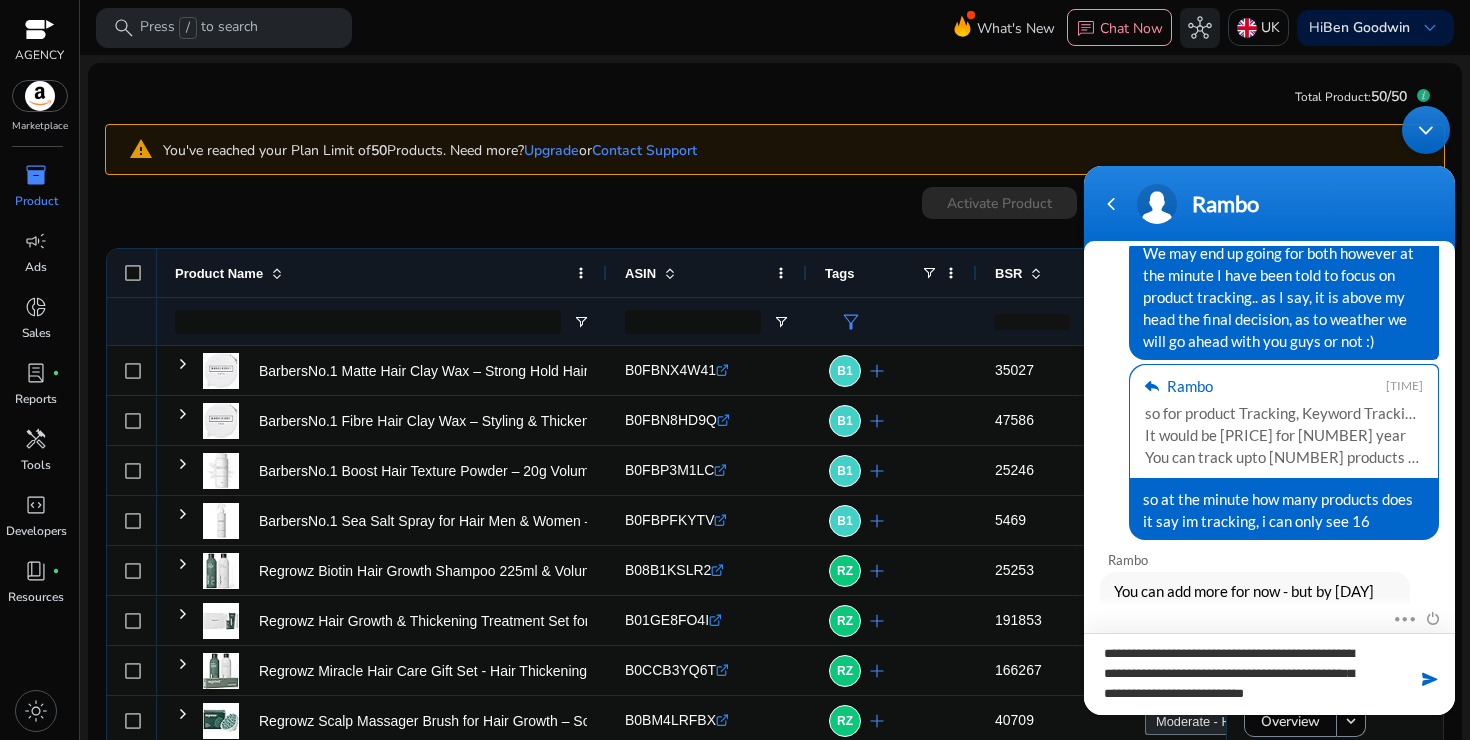 click on "**********" at bounding box center (1269, 674) 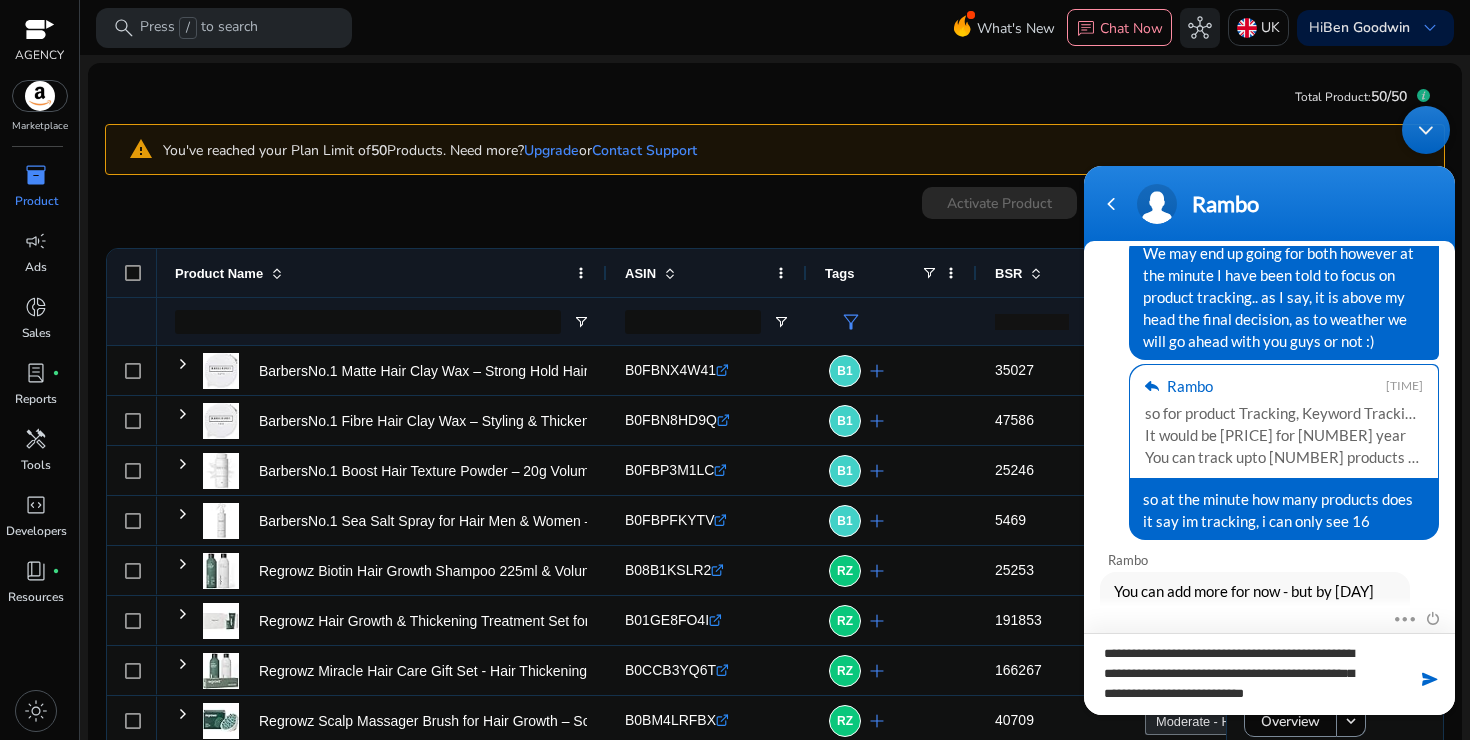 click on "**********" at bounding box center (1269, 674) 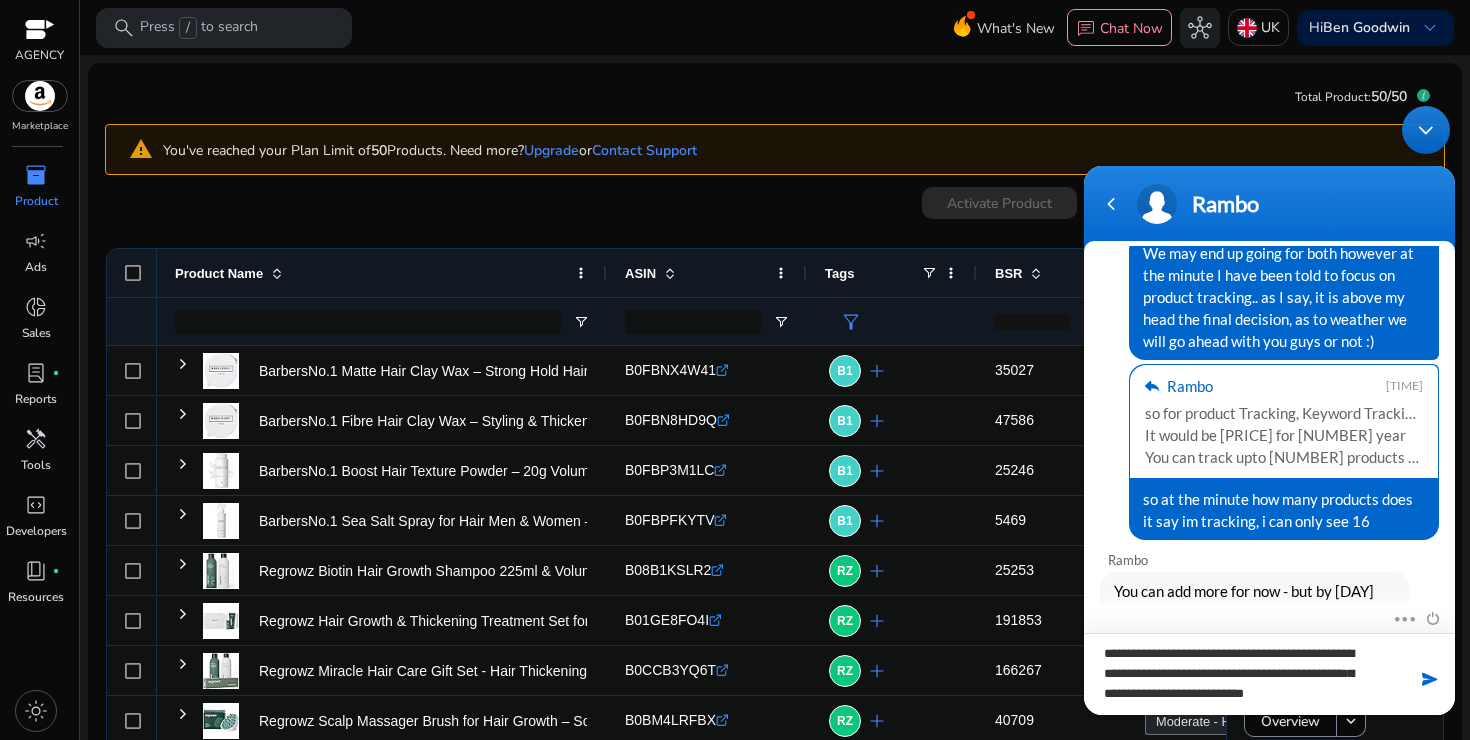 click on "**********" at bounding box center (1269, 674) 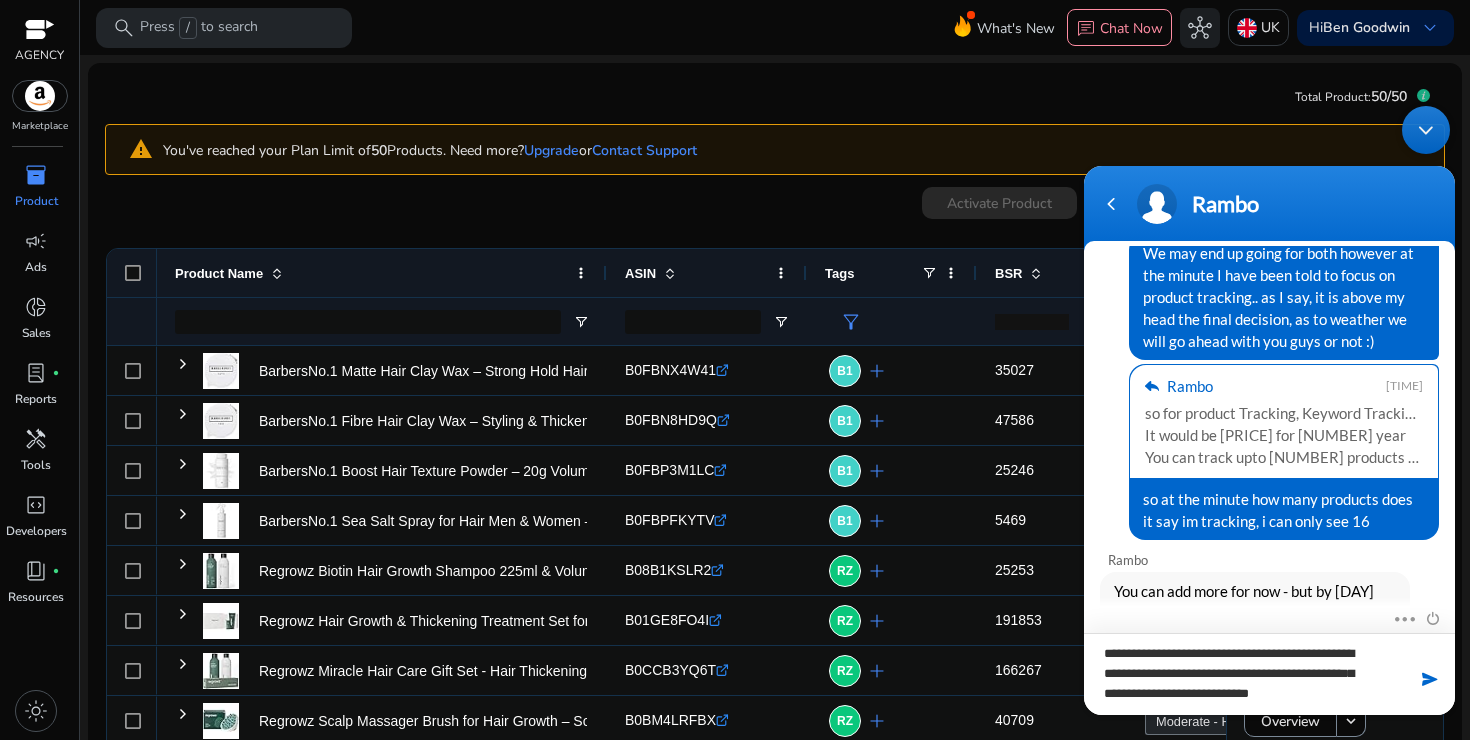 type on "**********" 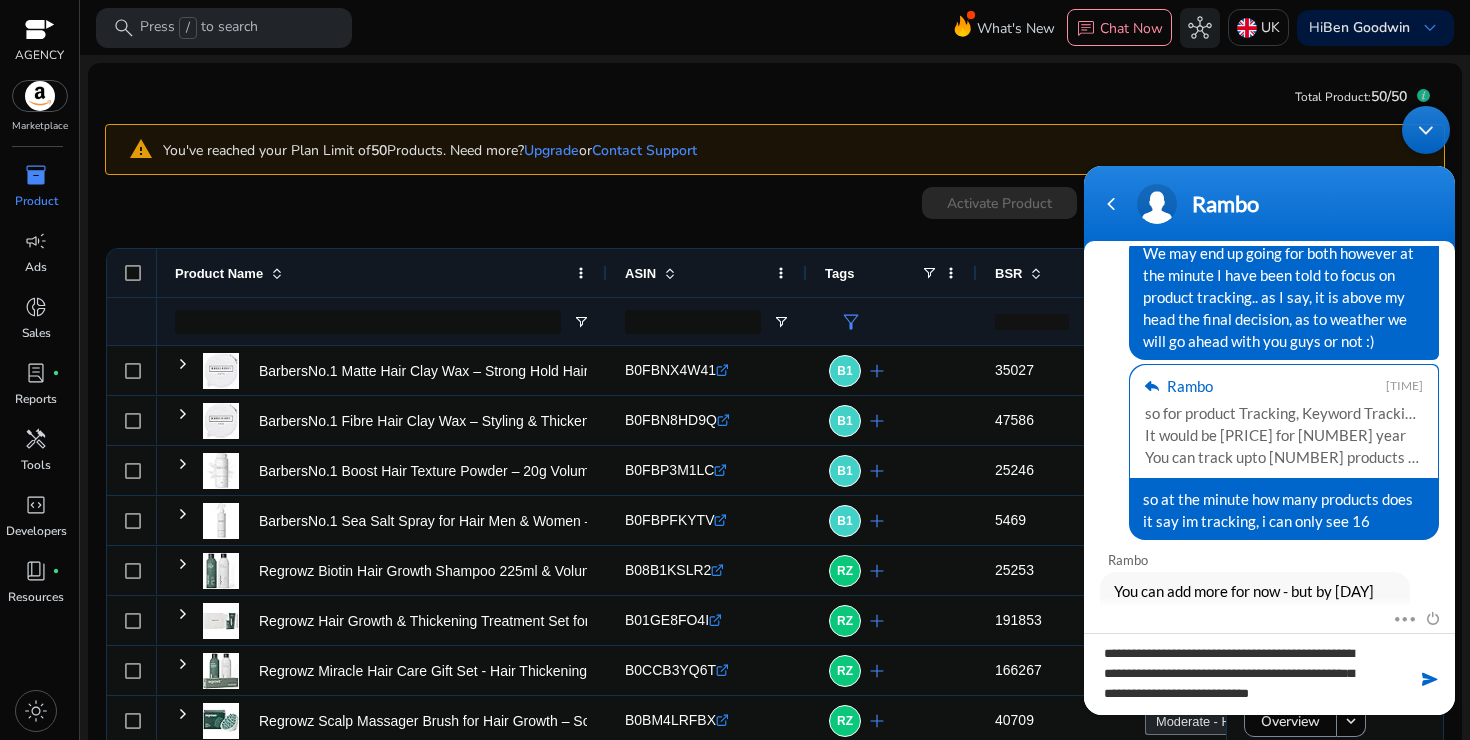 click at bounding box center (1419, 679) 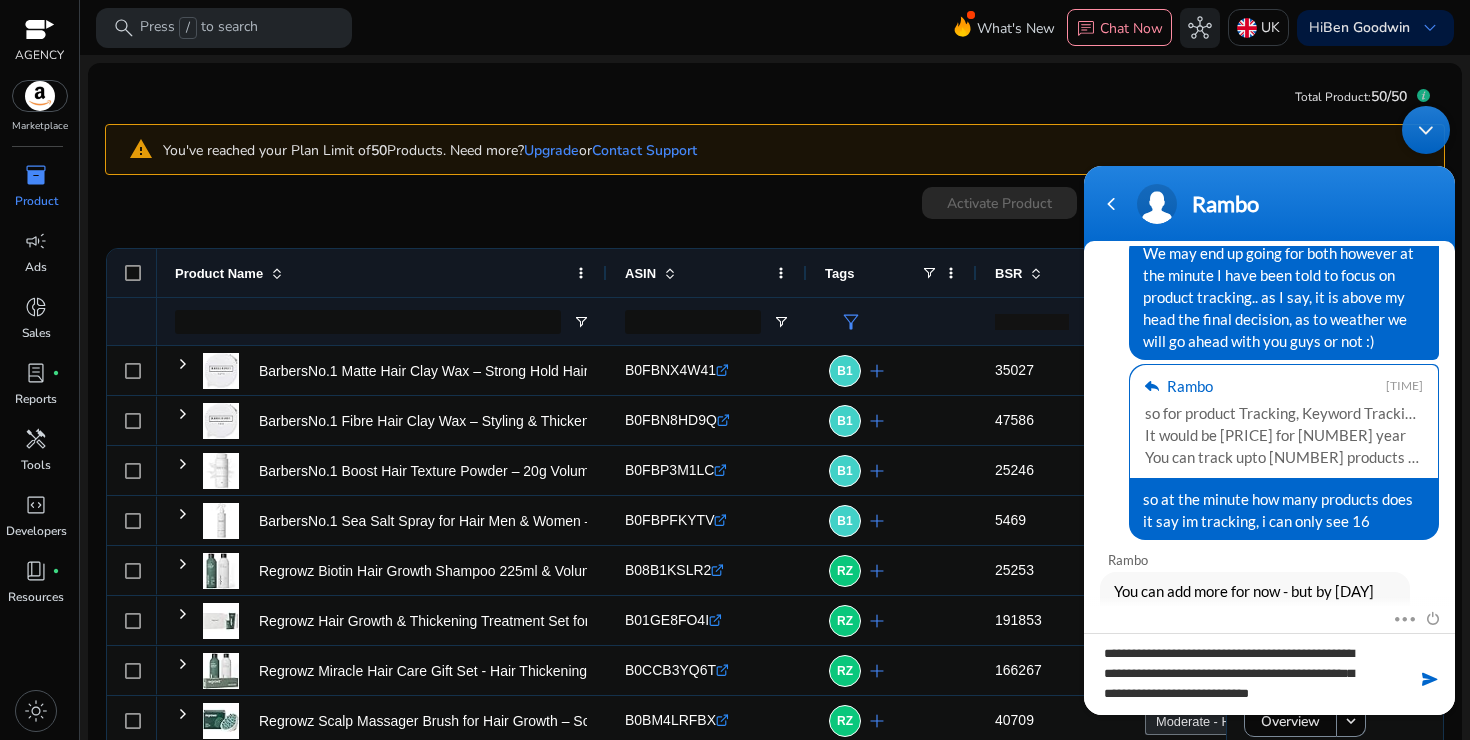 click at bounding box center (1430, 679) 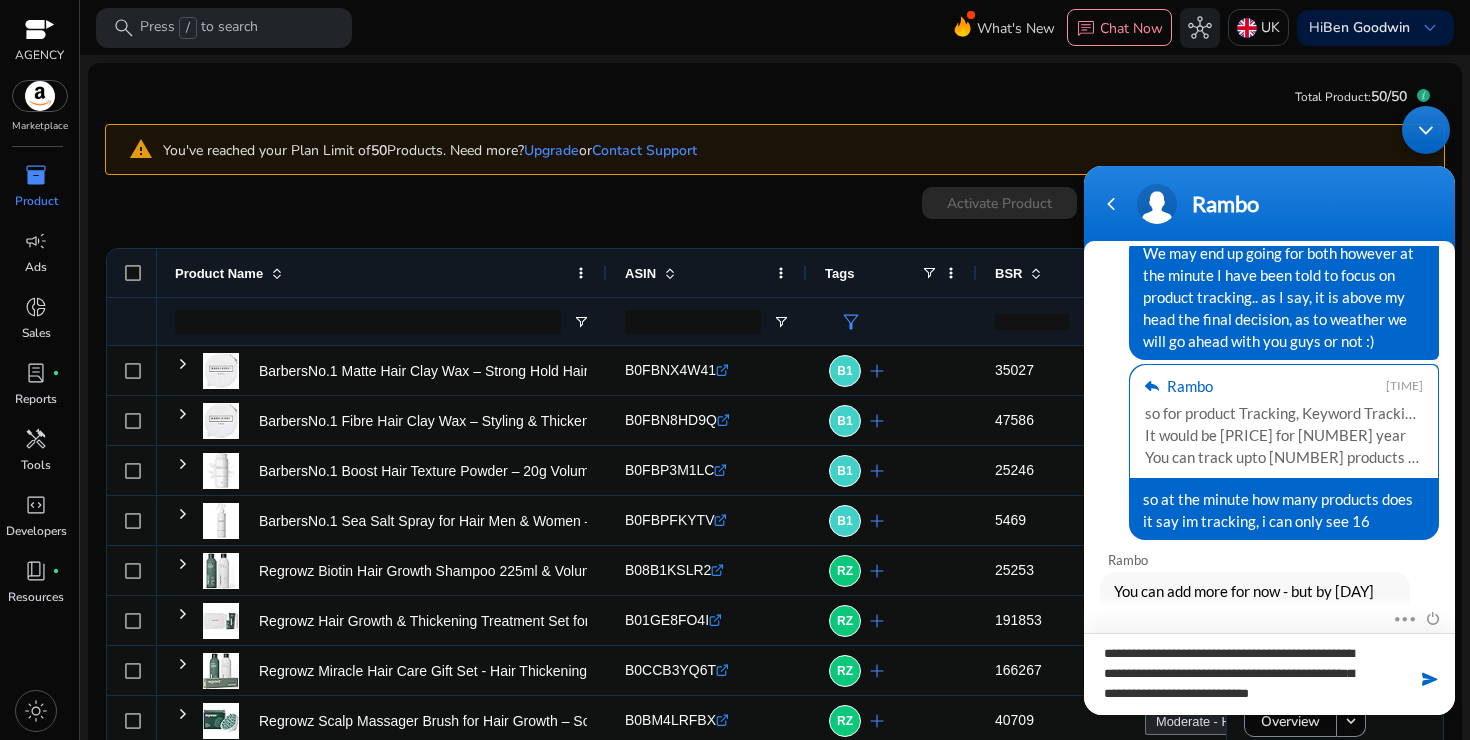 type 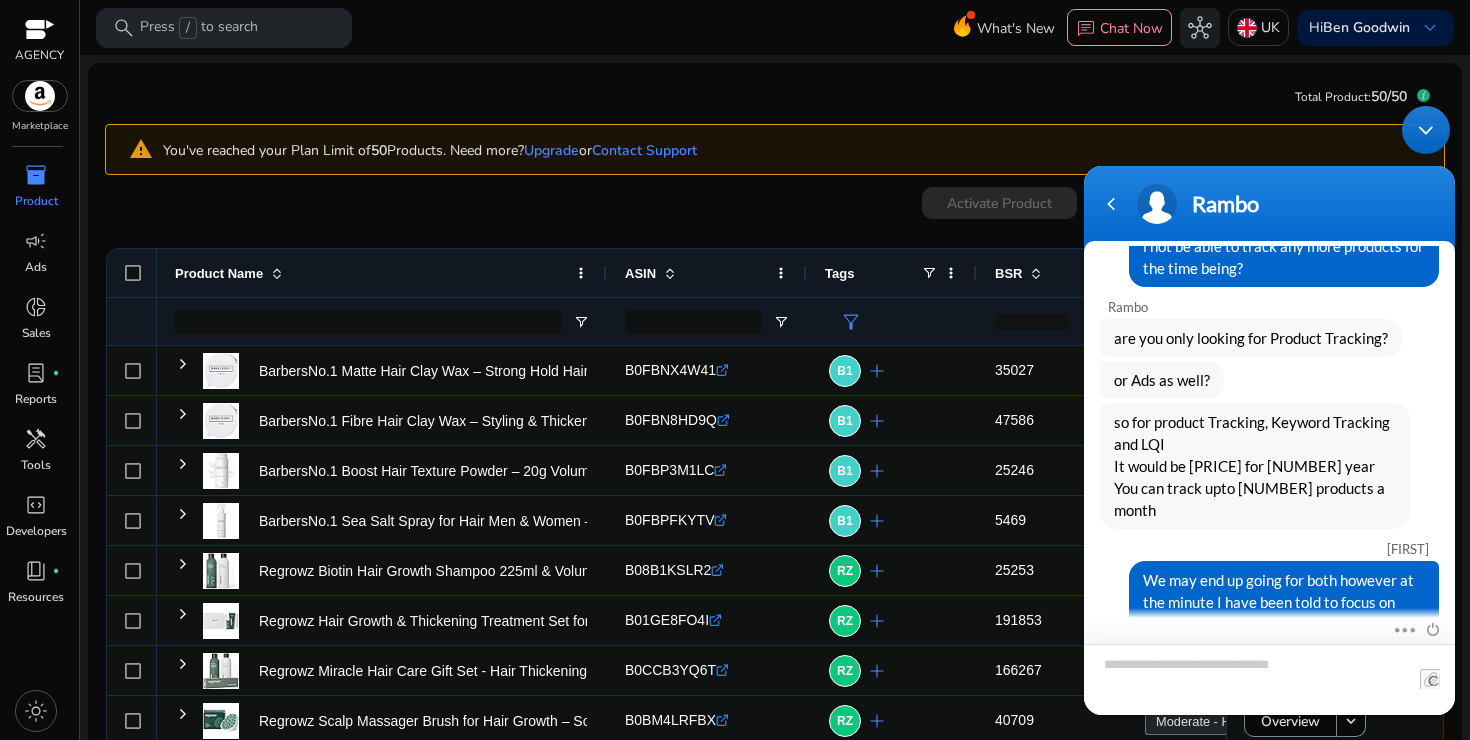 scroll, scrollTop: 1371, scrollLeft: 0, axis: vertical 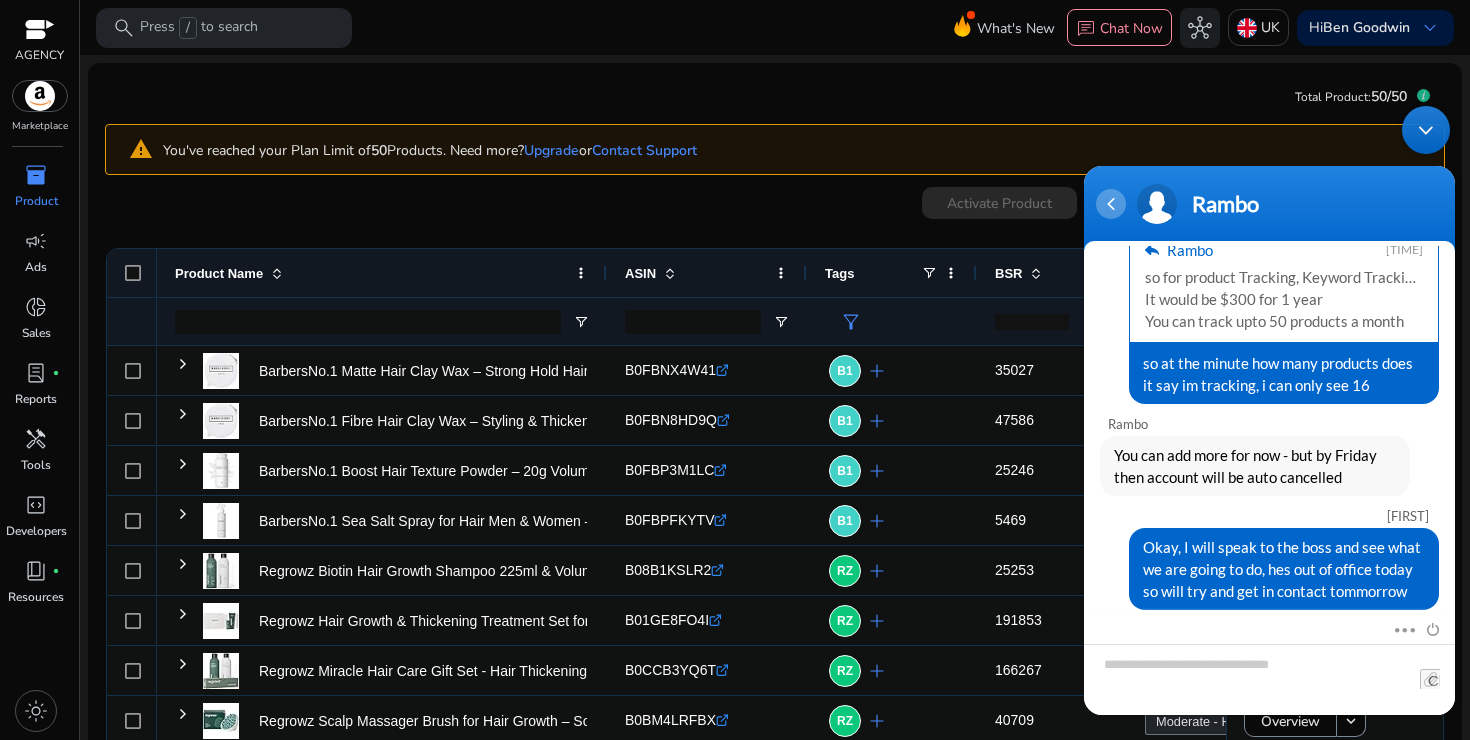 click at bounding box center (1111, 204) 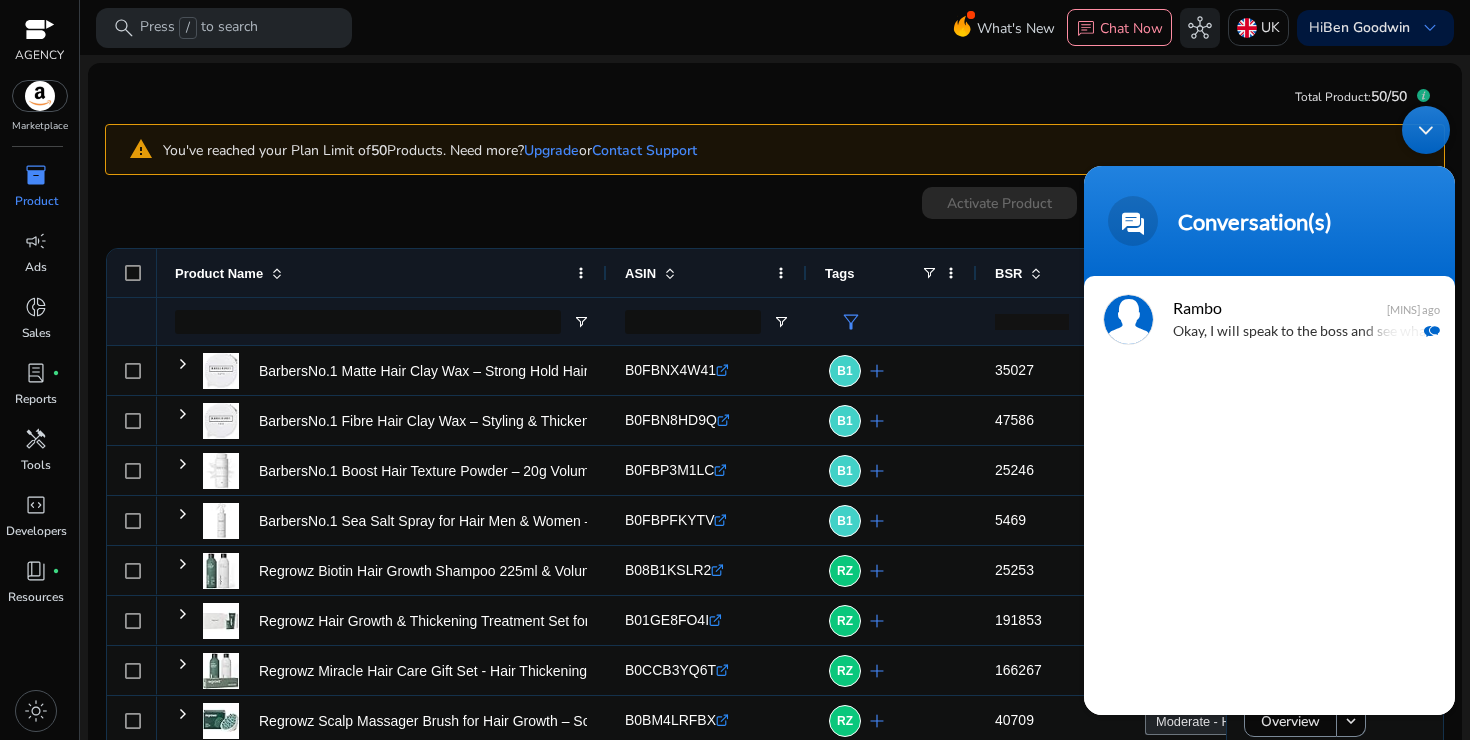 click on "0  products selected Activate Product Track Product  Add Tags   download   delete" 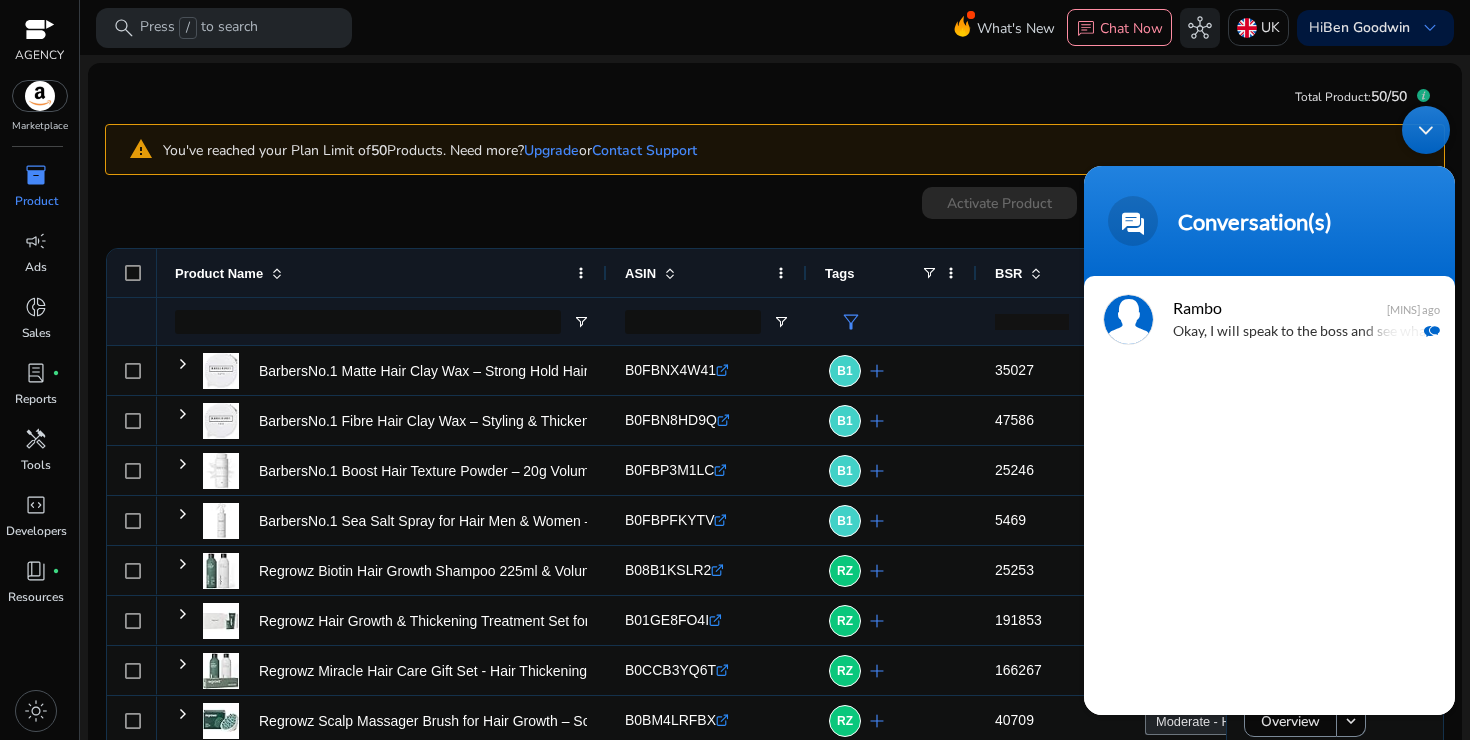 click at bounding box center (1426, 130) 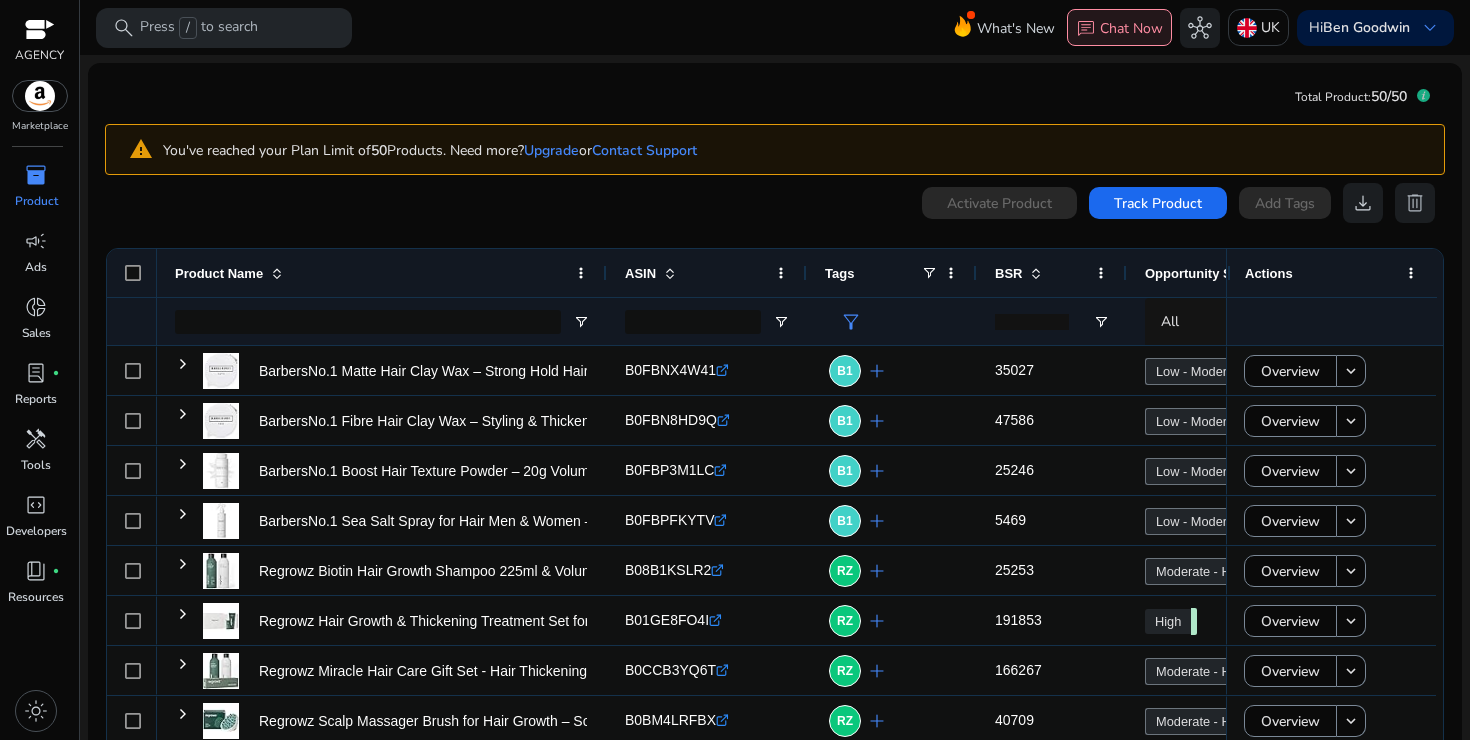 click on "chat  Chat Now" at bounding box center (1119, 28) 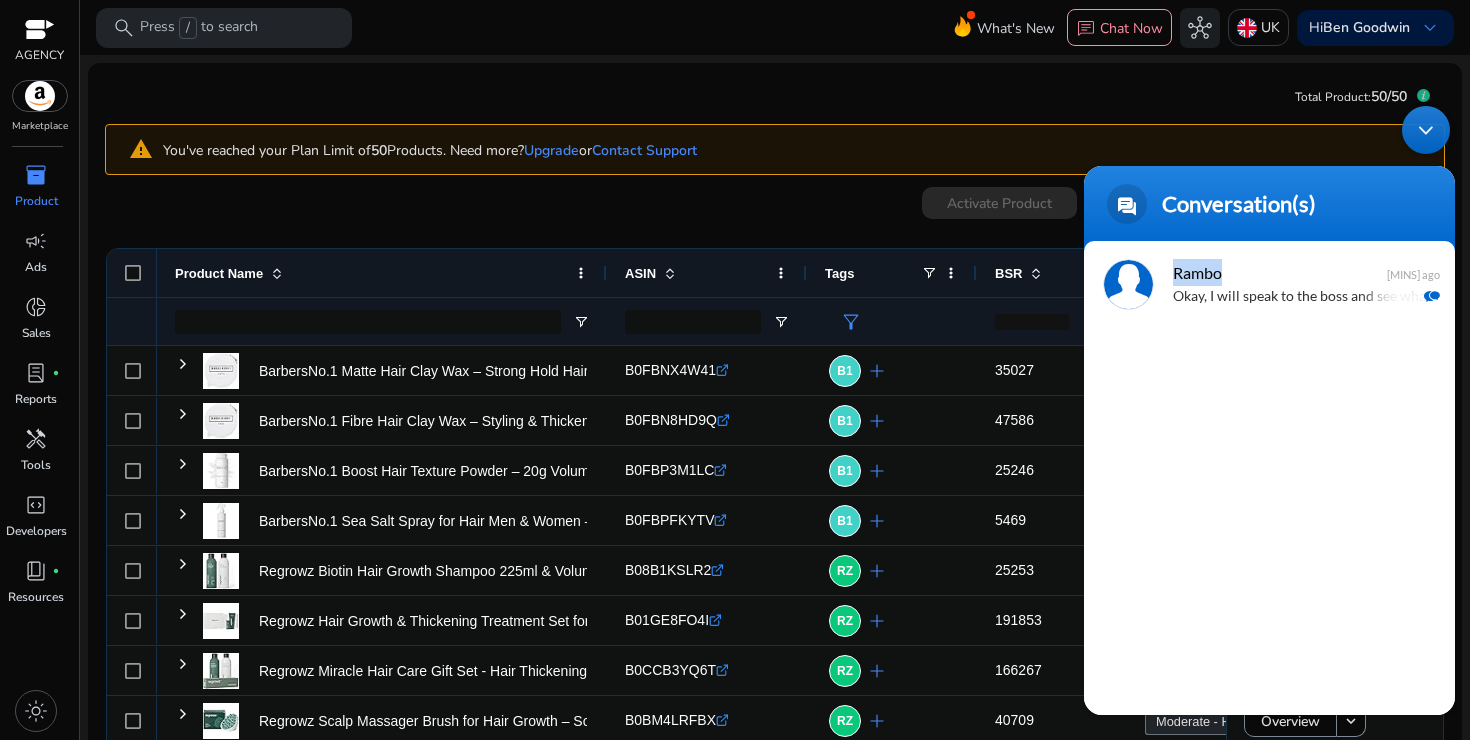 drag, startPoint x: 1317, startPoint y: 284, endPoint x: 1076, endPoint y: 304, distance: 241.82845 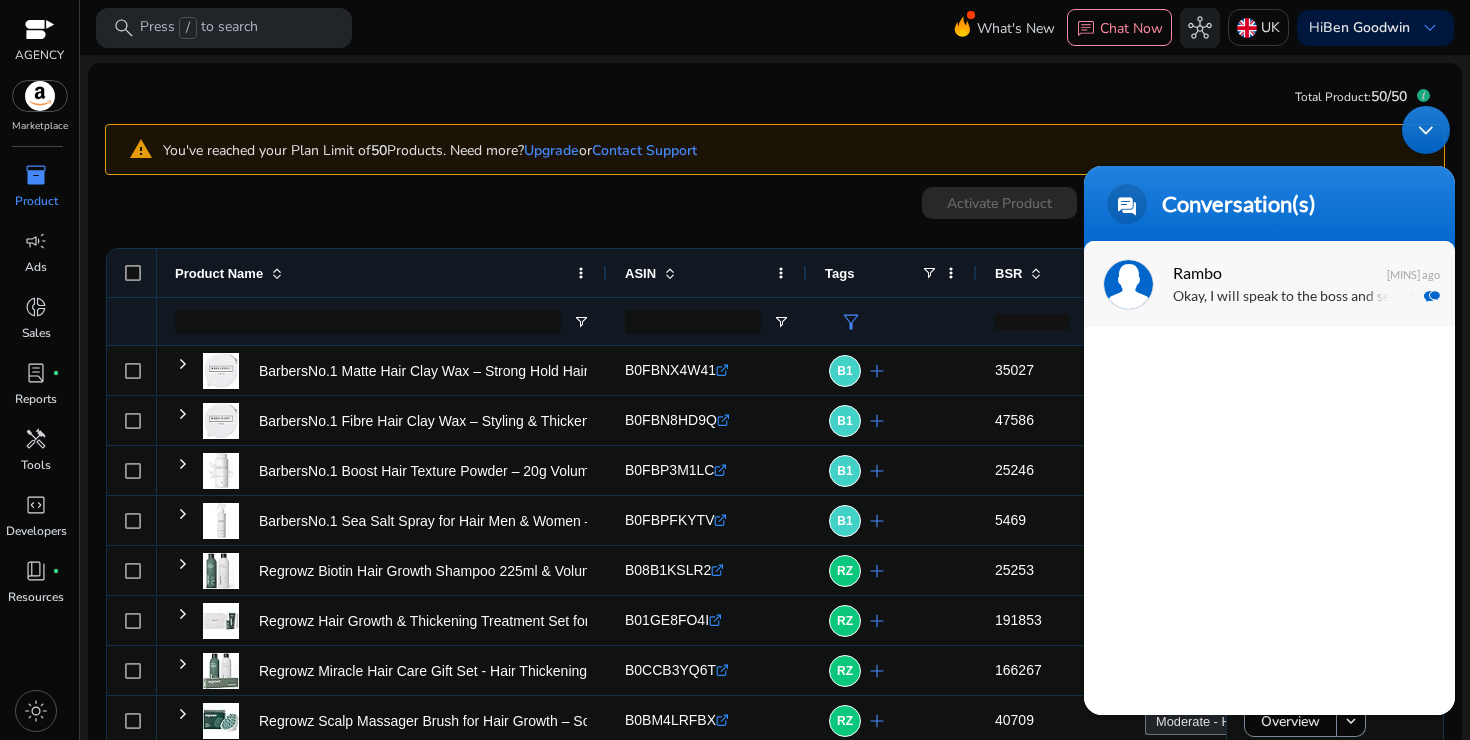click on "Okay, I will speak to the boss and see what we are going to do, hes out of office today so will try and get in contact tommorrow" at bounding box center [1299, 297] 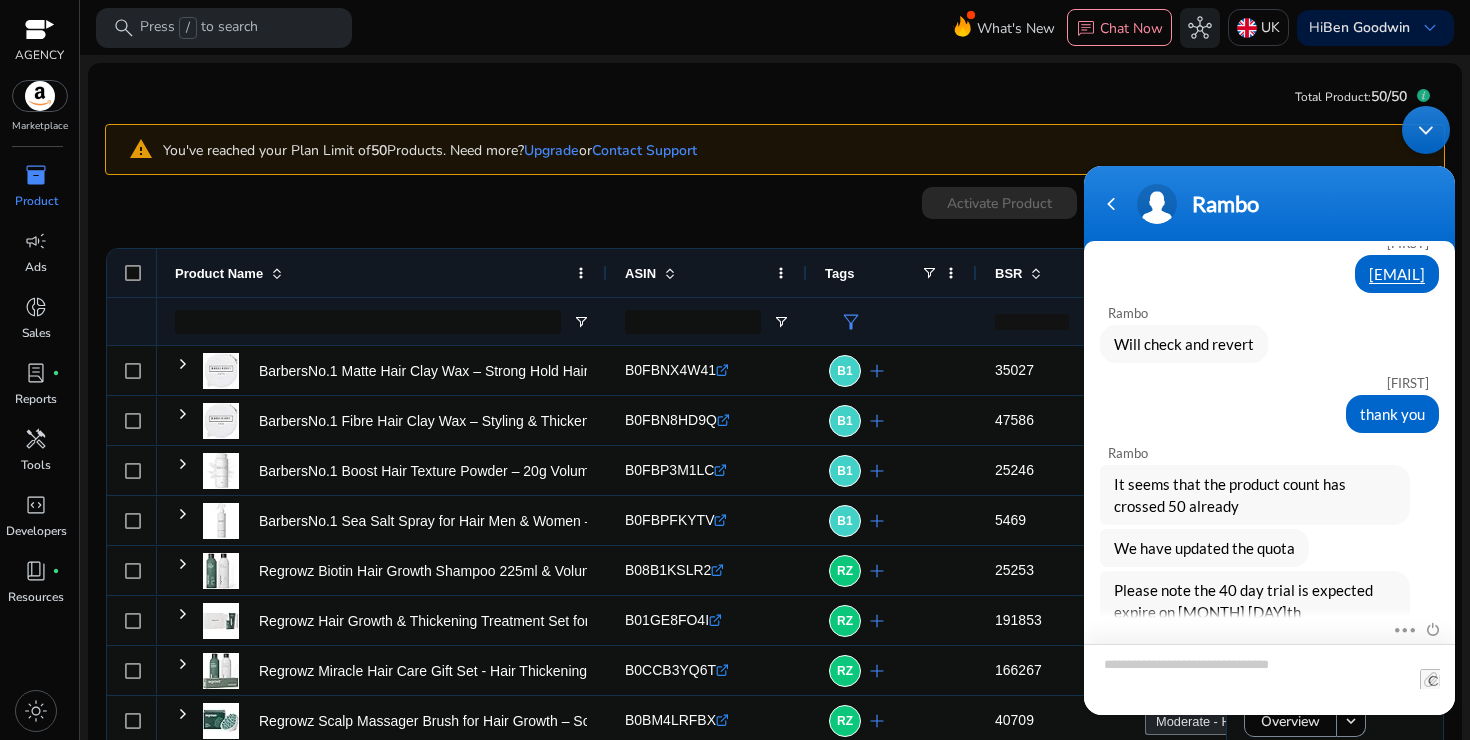 scroll, scrollTop: 453, scrollLeft: 0, axis: vertical 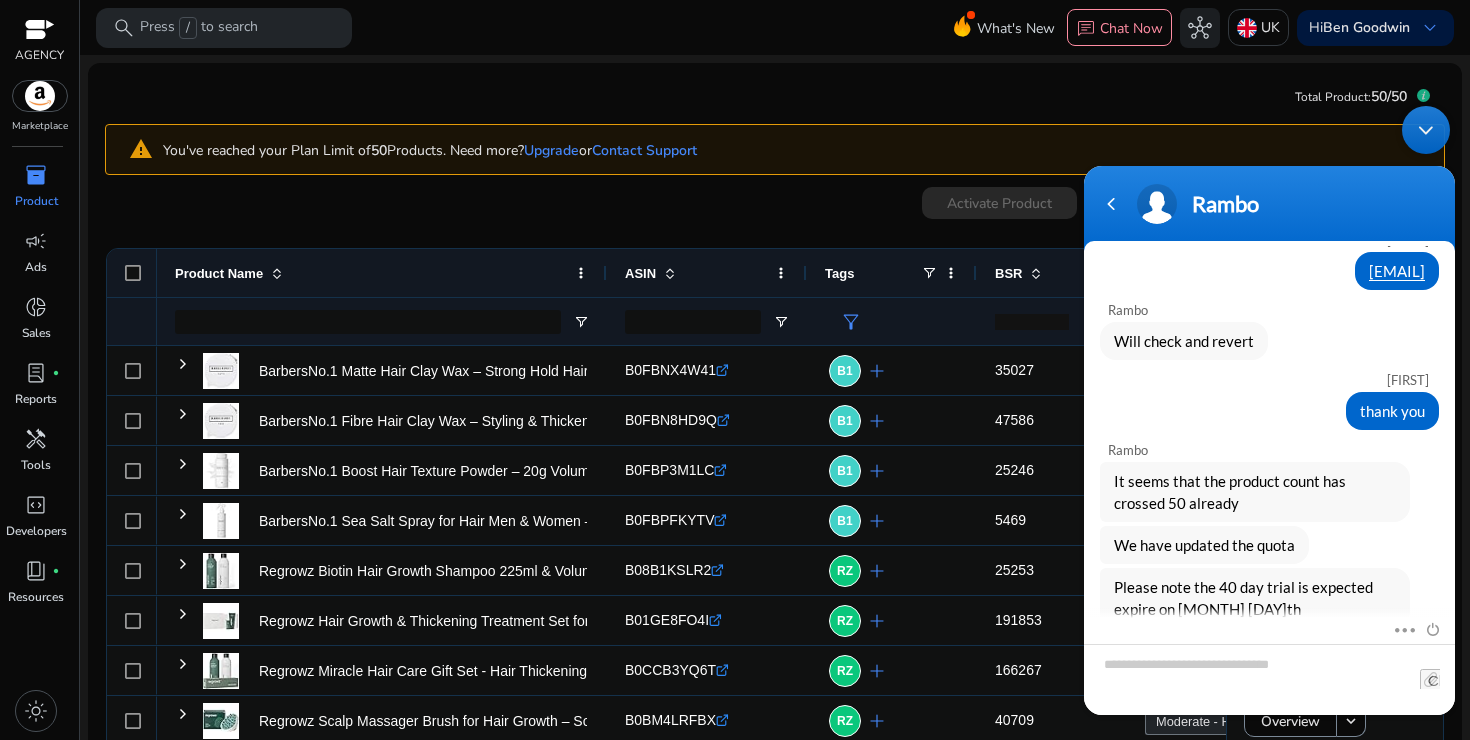 click on "Rambo  Charlie  I am currently tracking 16 products it is not letting me track anymore saying i am currently tracking 50 Operator  Please fill in the below form so that we may assist you better  Charlie   Email Charlie.keech@paramount.digital.co.uk Phone number +447532730767 Rambo  Can you confirm primary email id  Charlie   ben@paramountdigital.co.uk Rambo  Will check and revert  Charlie  thank you Rambo  It seems that the product count has crossed 50 already  We have updated the quota  Please note the 40 day trial is expected expire on Aug 10th  Charlie  Yes, Its above my pay grade but we do like the software, and are pushing for it - so will i not be able to track any more products for the time being? Rambo  are you only looking for Product Tracking?  or Ads as well?  so for product Tracking, Keyword Tracking and LQI It would be $300 for 1 year You can track upto 50 products a month  Charlie Rambo 2:27 PM so for product Tracking, Keyword Tracking and LQI It would be $300 for 1 year Rambo  Charlie Mute Send" at bounding box center [1269, 410] 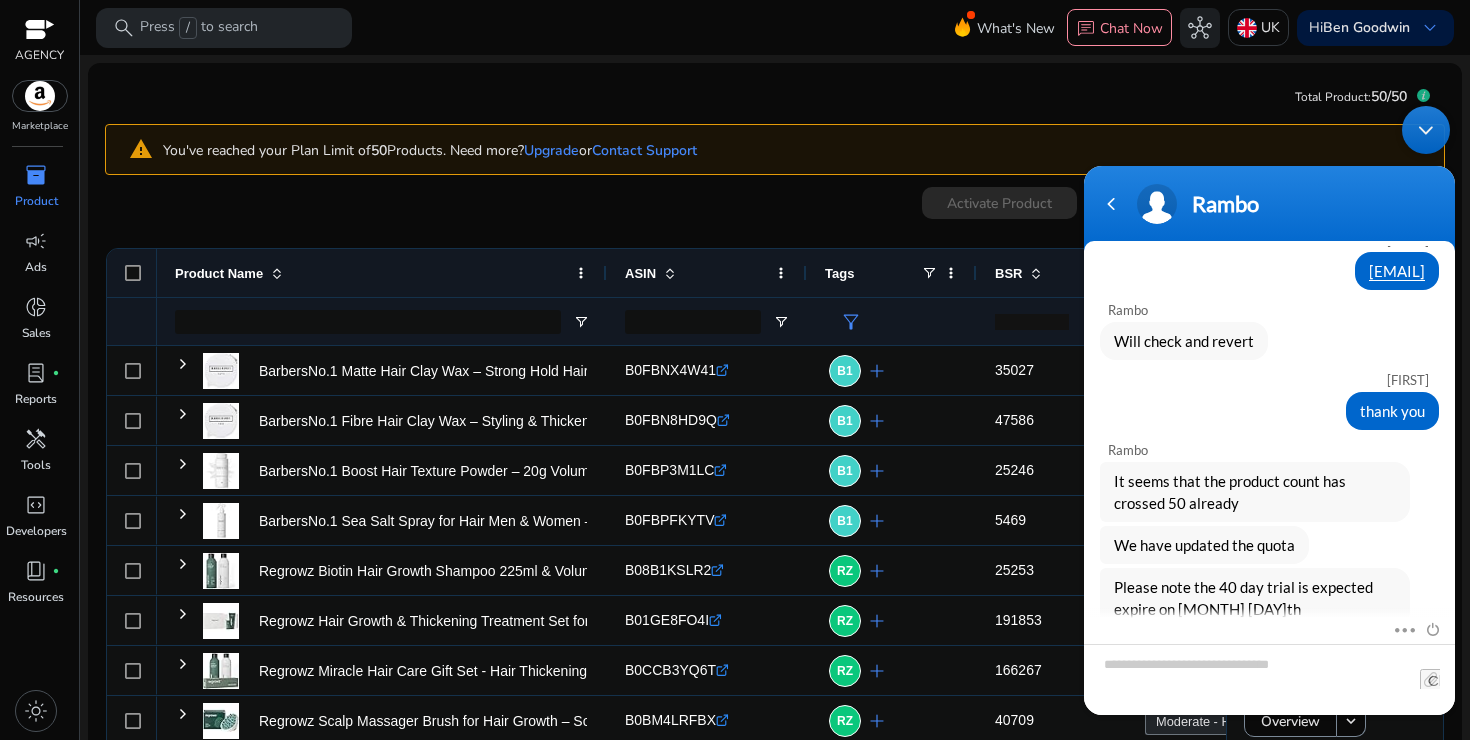 click at bounding box center (1426, 130) 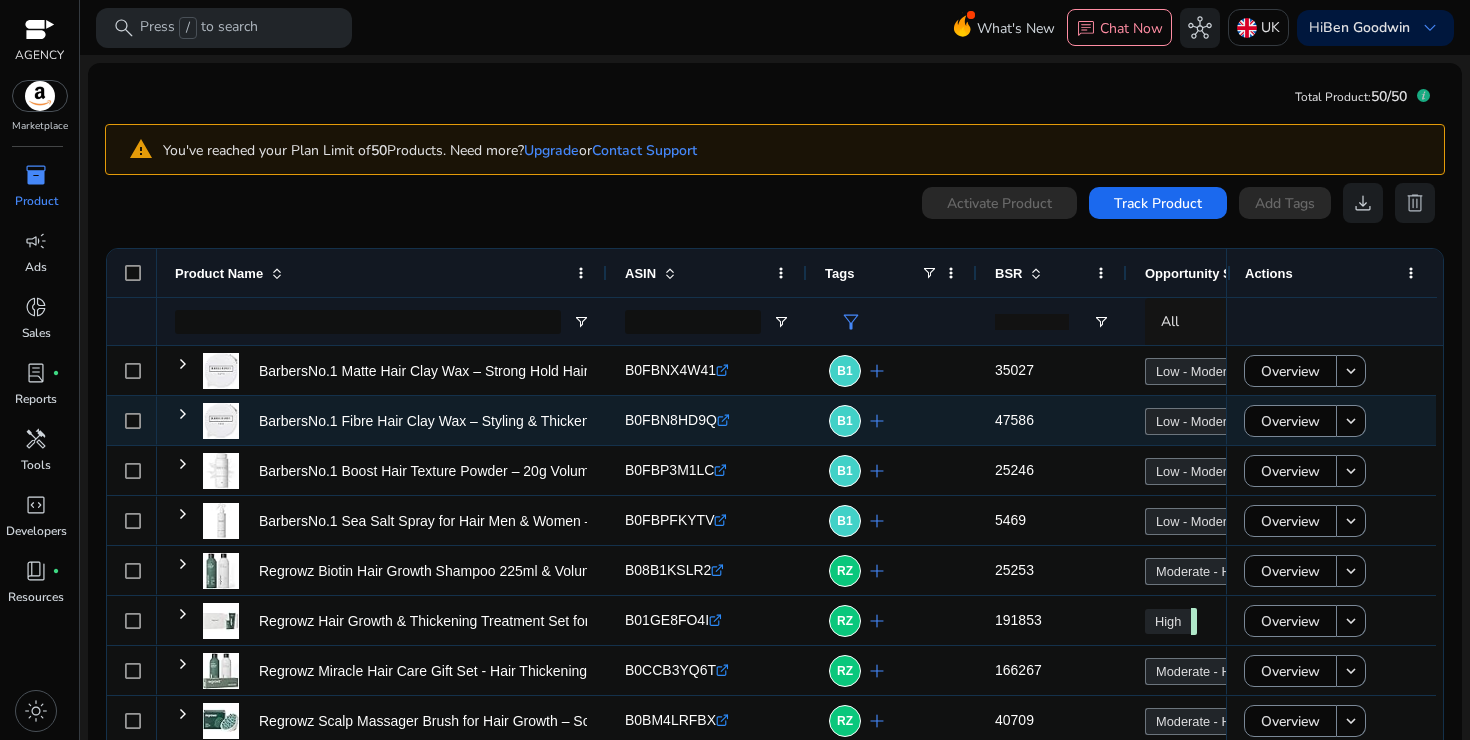 scroll, scrollTop: 162, scrollLeft: 0, axis: vertical 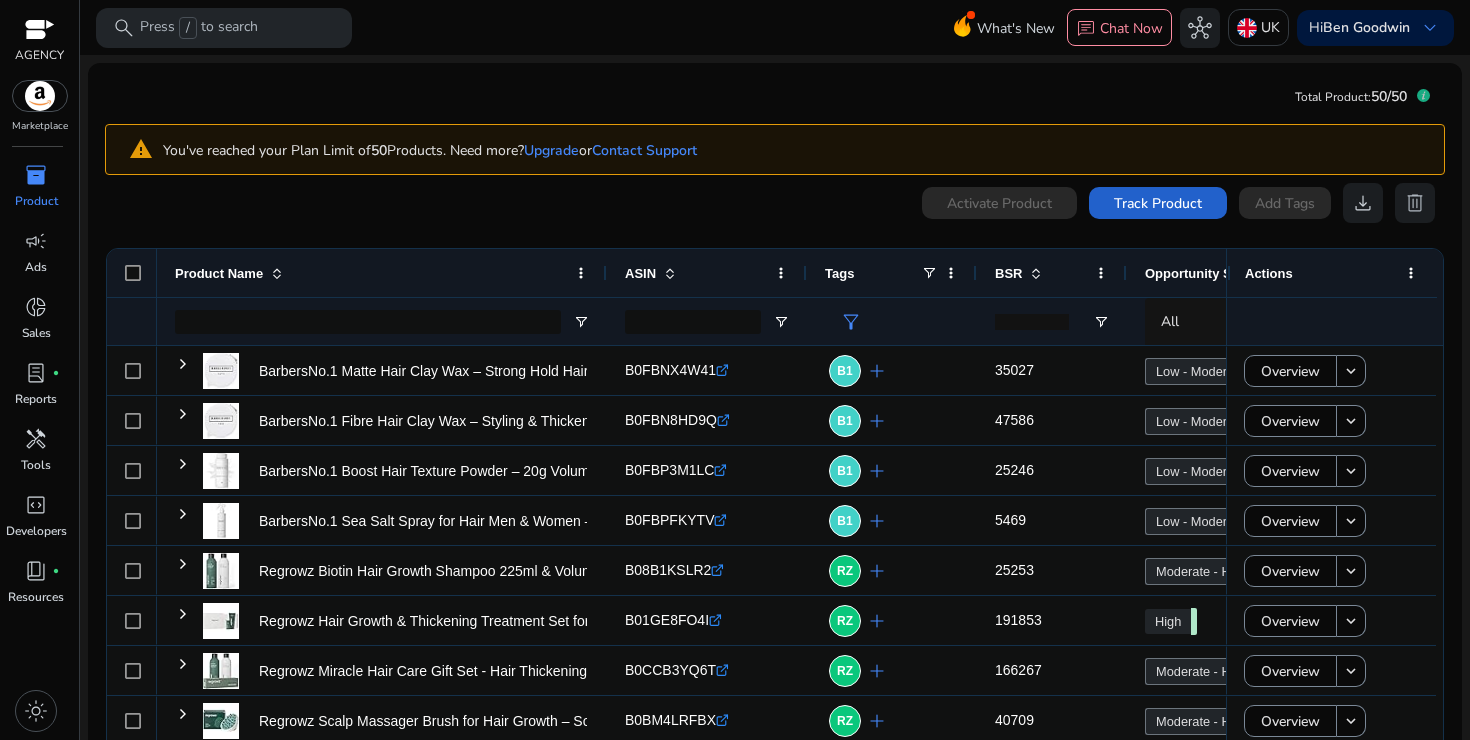 click on "Track Product" 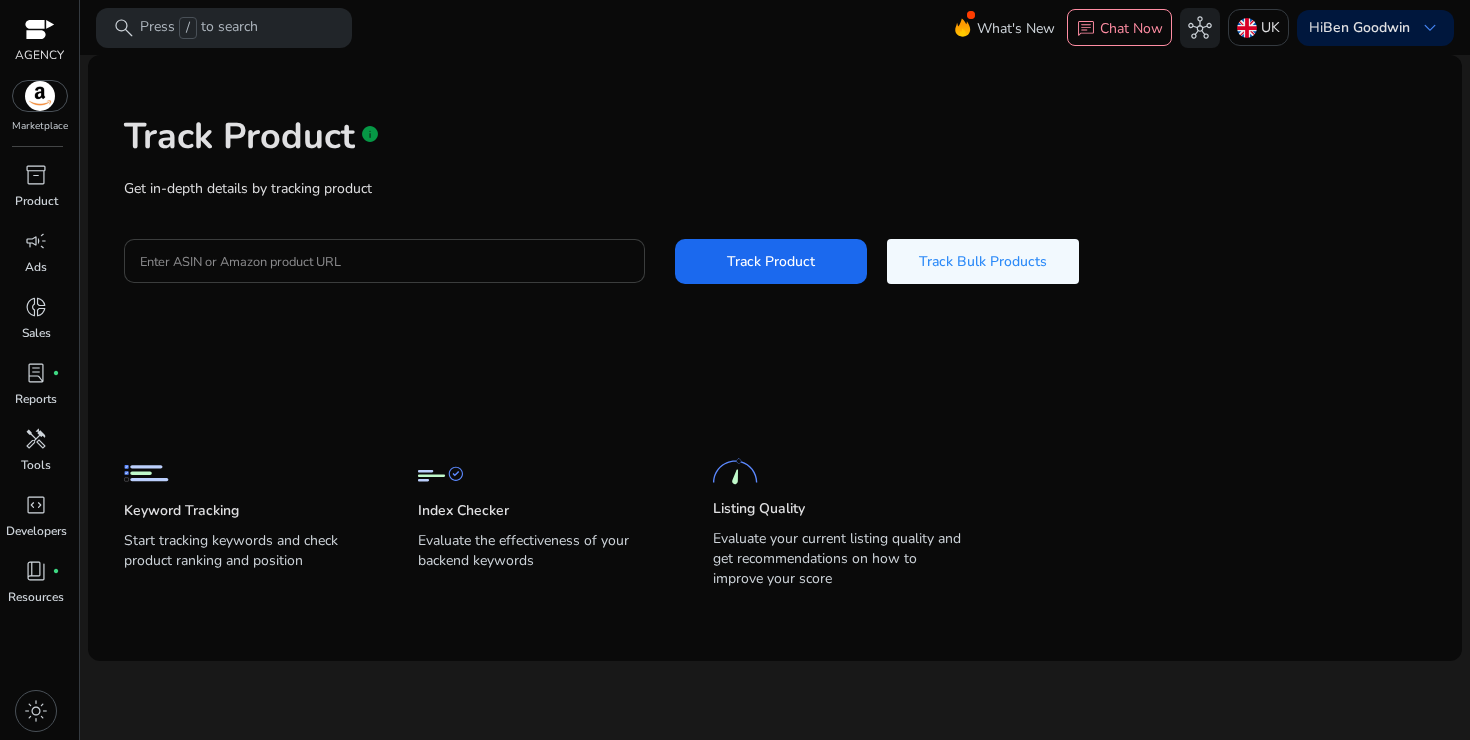 click on "Enter ASIN or Amazon product URL" at bounding box center [384, 261] 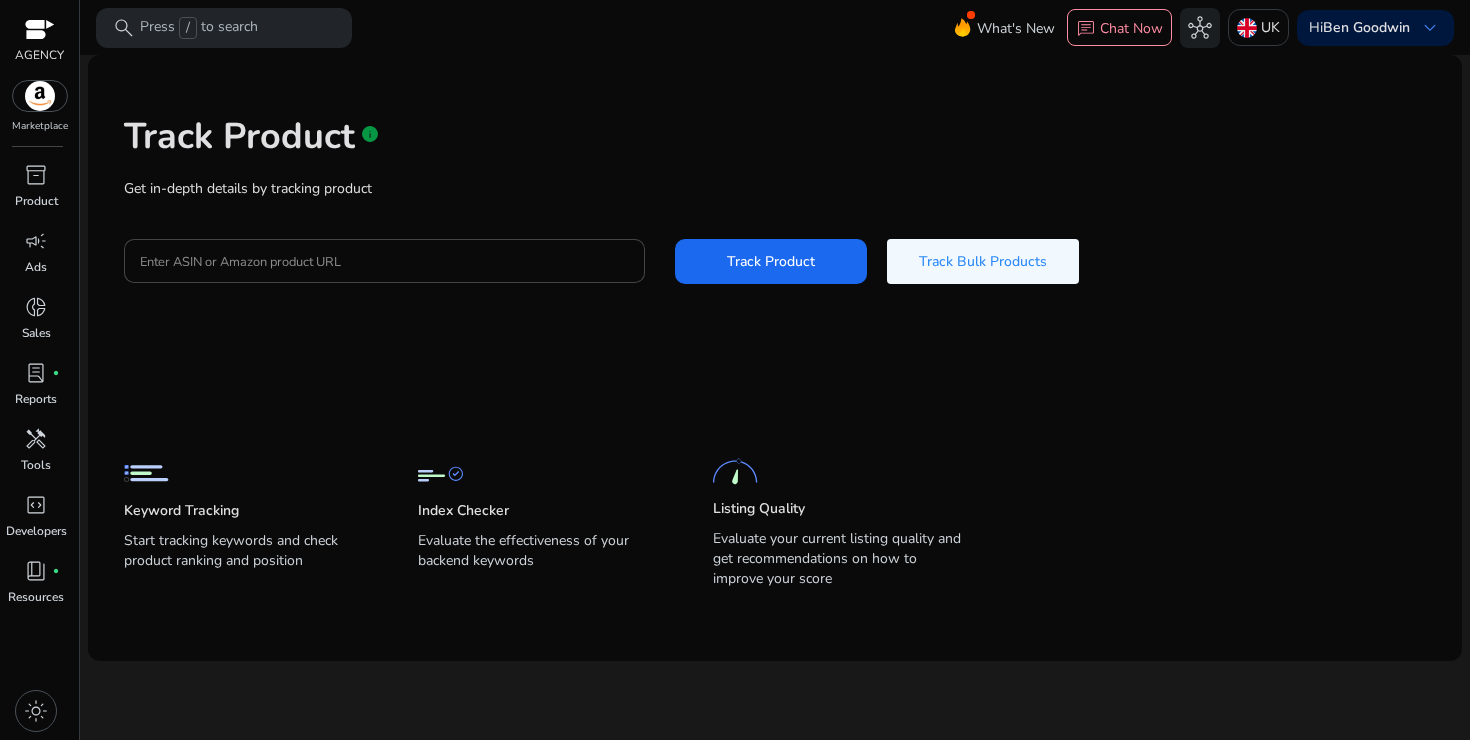 paste on "**********" 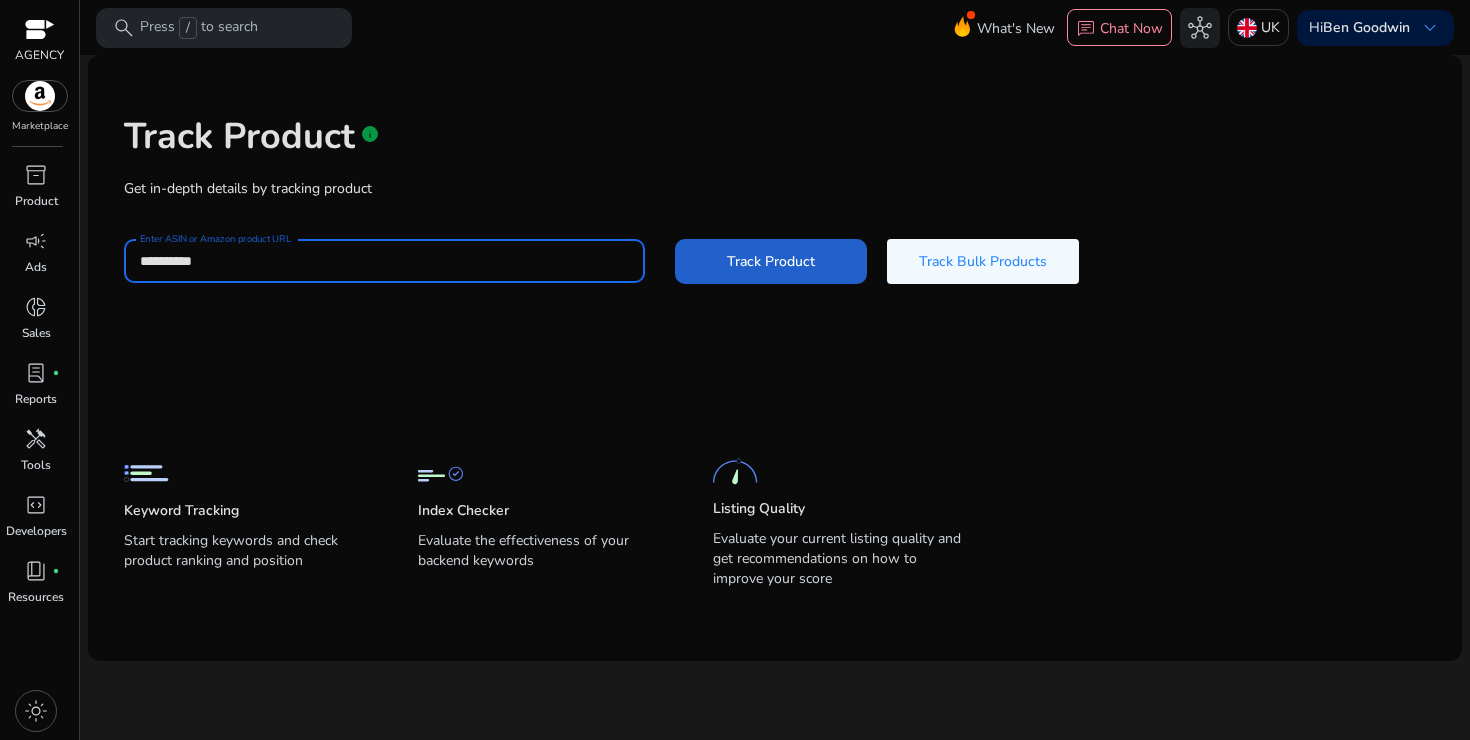 type on "**********" 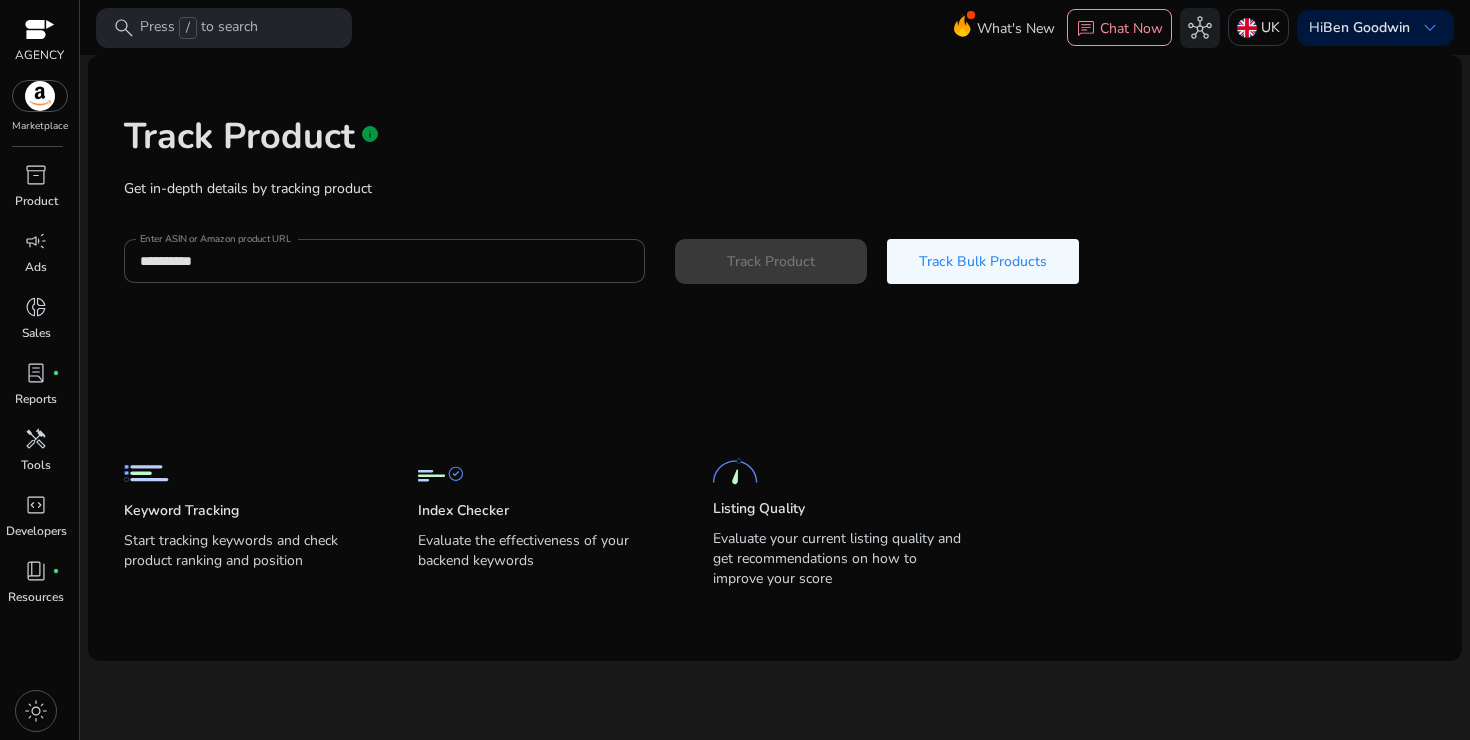 type 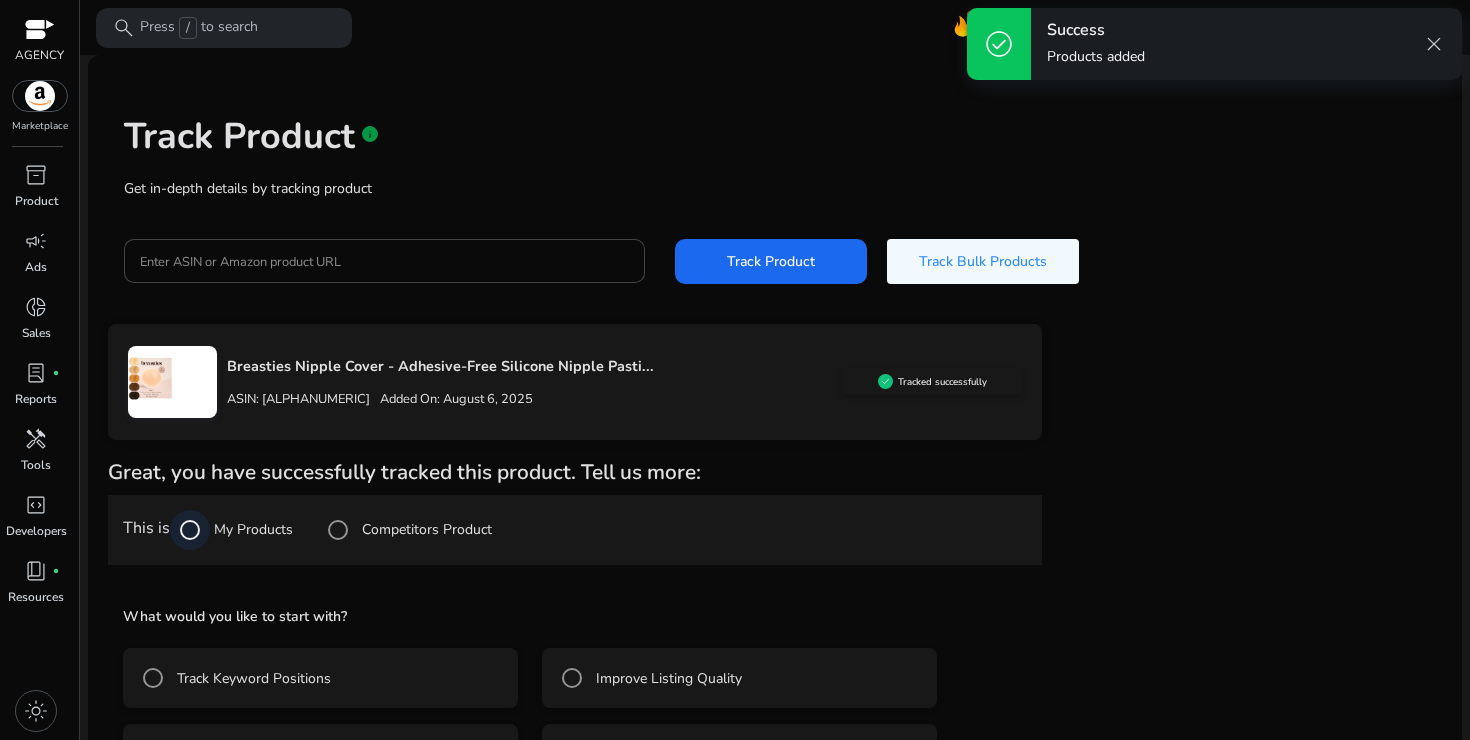 scroll, scrollTop: 74, scrollLeft: 0, axis: vertical 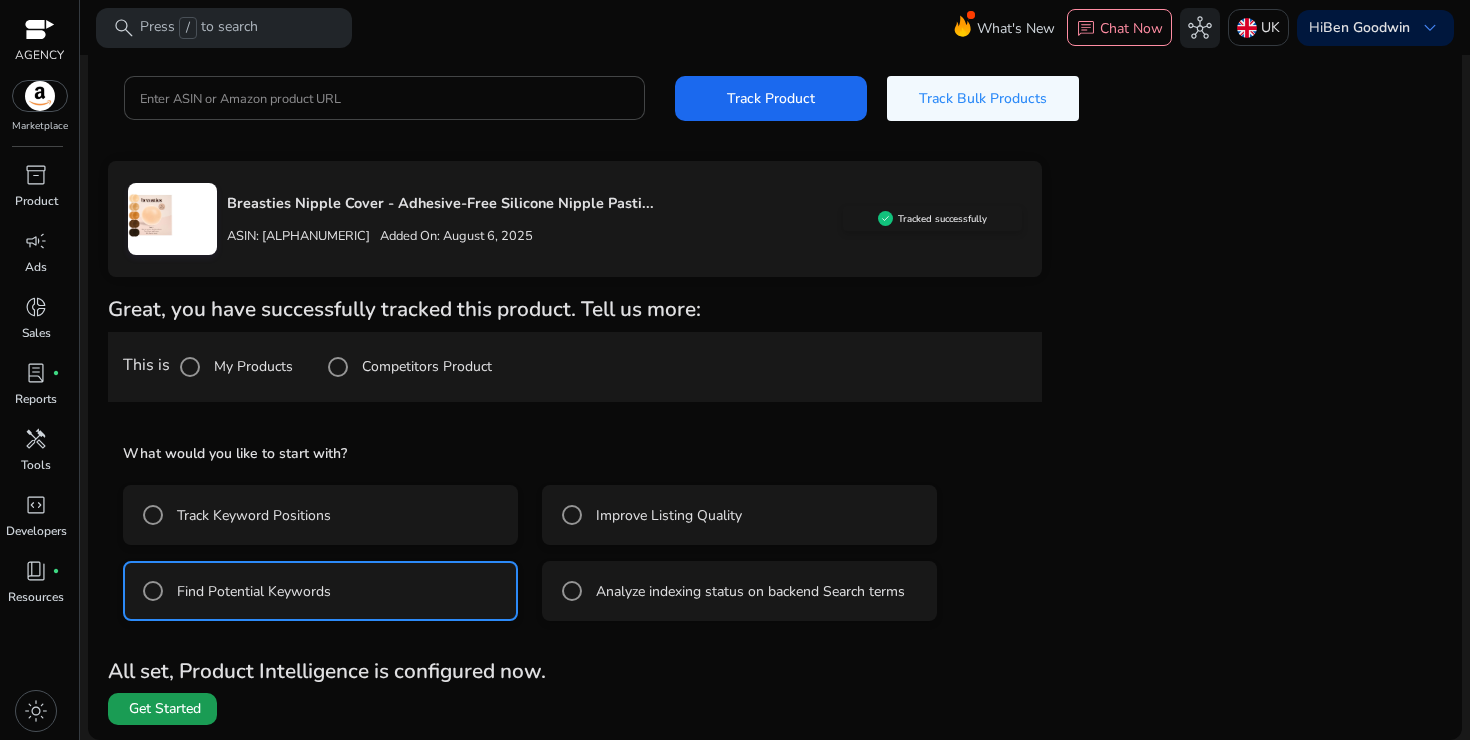 click on "Get Started" at bounding box center (165, 709) 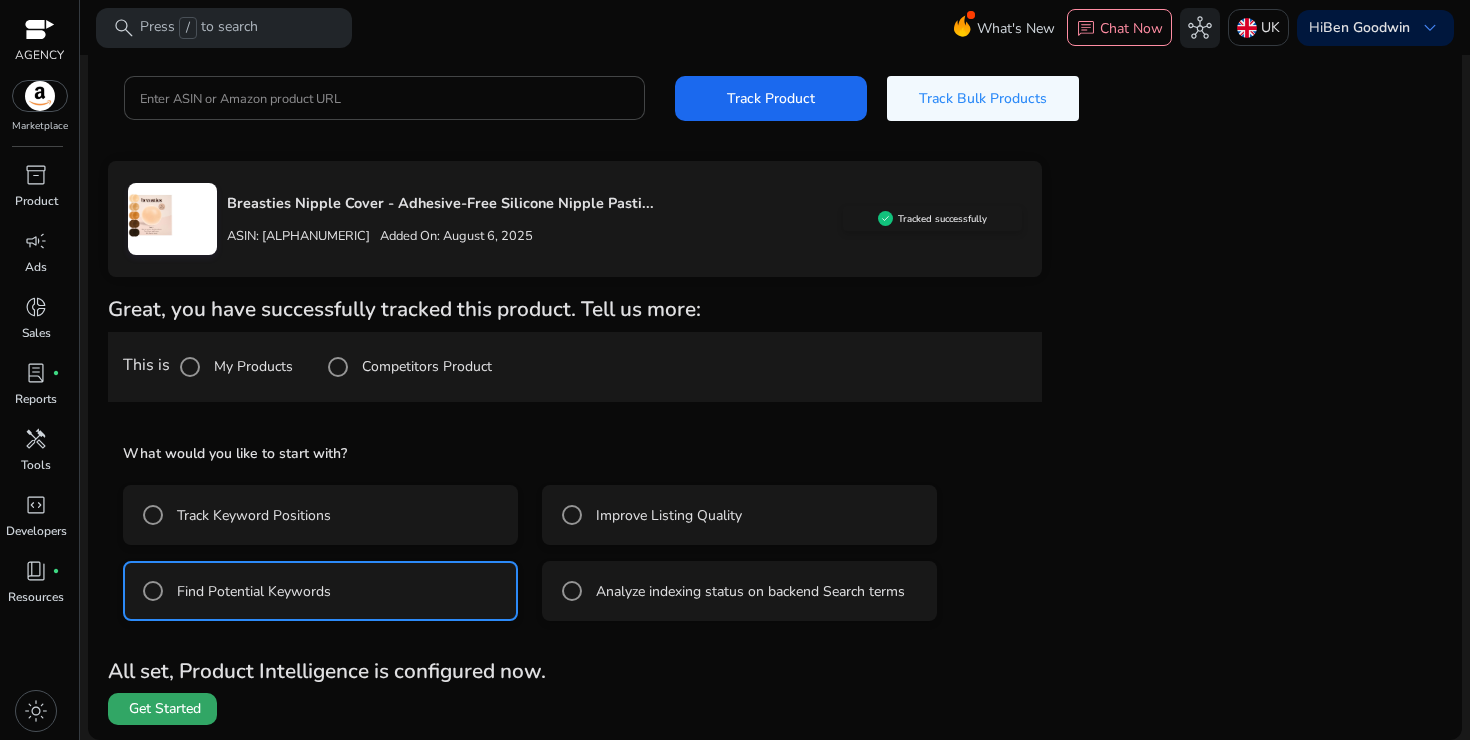 scroll, scrollTop: 0, scrollLeft: 0, axis: both 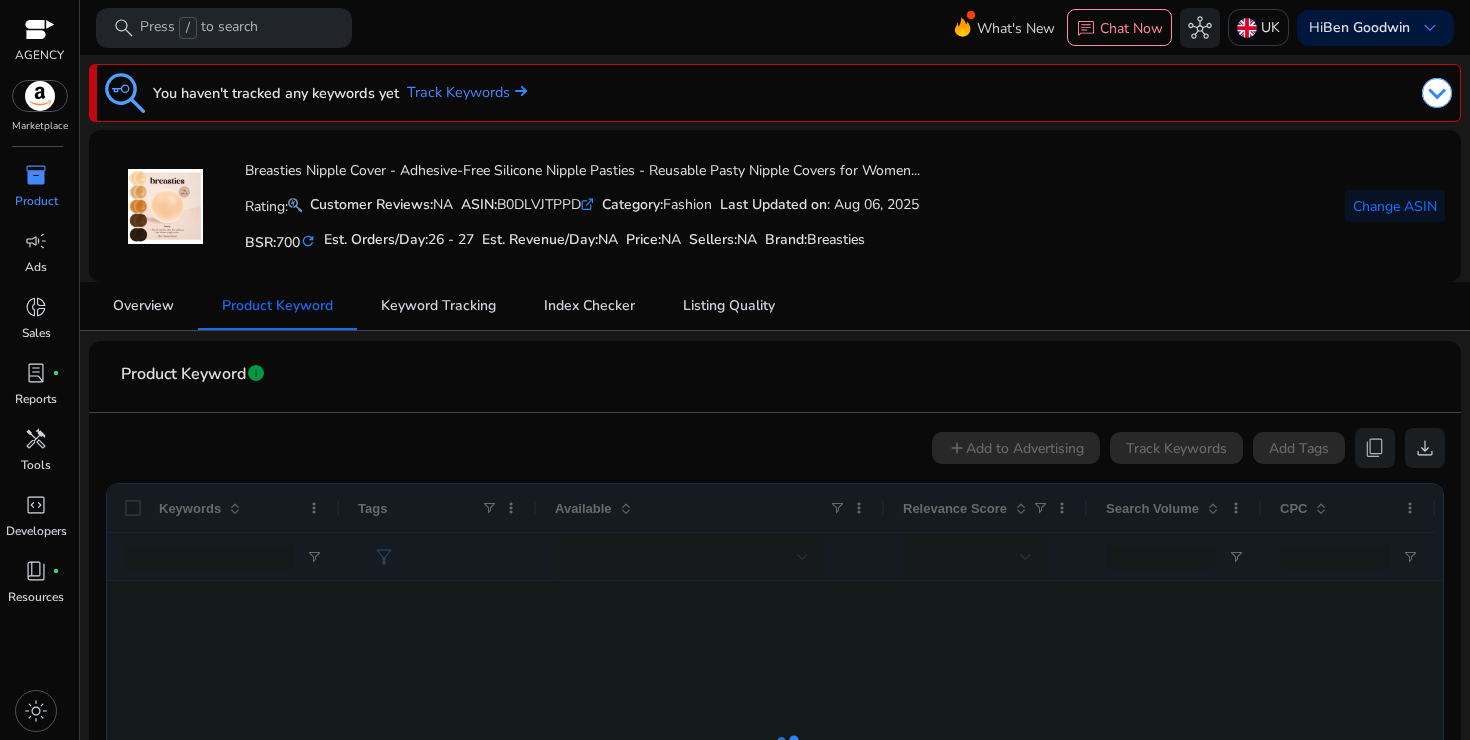 click on "inventory_2" at bounding box center (36, 175) 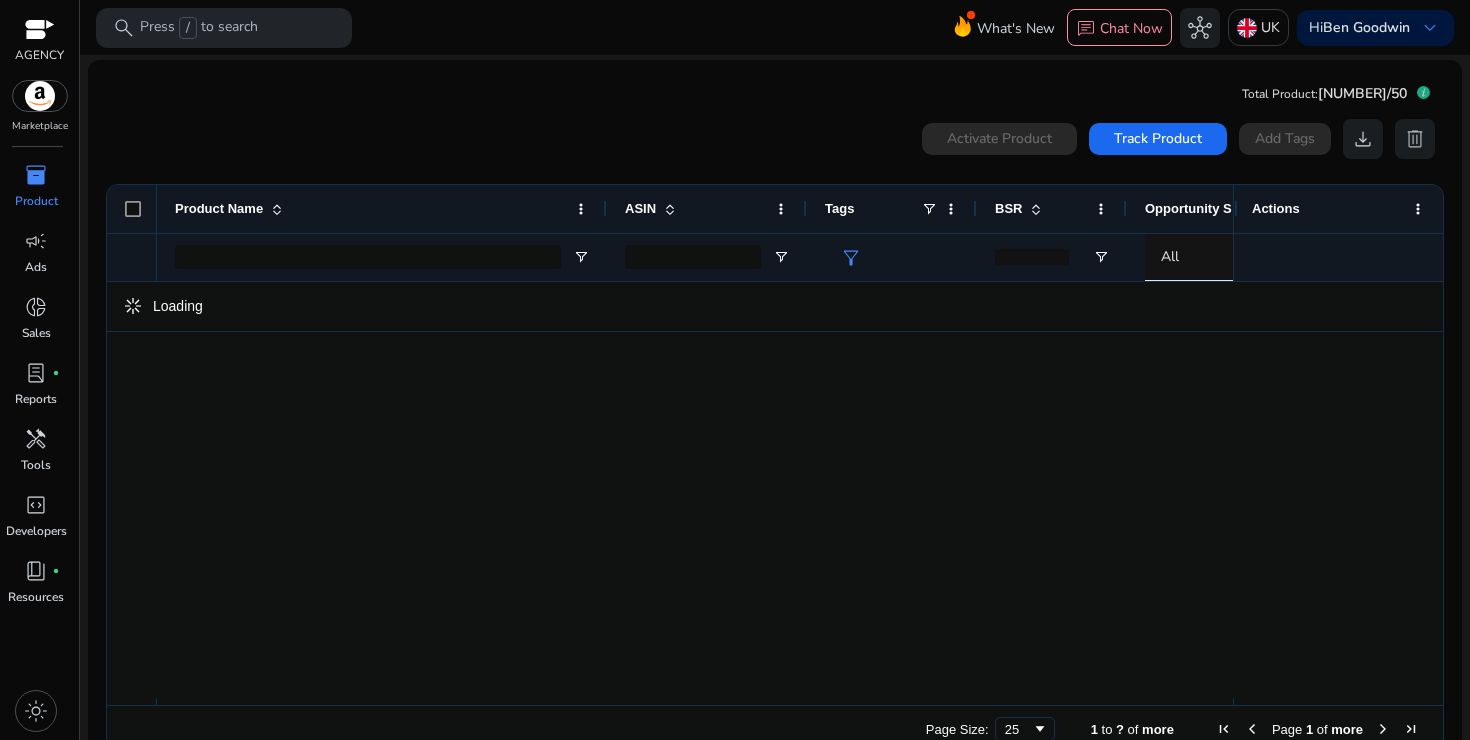 scroll, scrollTop: 9, scrollLeft: 0, axis: vertical 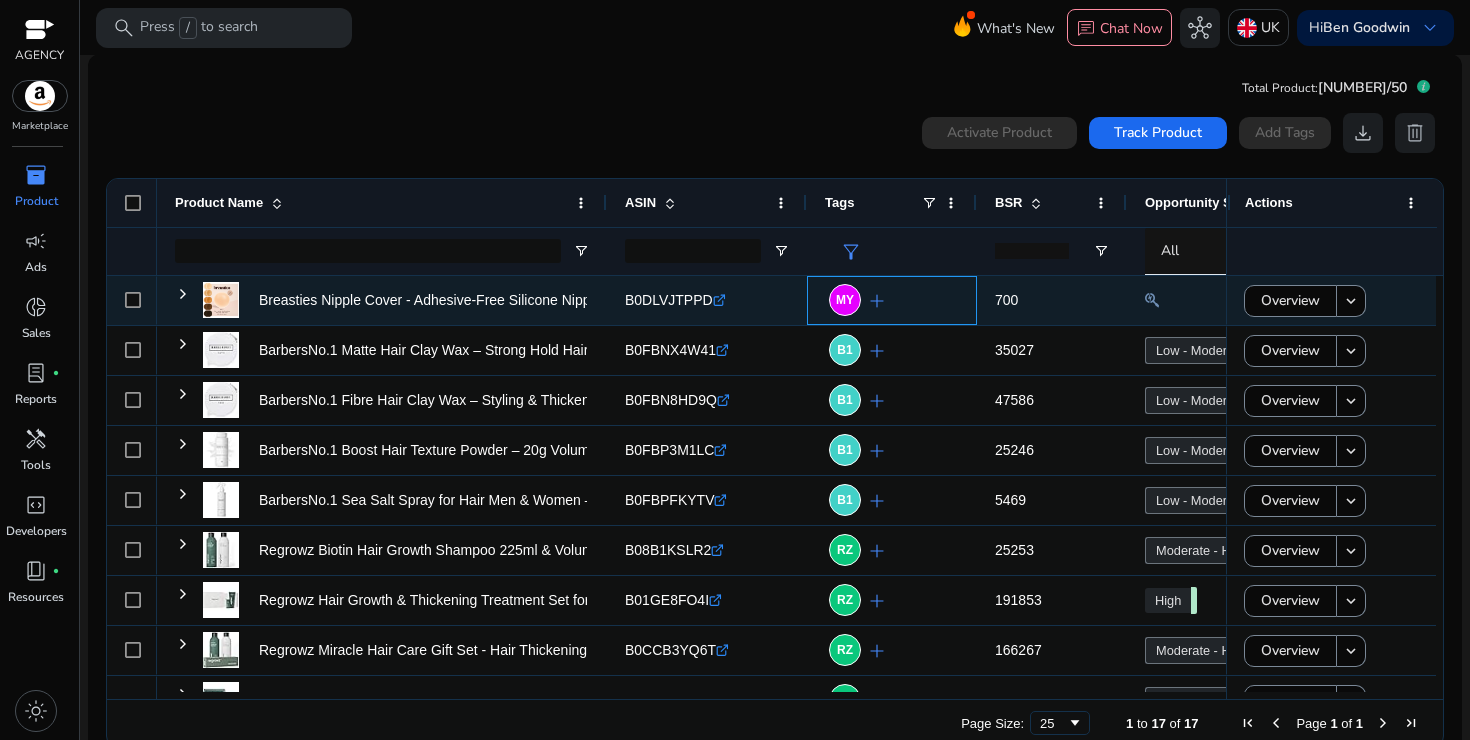click on "add" 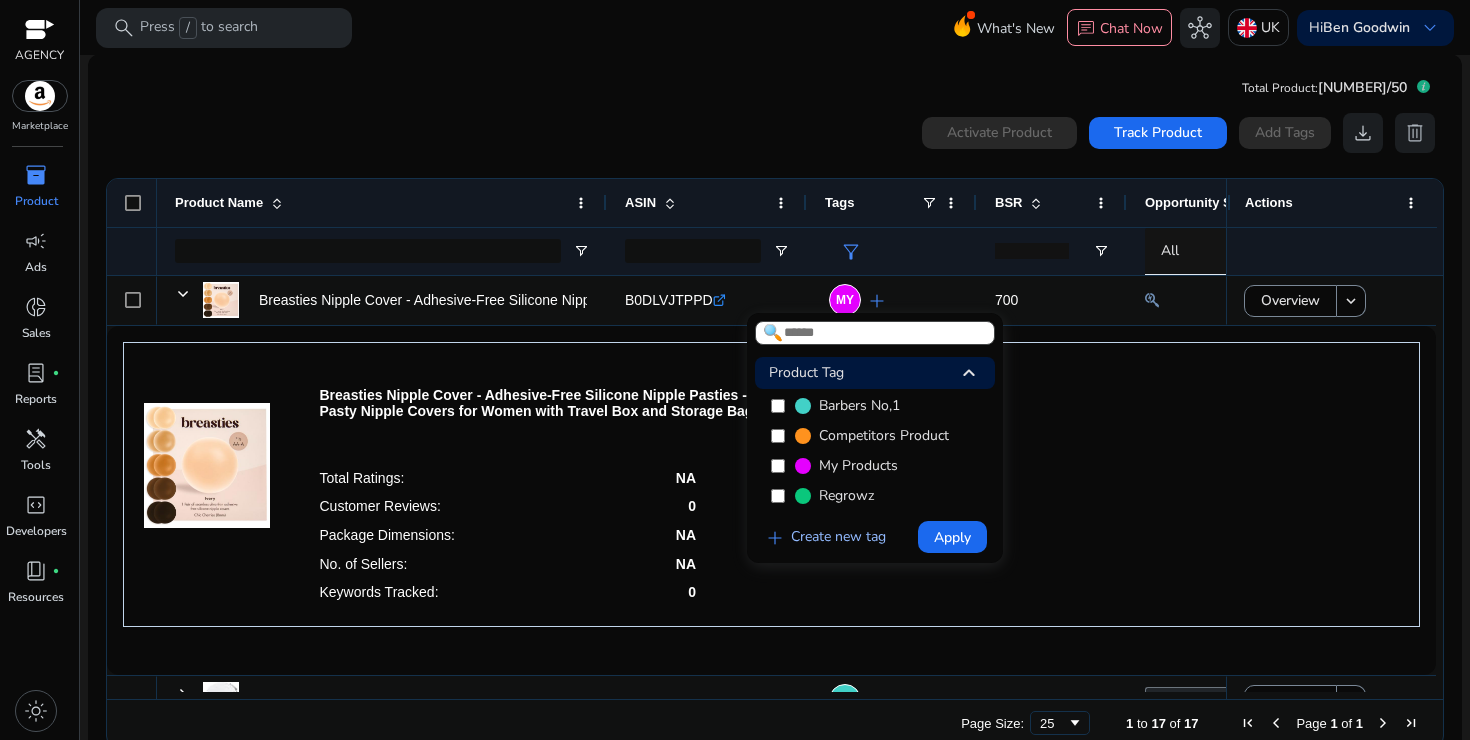 click on "add" at bounding box center (777, 538) 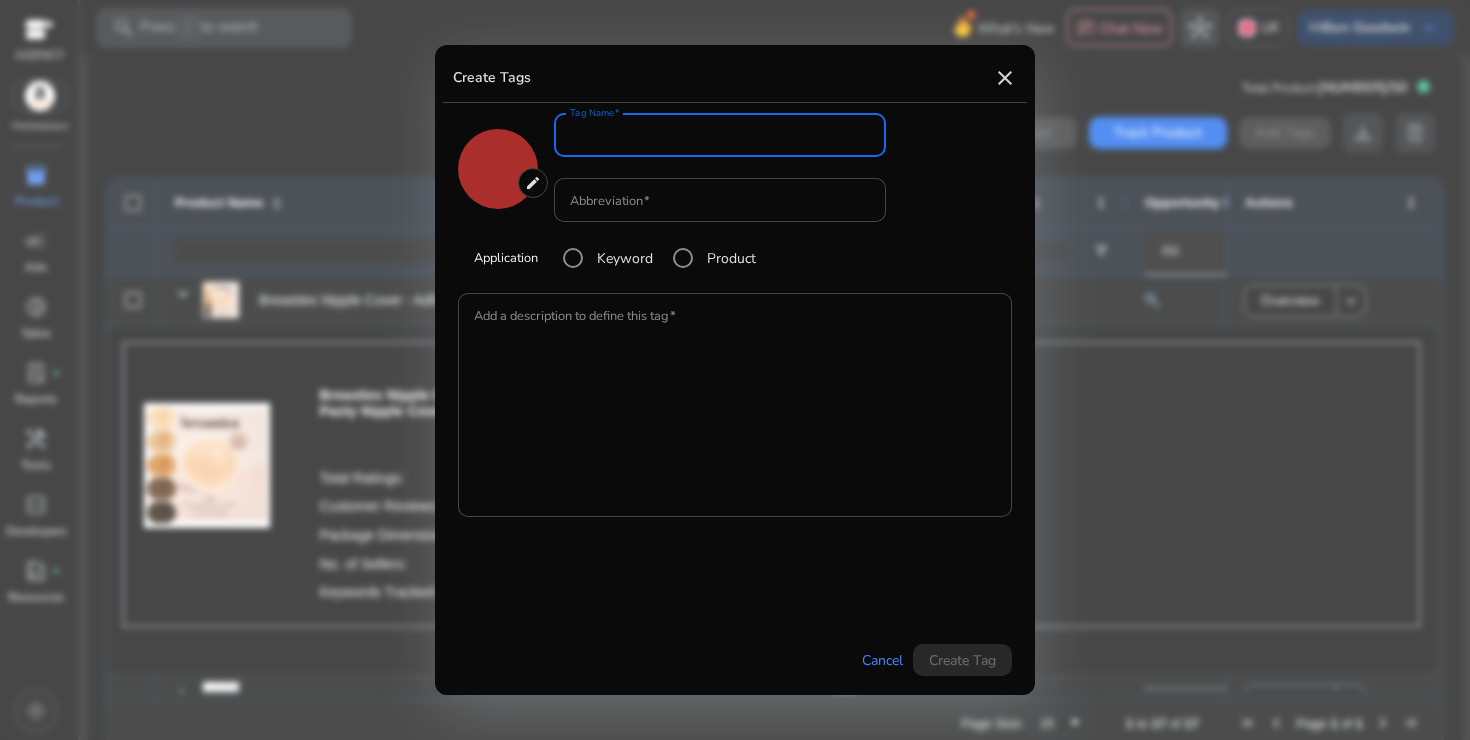 type on "*******" 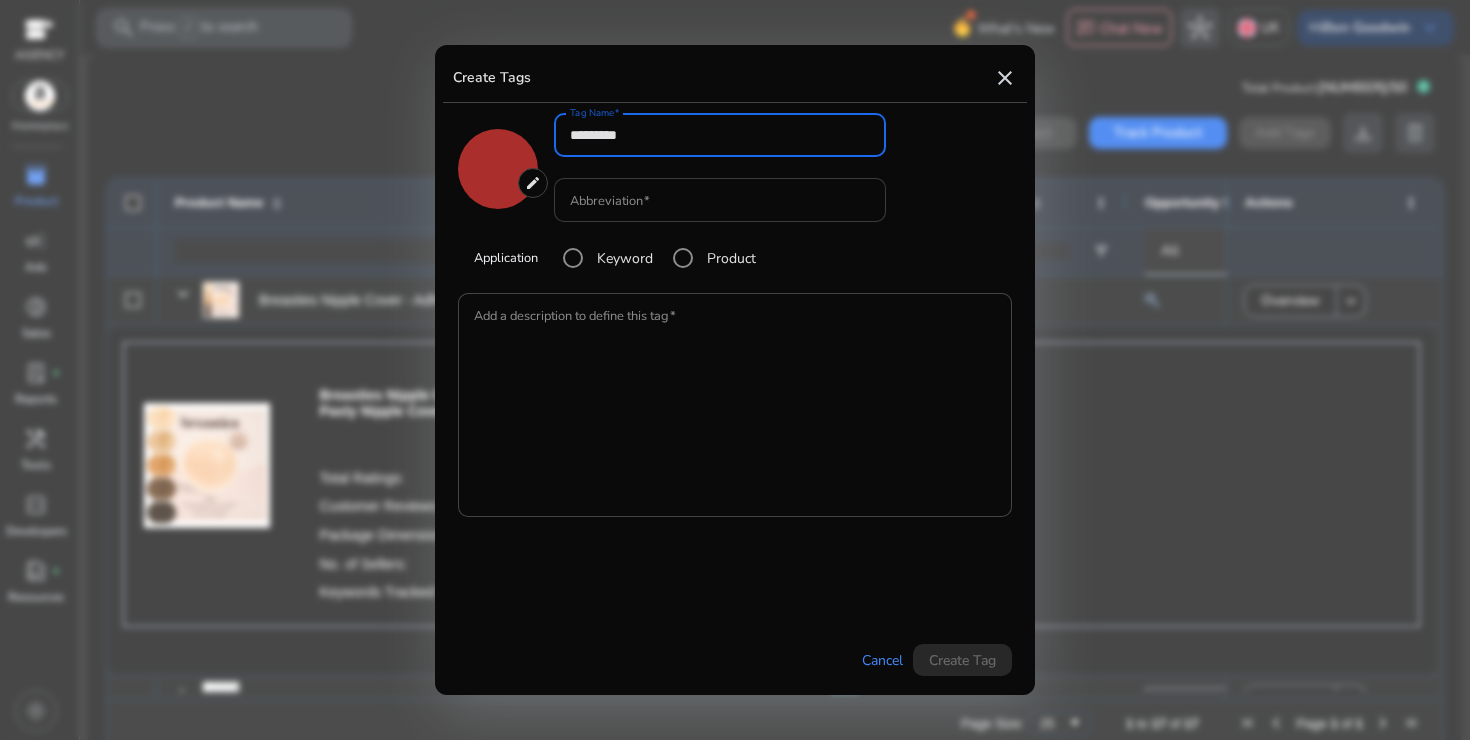 type on "*********" 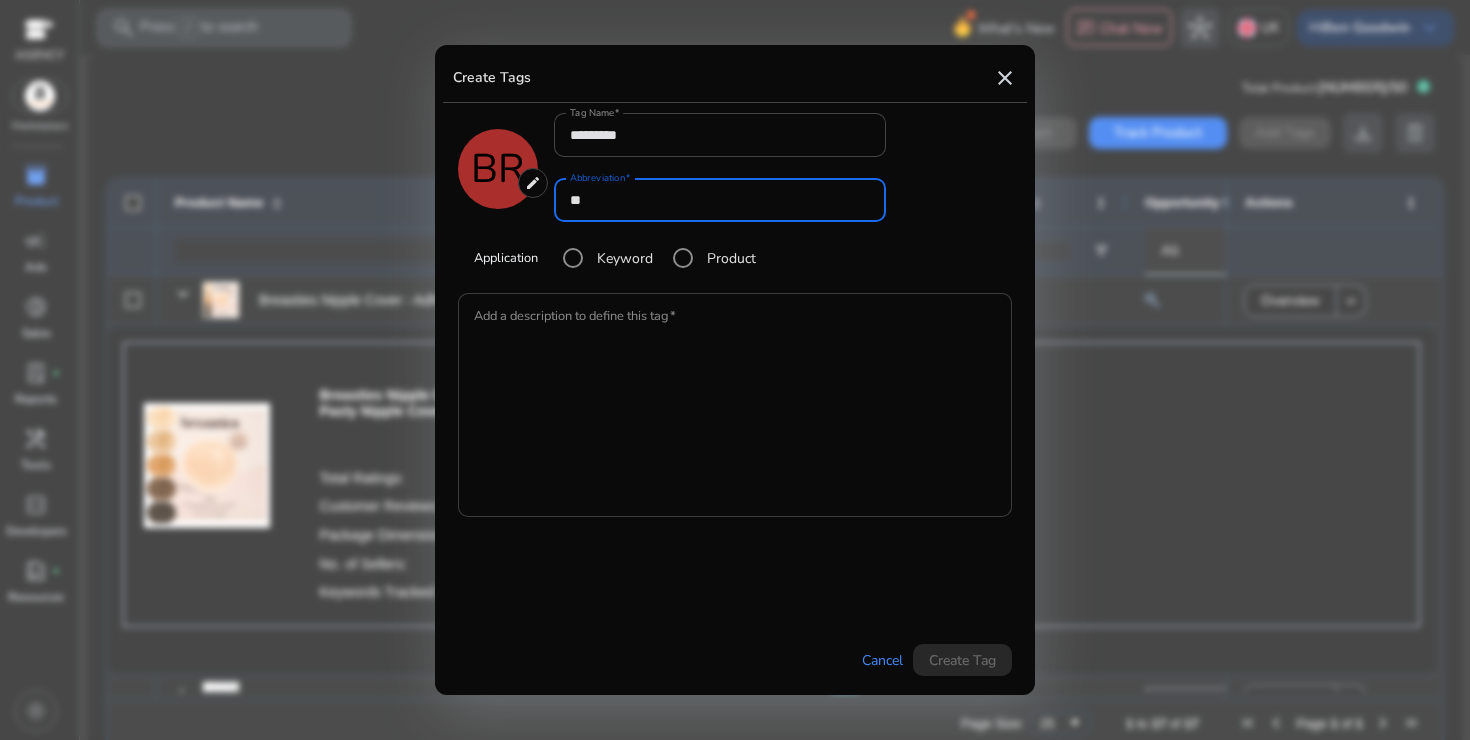 type on "**" 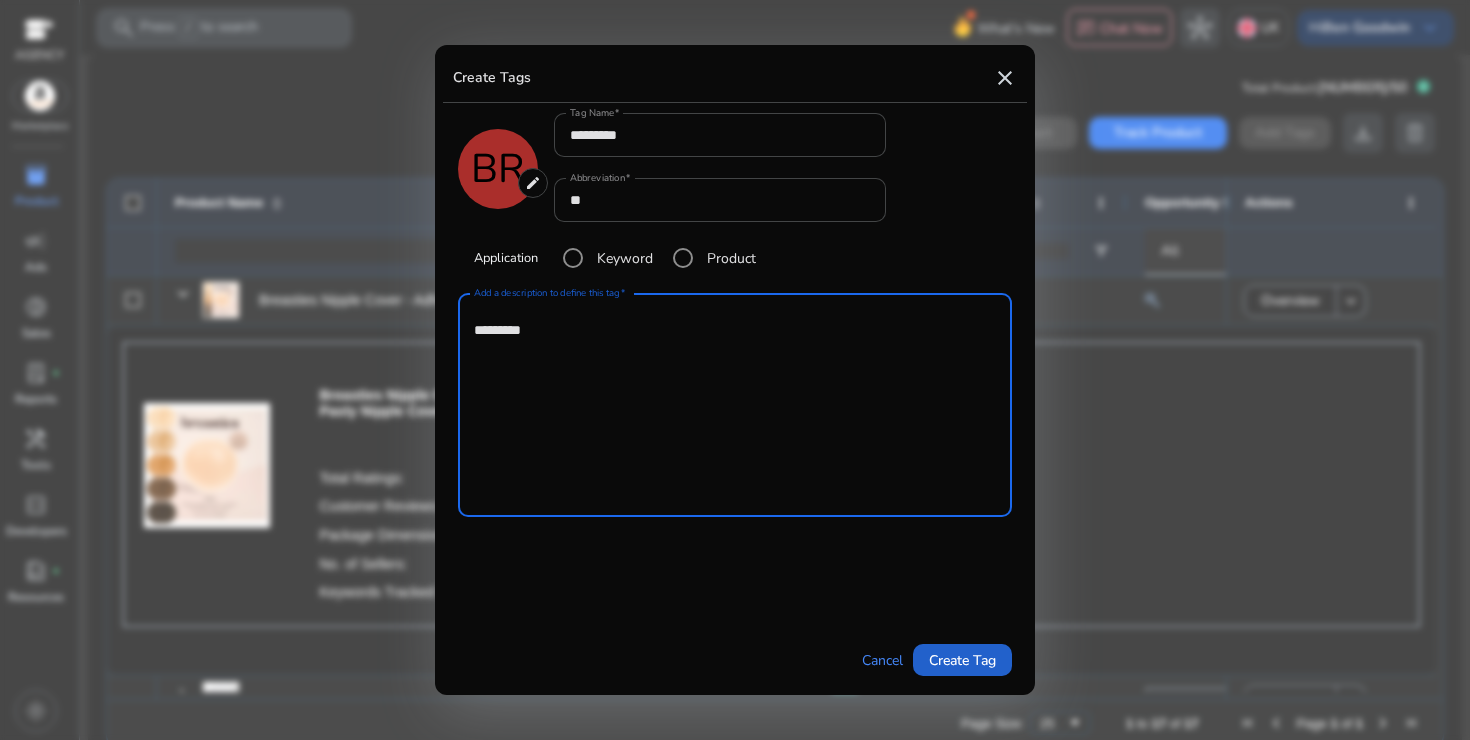 type on "*********" 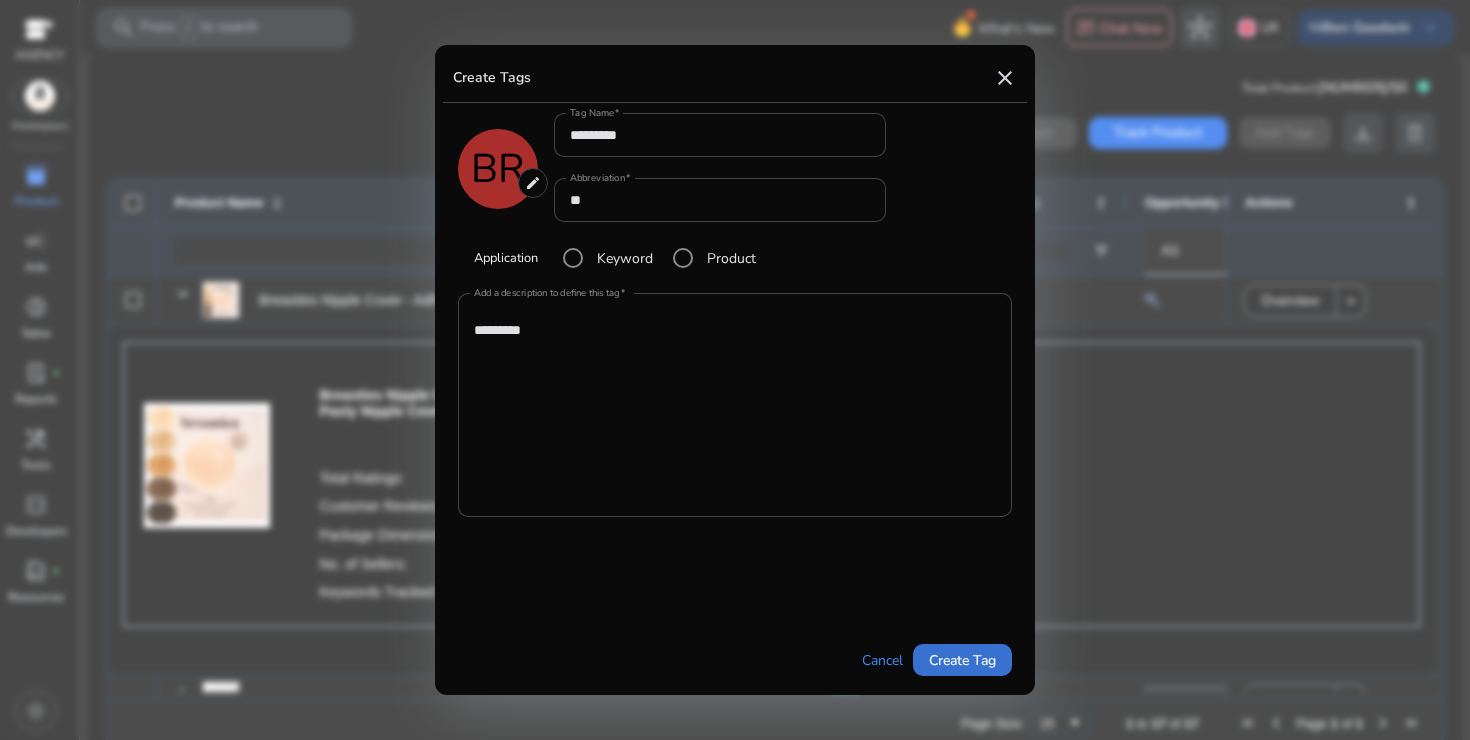 type on "*******" 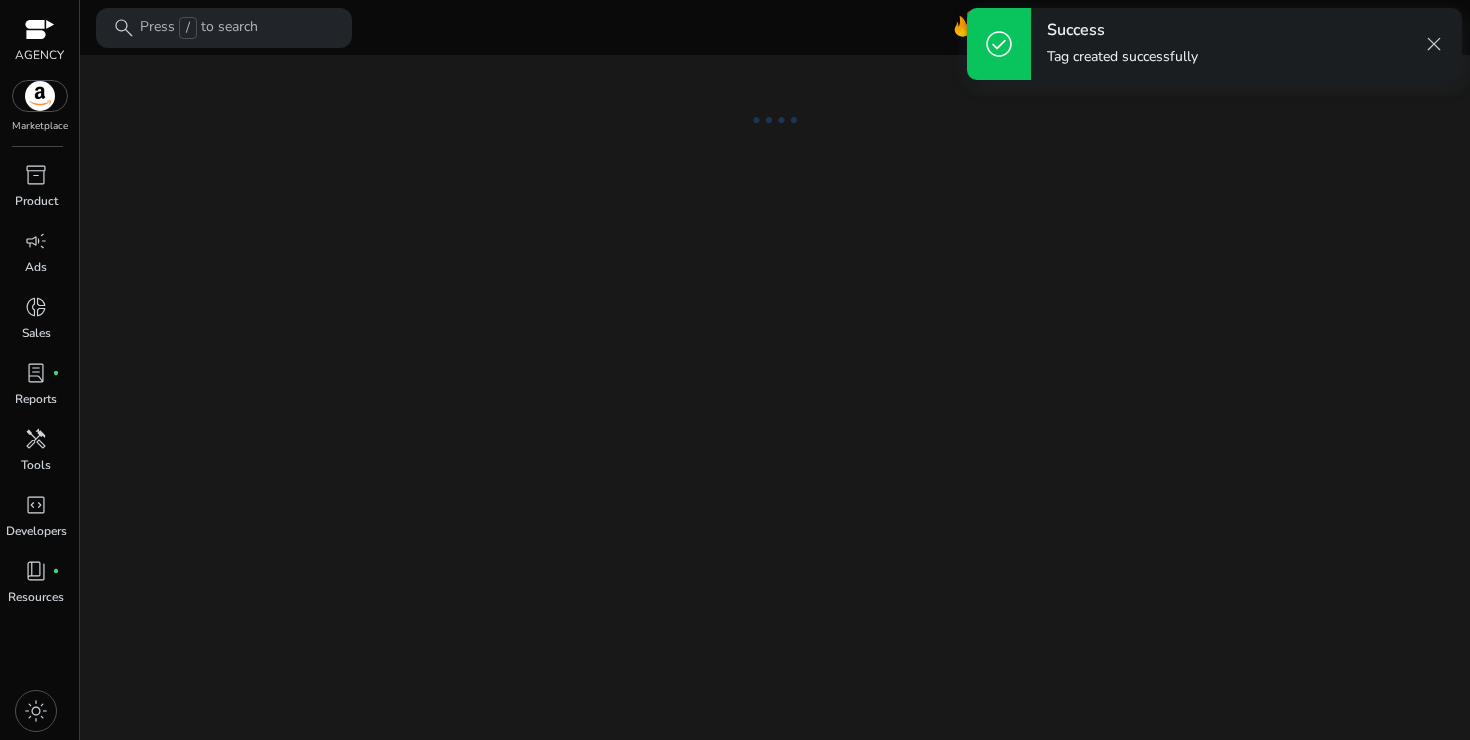scroll, scrollTop: 0, scrollLeft: 0, axis: both 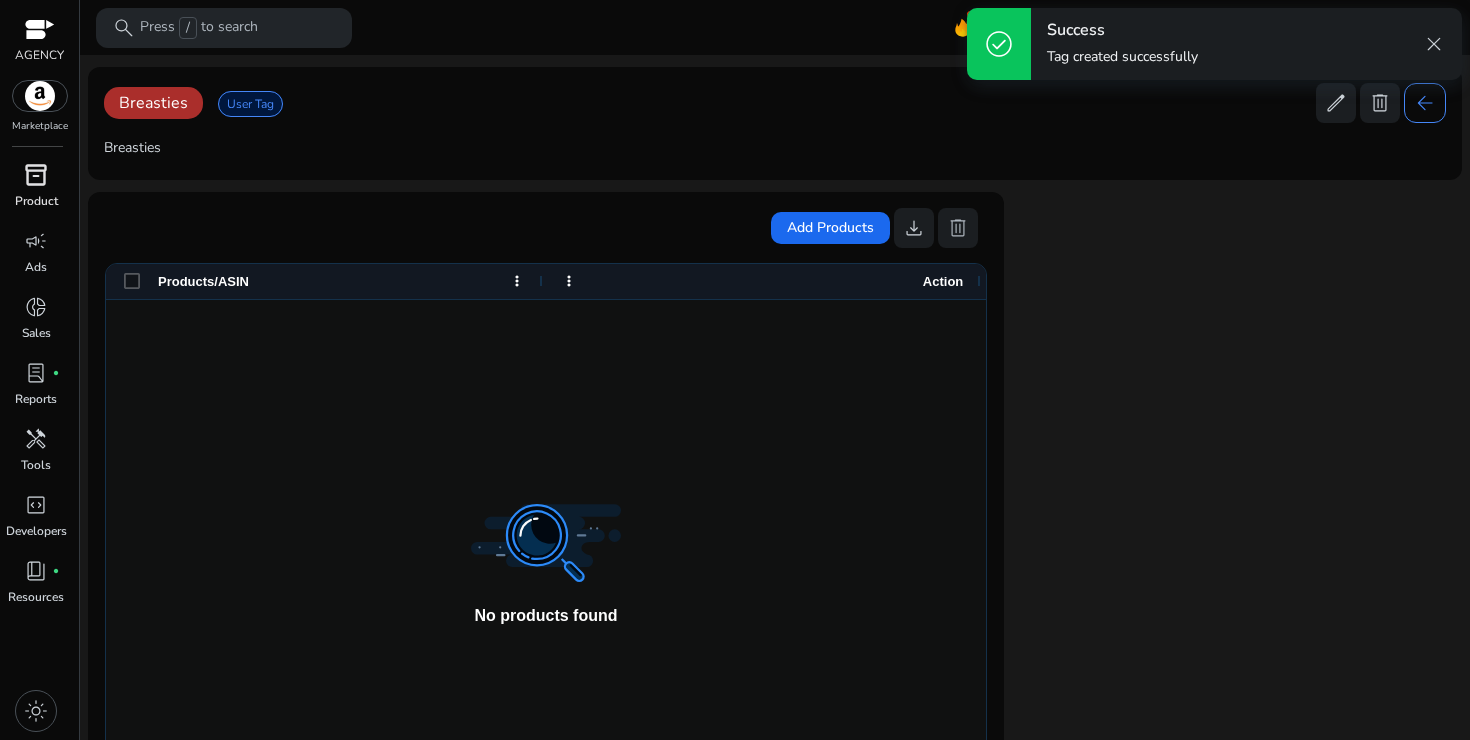 click on "inventory_2" at bounding box center [36, 175] 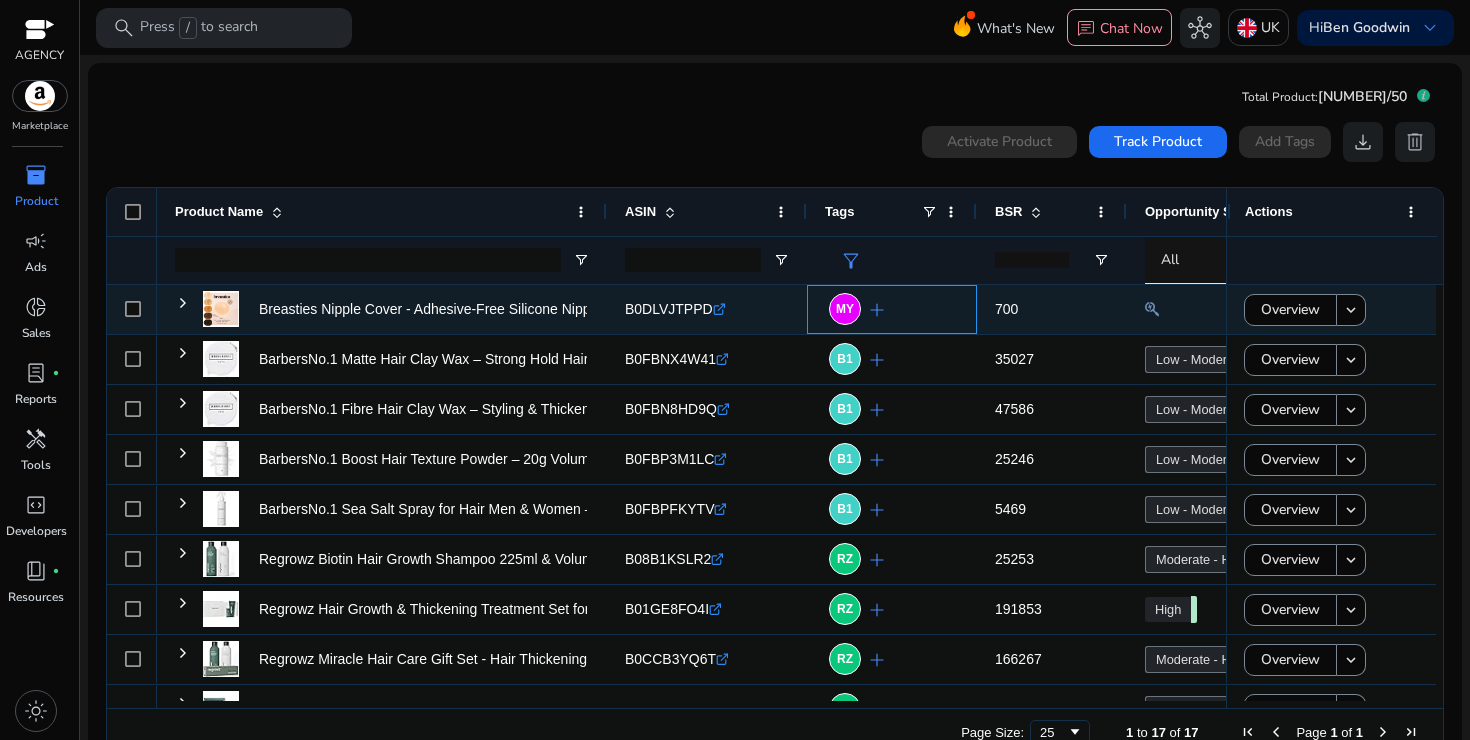 click on "add" 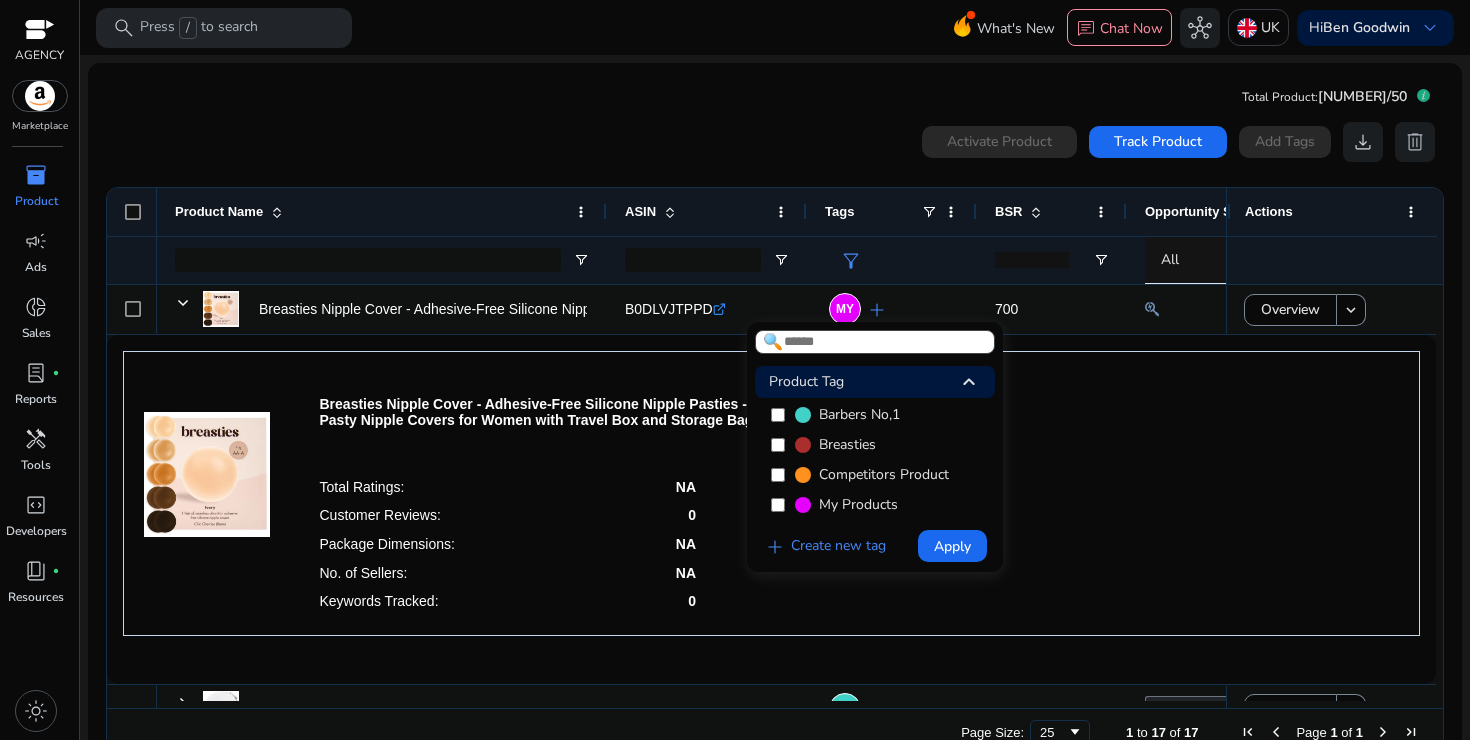 click on "My Products" at bounding box center (875, 505) 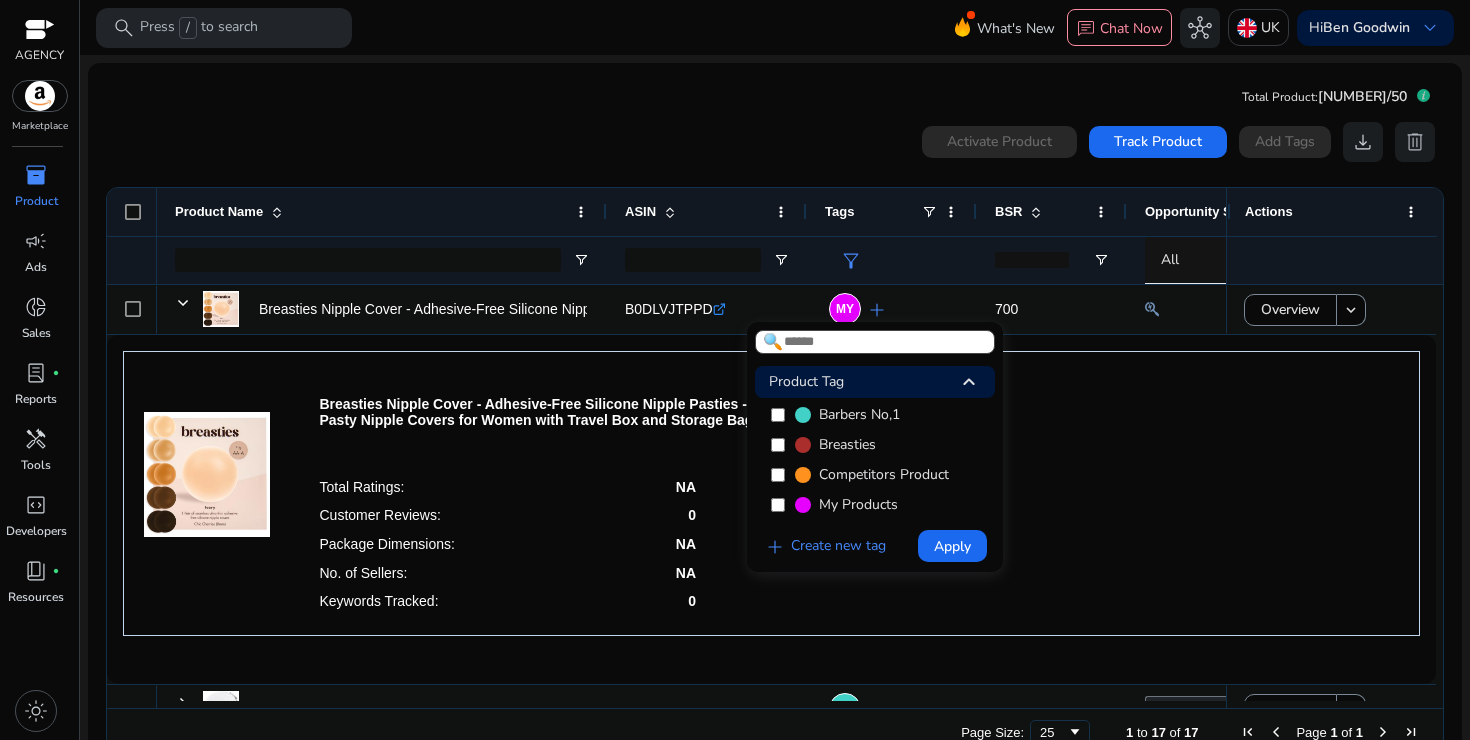 scroll, scrollTop: 2, scrollLeft: 0, axis: vertical 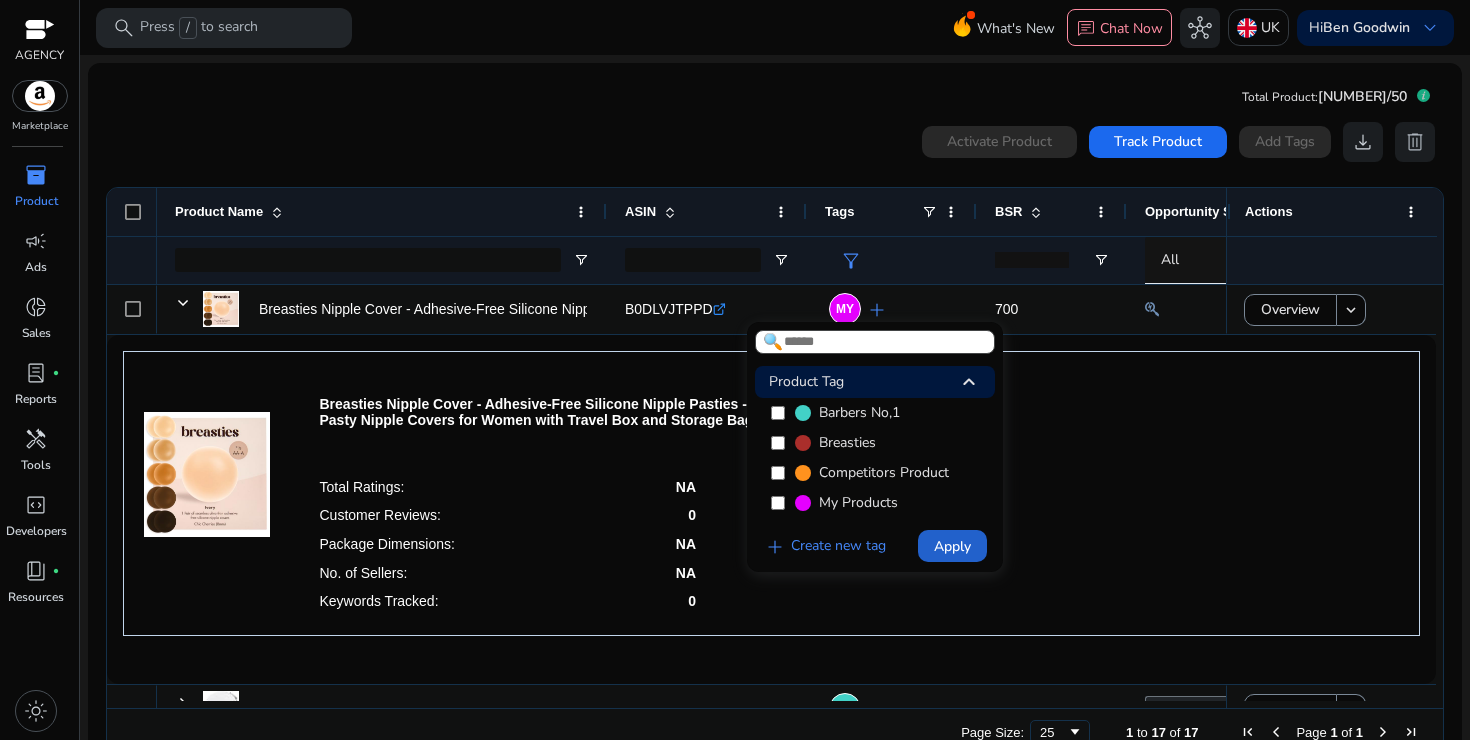 click at bounding box center [952, 546] 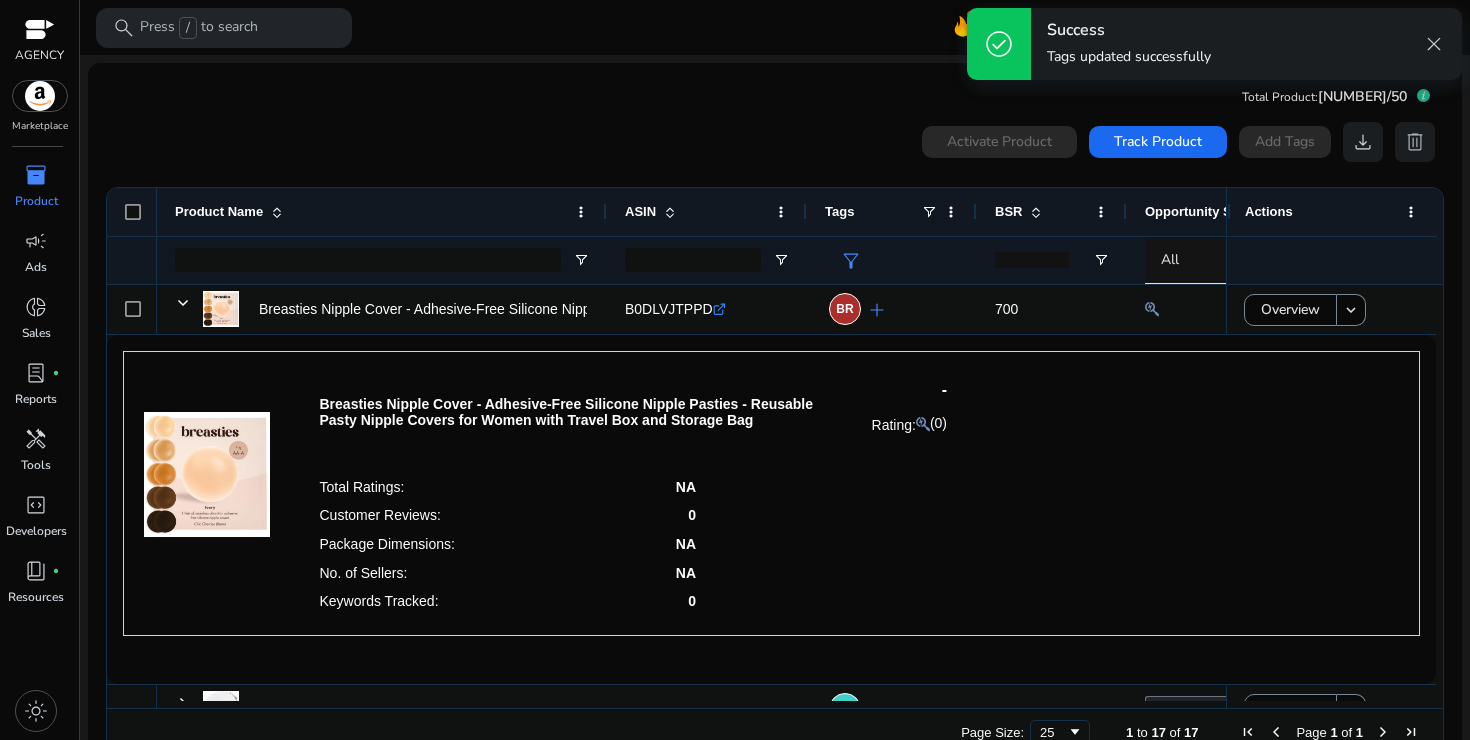 click on "0  products selected Activate Product Track Product  Add Tags   download   delete" 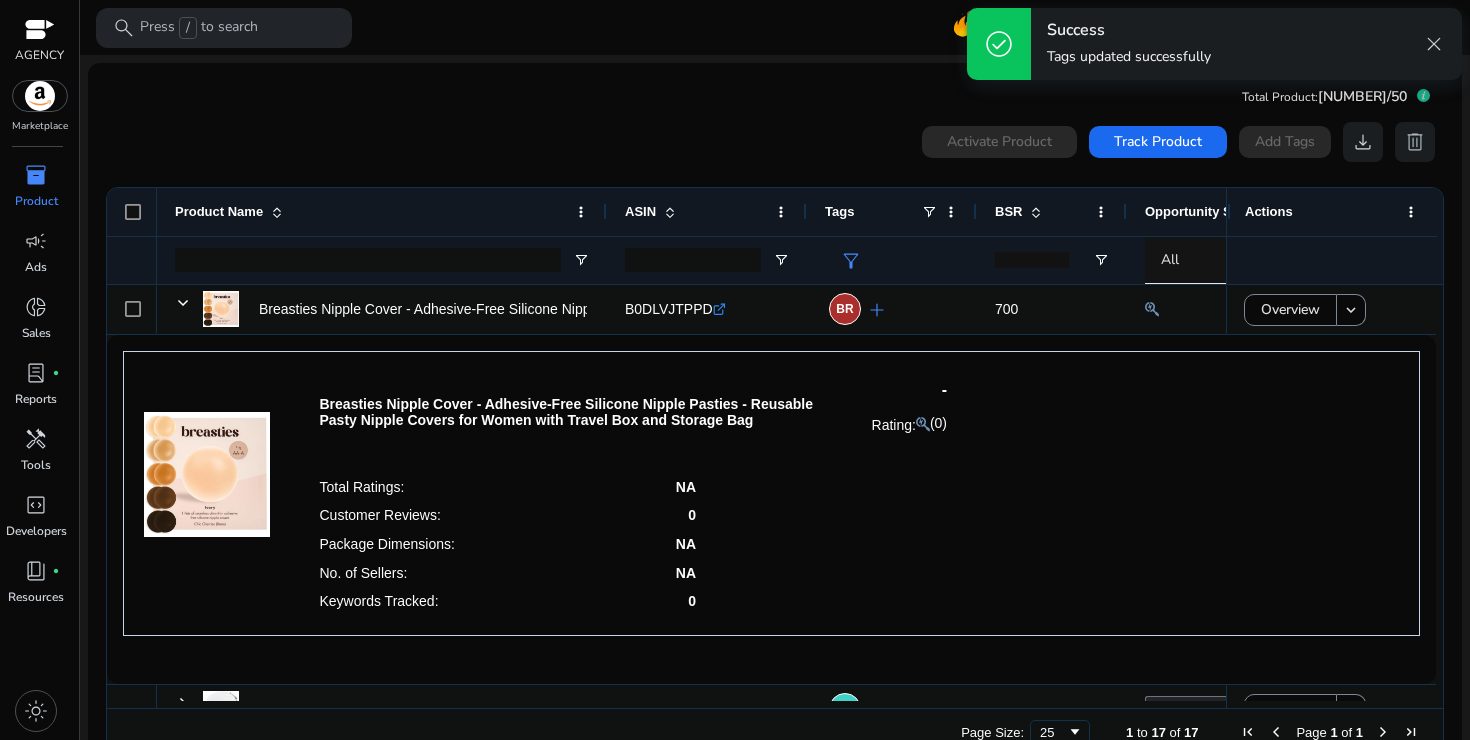 click on "0  products selected Activate Product Track Product  Add Tags   download   delete  Press SPACE to select this row.
Drag here to set row groups Drag here to set column labels
Product Name
ASIN NA" 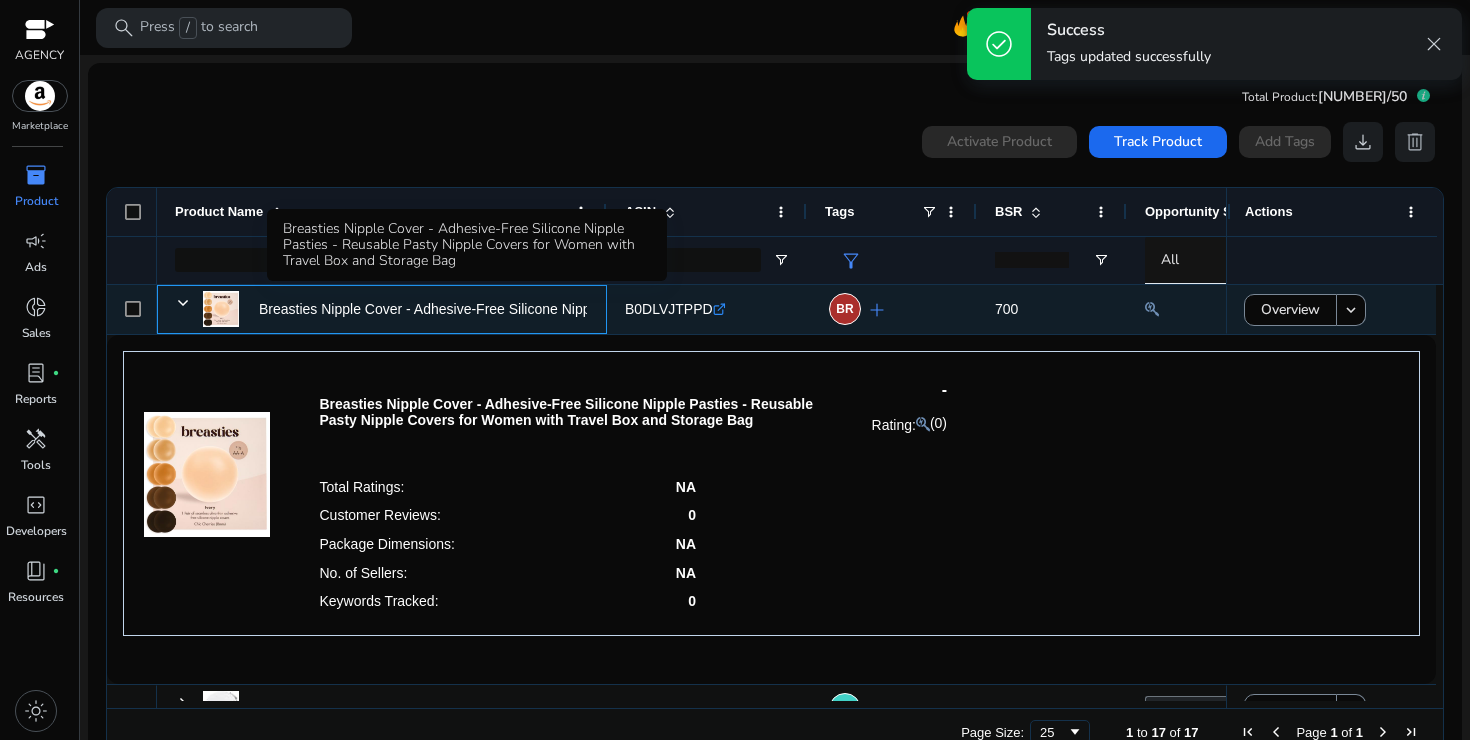 click on "Breasties Nipple Cover - Adhesive-Free Silicone Nipple Pasties..." 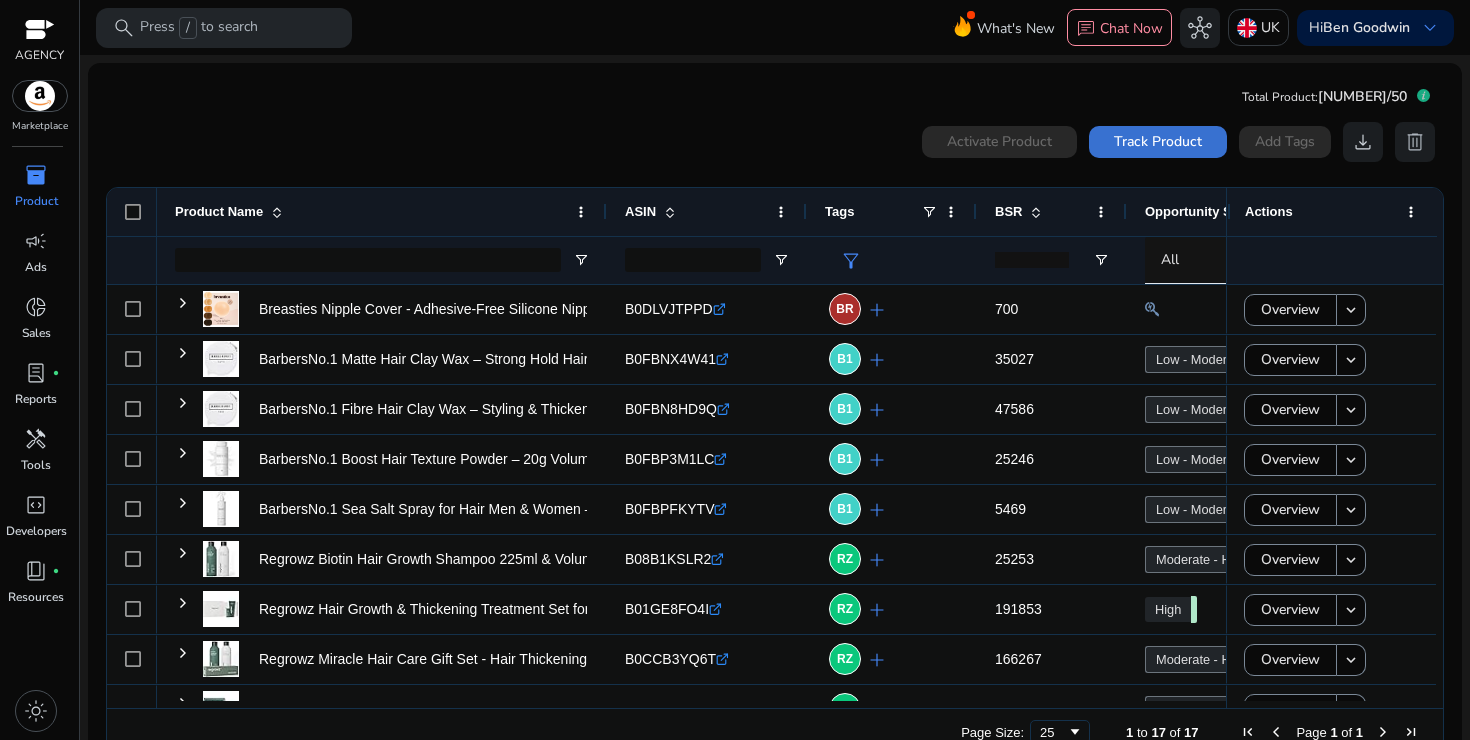 click on "Track Product" 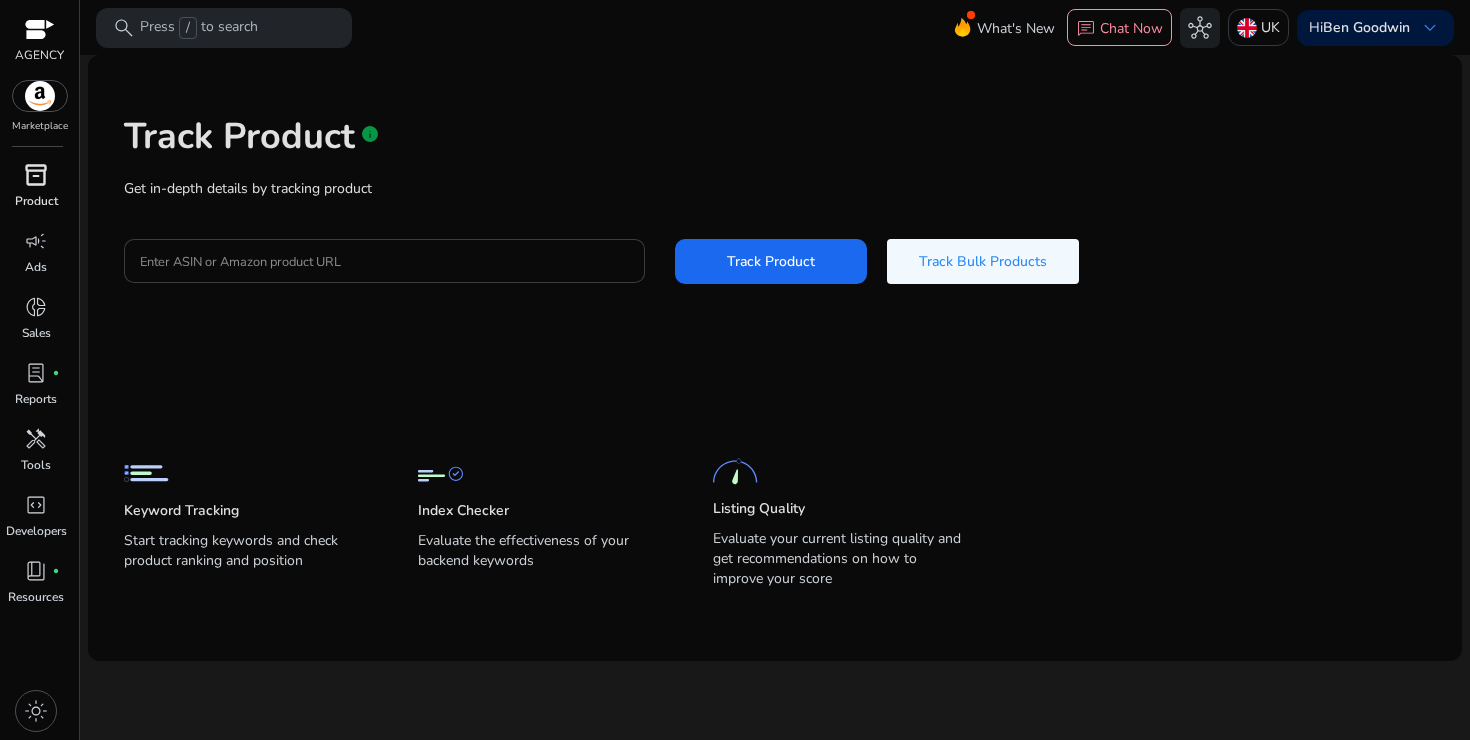click 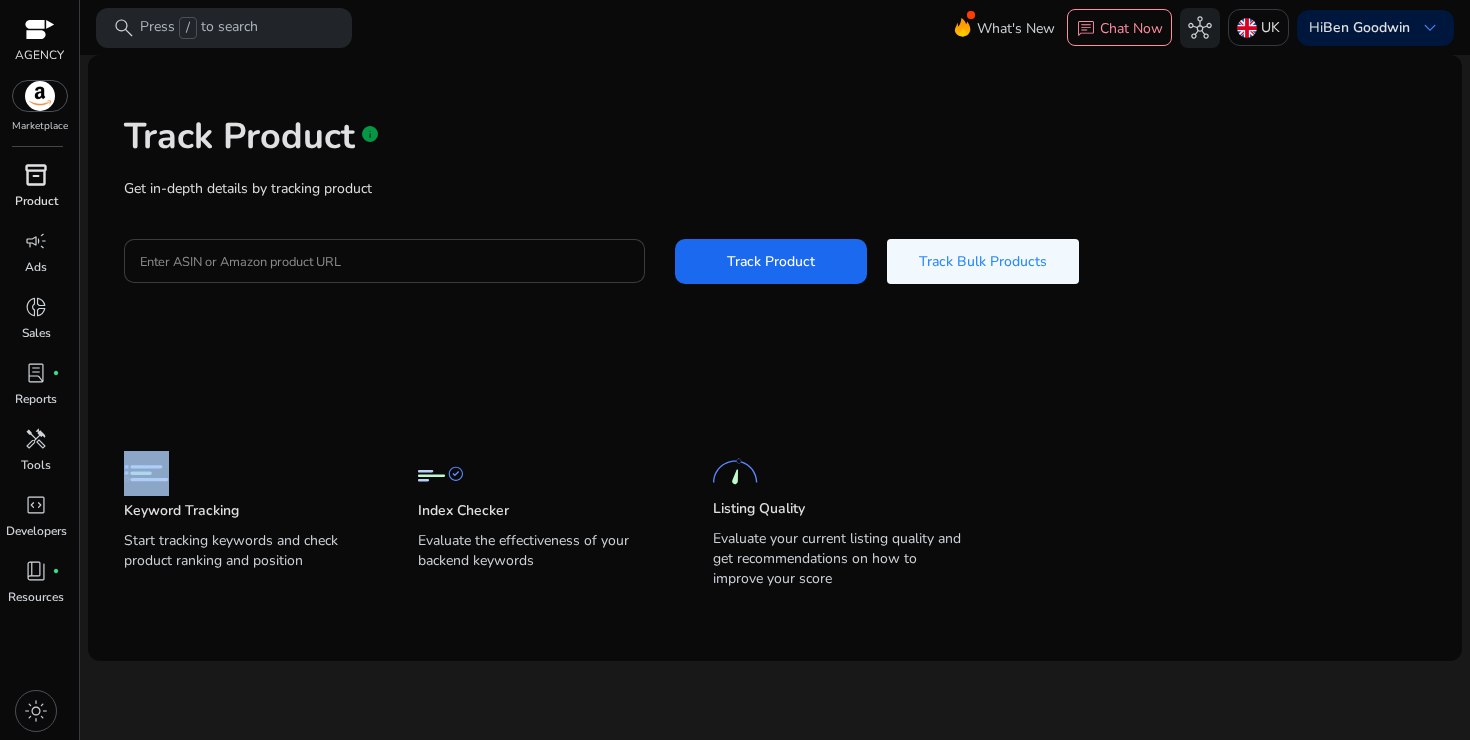 click 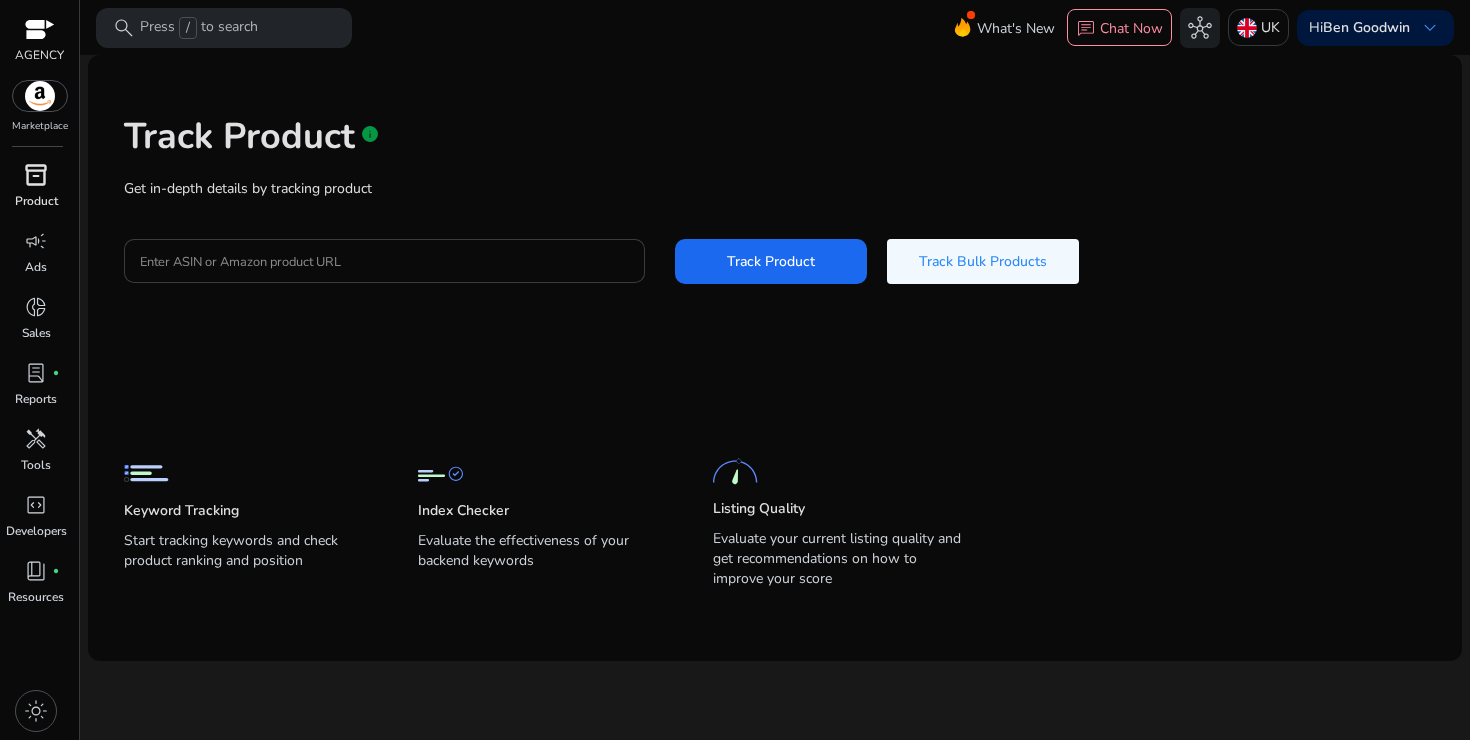 paste on "**********" 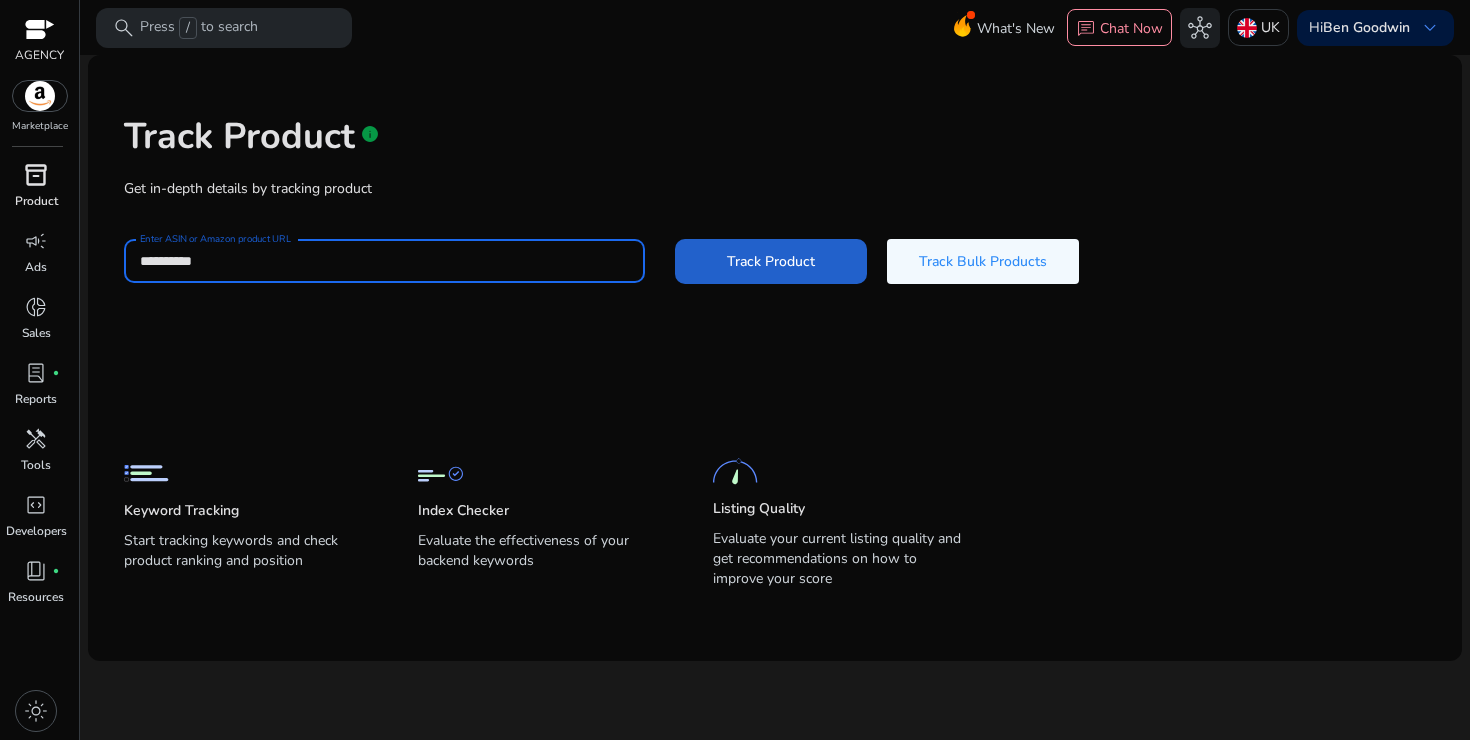 type on "**********" 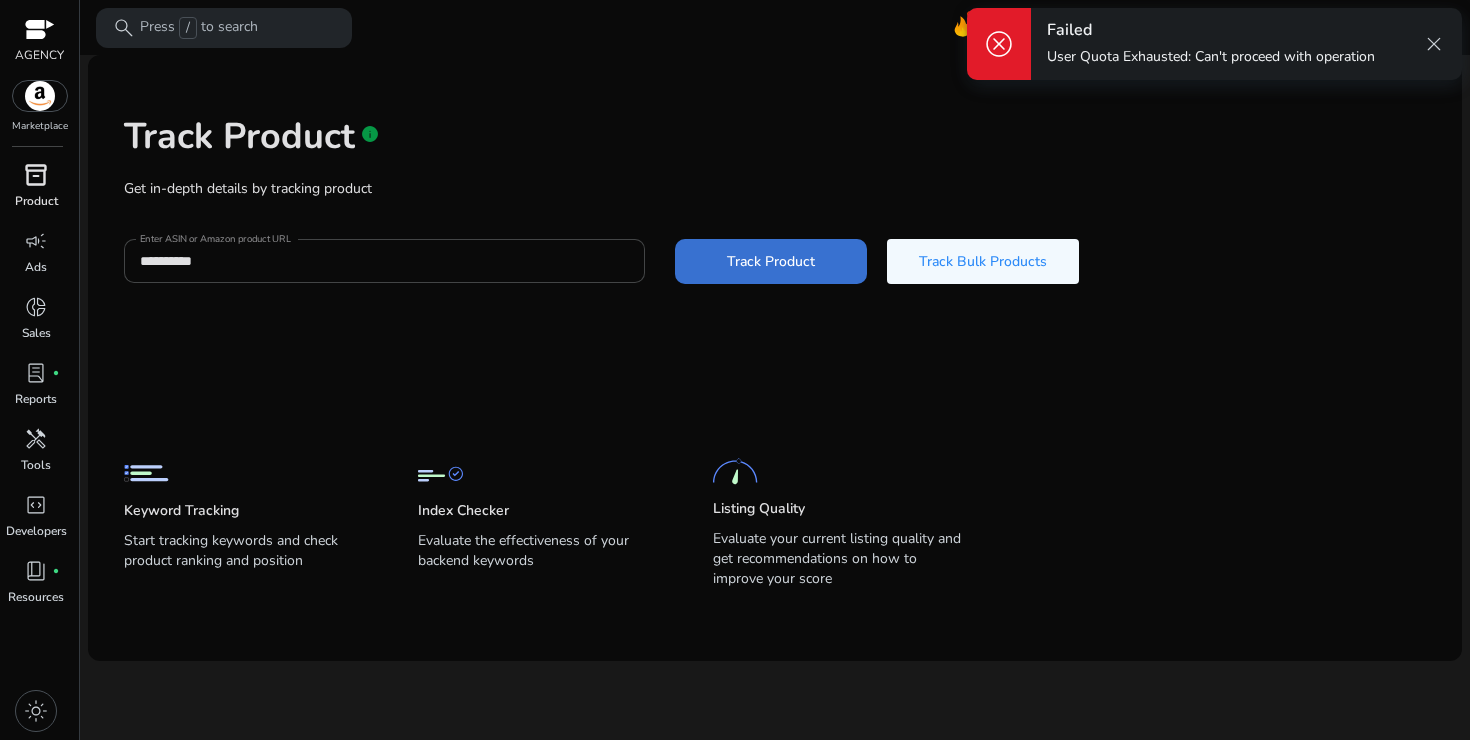 click 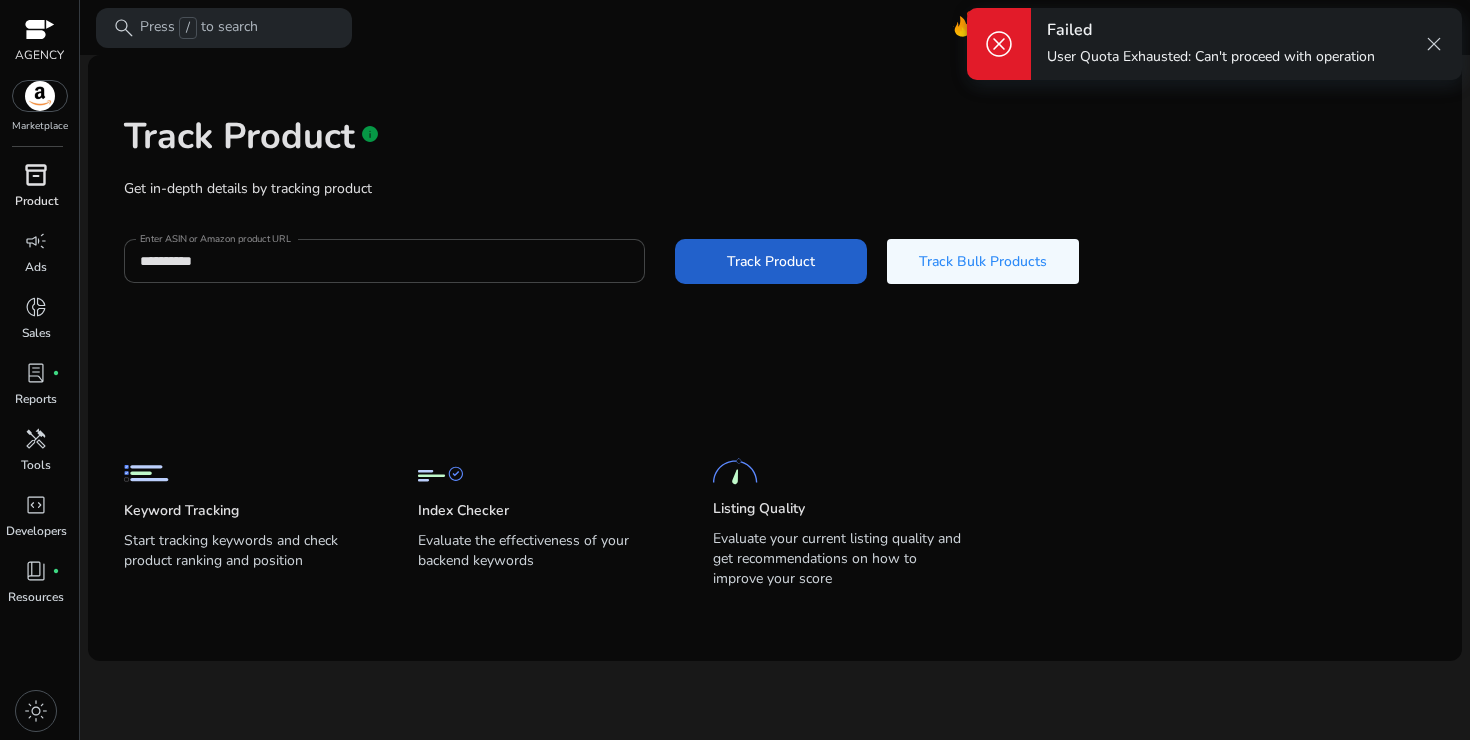 click on "Track Product" 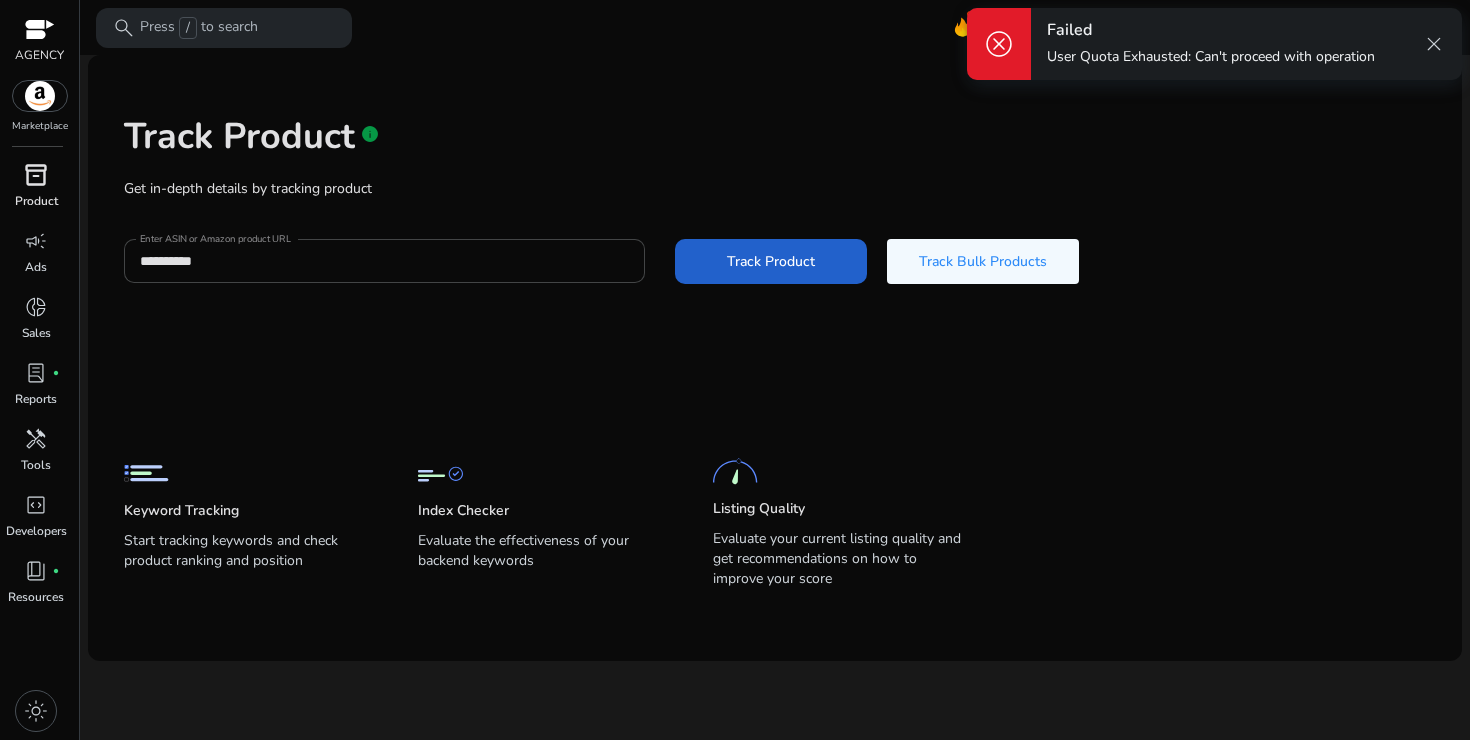 click on "Track Product" 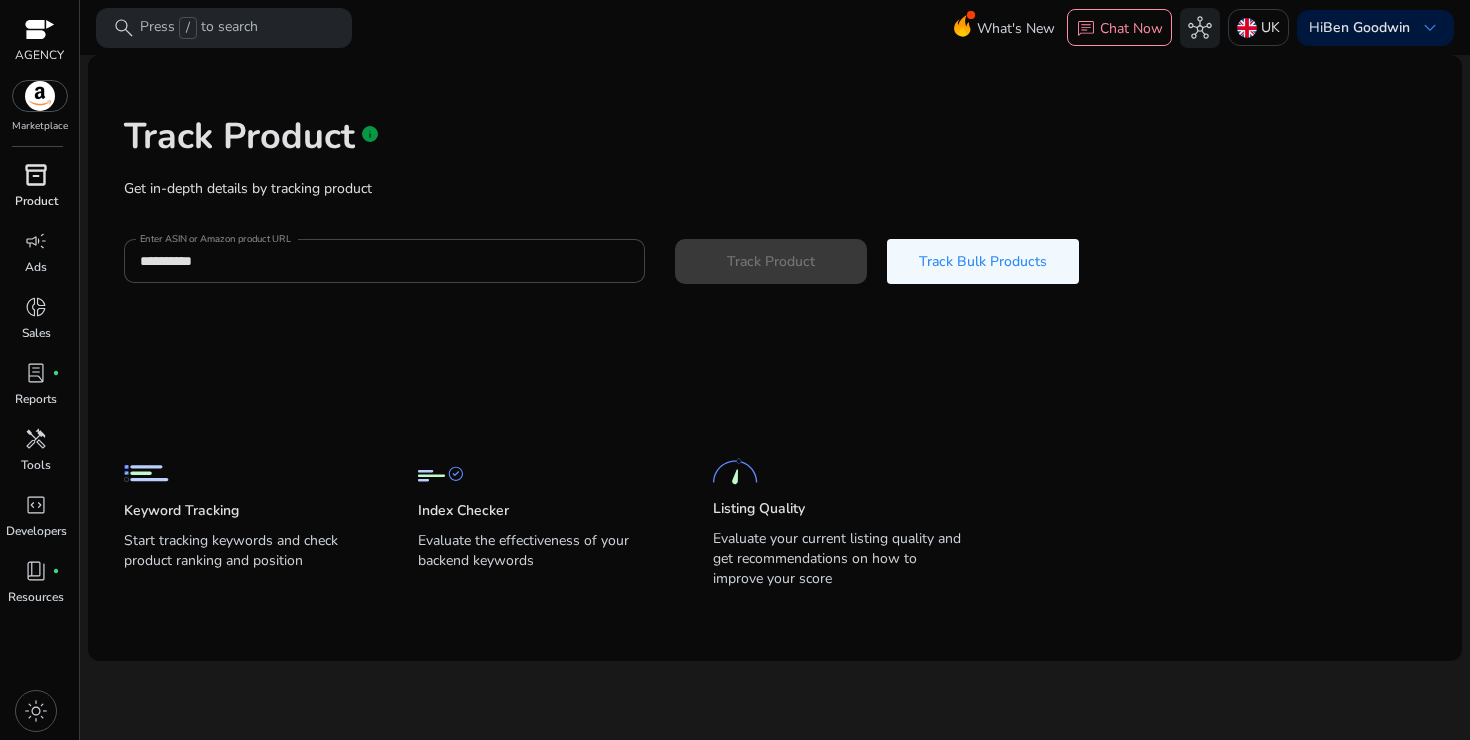 type 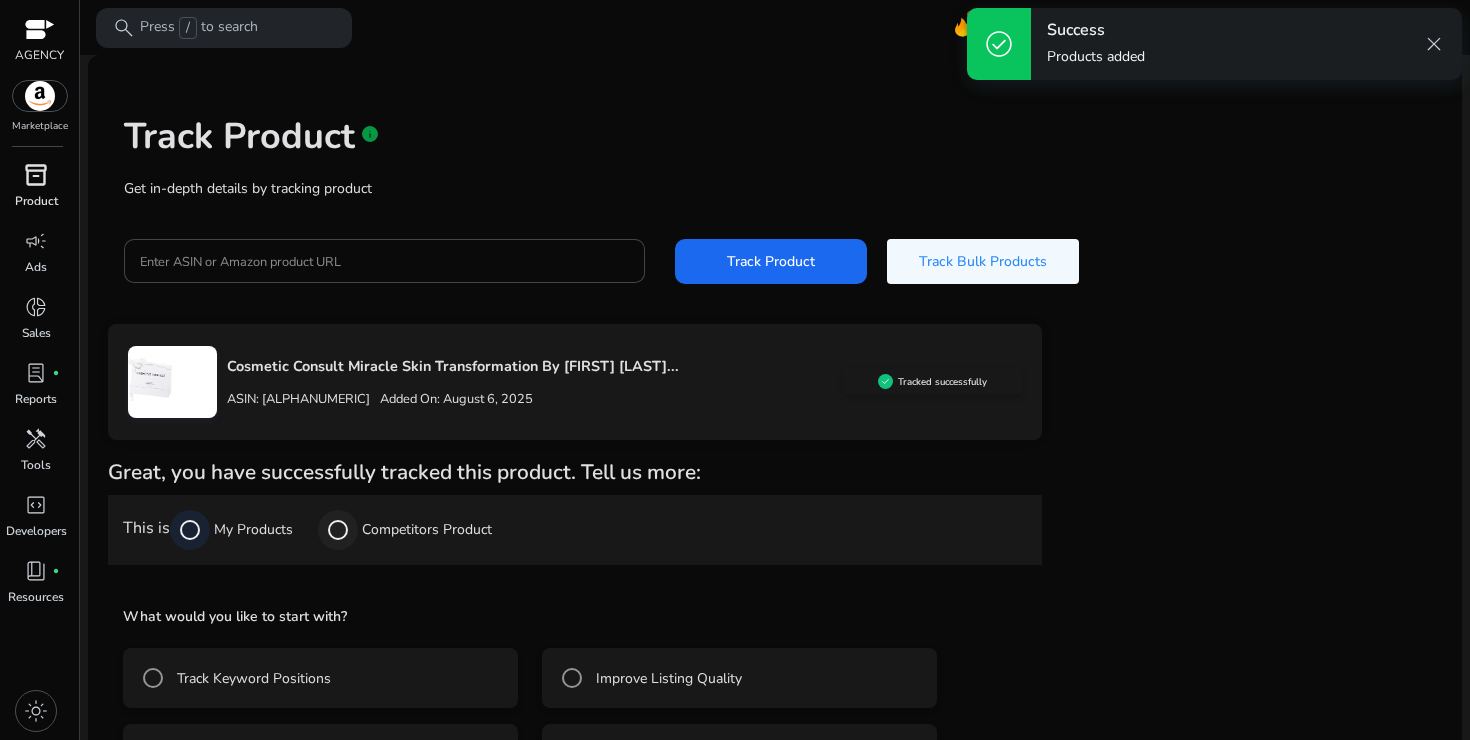 scroll, scrollTop: 74, scrollLeft: 0, axis: vertical 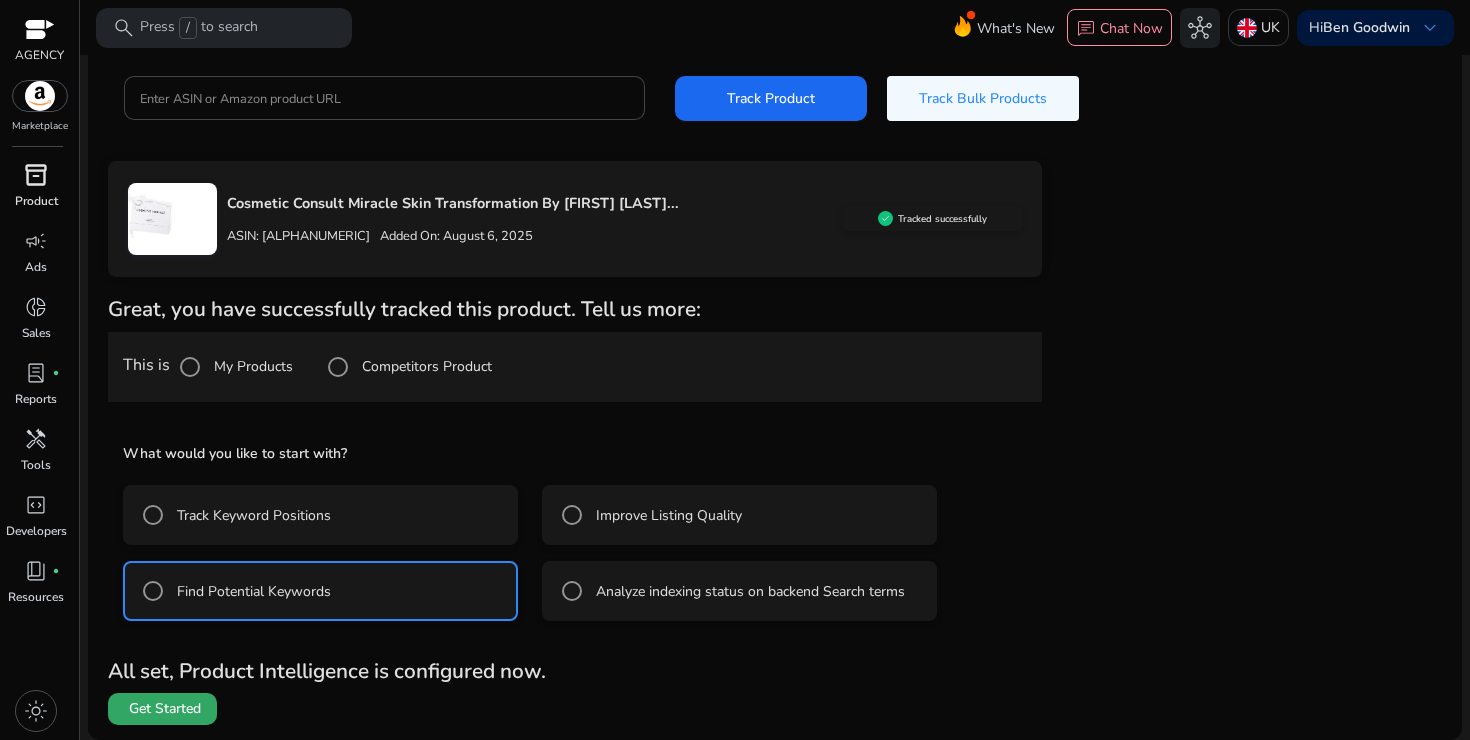 click on "Get Started" at bounding box center (165, 709) 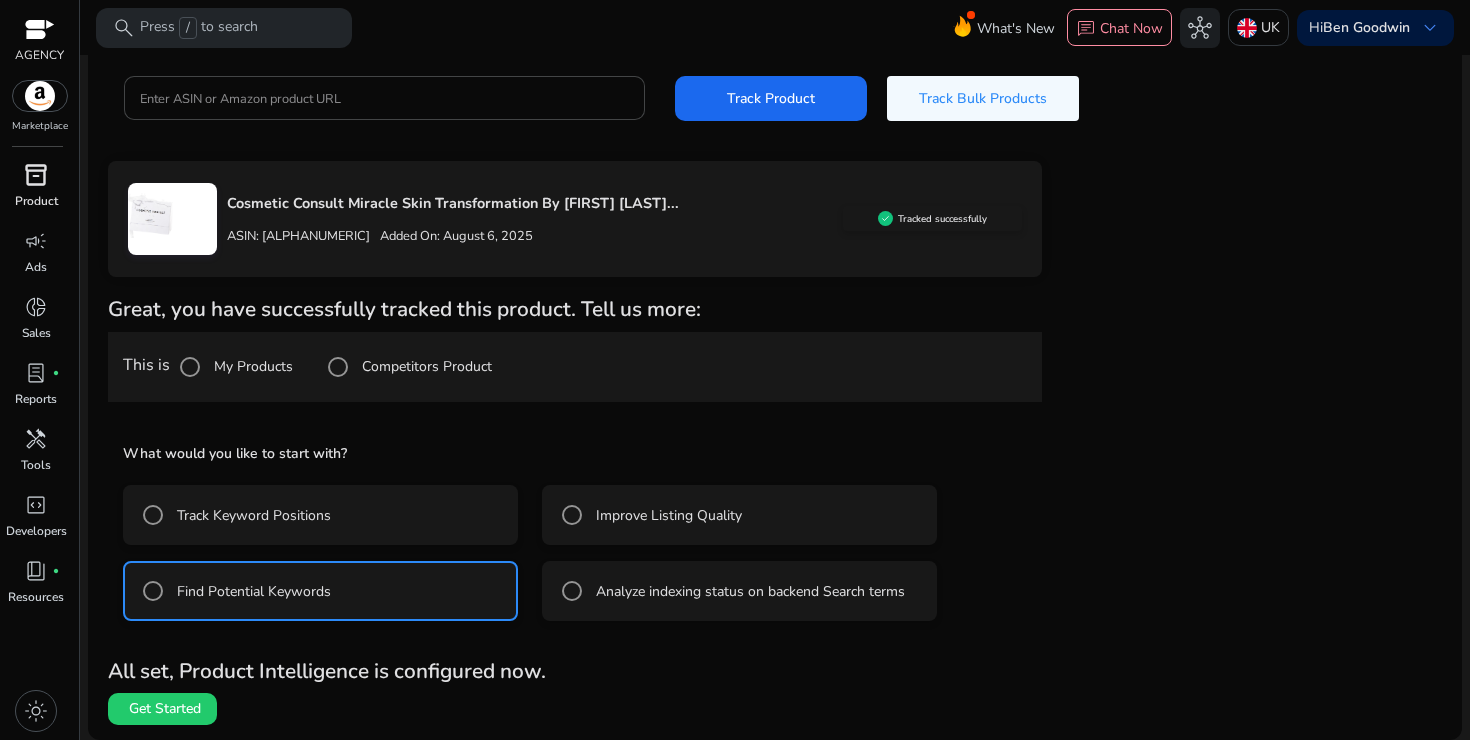 scroll, scrollTop: 0, scrollLeft: 0, axis: both 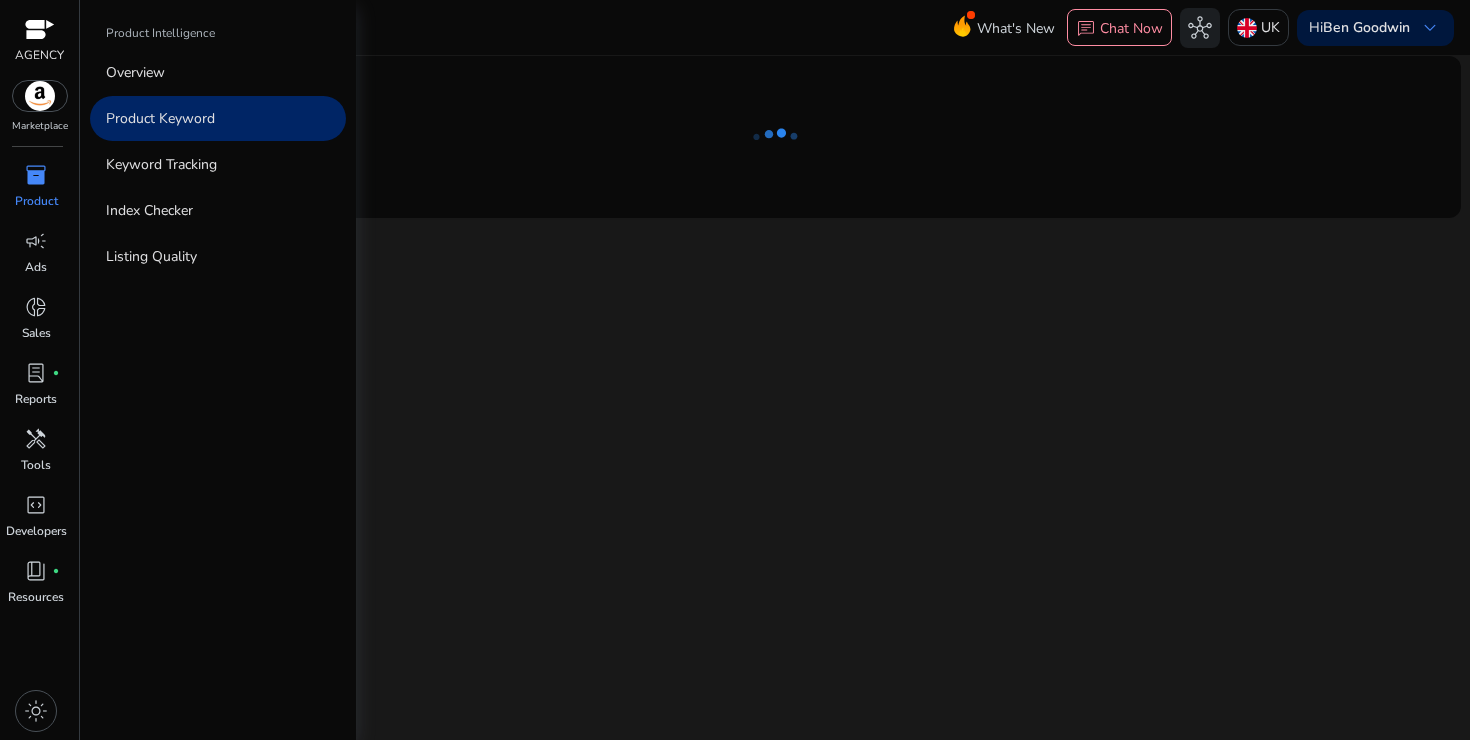 click on "inventory_2" at bounding box center (36, 175) 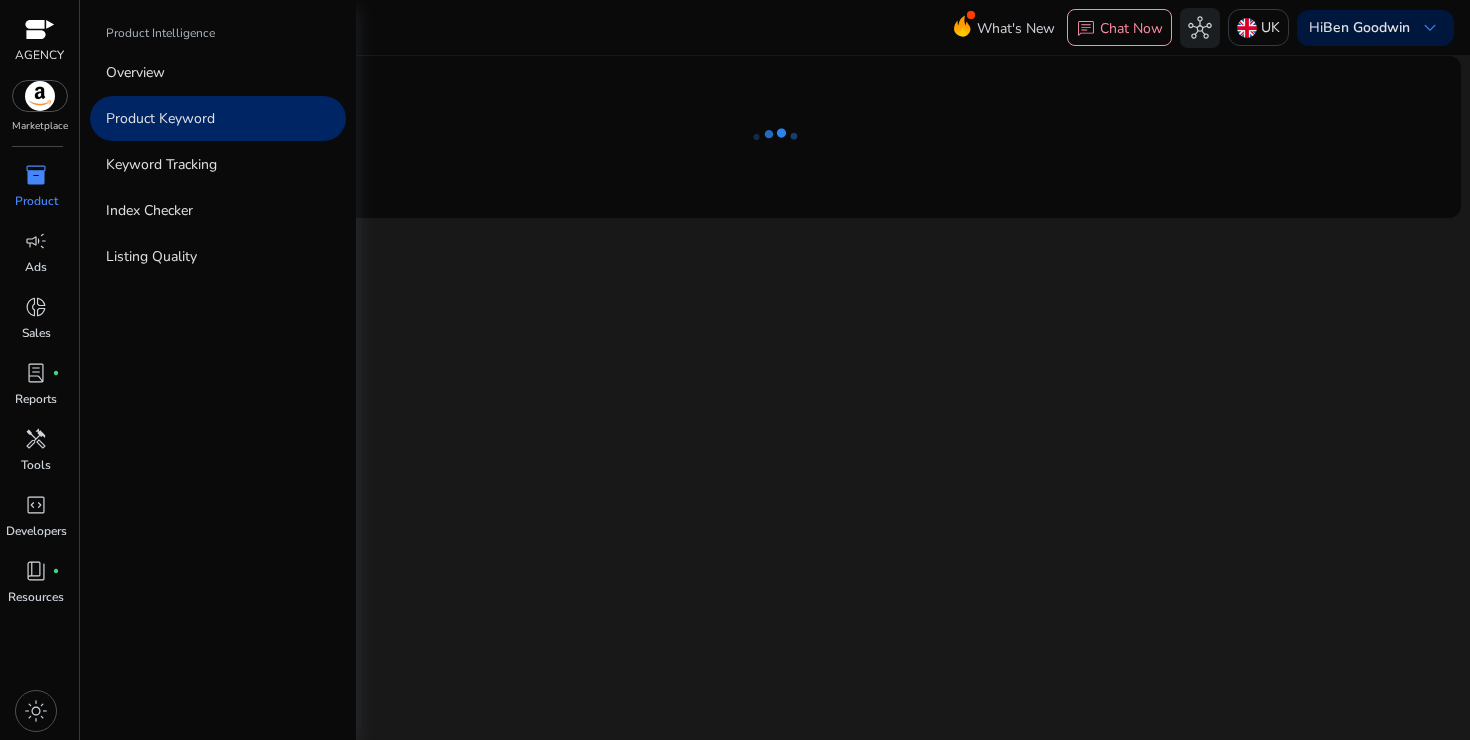click on "inventory_2" at bounding box center [36, 175] 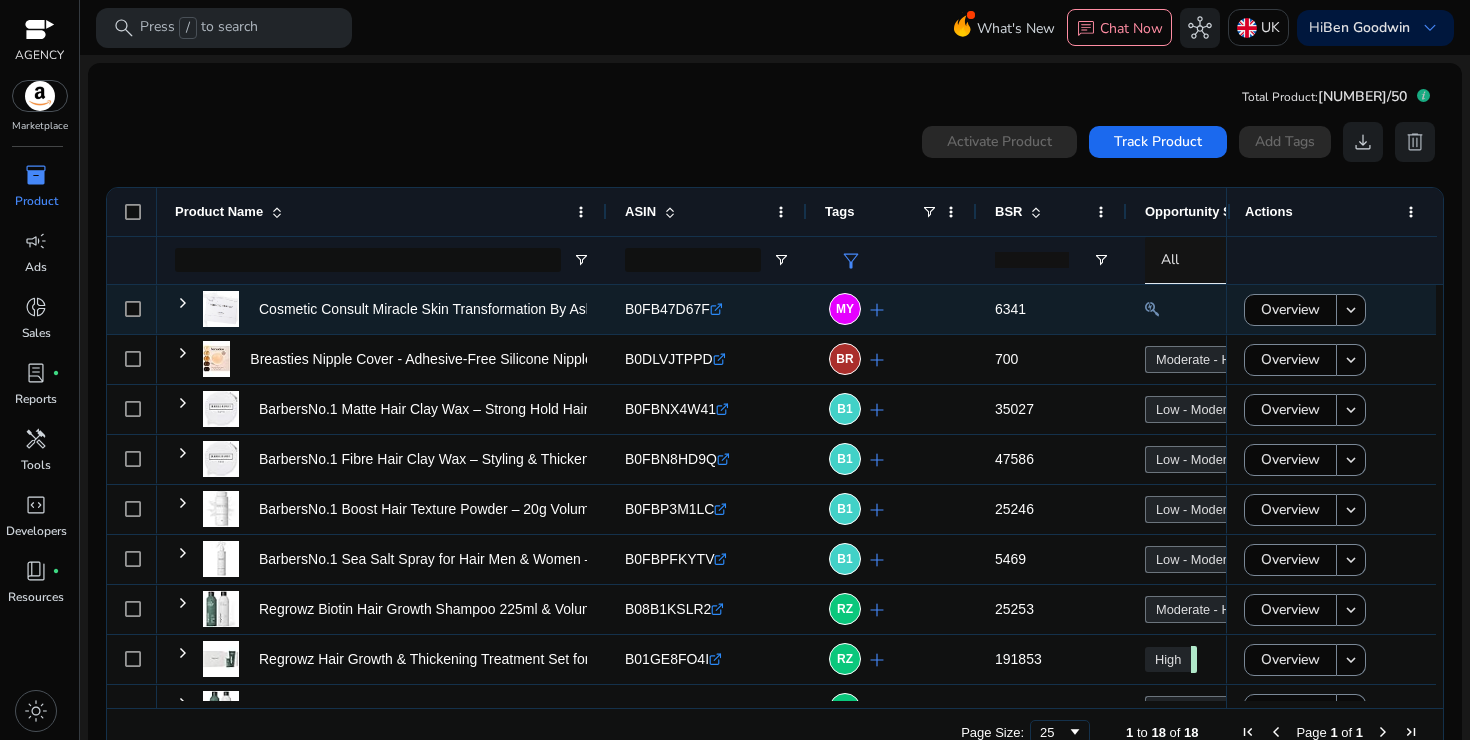 click on "add" 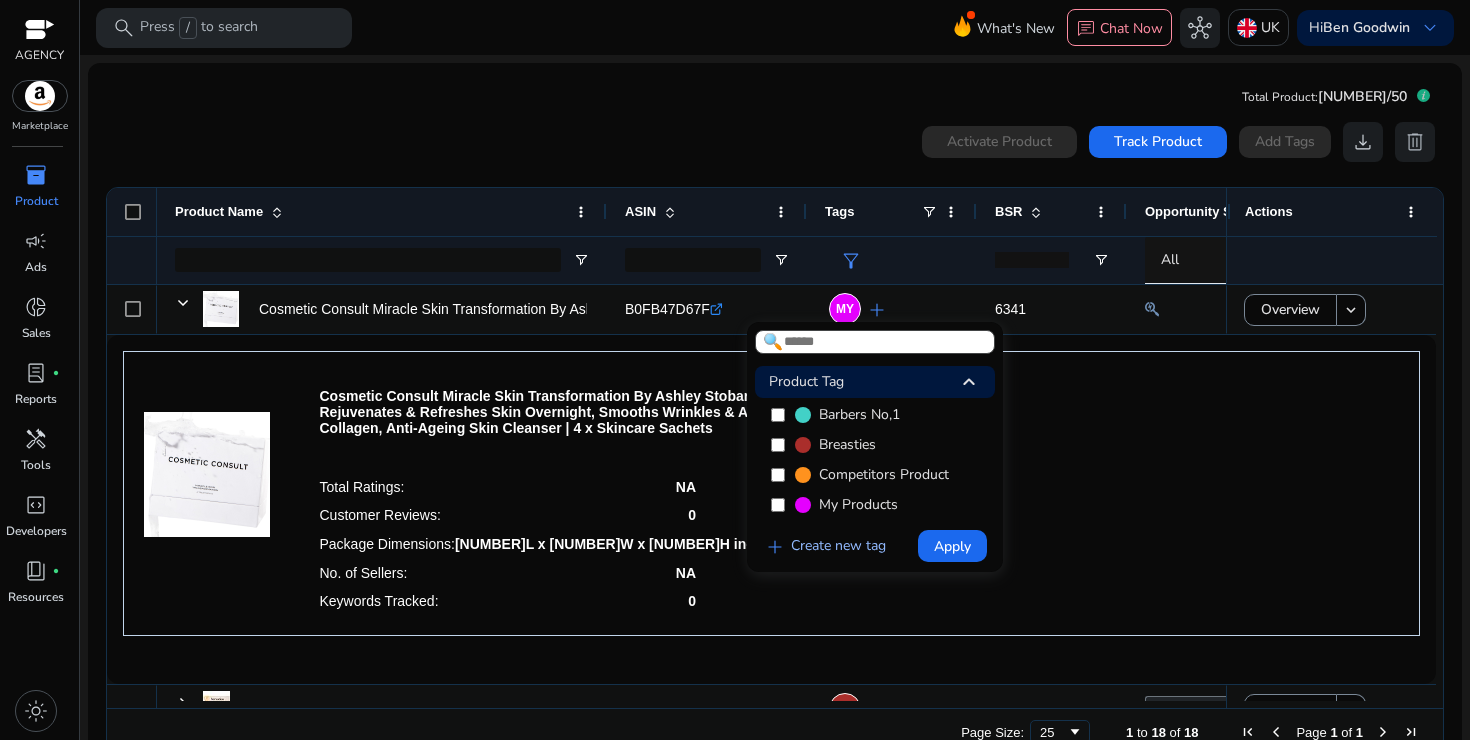 click on "add" at bounding box center (775, 547) 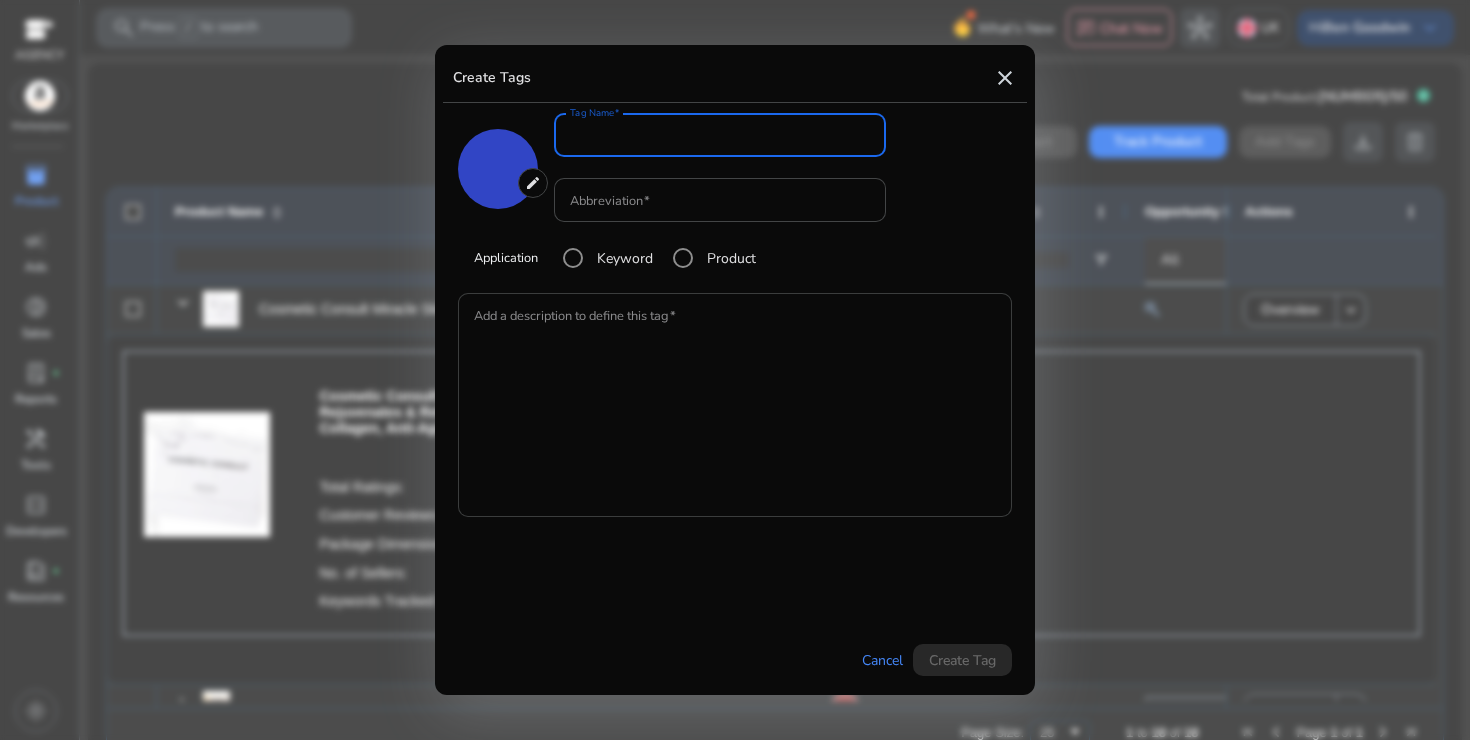 type on "*******" 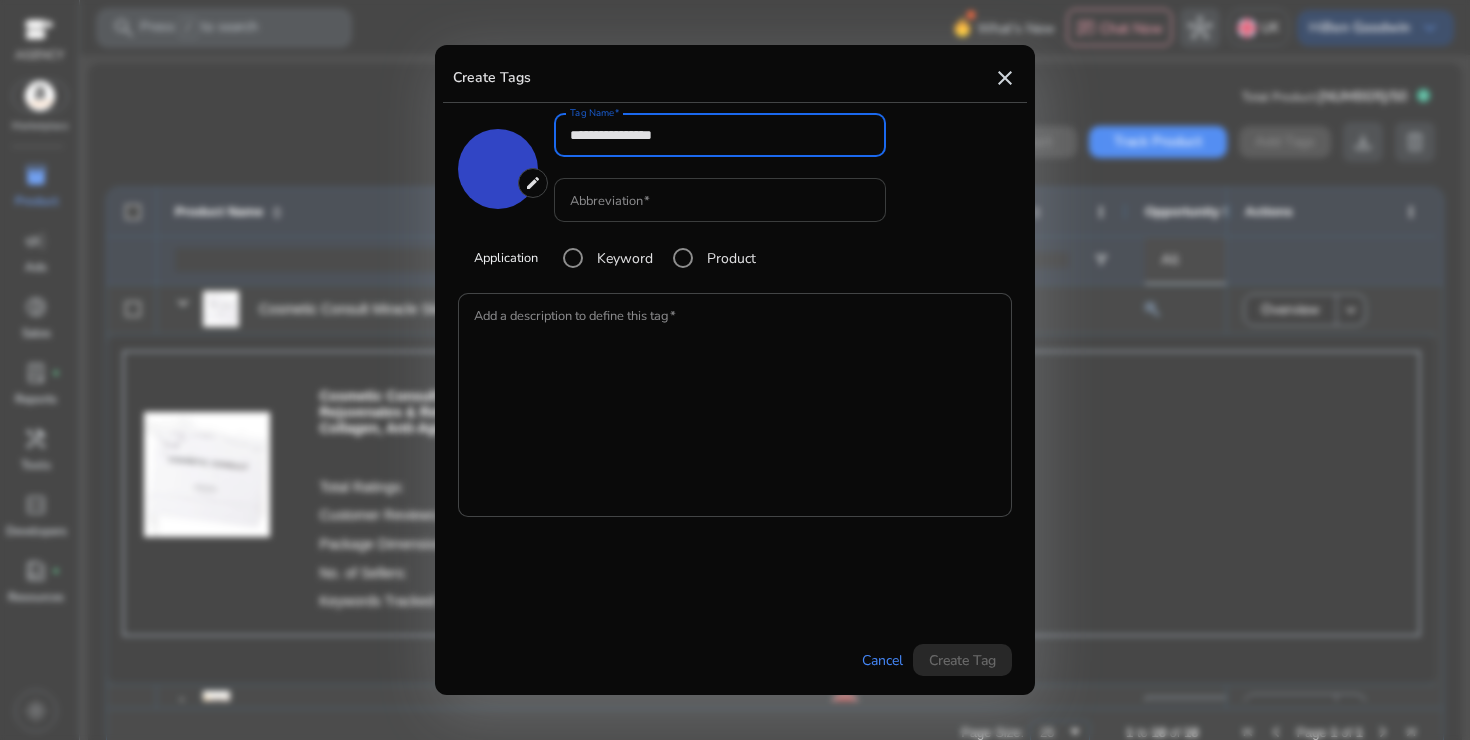 type on "**********" 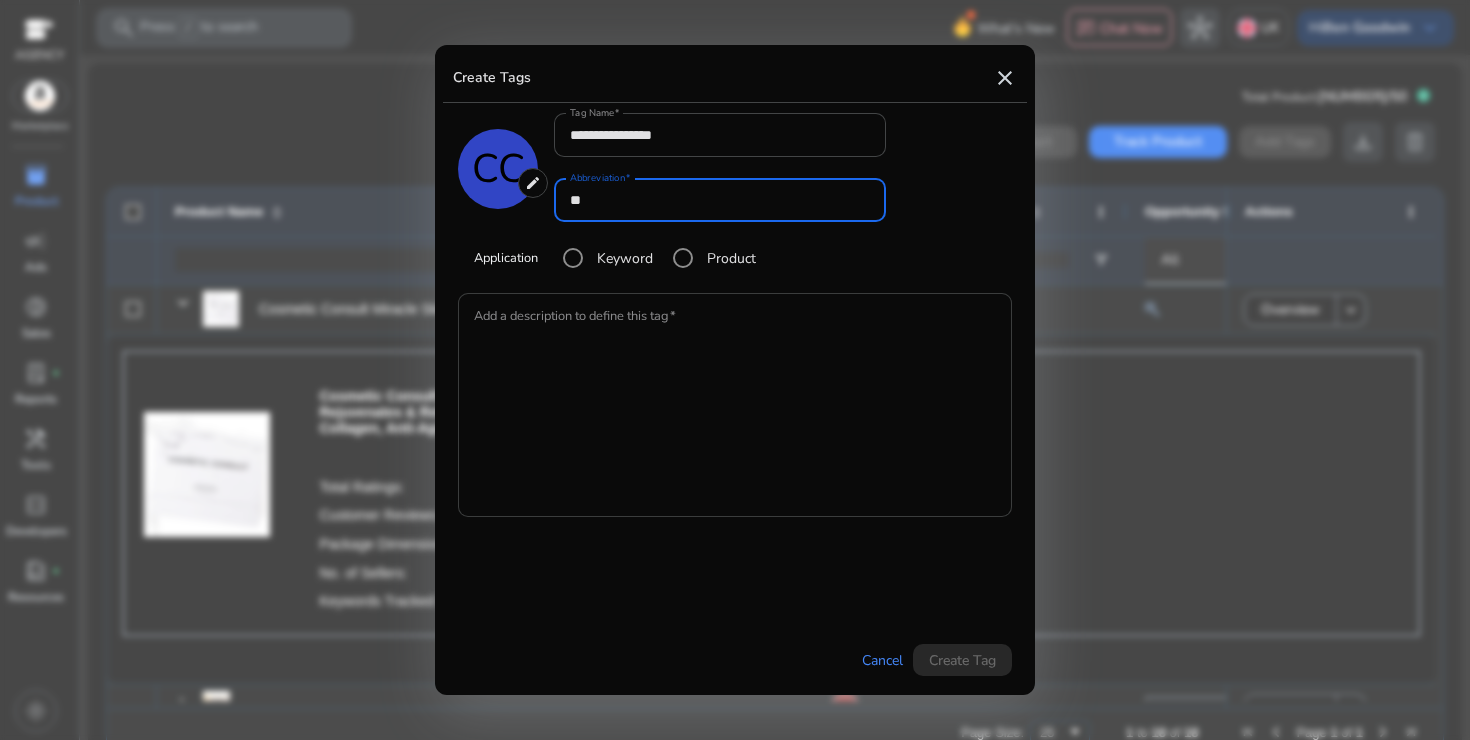 type on "**" 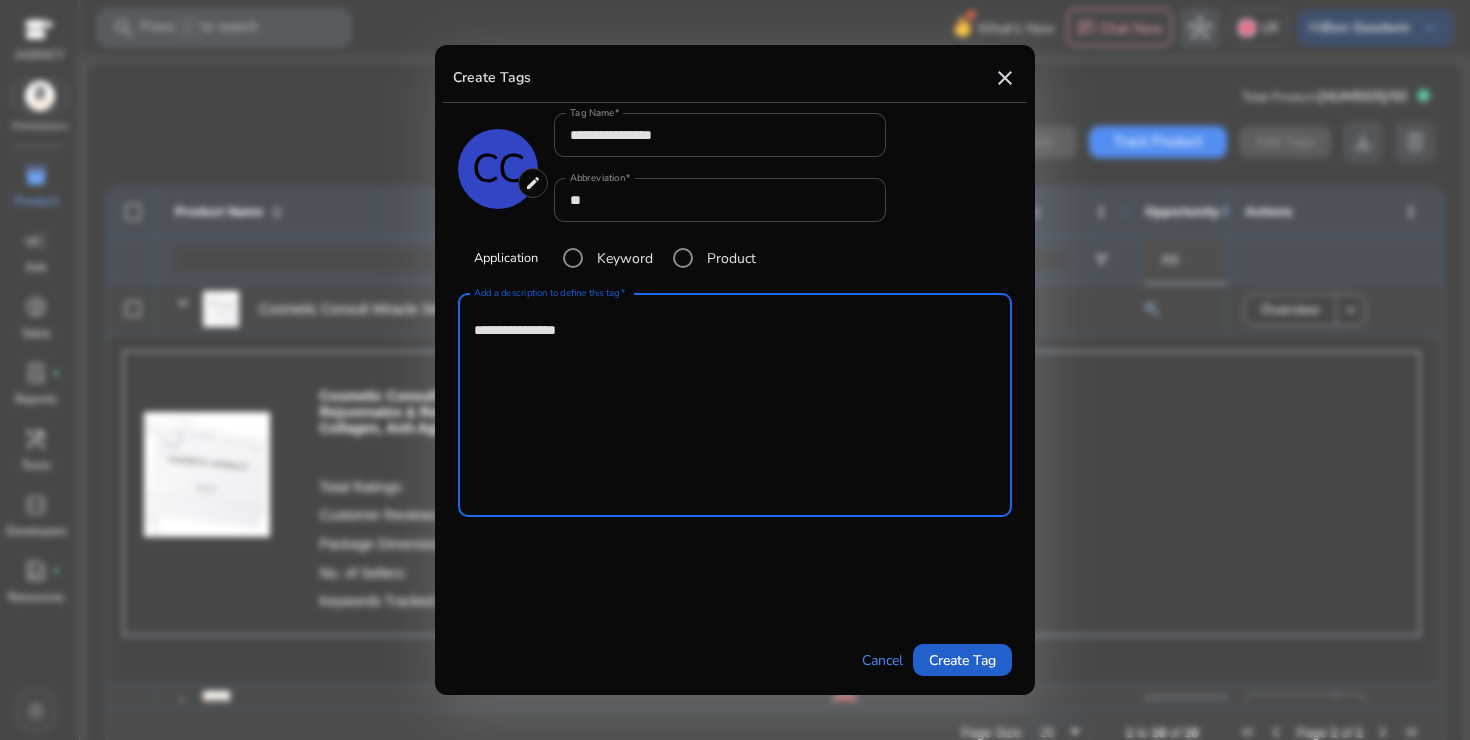 type on "**********" 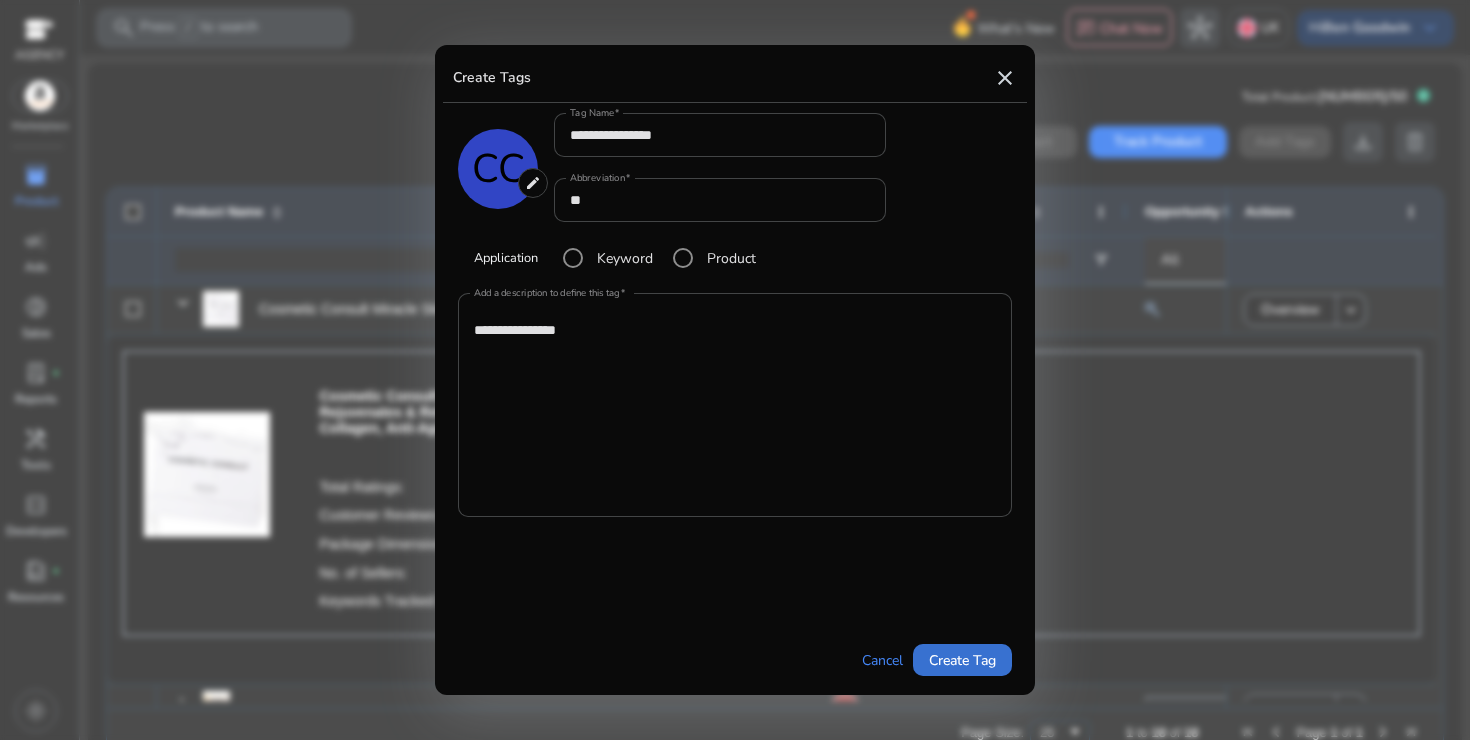 type on "*******" 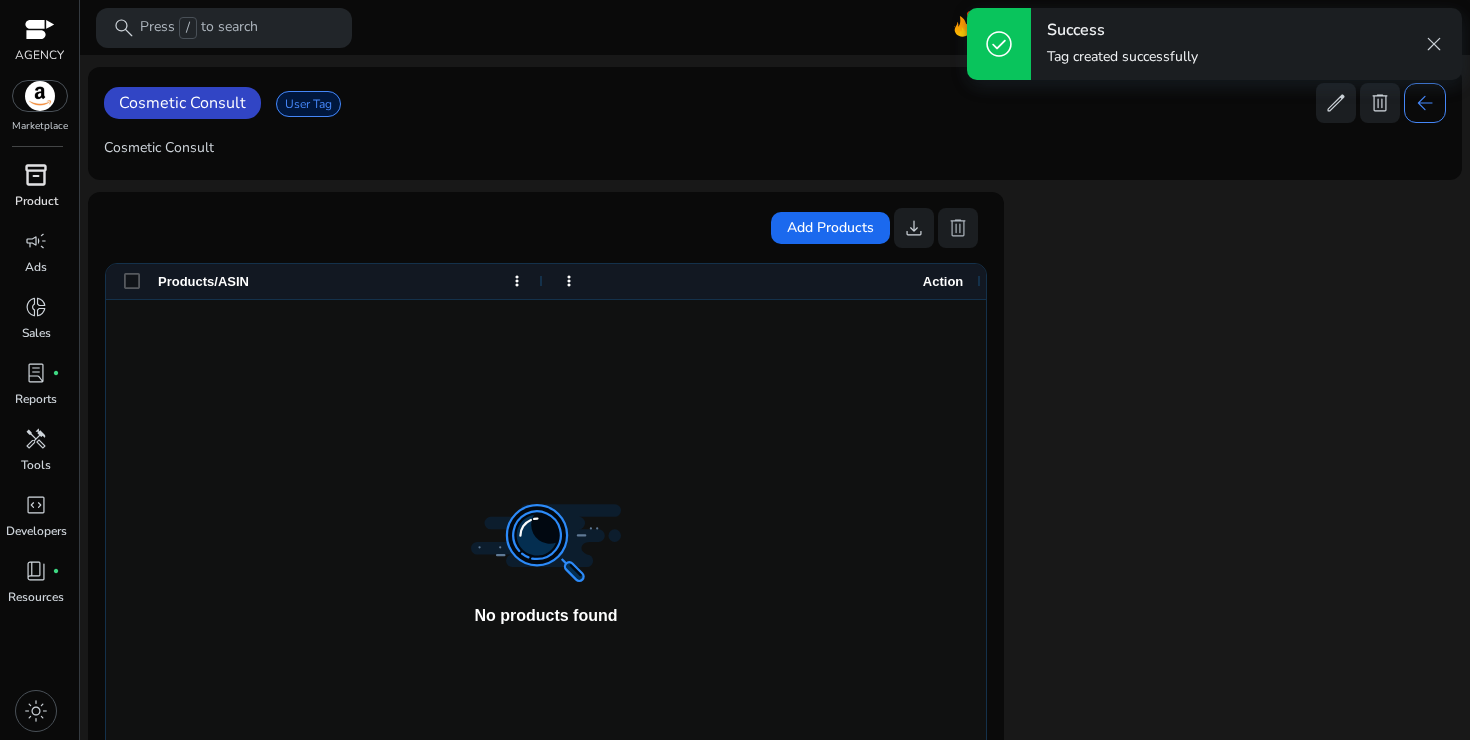 click on "inventory_2" at bounding box center [36, 175] 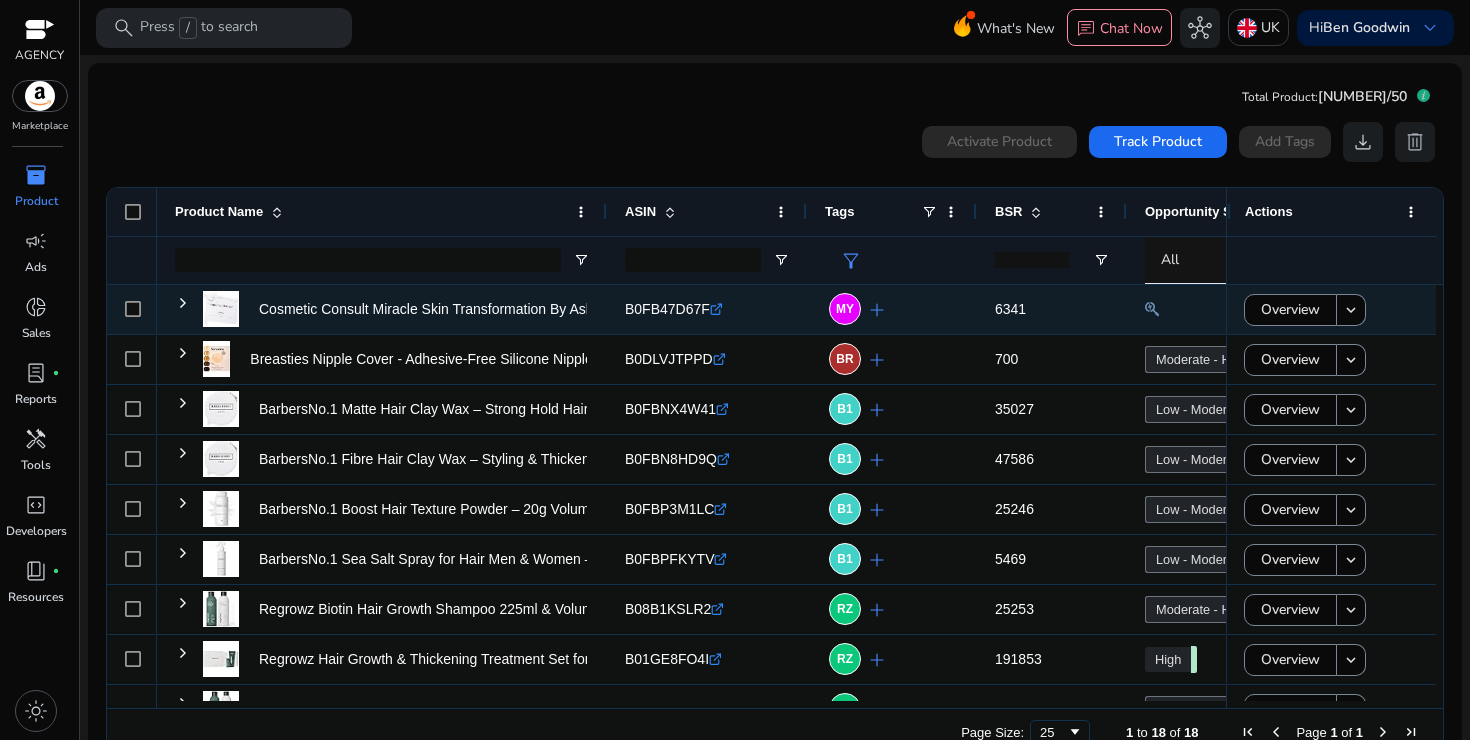 click on "add" 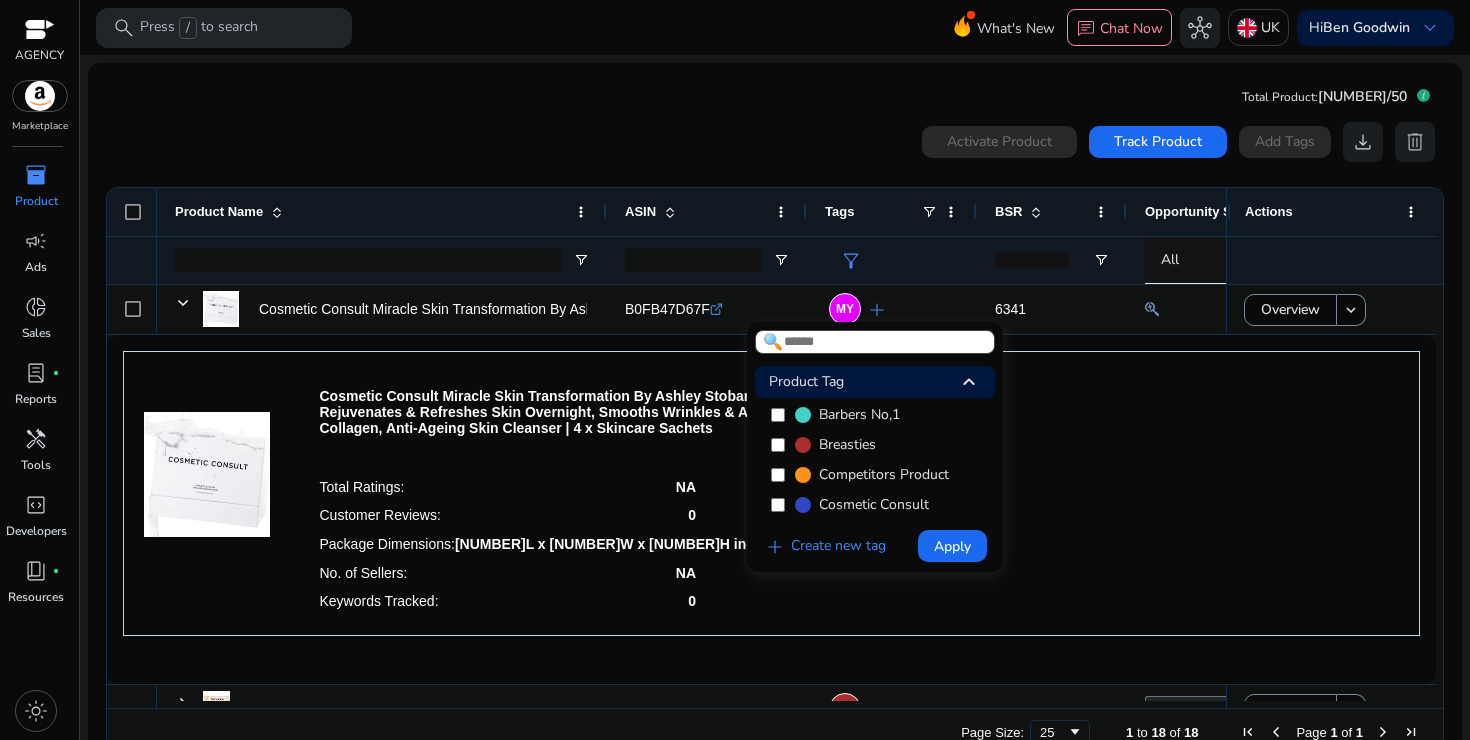 scroll, scrollTop: 60, scrollLeft: 0, axis: vertical 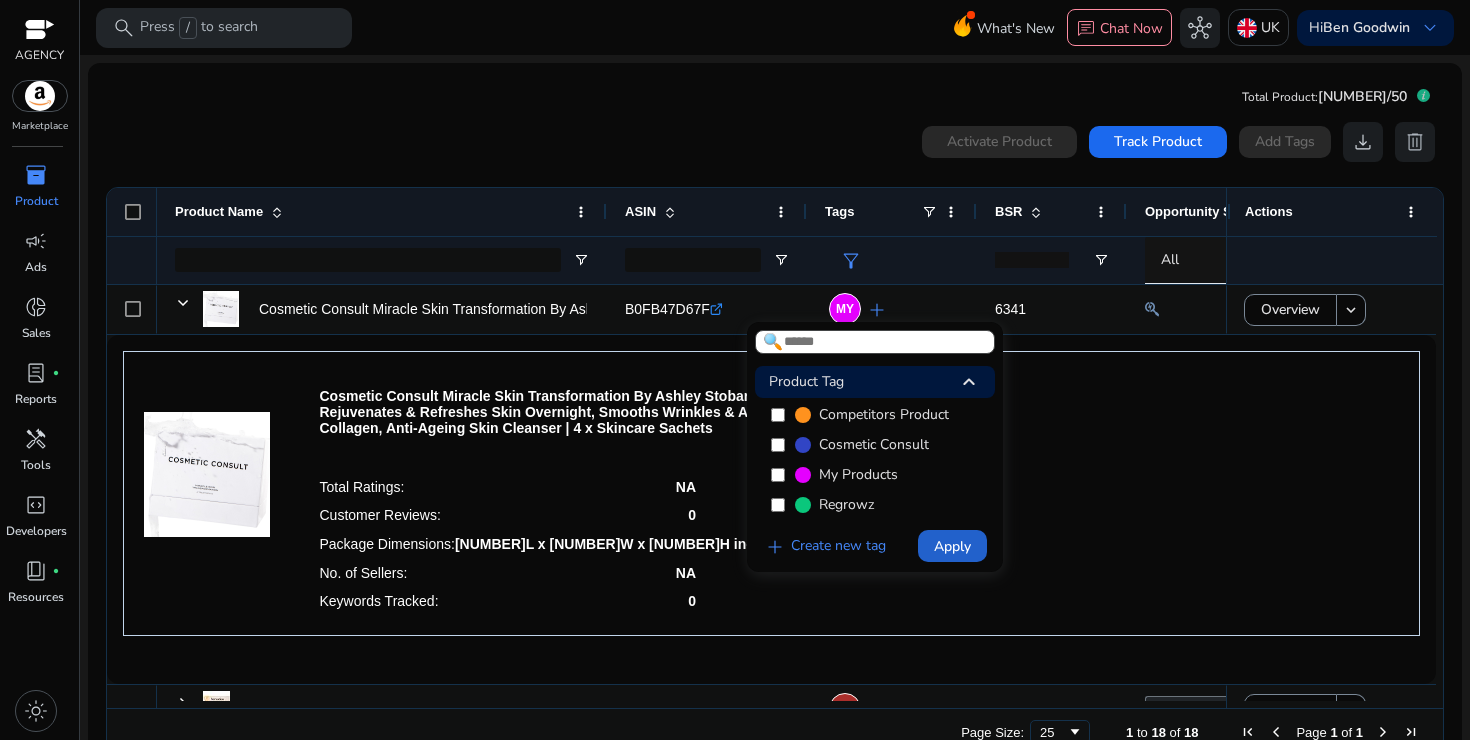 click on "Apply" at bounding box center [952, 546] 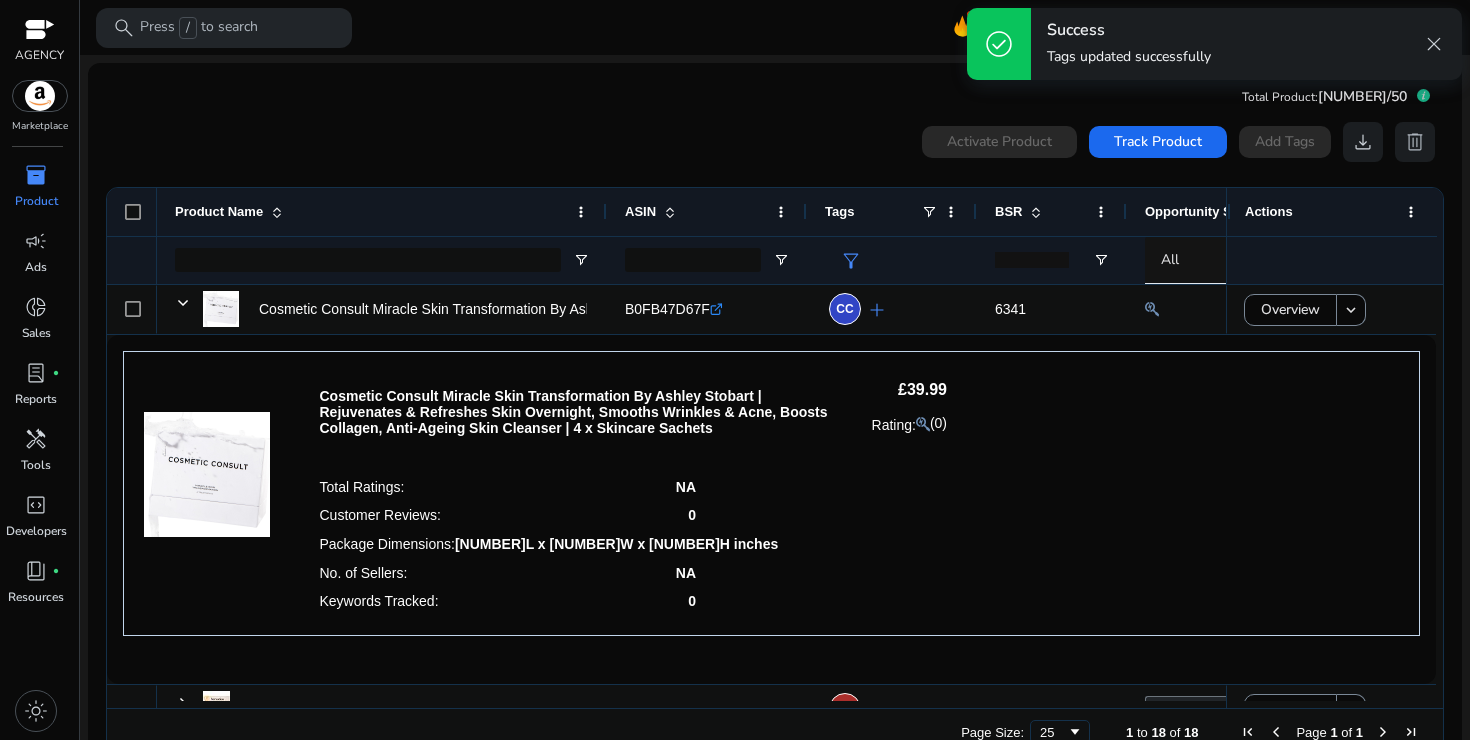 click on "0  products selected Activate Product Track Product  Add Tags   download   delete" 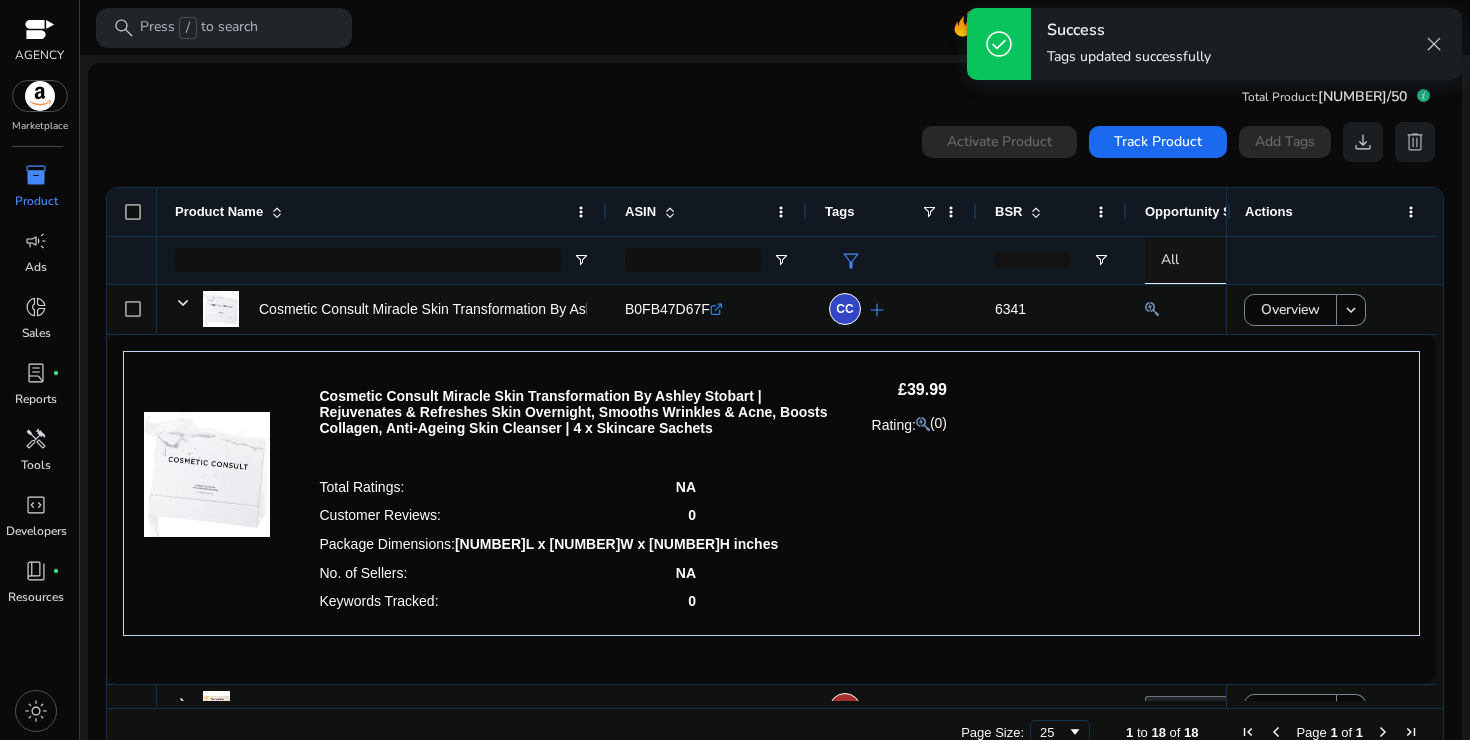 click on "0  products selected Activate Product Track Product  Add Tags   download   delete" 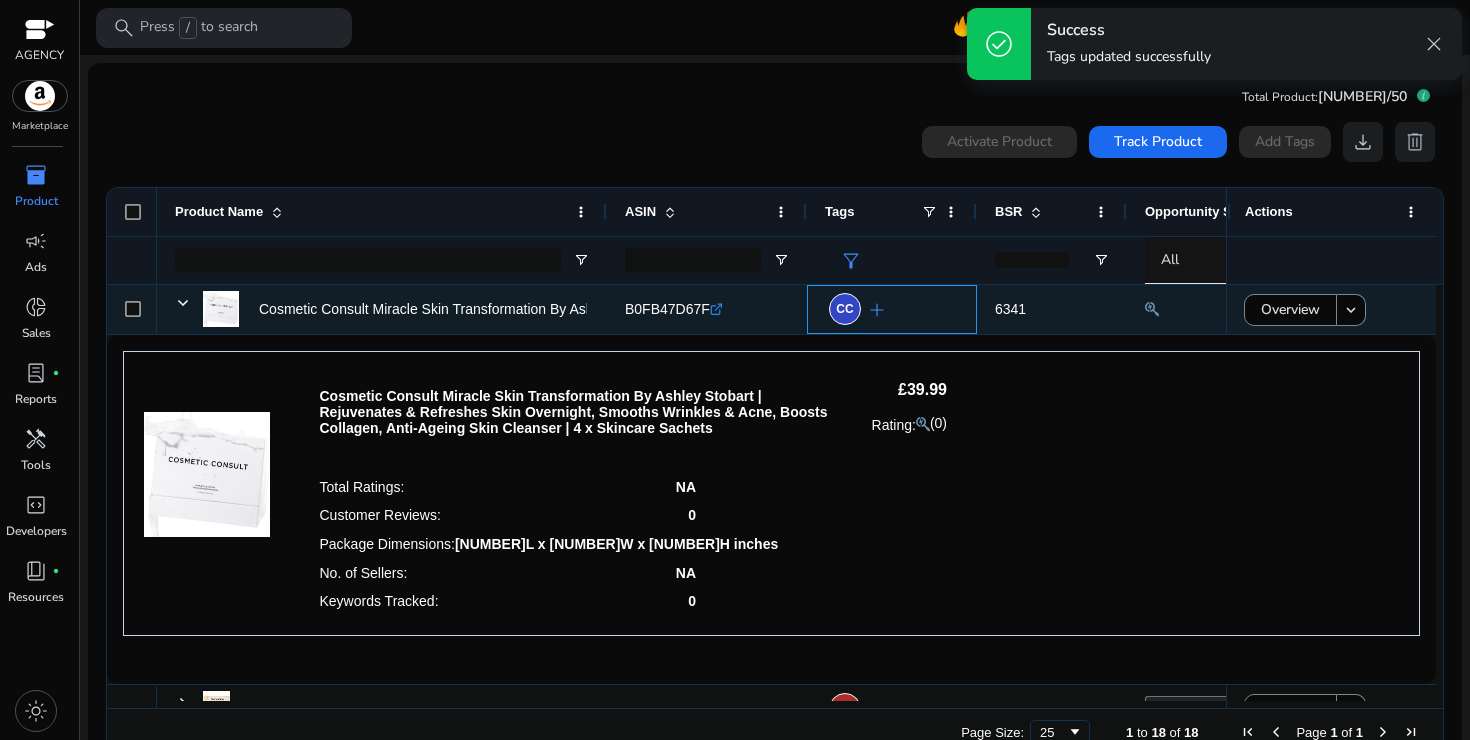 click on "add" 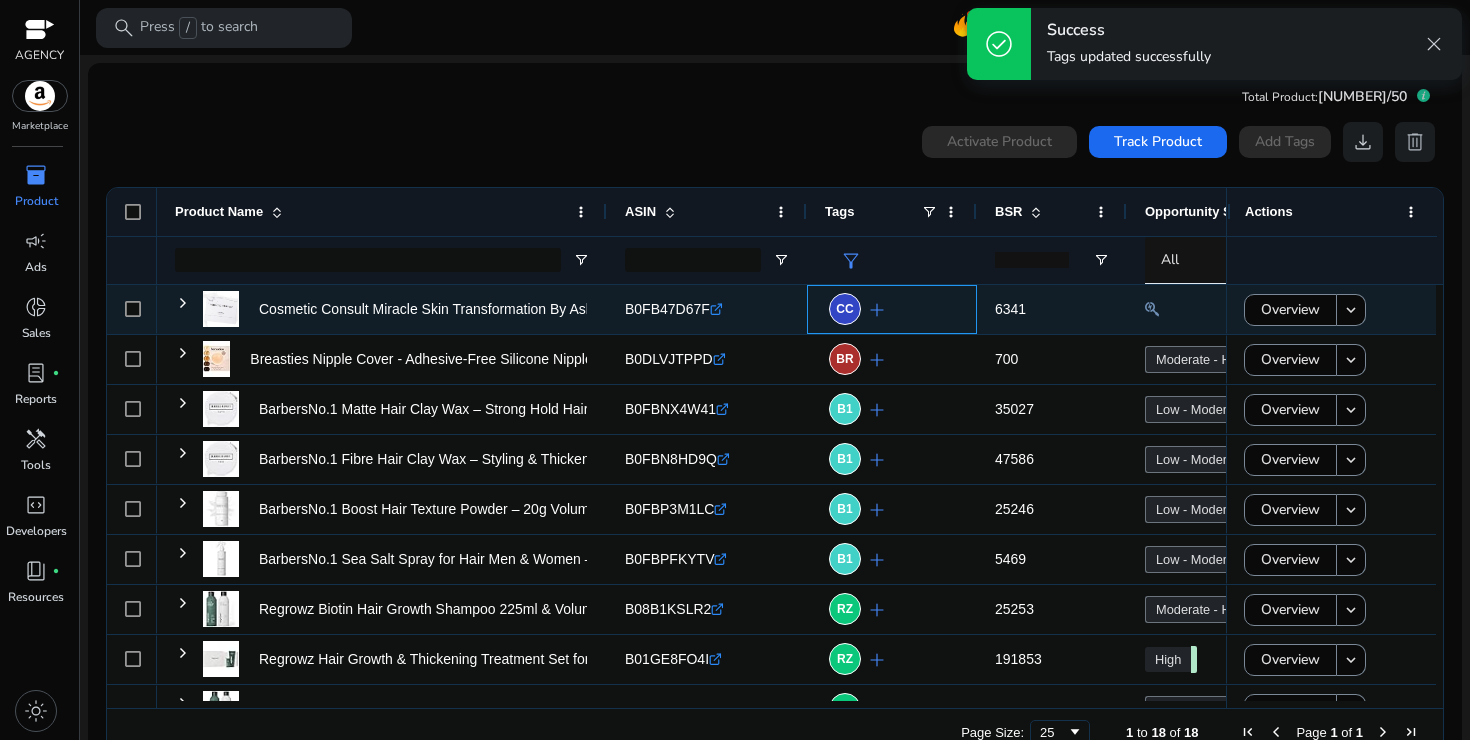 scroll, scrollTop: 150, scrollLeft: 0, axis: vertical 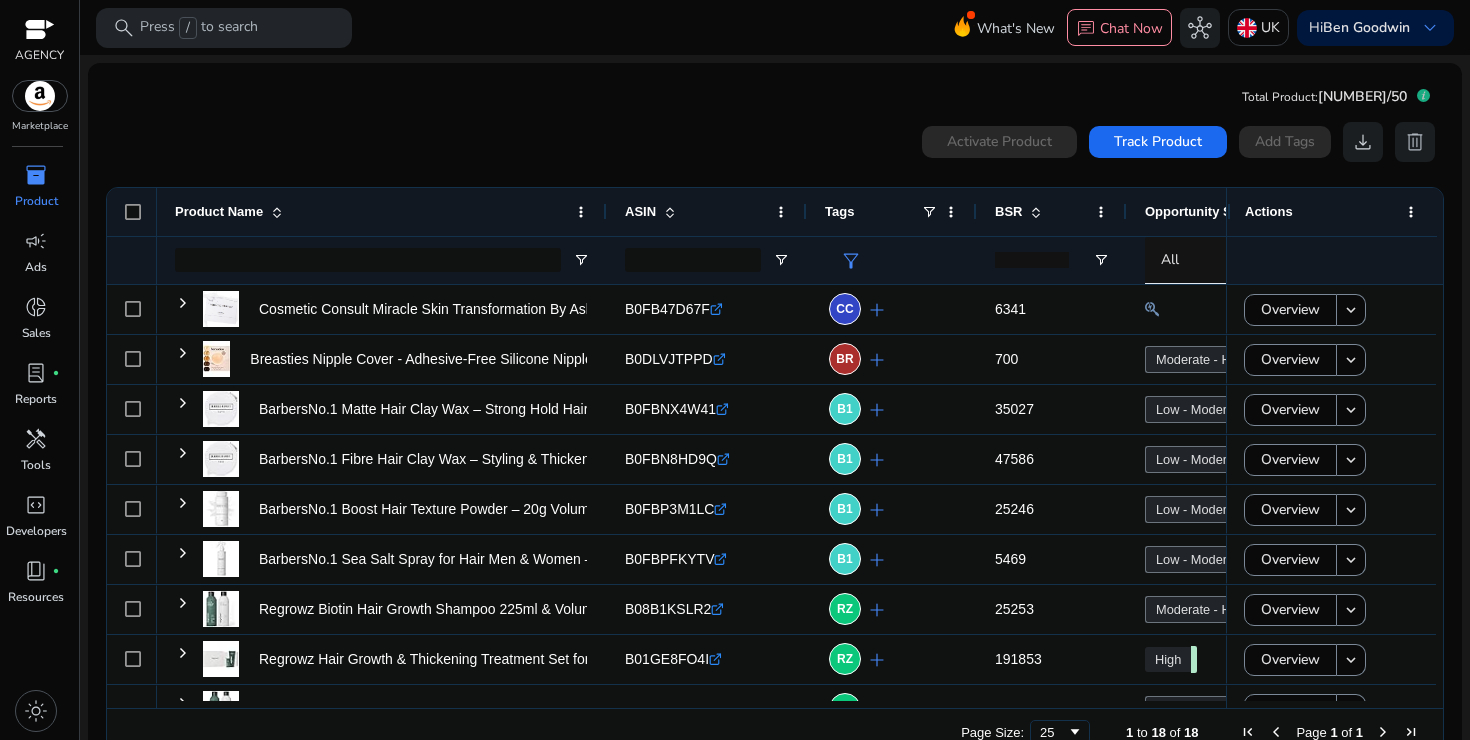 click on "inventory_2" at bounding box center [36, 175] 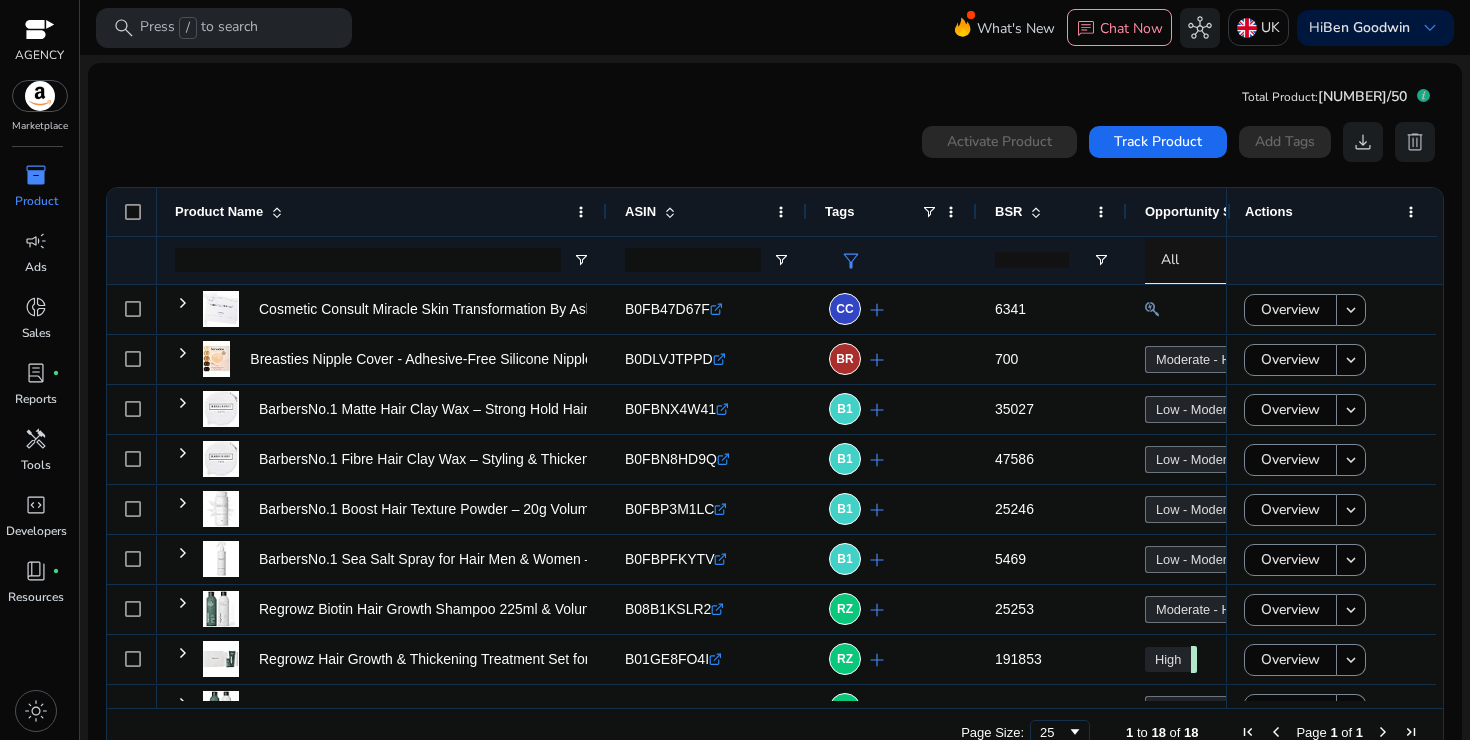 click on "inventory_2" at bounding box center [36, 175] 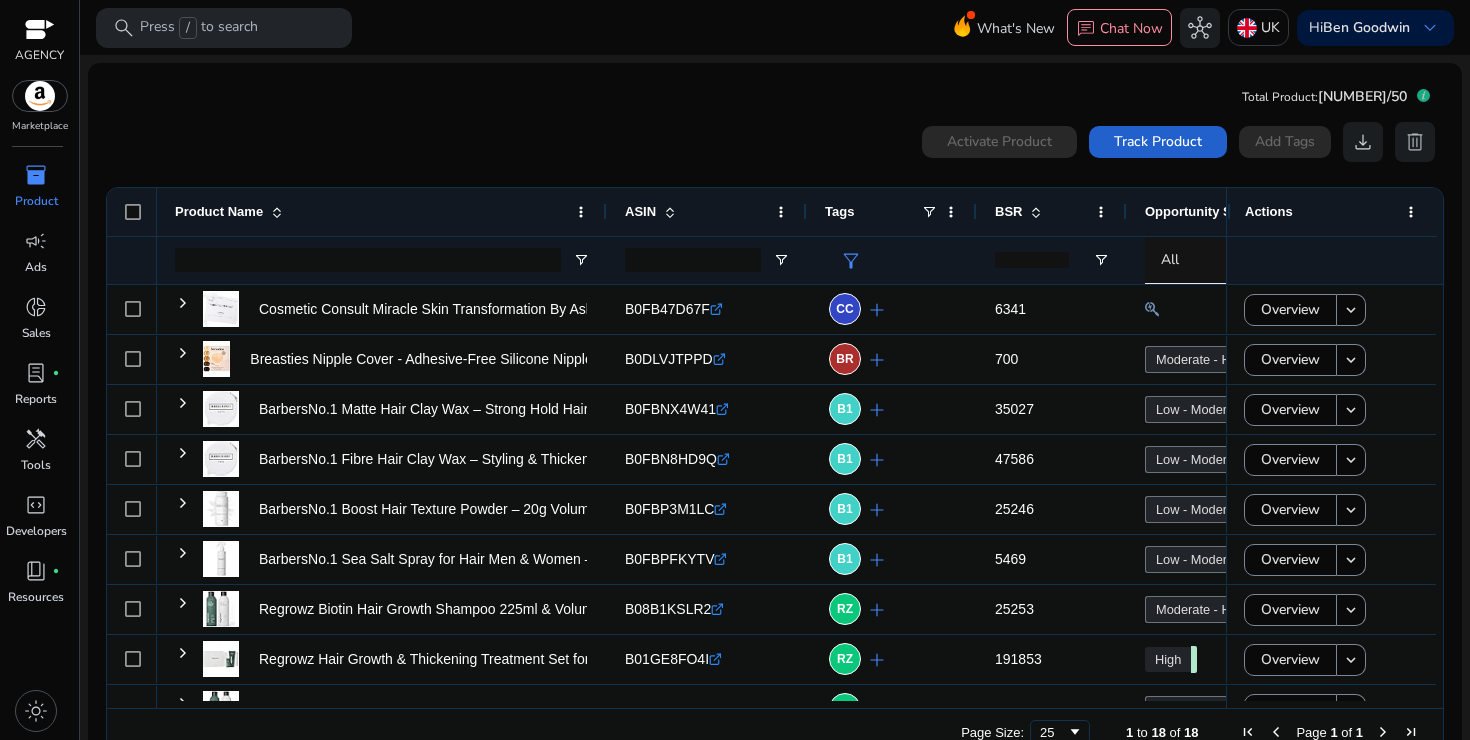 click 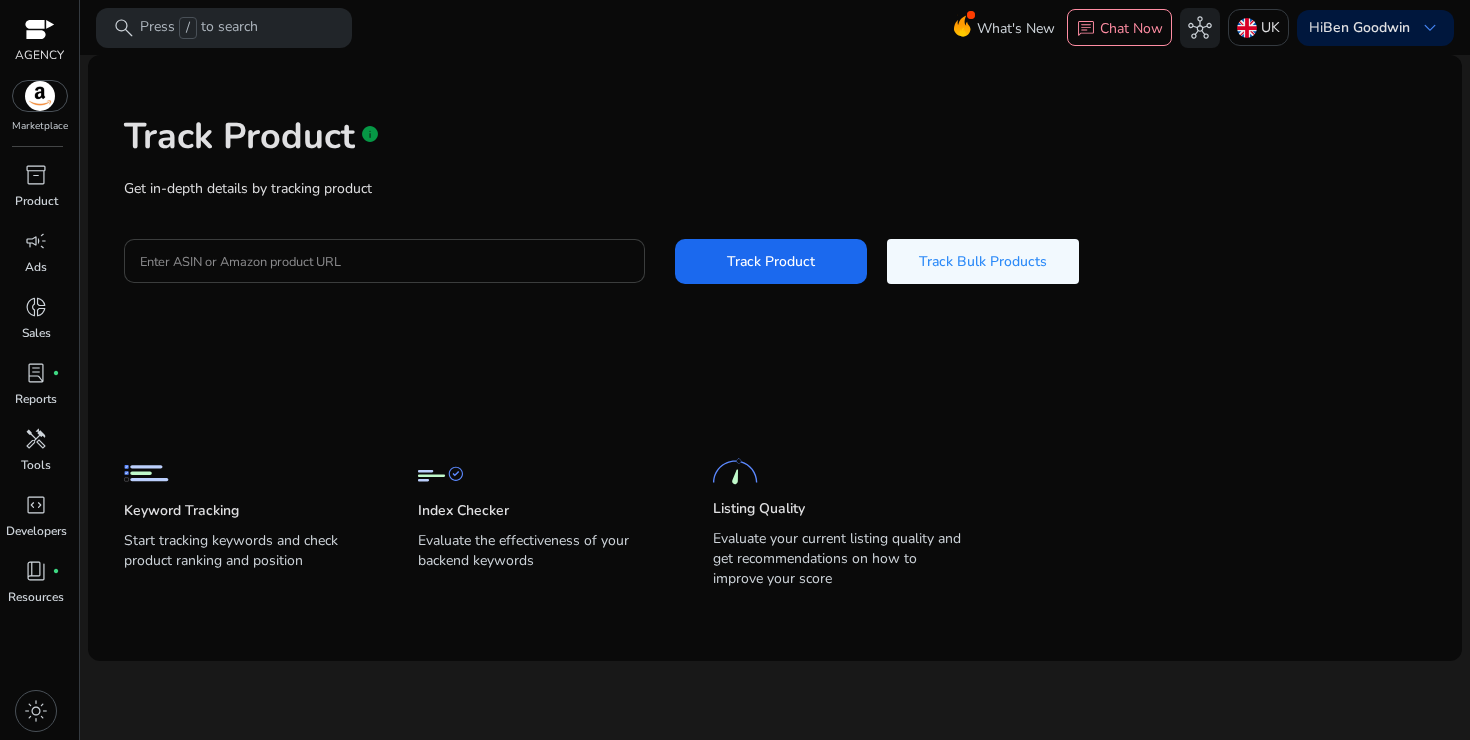 click on "Enter ASIN or Amazon product URL" at bounding box center [384, 261] 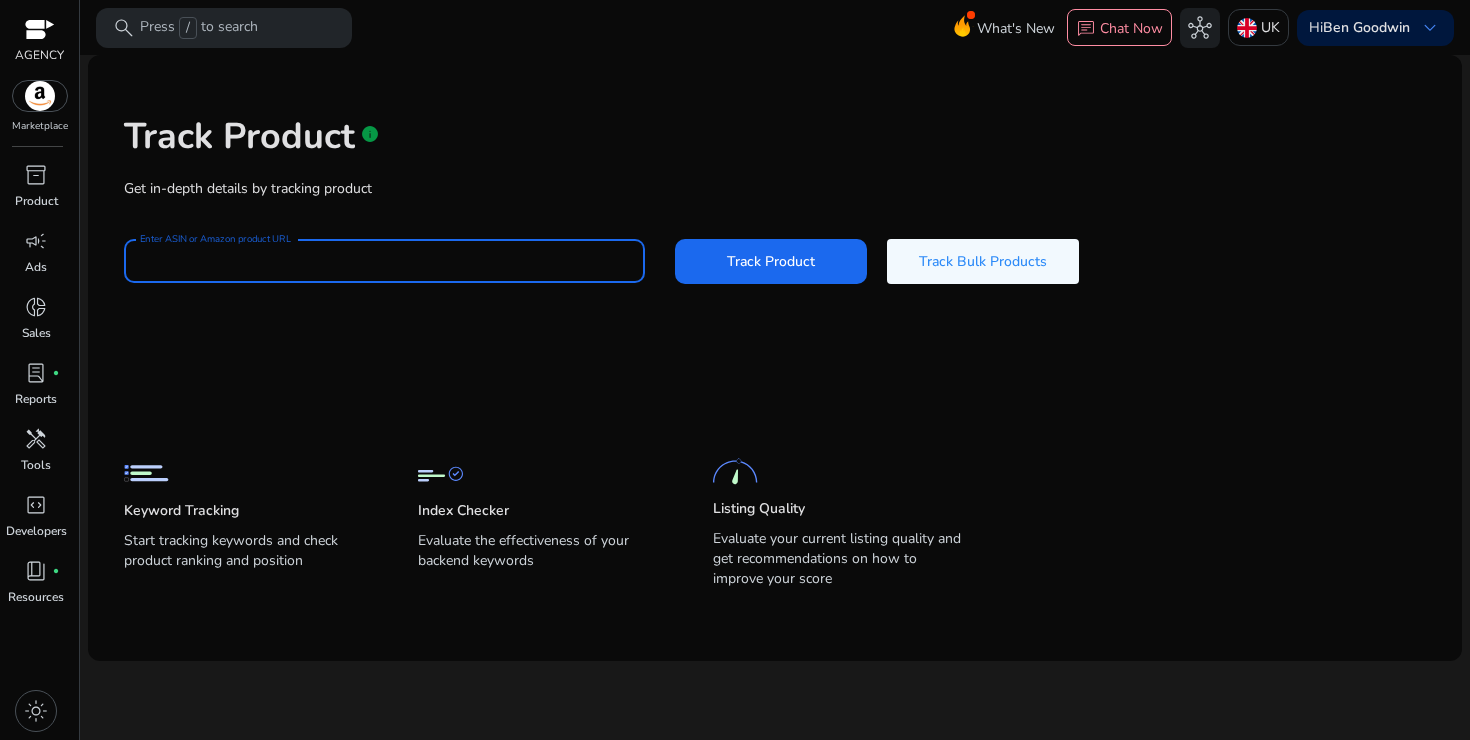 click on "Enter ASIN or Amazon product URL" at bounding box center (384, 261) 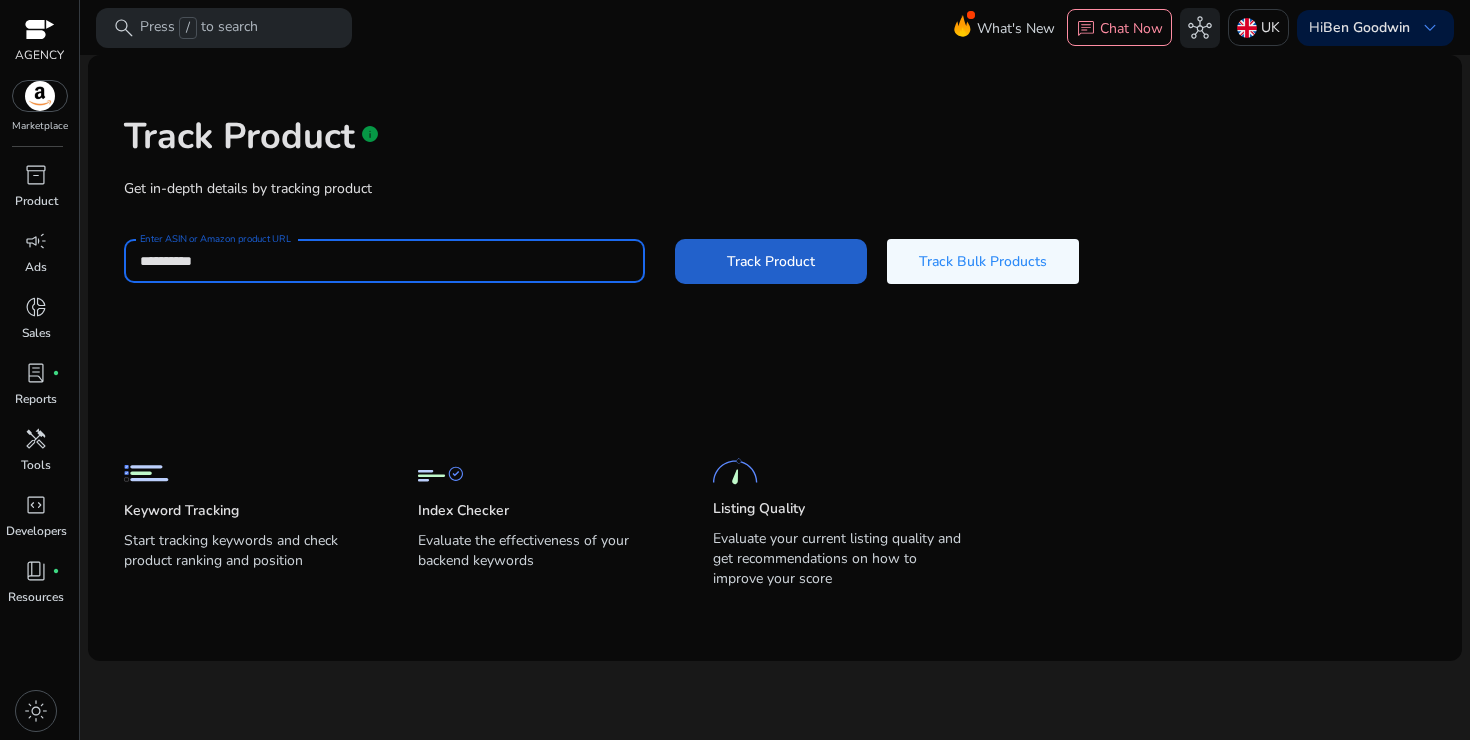 type on "**********" 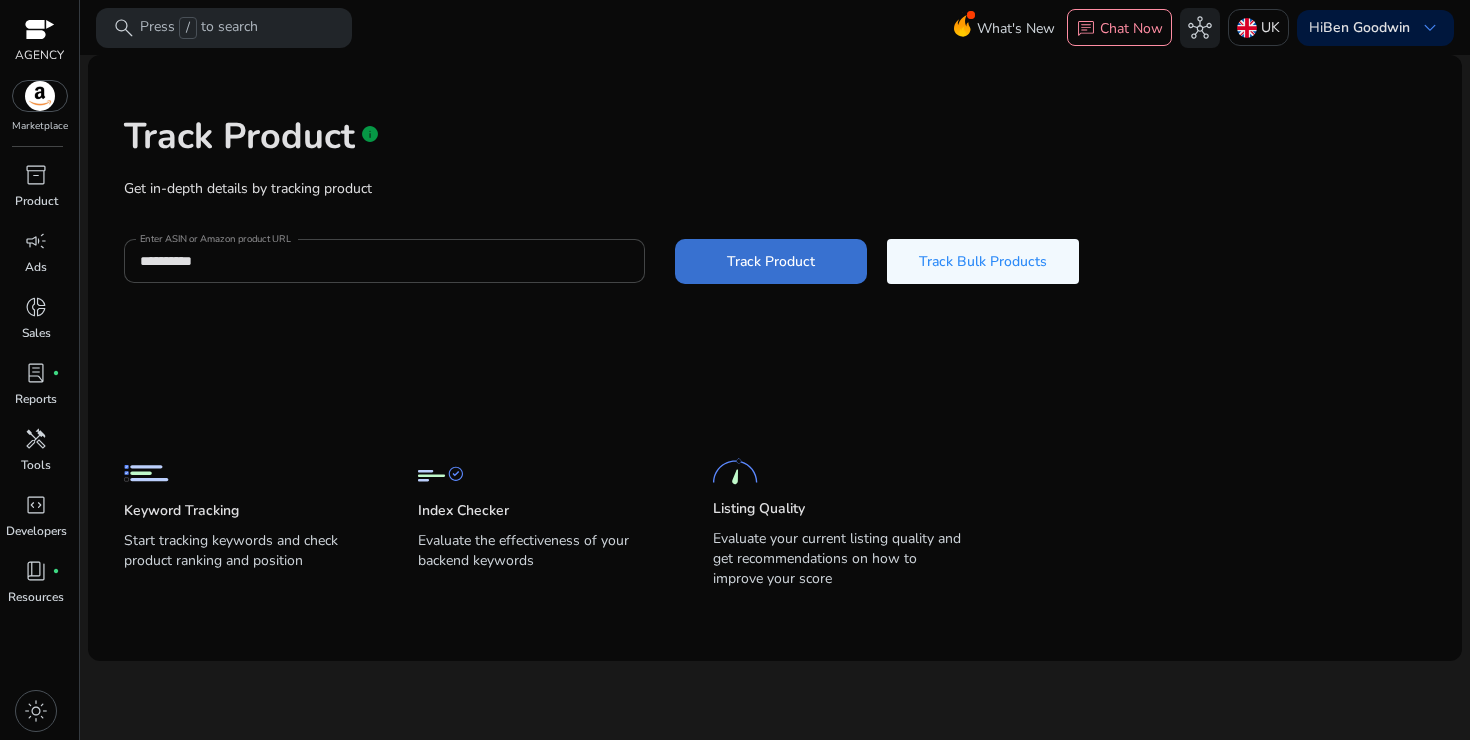 click on "Track Product" 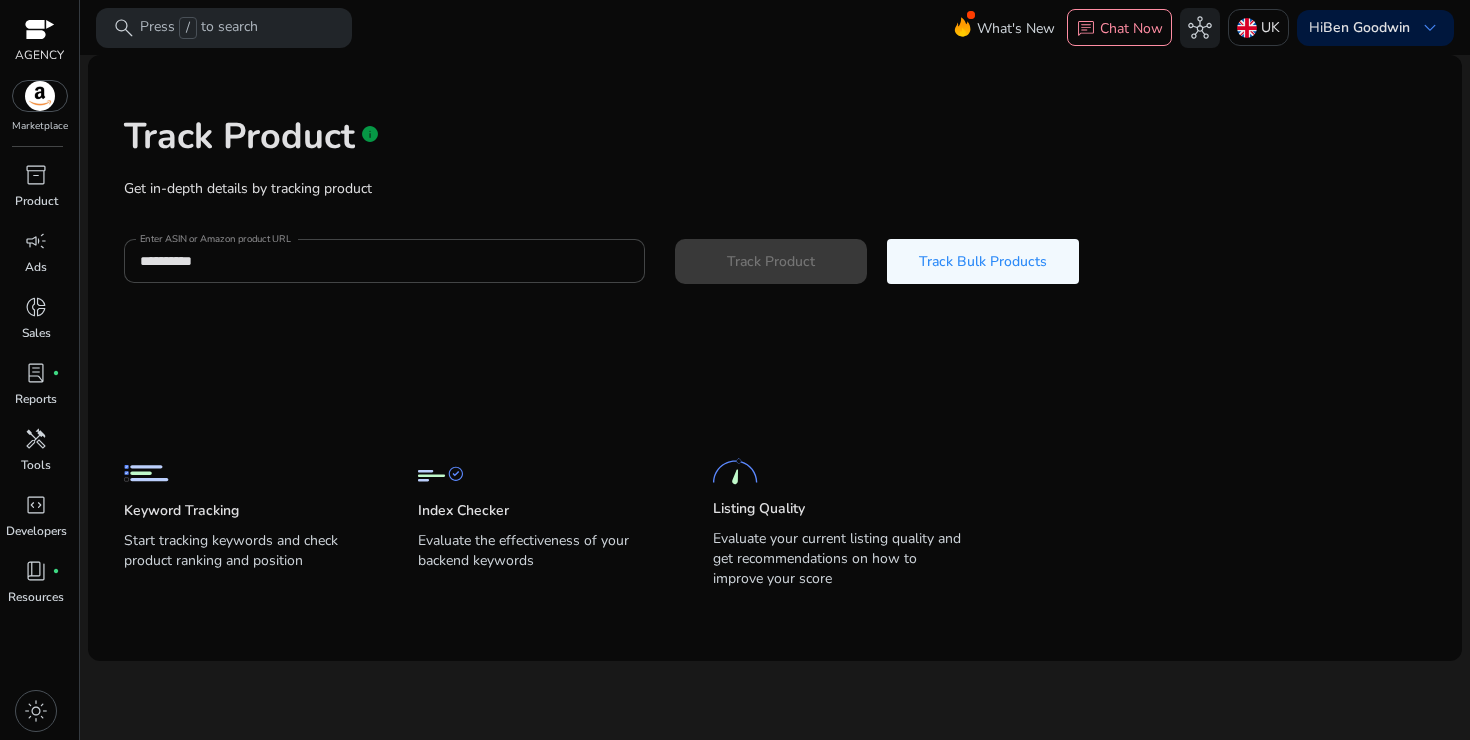 type 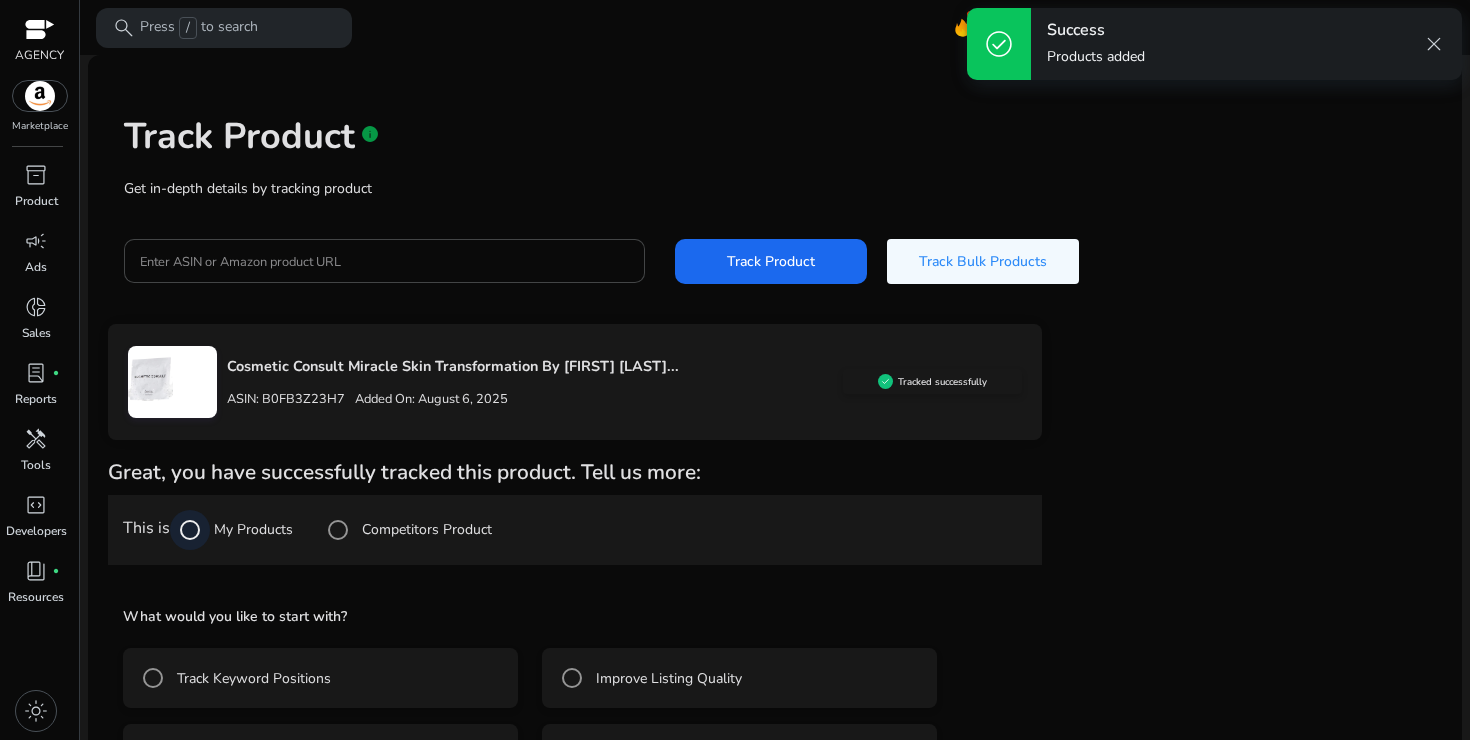 scroll, scrollTop: 74, scrollLeft: 0, axis: vertical 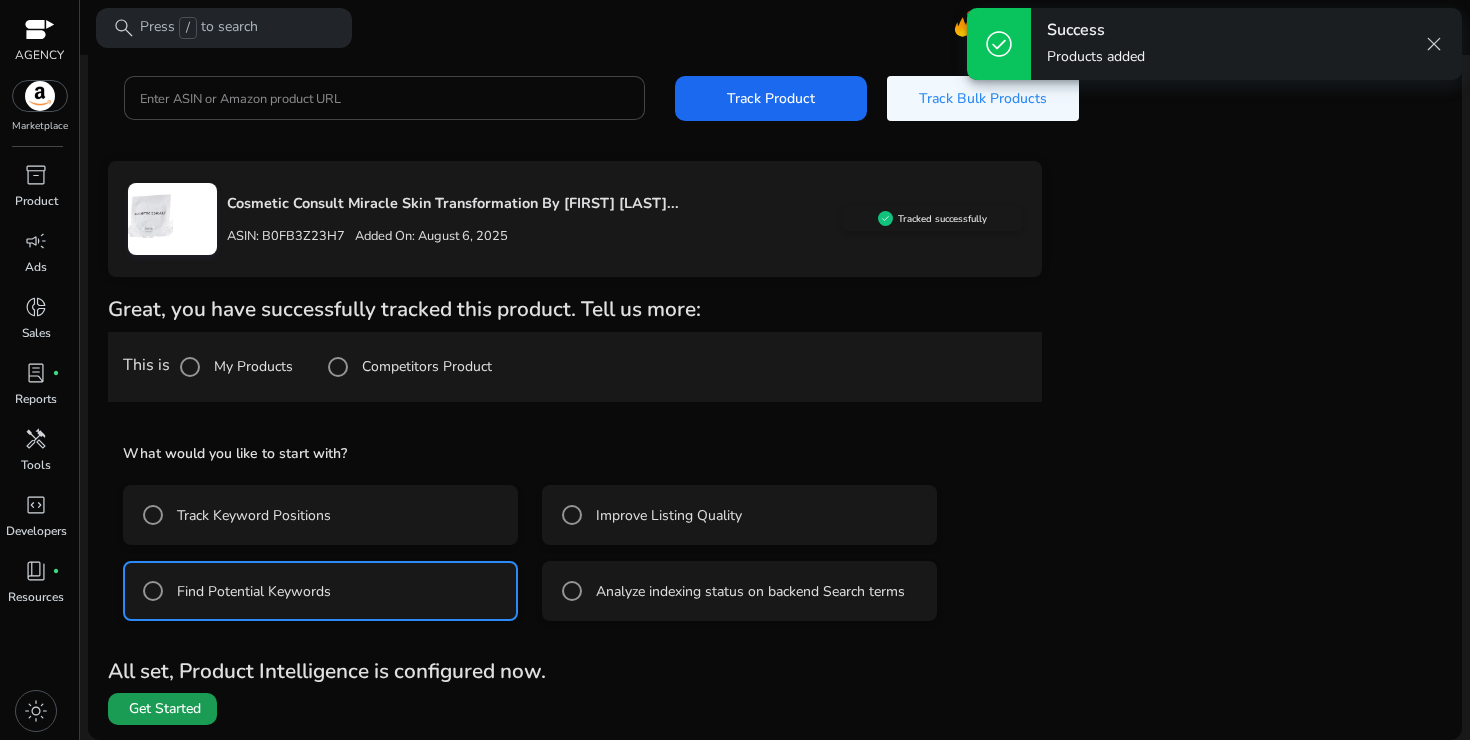 click on "Get Started" at bounding box center (165, 709) 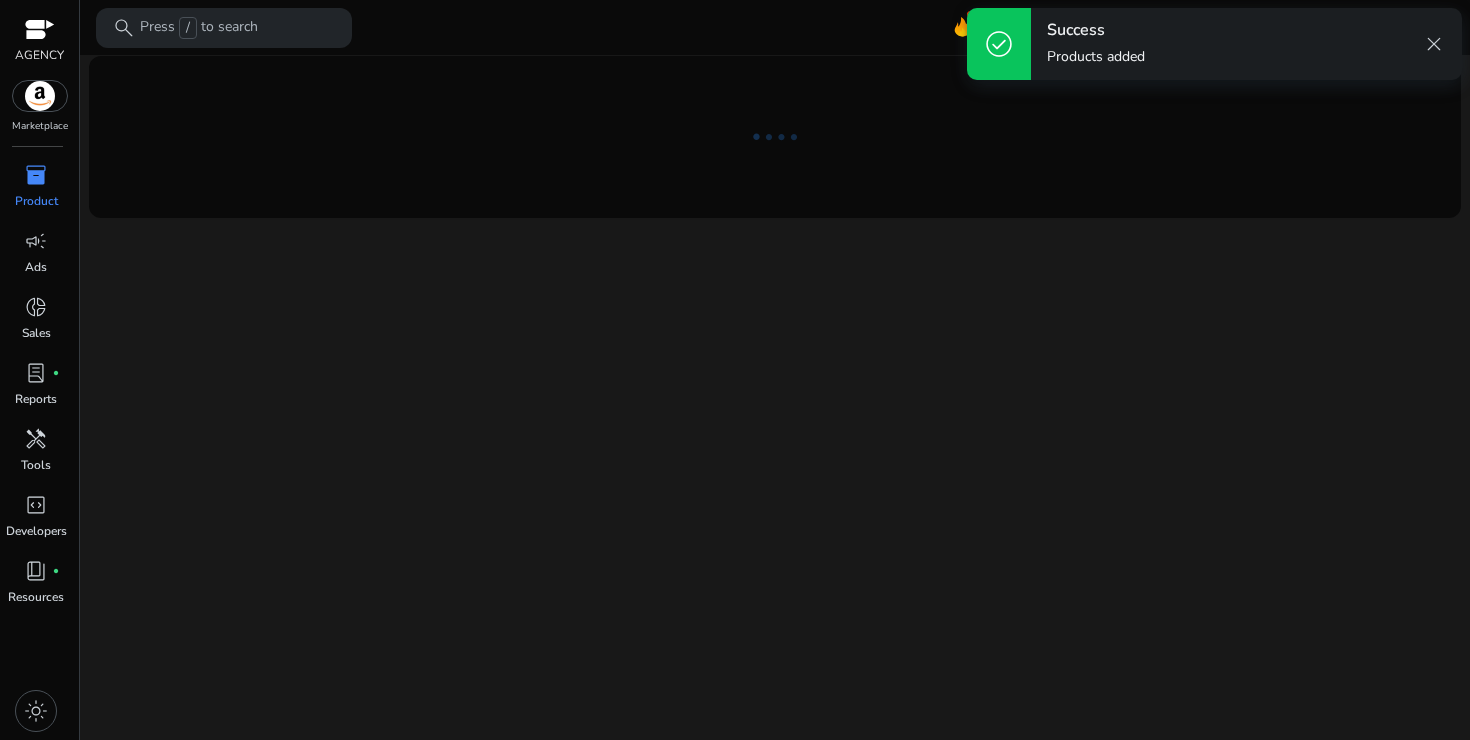 scroll, scrollTop: 0, scrollLeft: 0, axis: both 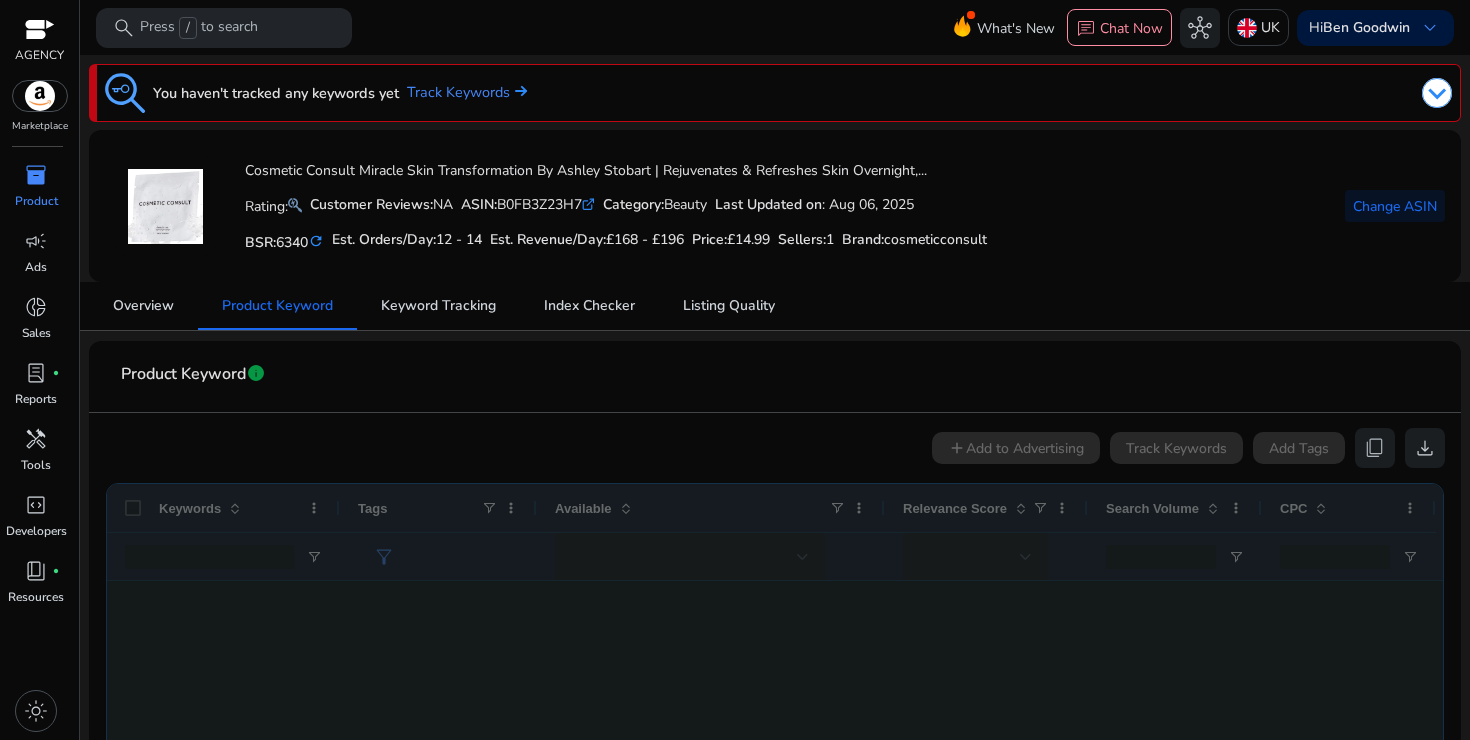 click on "inventory_2" at bounding box center [36, 175] 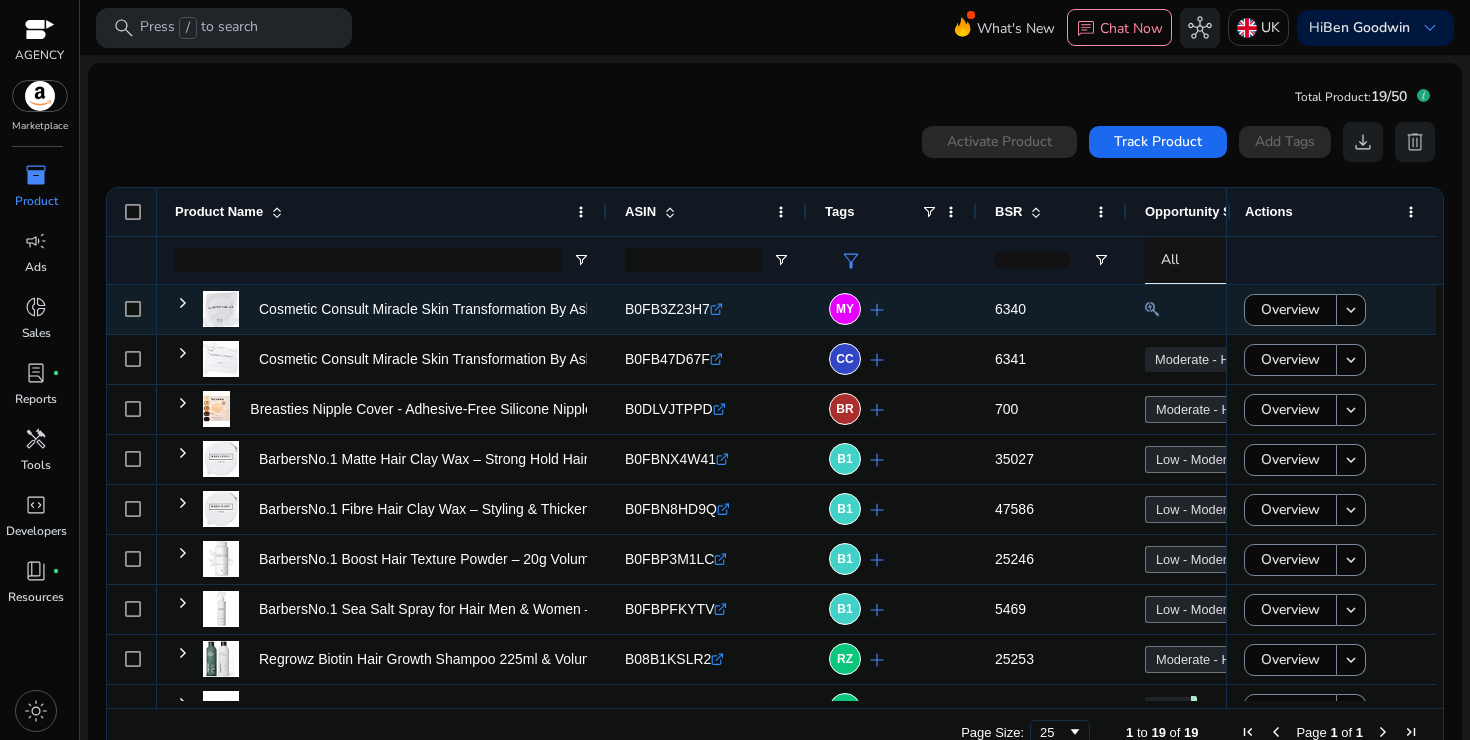 click on "add" 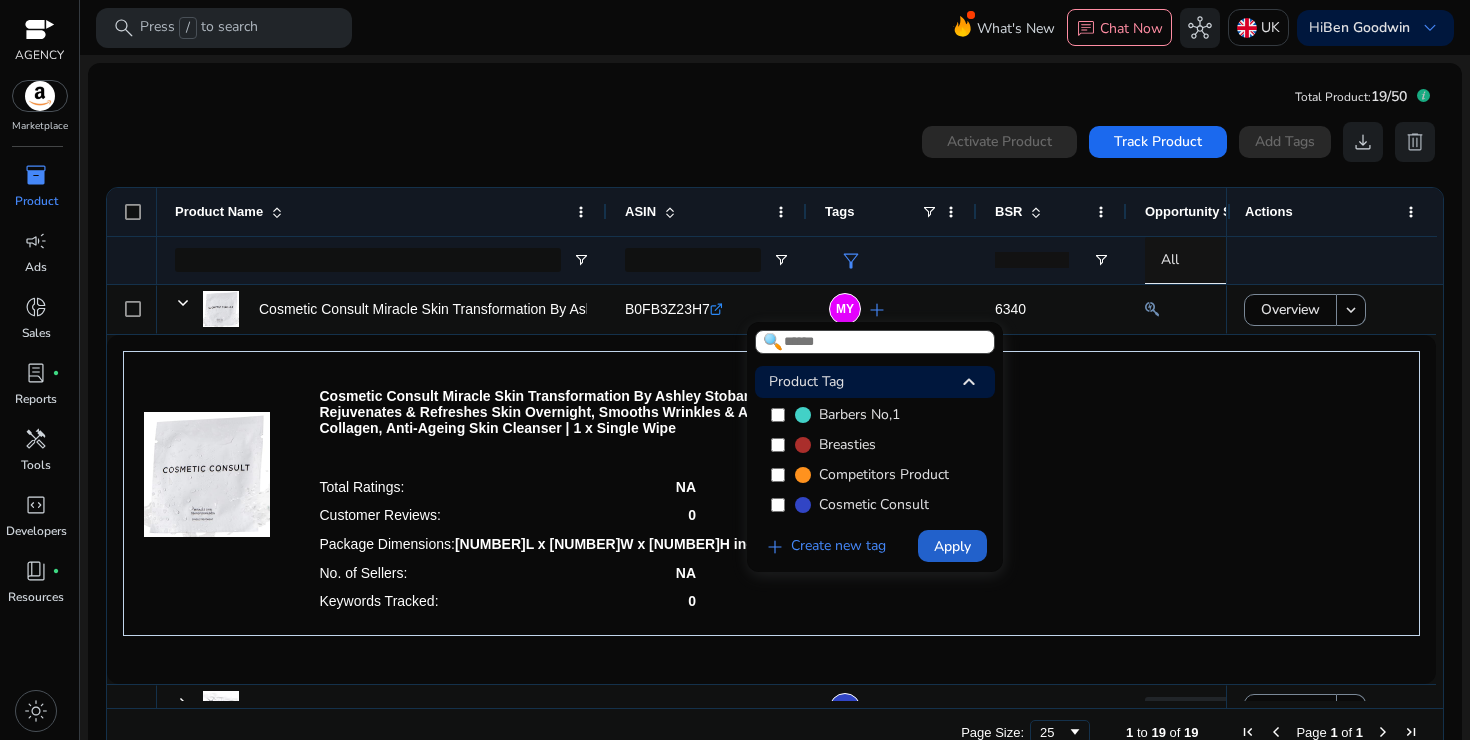 click on "Apply" at bounding box center [952, 546] 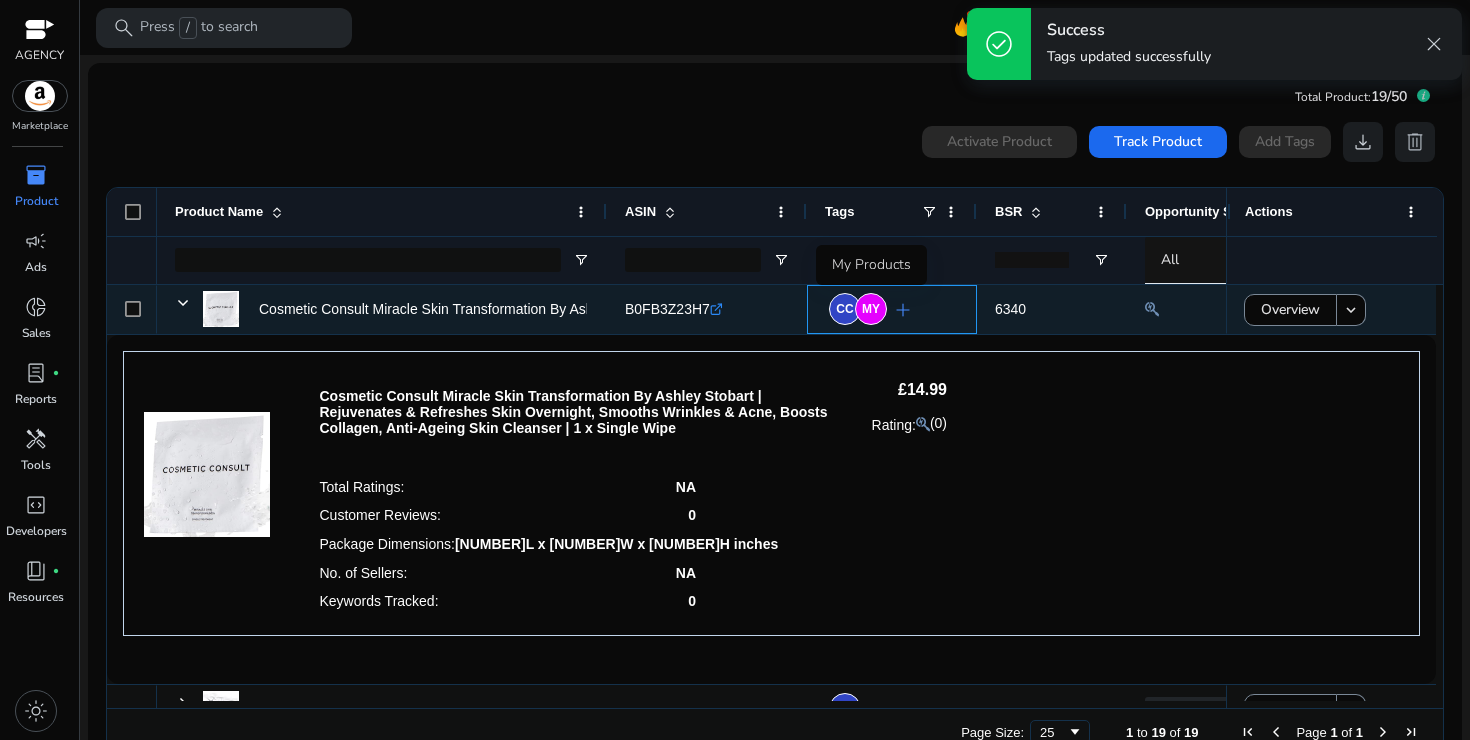 click on "MY" 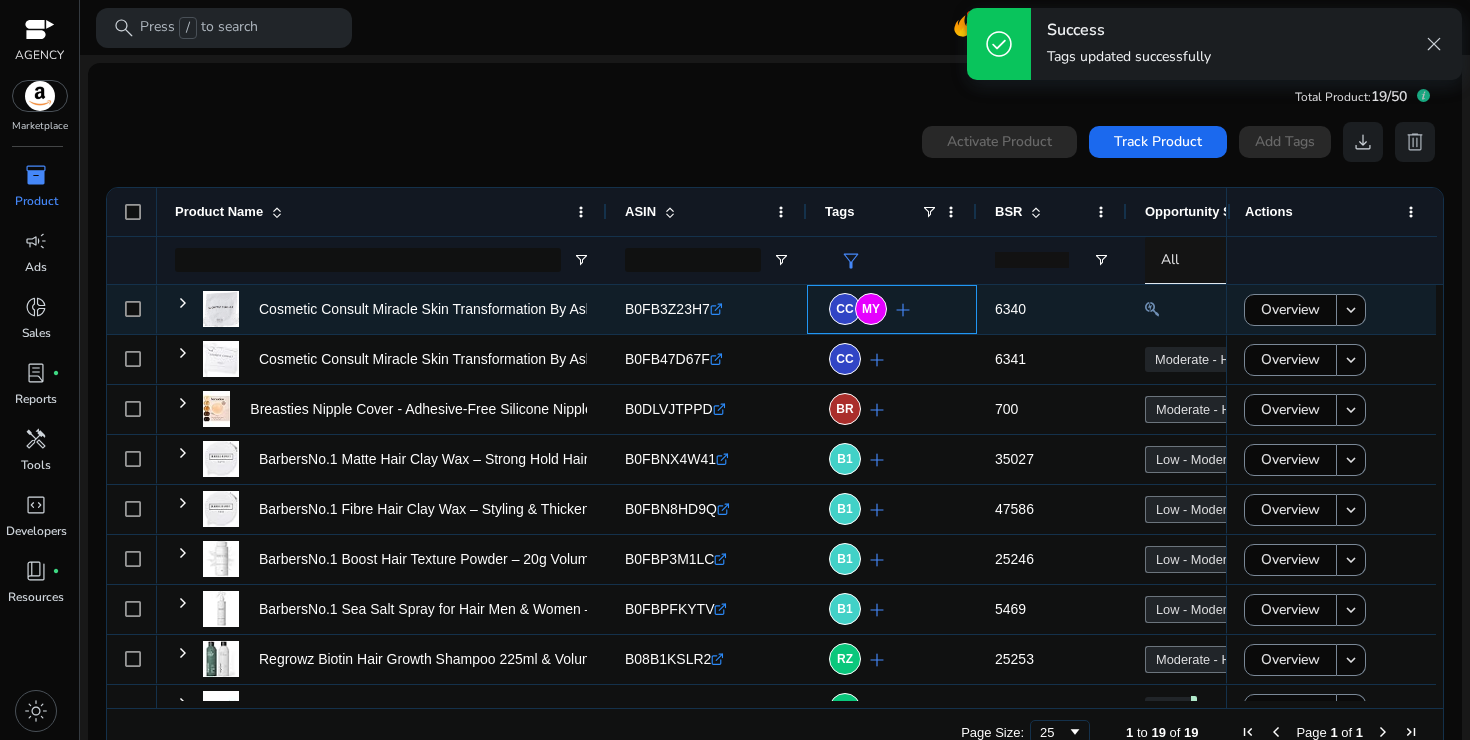 click on "add" 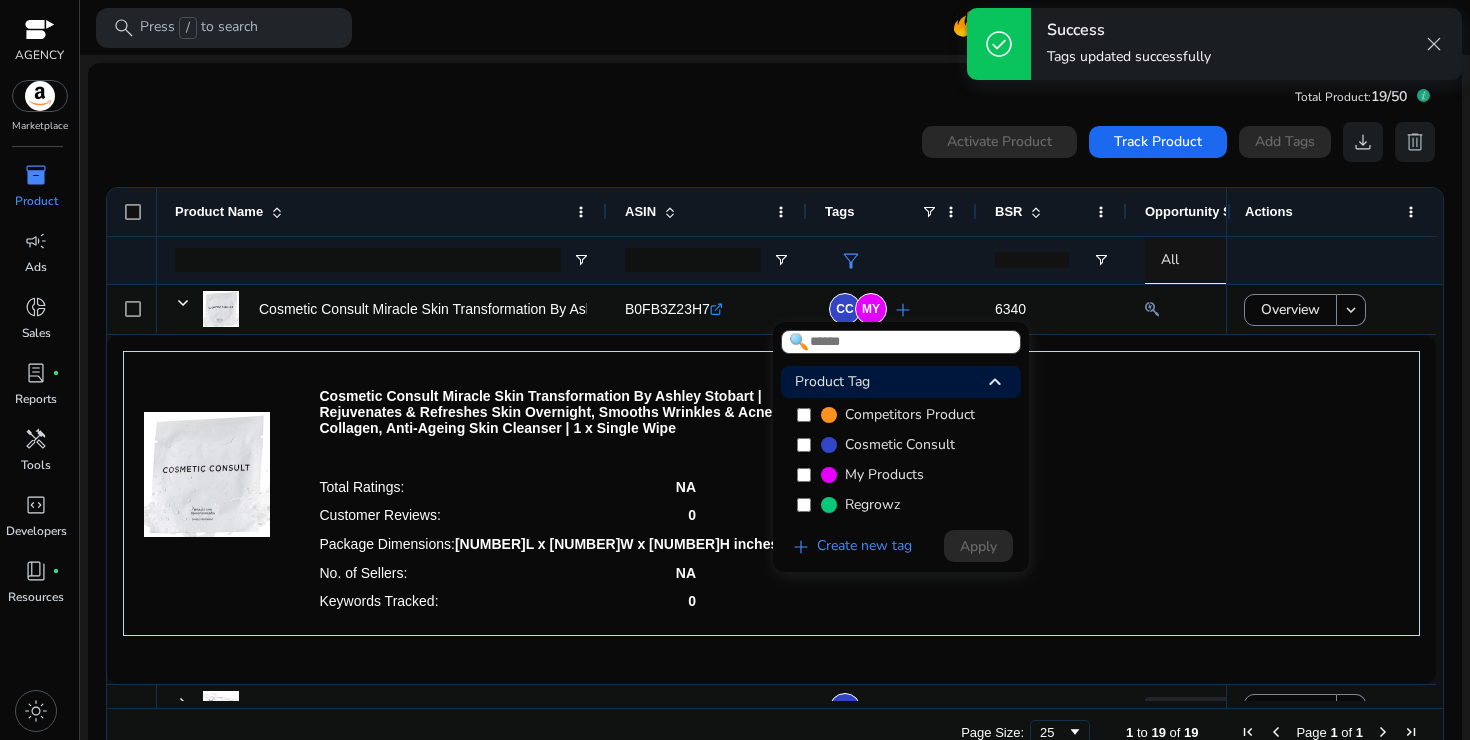 scroll, scrollTop: 59, scrollLeft: 0, axis: vertical 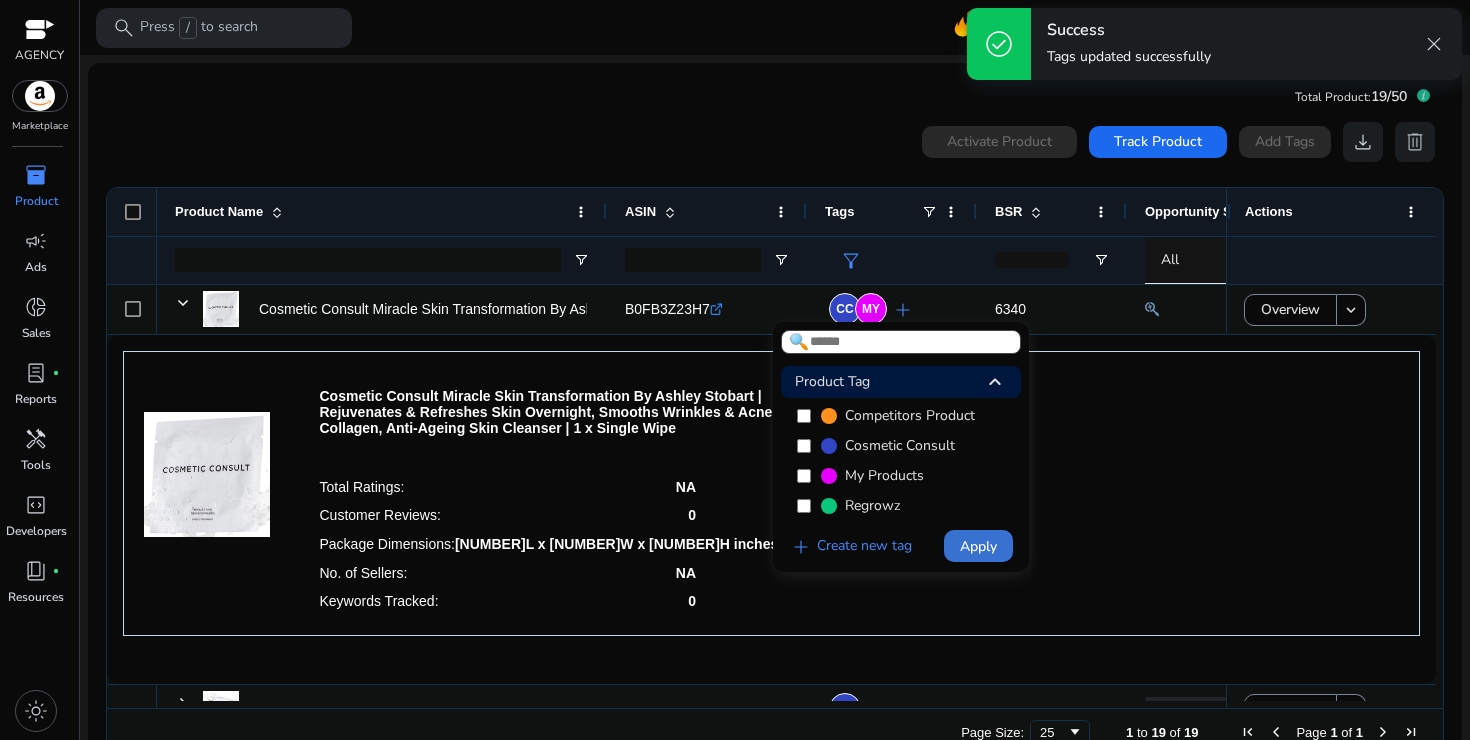 click on "Apply" at bounding box center [978, 546] 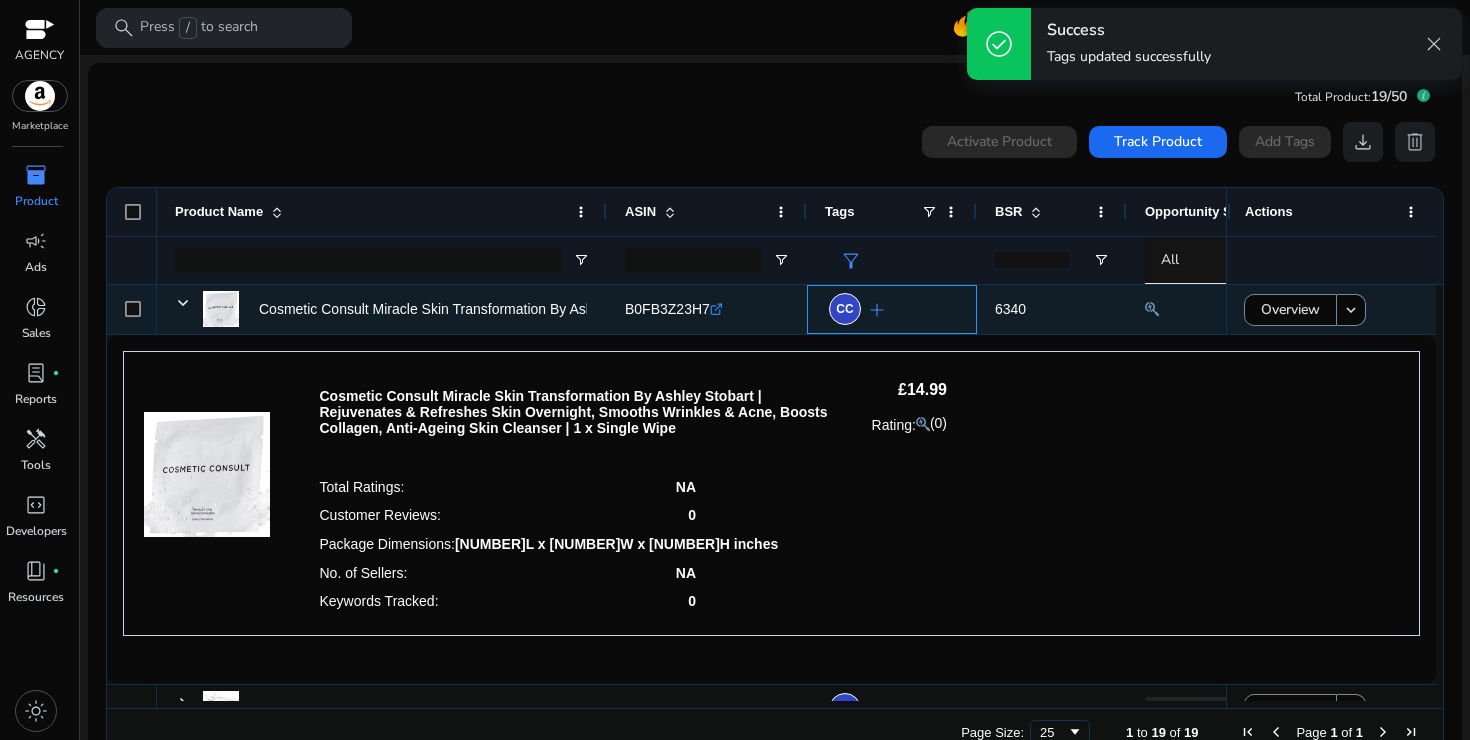 click on "CC  add" 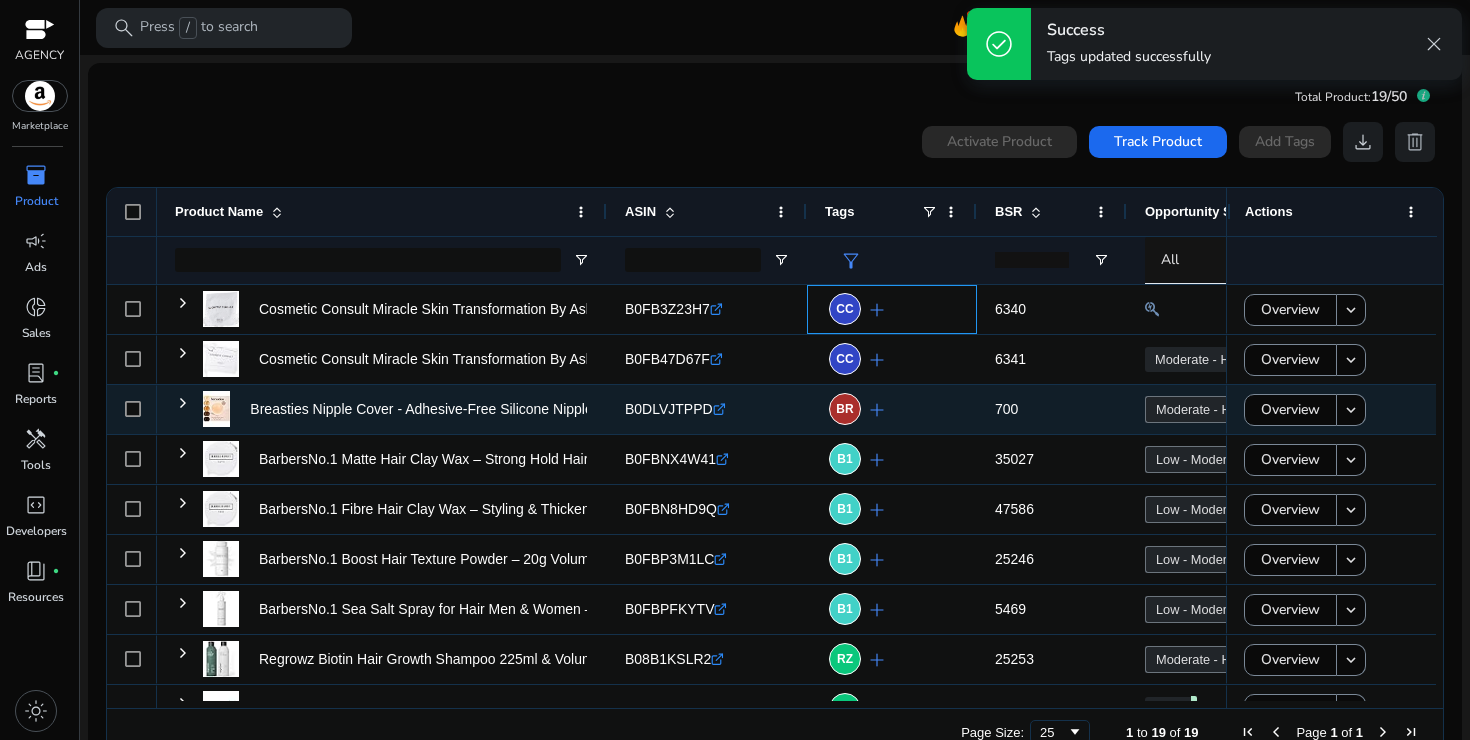 scroll, scrollTop: 255, scrollLeft: 0, axis: vertical 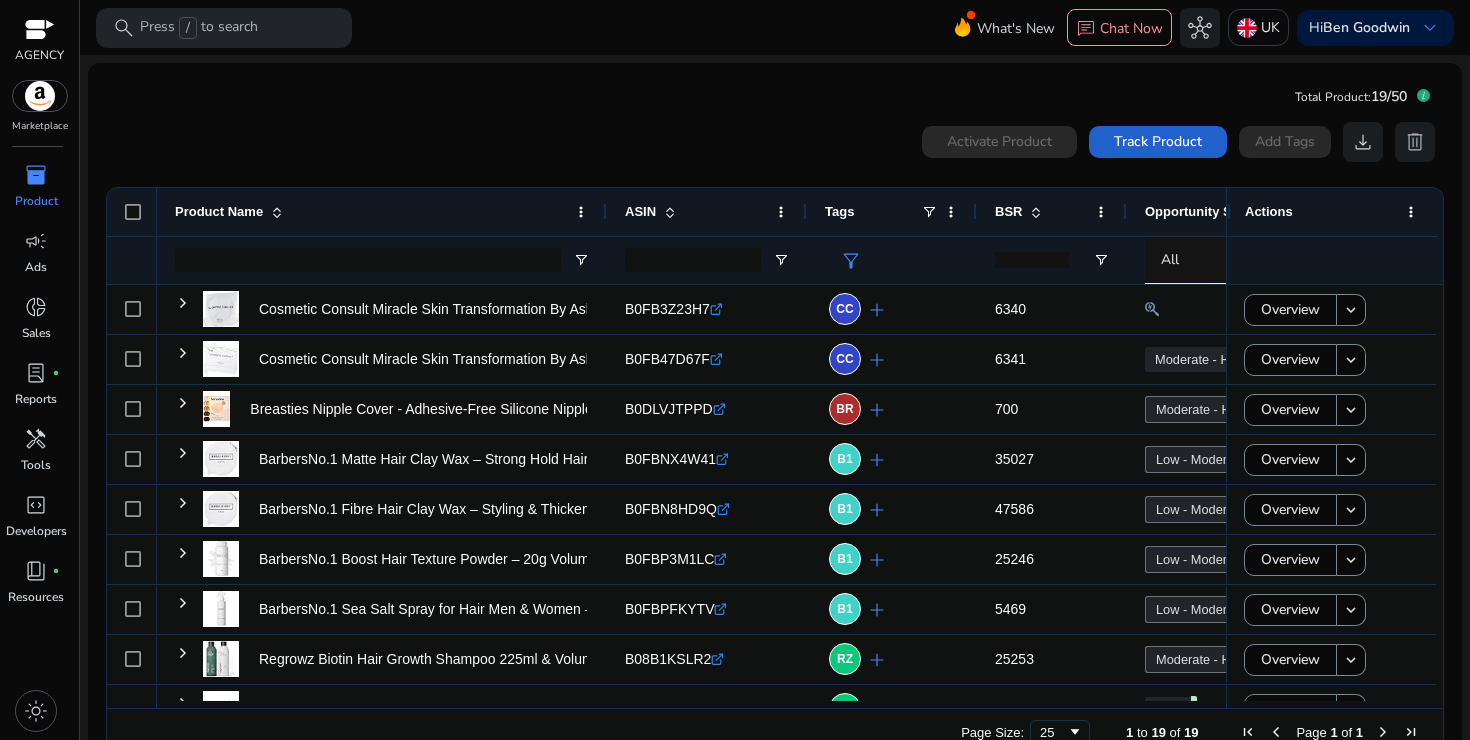 click on "Track Product" 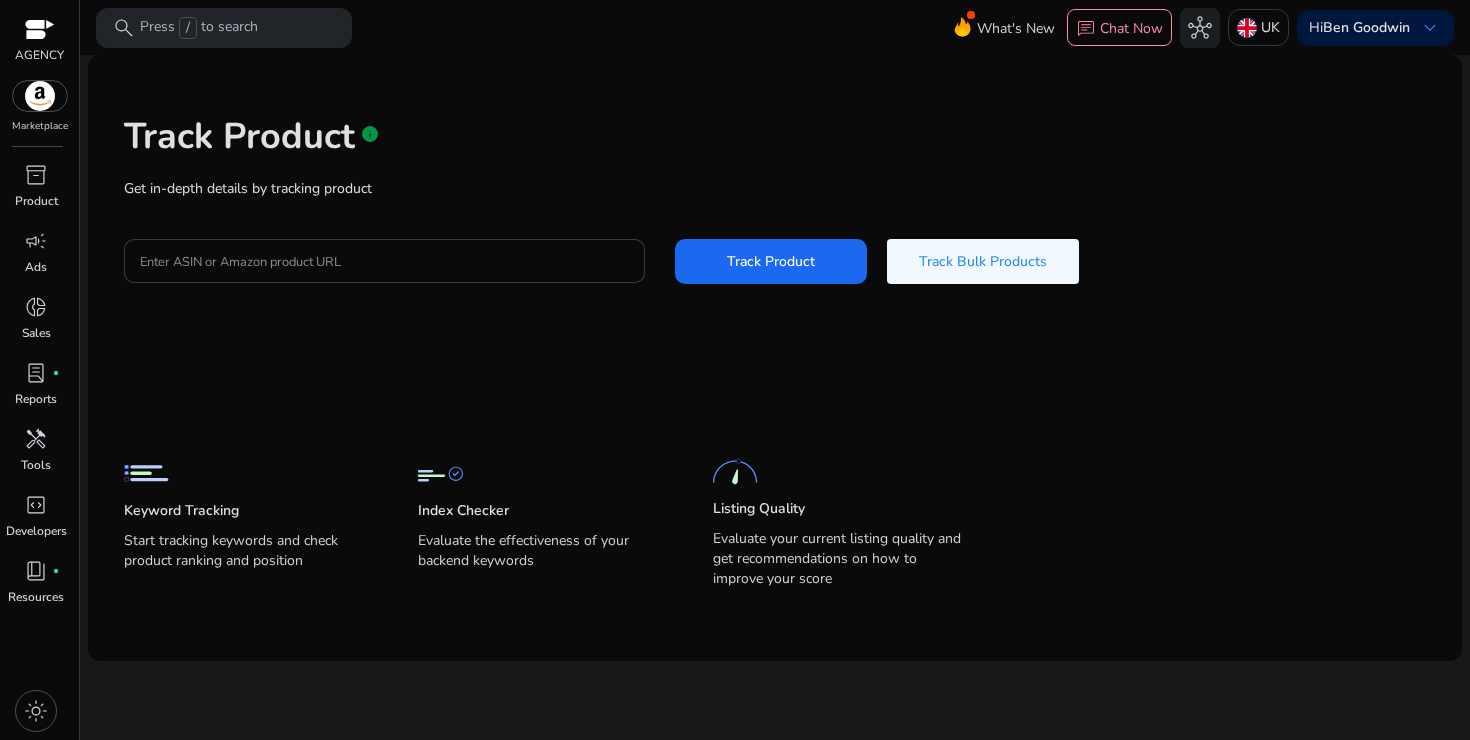 click on "Enter ASIN or Amazon product URL" at bounding box center (384, 261) 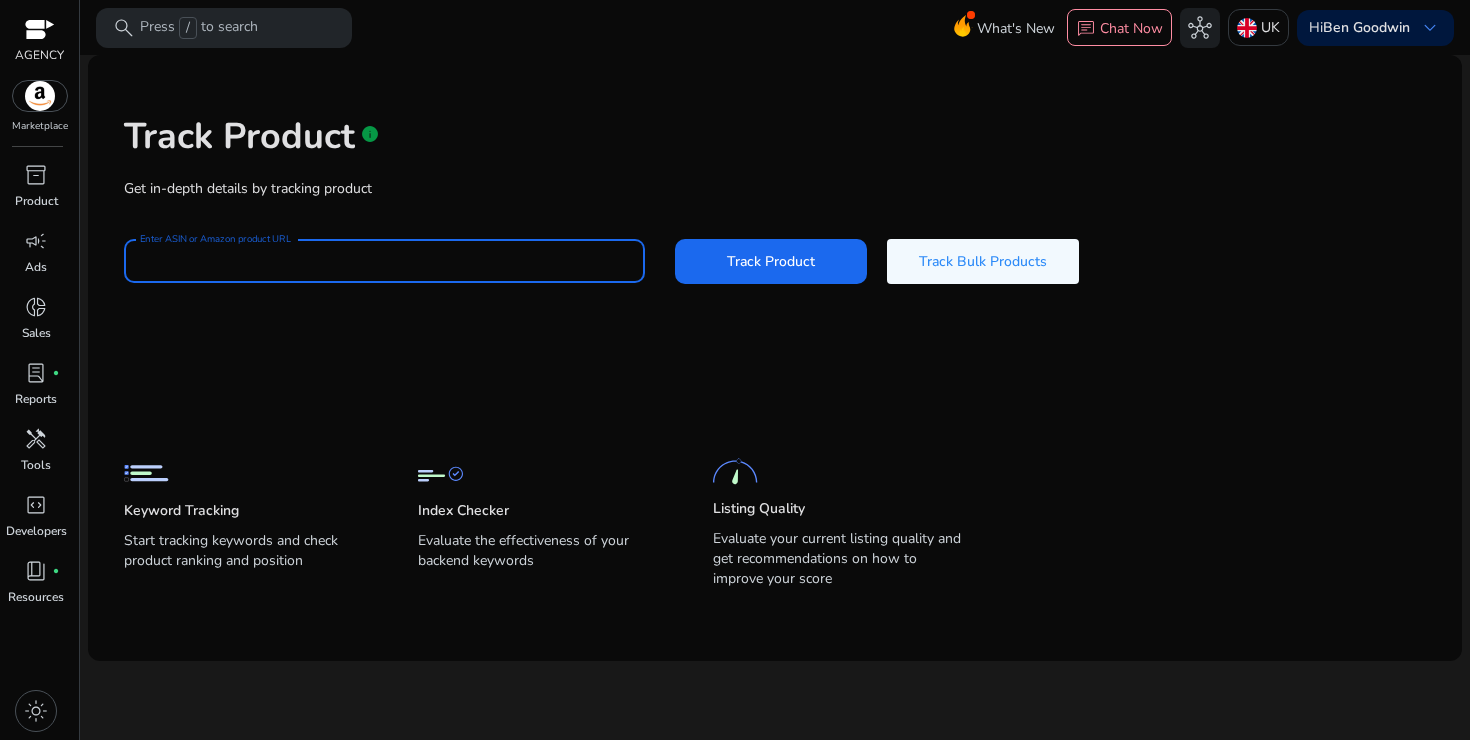 paste on "**********" 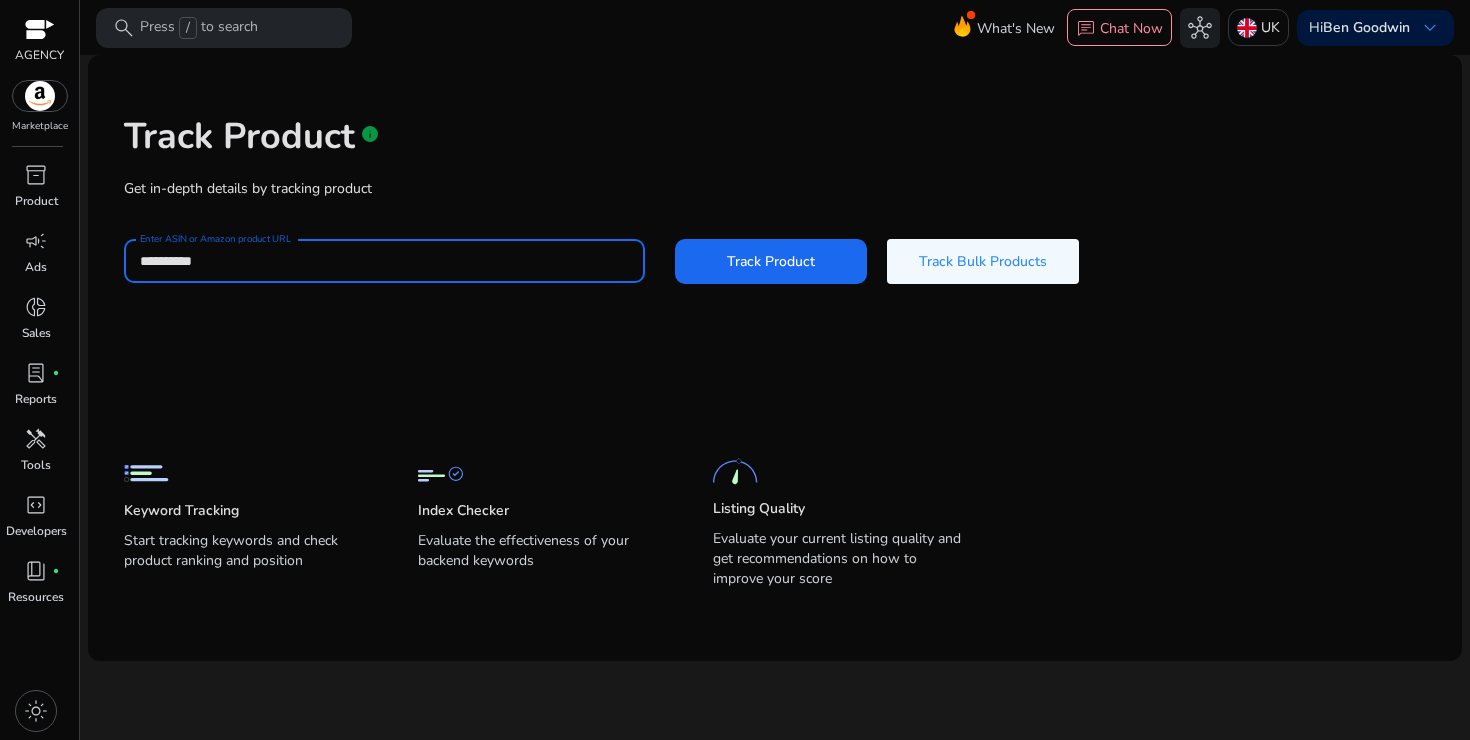 click on "**********" at bounding box center [384, 261] 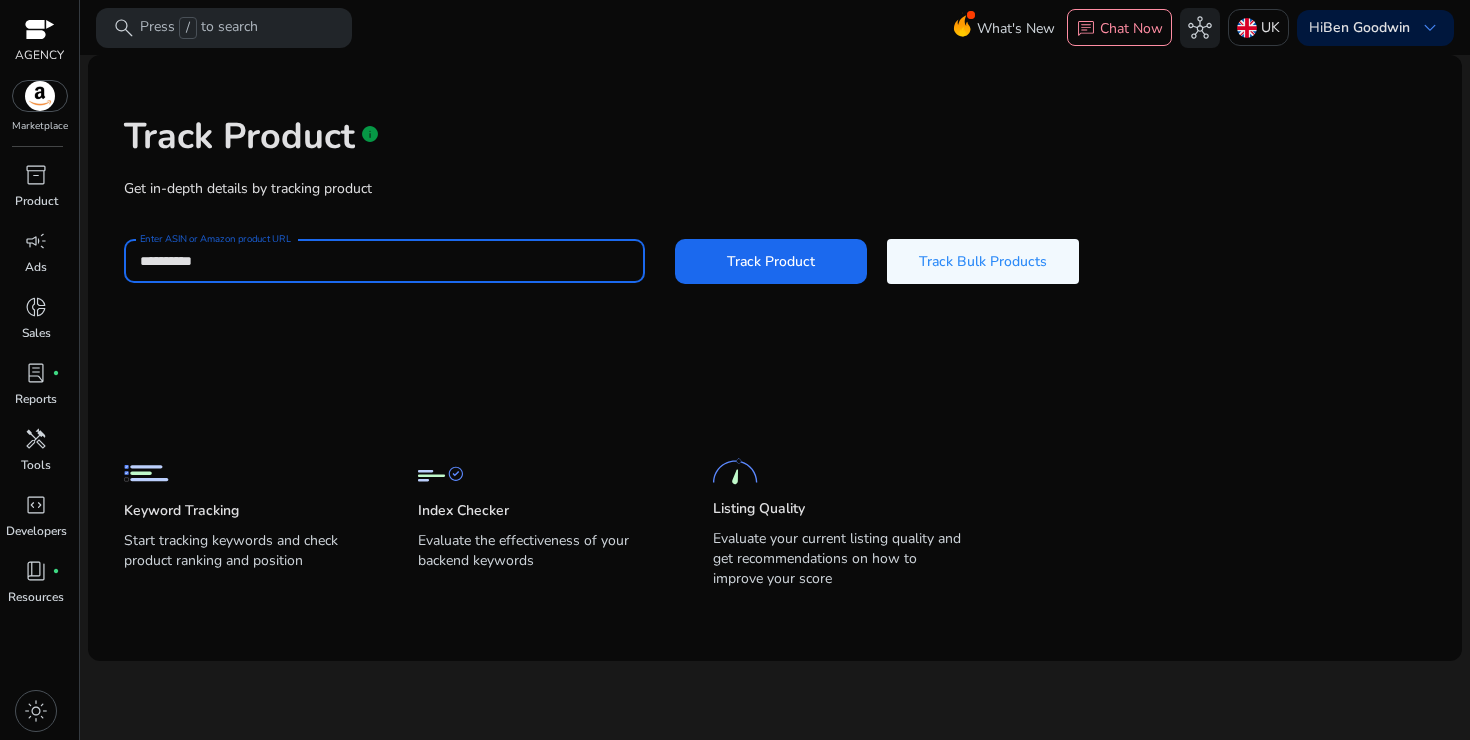click on "**********" at bounding box center [384, 261] 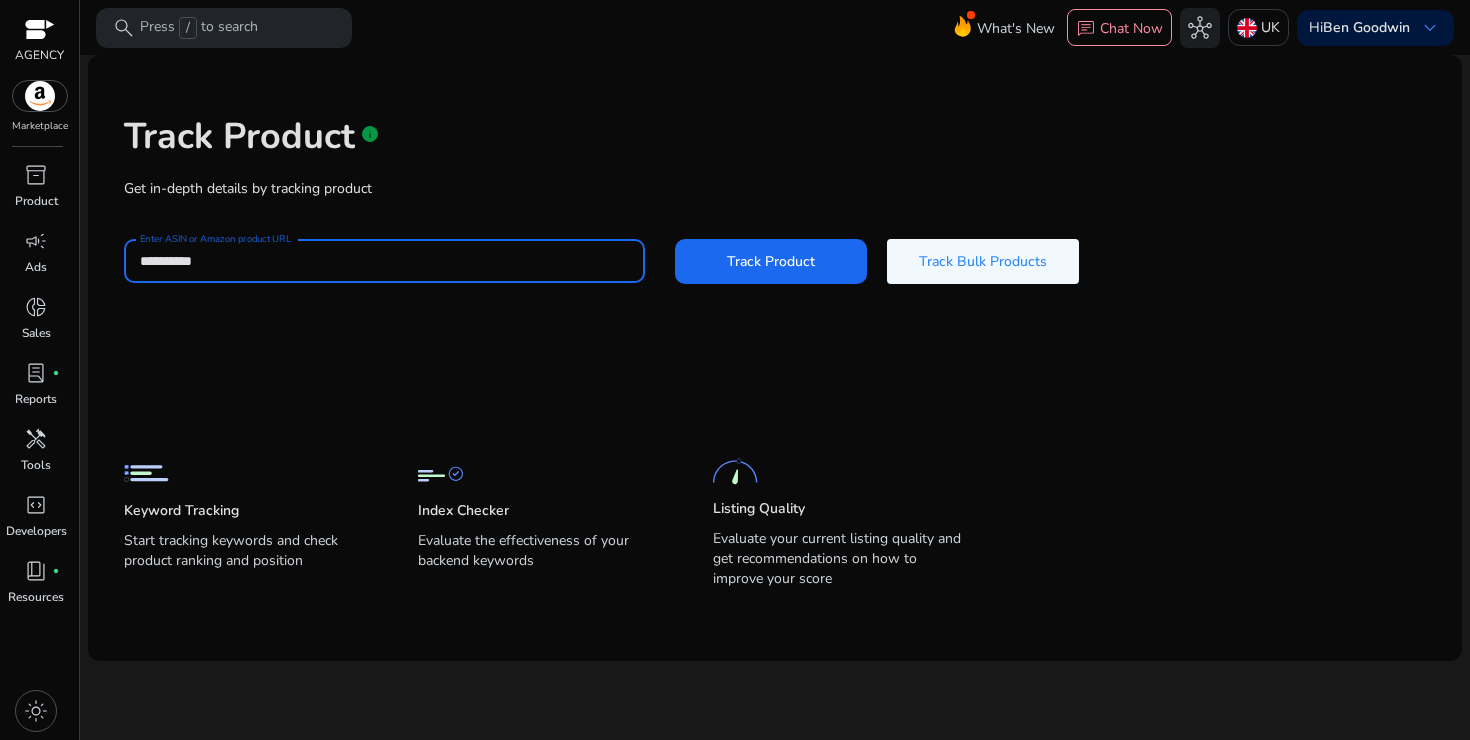 type 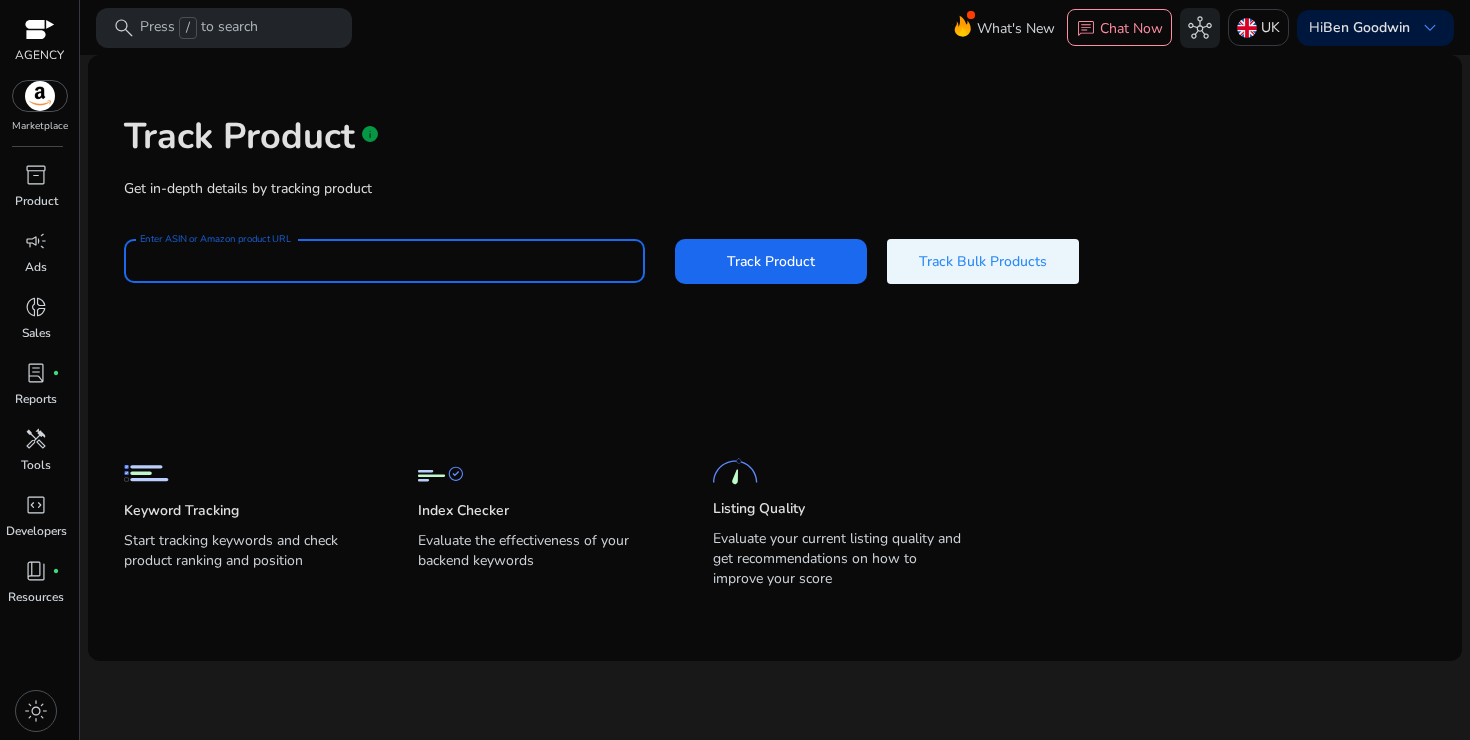 click on "Track Bulk Products" 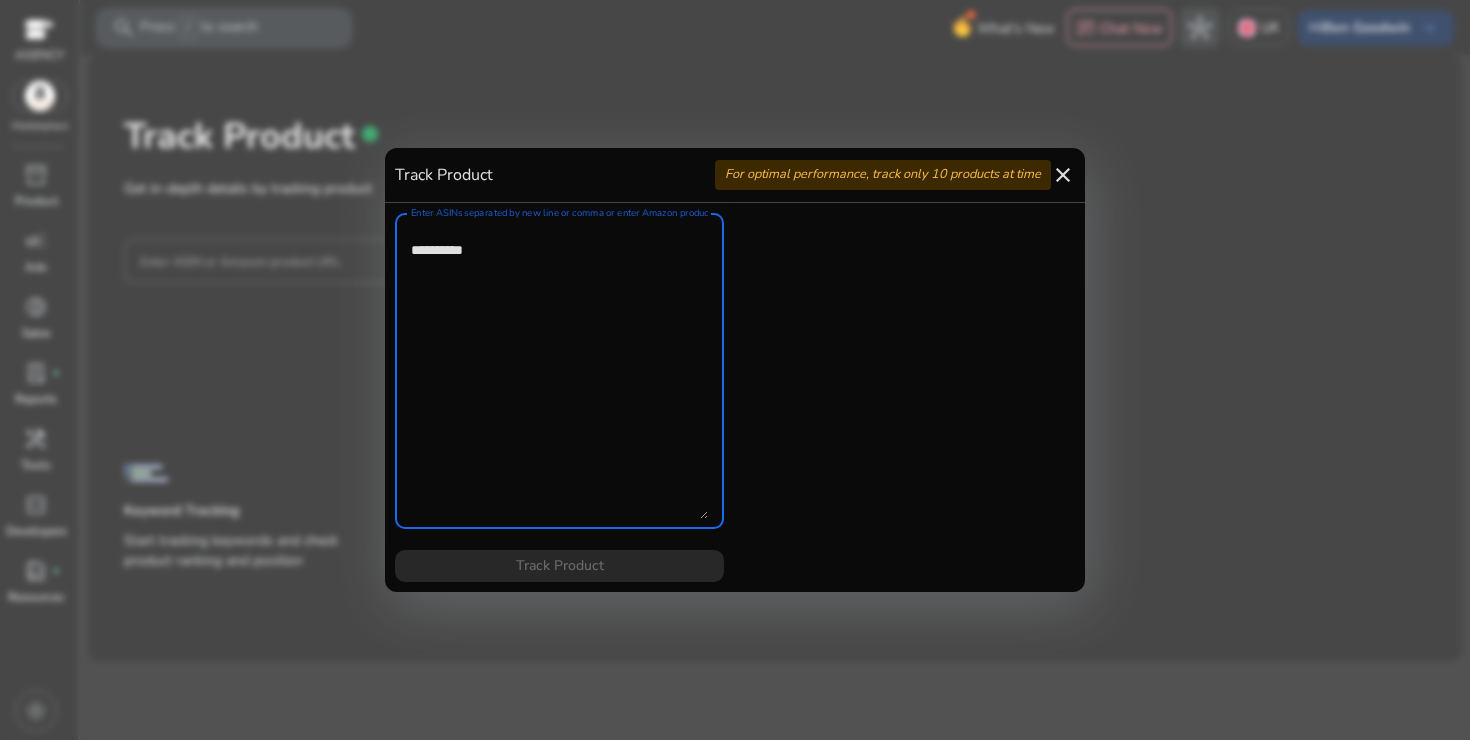 paste on "**********" 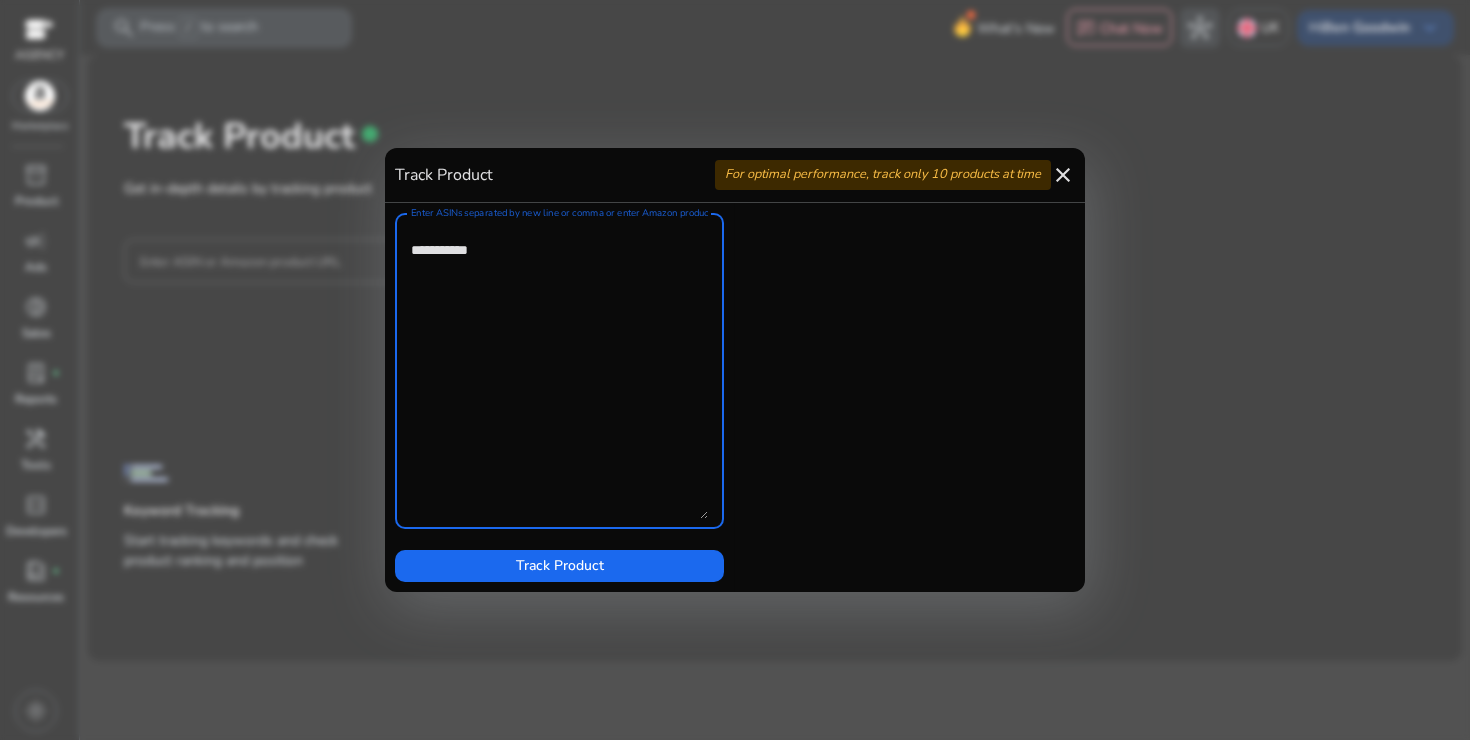 paste on "**********" 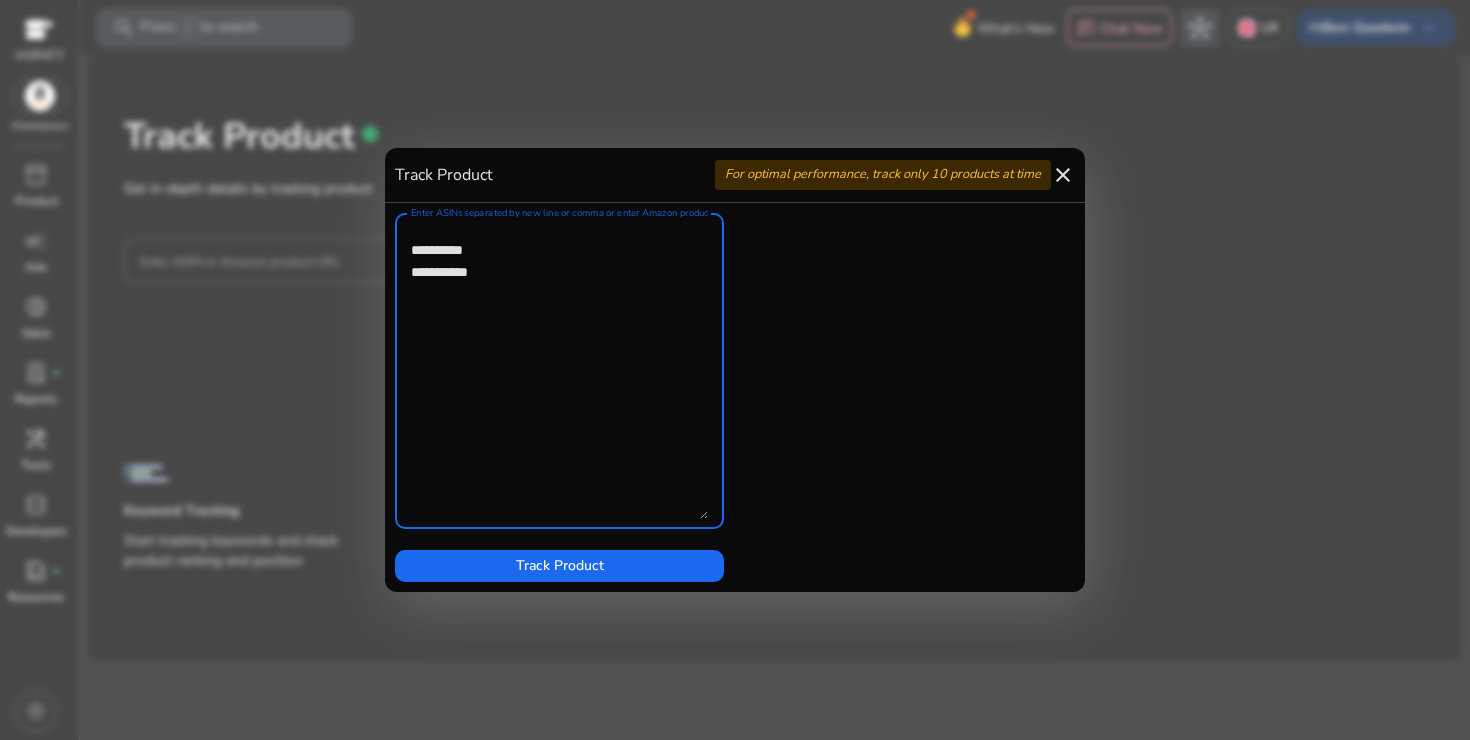 click on "Enter ASINs separated by new line or comma or enter Amazon product page URL" at bounding box center (559, 371) 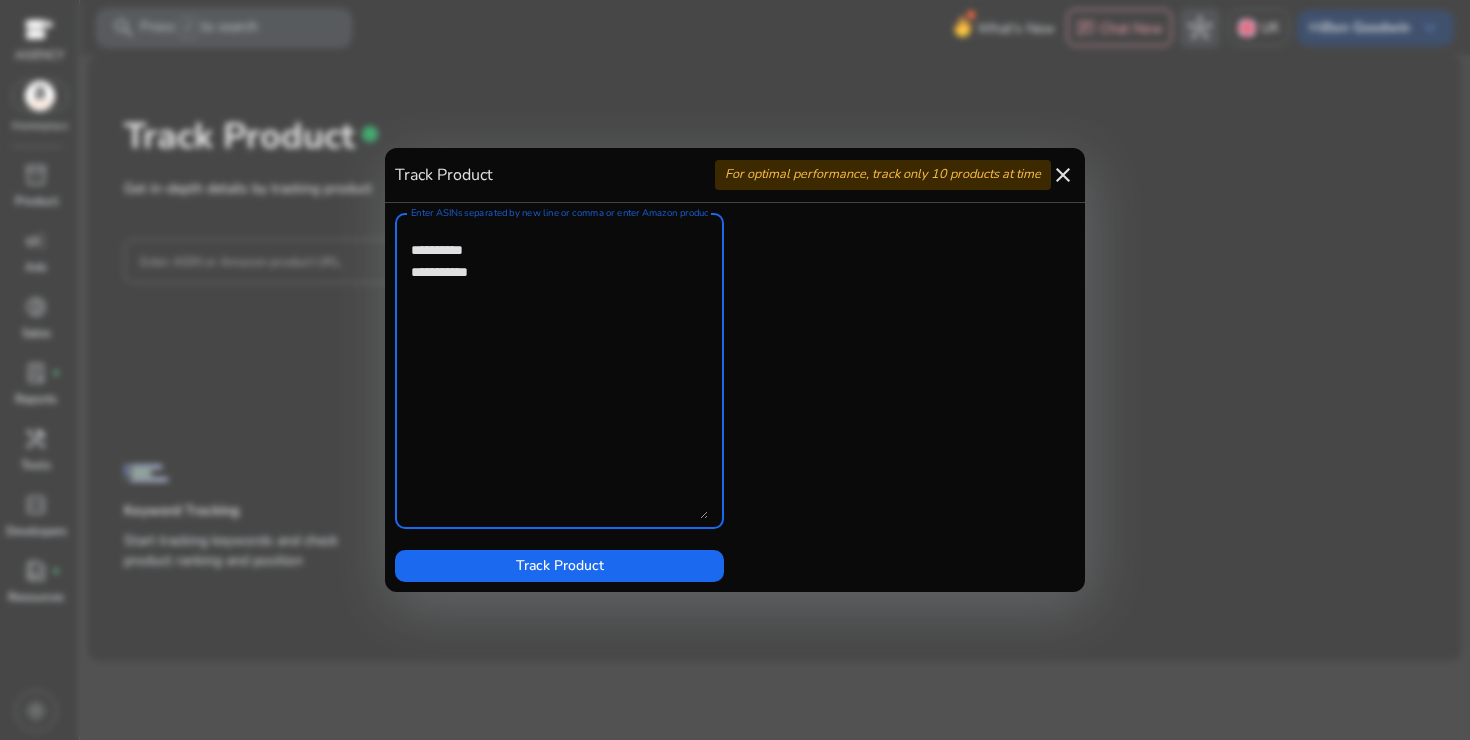paste 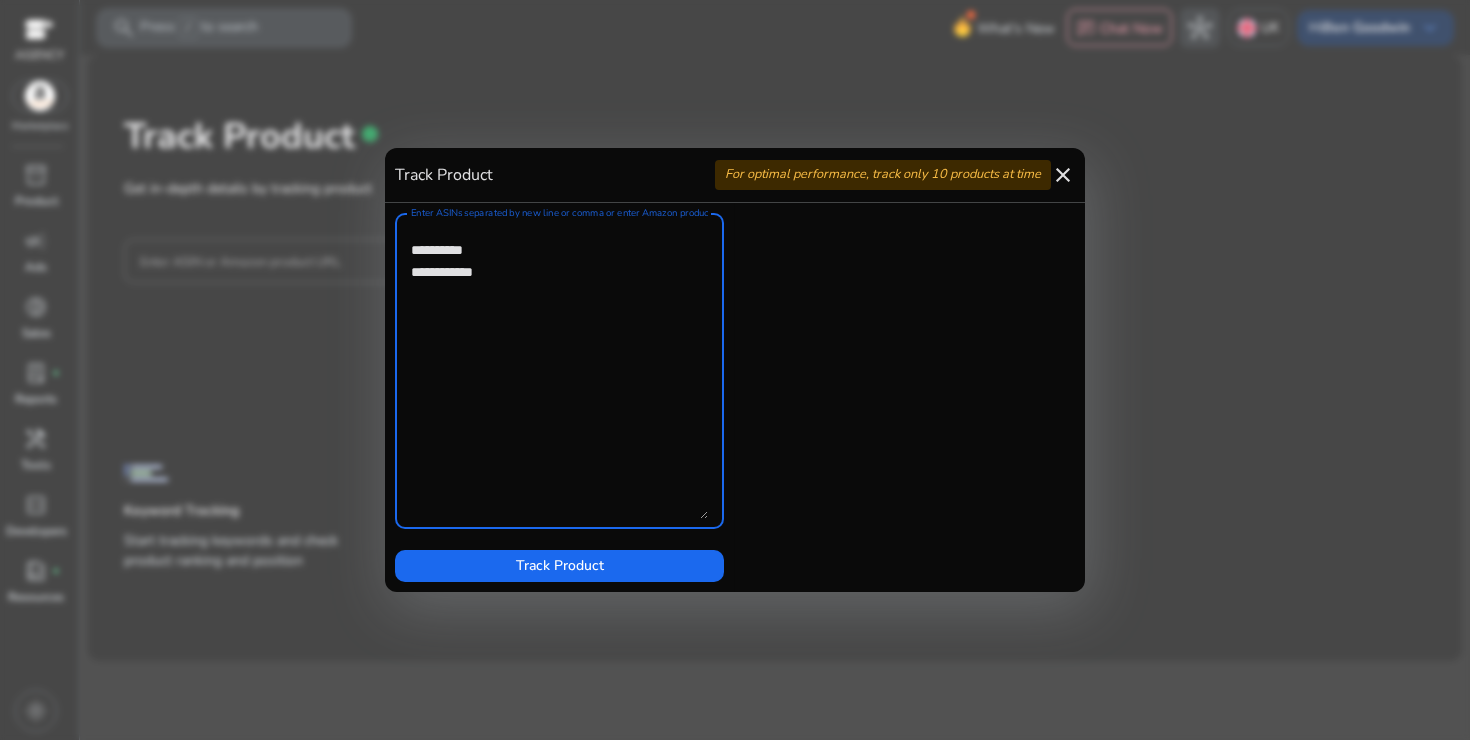 paste on "**********" 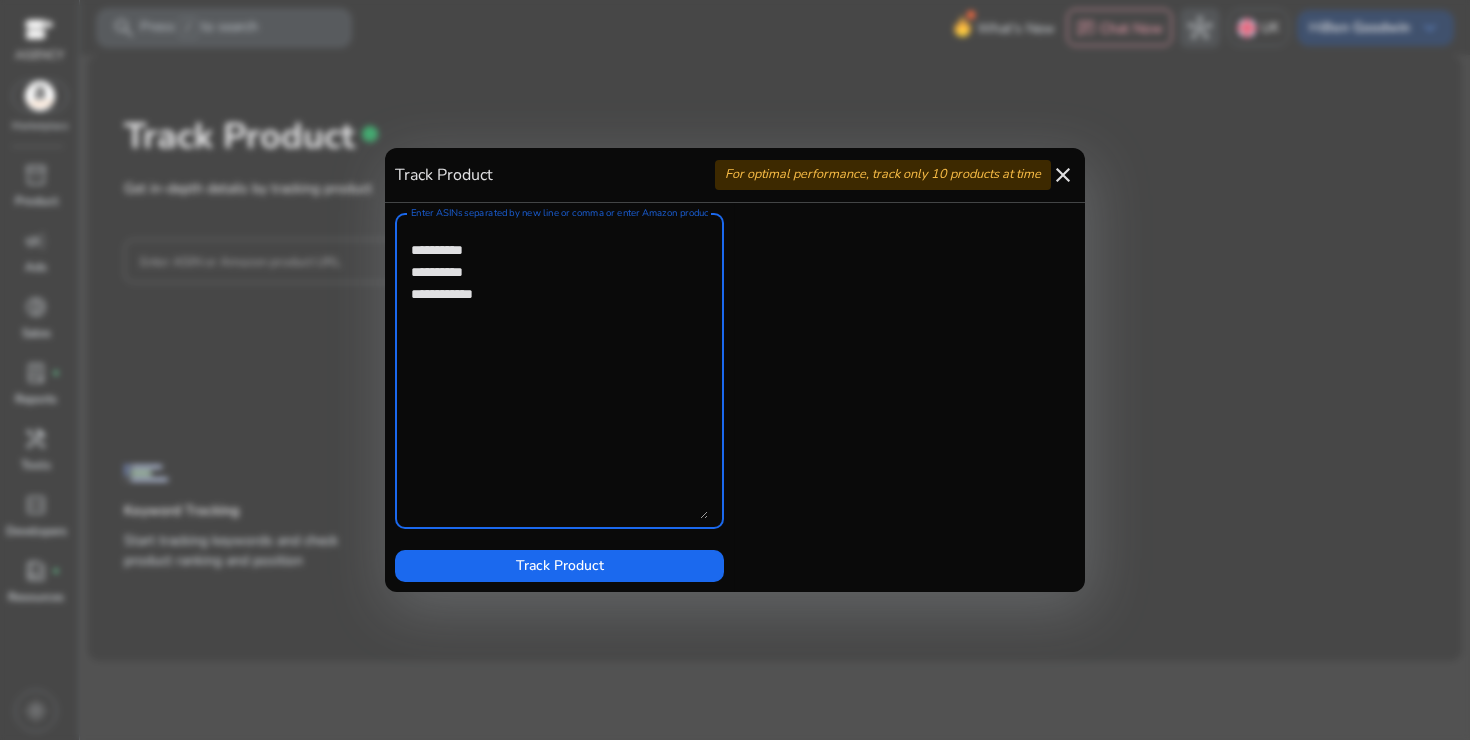paste on "**********" 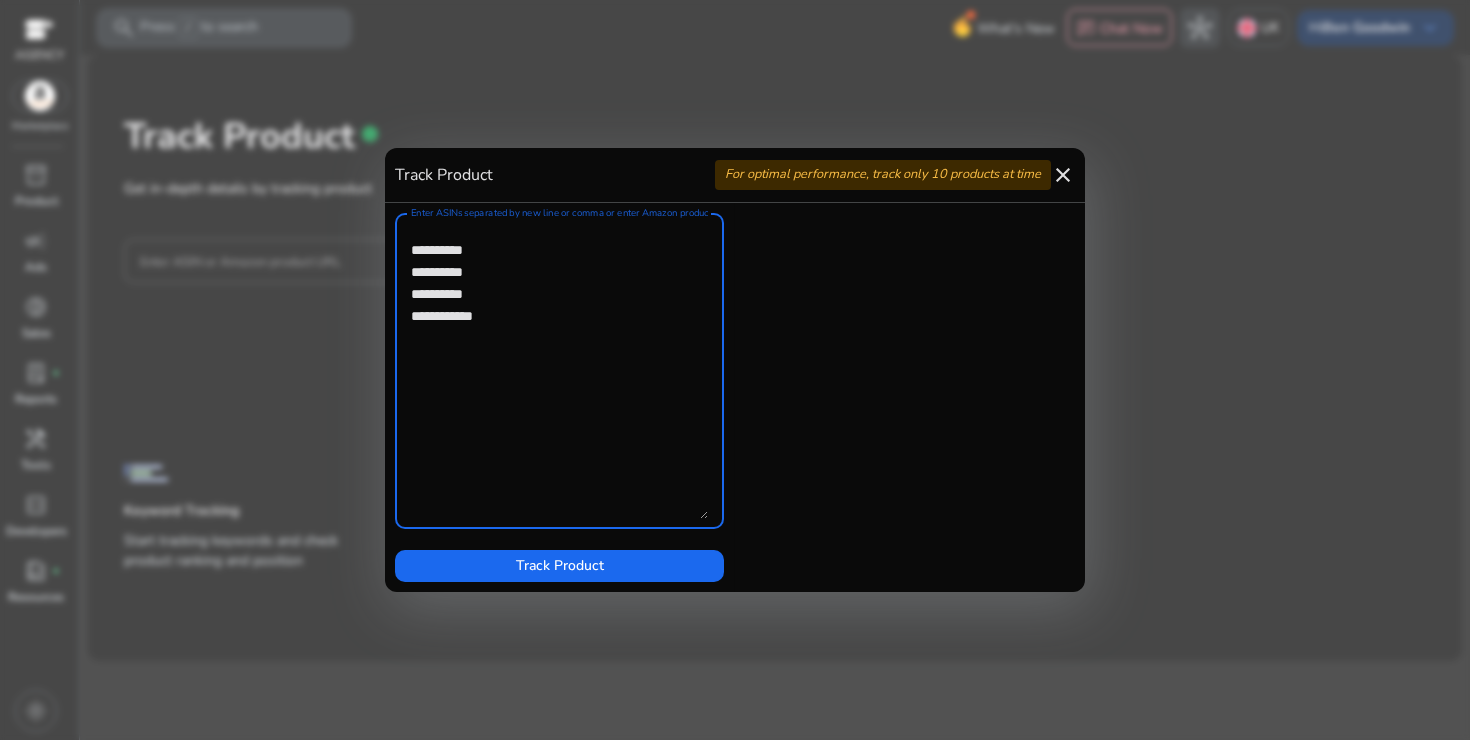 paste on "**********" 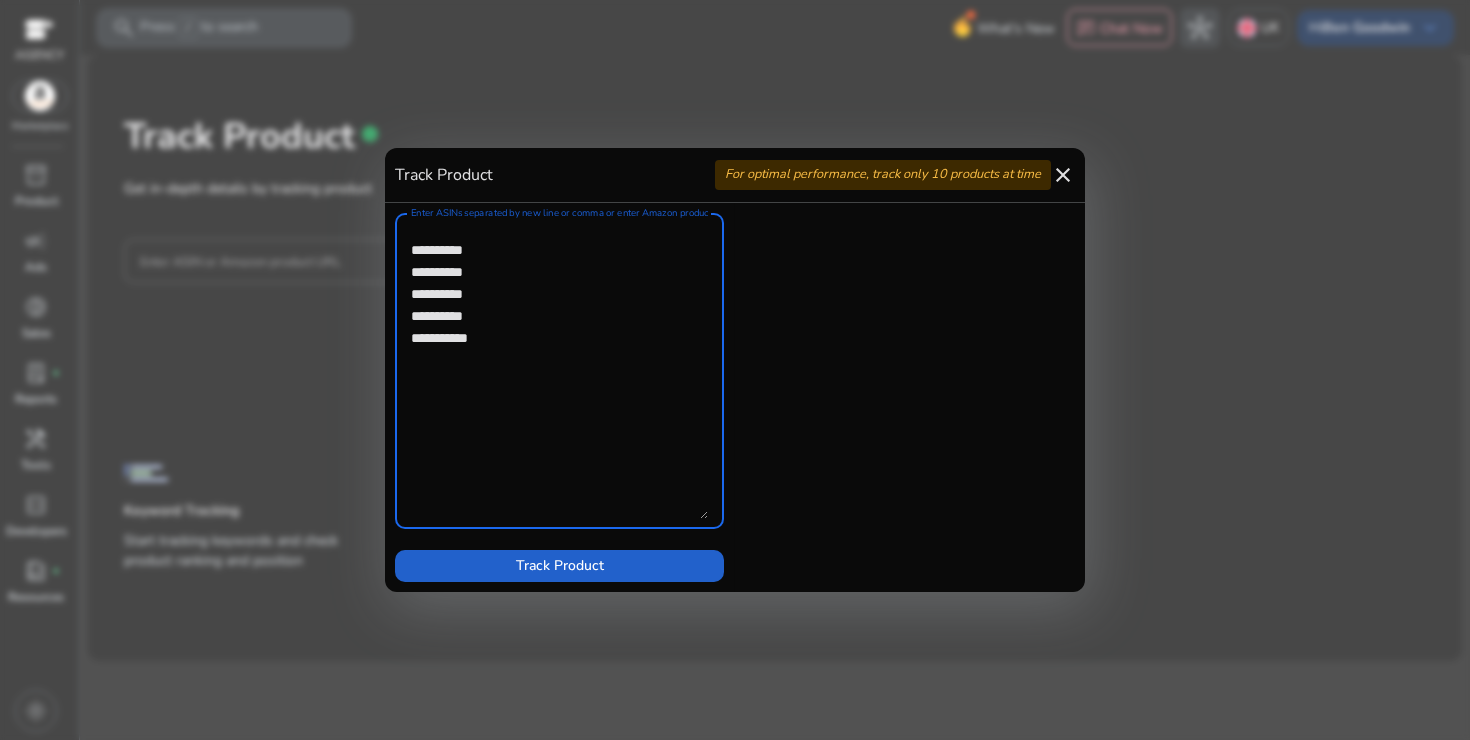 type on "**********" 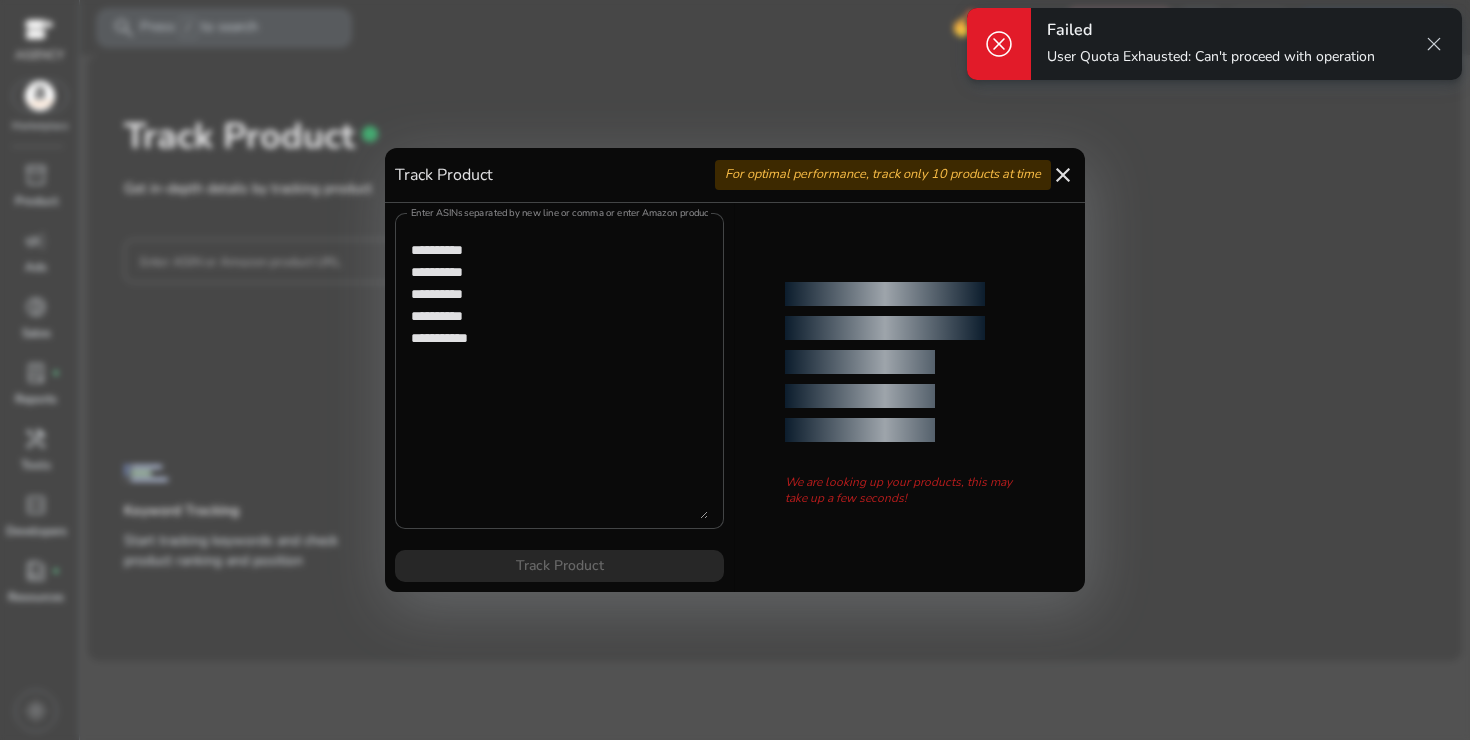 click on "Enter ASINs separated by new line or comma or enter Amazon product page URL             Track Product" at bounding box center [559, 397] 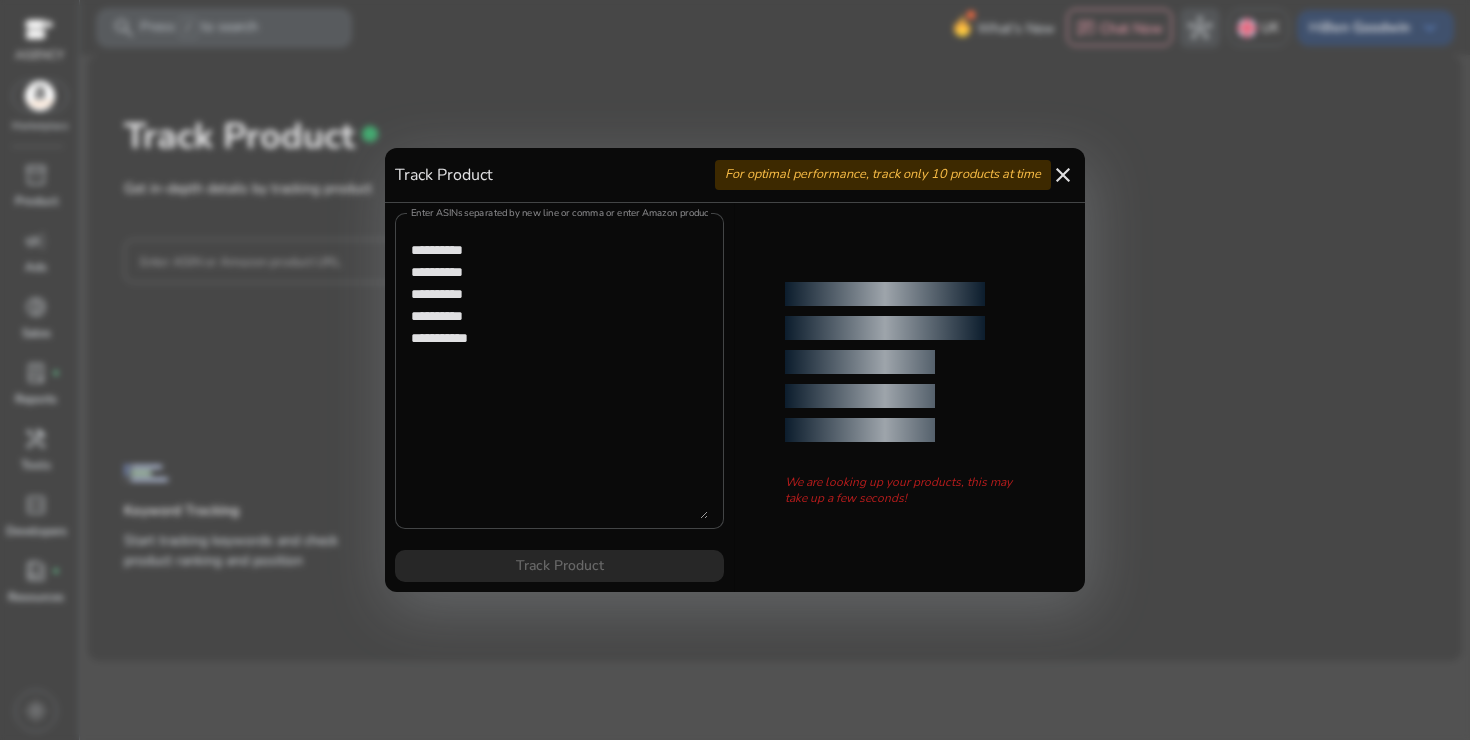 scroll, scrollTop: 0, scrollLeft: 0, axis: both 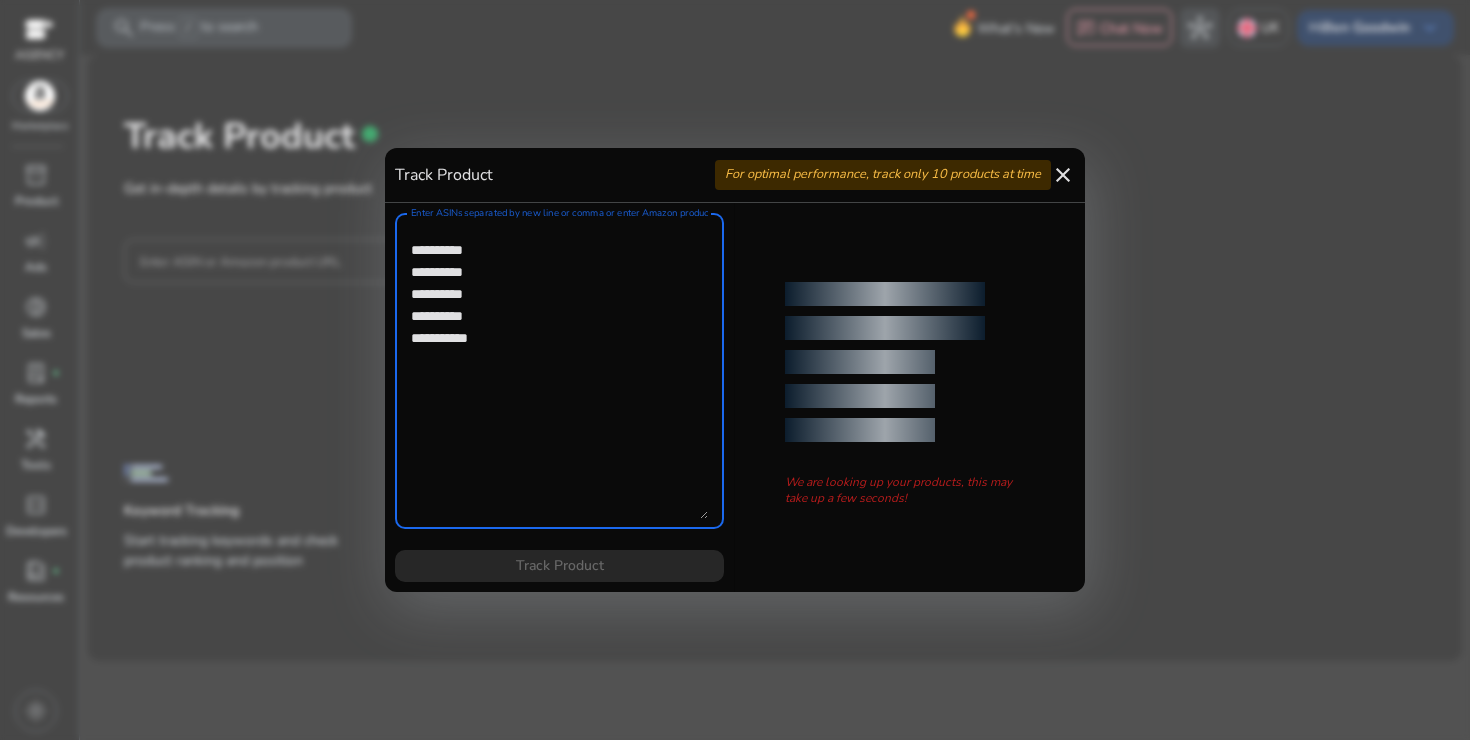 drag, startPoint x: 505, startPoint y: 343, endPoint x: 318, endPoint y: 229, distance: 219.00912 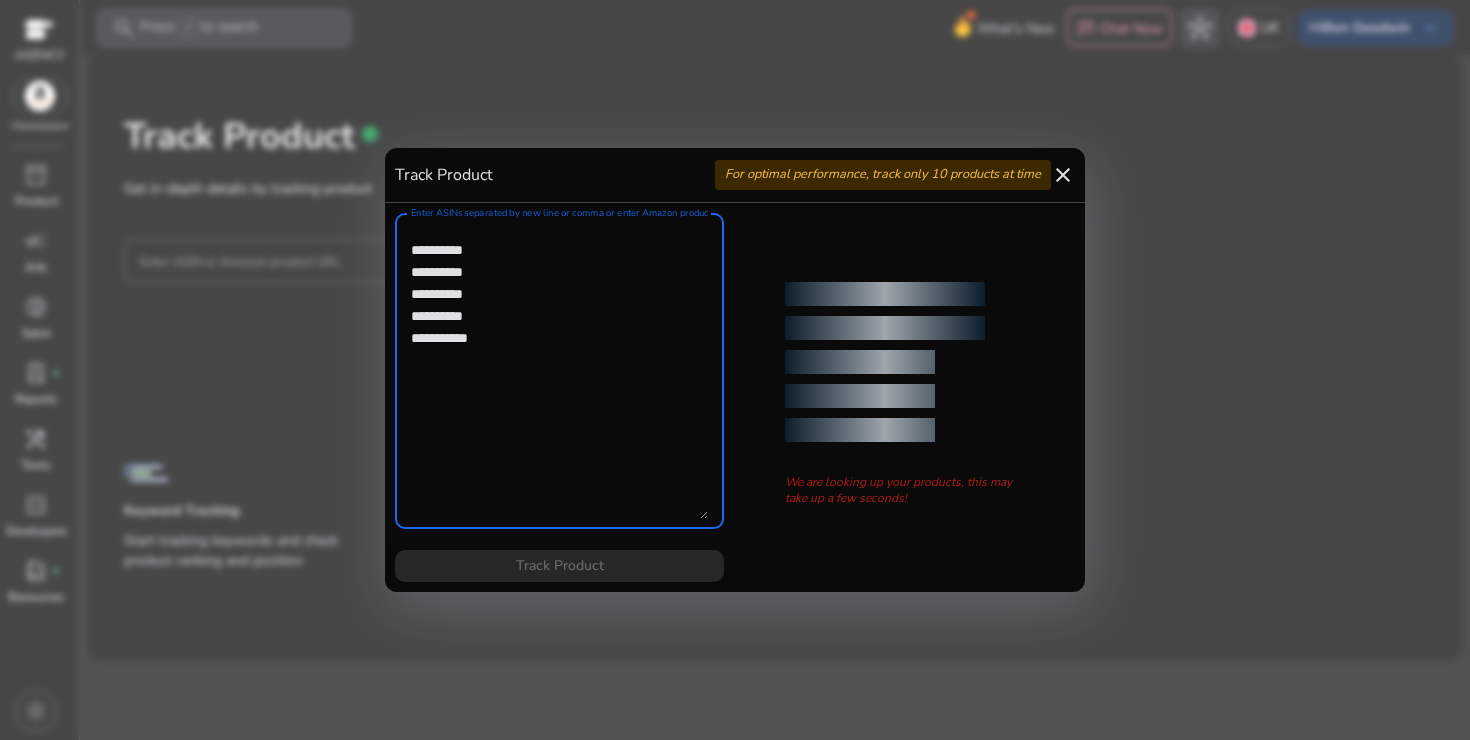 click on "close" at bounding box center (1063, 175) 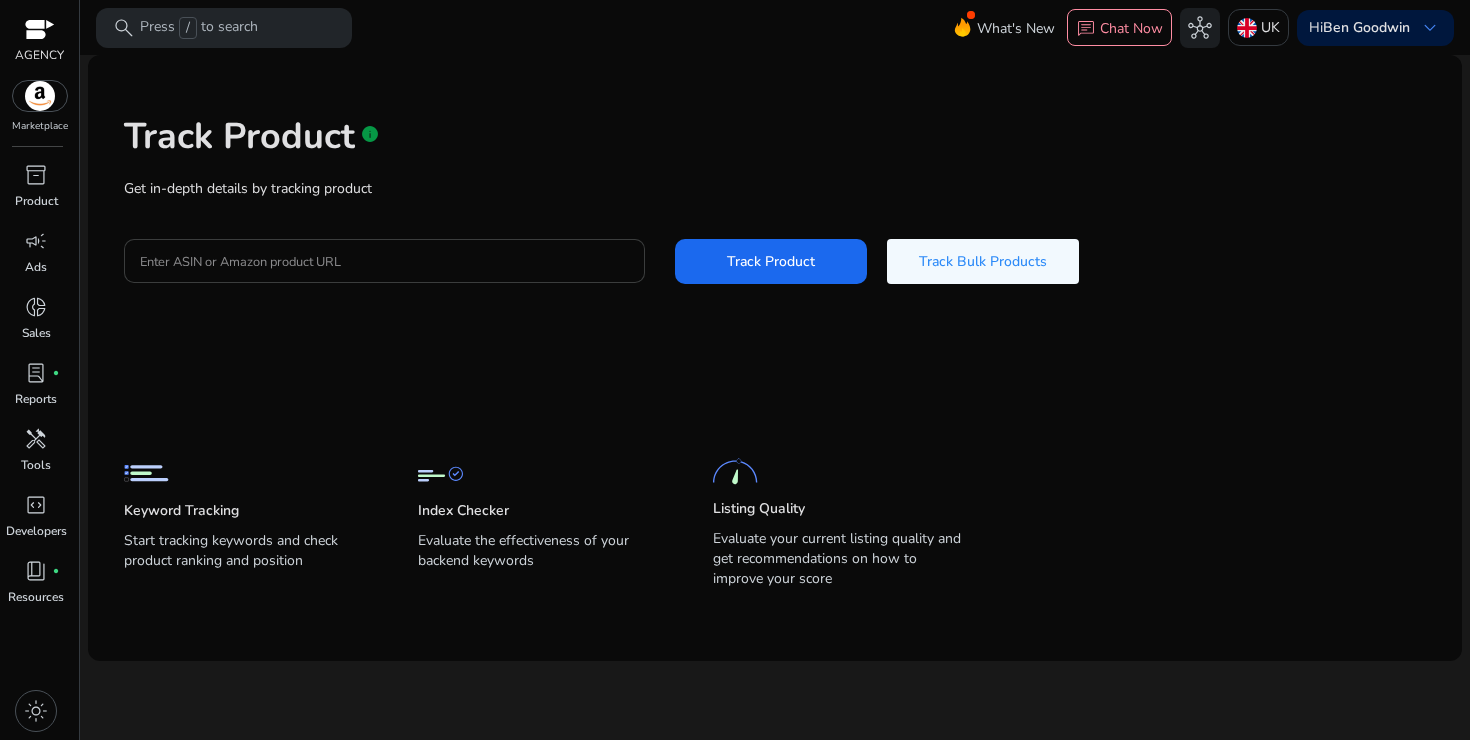 click on "Enter ASIN or Amazon product URL" at bounding box center (384, 261) 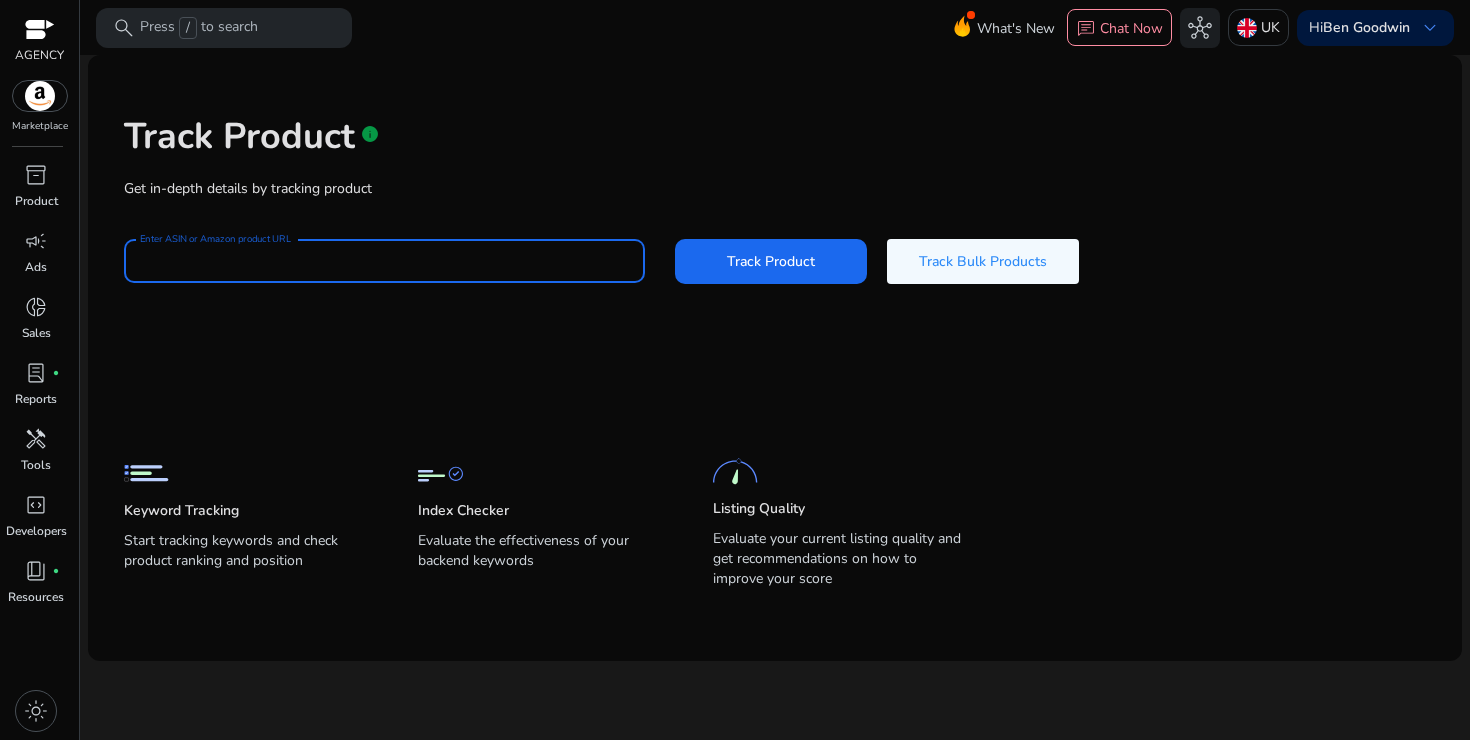 click on "Enter ASIN or Amazon product URL" at bounding box center [384, 261] 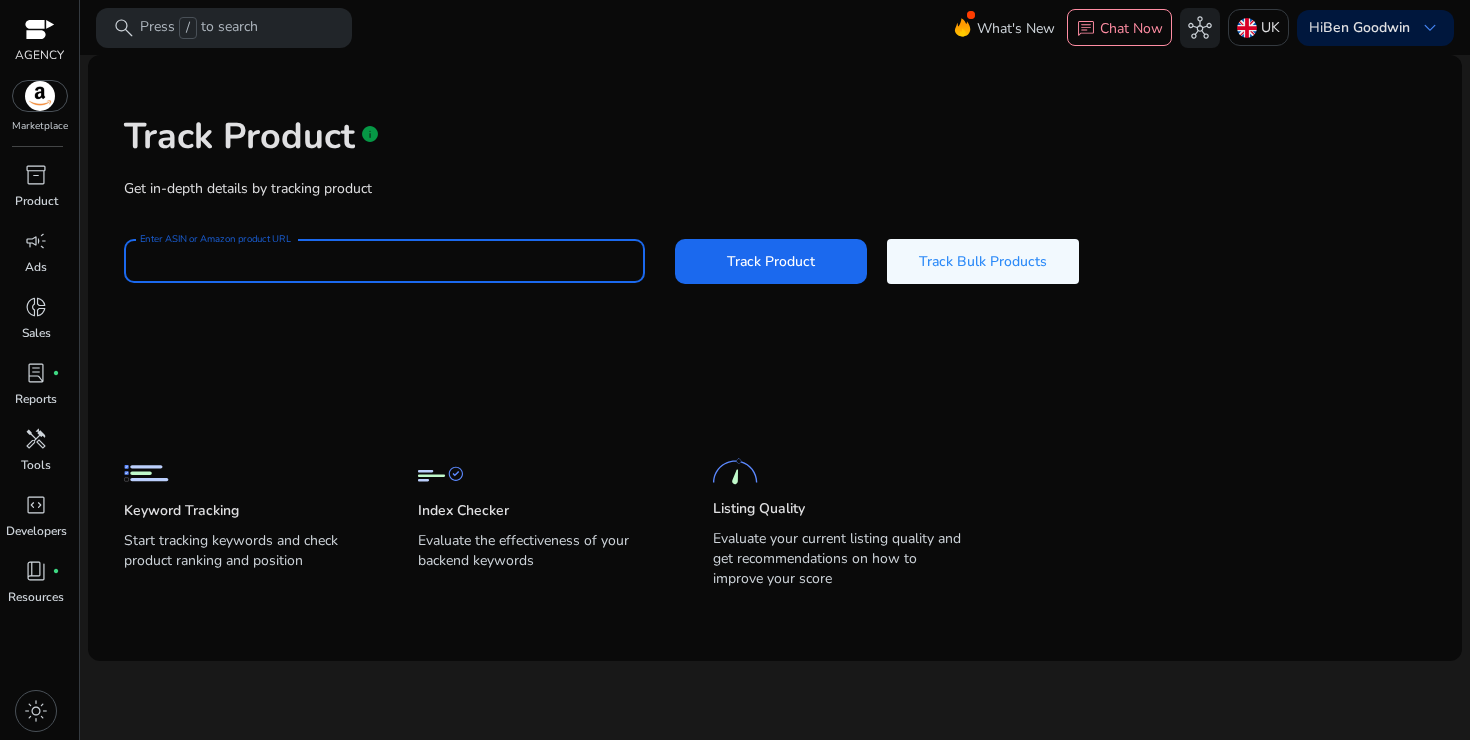paste on "**********" 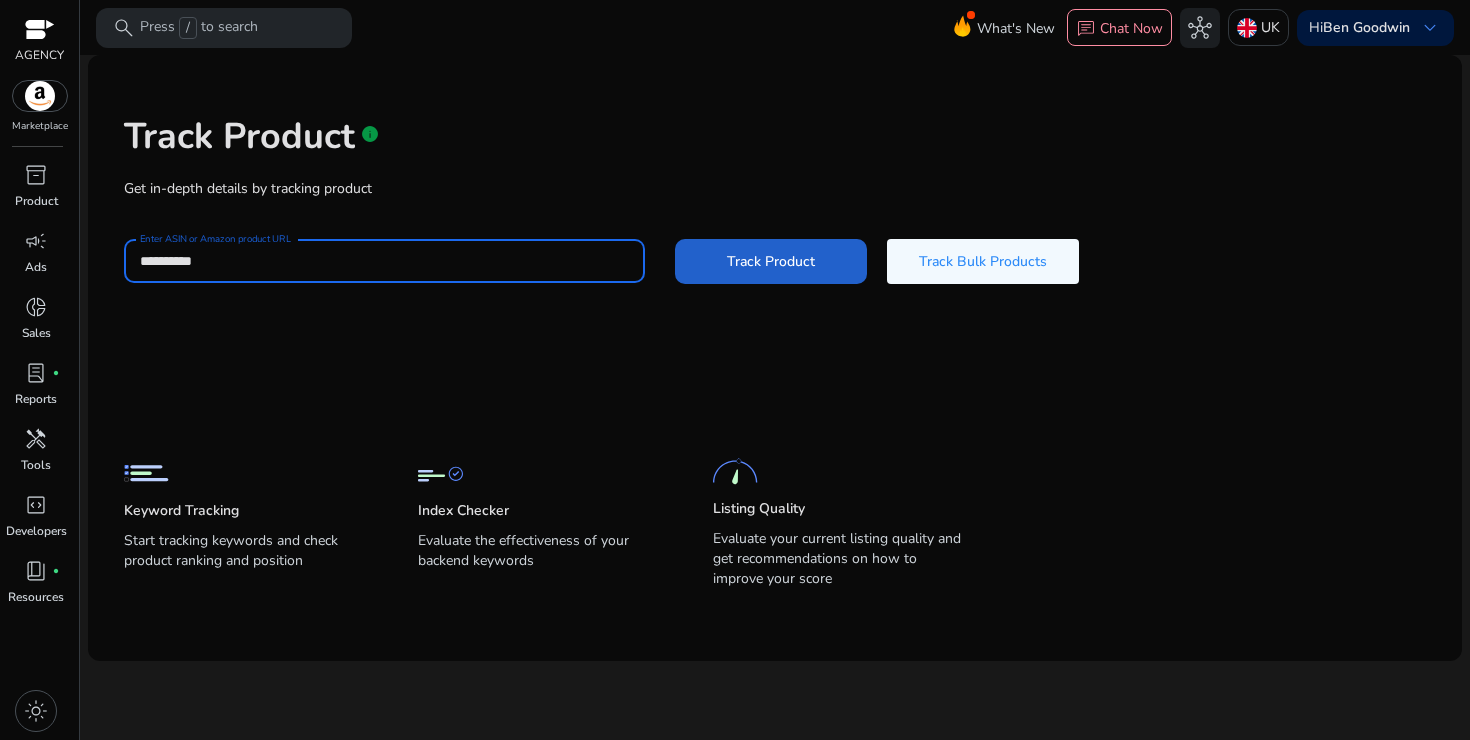 type on "**********" 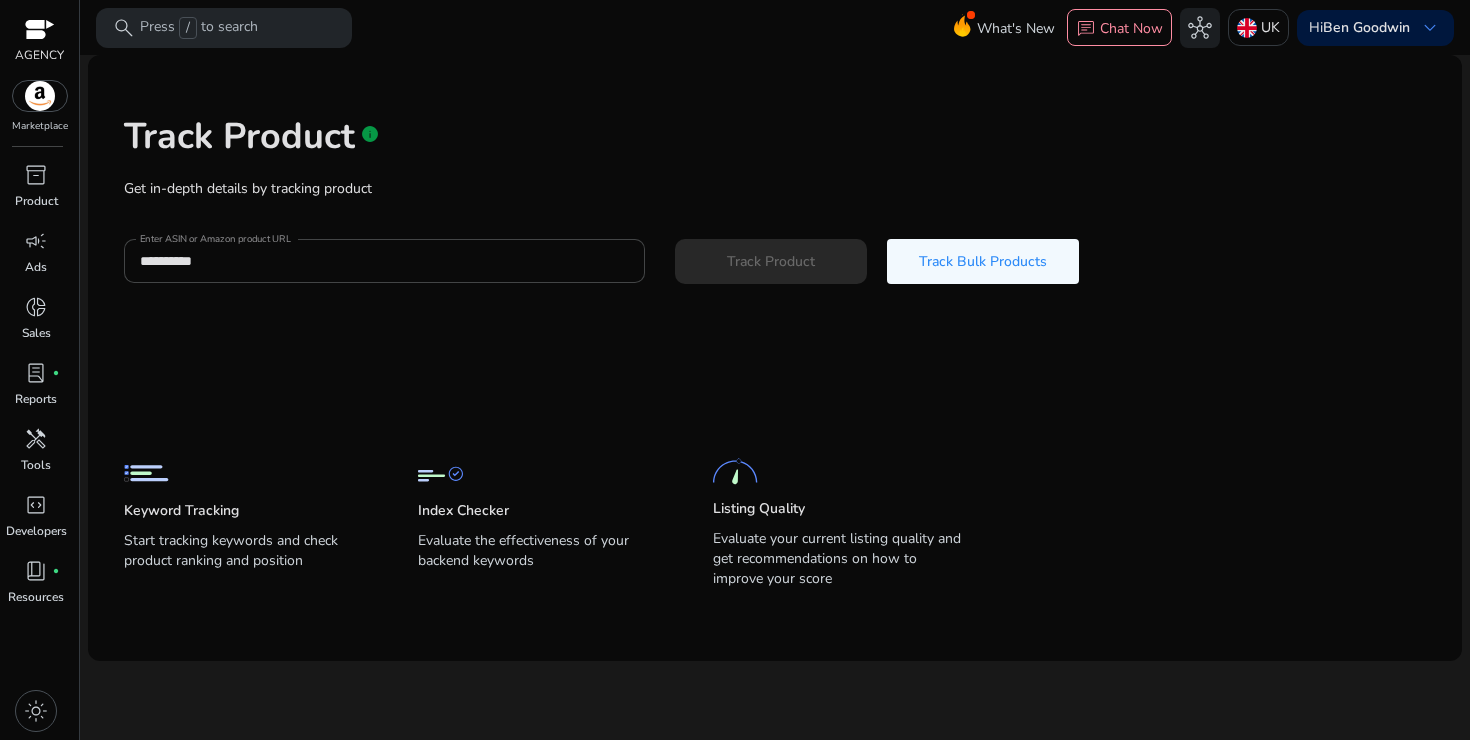 type 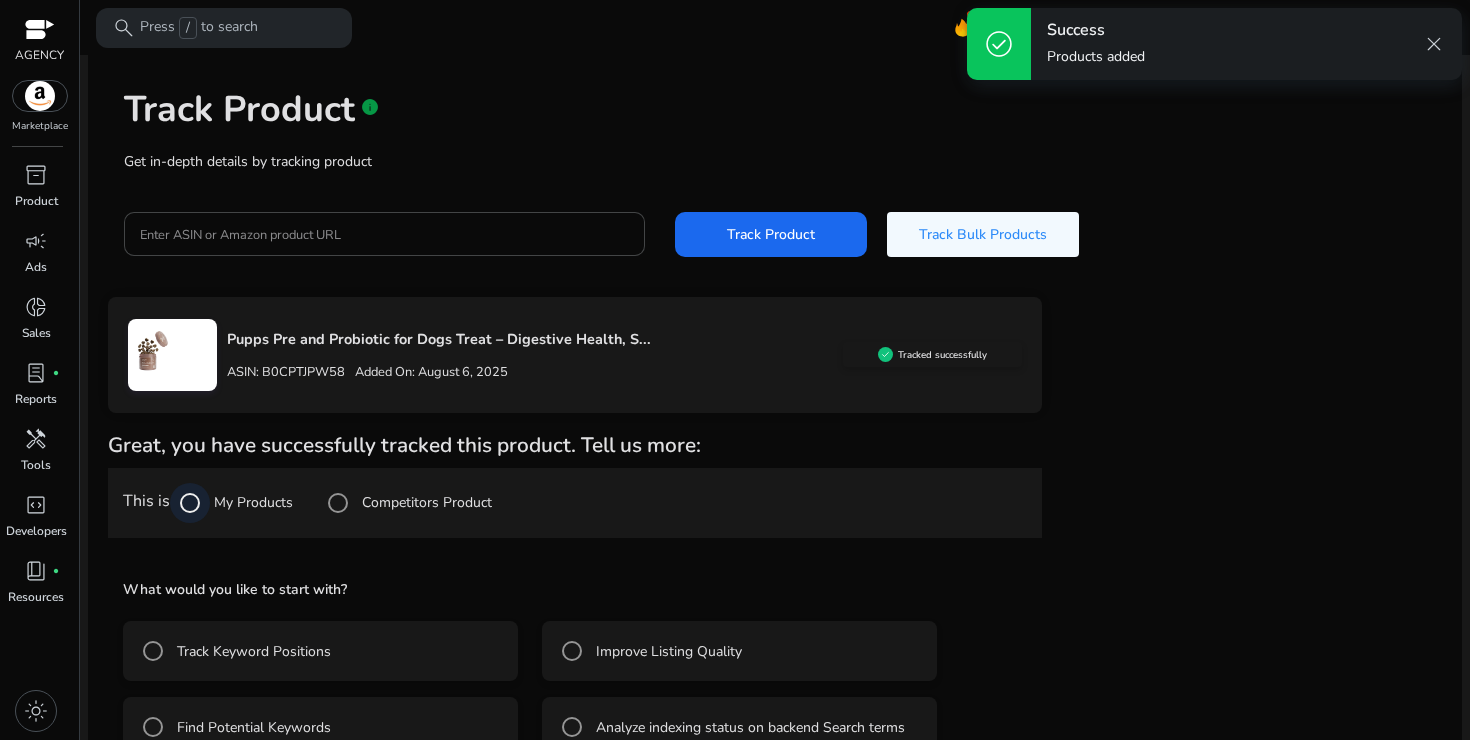 scroll, scrollTop: 74, scrollLeft: 0, axis: vertical 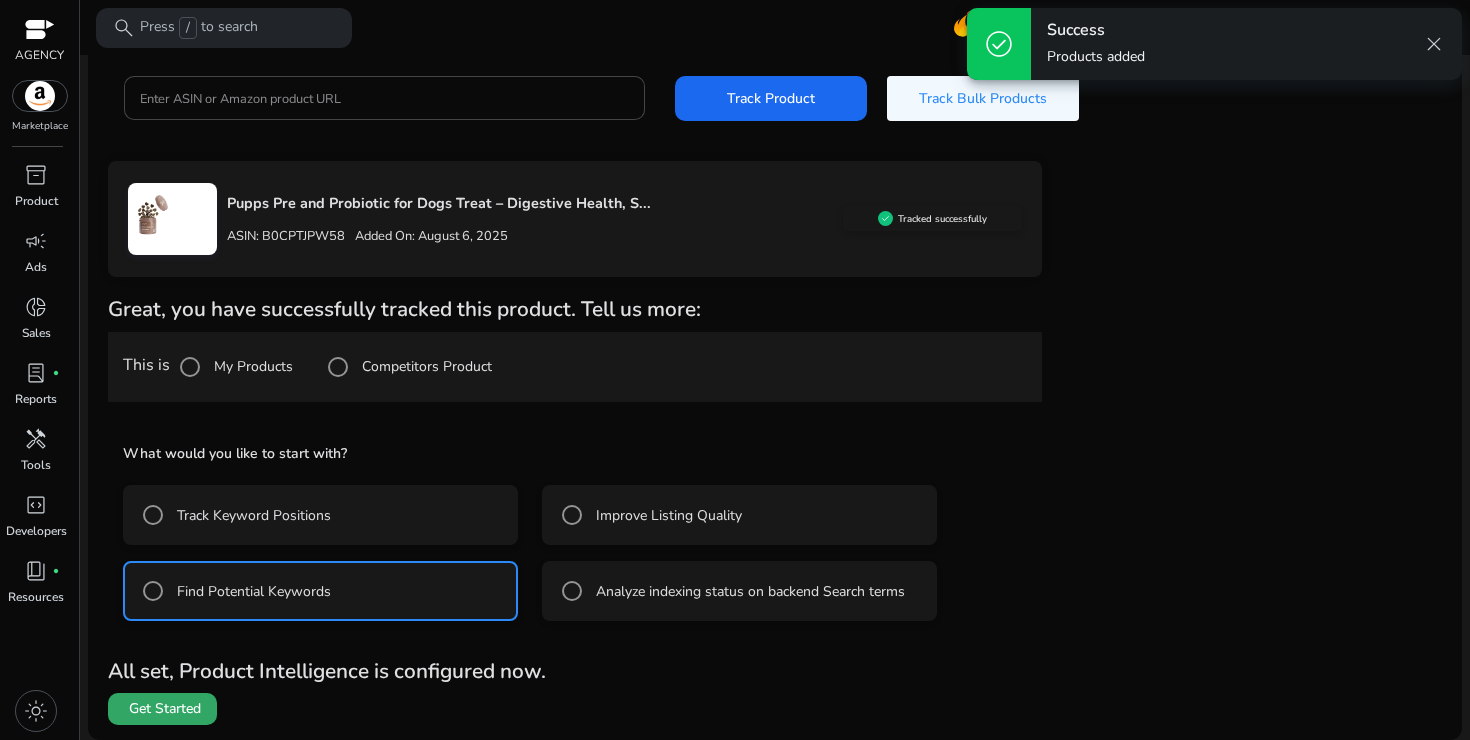click on "Get Started" at bounding box center [165, 709] 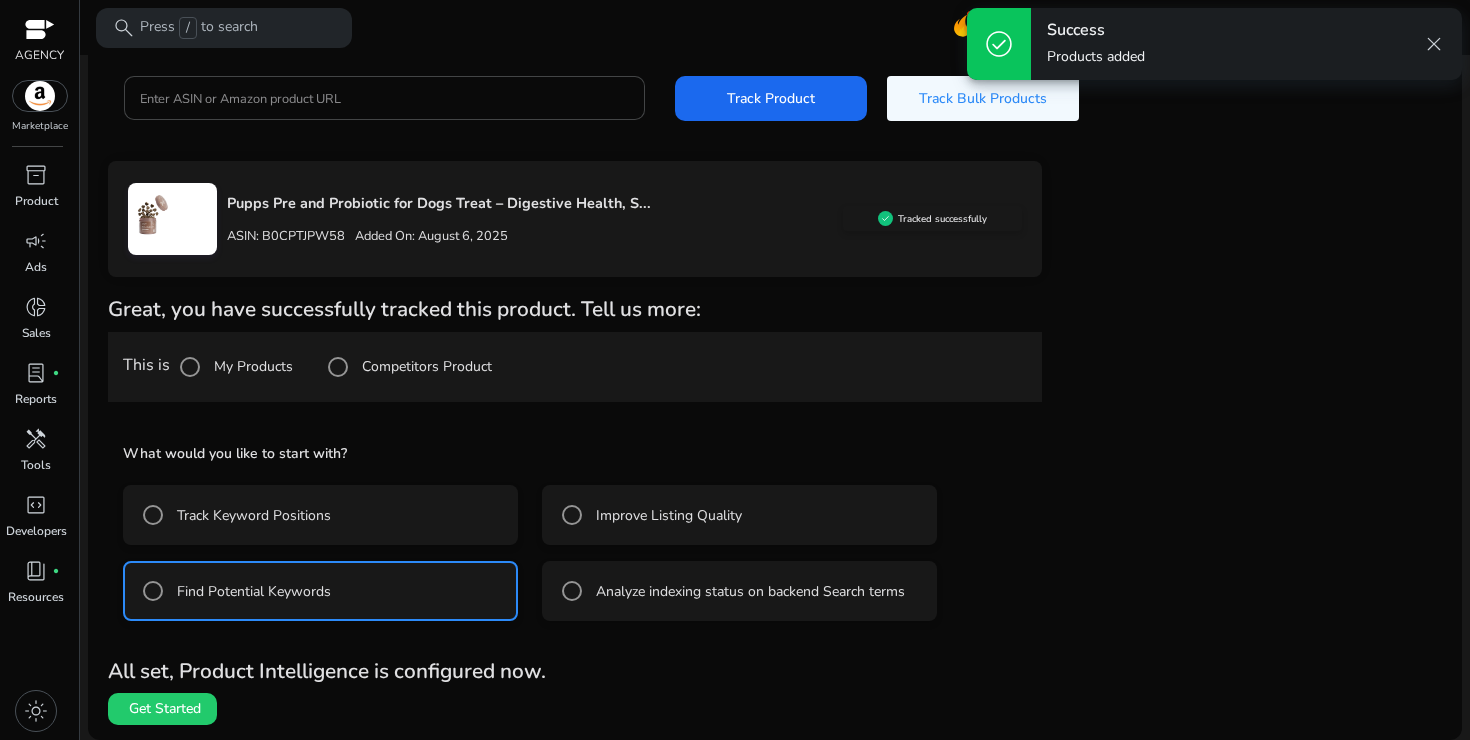scroll, scrollTop: 0, scrollLeft: 0, axis: both 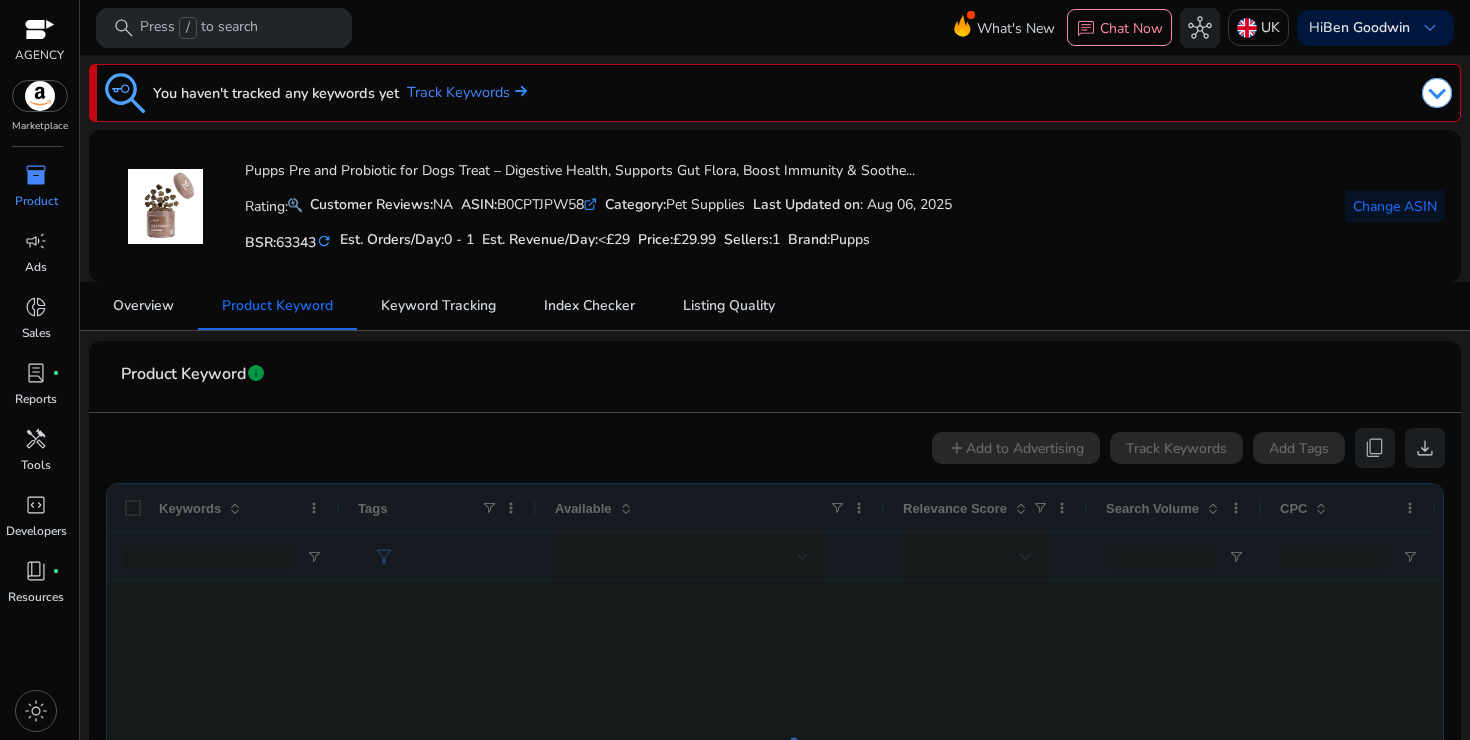 click on "Product" at bounding box center (36, 201) 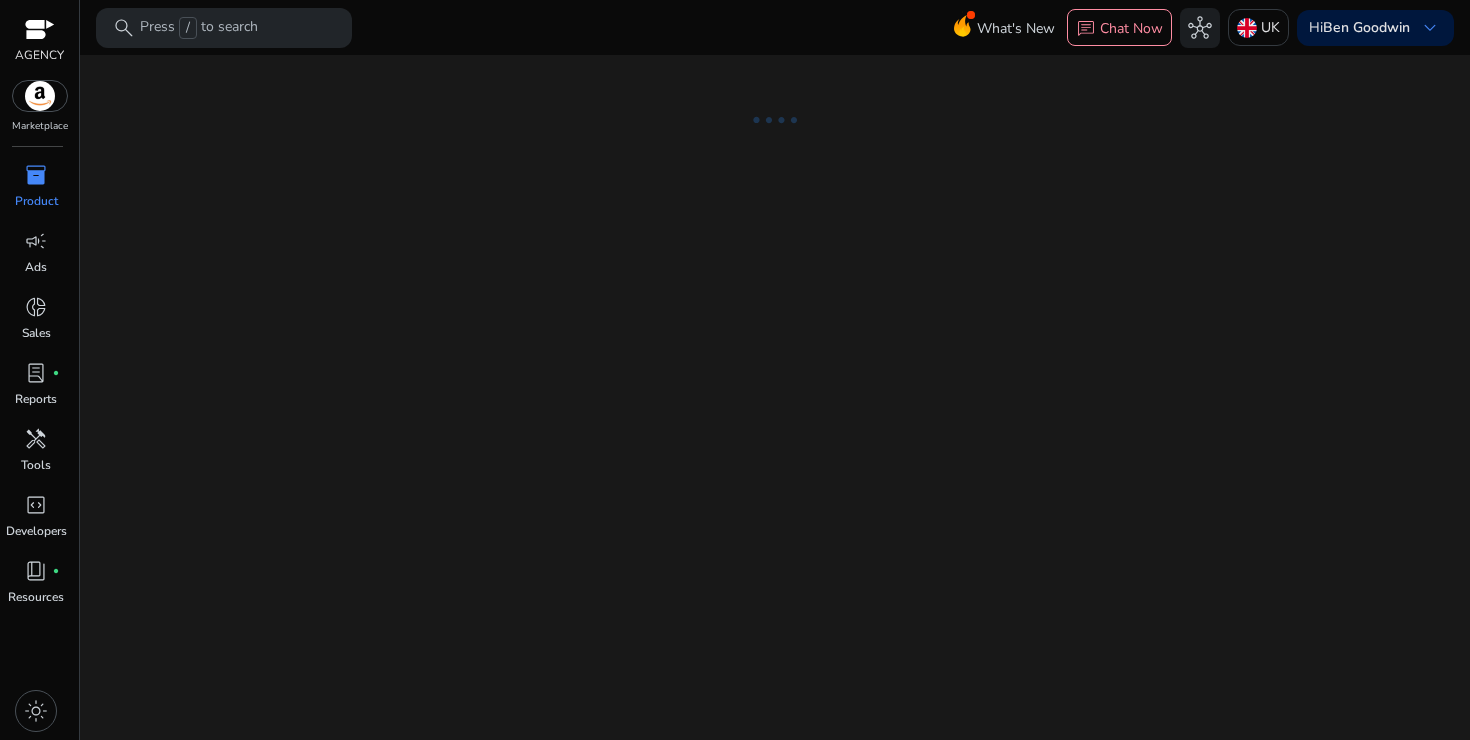 click on "Product" at bounding box center (36, 201) 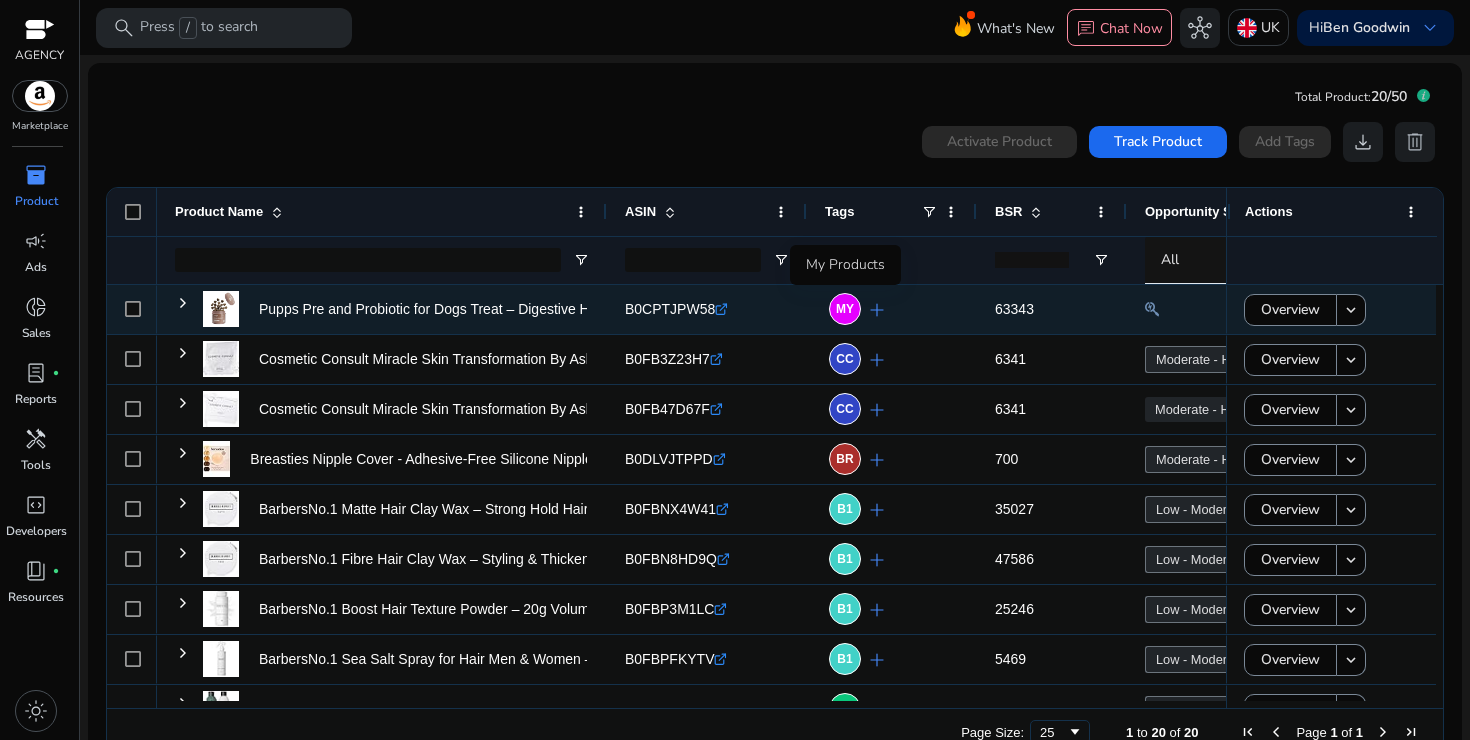 click on "MY" 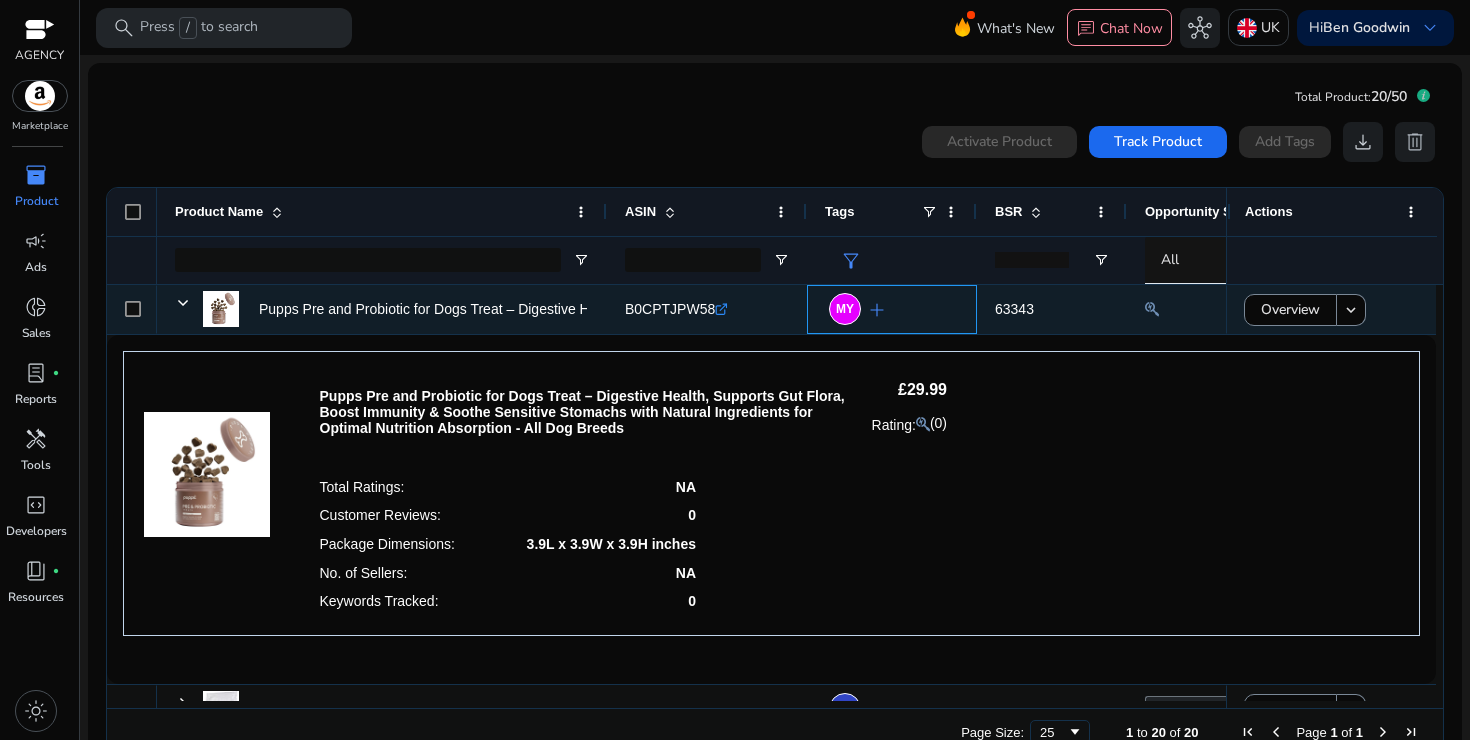 click on "add" 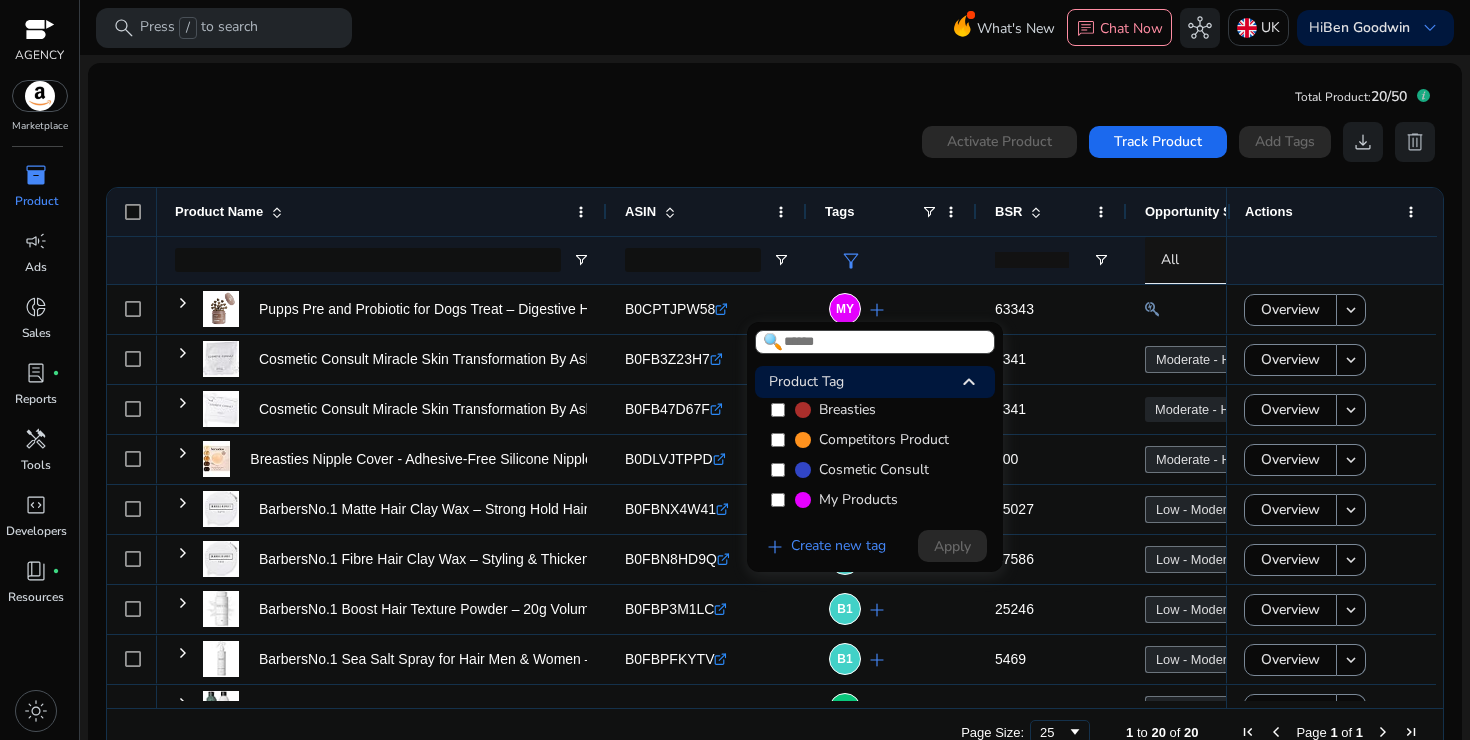 scroll, scrollTop: 0, scrollLeft: 0, axis: both 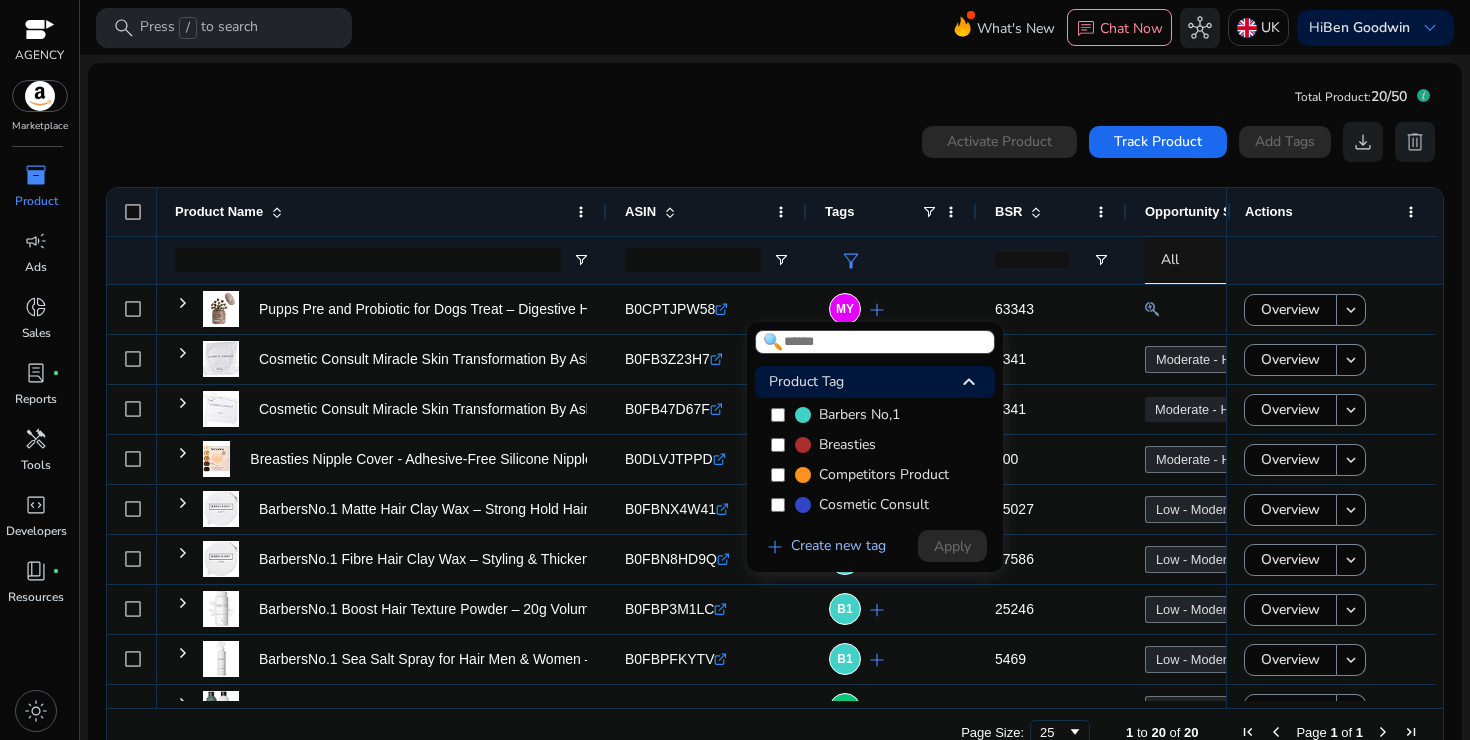 click on "add   Create new tag" at bounding box center (824, 547) 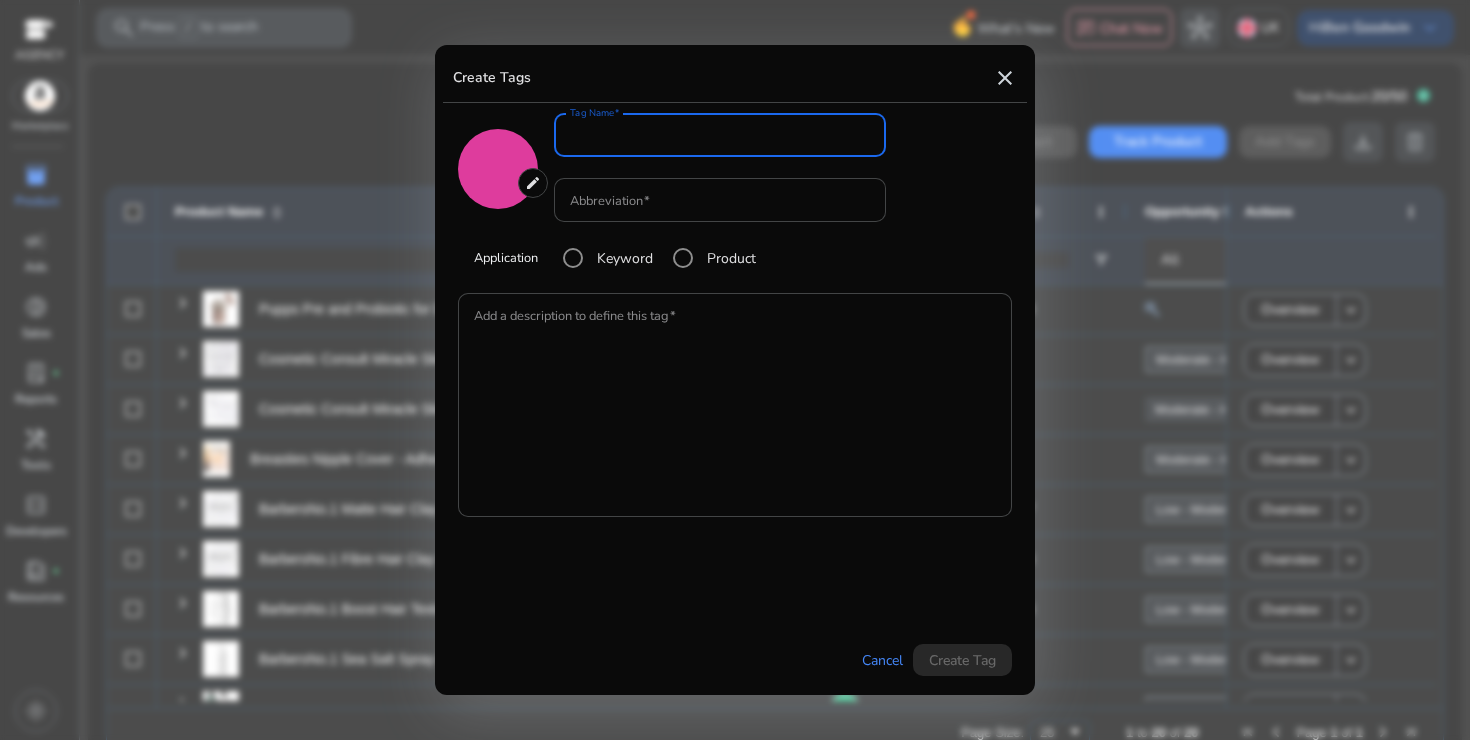type on "*******" 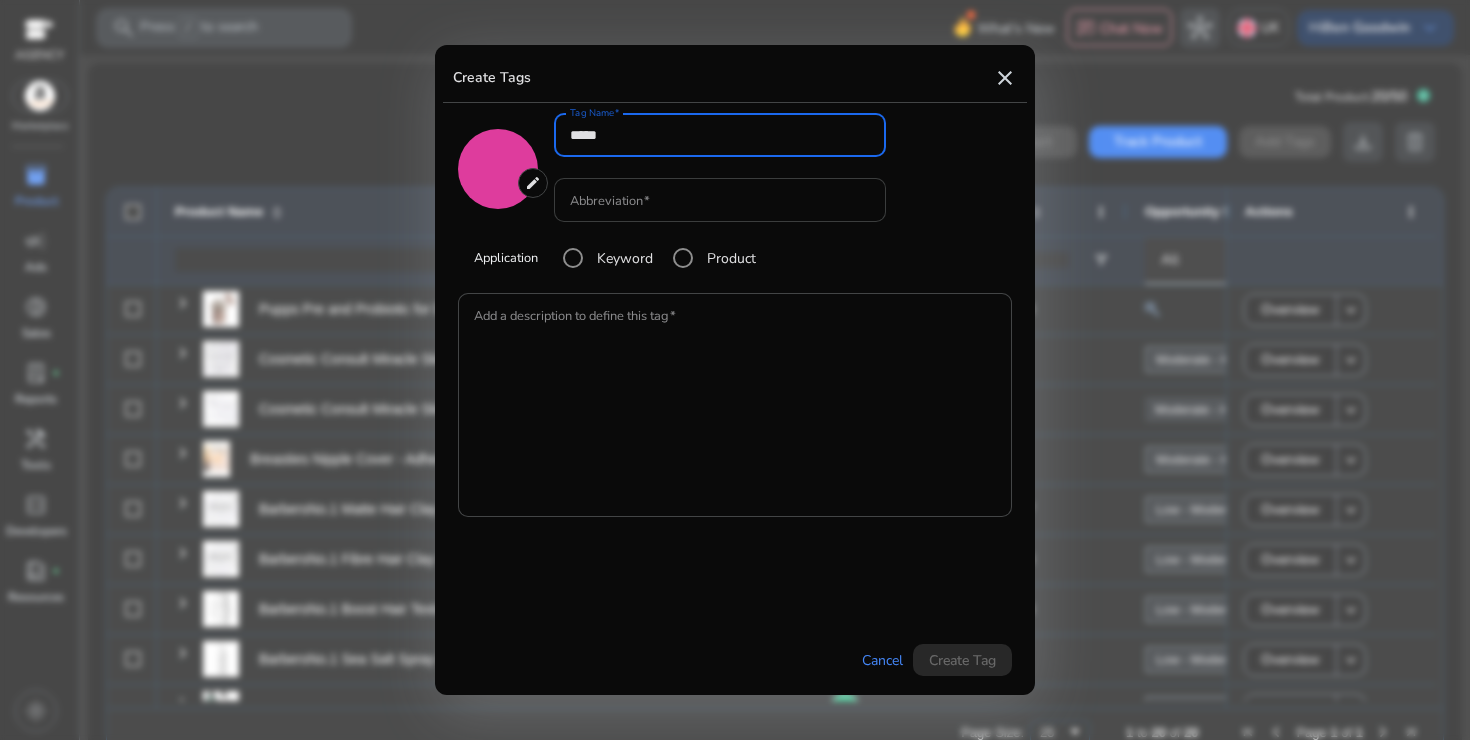 type on "*****" 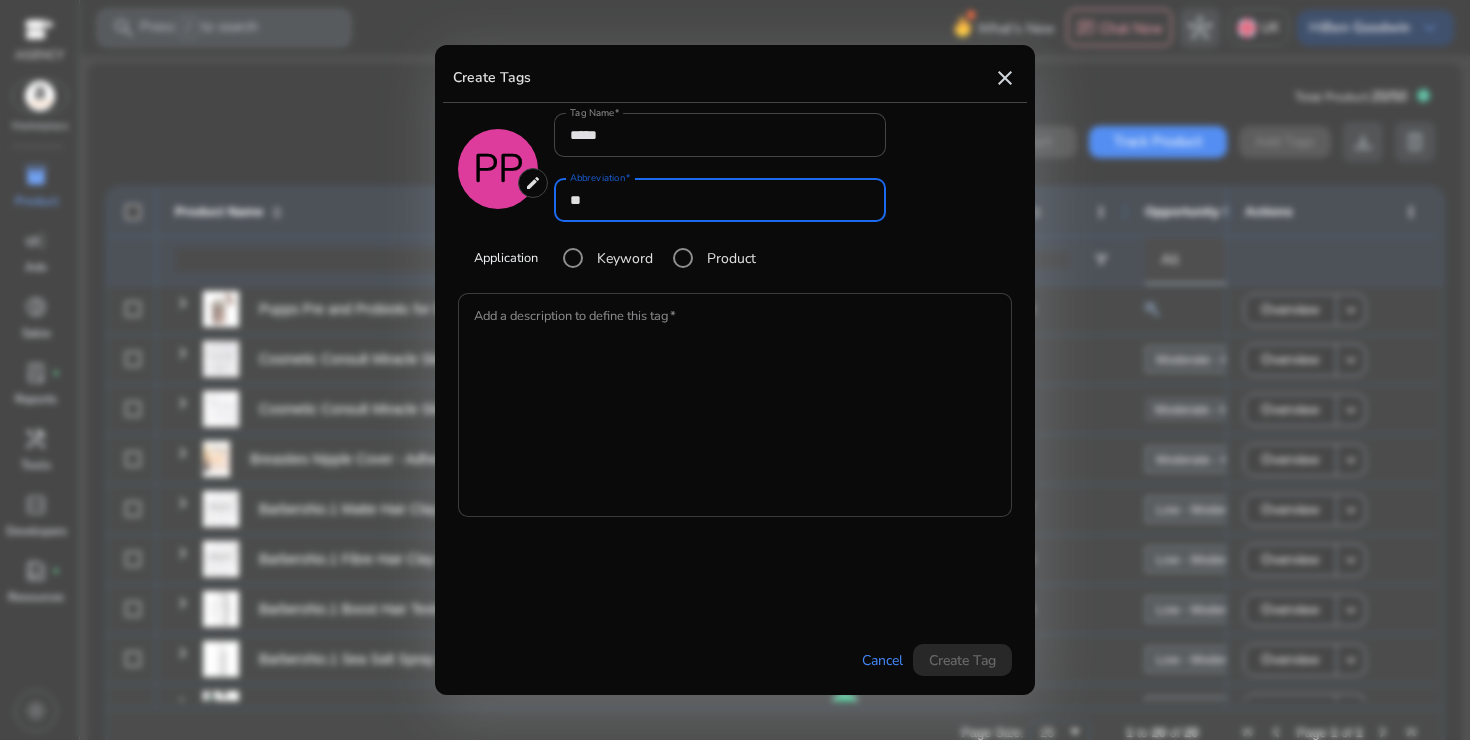 type on "**" 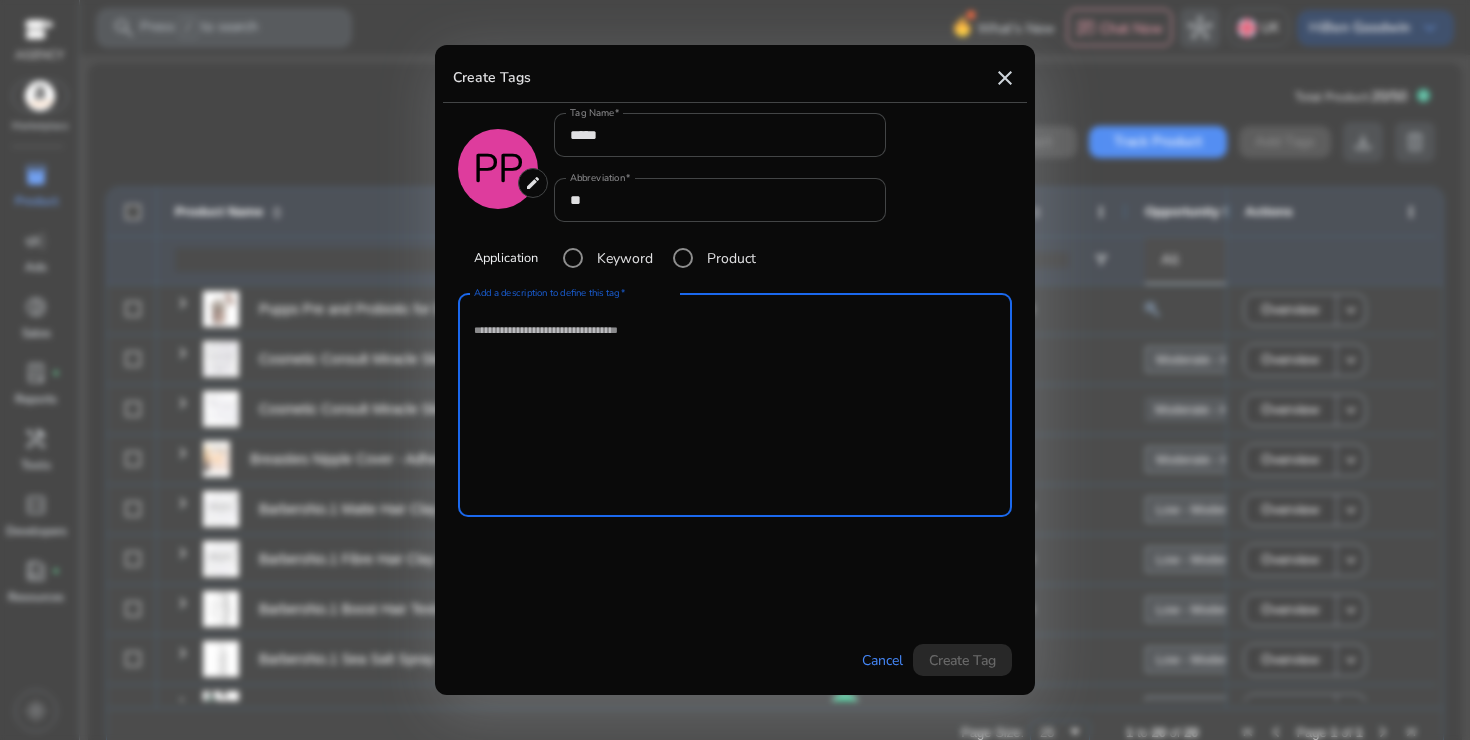 click on "Add a description to define this tag" at bounding box center (735, 405) 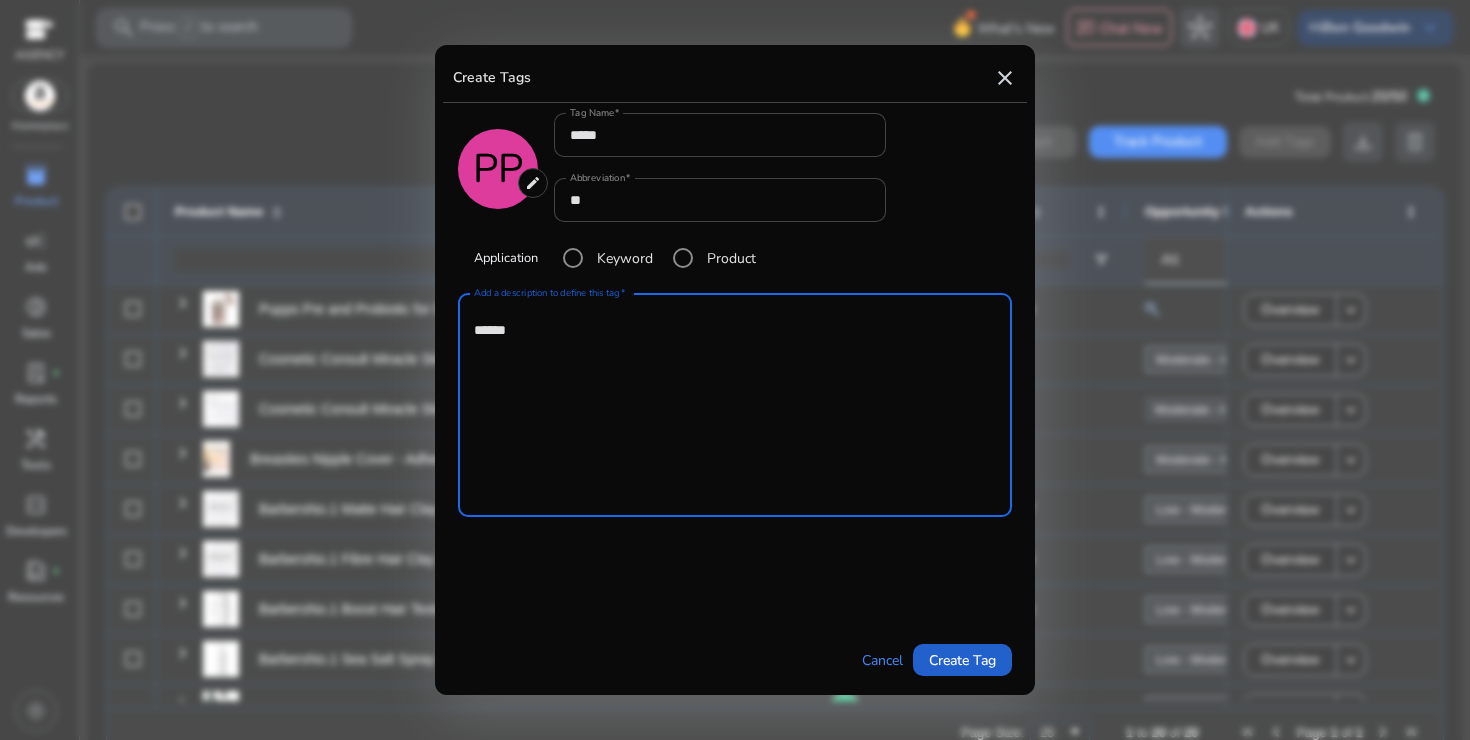 type on "*****" 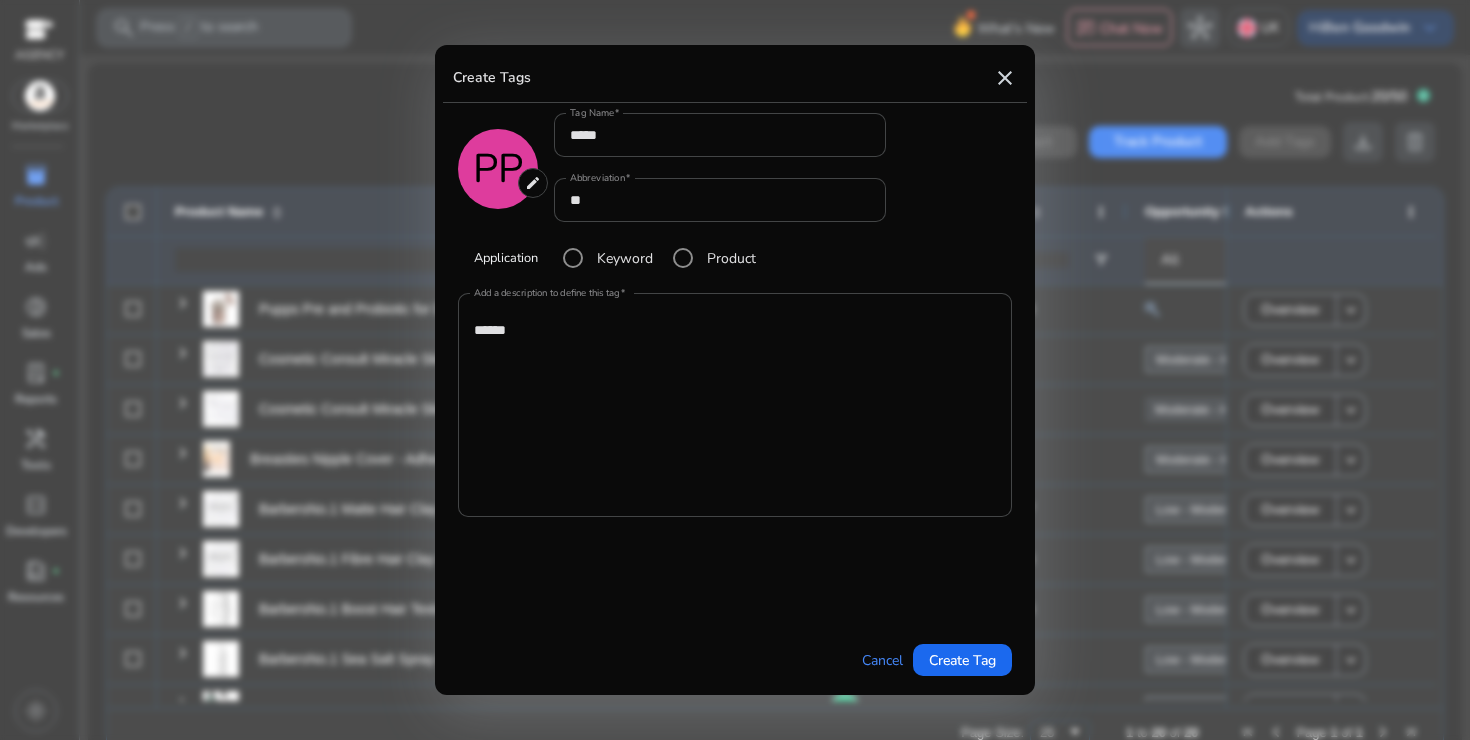 type on "*******" 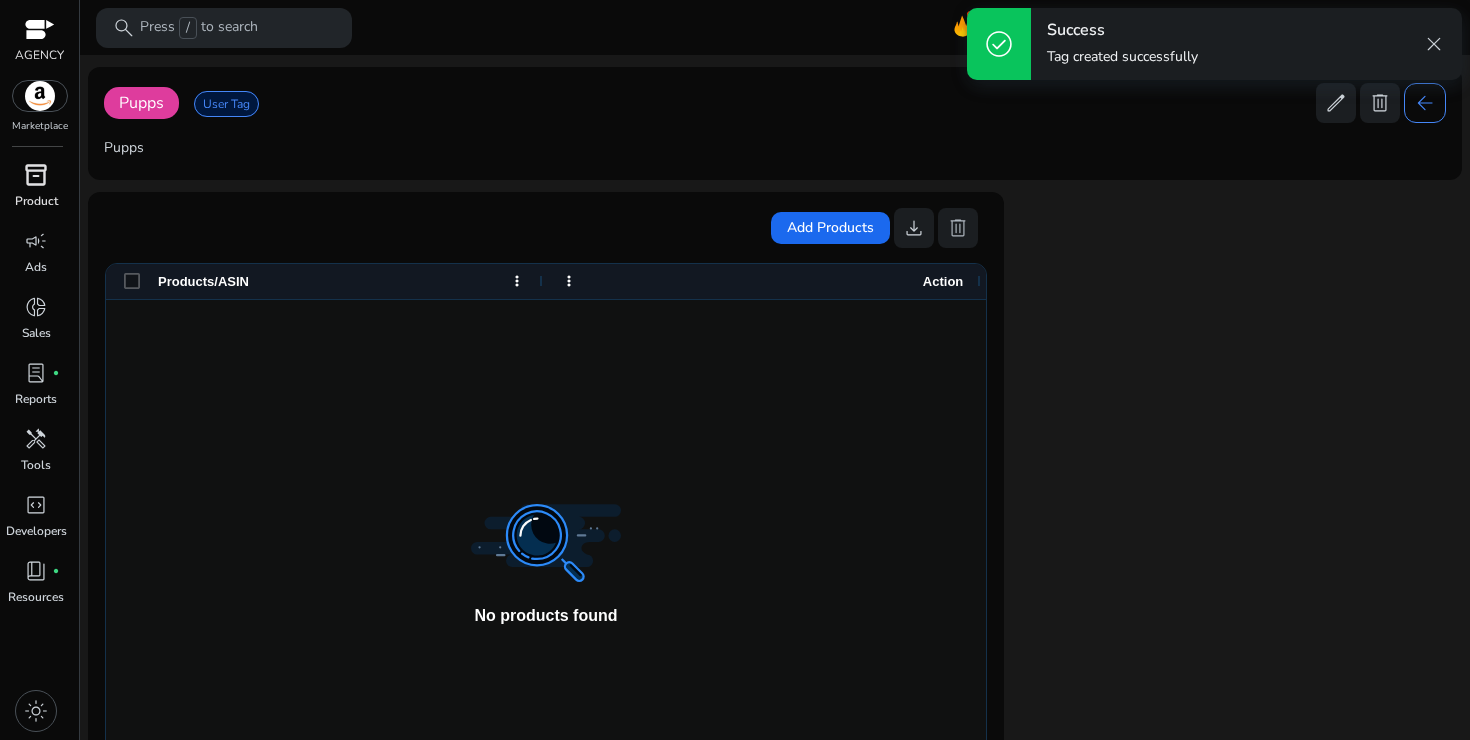 click on "inventory_2" at bounding box center [36, 175] 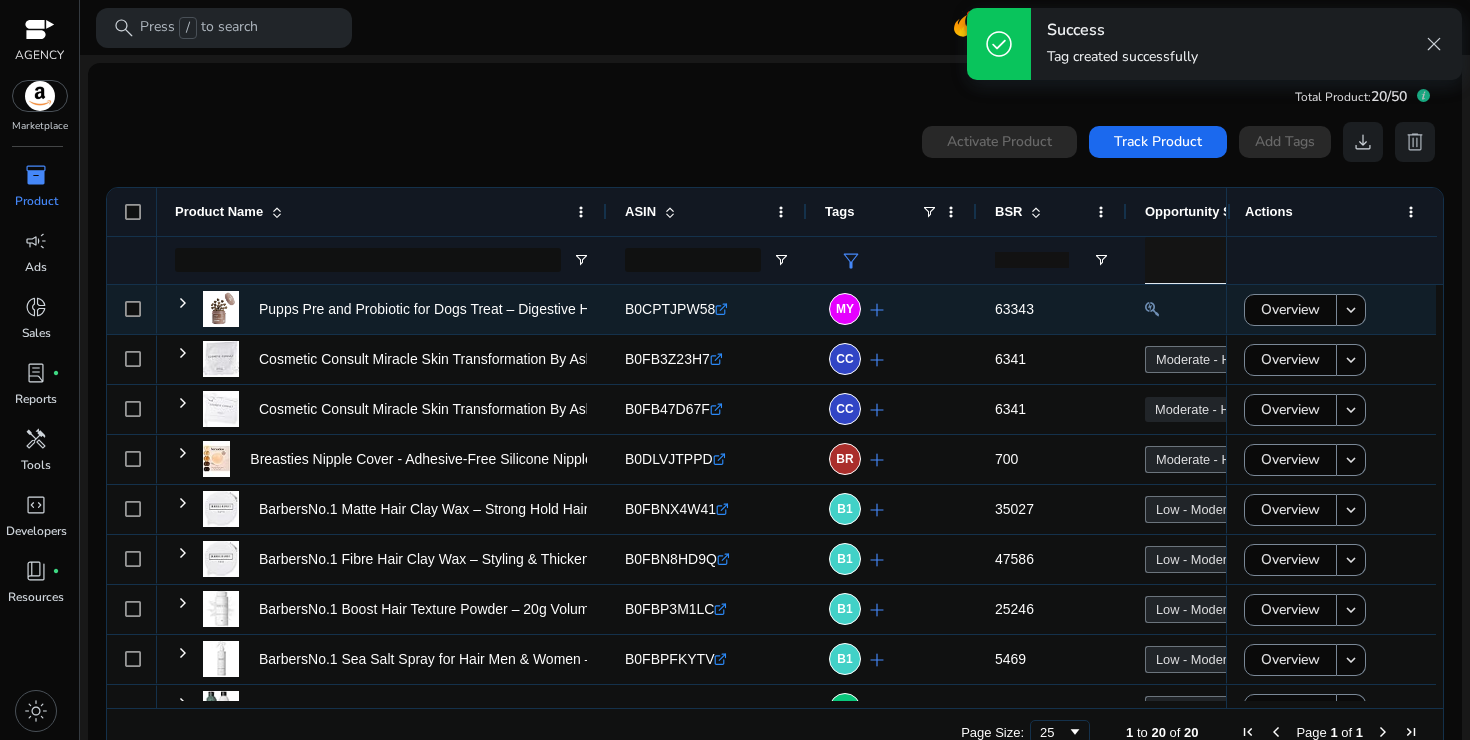 click on "add" 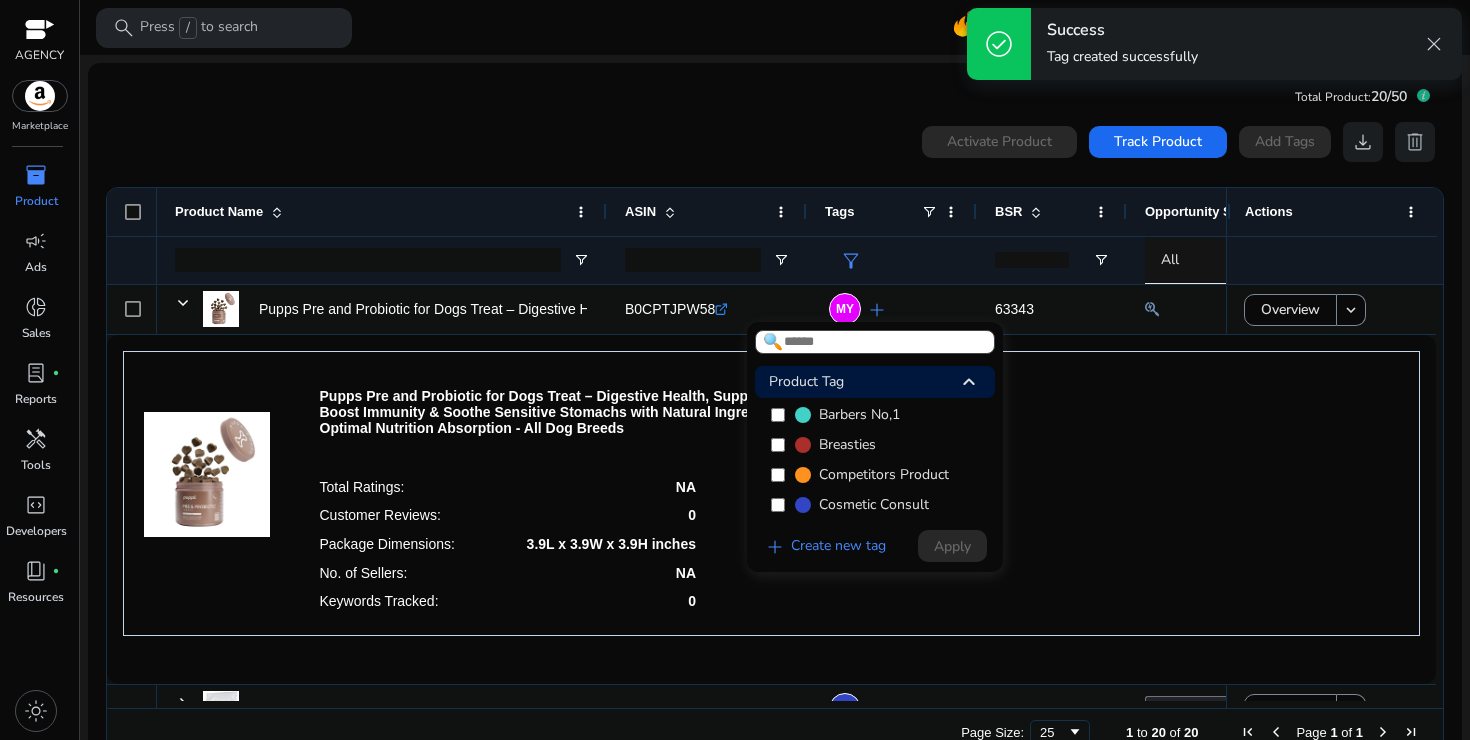 scroll, scrollTop: 90, scrollLeft: 0, axis: vertical 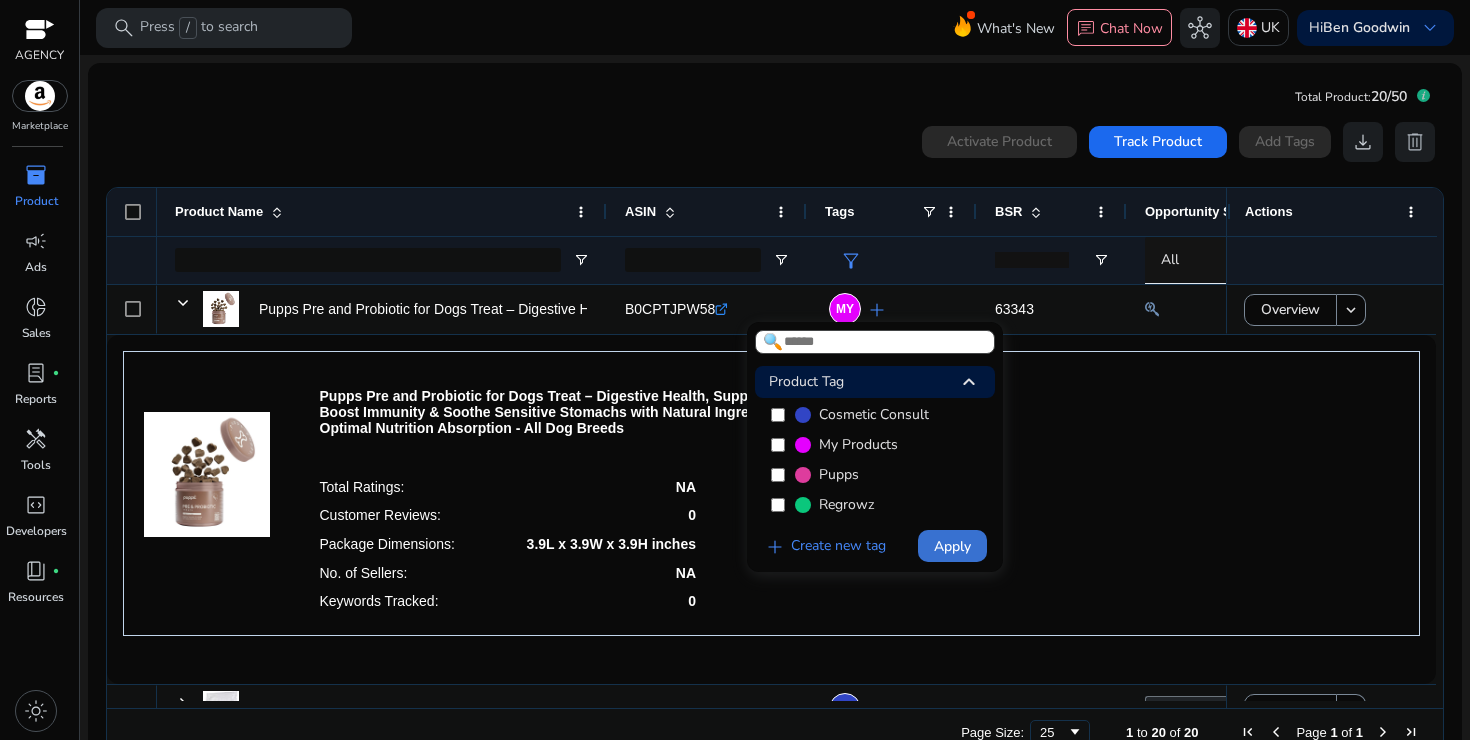 click on "Apply" at bounding box center [952, 546] 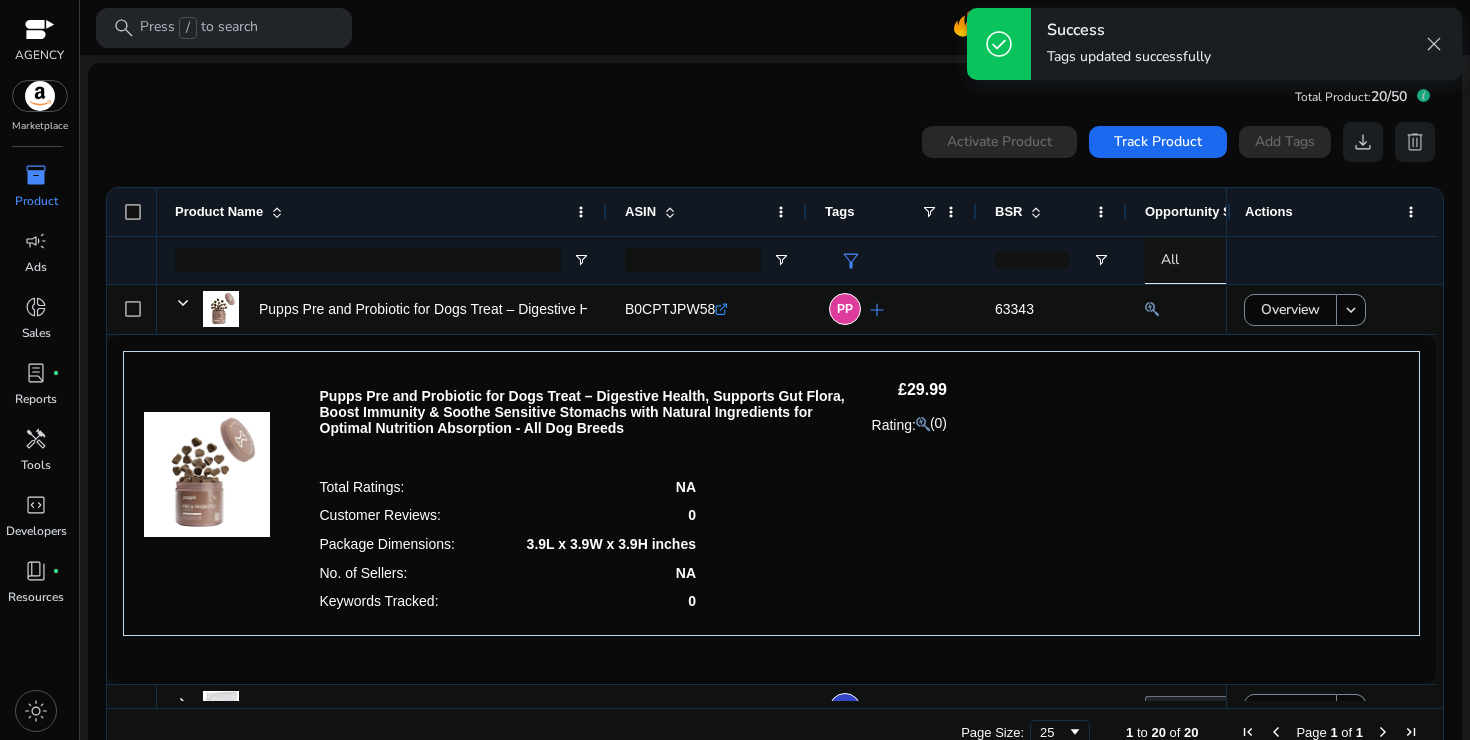 click on "0  products selected Activate Product Track Product  Add Tags   download   delete  Press SPACE to select this row.
Drag here to set row groups Drag here to set column labels
Product Name
ASIN NA" 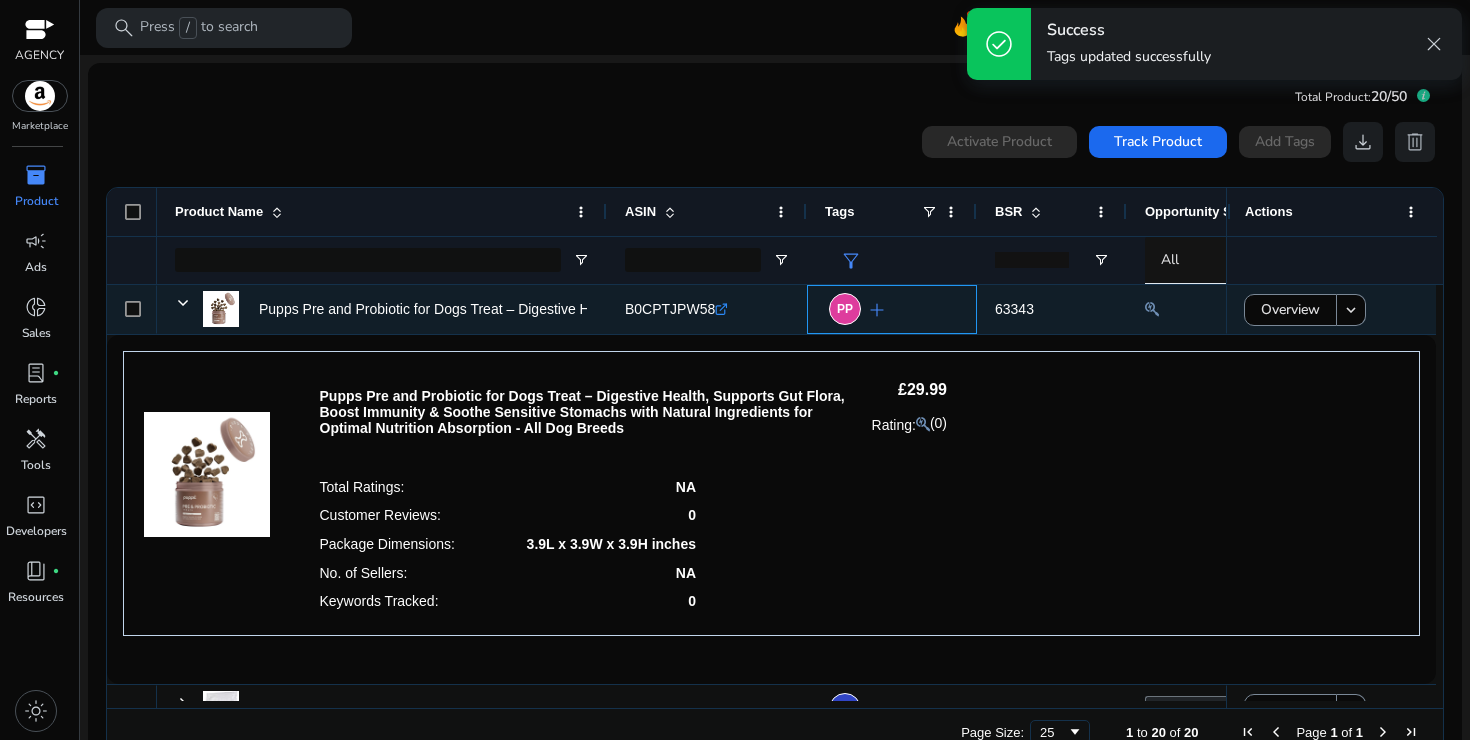 click on "PP  add" 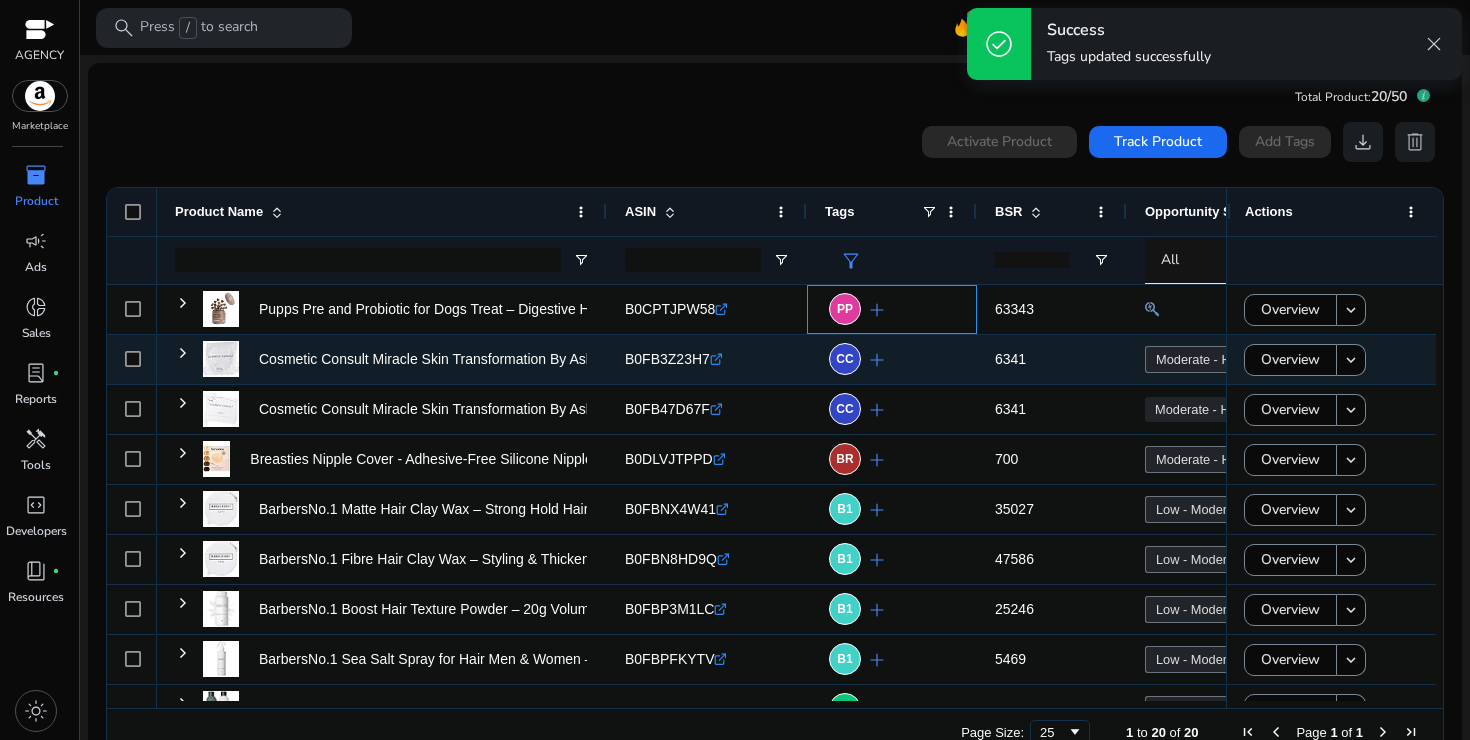 scroll, scrollTop: 350, scrollLeft: 0, axis: vertical 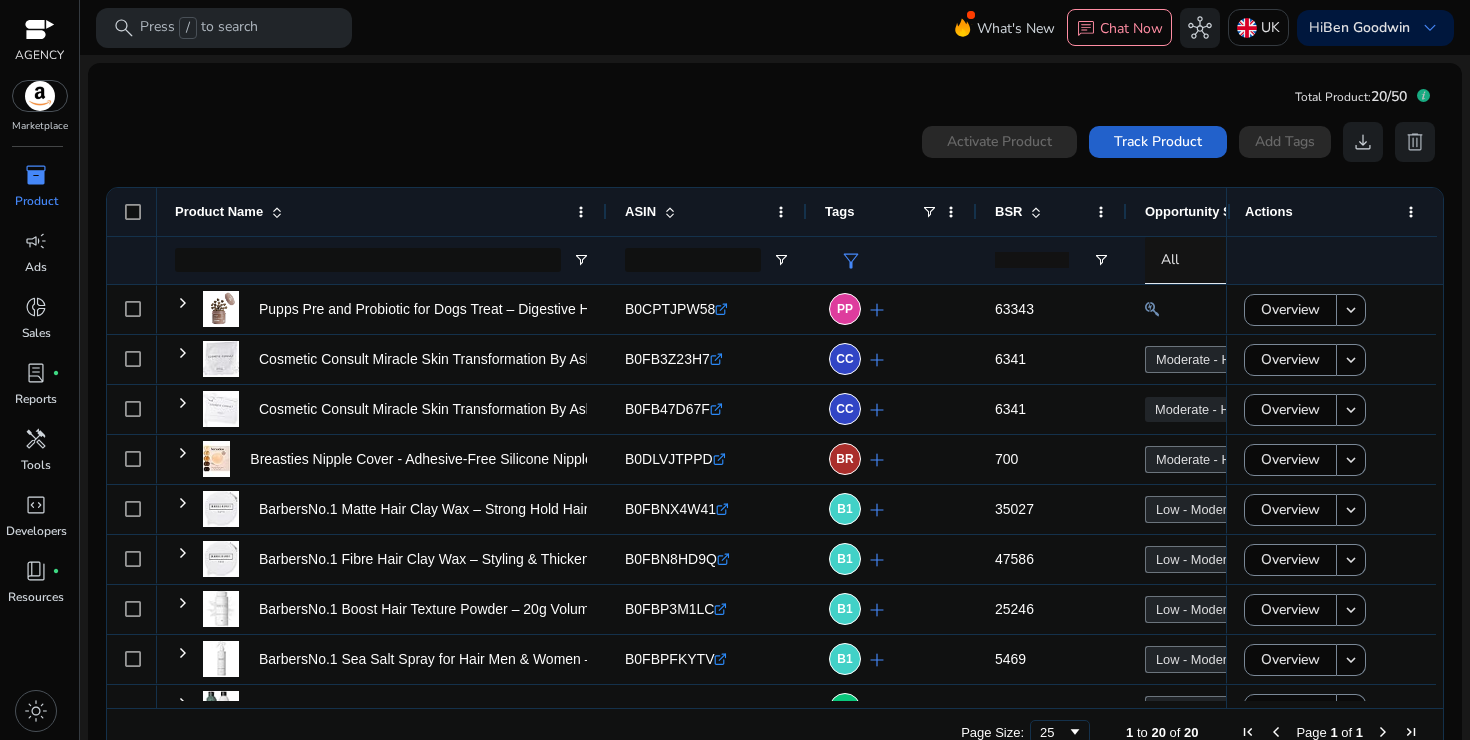 click 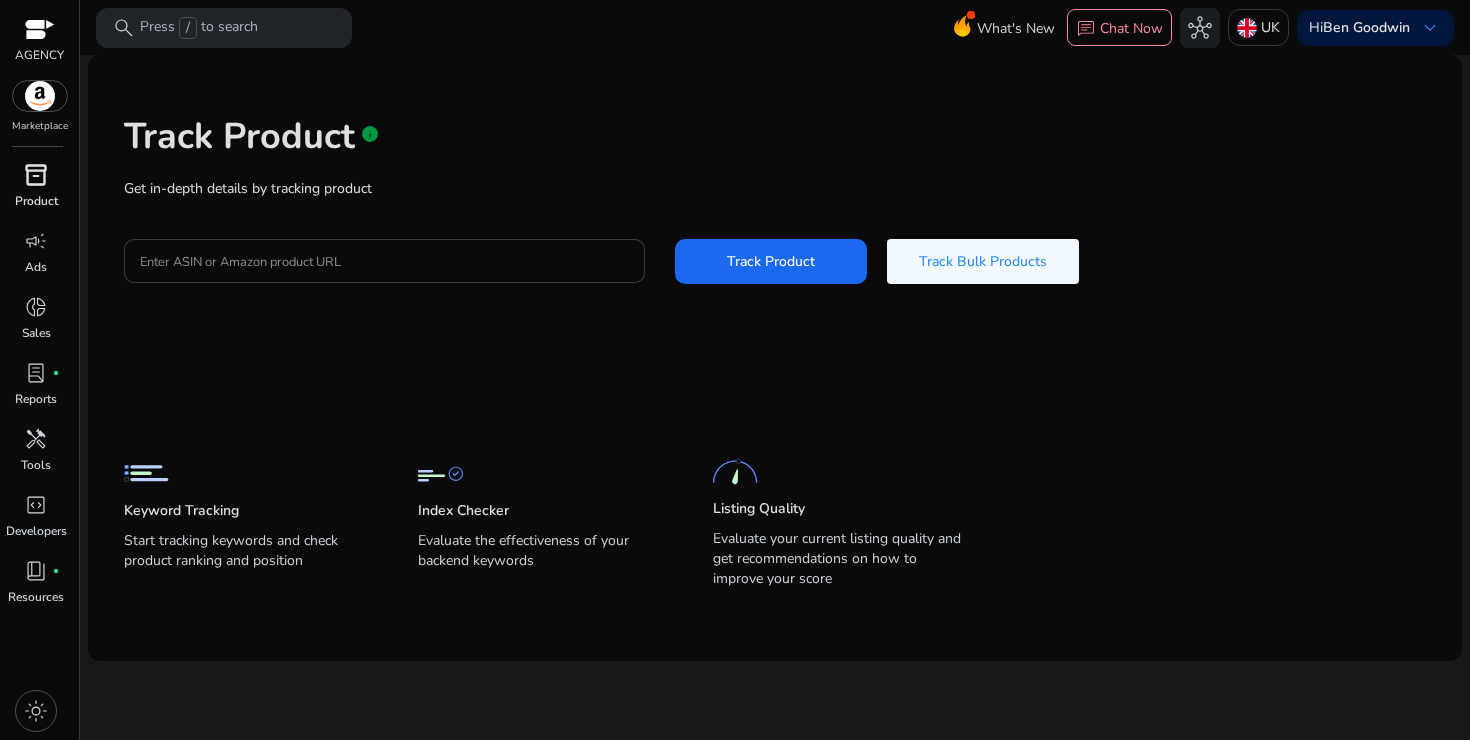 click 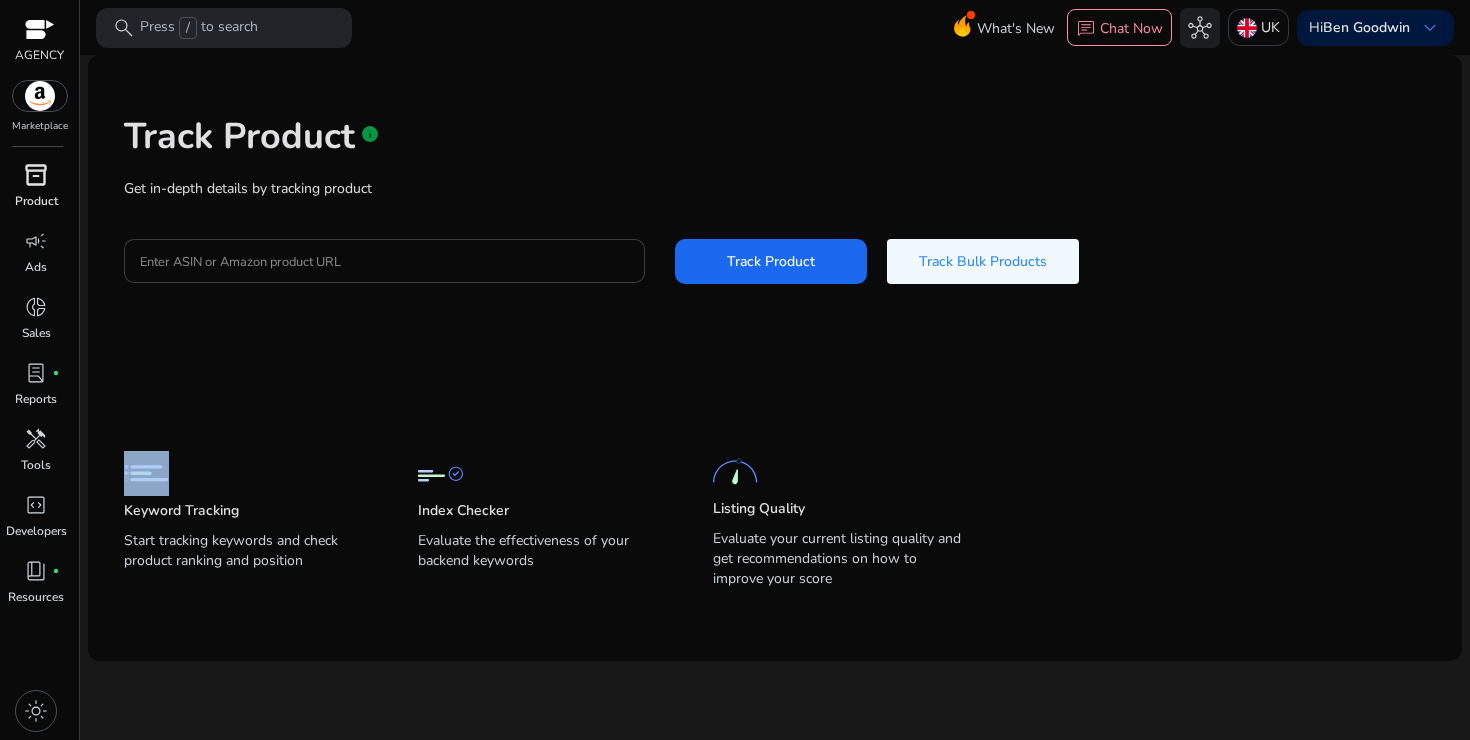 click 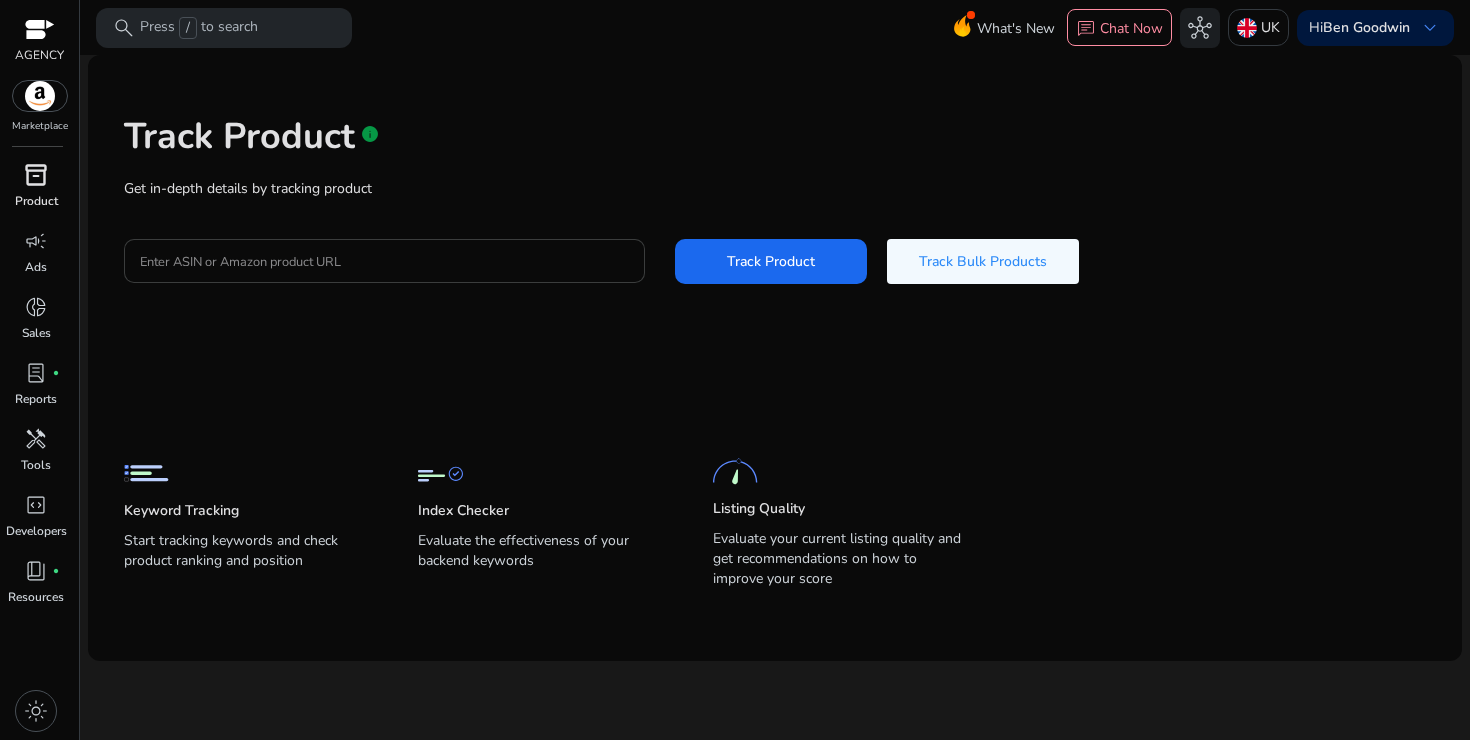 paste on "**********" 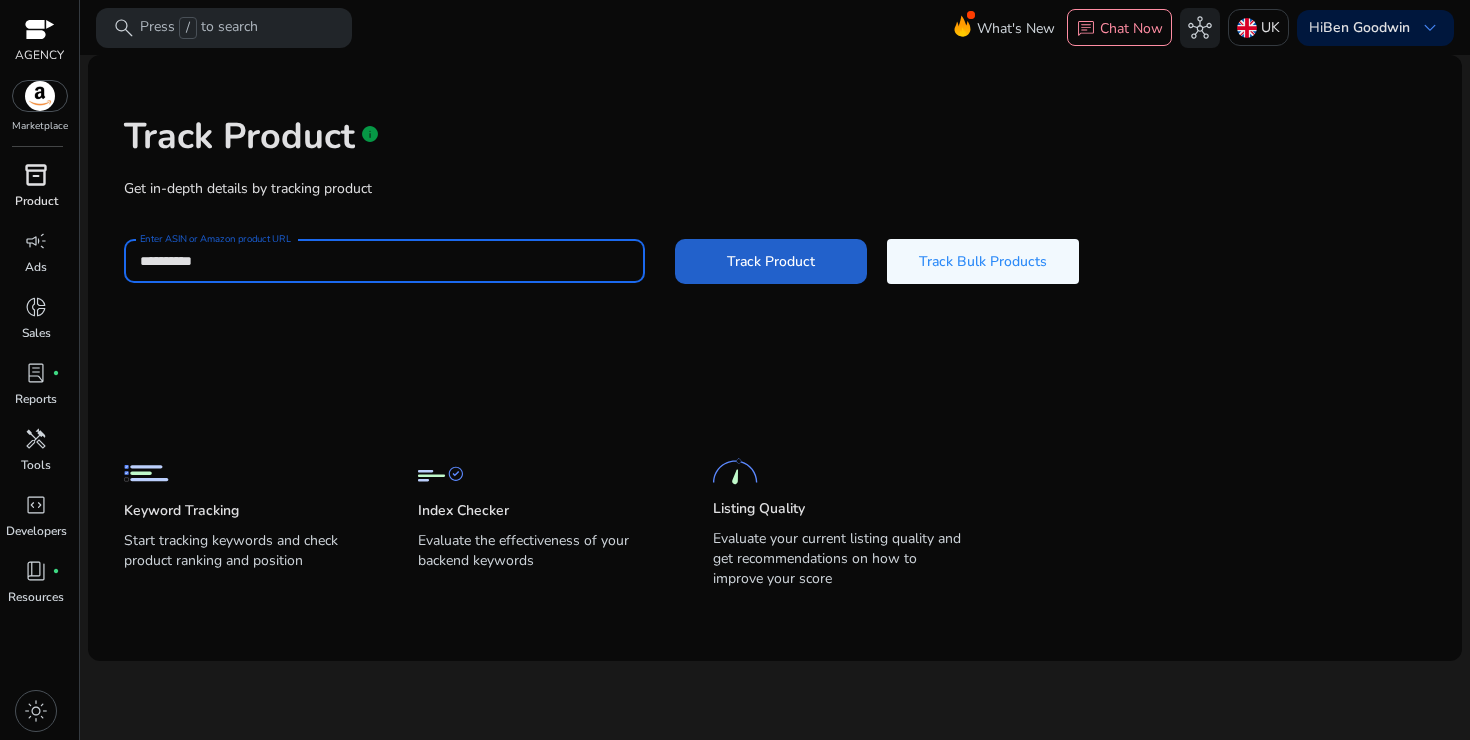 type on "**********" 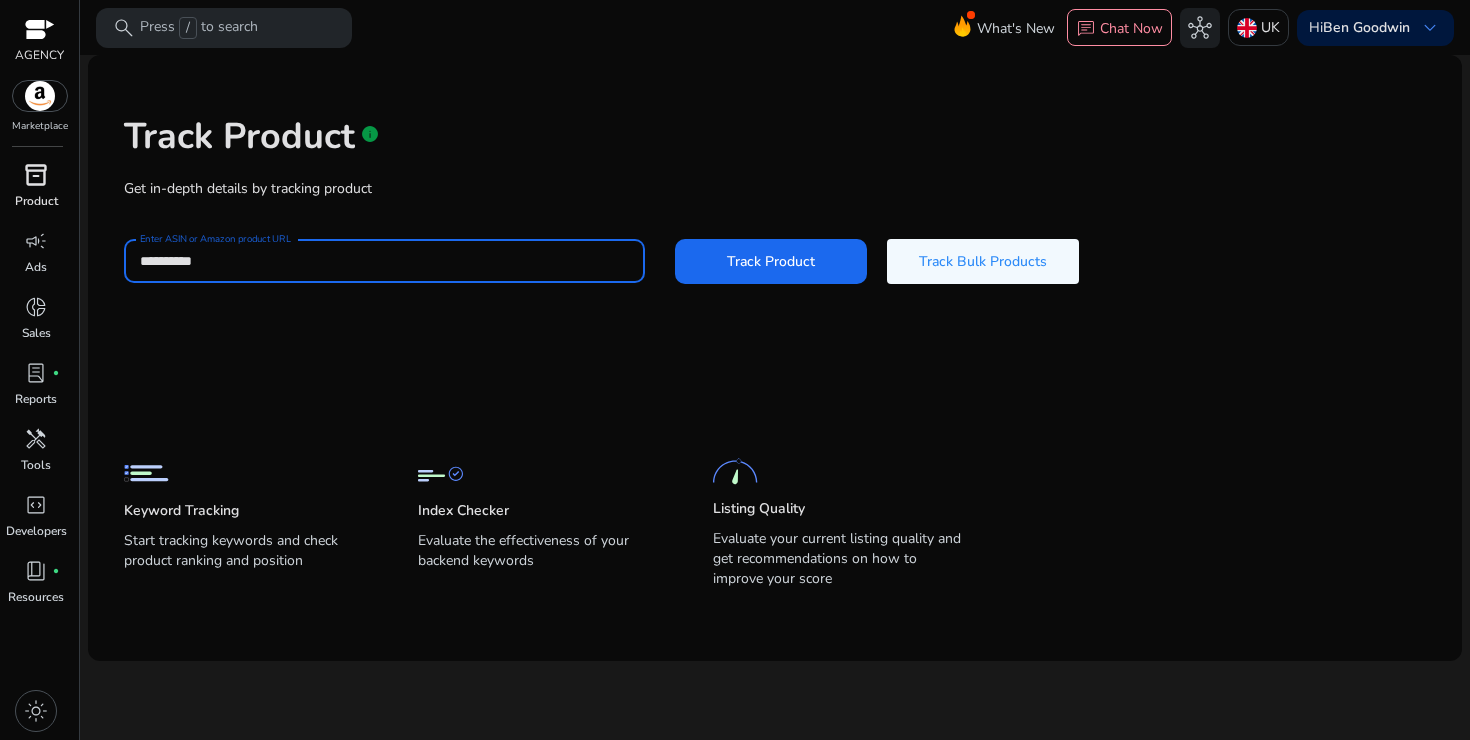 drag, startPoint x: 754, startPoint y: 254, endPoint x: 750, endPoint y: 271, distance: 17.464249 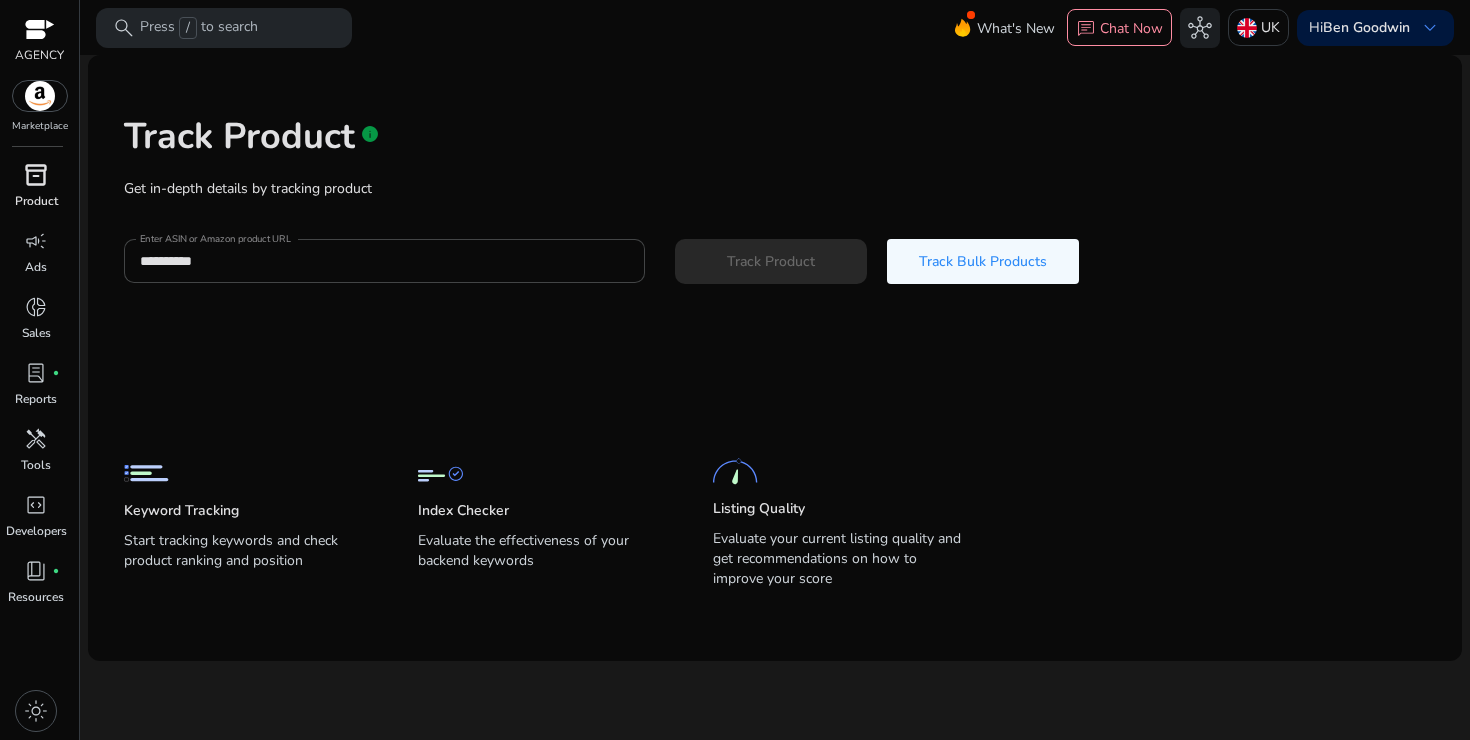 type 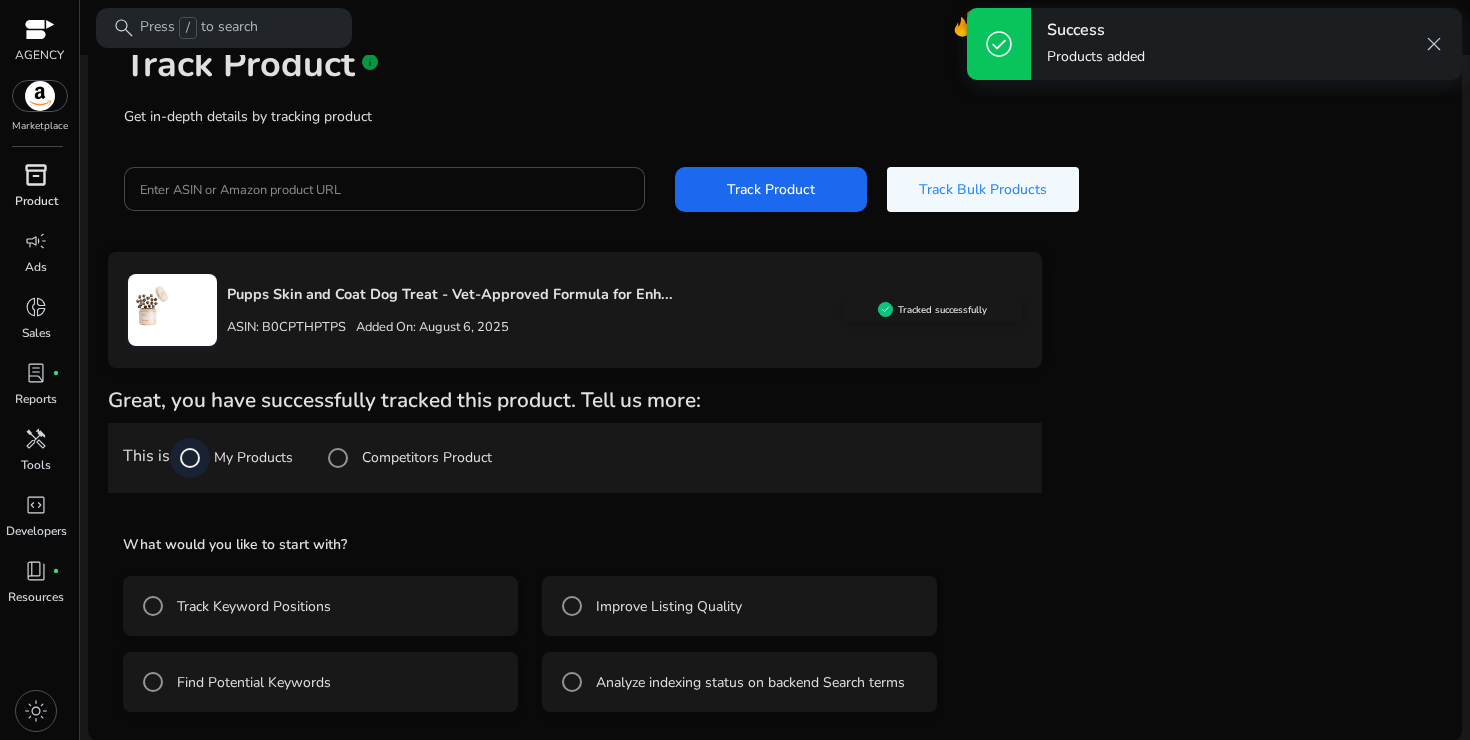 scroll, scrollTop: 74, scrollLeft: 0, axis: vertical 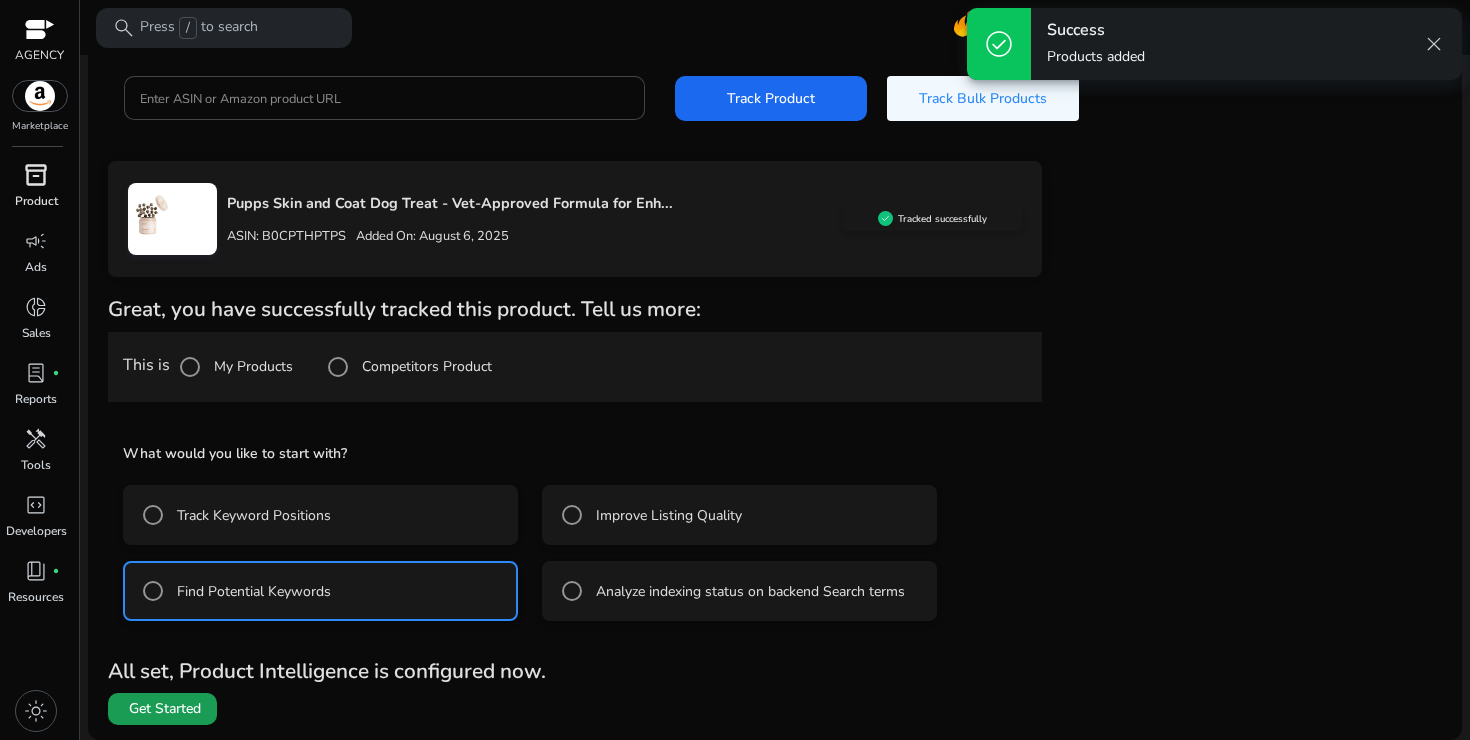 click on "Get Started" at bounding box center [165, 709] 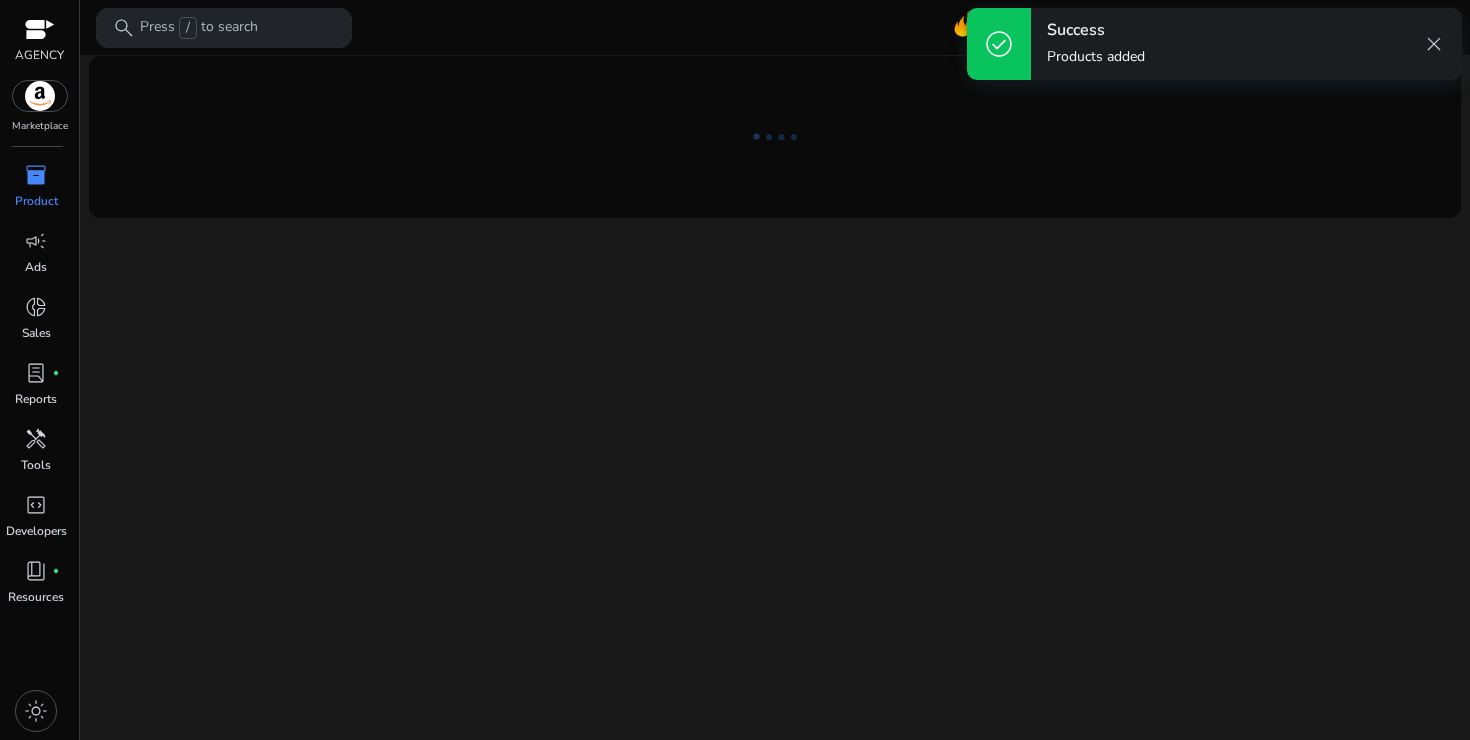 scroll, scrollTop: 0, scrollLeft: 0, axis: both 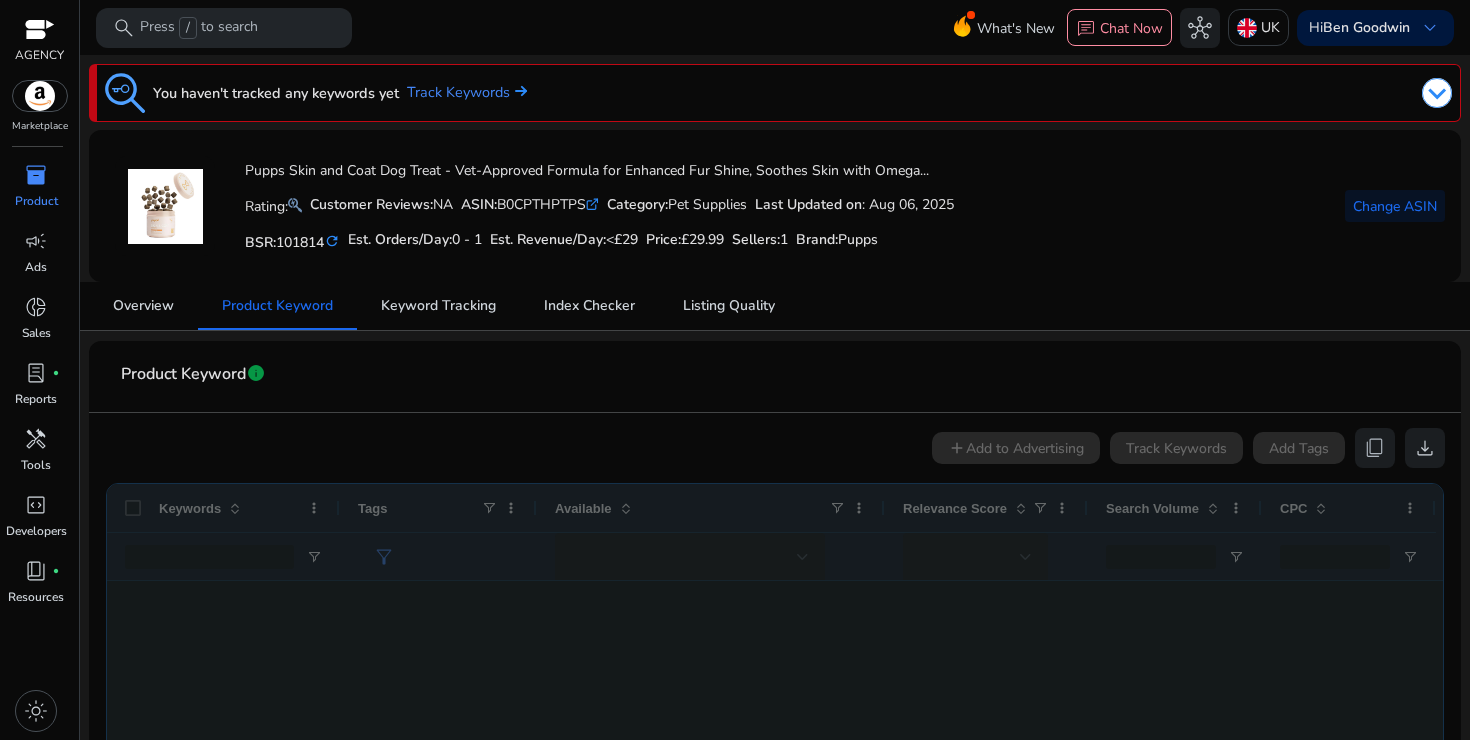 click on "inventory_2" at bounding box center (36, 175) 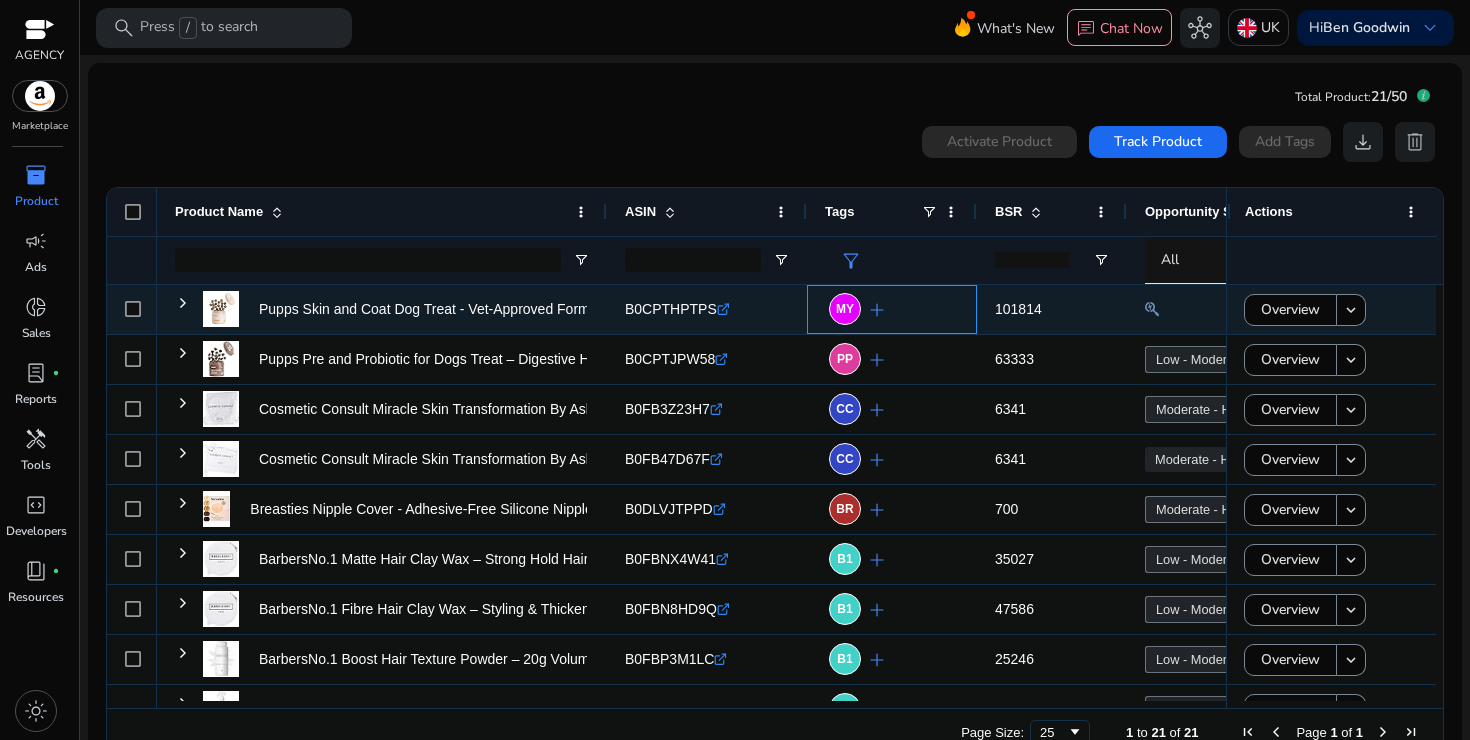 click on "add" 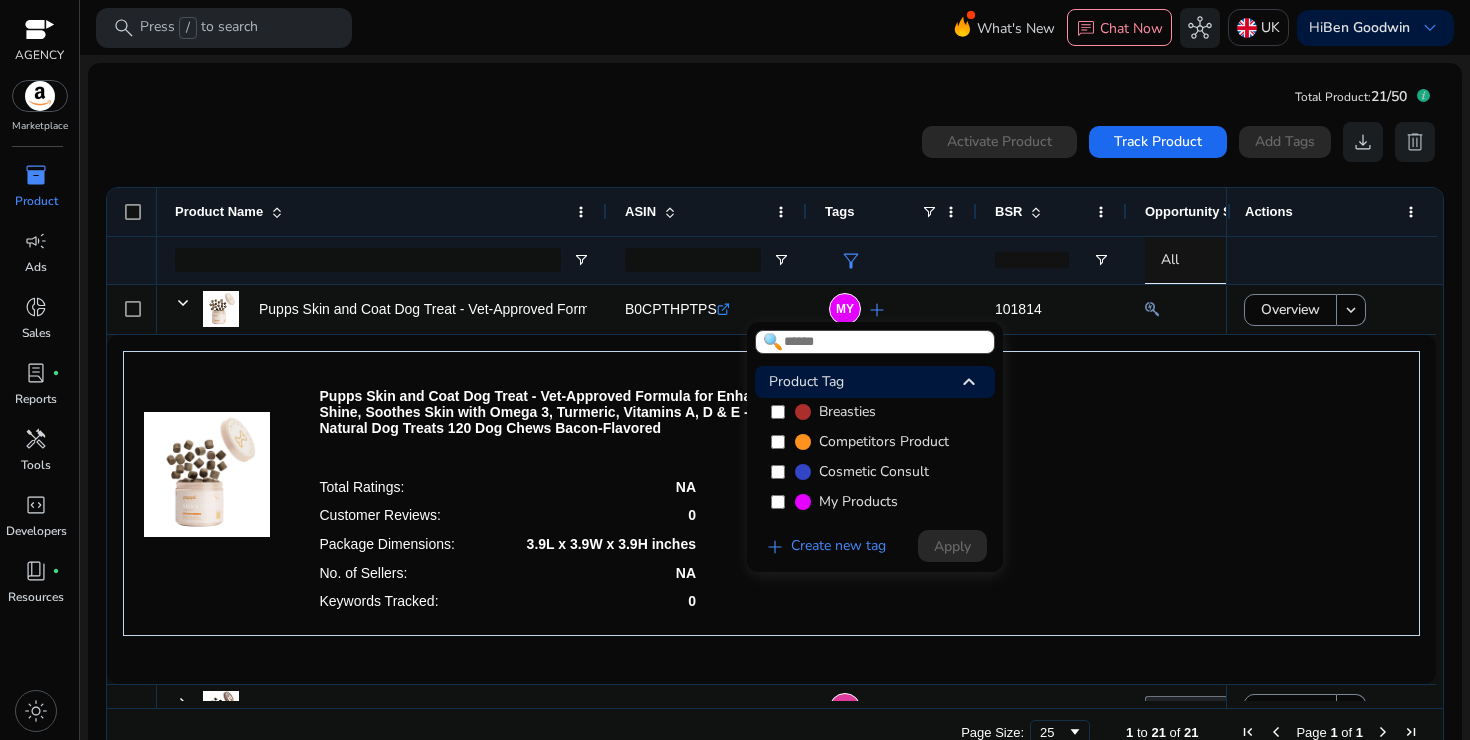 scroll, scrollTop: 90, scrollLeft: 0, axis: vertical 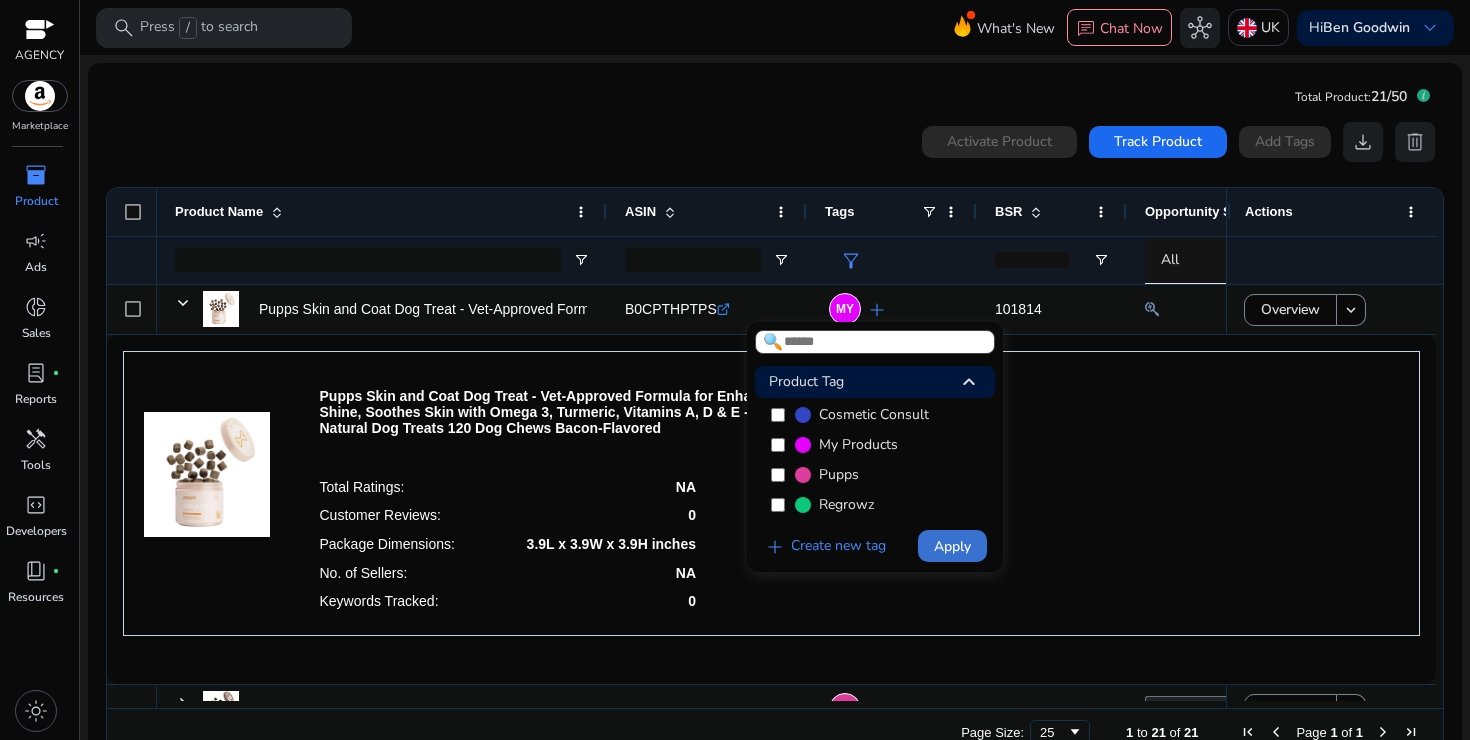 click on "Apply" at bounding box center (952, 546) 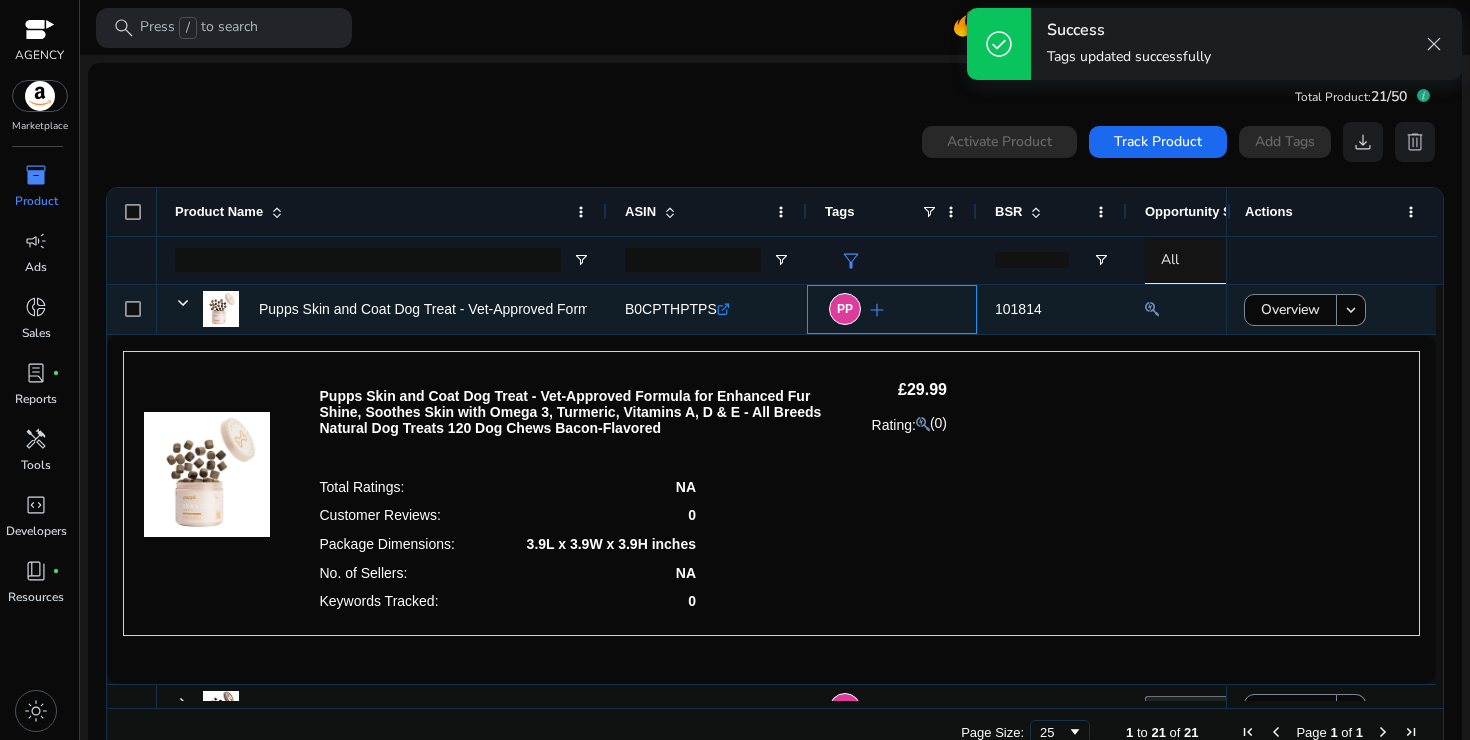click on "PP  add" 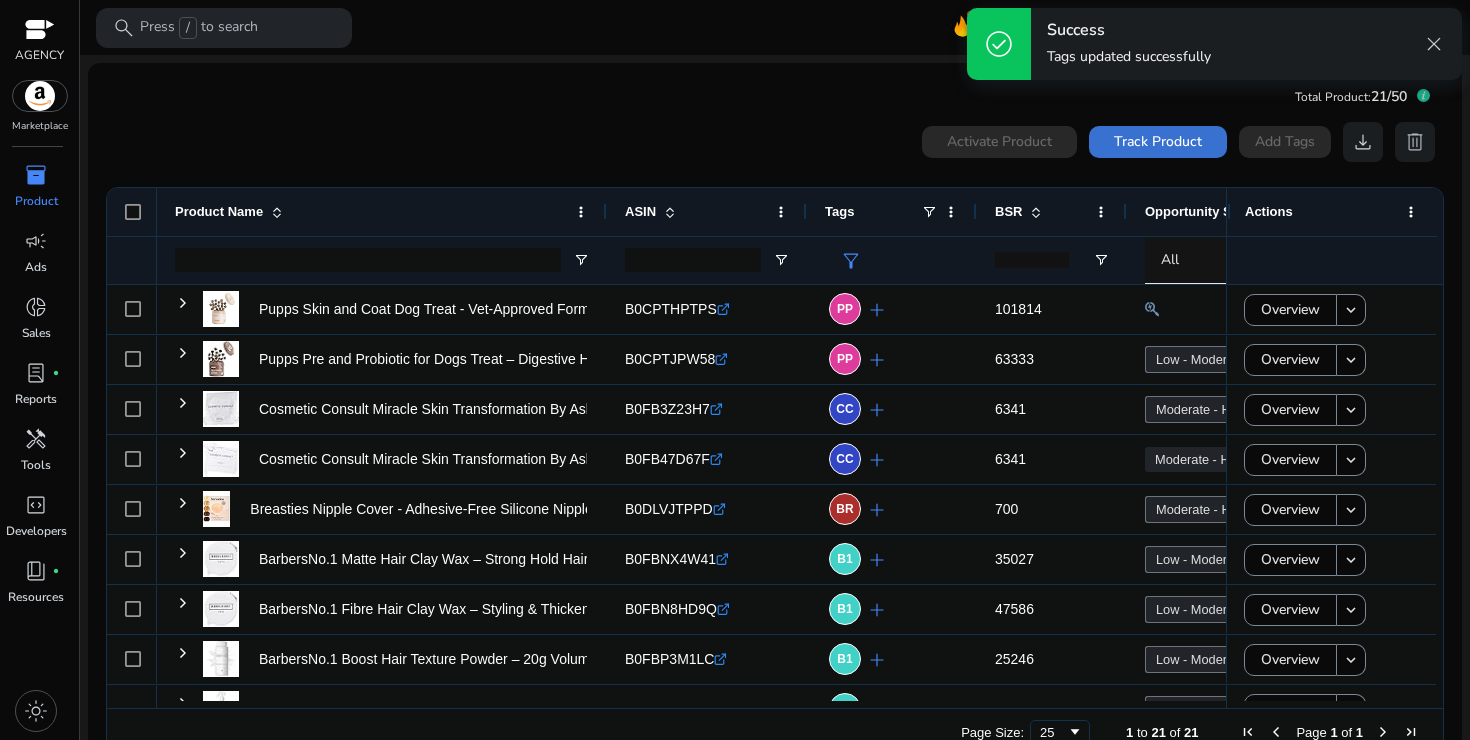 click on "Track Product" 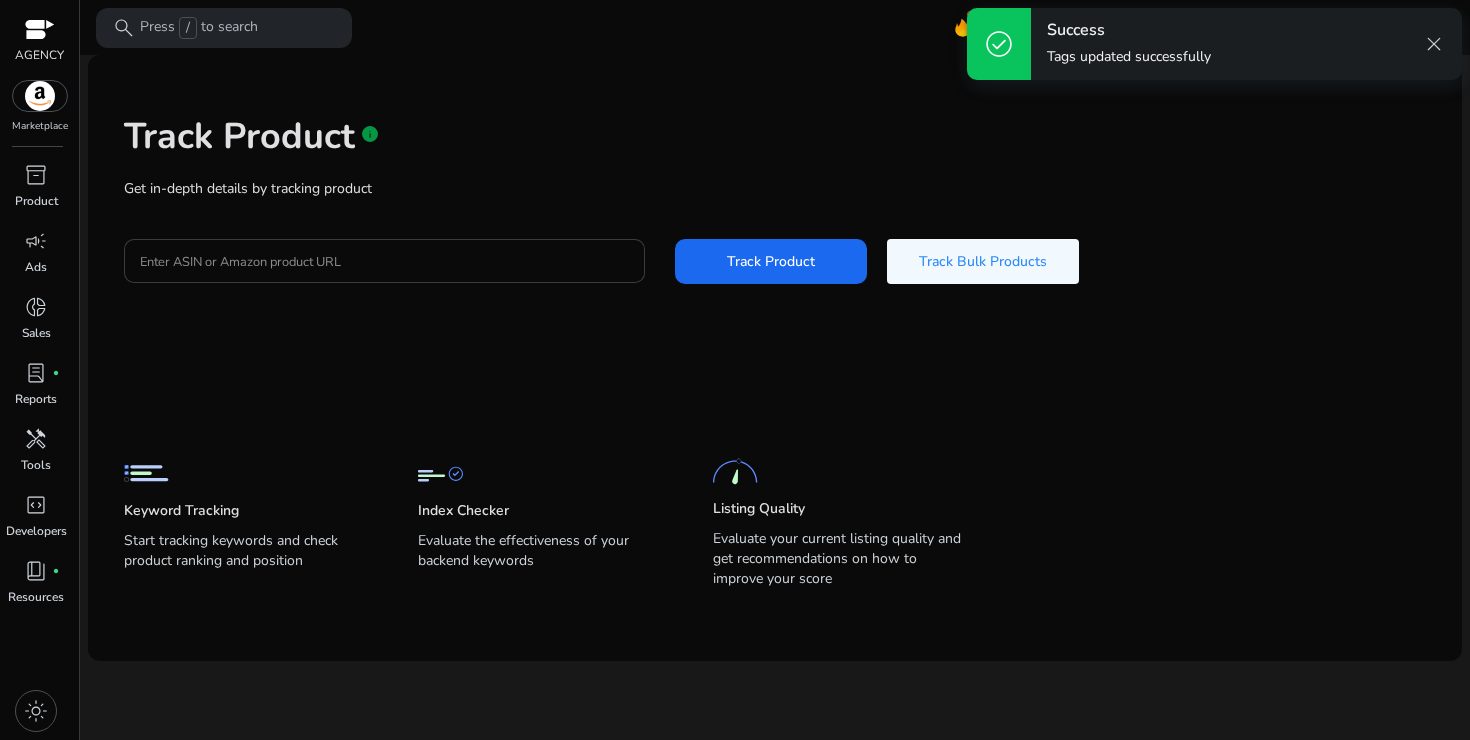 click 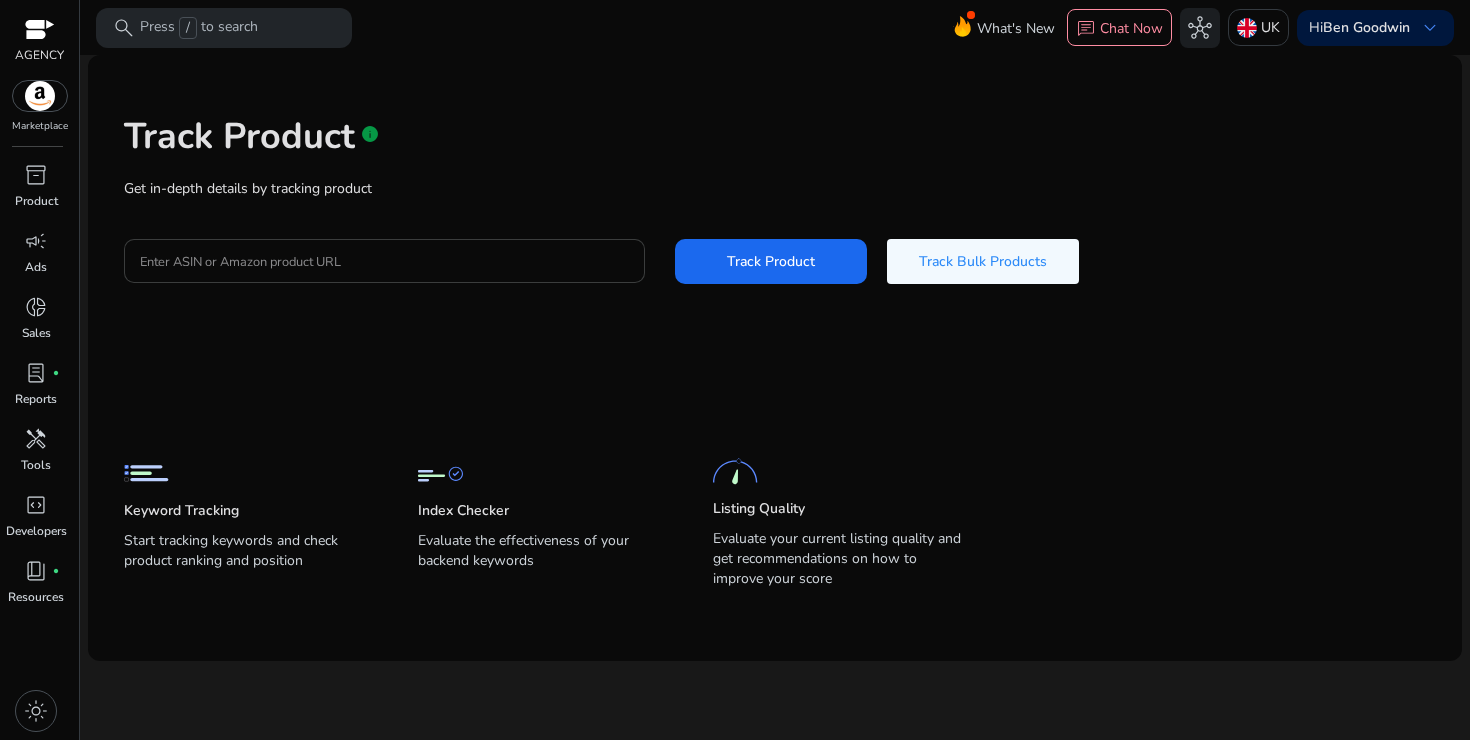 click on "Track Product   info   Get in-depth details by tracking product  Enter ASIN or Amazon product URL  Track Product   Track Bulk Products" 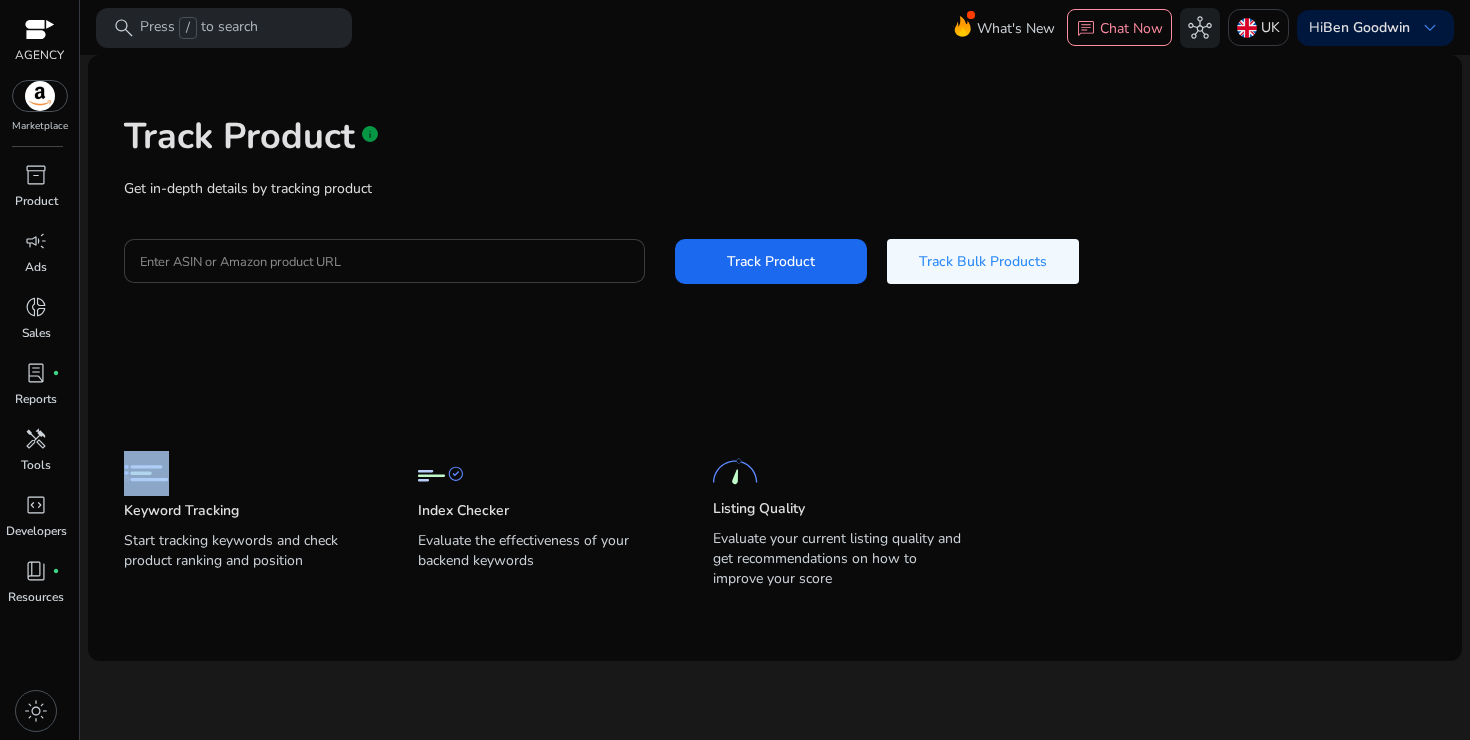 click on "Track Product   info   Get in-depth details by tracking product  Enter ASIN or Amazon product URL  Track Product   Track Bulk Products" 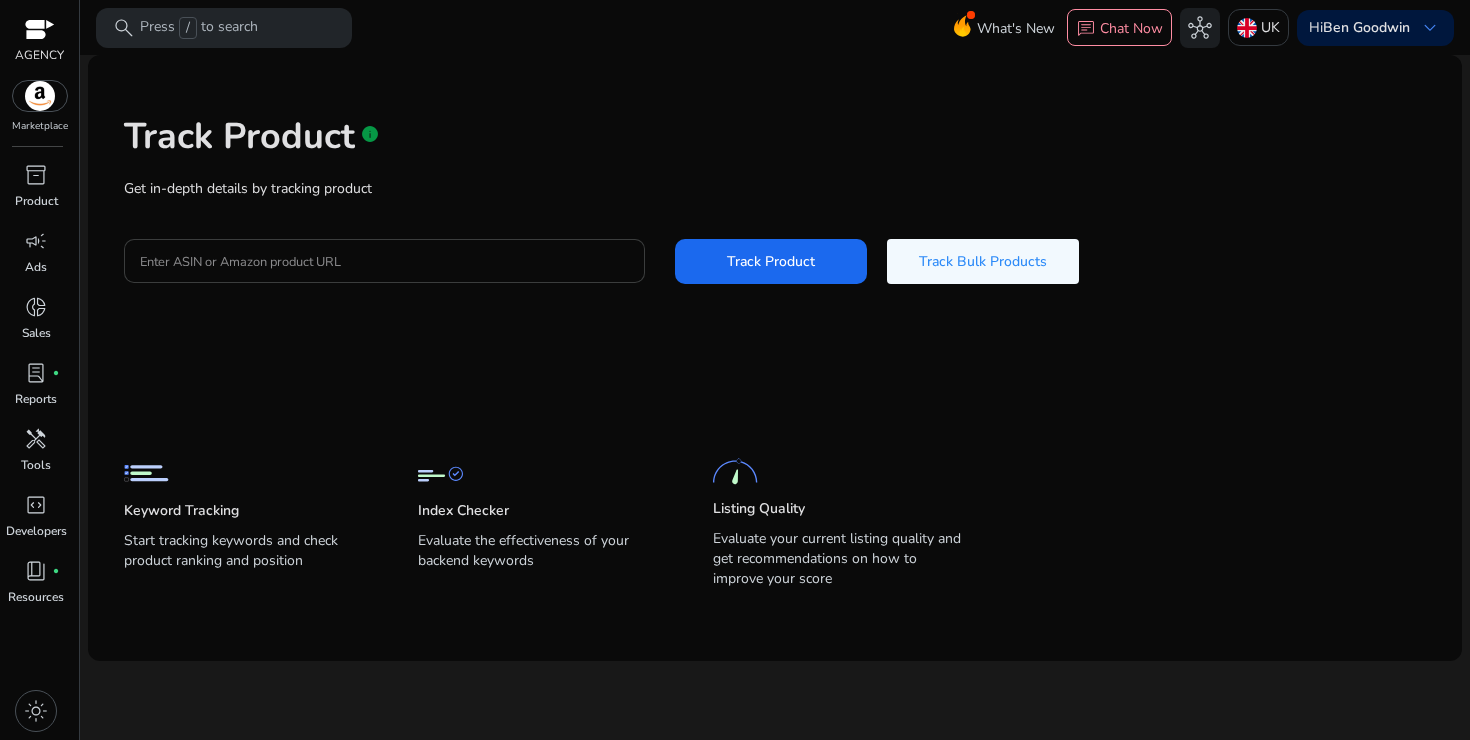 click on "Enter ASIN or Amazon product URL" at bounding box center [384, 261] 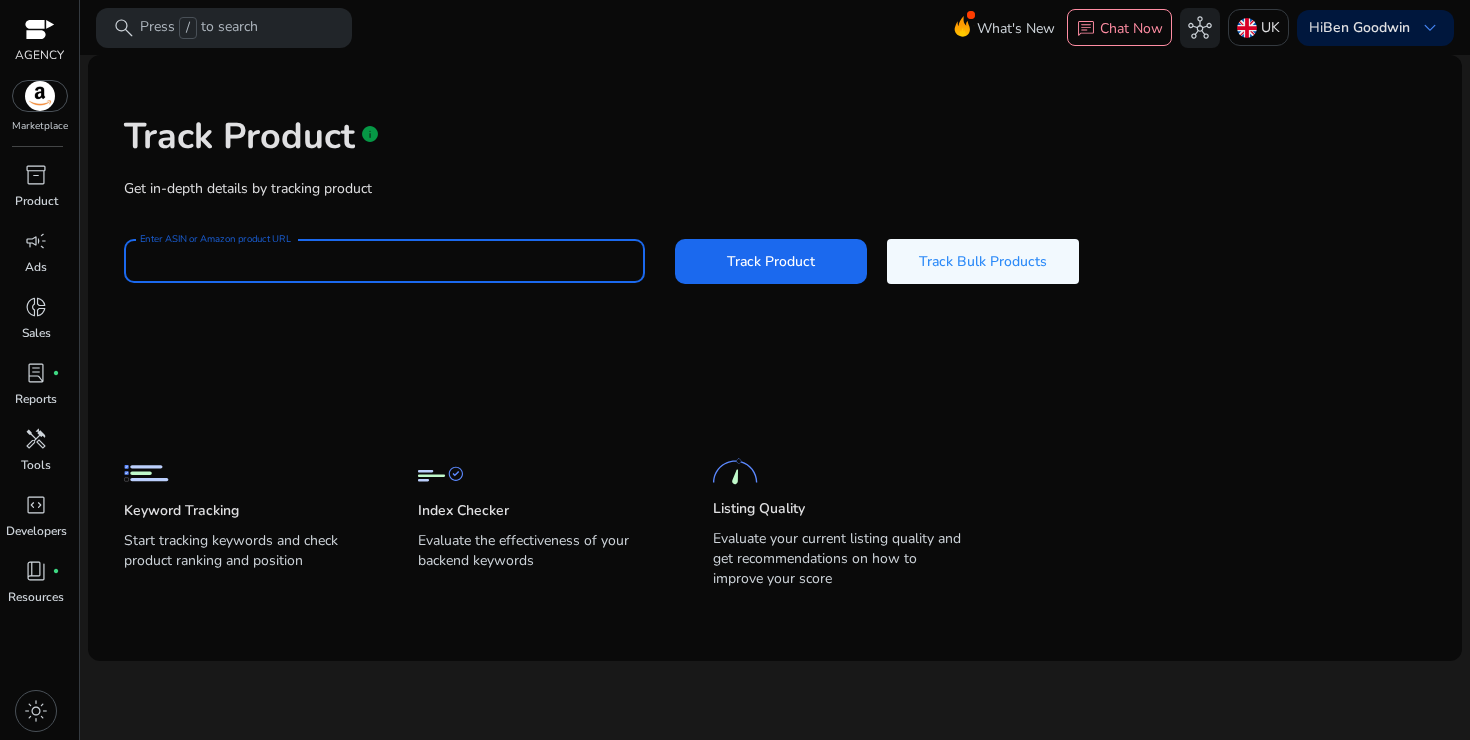 click on "Enter ASIN or Amazon product URL" at bounding box center (384, 261) 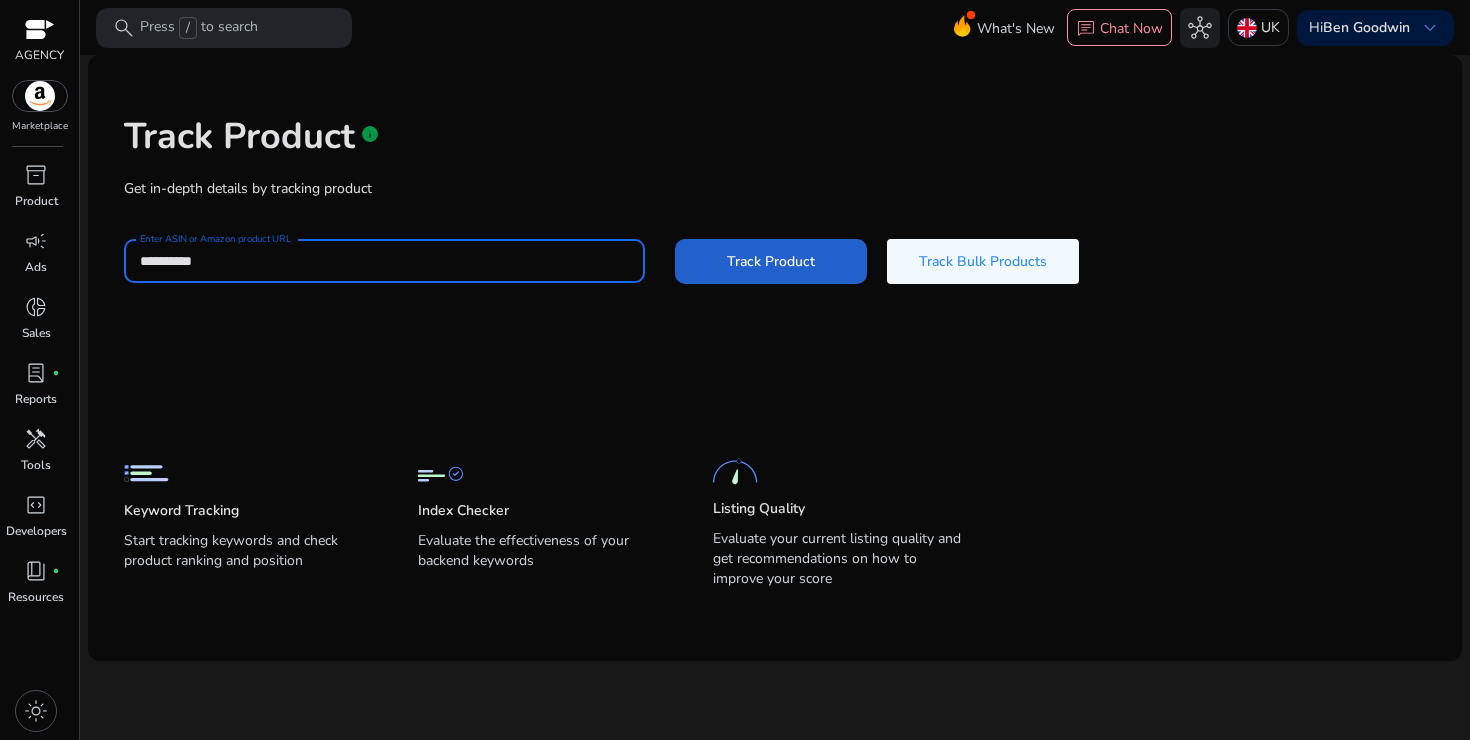 type on "**********" 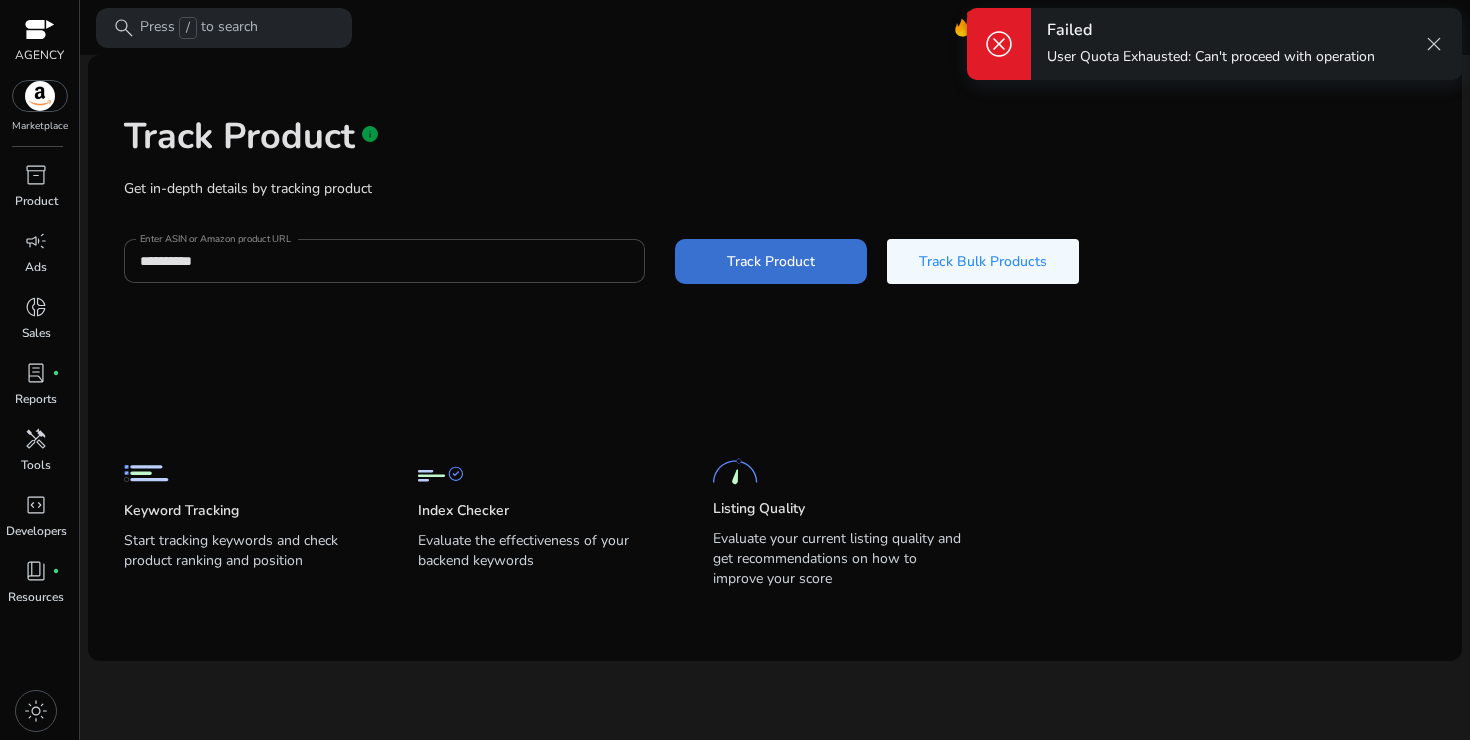 click 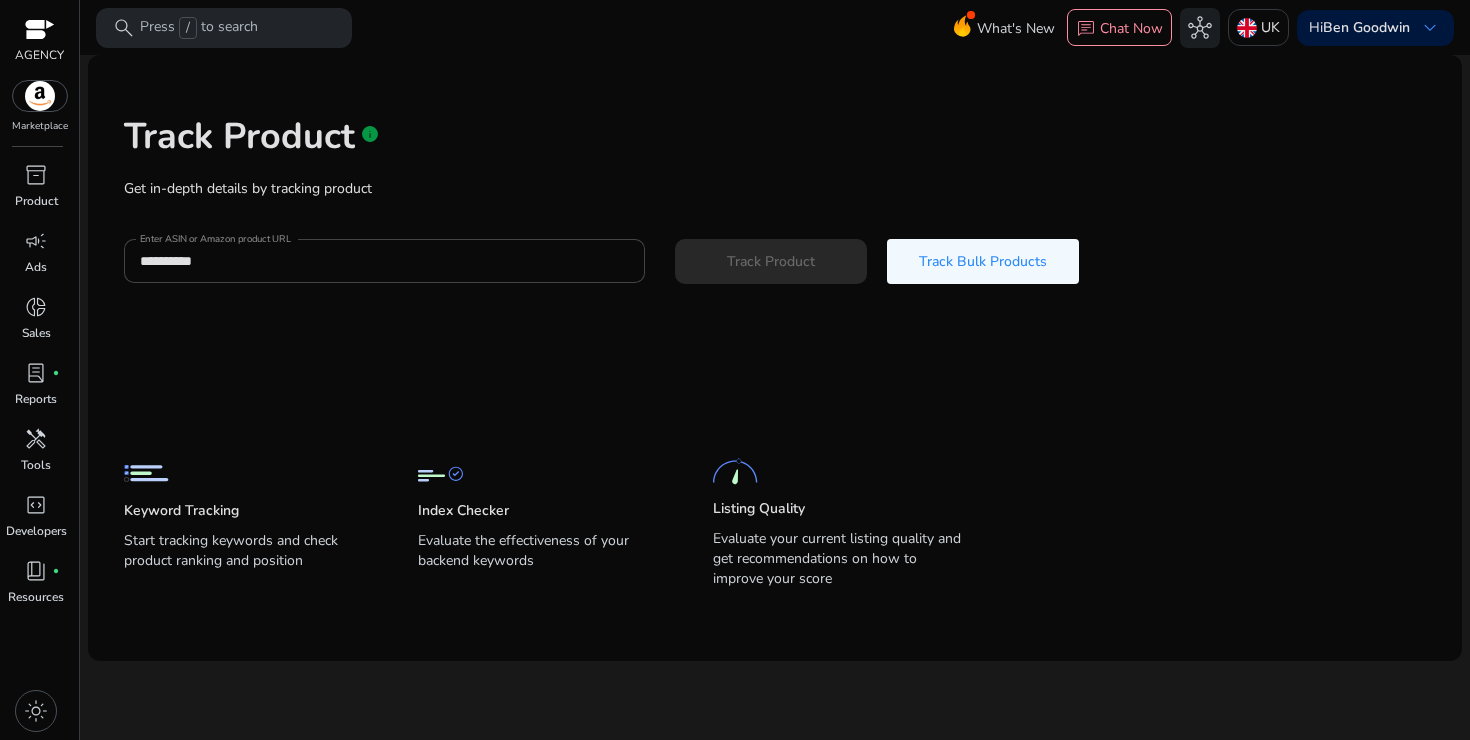 type 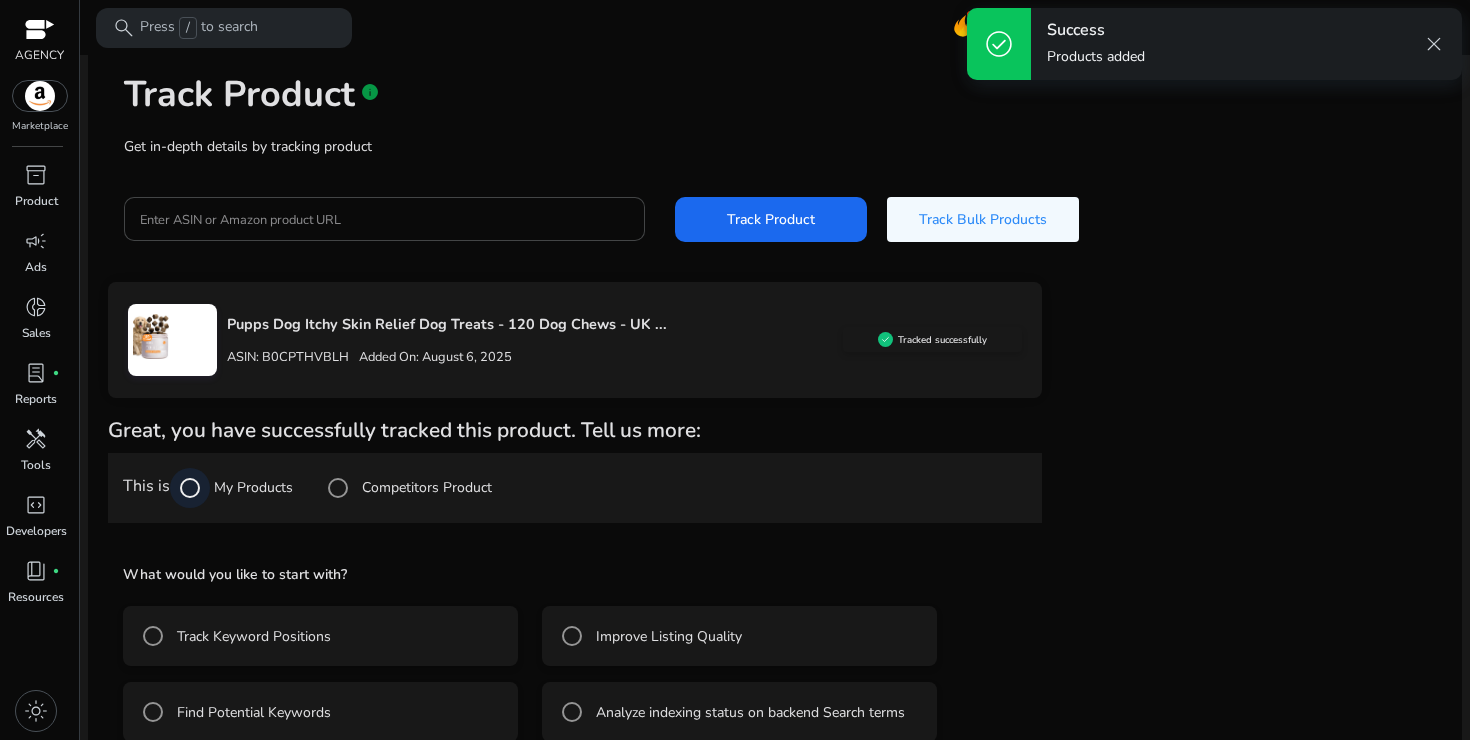 scroll, scrollTop: 74, scrollLeft: 0, axis: vertical 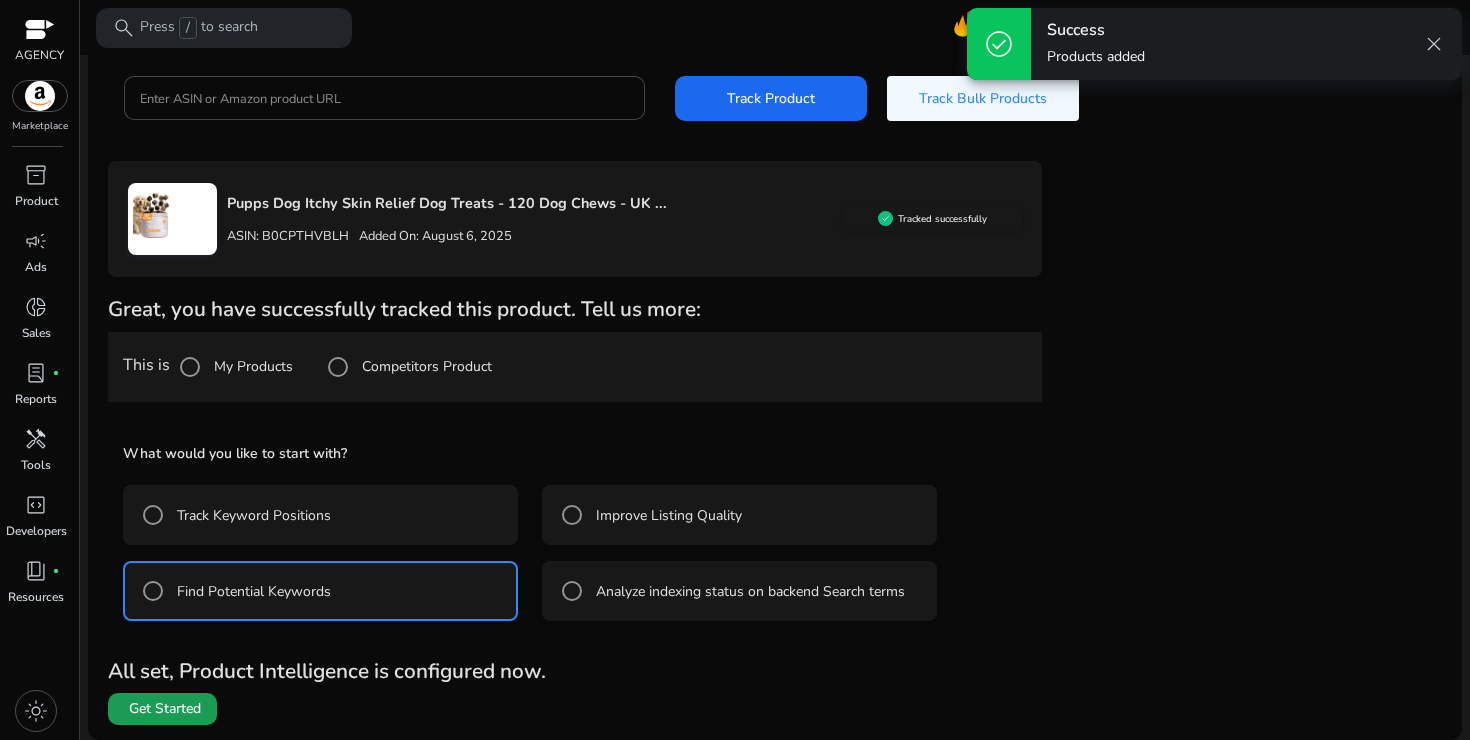 click on "Get Started" at bounding box center (165, 709) 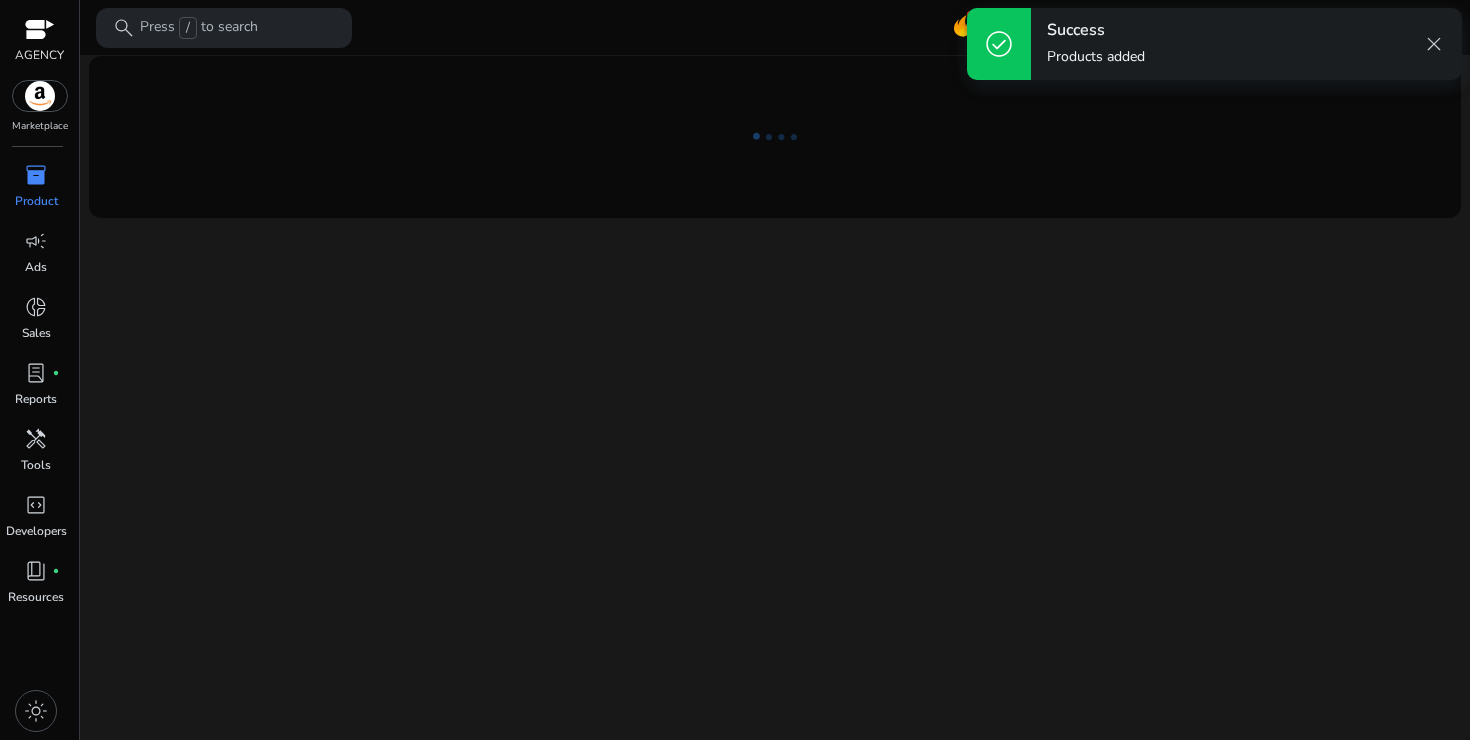scroll, scrollTop: 0, scrollLeft: 0, axis: both 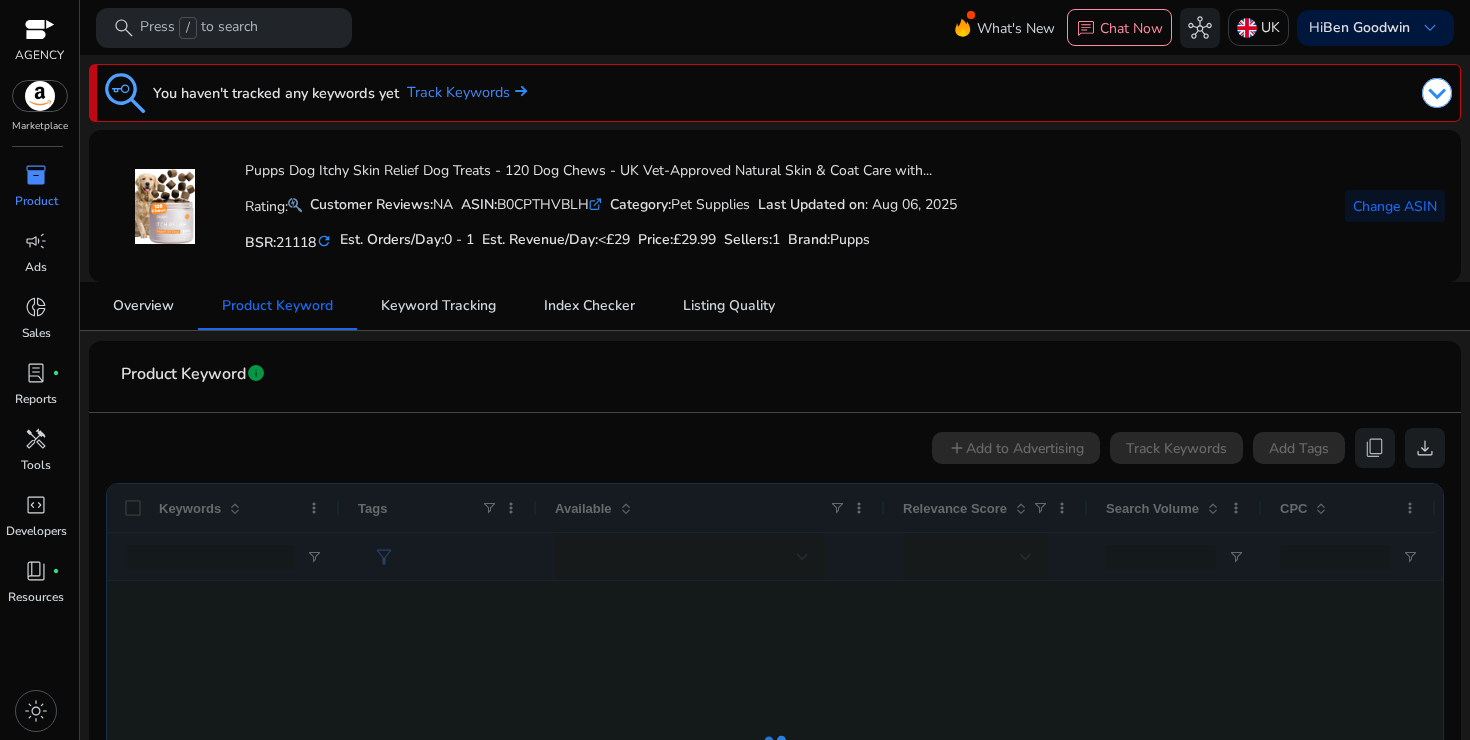 click on "inventory_2" at bounding box center (36, 175) 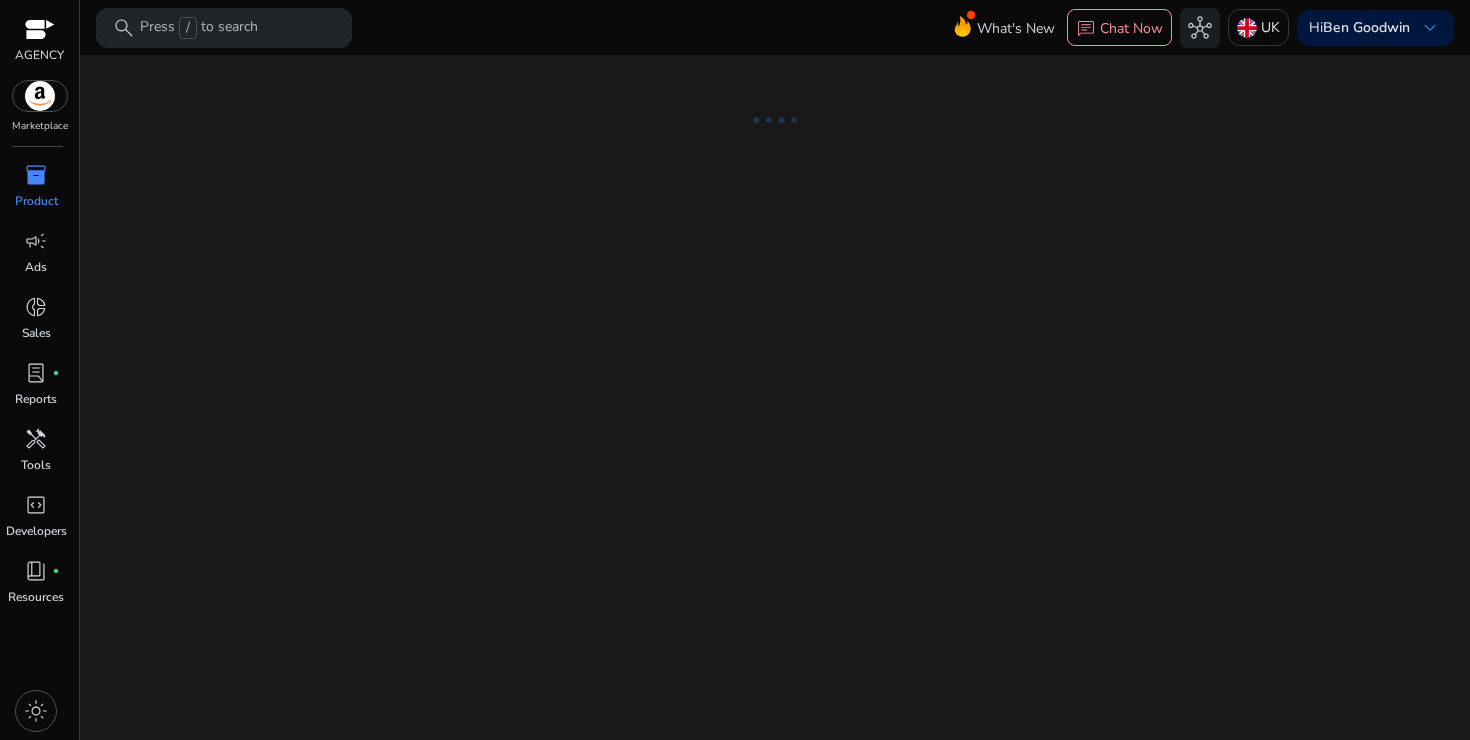 click on "inventory_2" at bounding box center [36, 175] 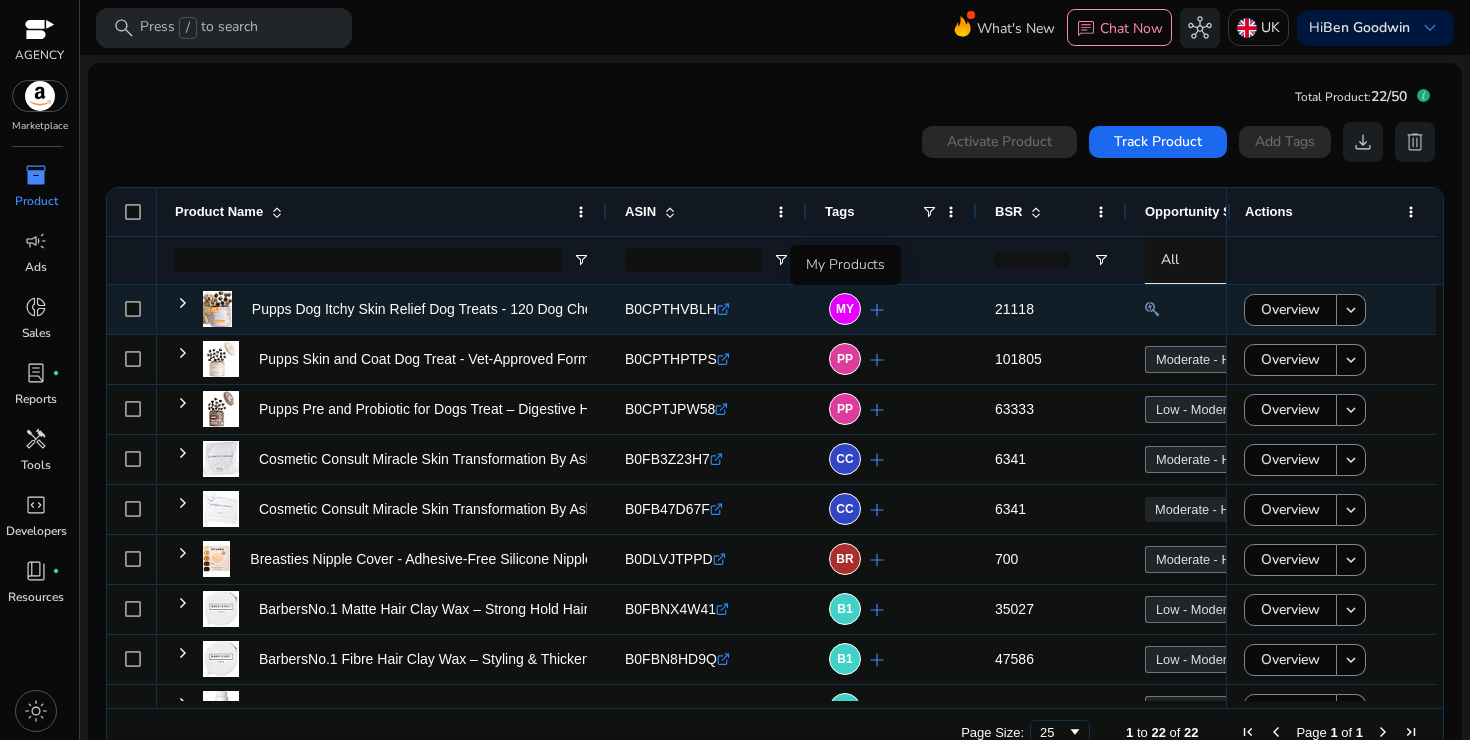 click on "MY" 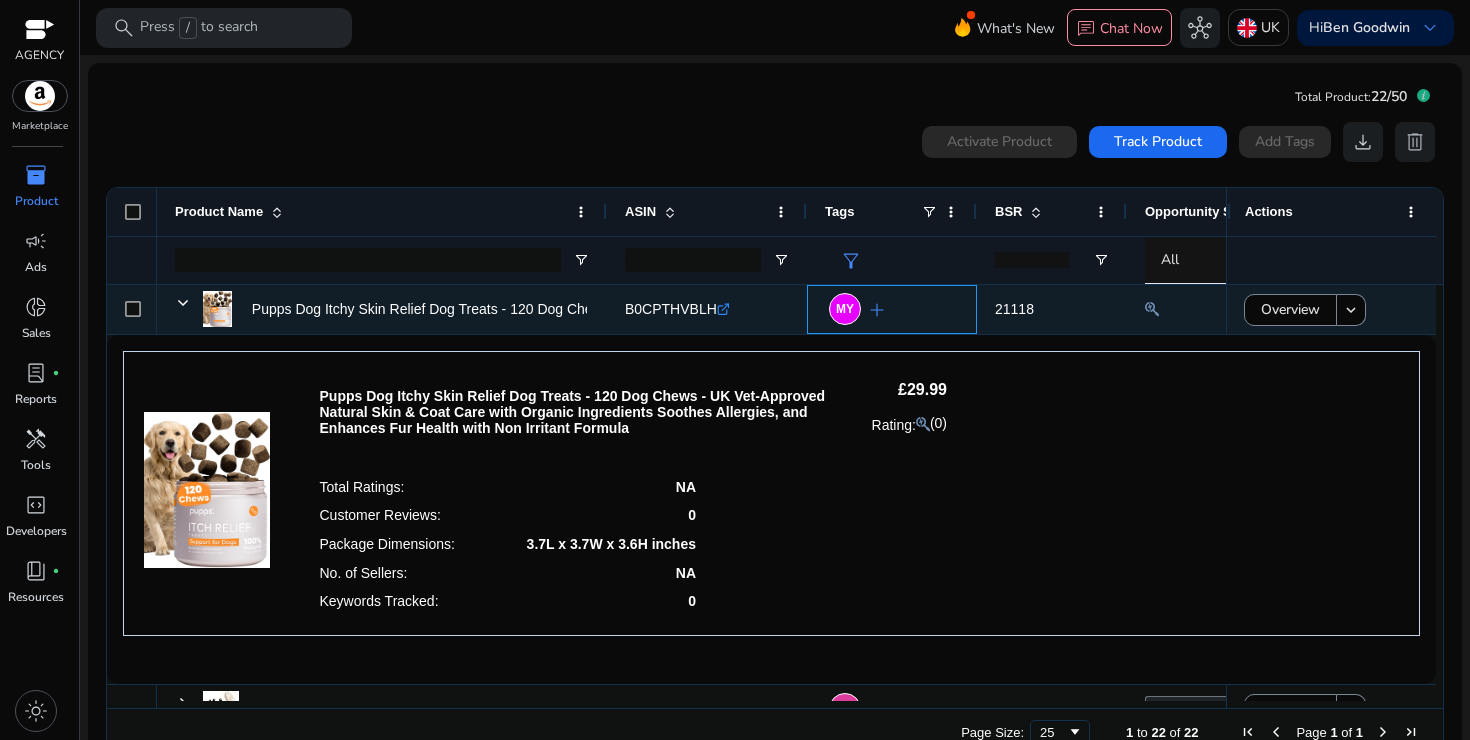 click on "add" 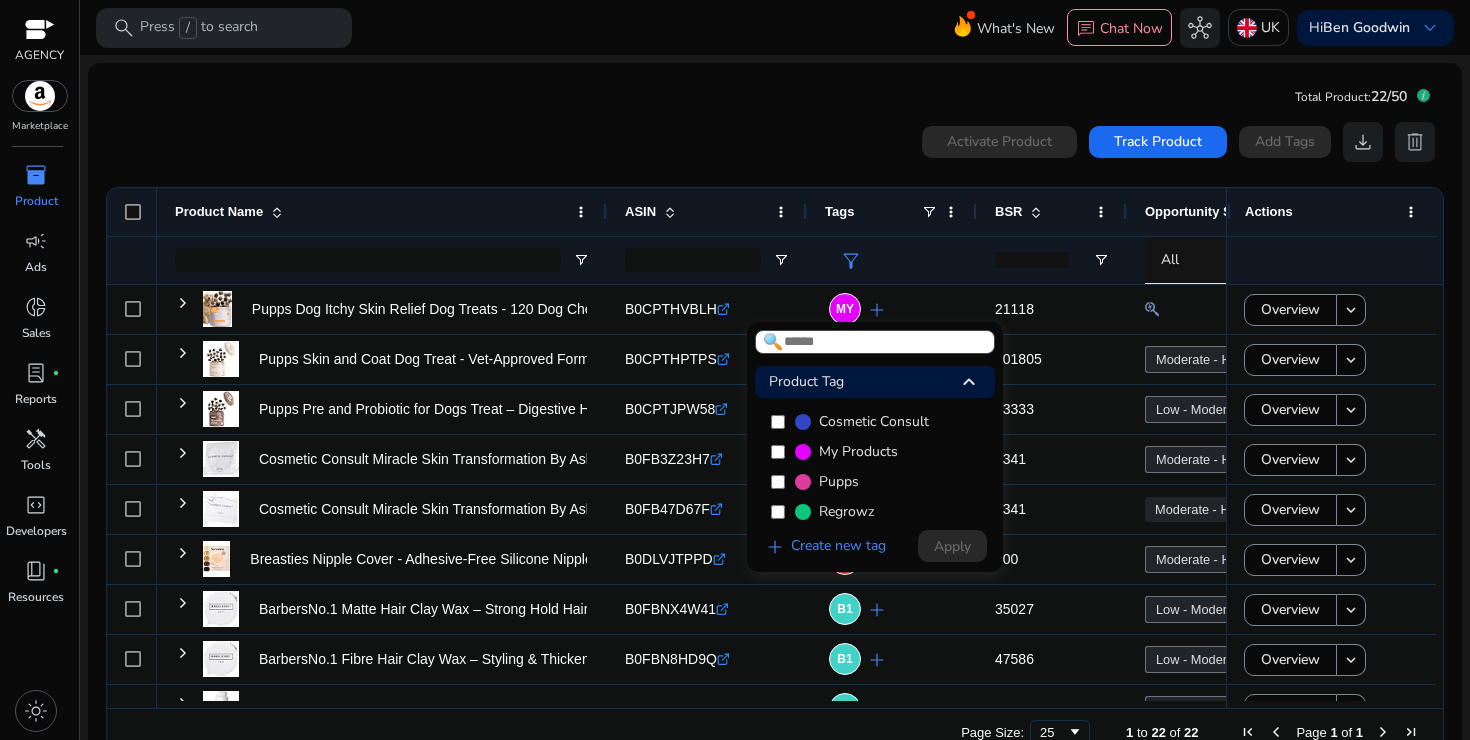 scroll, scrollTop: 90, scrollLeft: 0, axis: vertical 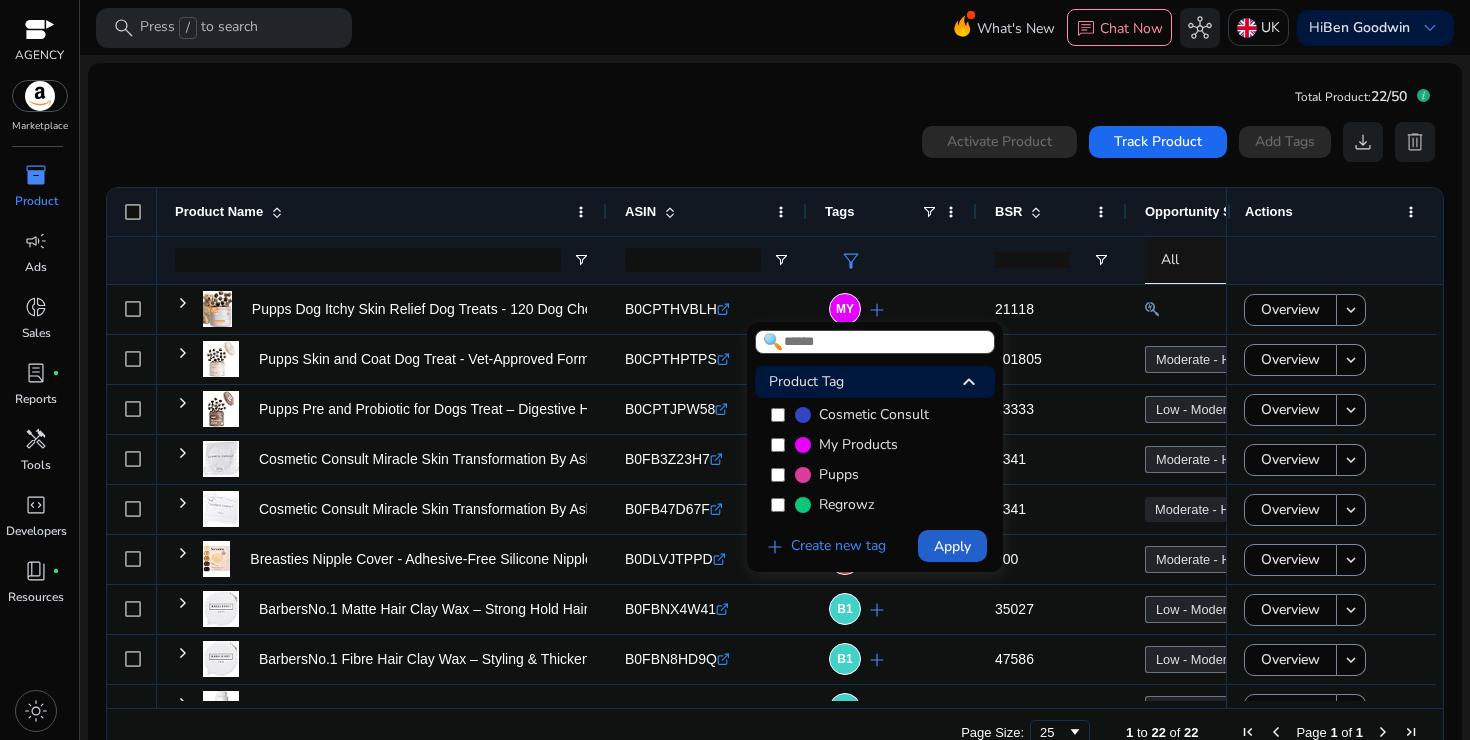 click at bounding box center [952, 546] 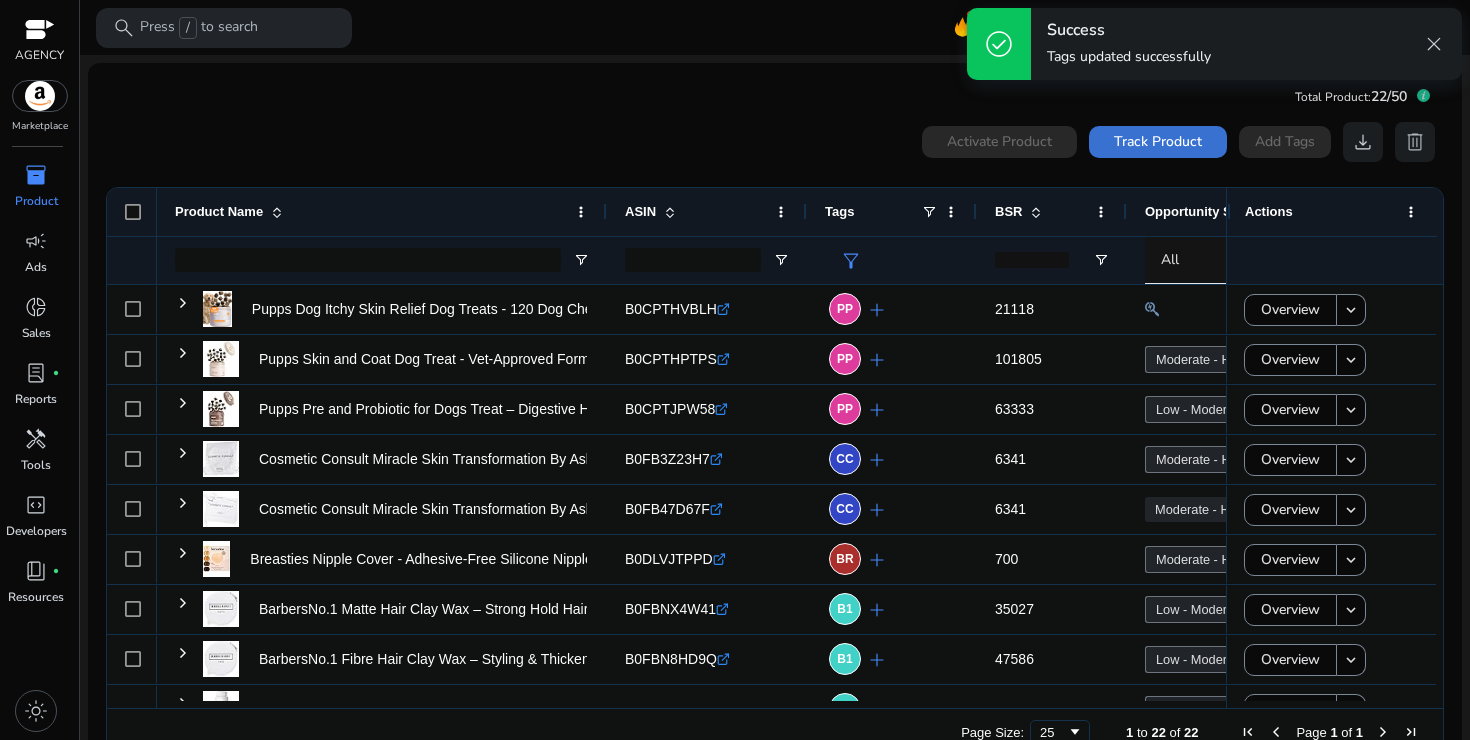 click 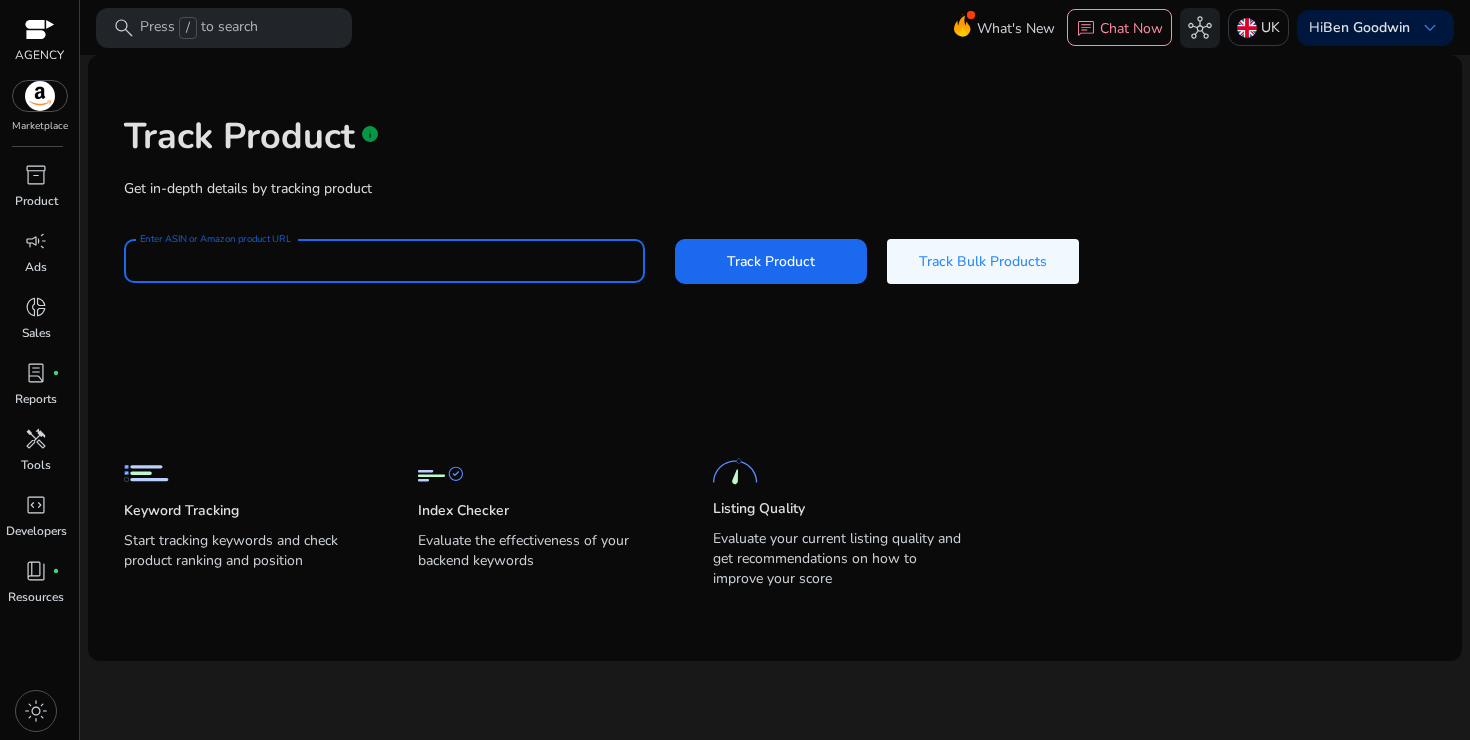 click on "Enter ASIN or Amazon product URL" at bounding box center [384, 261] 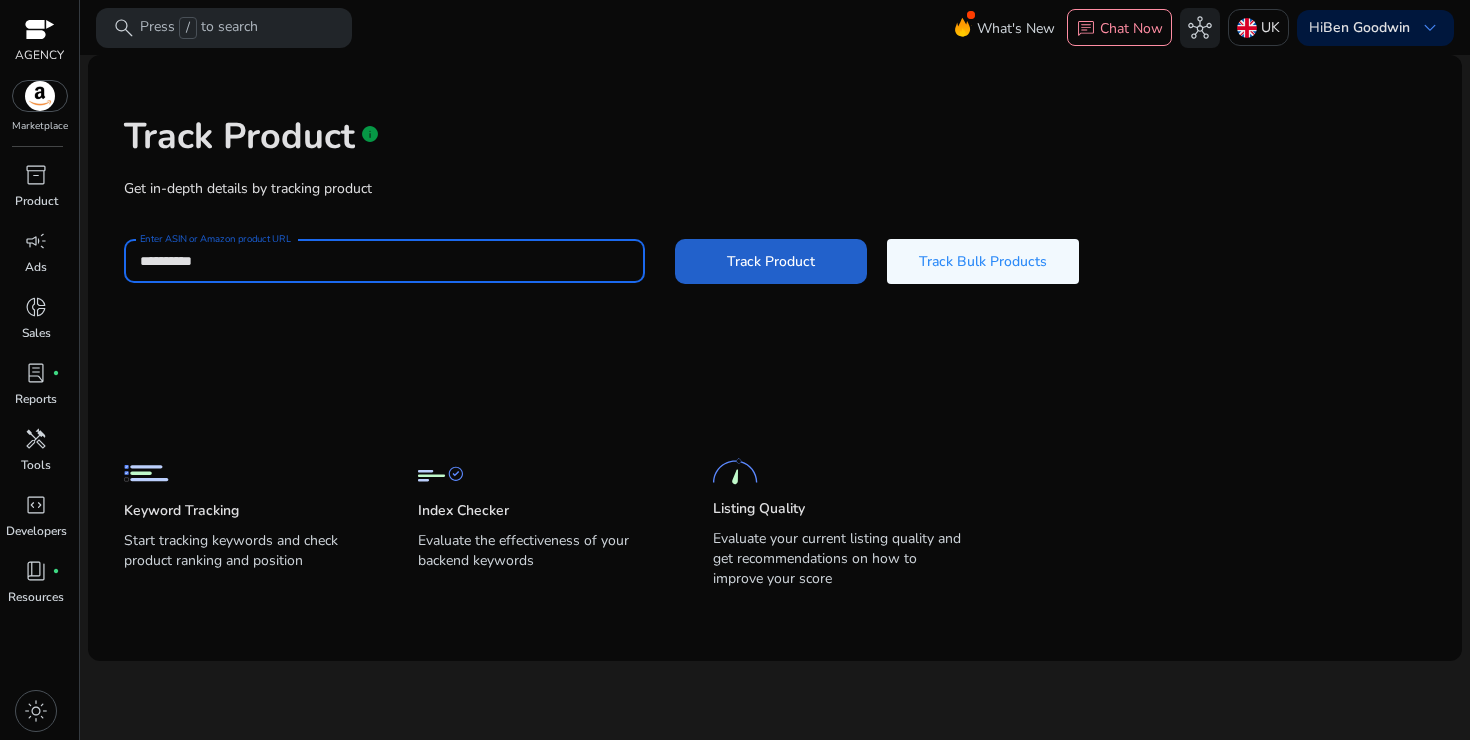 type on "**********" 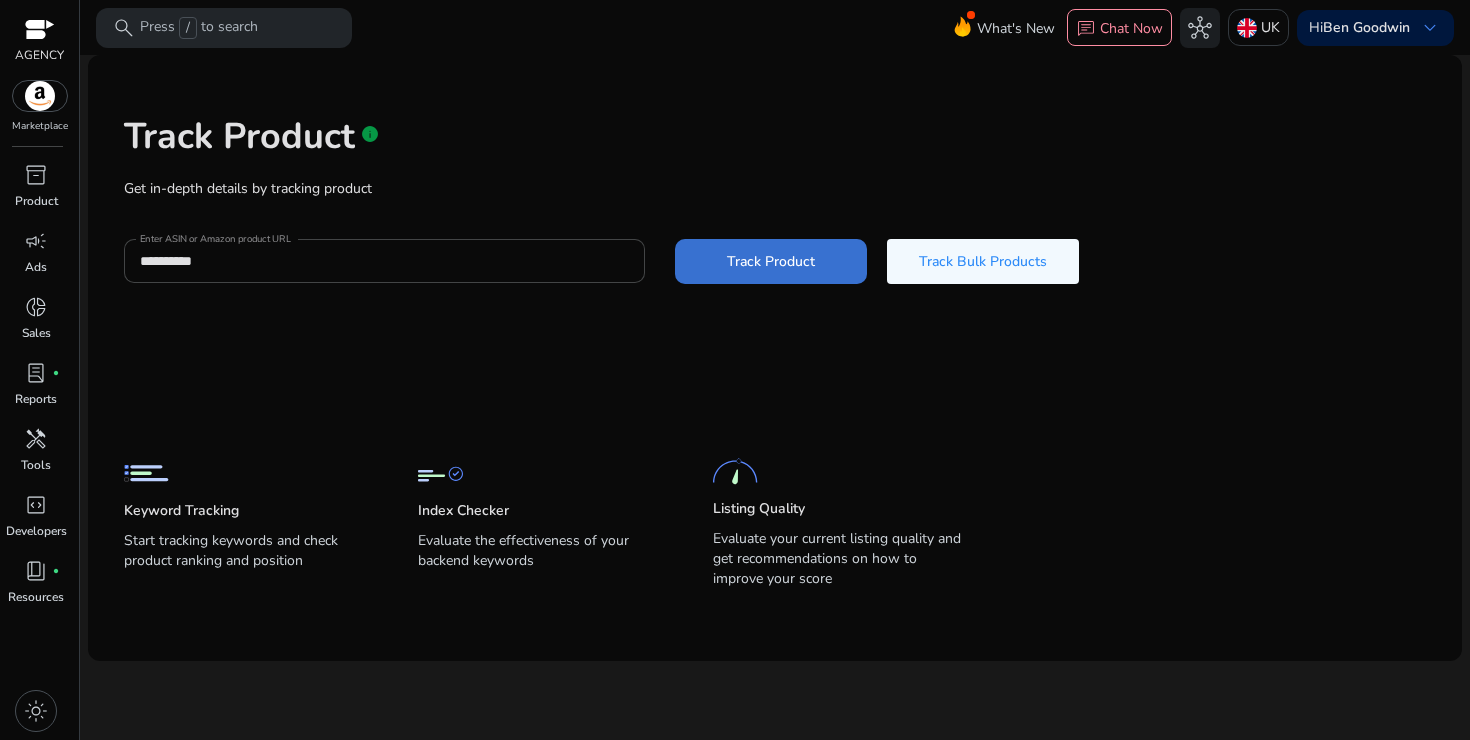 click on "Track Product" 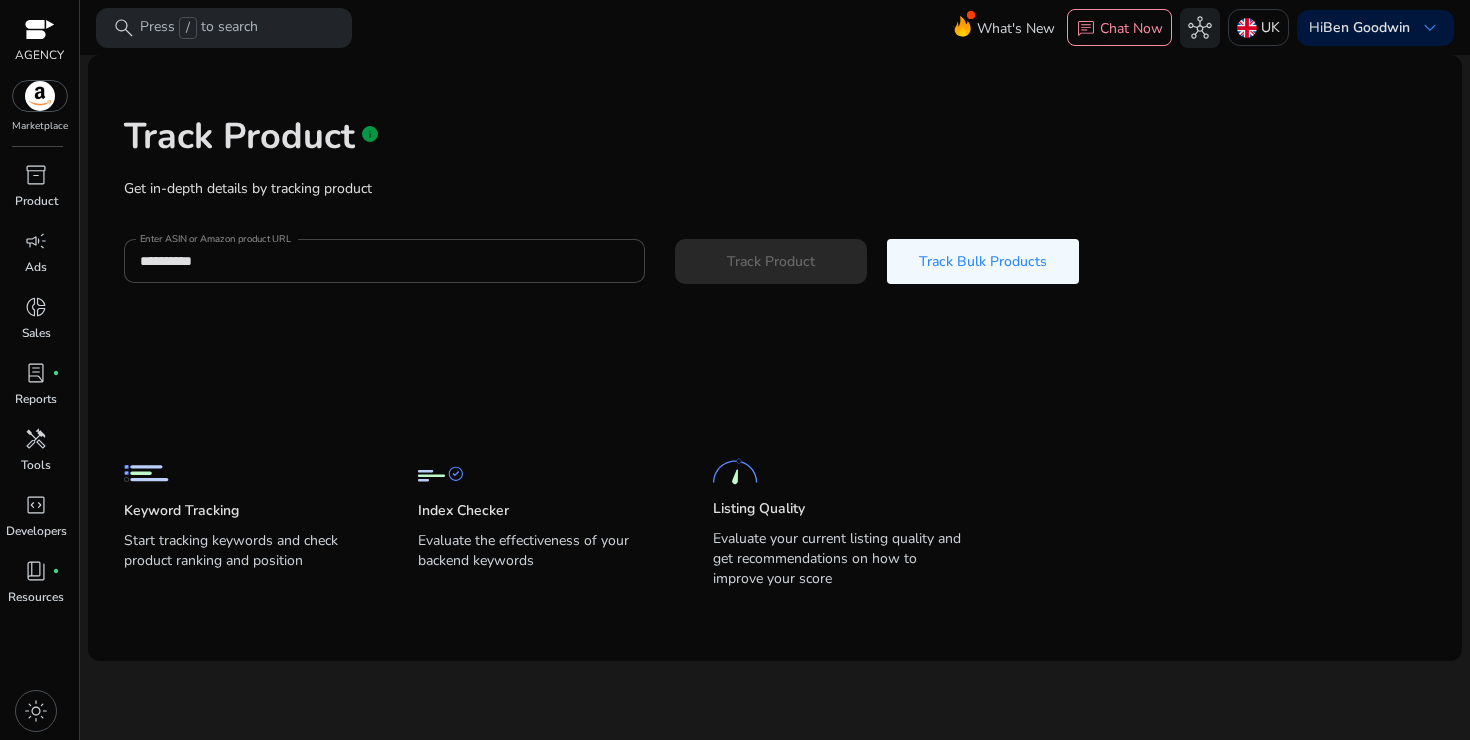 type 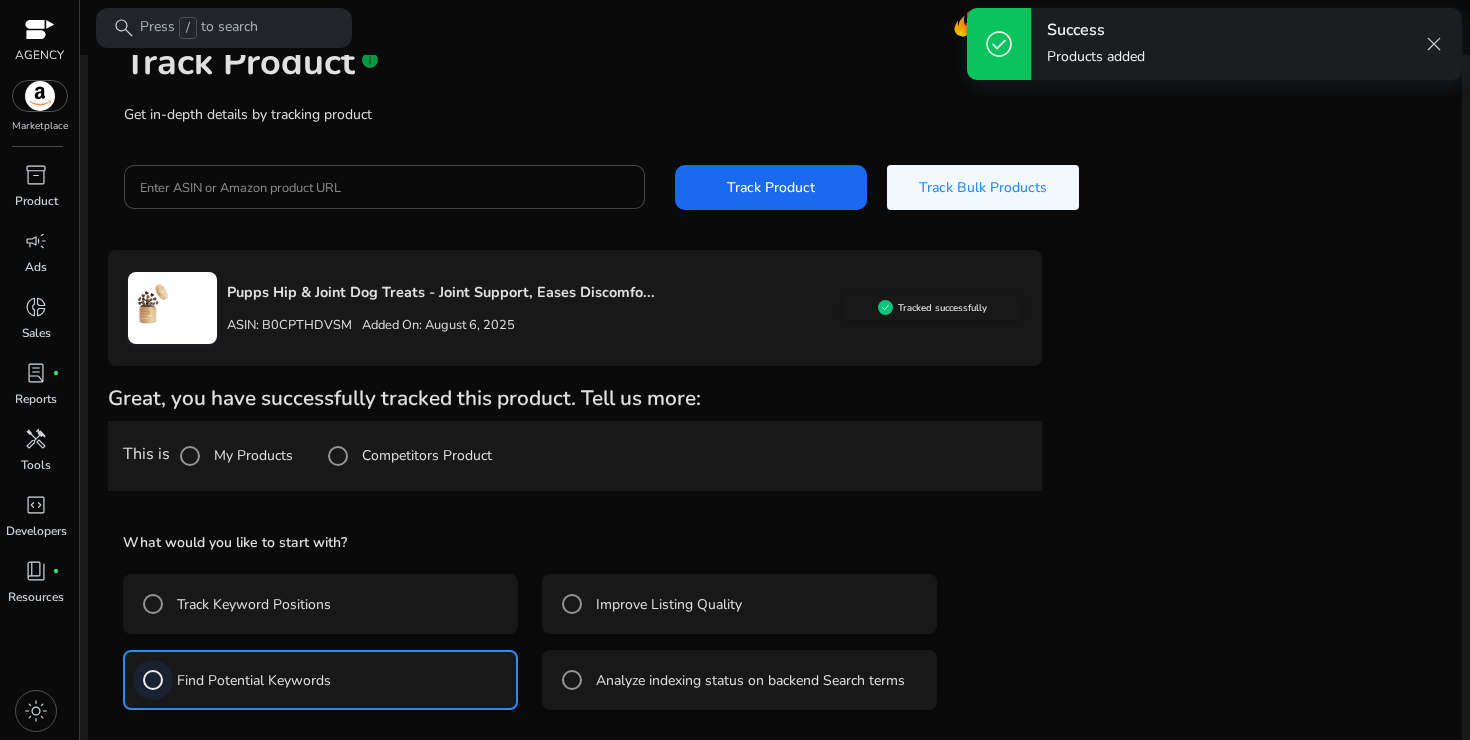 scroll, scrollTop: 163, scrollLeft: 0, axis: vertical 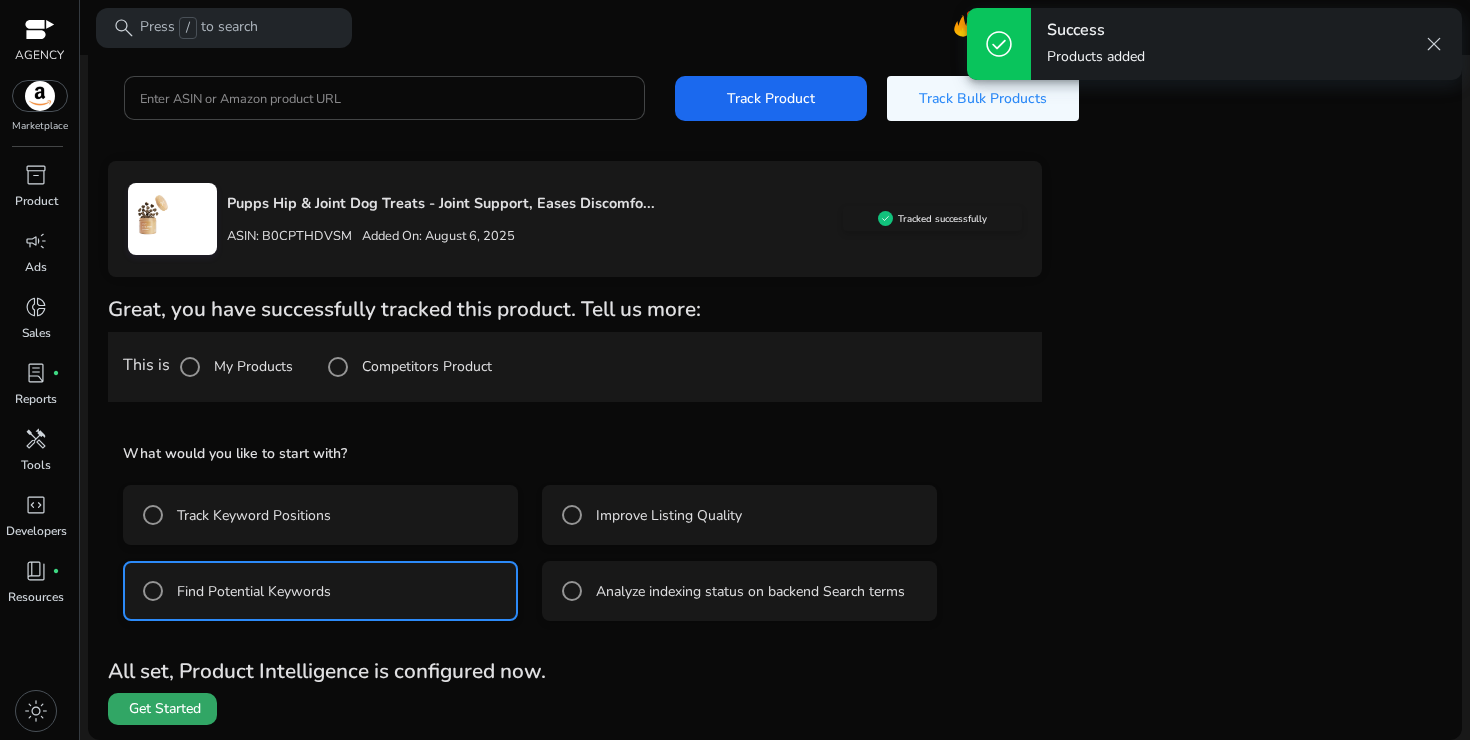 click on "Get Started" at bounding box center [165, 709] 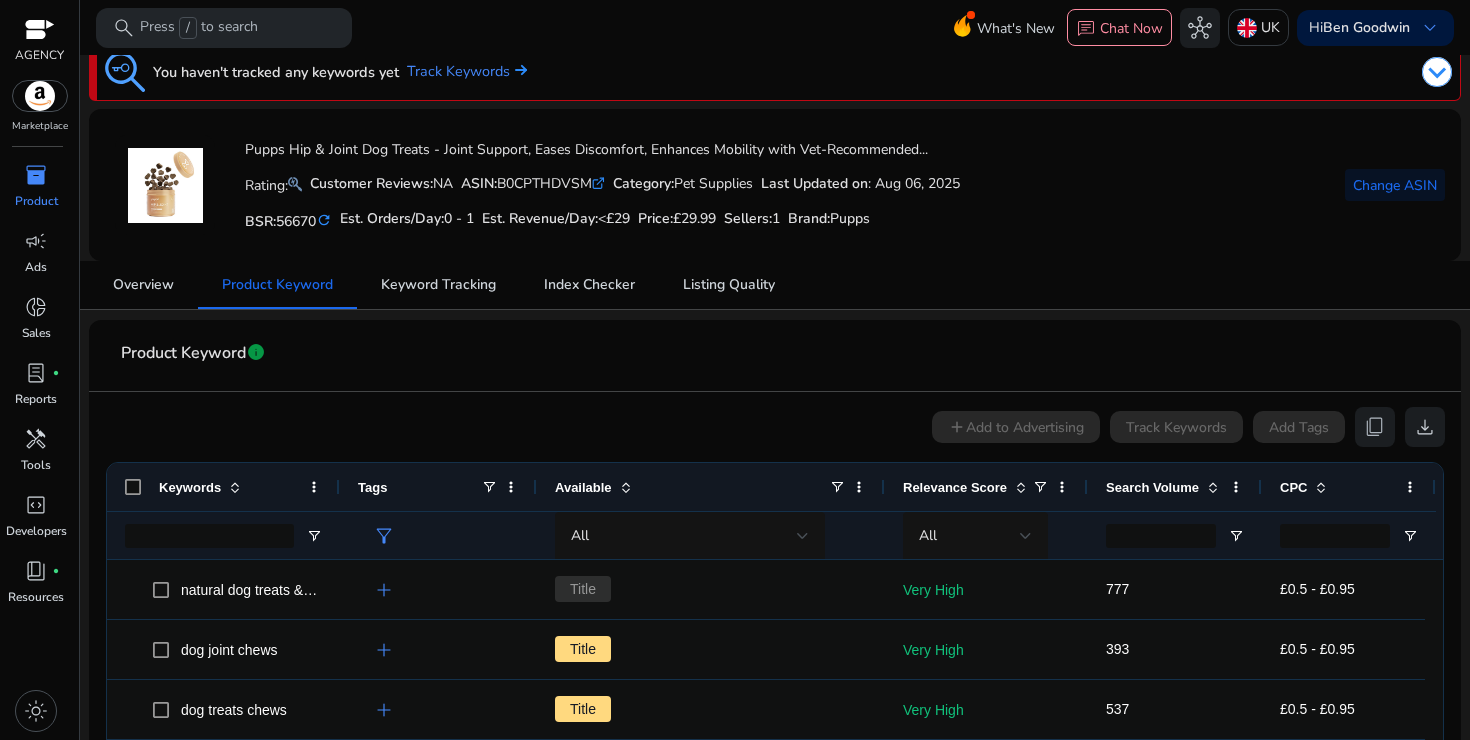 scroll, scrollTop: 0, scrollLeft: 0, axis: both 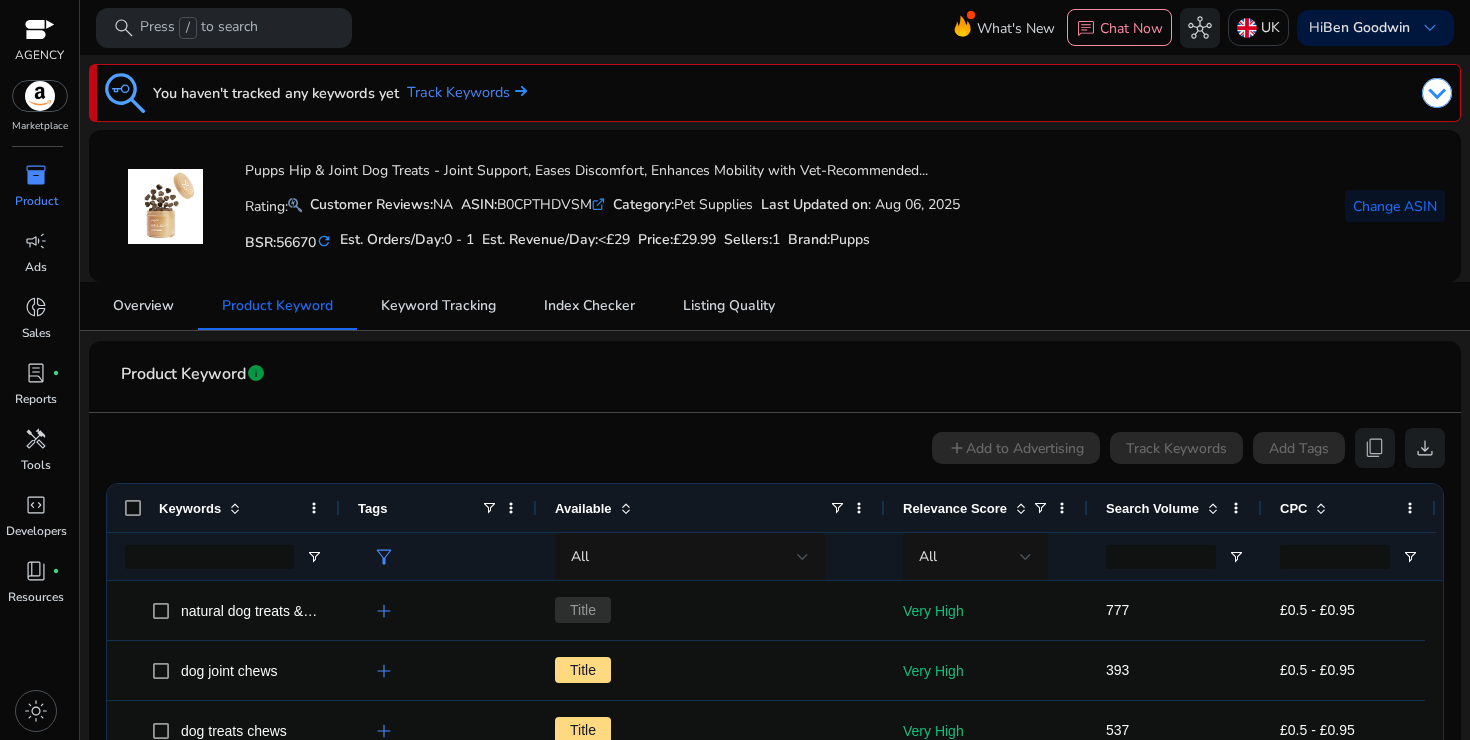 click on "inventory_2" at bounding box center (36, 175) 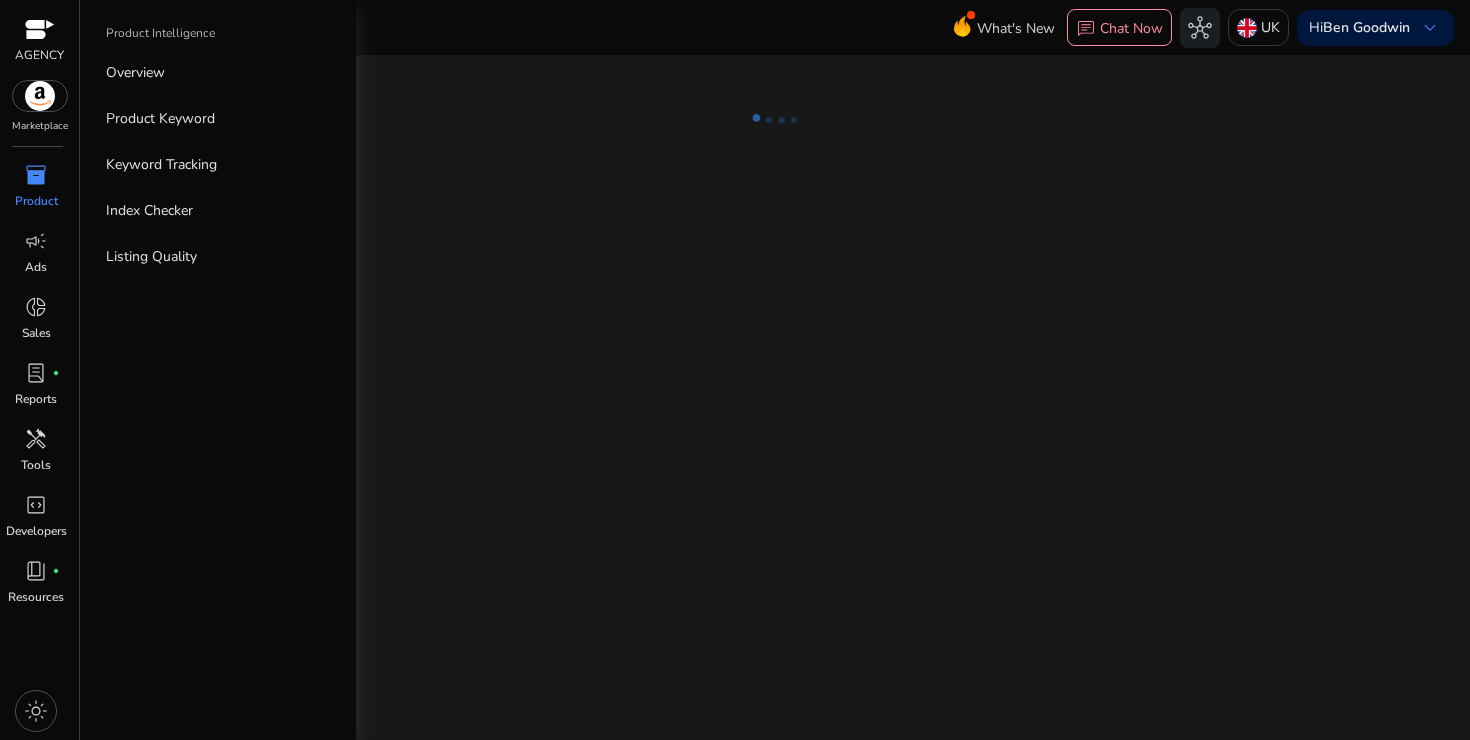 click on "inventory_2" at bounding box center (36, 175) 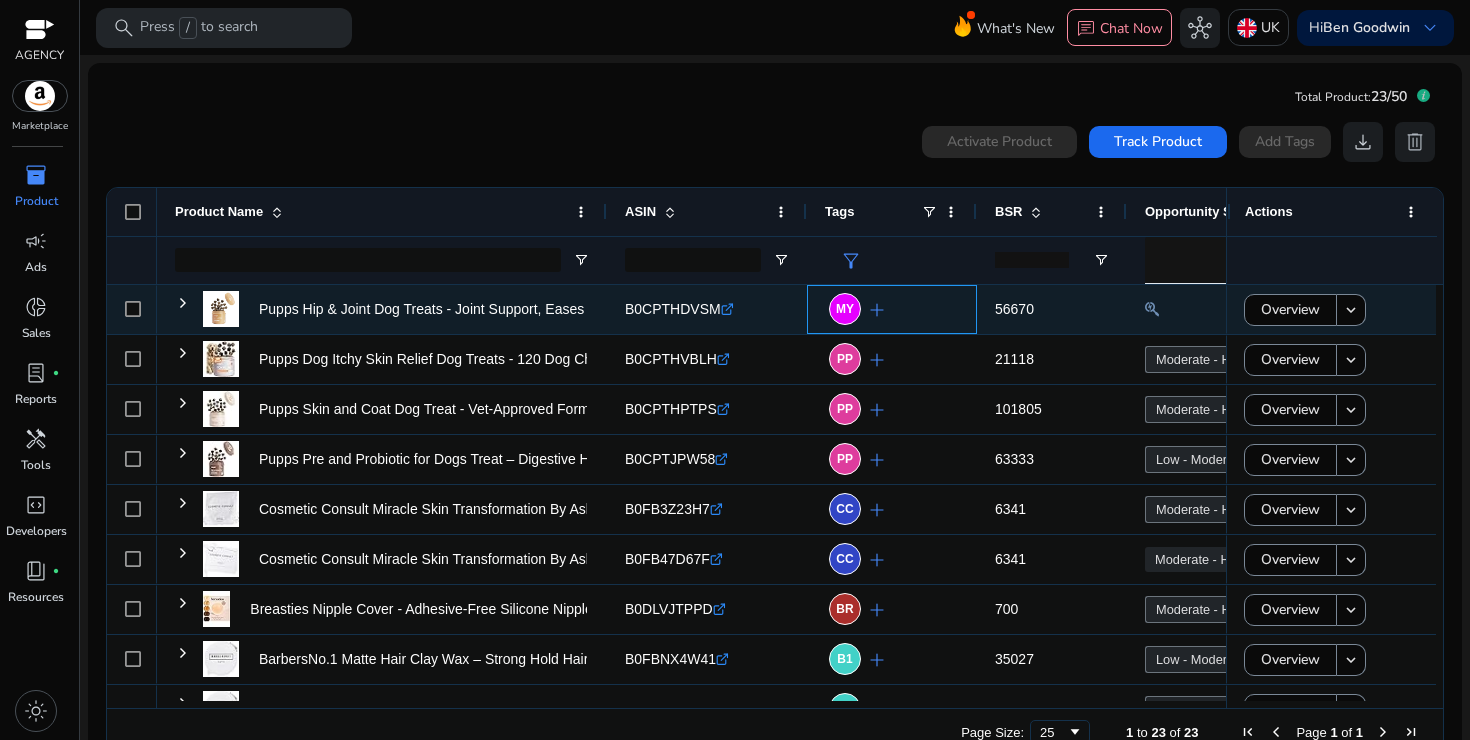 click on "add" 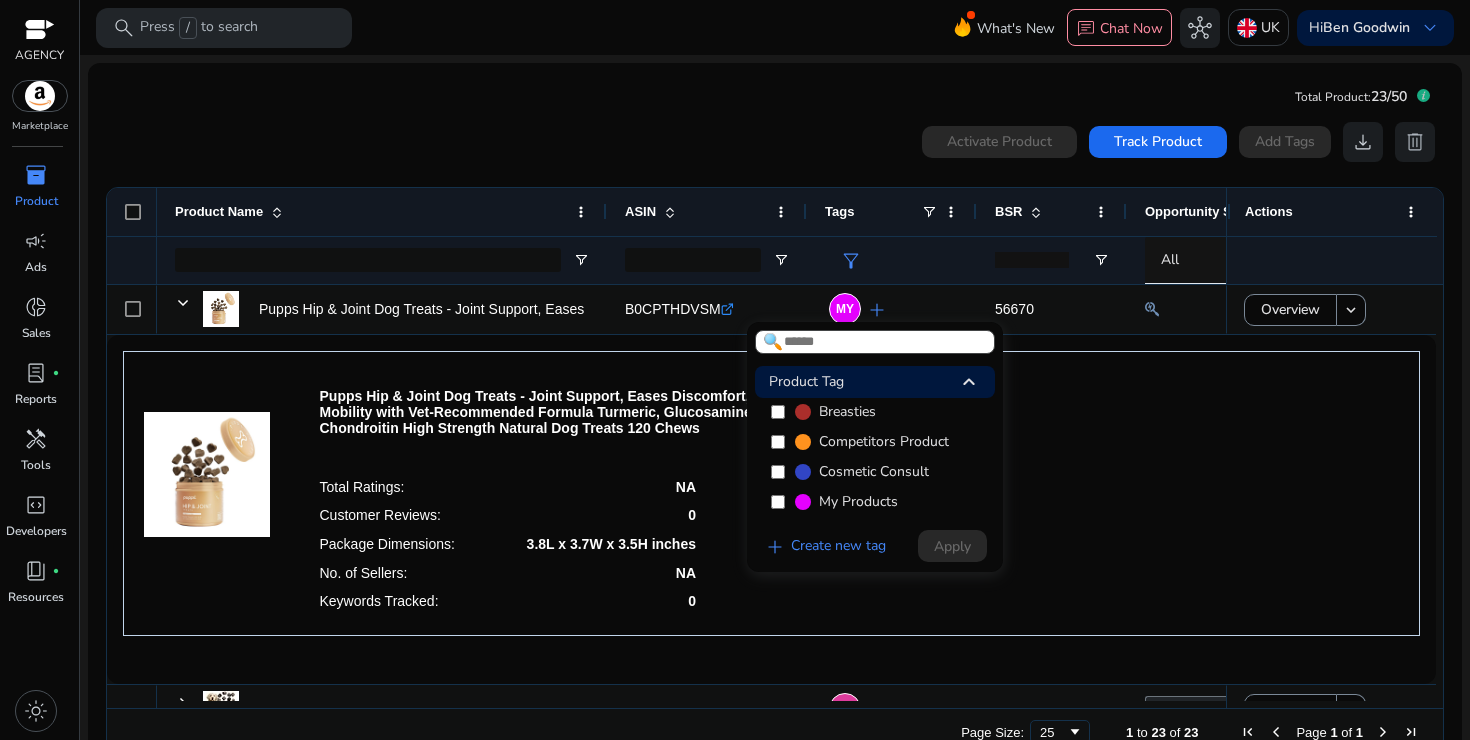 scroll, scrollTop: 90, scrollLeft: 0, axis: vertical 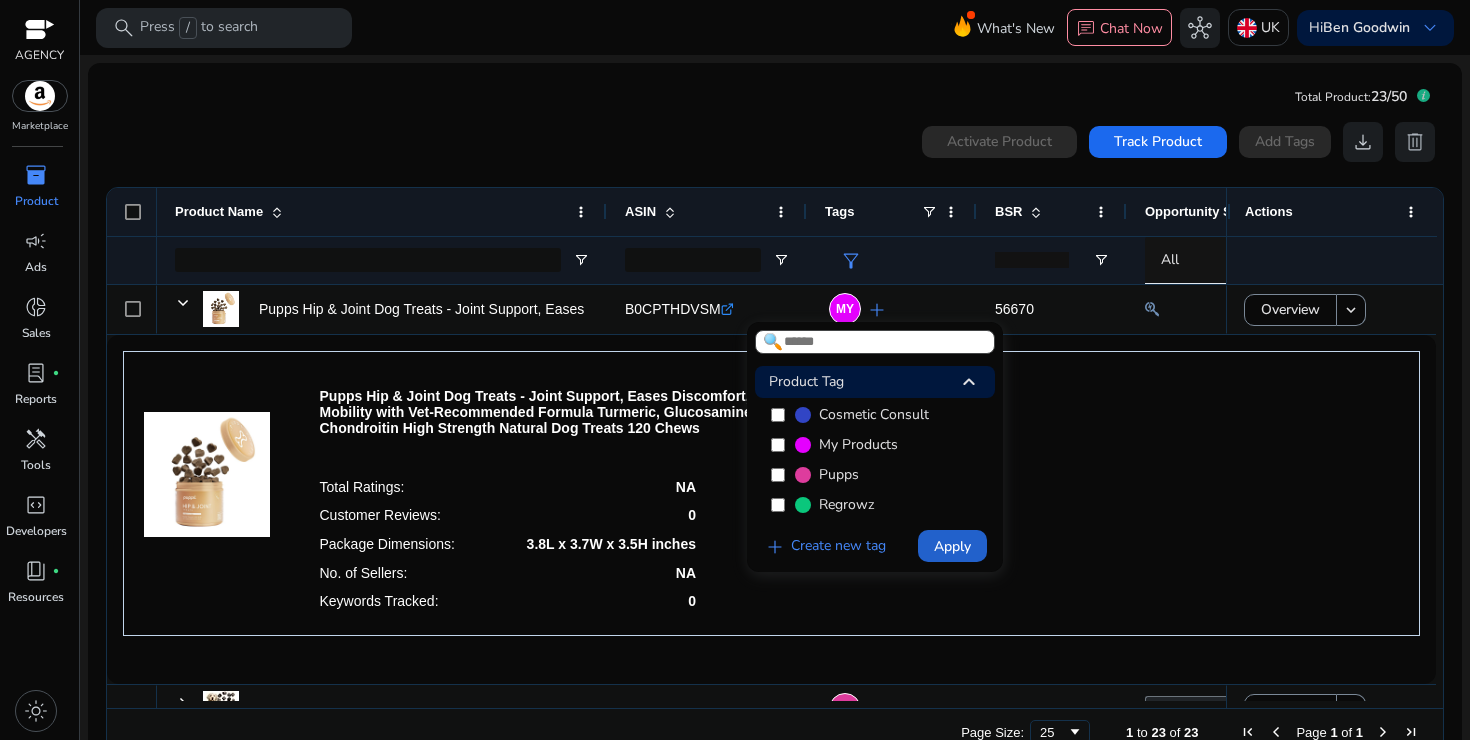 click on "Apply" at bounding box center [952, 546] 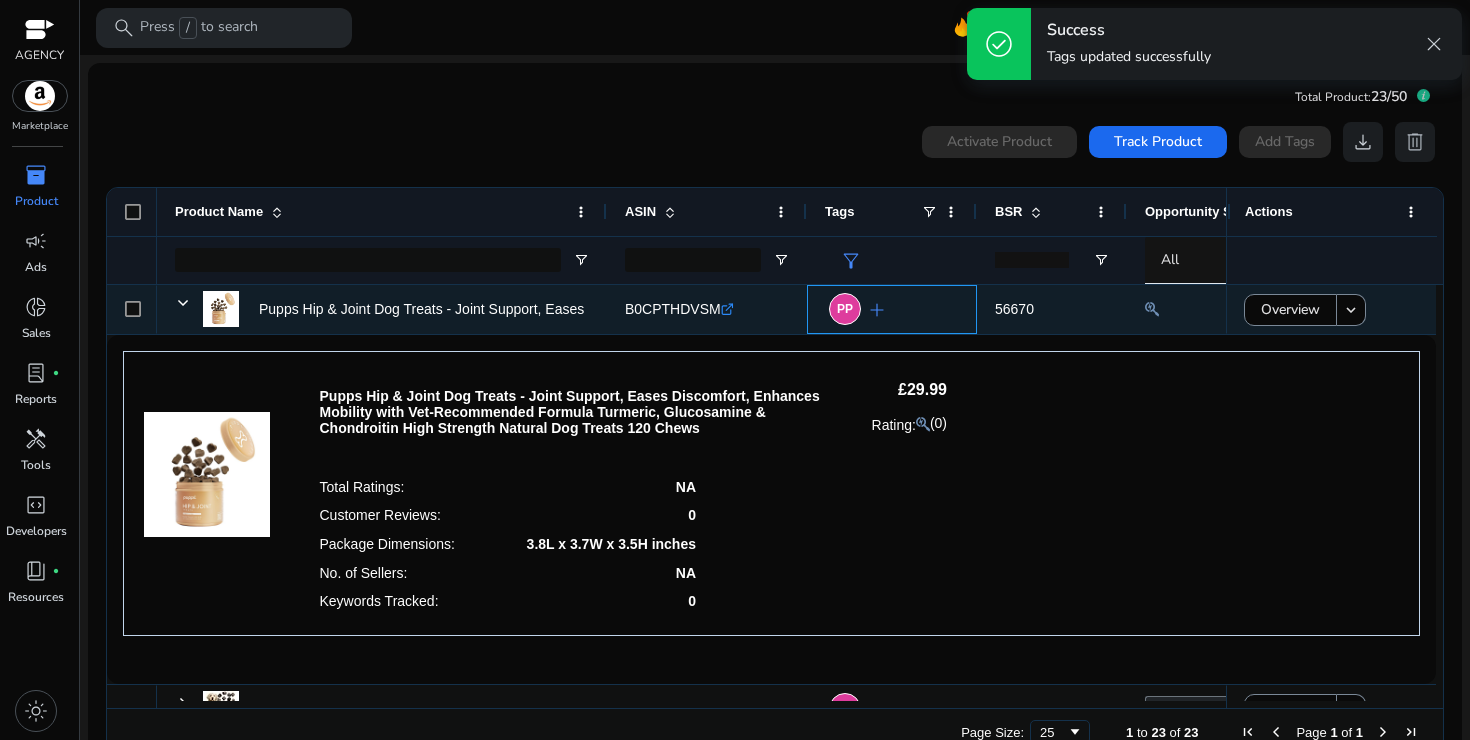 click on "PP  add" 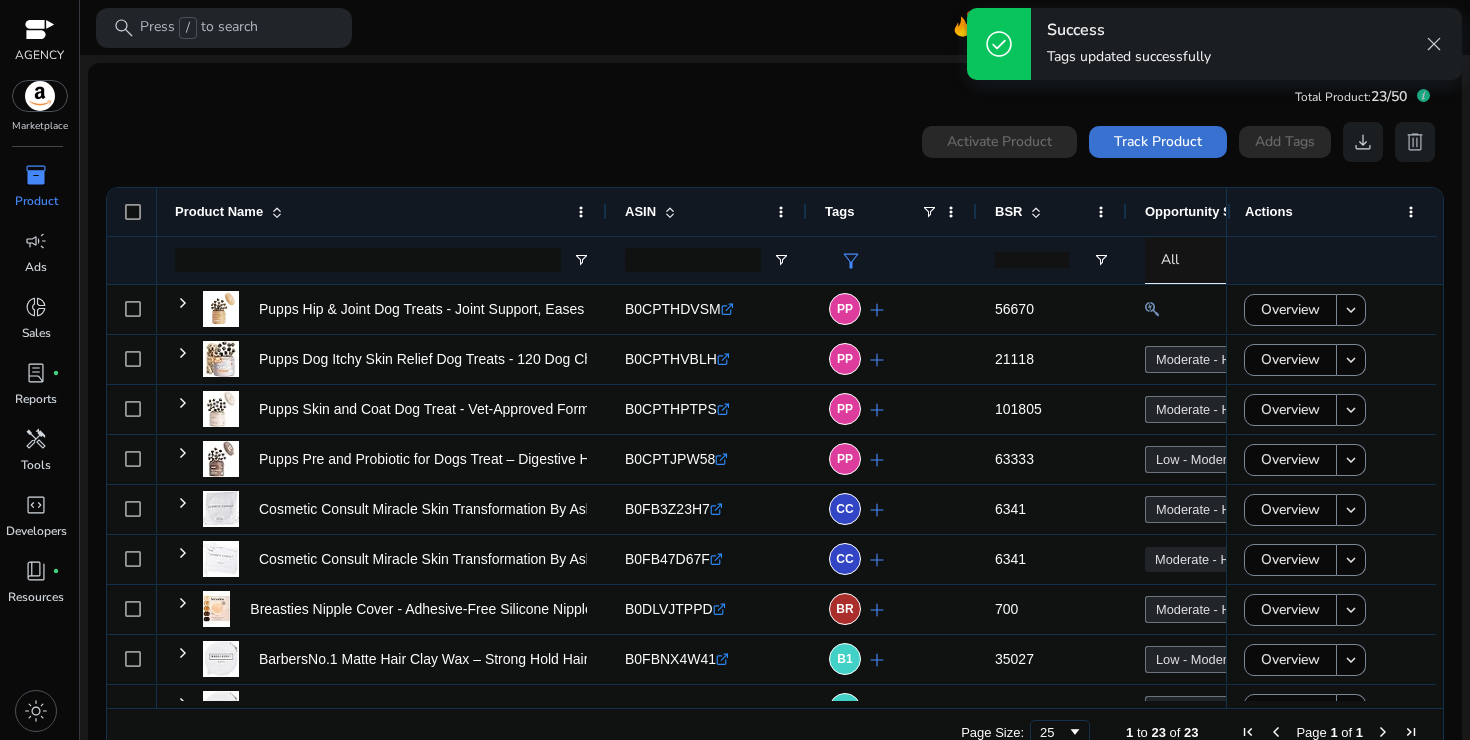 click on "Track Product" 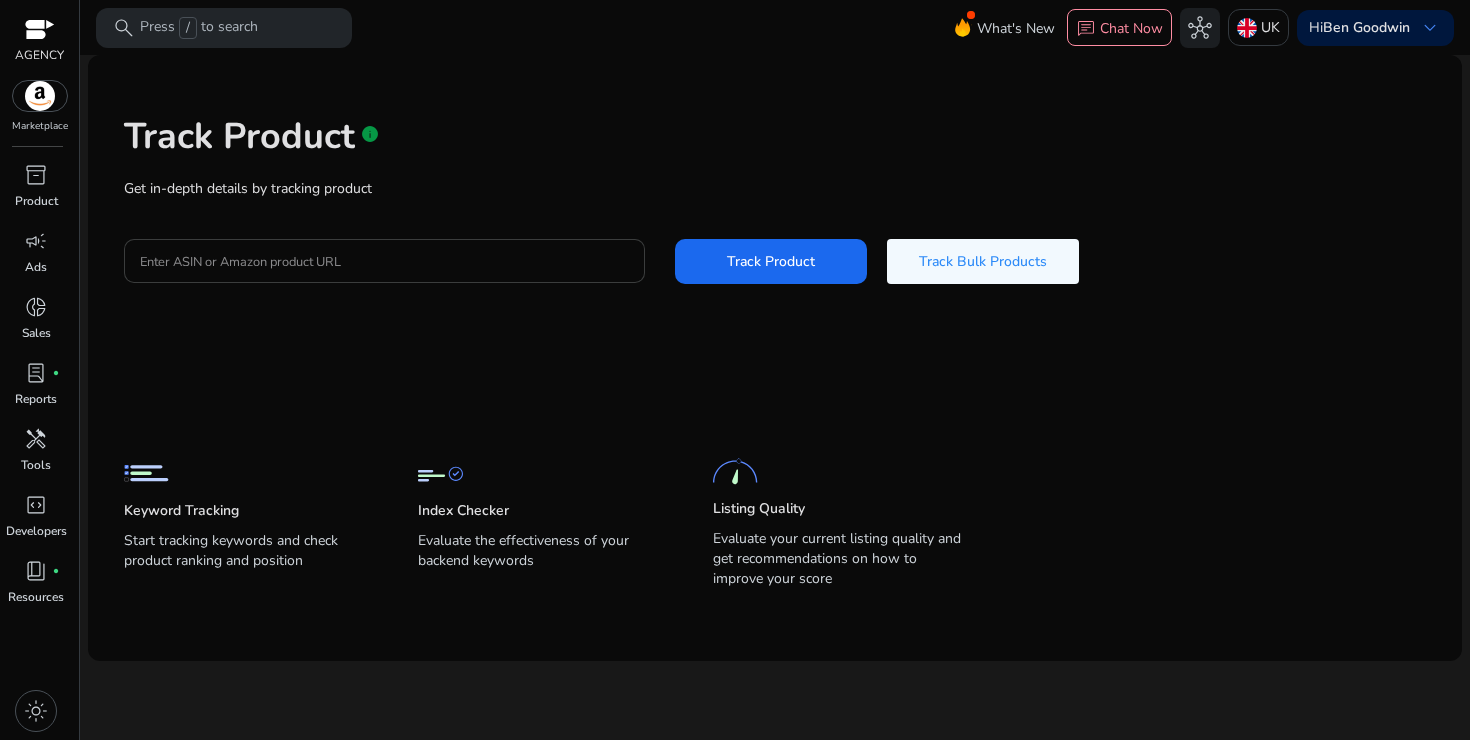 click on "Enter ASIN or Amazon product URL" at bounding box center [384, 261] 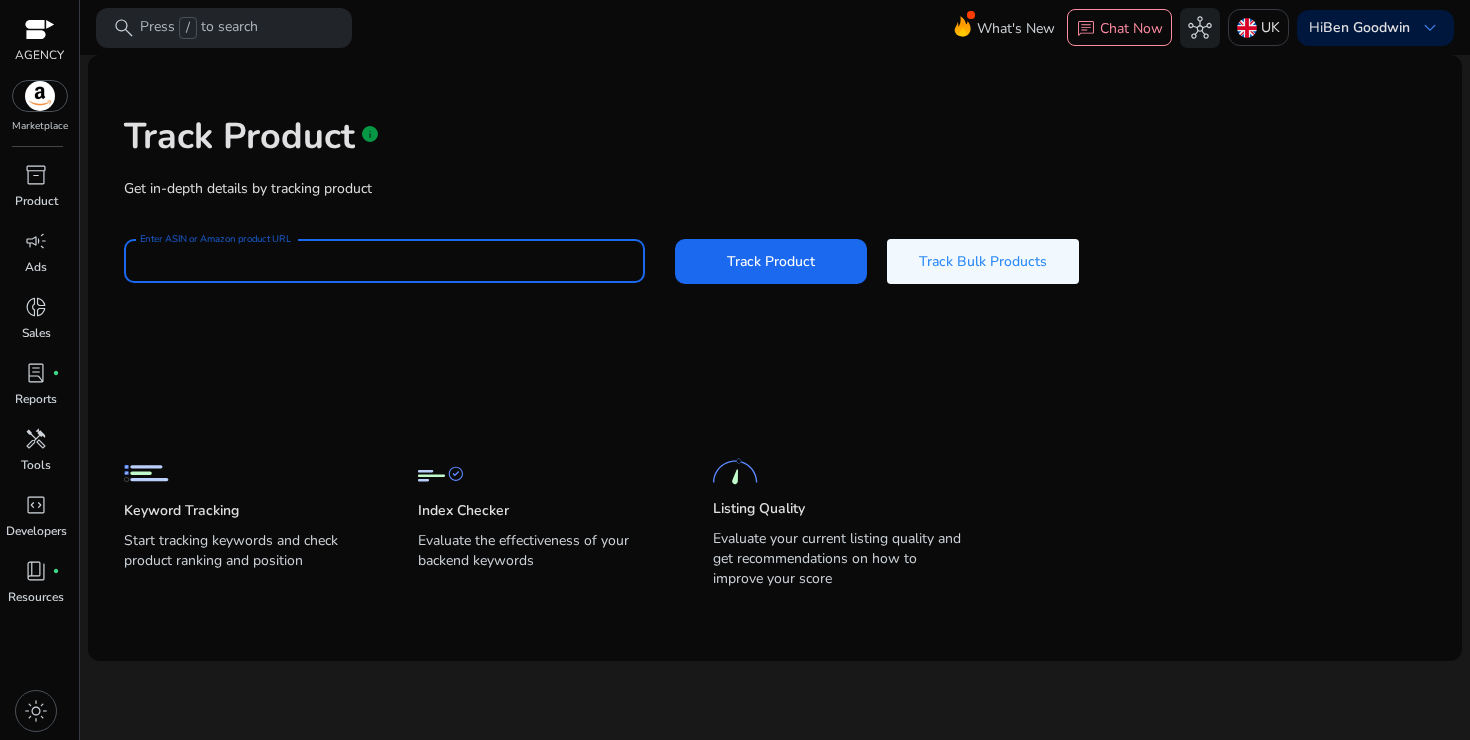 paste on "**********" 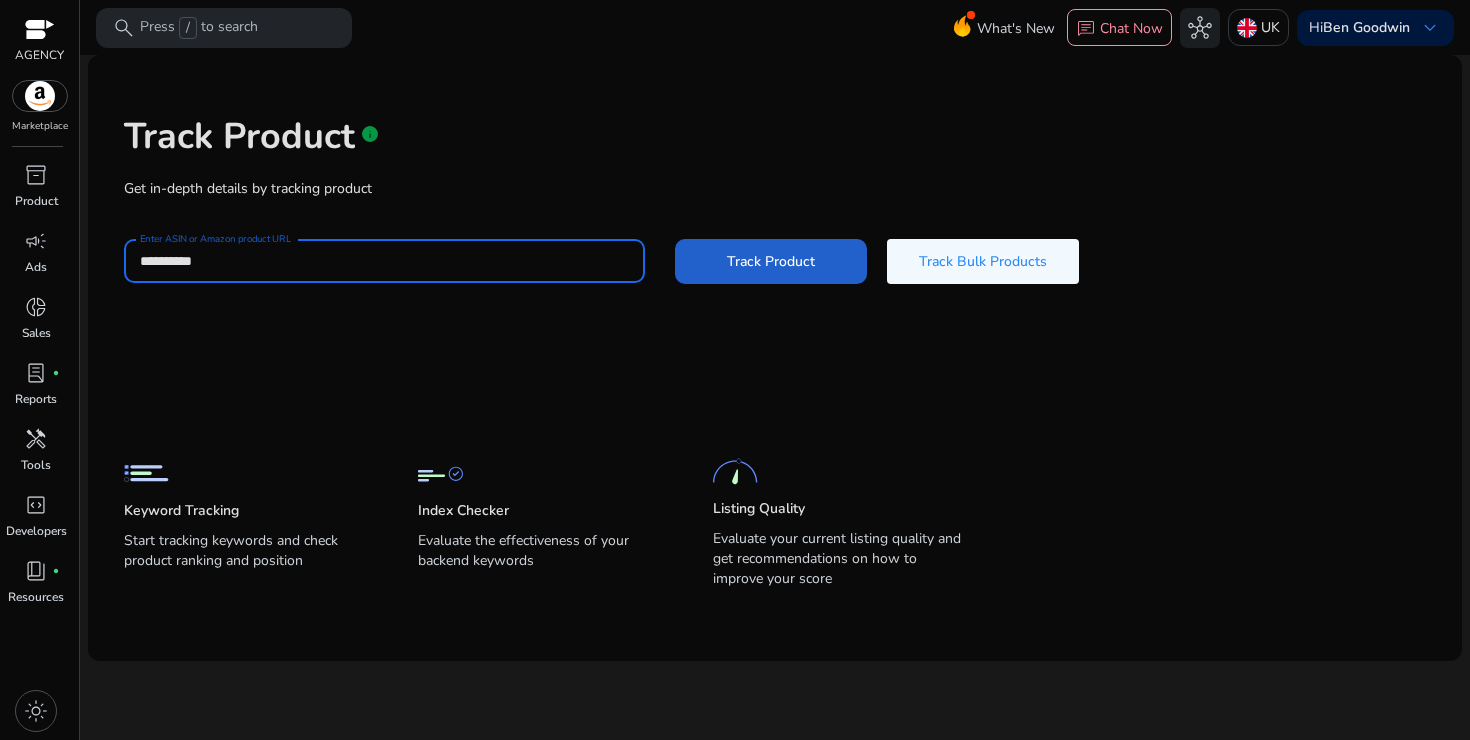 type on "**********" 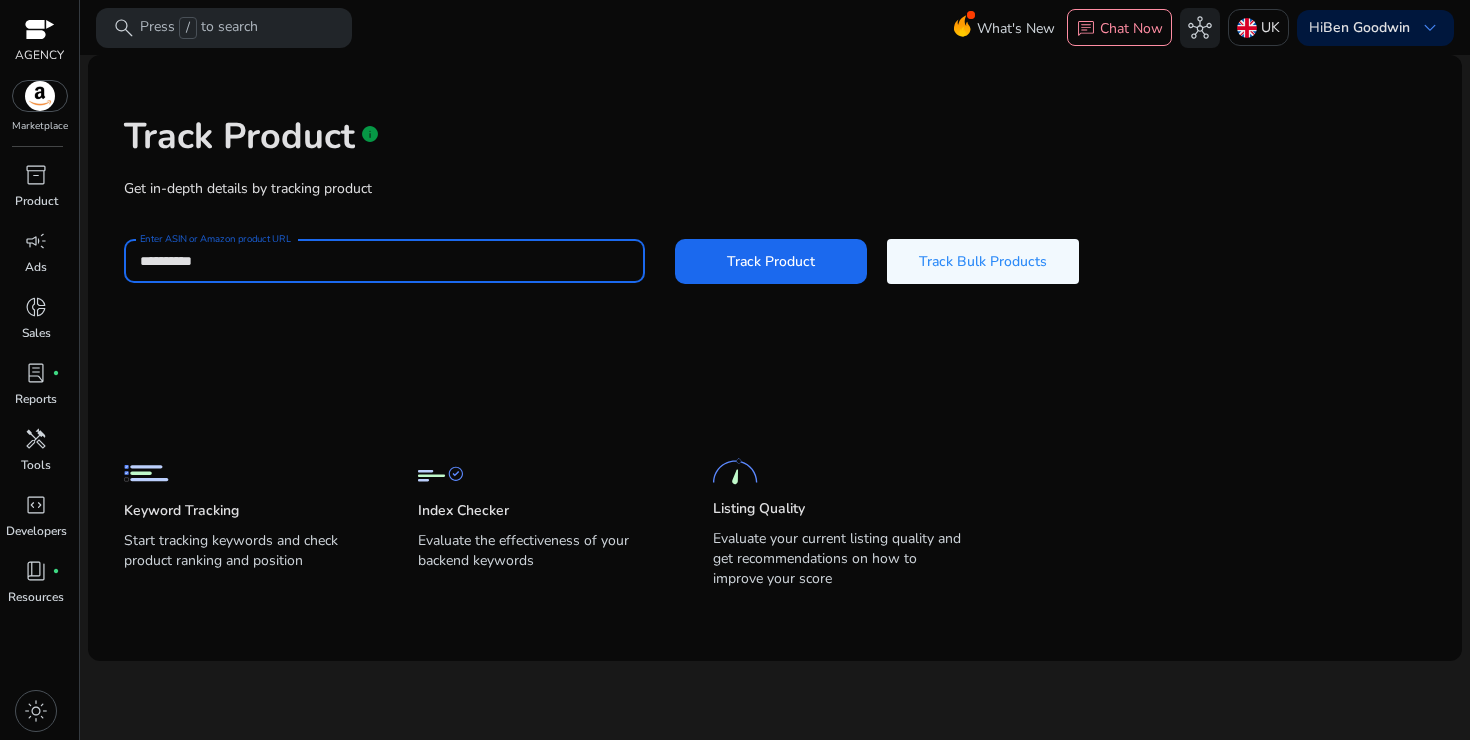 drag, startPoint x: 783, startPoint y: 246, endPoint x: 752, endPoint y: 295, distance: 57.982758 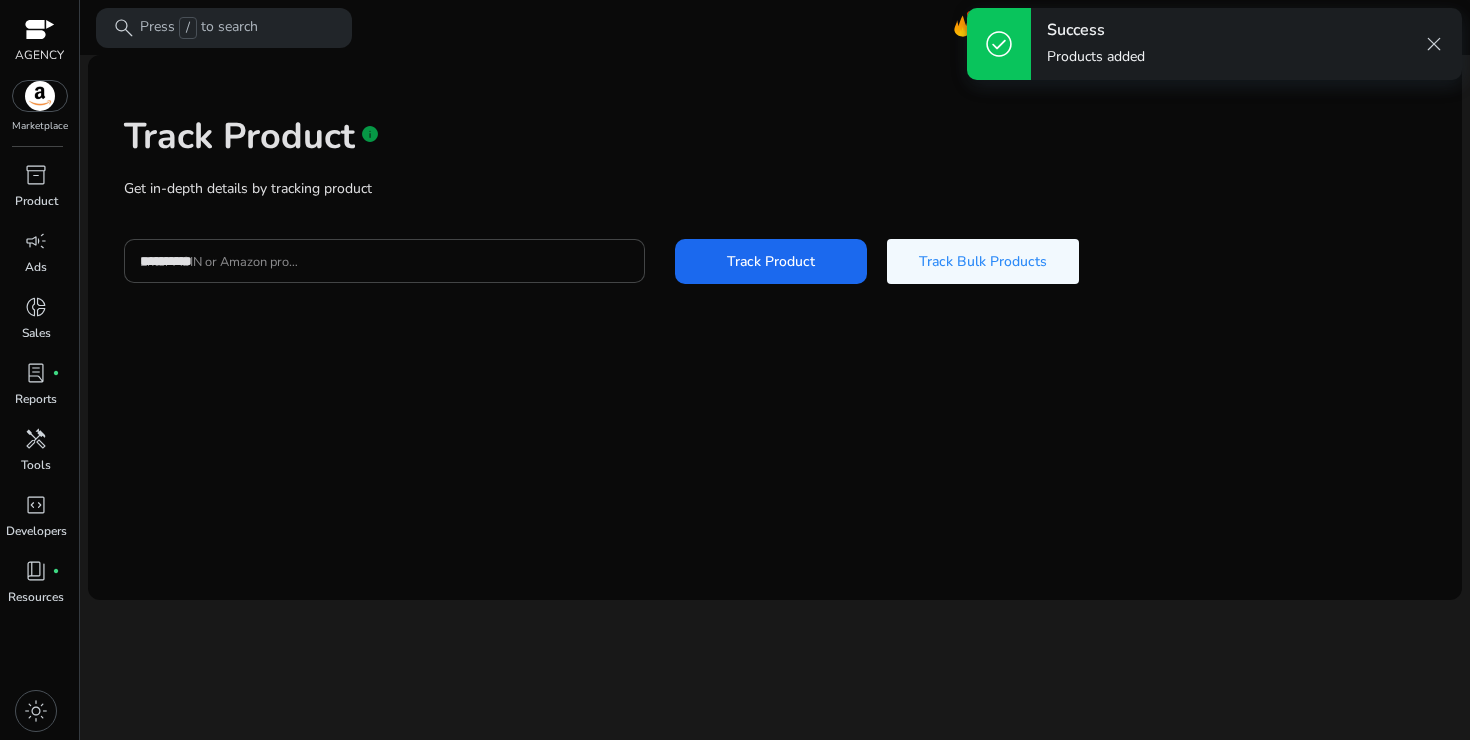 type 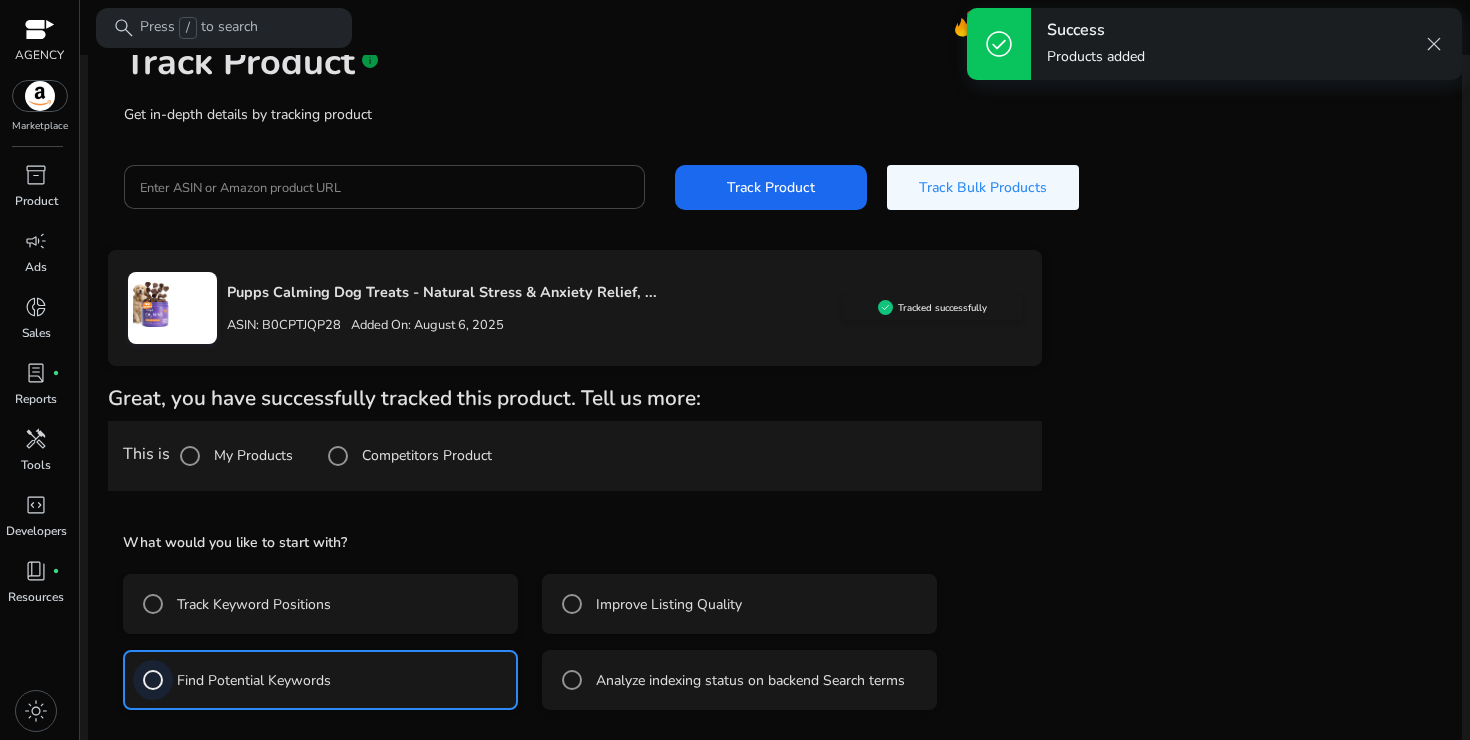 scroll, scrollTop: 163, scrollLeft: 0, axis: vertical 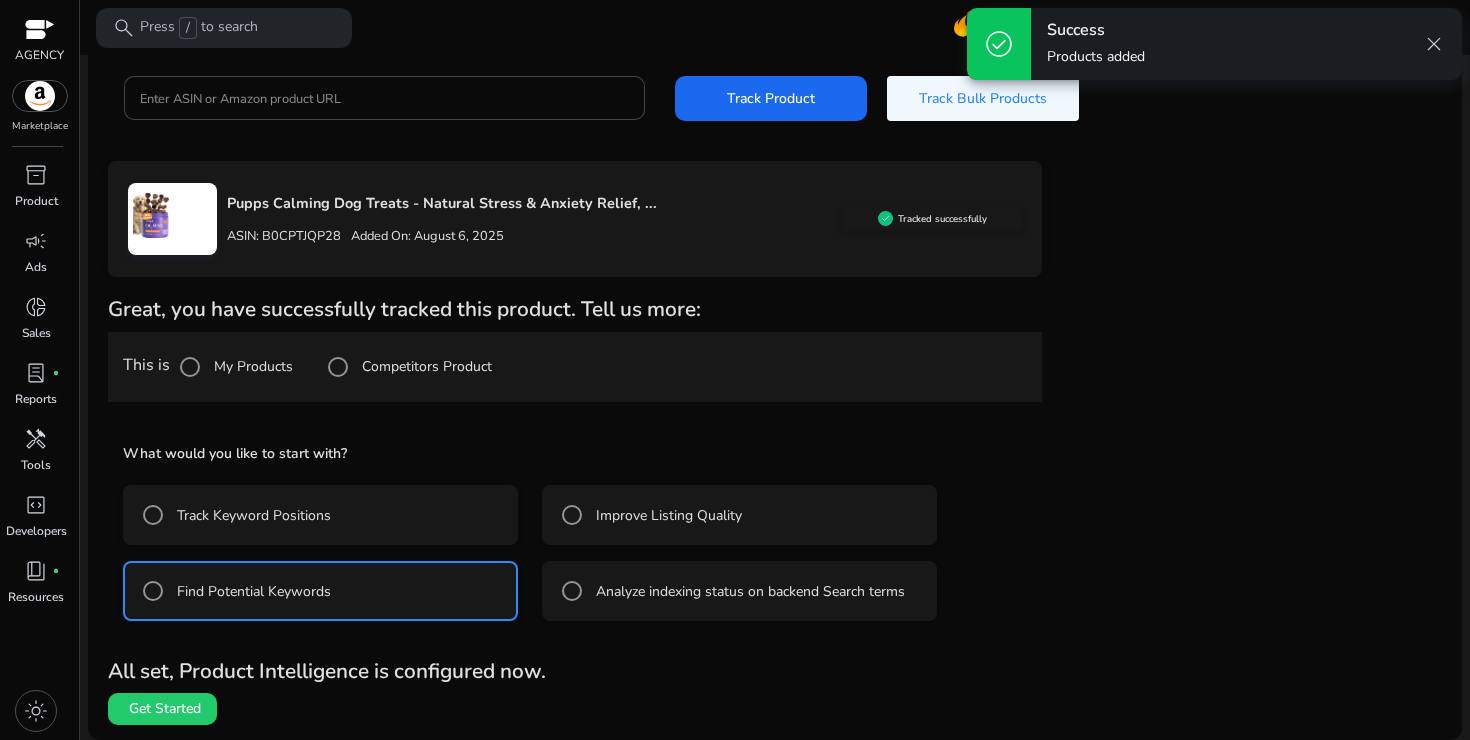 click on "Get Started" at bounding box center (165, 709) 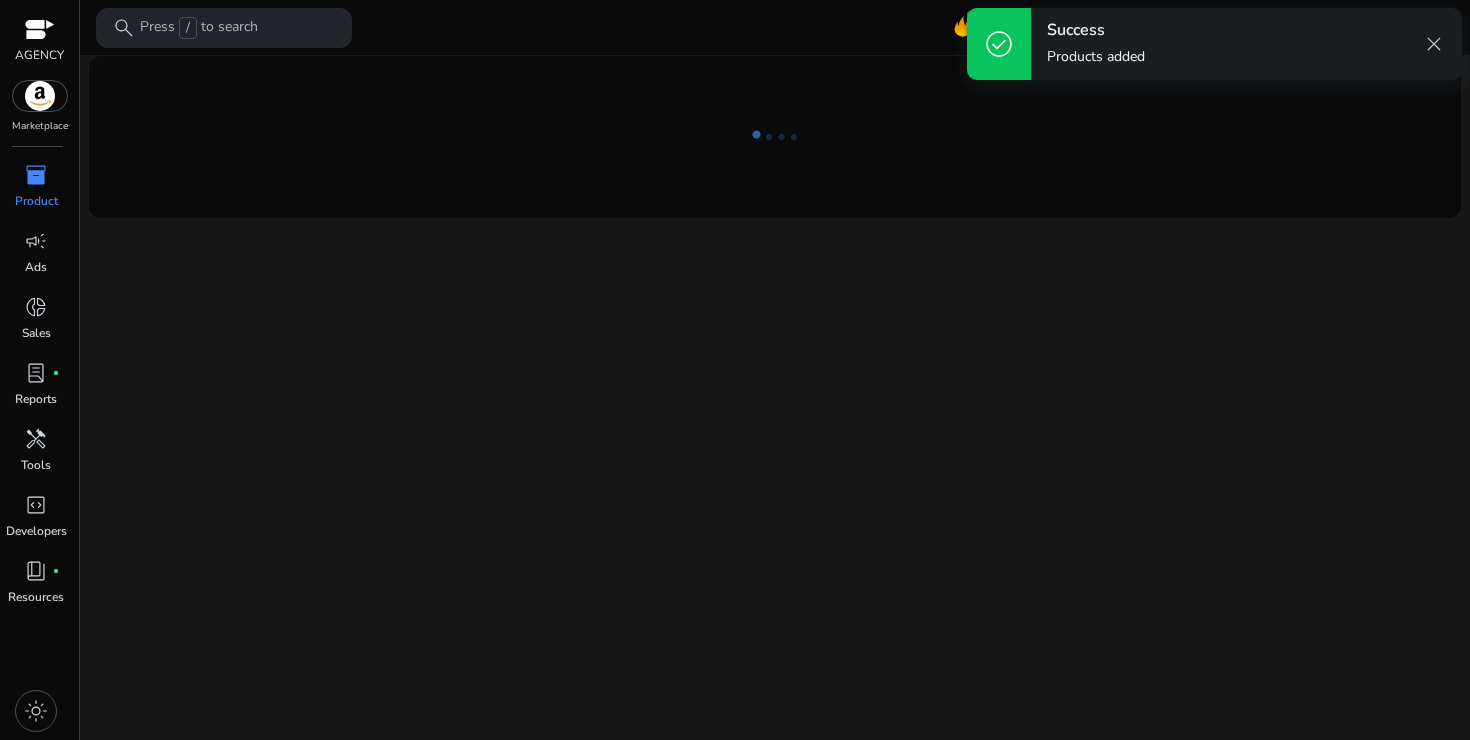 scroll, scrollTop: 0, scrollLeft: 0, axis: both 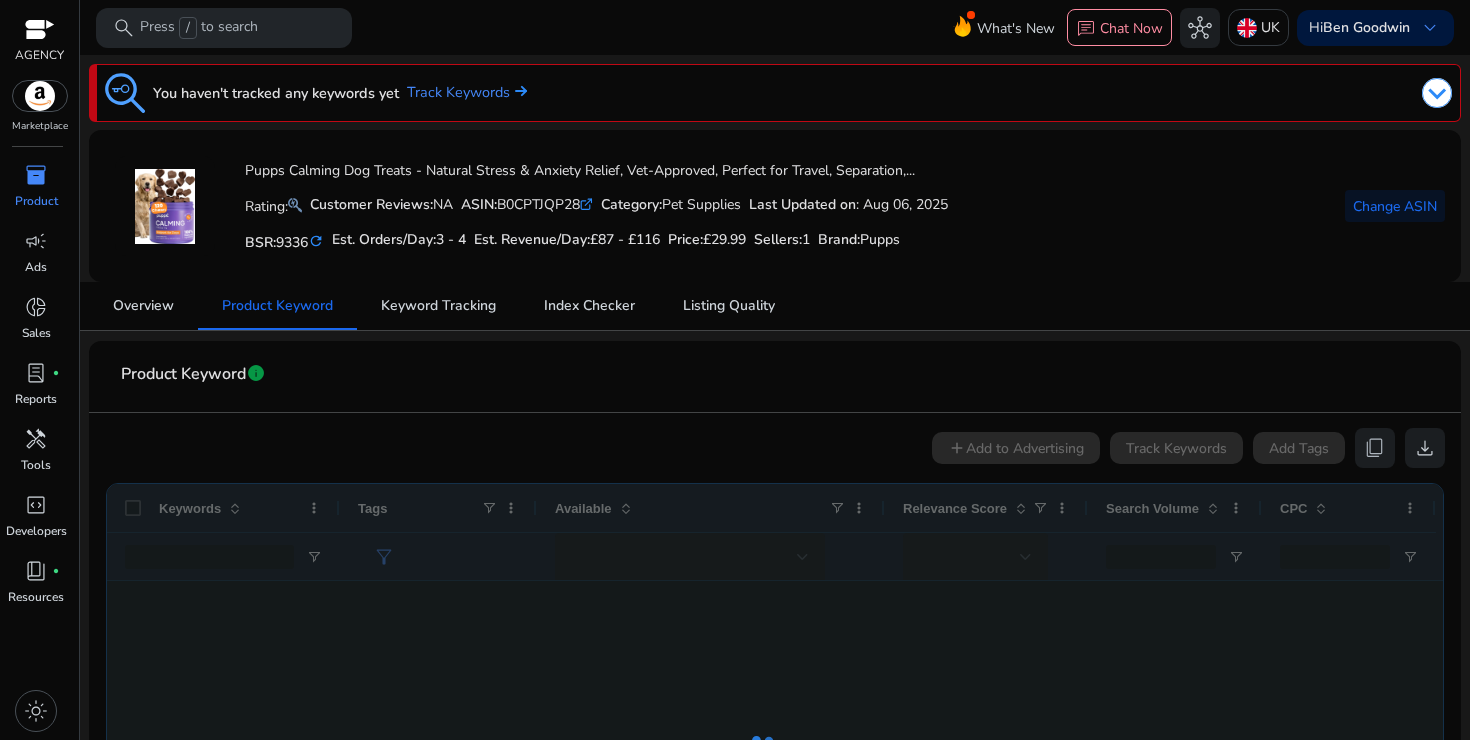 click on "inventory_2" at bounding box center (36, 175) 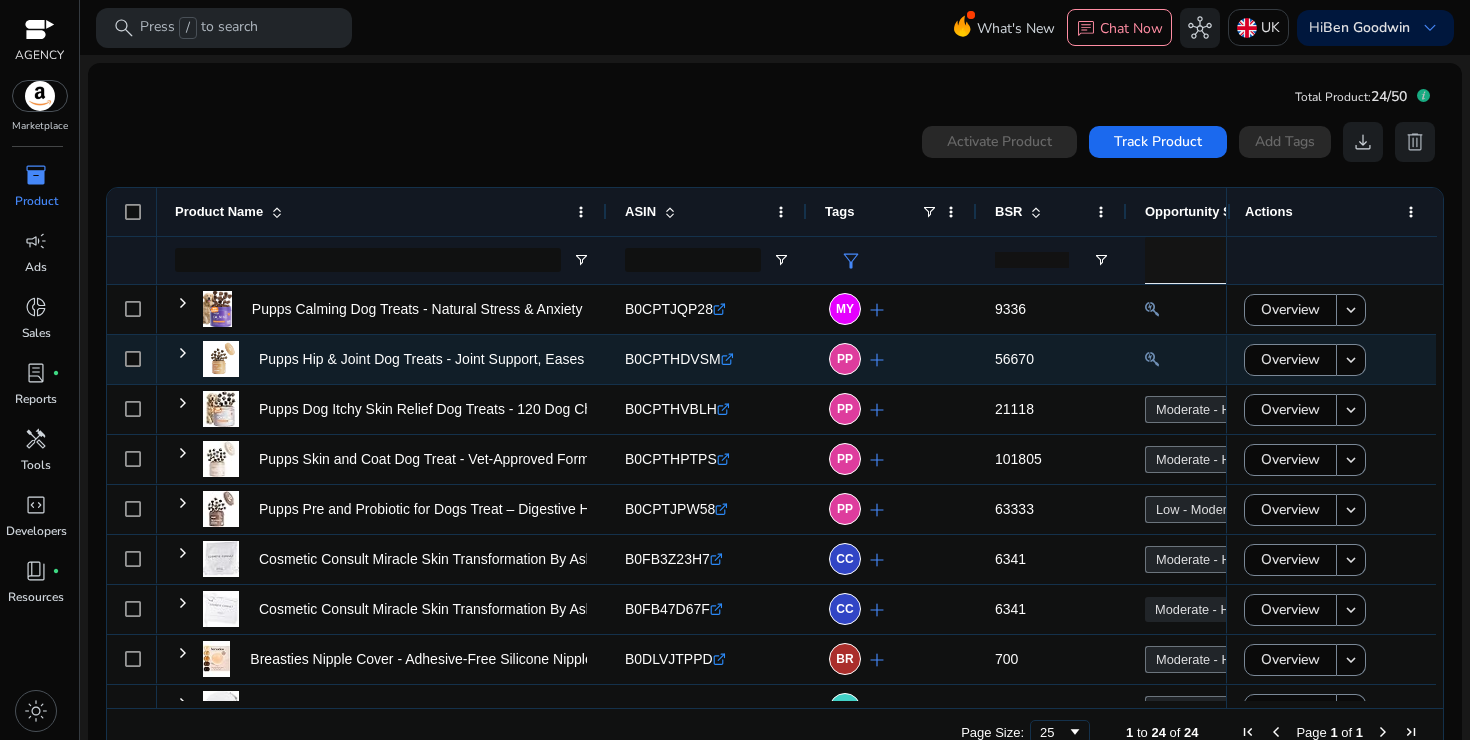 scroll, scrollTop: 10, scrollLeft: 0, axis: vertical 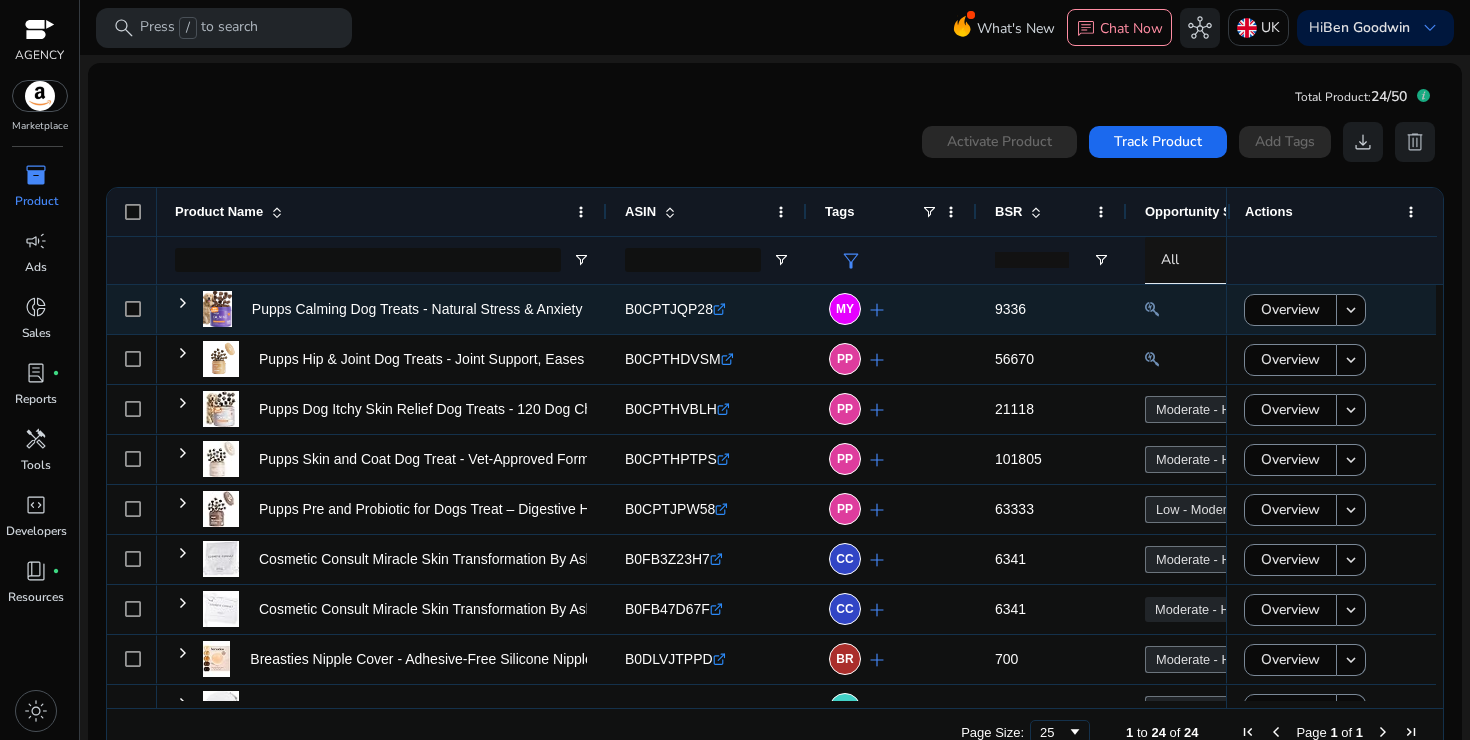click on "add" 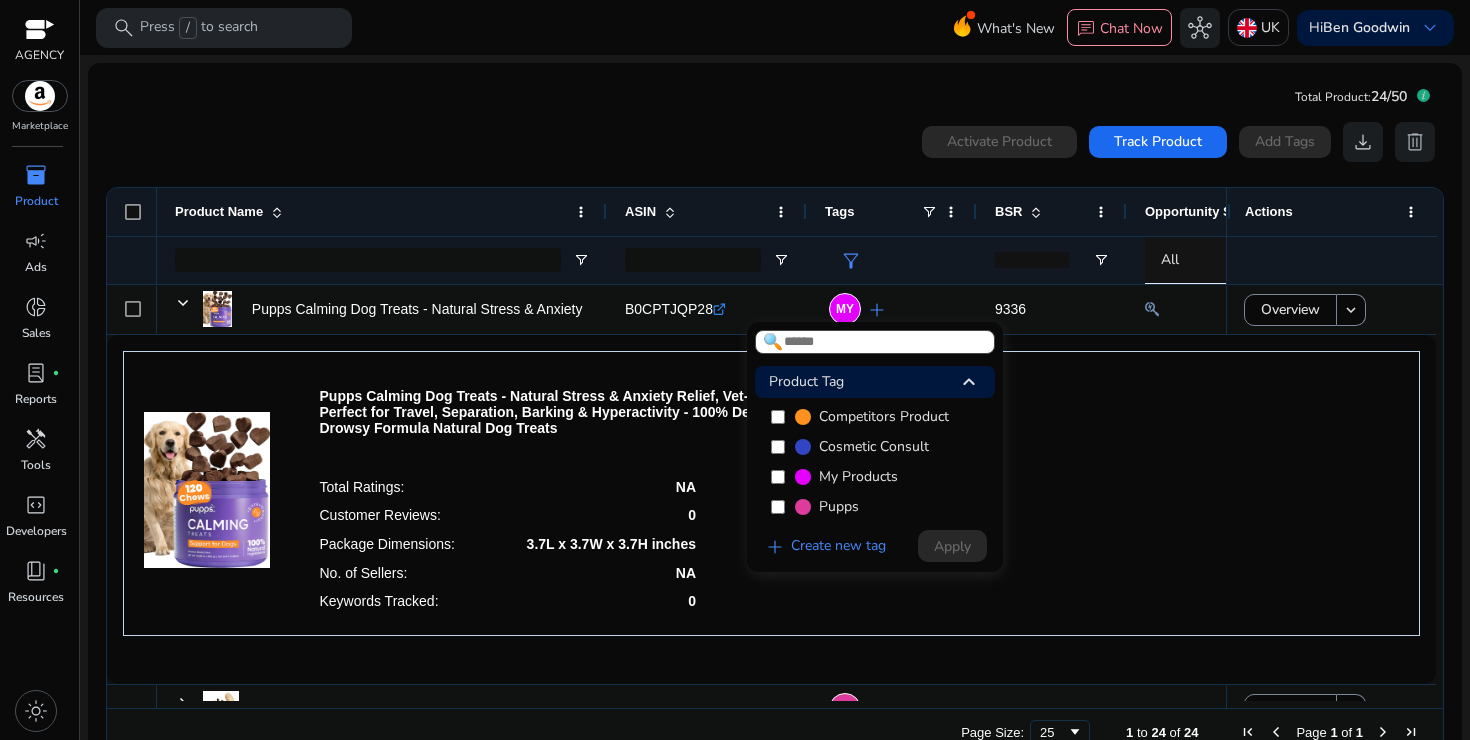 scroll, scrollTop: 90, scrollLeft: 0, axis: vertical 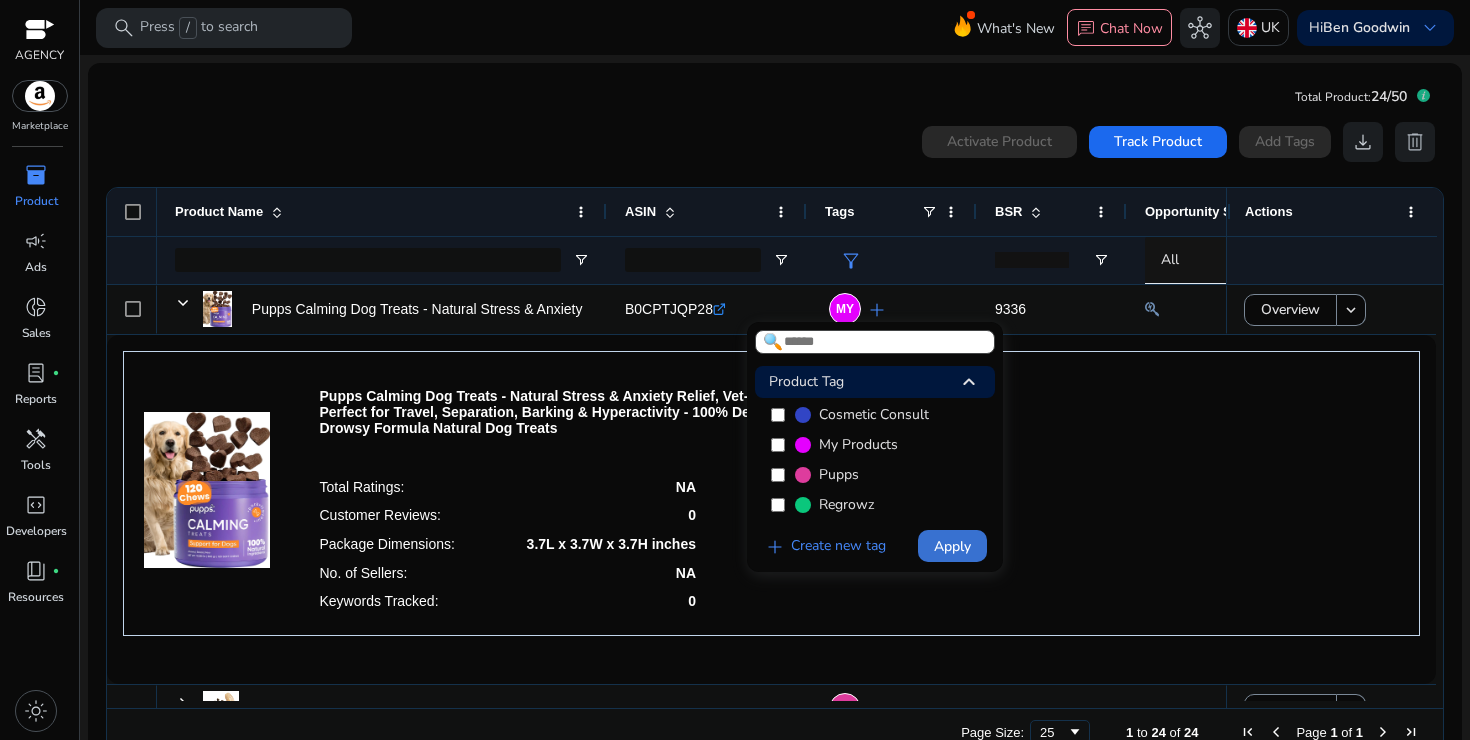 click at bounding box center [952, 546] 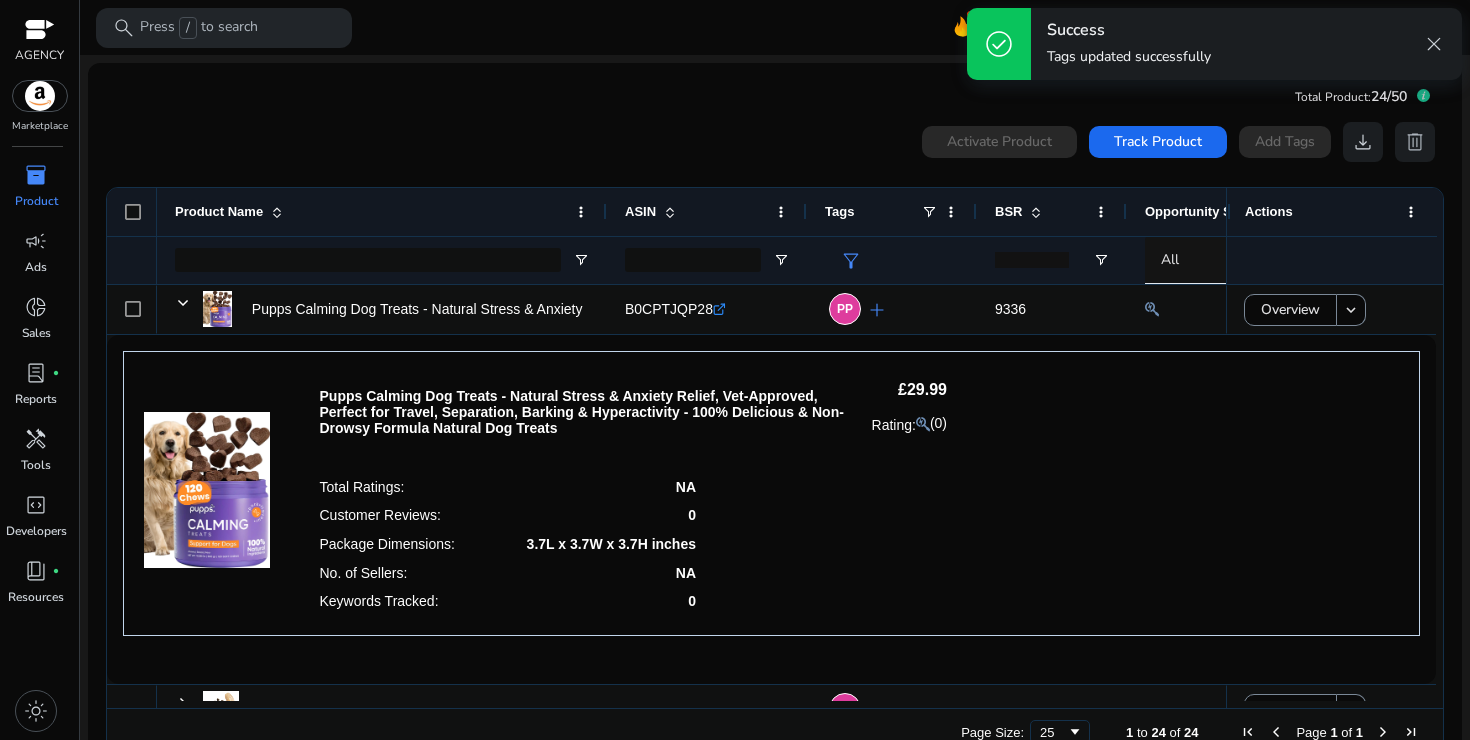 click on "Total Product:   24/50
0  products selected Activate Product Track Product  Add Tags   download   delete  Press SPACE to select this row.
Drag here to set row groups Drag here to set column labels
Product Name" 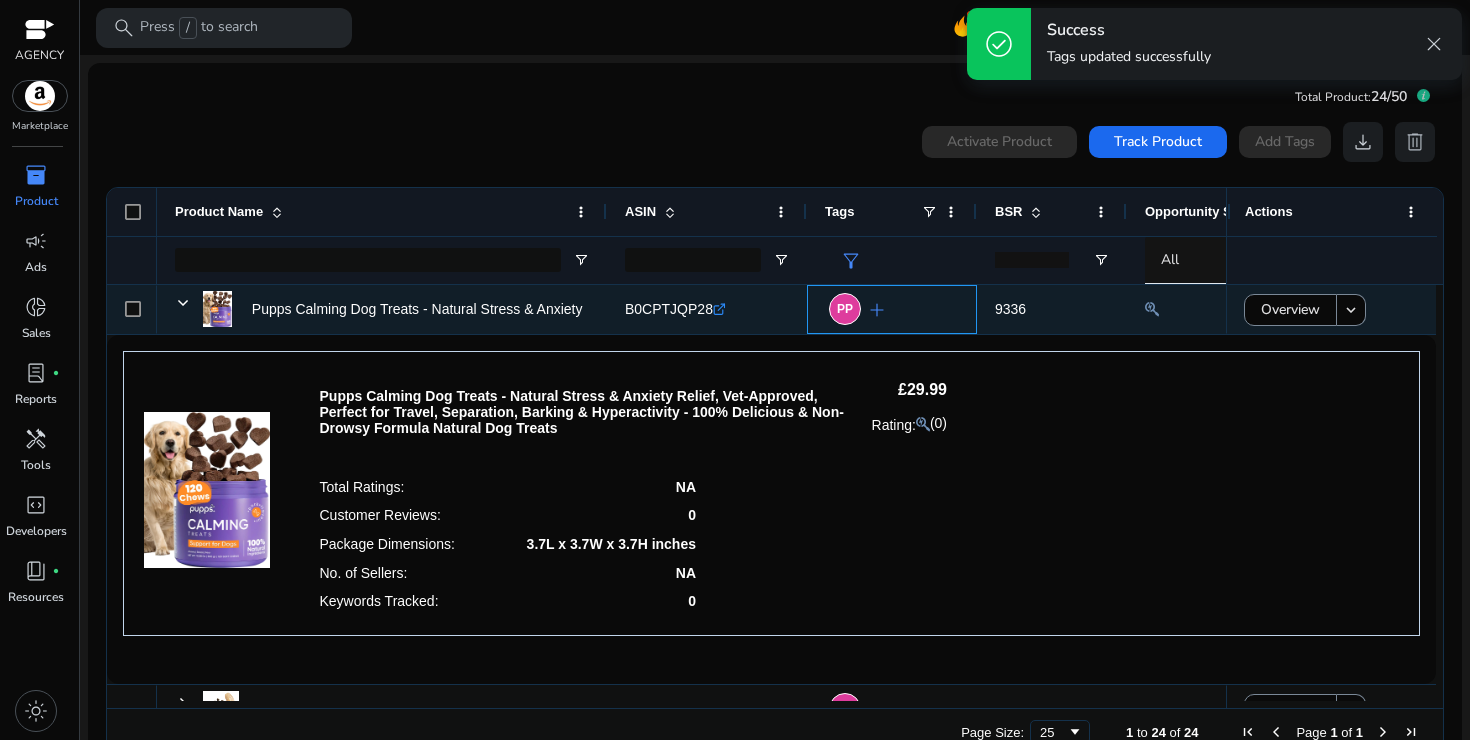 click on "PP  add" 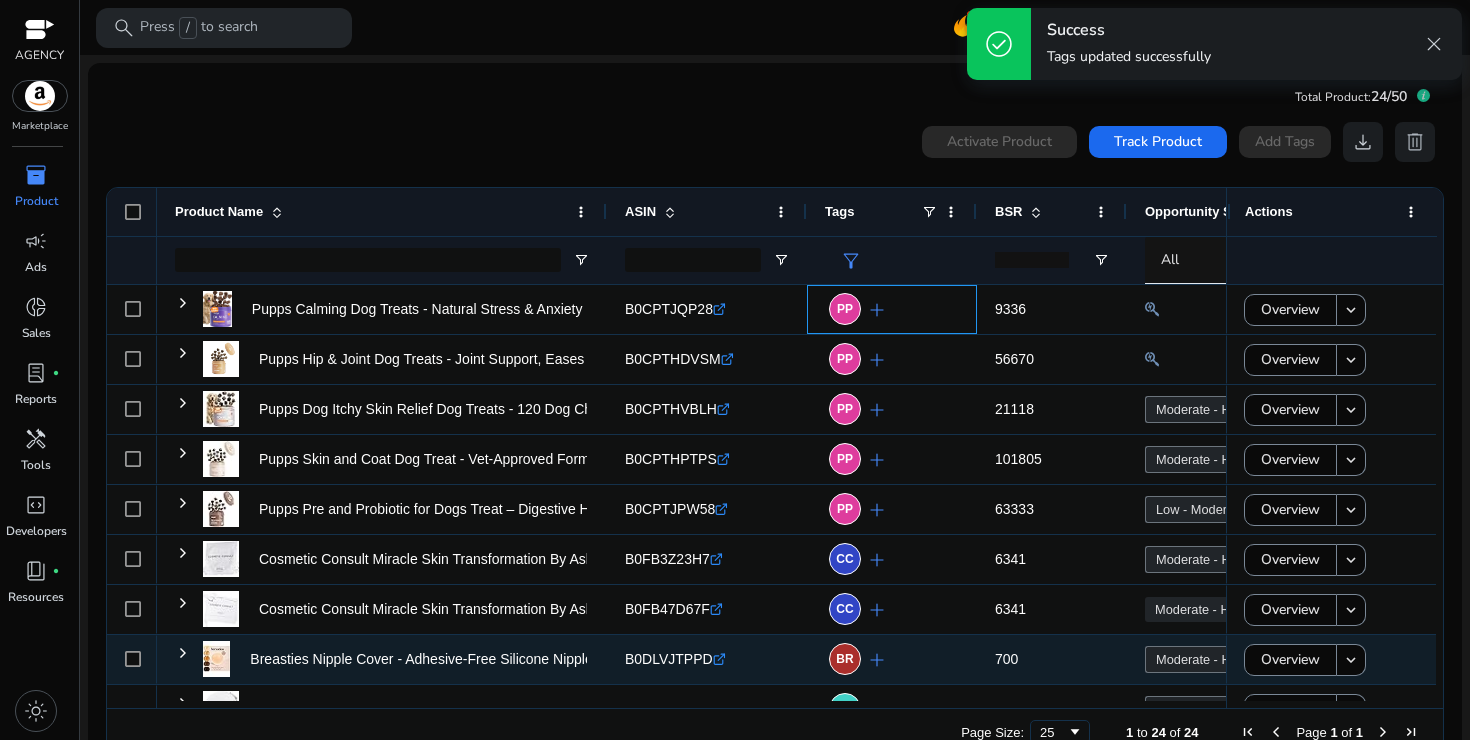 scroll, scrollTop: 668, scrollLeft: 0, axis: vertical 